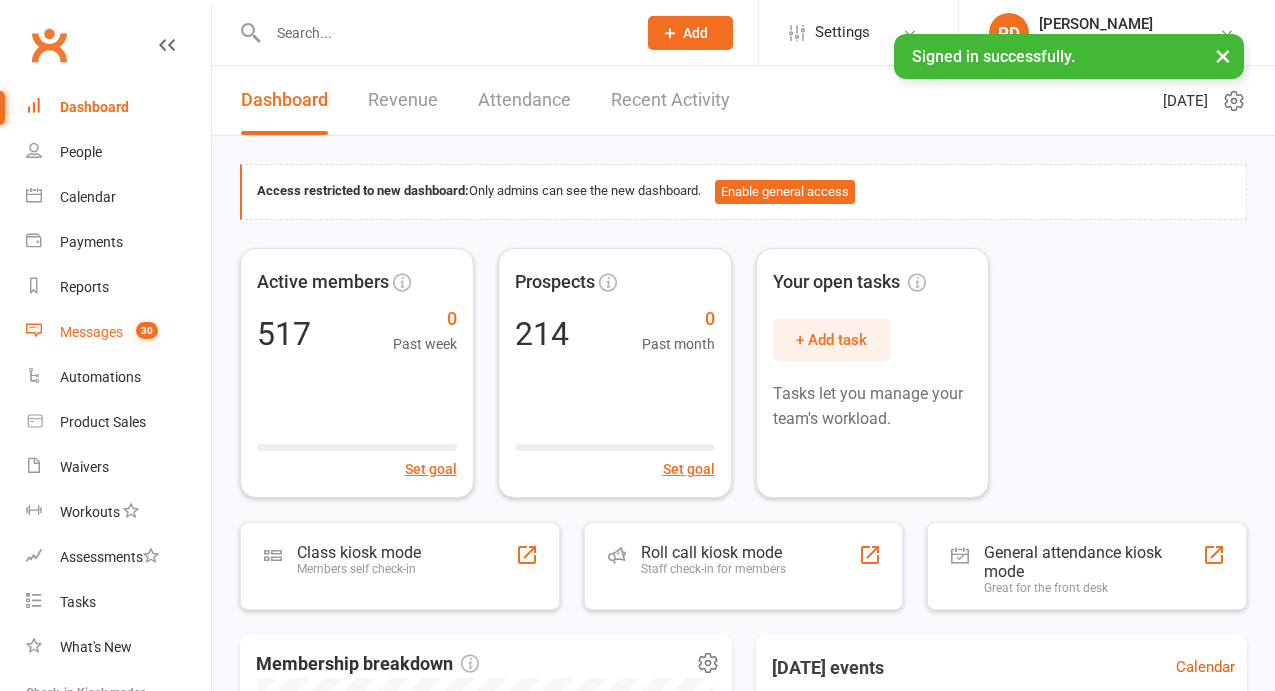 scroll, scrollTop: 0, scrollLeft: 0, axis: both 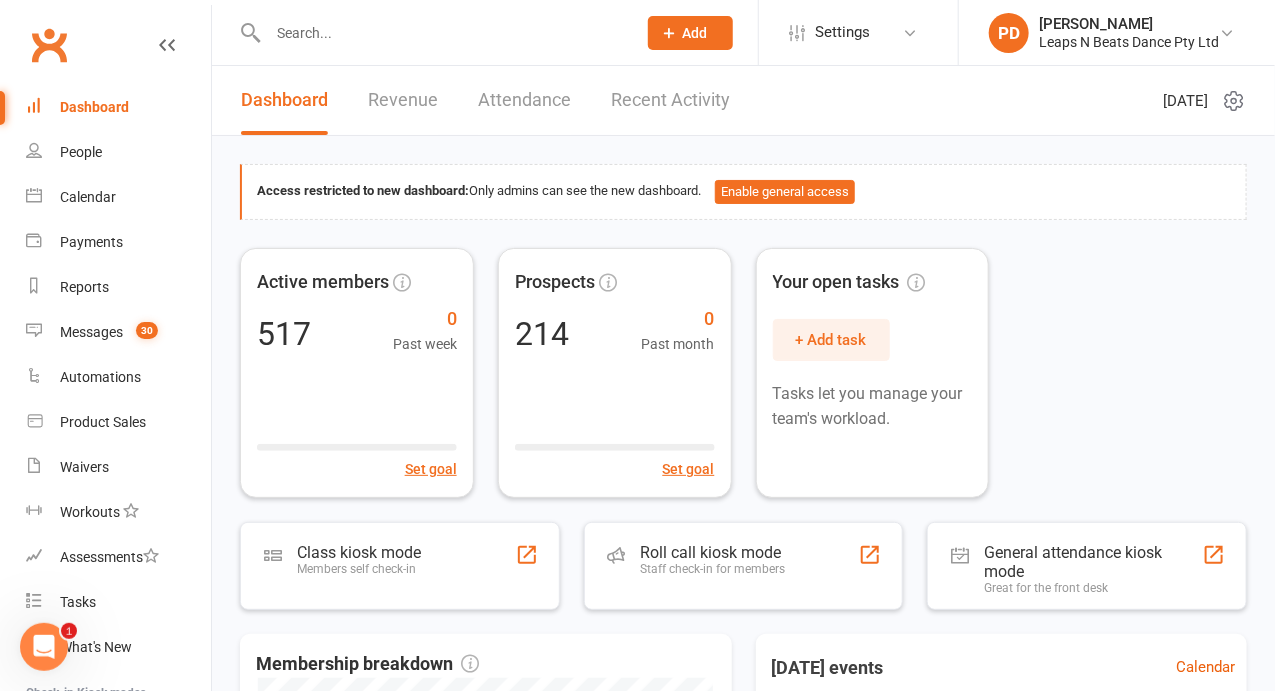 click 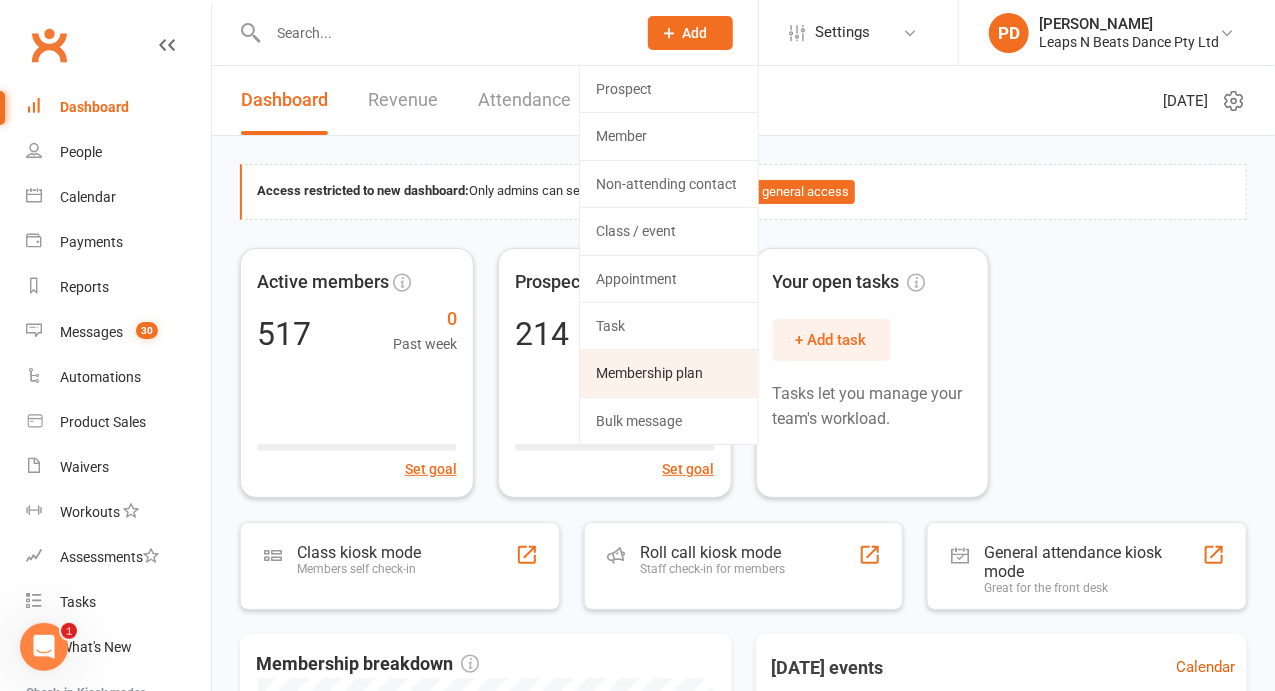 click on "Membership plan" 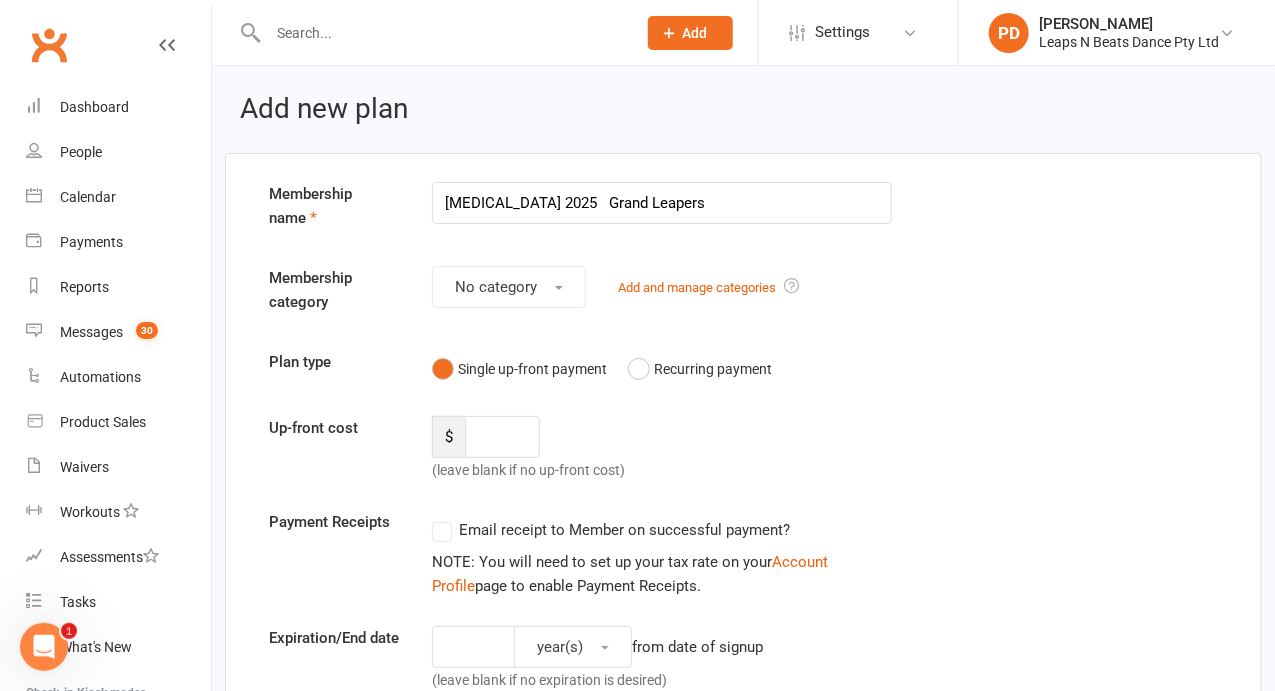 click on "[MEDICAL_DATA] 2025   Grand Leapers" at bounding box center [662, 203] 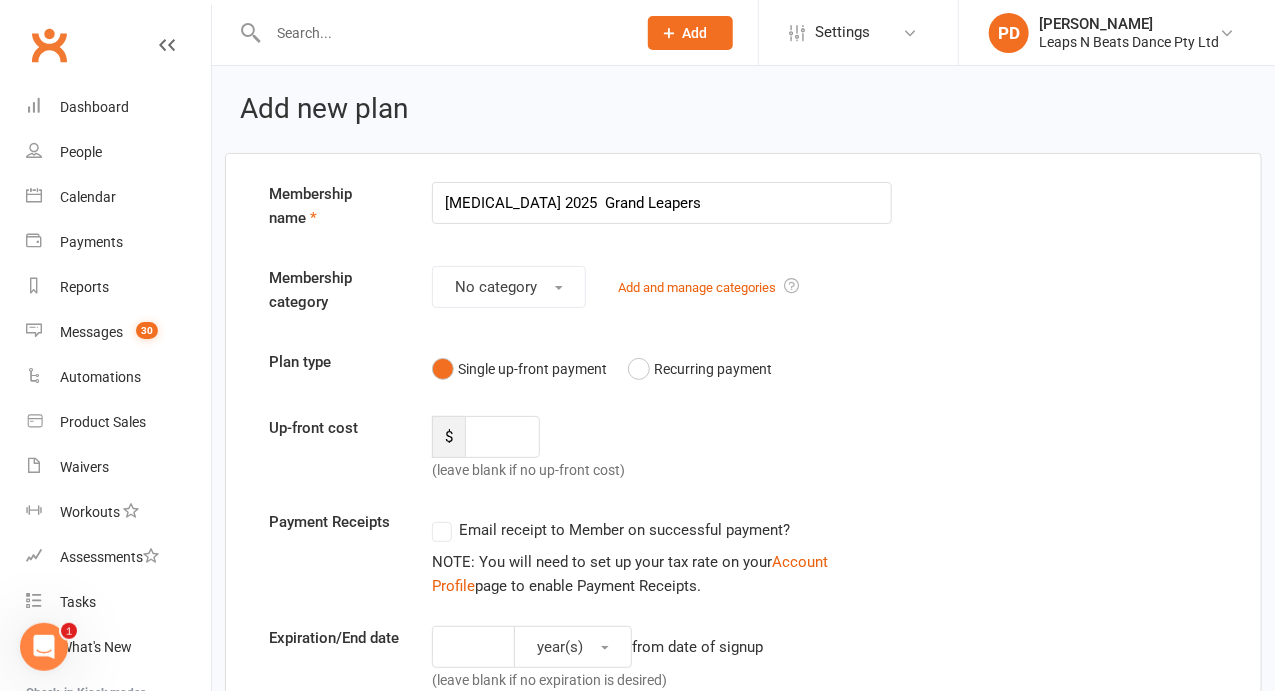 click on "[MEDICAL_DATA] 2025  Grand Leapers" at bounding box center [662, 203] 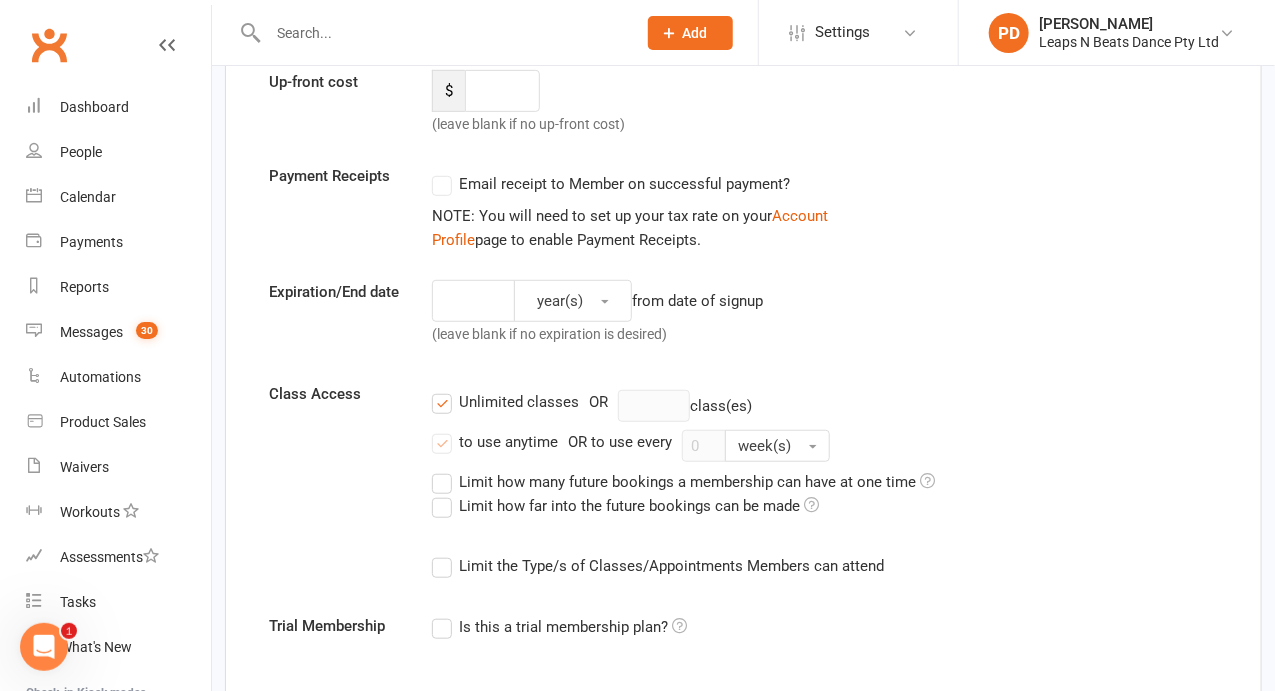 scroll, scrollTop: 349, scrollLeft: 0, axis: vertical 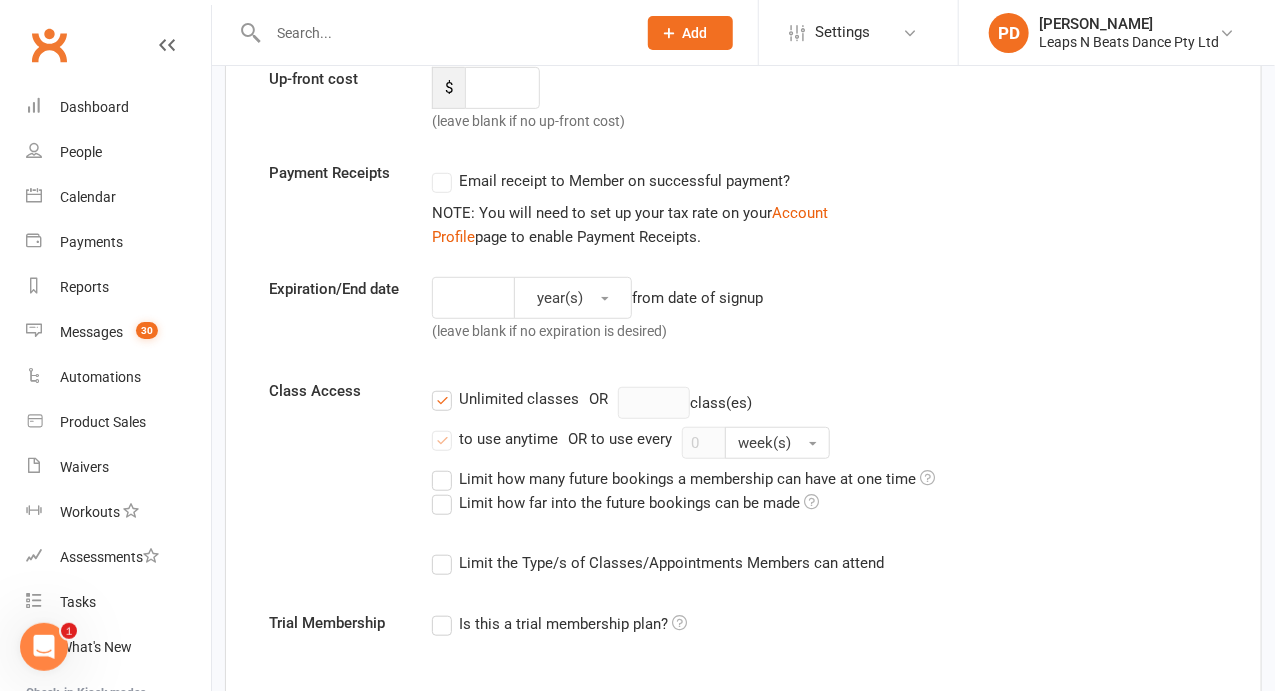type on "[MEDICAL_DATA] 2025  Grand Leapers 10 class" 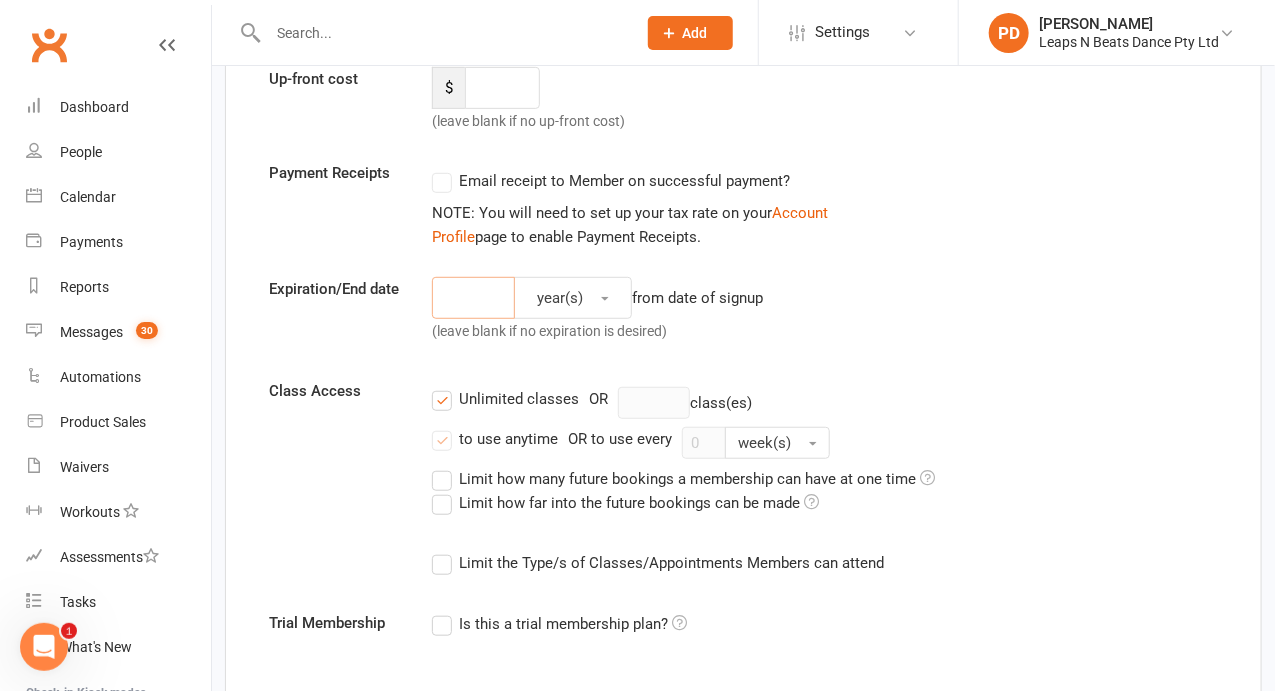 click at bounding box center [473, 298] 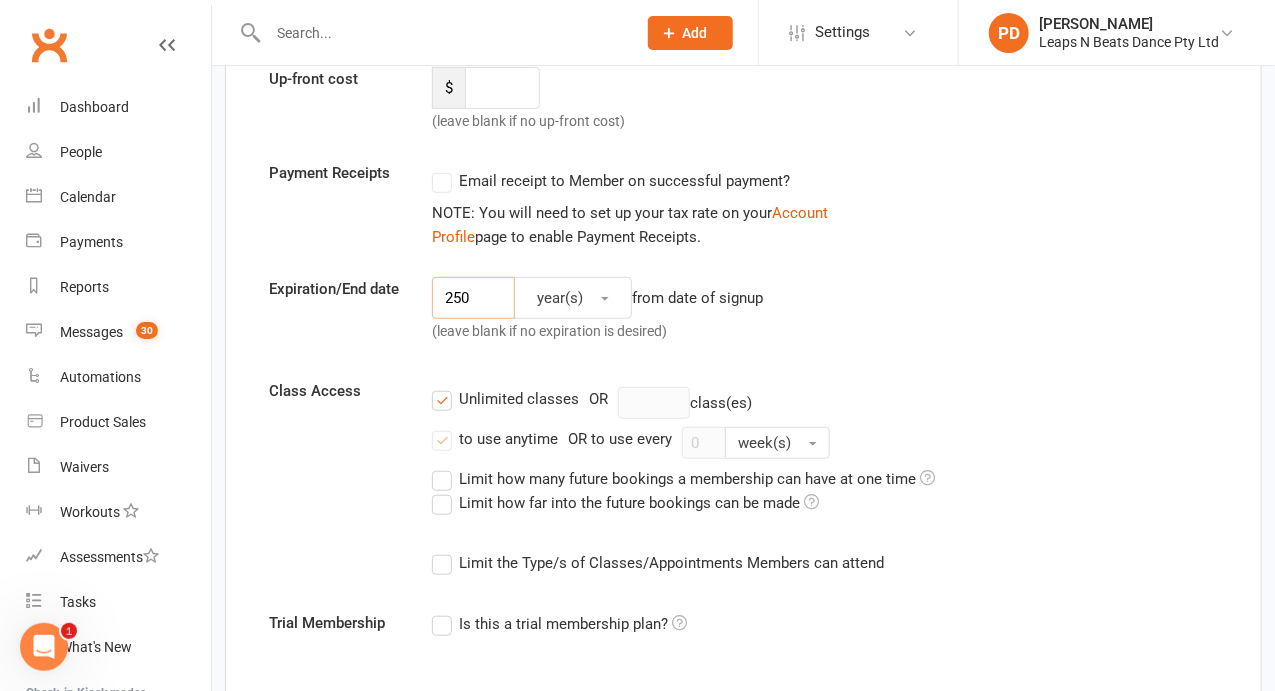 type on "250" 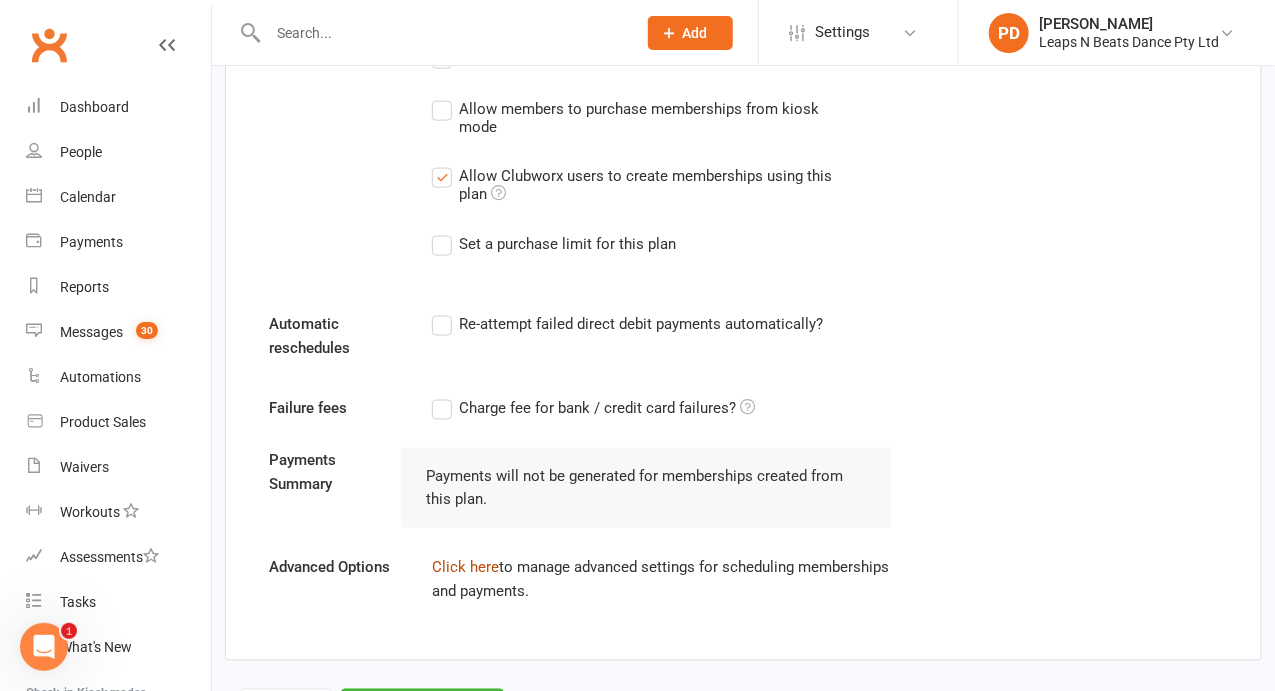 scroll, scrollTop: 1077, scrollLeft: 0, axis: vertical 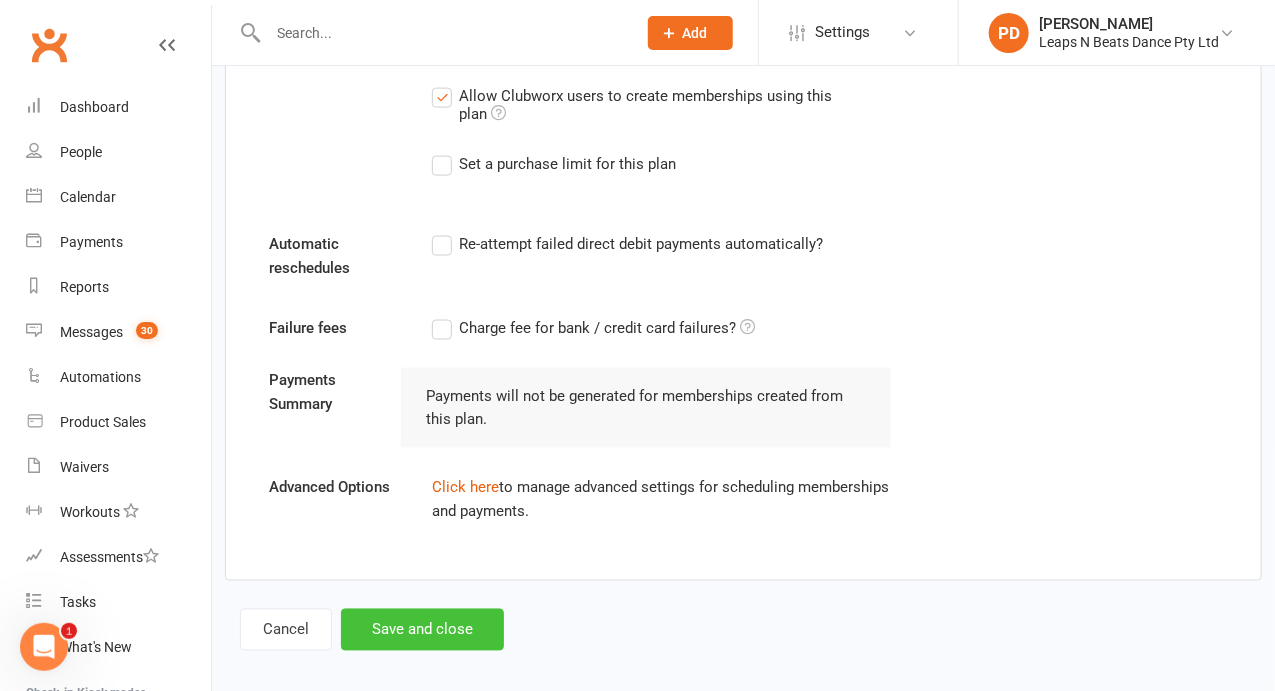 click on "Save and close" at bounding box center [422, 630] 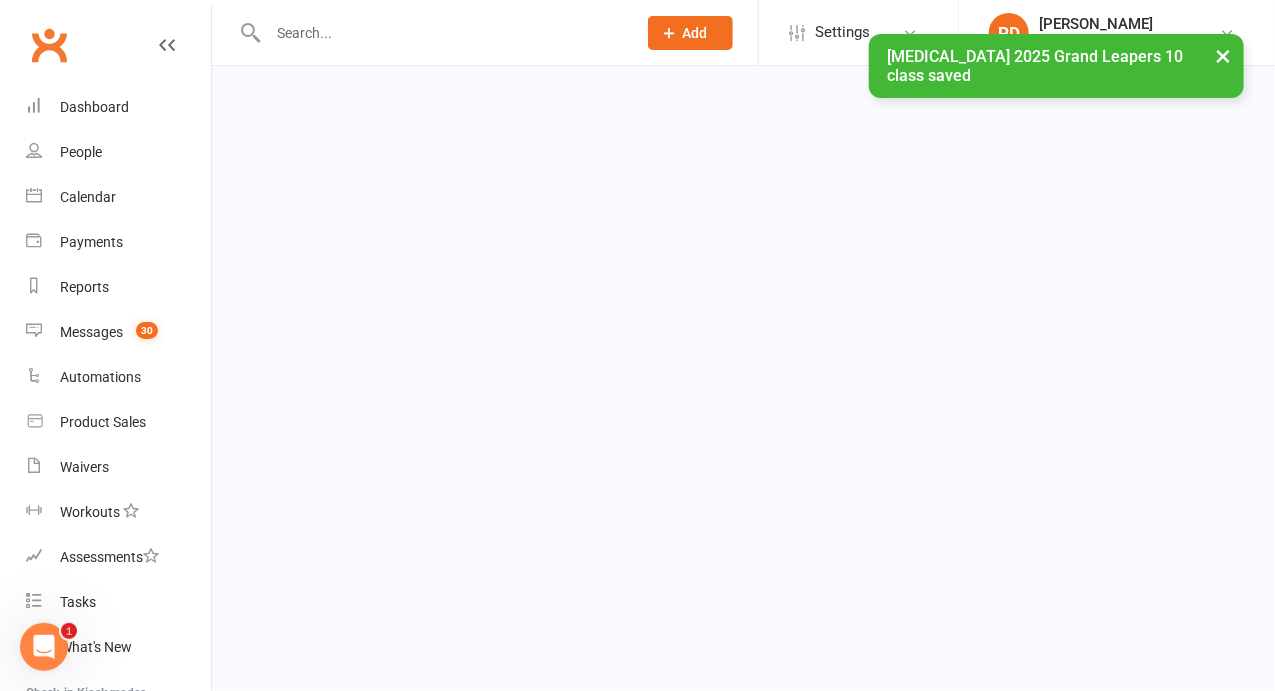 scroll, scrollTop: 0, scrollLeft: 0, axis: both 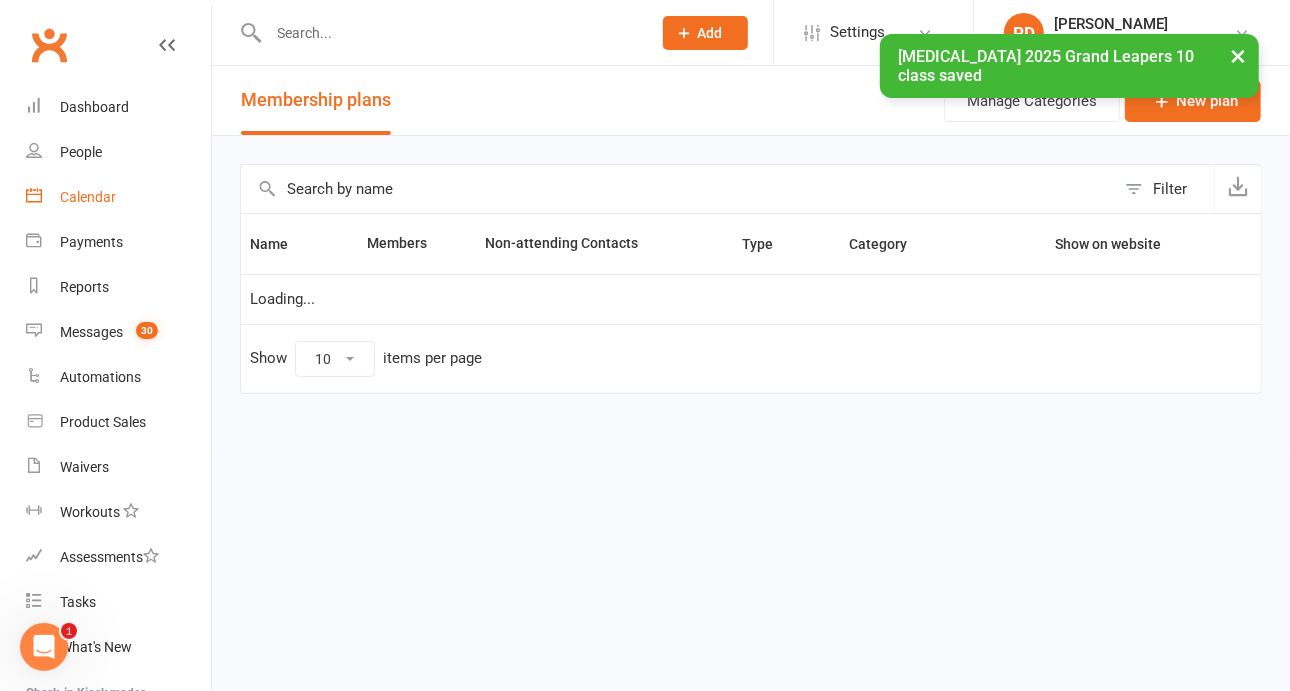 click on "Calendar" at bounding box center [88, 197] 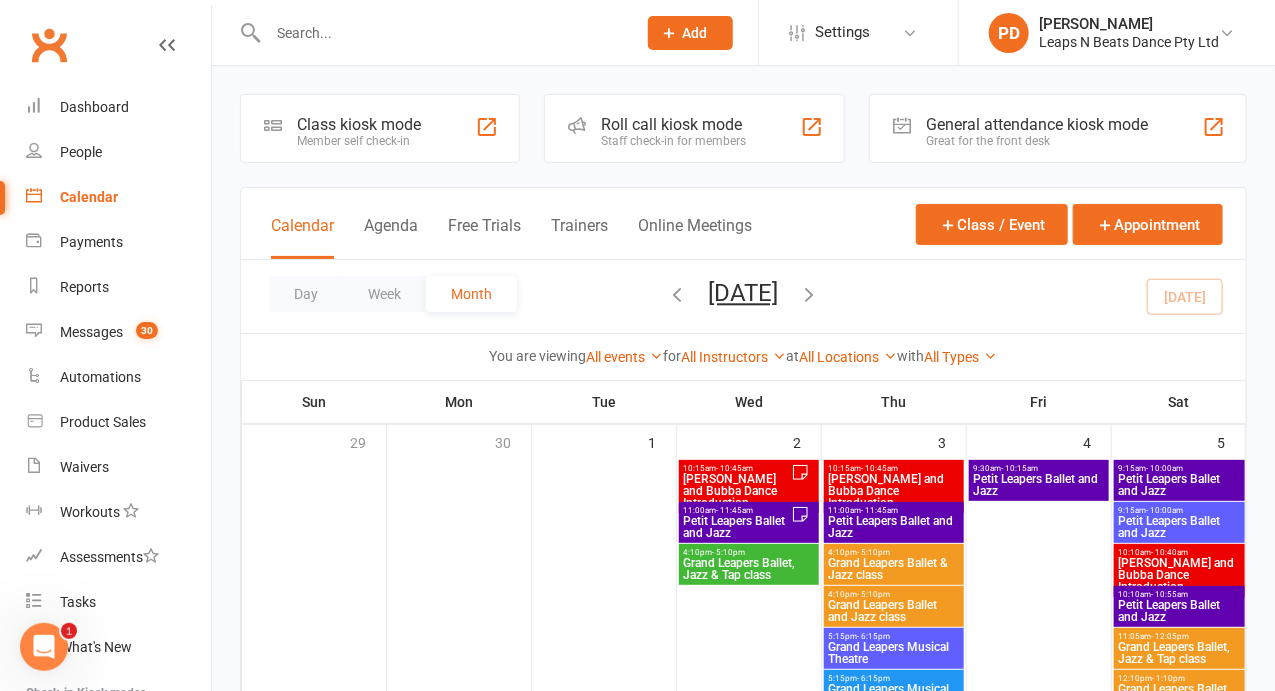 click on "Grand Leapers Ballet, Jazz & Tap class" at bounding box center (1179, 653) 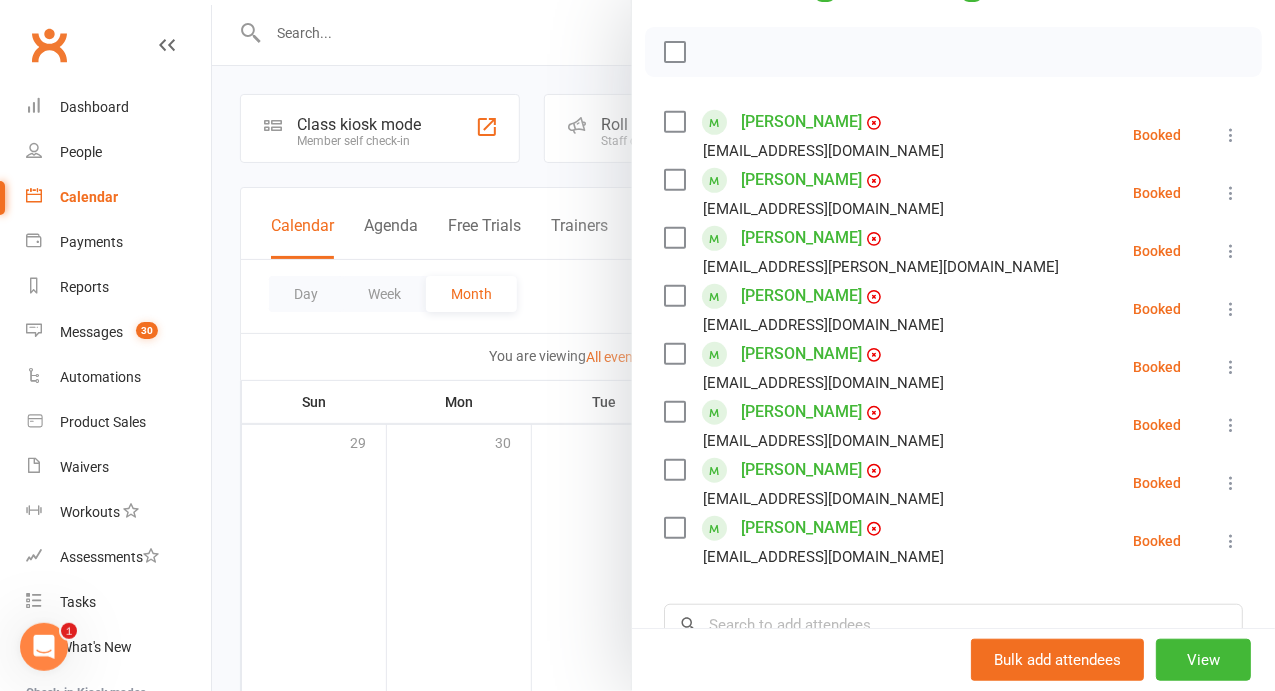 scroll, scrollTop: 268, scrollLeft: 0, axis: vertical 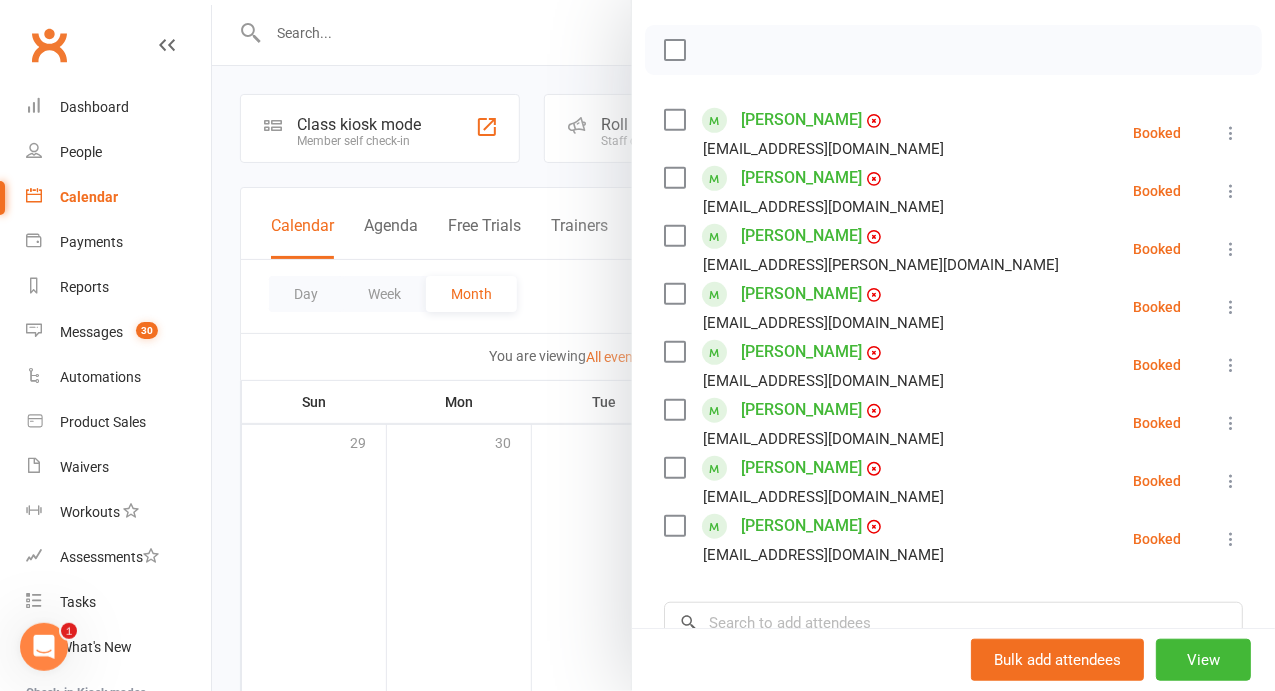 click at bounding box center [743, 345] 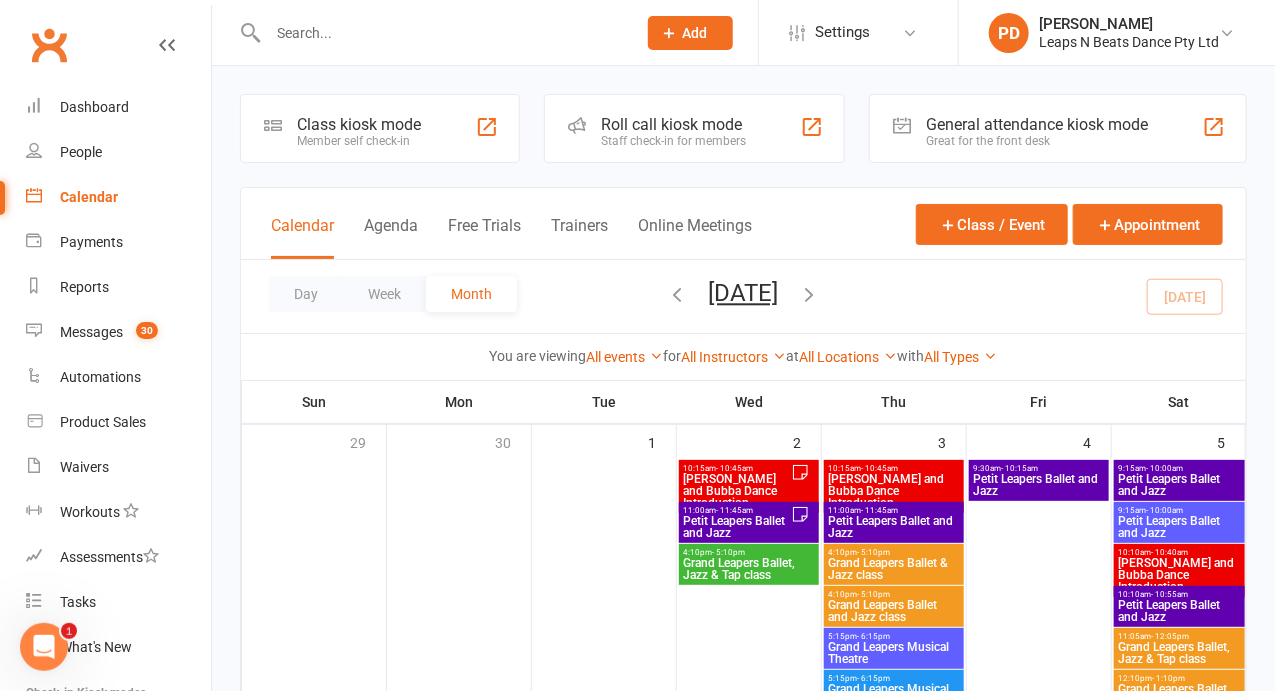 click on "Add" 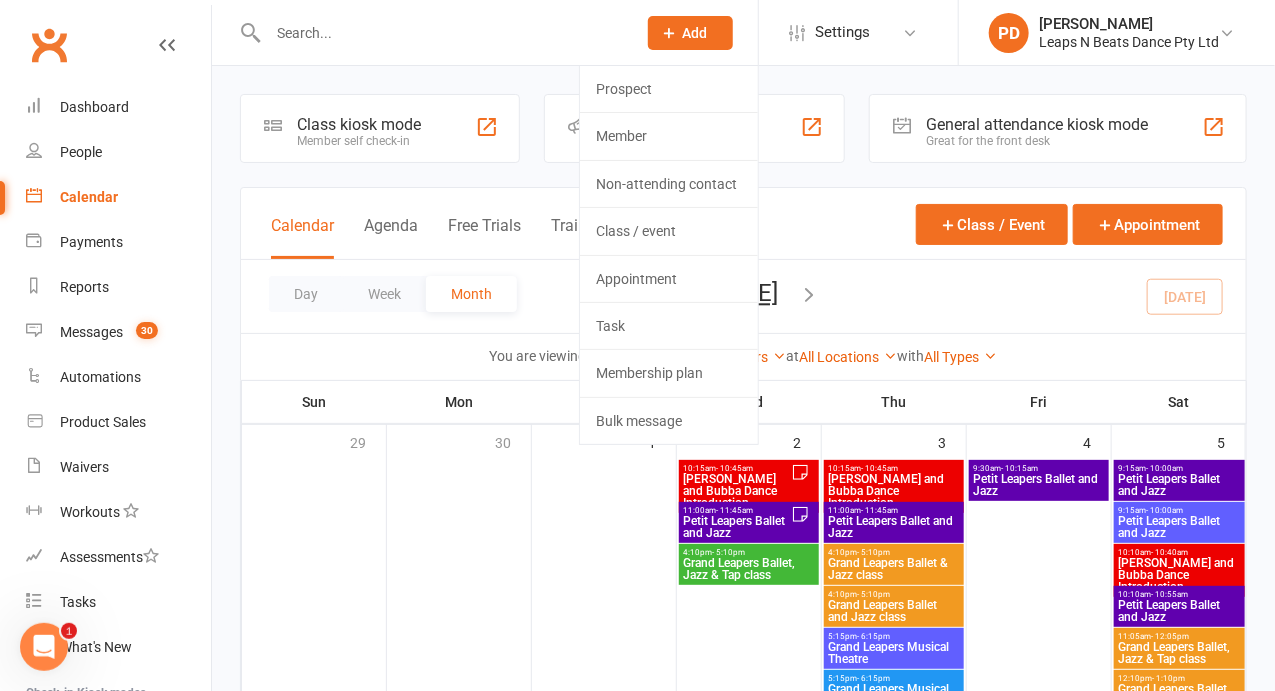 click at bounding box center [442, 33] 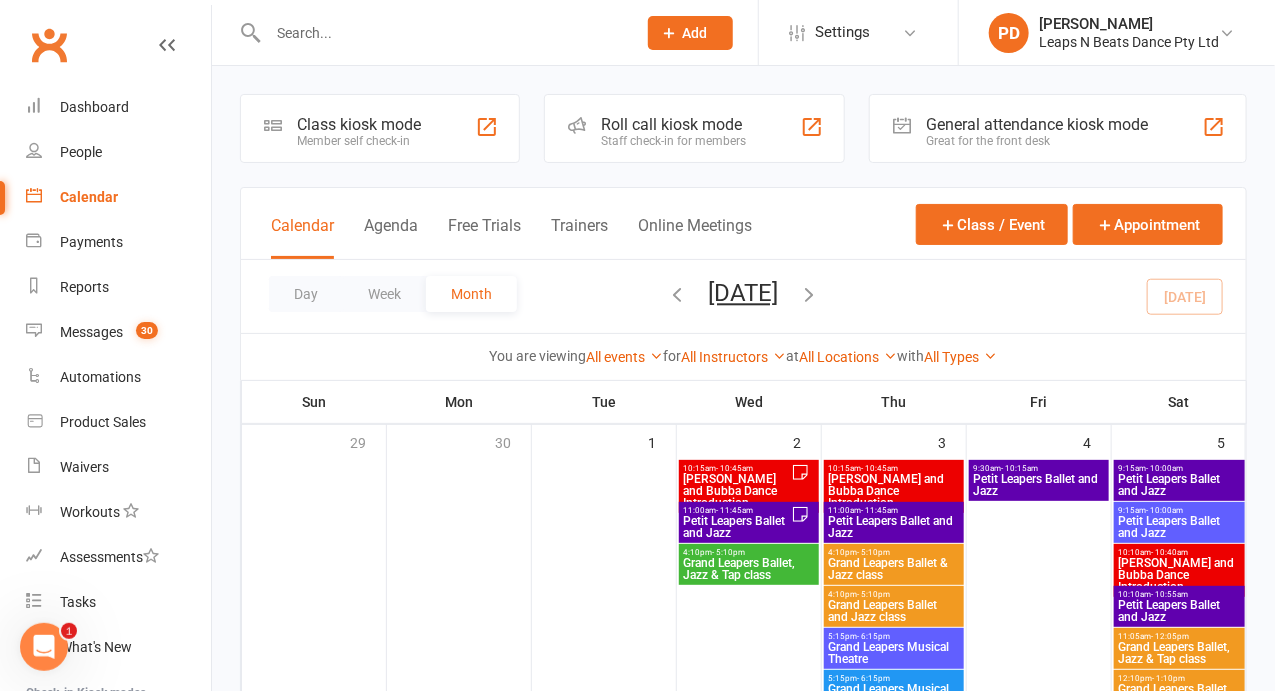 click at bounding box center (431, 32) 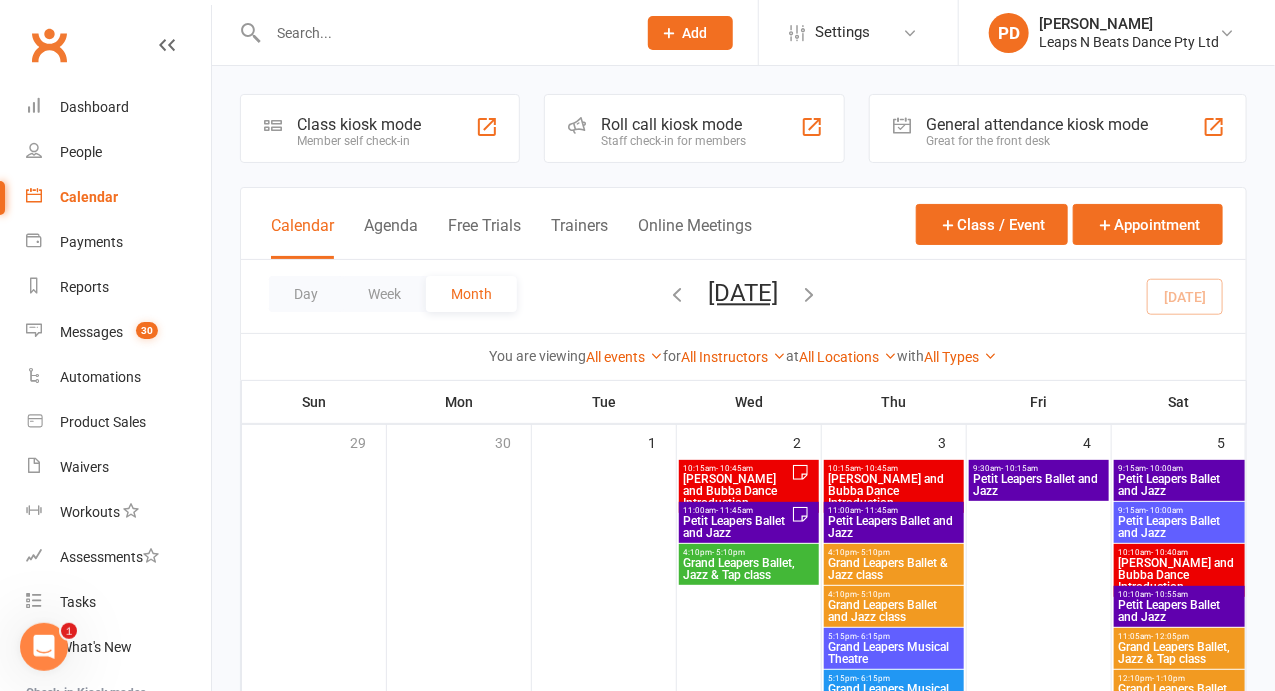 click at bounding box center (431, 32) 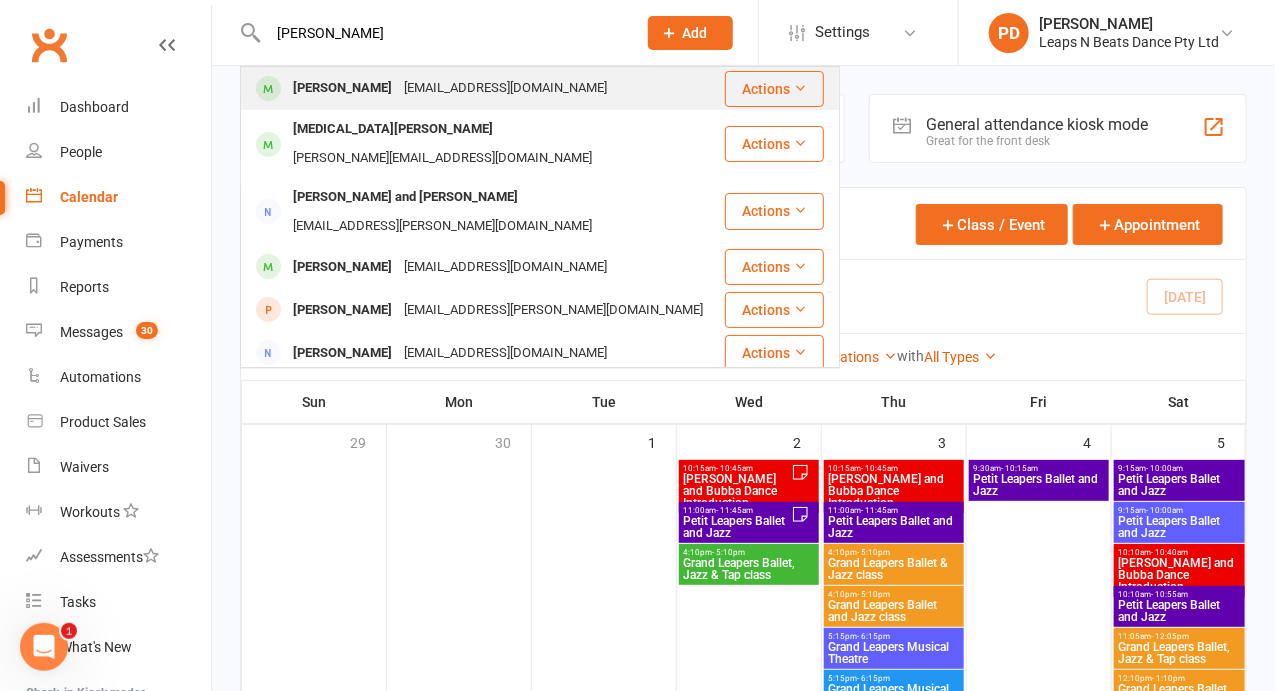 type on "[PERSON_NAME]" 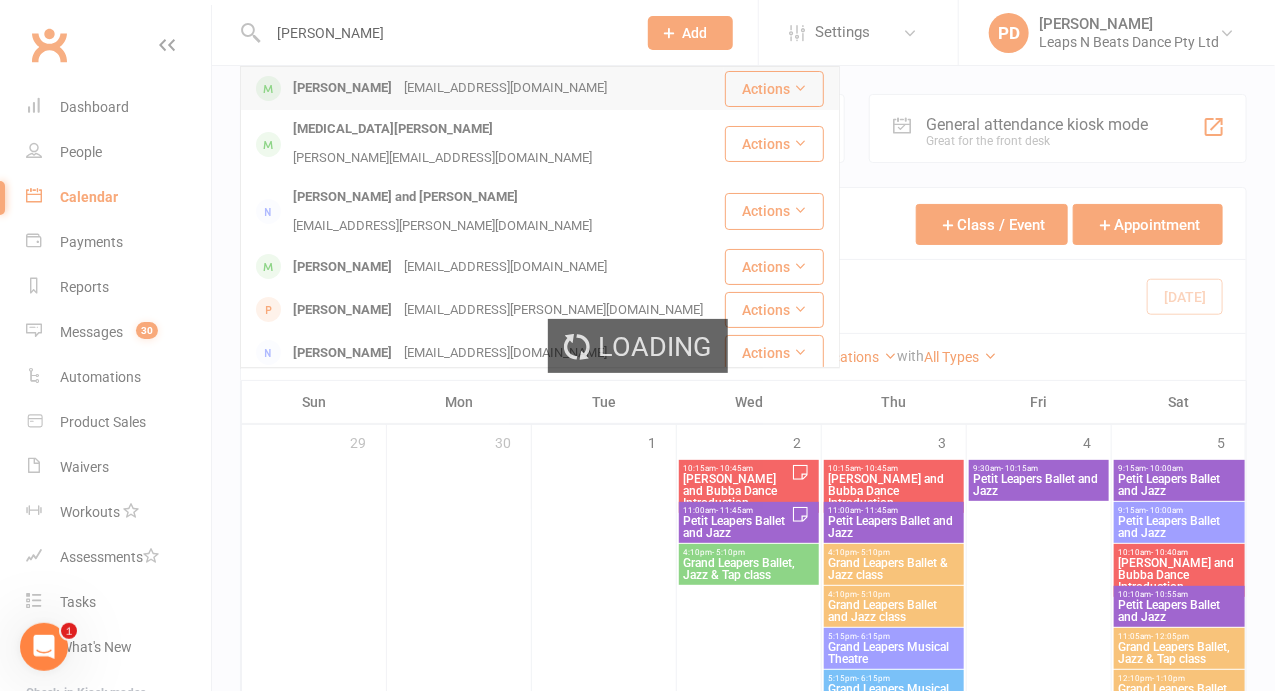 type 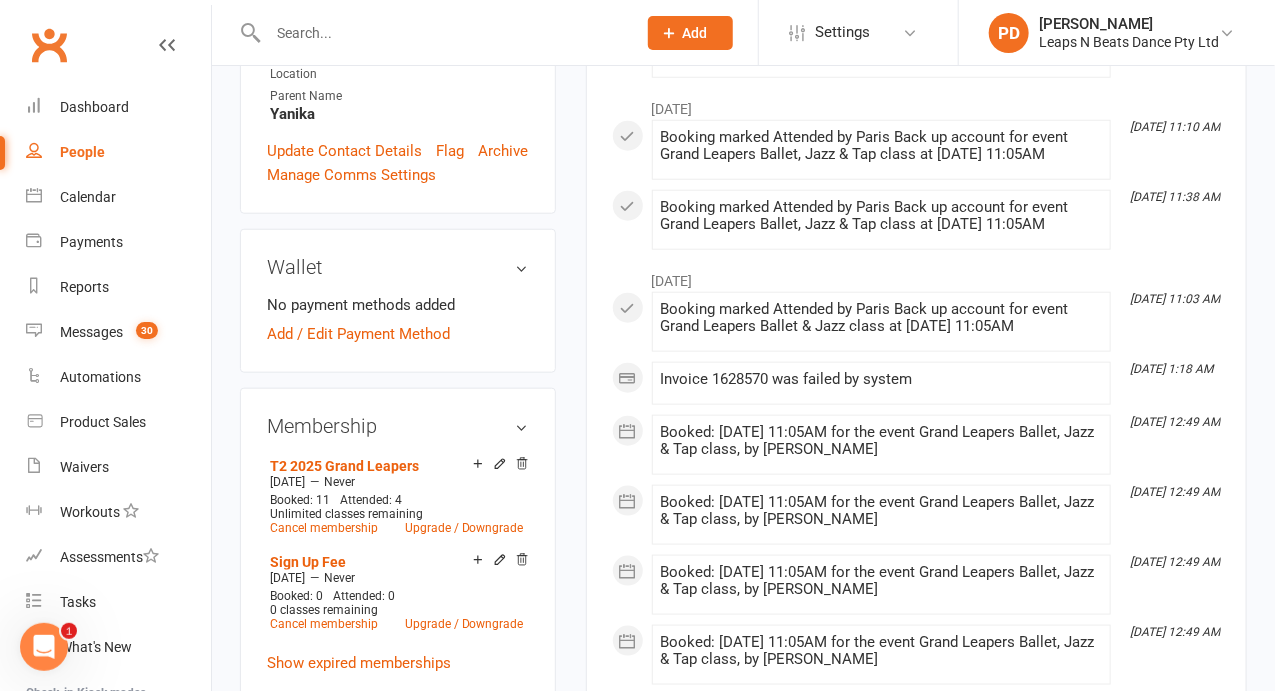 scroll, scrollTop: 658, scrollLeft: 0, axis: vertical 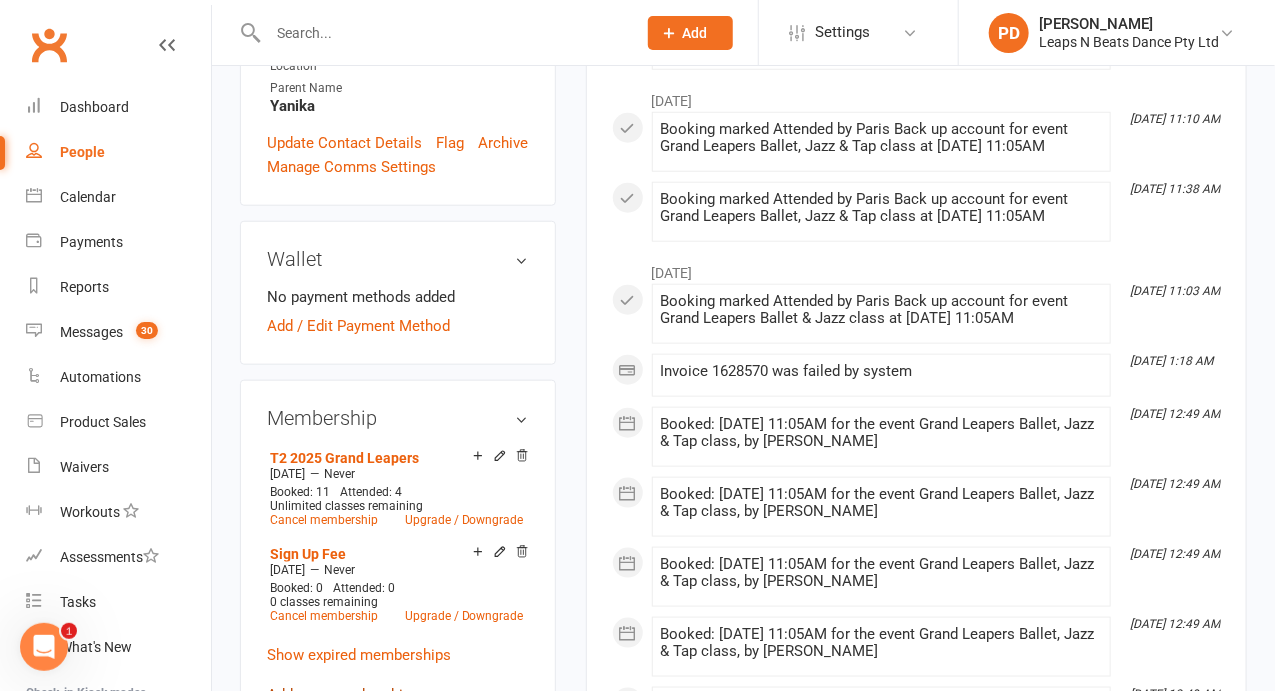 click on "Add new membership" at bounding box center [339, 695] 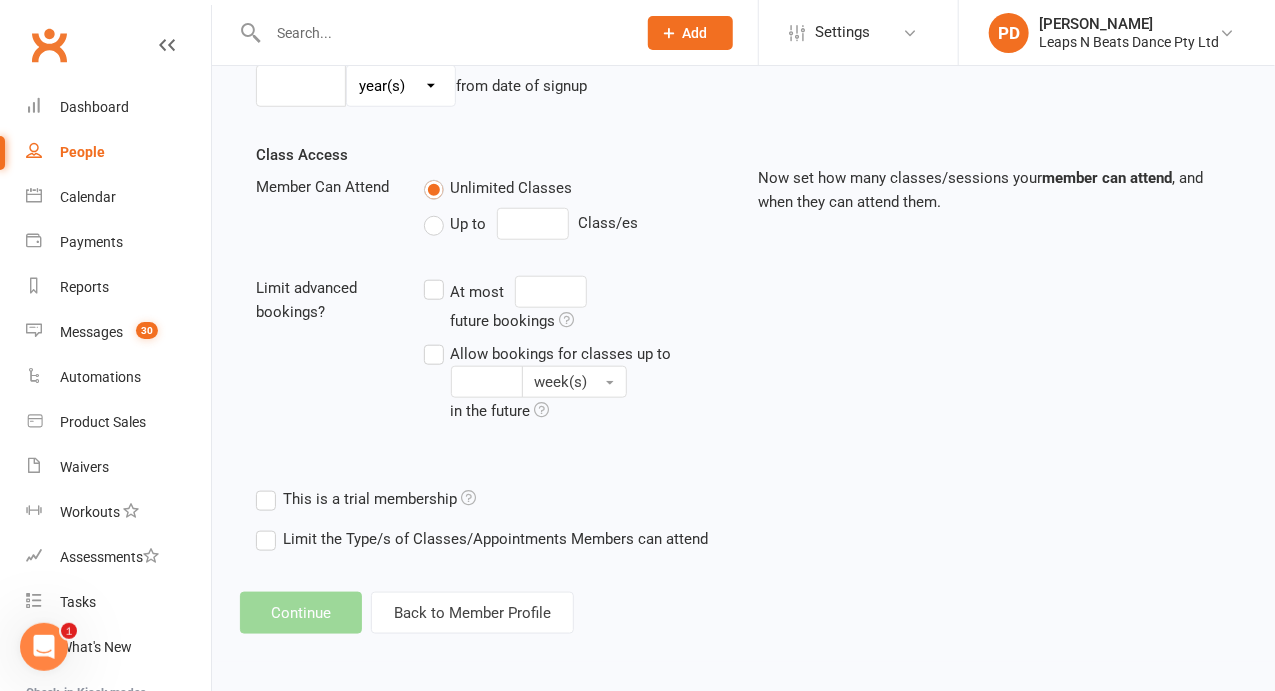 scroll, scrollTop: 0, scrollLeft: 0, axis: both 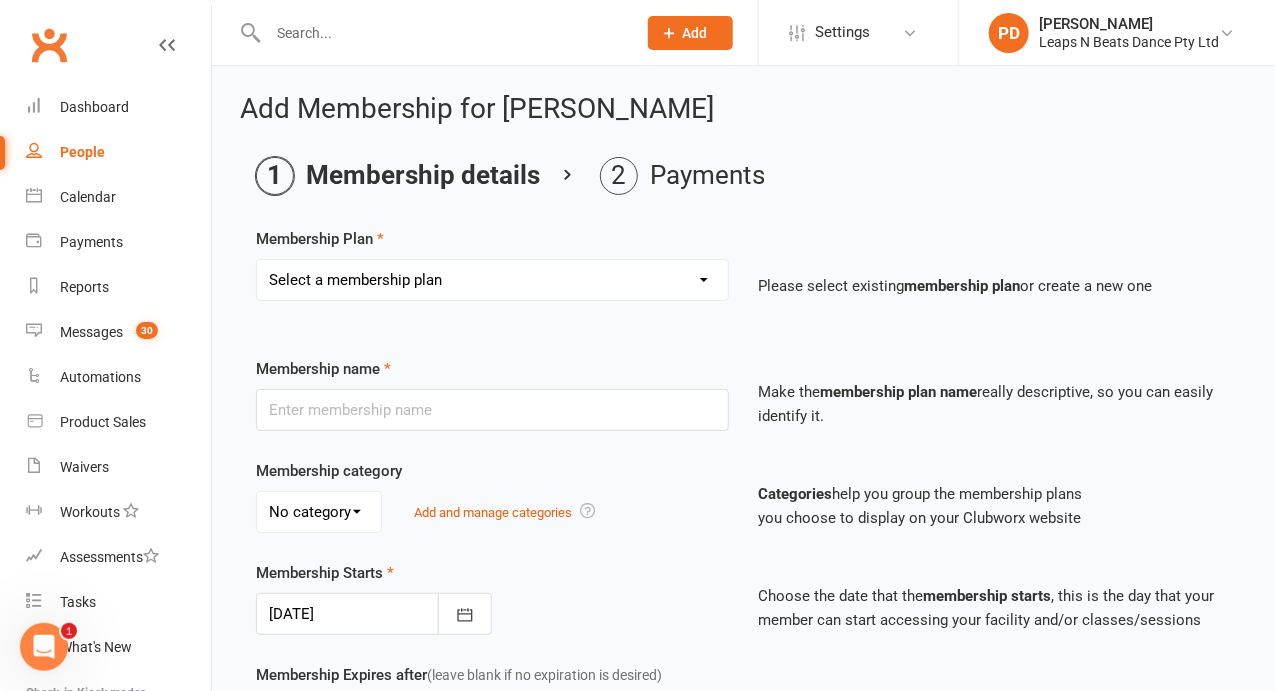 click on "Select a membership plan Create new Membership Plan Term 1 [PERSON_NAME] & Bubba 2023 - Existing (10 weeks) Term 1 Petit Leapers - Existing (10 week) Term 1 Grand Leapers - Existing (10 week) Term 1 Petit Leapers- Existing (9 week) Term 1 [PERSON_NAME] & Bubba 2023 Existing (9 week) Term 1 Grand Leapers- Existing (9 week pack) Term 1 Grand Leapers ACRO- Existing (9 week) Petit Leapers ACRO Existing (9 weeks) Sign Up Fee Sign Up Fee (2nd Member) Grand Leapers- monthly pack Term 2 [PERSON_NAME] & Bubba 2023 - Existing 9 week Term 2 Petit Leapers- Existing (9 week) Term 2 Grand Leapers- Existing (9 week pack) Term 2 ACRO Petit Leapers- Existing (9 week) Term 2  Grand Leapers ACRO- Existing (9 week pack) Term 2 Petit Leapers - Existing (10 week) Term 2 [PERSON_NAME] & Bubba 2023 - (10 week) Term 2  Grand Leapers- Existing (10 week pack) Term 2 Grand Leapers- Existing (10 week pack) Term 2 ACRO Grand Leapers- Existing (10 week) Term 2 [PERSON_NAME] & Bubba 2023 (3 week) Term 3  Grand Leapers 2023 - 10 week Term 3 Grand Leapers Acrobatics 2023 - 10 week" at bounding box center (492, 280) 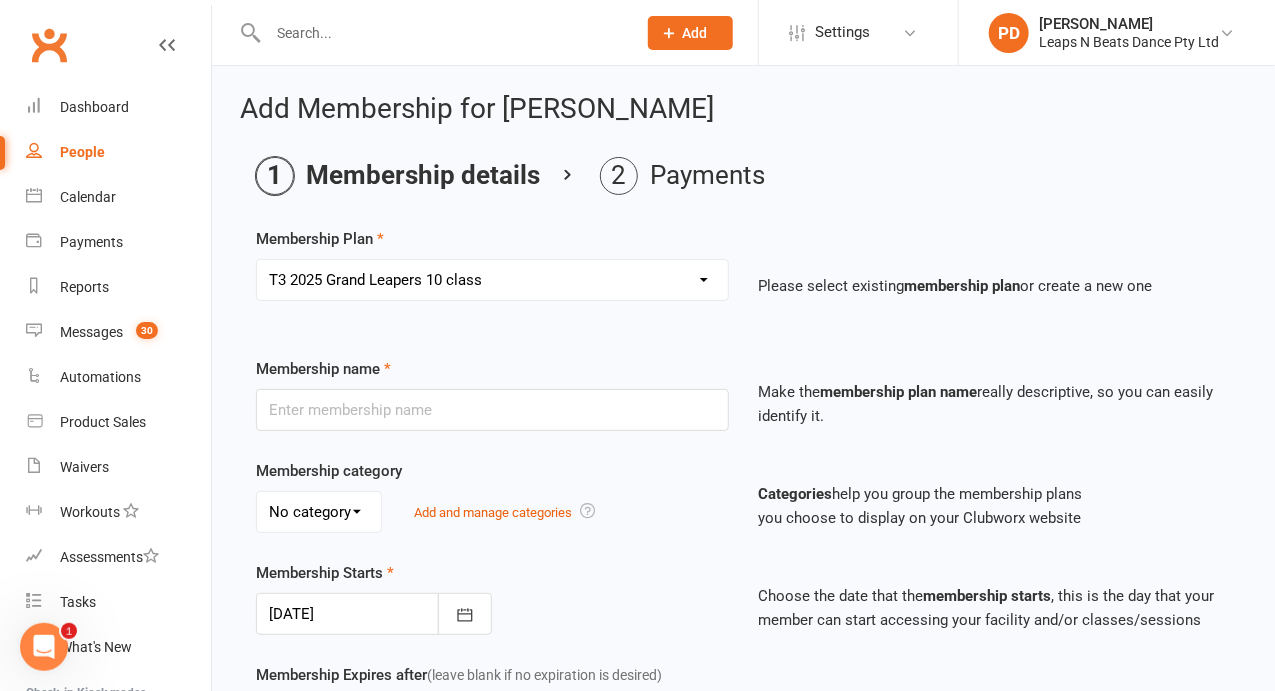 click on "Select a membership plan Create new Membership Plan Term 1 [PERSON_NAME] & Bubba 2023 - Existing (10 weeks) Term 1 Petit Leapers - Existing (10 week) Term 1 Grand Leapers - Existing (10 week) Term 1 Petit Leapers- Existing (9 week) Term 1 [PERSON_NAME] & Bubba 2023 Existing (9 week) Term 1 Grand Leapers- Existing (9 week pack) Term 1 Grand Leapers ACRO- Existing (9 week) Petit Leapers ACRO Existing (9 weeks) Sign Up Fee Sign Up Fee (2nd Member) Grand Leapers- monthly pack Term 2 [PERSON_NAME] & Bubba 2023 - Existing 9 week Term 2 Petit Leapers- Existing (9 week) Term 2 Grand Leapers- Existing (9 week pack) Term 2 ACRO Petit Leapers- Existing (9 week) Term 2  Grand Leapers ACRO- Existing (9 week pack) Term 2 Petit Leapers - Existing (10 week) Term 2 [PERSON_NAME] & Bubba 2023 - (10 week) Term 2  Grand Leapers- Existing (10 week pack) Term 2 Grand Leapers- Existing (10 week pack) Term 2 ACRO Grand Leapers- Existing (10 week) Term 2 [PERSON_NAME] & Bubba 2023 (3 week) Term 3  Grand Leapers 2023 - 10 week Term 3 Grand Leapers Acrobatics 2023 - 10 week" at bounding box center (492, 280) 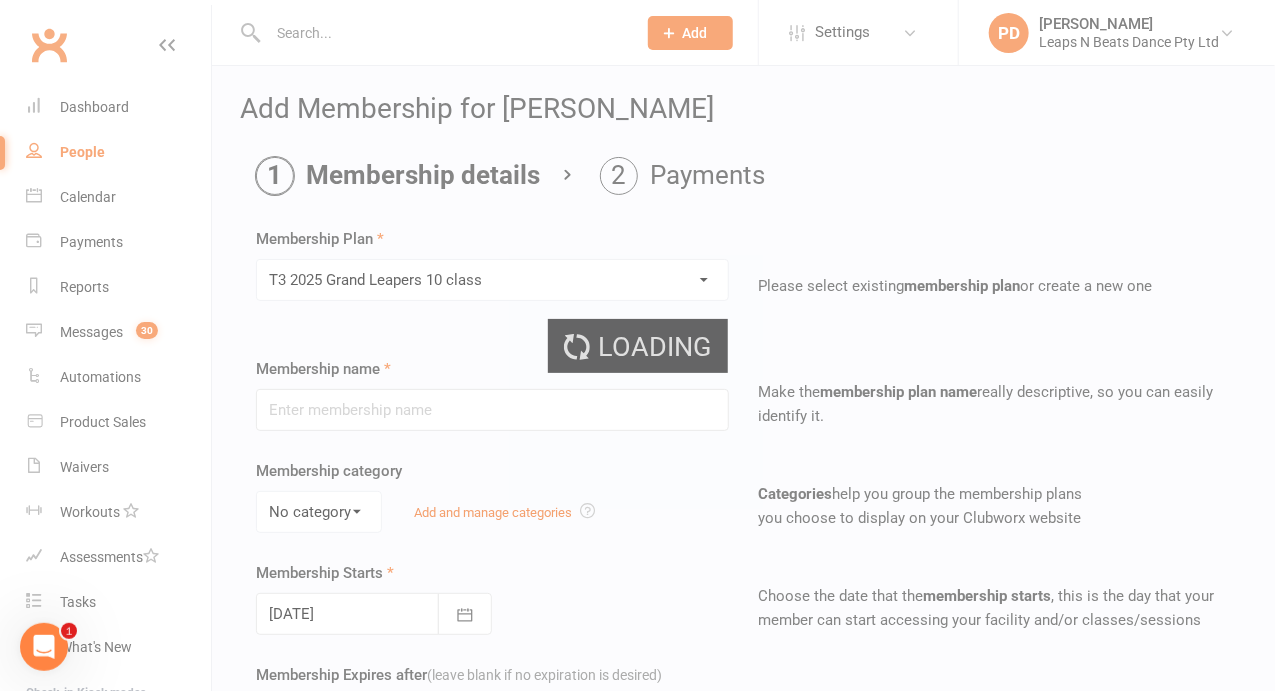 type on "[MEDICAL_DATA] 2025  Grand Leapers 10 class" 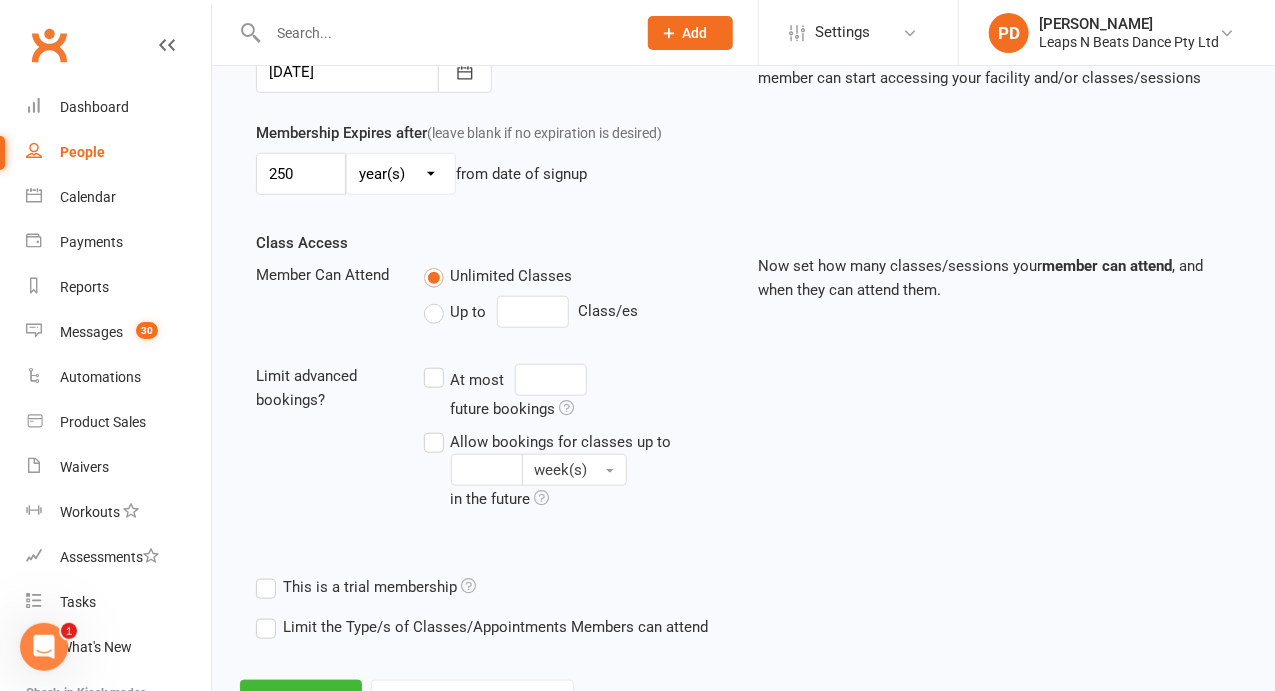 scroll, scrollTop: 541, scrollLeft: 0, axis: vertical 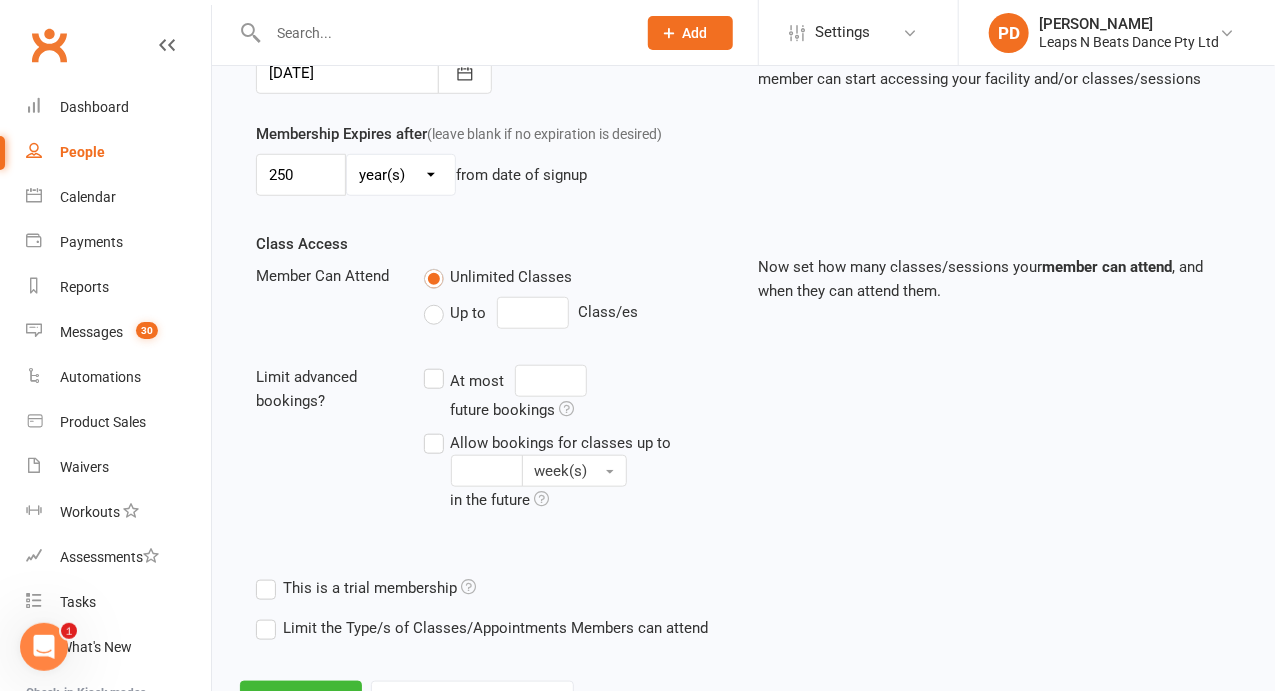 click on "Up to" at bounding box center (469, 311) 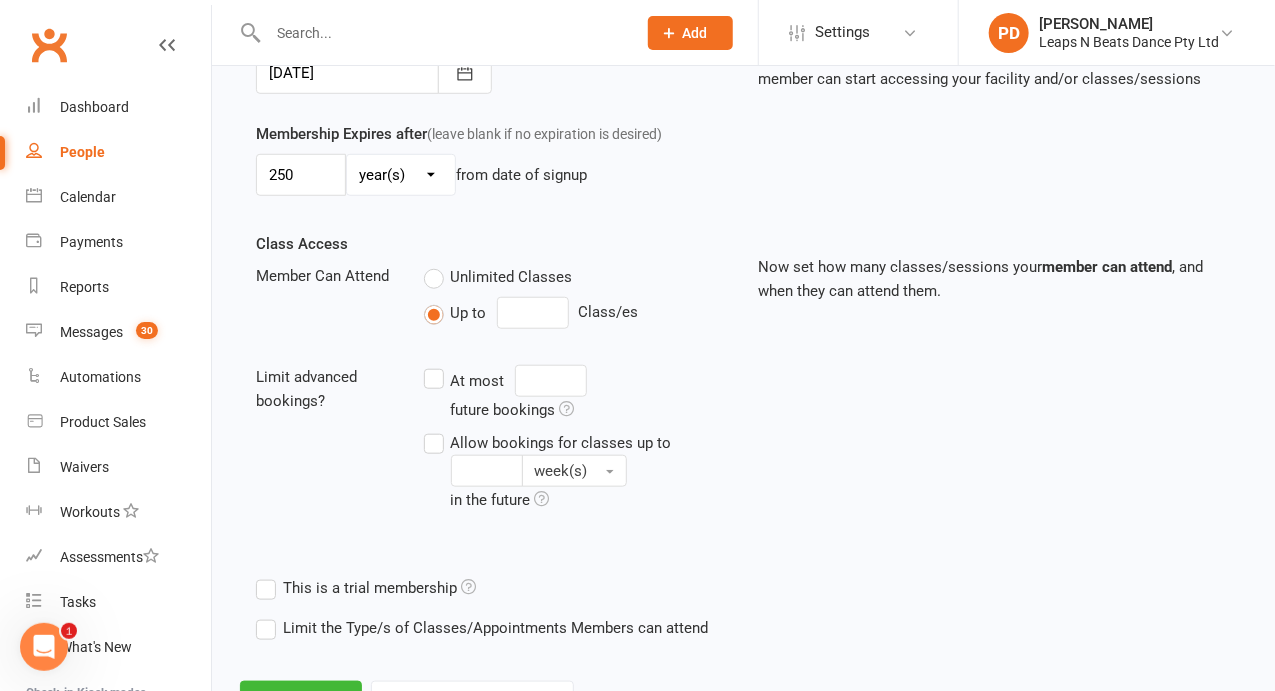 type on "0" 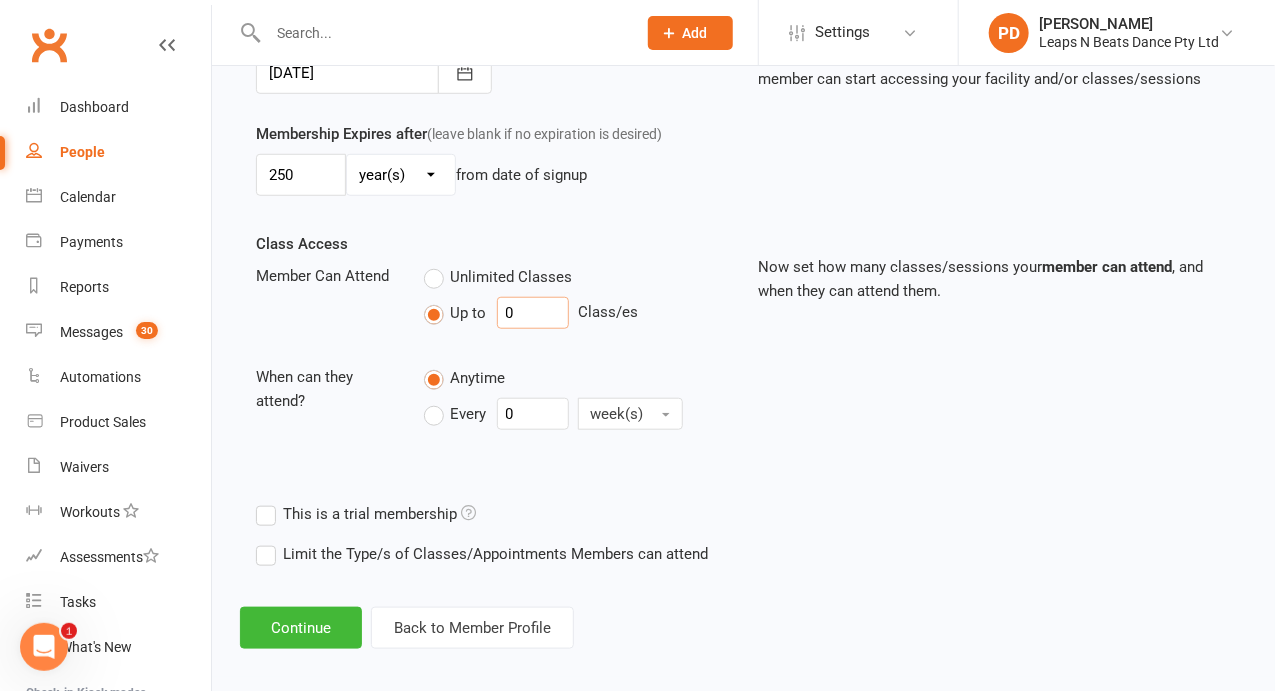 click on "0" at bounding box center [533, 313] 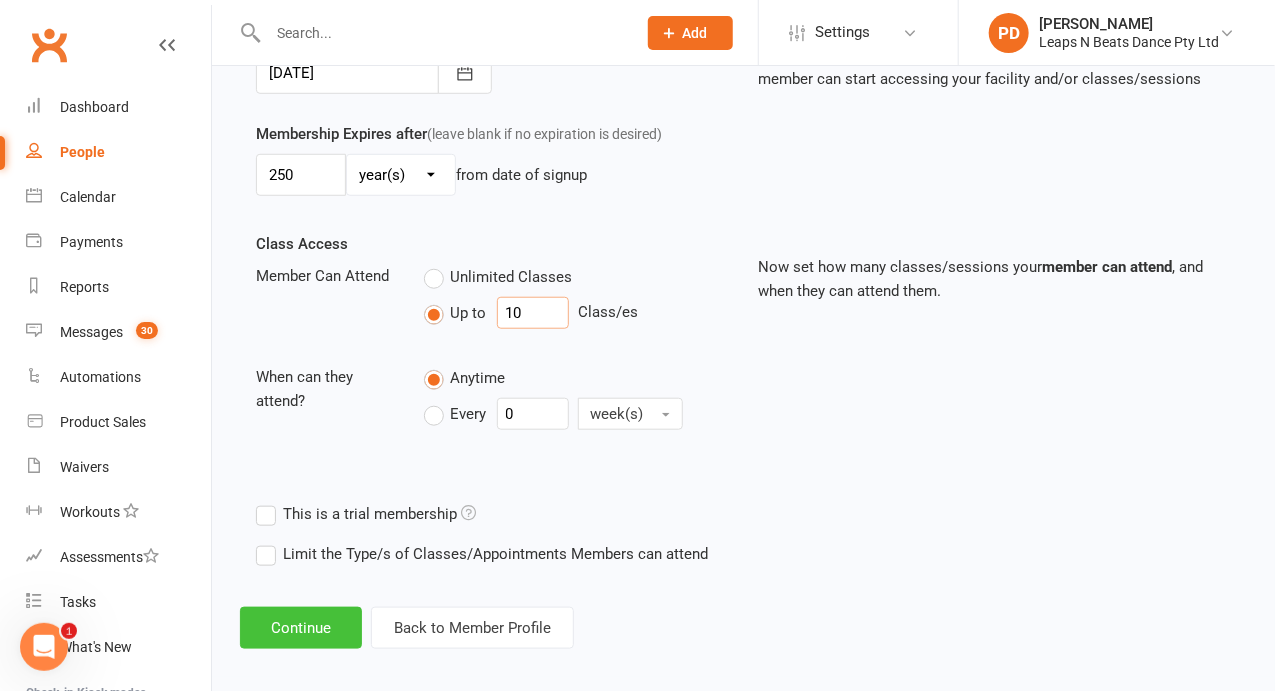 type on "10" 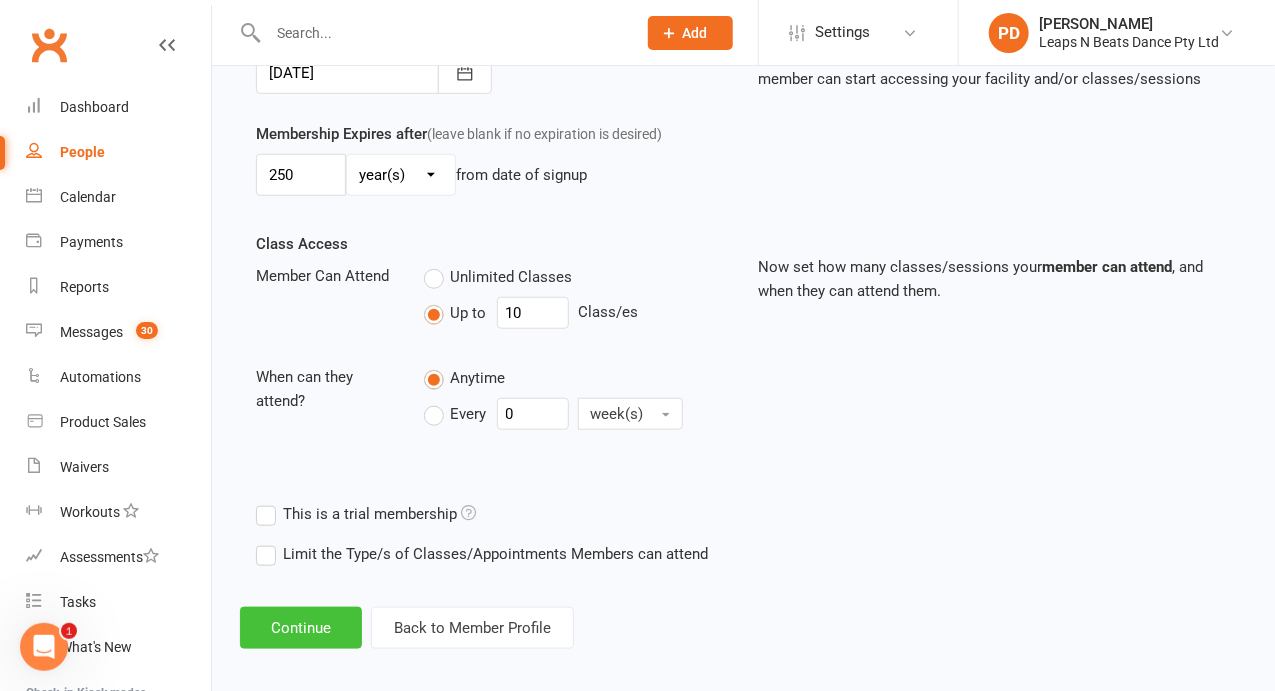 click on "Continue" at bounding box center [301, 628] 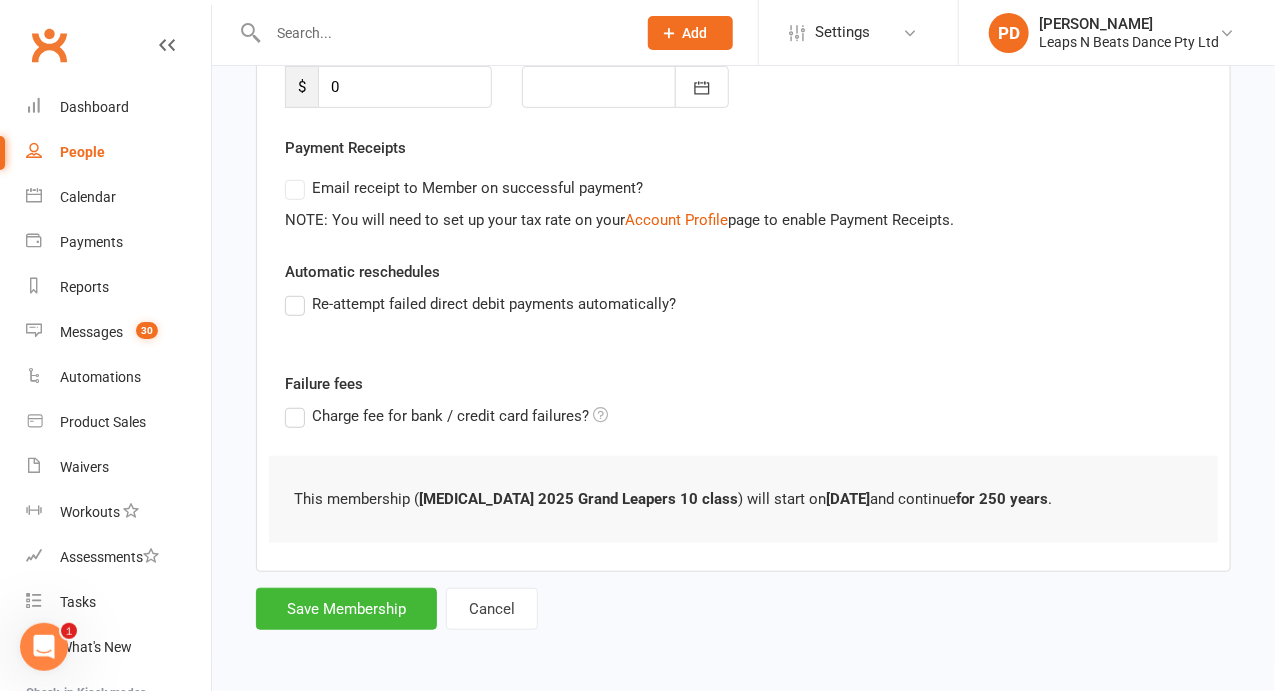 scroll, scrollTop: 314, scrollLeft: 0, axis: vertical 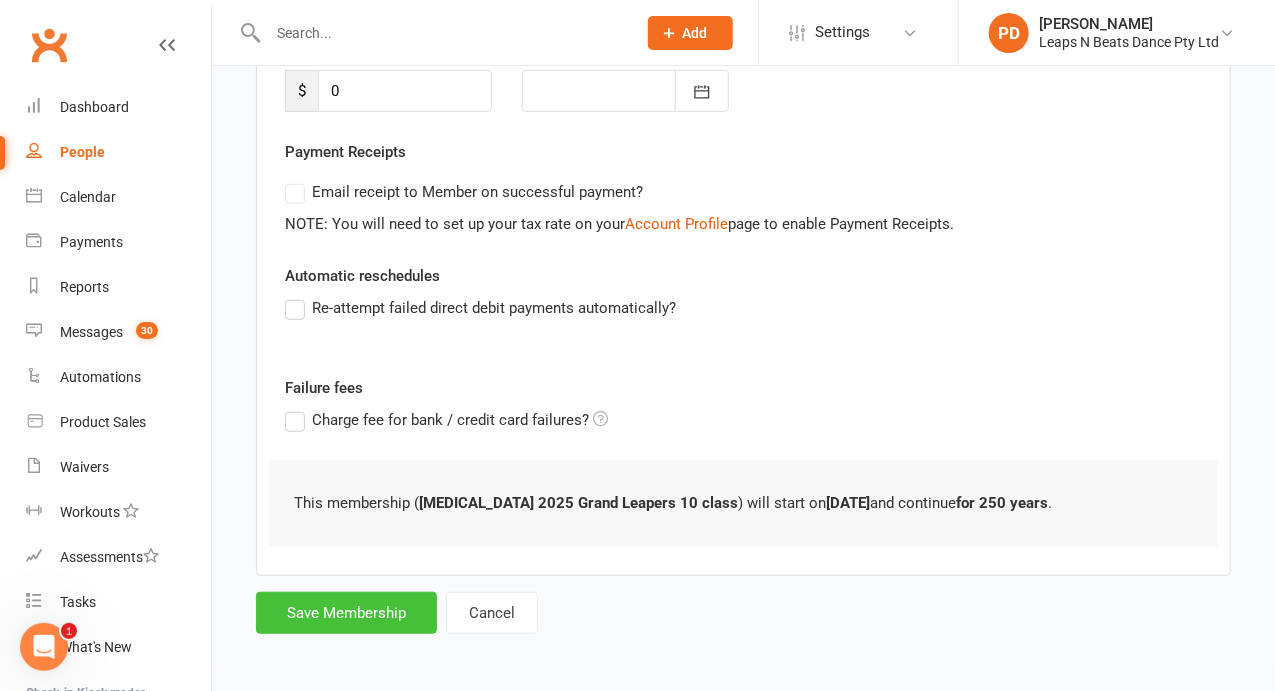 click on "Save Membership" at bounding box center [346, 613] 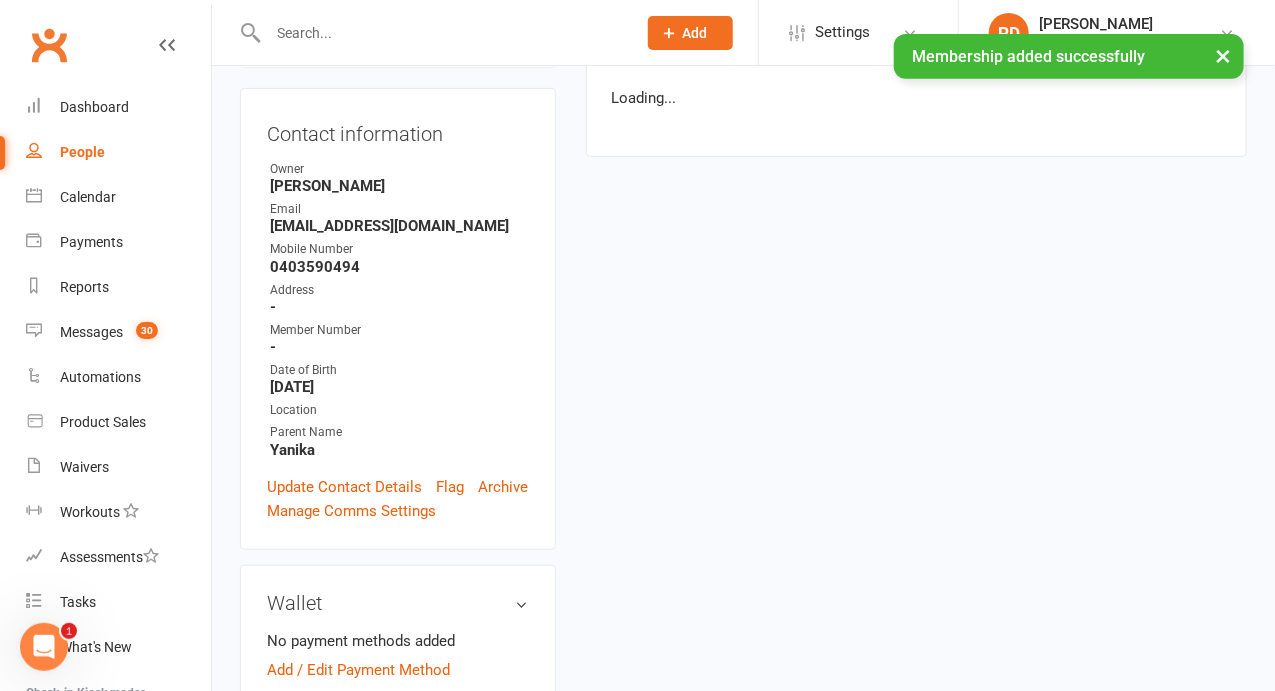 scroll, scrollTop: 0, scrollLeft: 0, axis: both 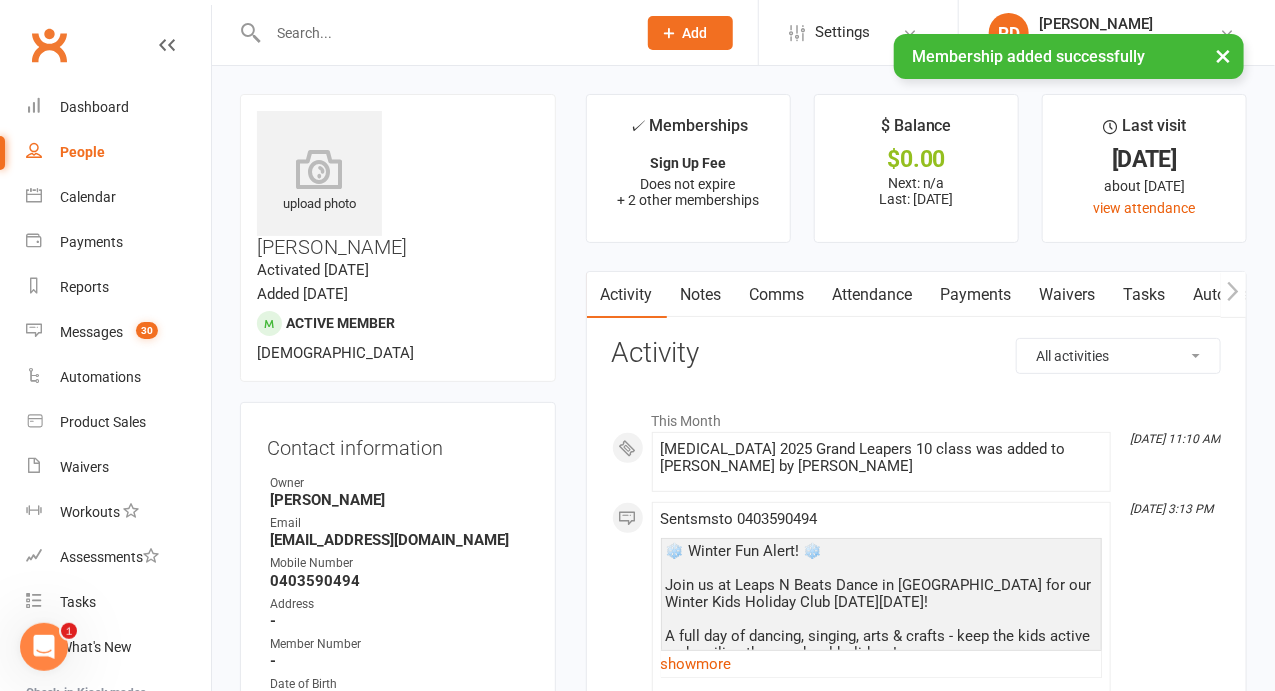 click on "× Membership added successfully" at bounding box center (624, 34) 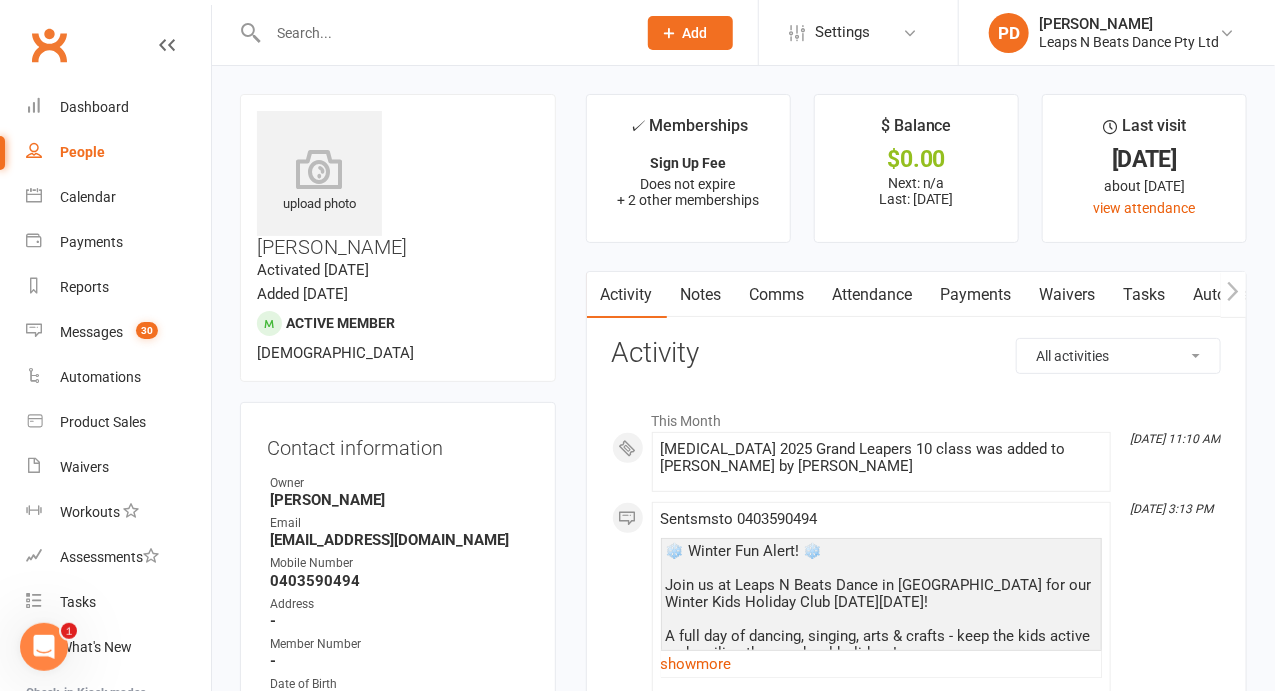 click at bounding box center (442, 33) 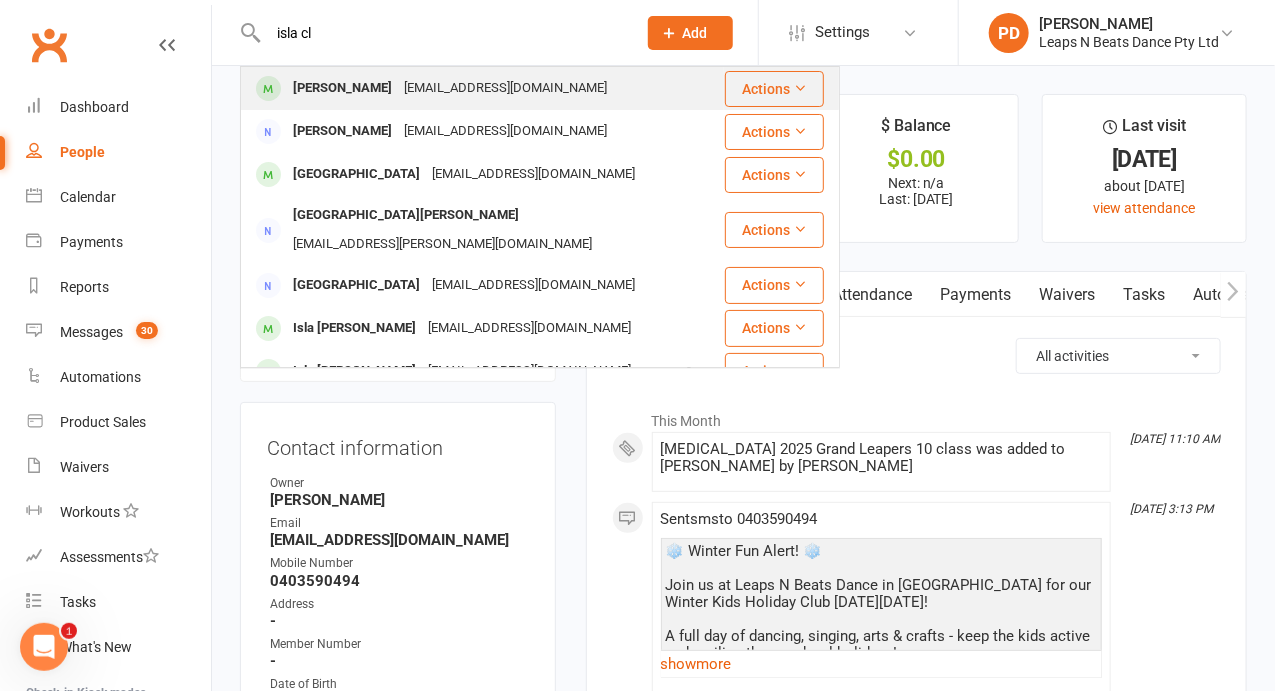 type on "isla cl" 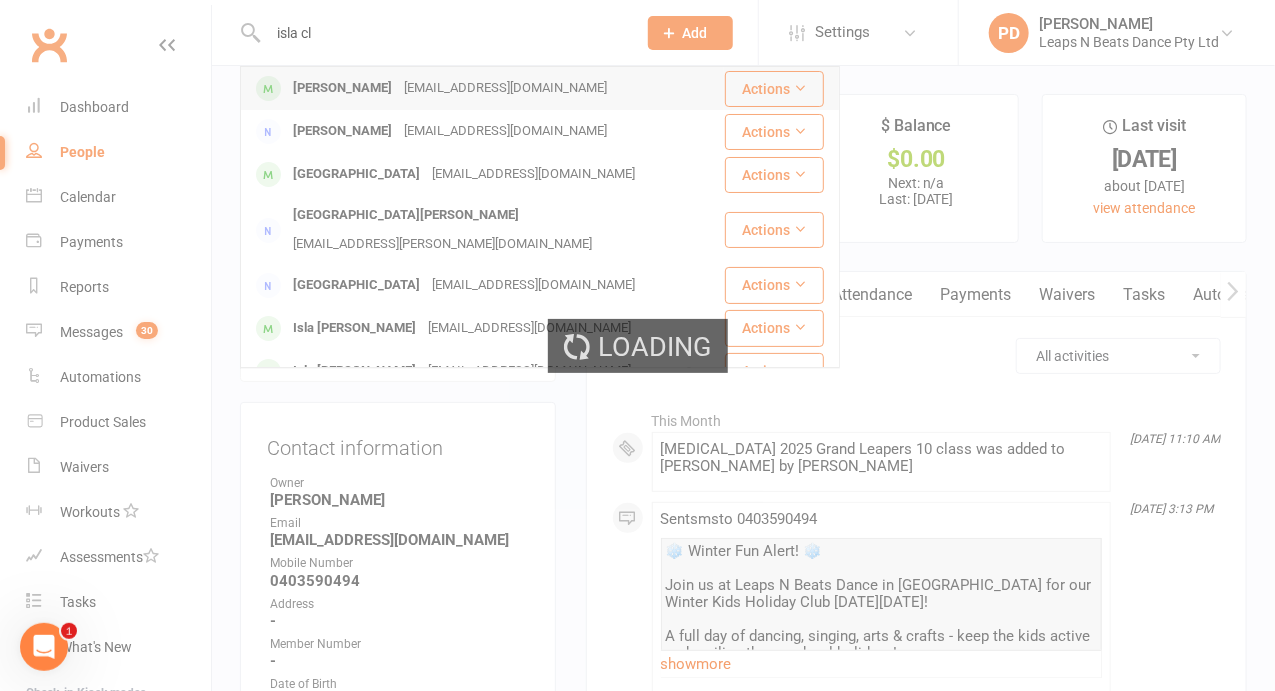 type 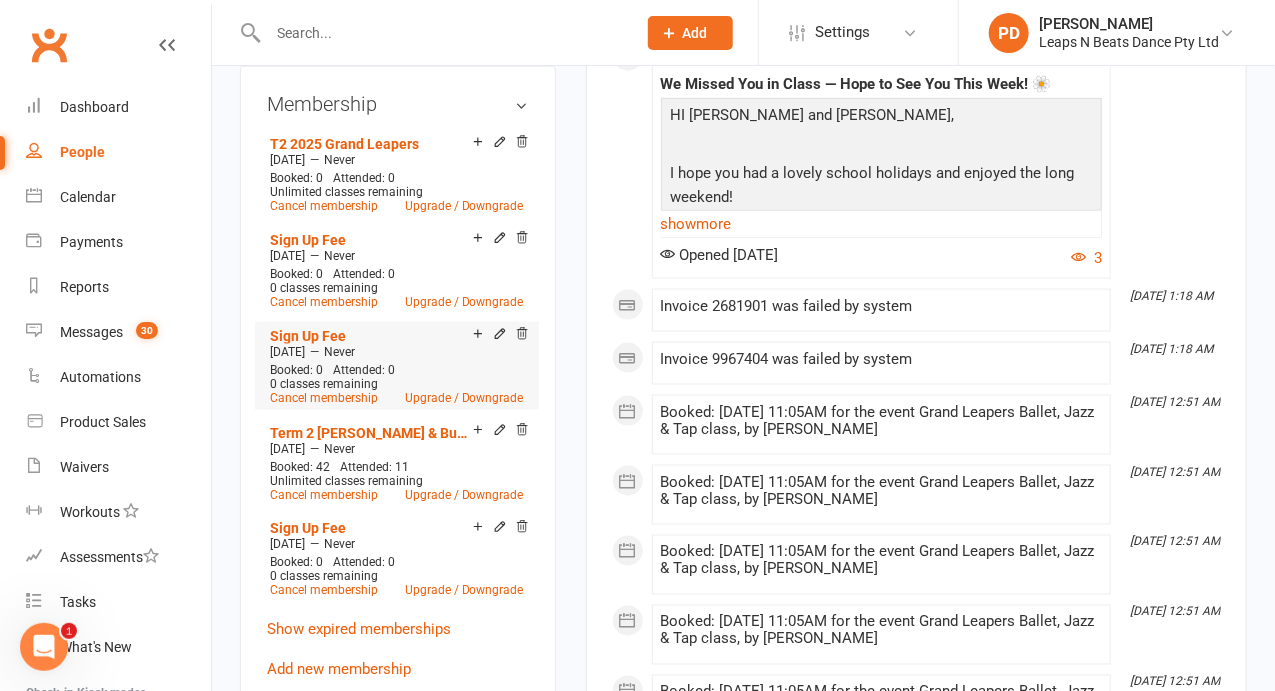 scroll, scrollTop: 973, scrollLeft: 0, axis: vertical 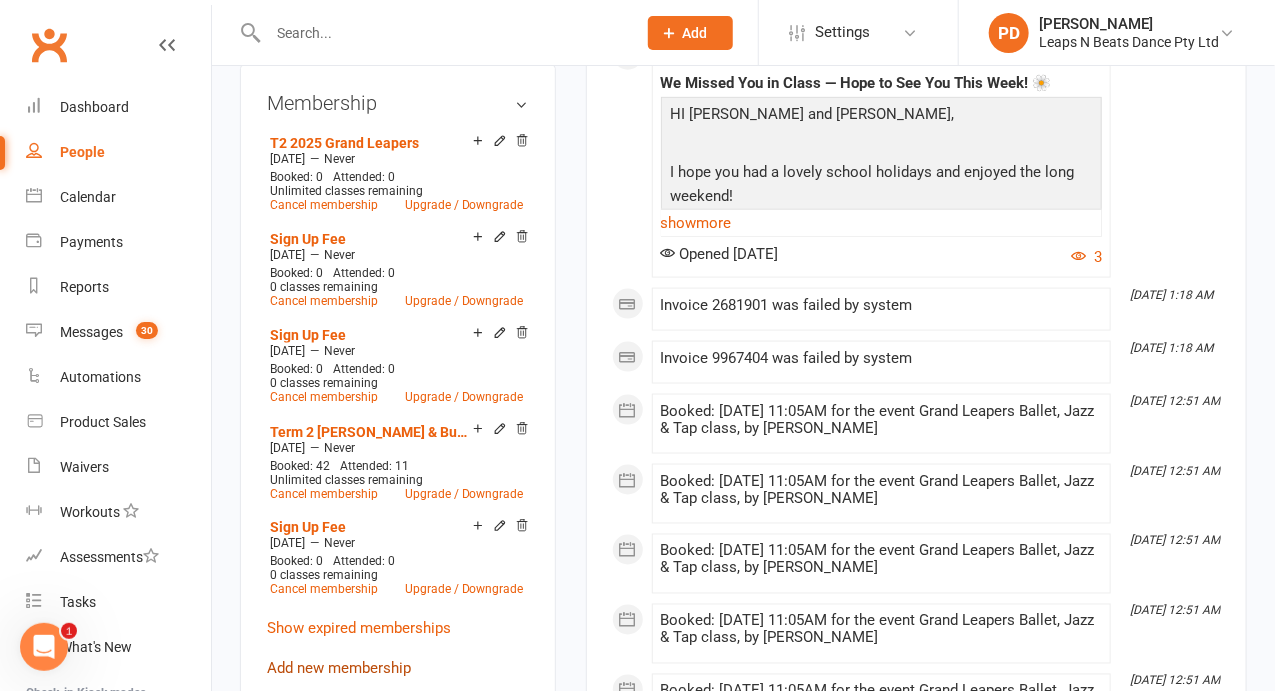click on "Add new membership" at bounding box center (339, 669) 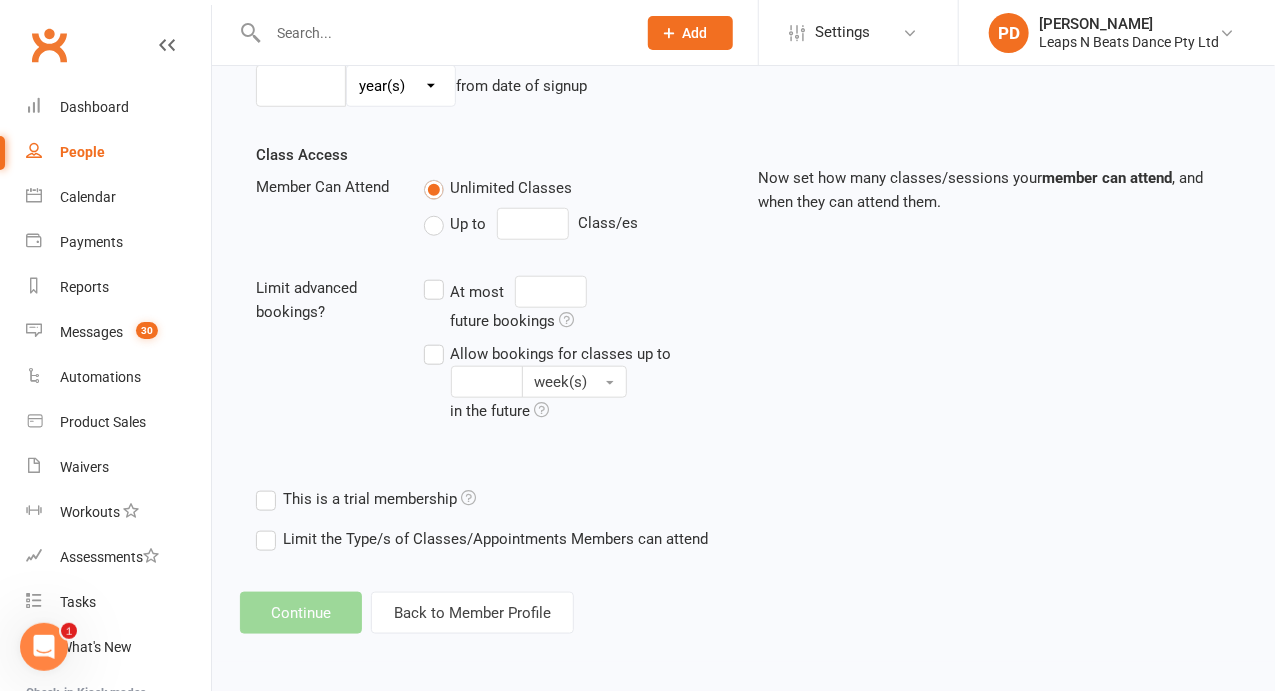 scroll, scrollTop: 0, scrollLeft: 0, axis: both 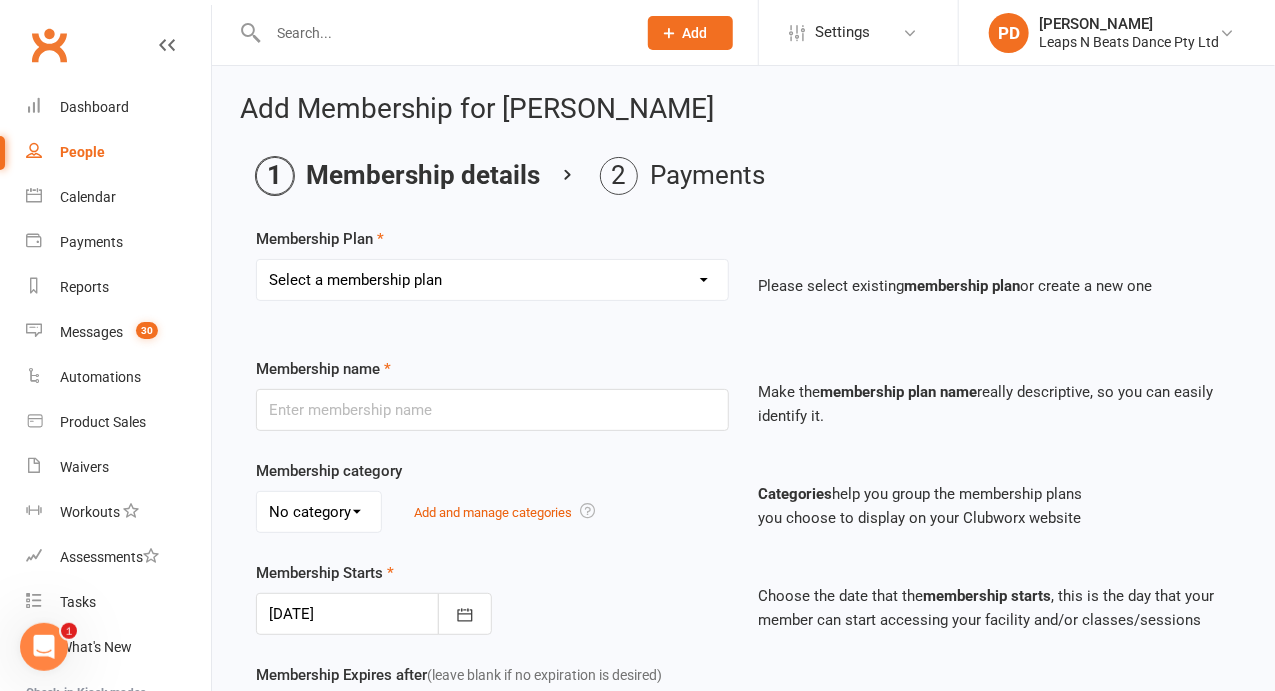 click on "Select a membership plan Create new Membership Plan Term 1 [PERSON_NAME] & Bubba 2023 - Existing (10 weeks) Term 1 Petit Leapers - Existing (10 week) Term 1 Grand Leapers - Existing (10 week) Term 1 Petit Leapers- Existing (9 week) Term 1 [PERSON_NAME] & Bubba 2023 Existing (9 week) Term 1 Grand Leapers- Existing (9 week pack) Term 1 Grand Leapers ACRO- Existing (9 week) Petit Leapers ACRO Existing (9 weeks) Sign Up Fee Sign Up Fee (2nd Member) Grand Leapers- monthly pack Term 2 [PERSON_NAME] & Bubba 2023 - Existing 9 week Term 2 Petit Leapers- Existing (9 week) Term 2 Grand Leapers- Existing (9 week pack) Term 2 ACRO Petit Leapers- Existing (9 week) Term 2  Grand Leapers ACRO- Existing (9 week pack) Term 2 Petit Leapers - Existing (10 week) Term 2 [PERSON_NAME] & Bubba 2023 - (10 week) Term 2  Grand Leapers- Existing (10 week pack) Term 2 Grand Leapers- Existing (10 week pack) Term 2 ACRO Grand Leapers- Existing (10 week) Term 2 [PERSON_NAME] & Bubba 2023 (3 week) Term 3  Grand Leapers 2023 - 10 week Term 3 Grand Leapers Acrobatics 2023 - 10 week" at bounding box center (492, 280) 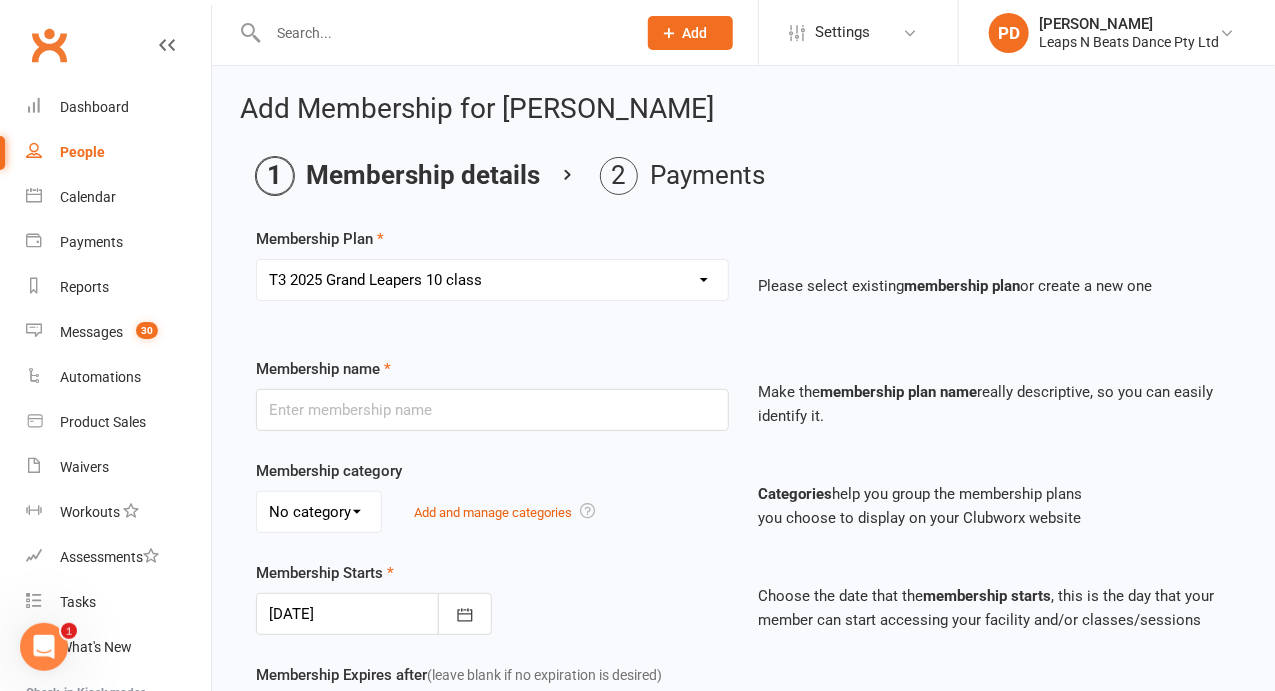 click on "Select a membership plan Create new Membership Plan Term 1 [PERSON_NAME] & Bubba 2023 - Existing (10 weeks) Term 1 Petit Leapers - Existing (10 week) Term 1 Grand Leapers - Existing (10 week) Term 1 Petit Leapers- Existing (9 week) Term 1 [PERSON_NAME] & Bubba 2023 Existing (9 week) Term 1 Grand Leapers- Existing (9 week pack) Term 1 Grand Leapers ACRO- Existing (9 week) Petit Leapers ACRO Existing (9 weeks) Sign Up Fee Sign Up Fee (2nd Member) Grand Leapers- monthly pack Term 2 [PERSON_NAME] & Bubba 2023 - Existing 9 week Term 2 Petit Leapers- Existing (9 week) Term 2 Grand Leapers- Existing (9 week pack) Term 2 ACRO Petit Leapers- Existing (9 week) Term 2  Grand Leapers ACRO- Existing (9 week pack) Term 2 Petit Leapers - Existing (10 week) Term 2 [PERSON_NAME] & Bubba 2023 - (10 week) Term 2  Grand Leapers- Existing (10 week pack) Term 2 Grand Leapers- Existing (10 week pack) Term 2 ACRO Grand Leapers- Existing (10 week) Term 2 [PERSON_NAME] & Bubba 2023 (3 week) Term 3  Grand Leapers 2023 - 10 week Term 3 Grand Leapers Acrobatics 2023 - 10 week" at bounding box center [492, 280] 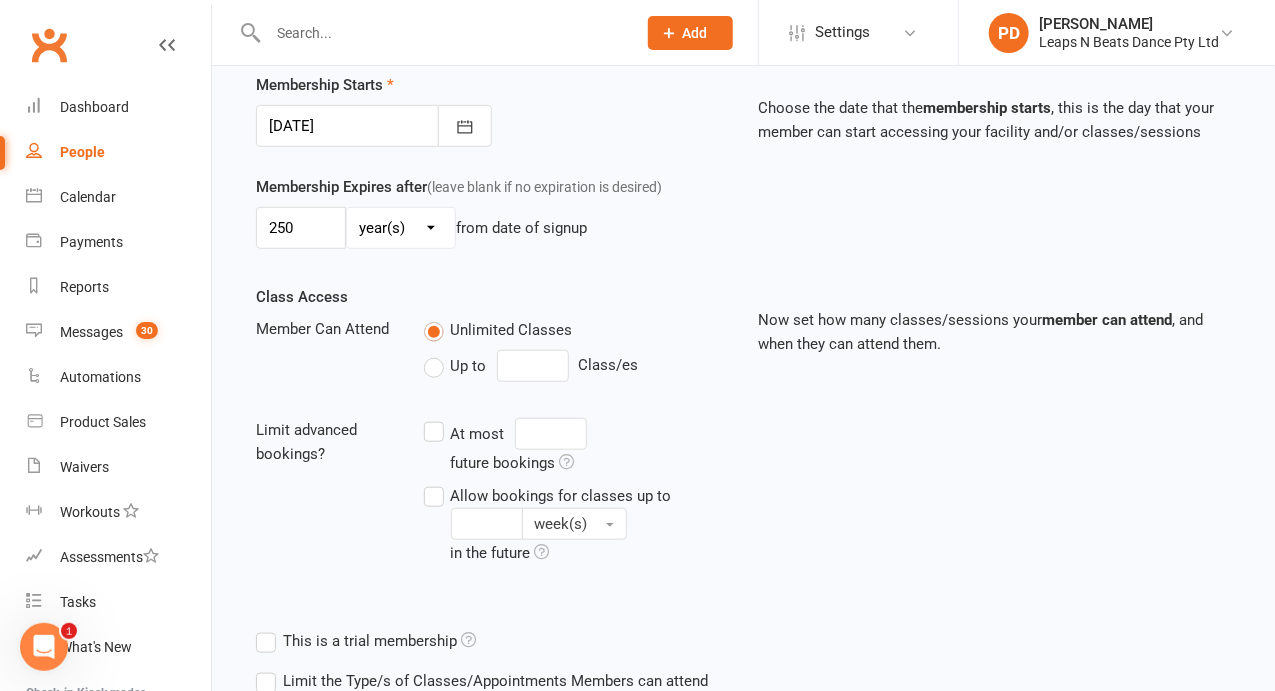 scroll, scrollTop: 624, scrollLeft: 0, axis: vertical 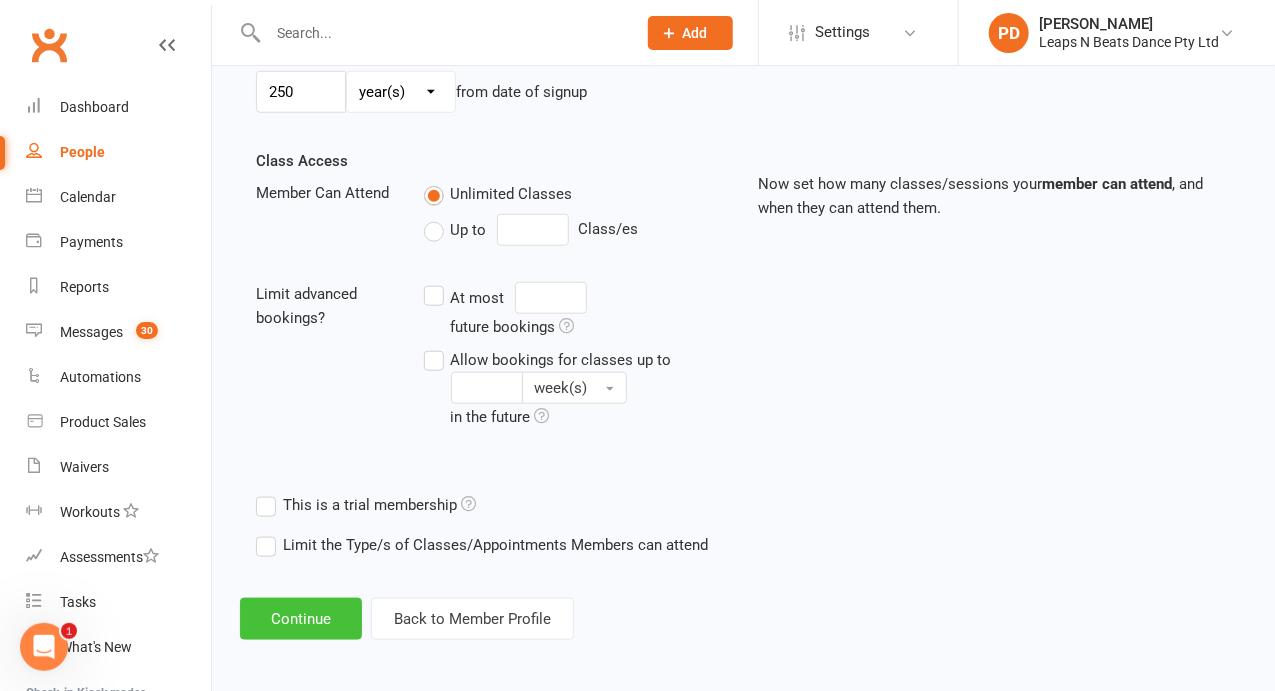 click on "Continue" at bounding box center [301, 619] 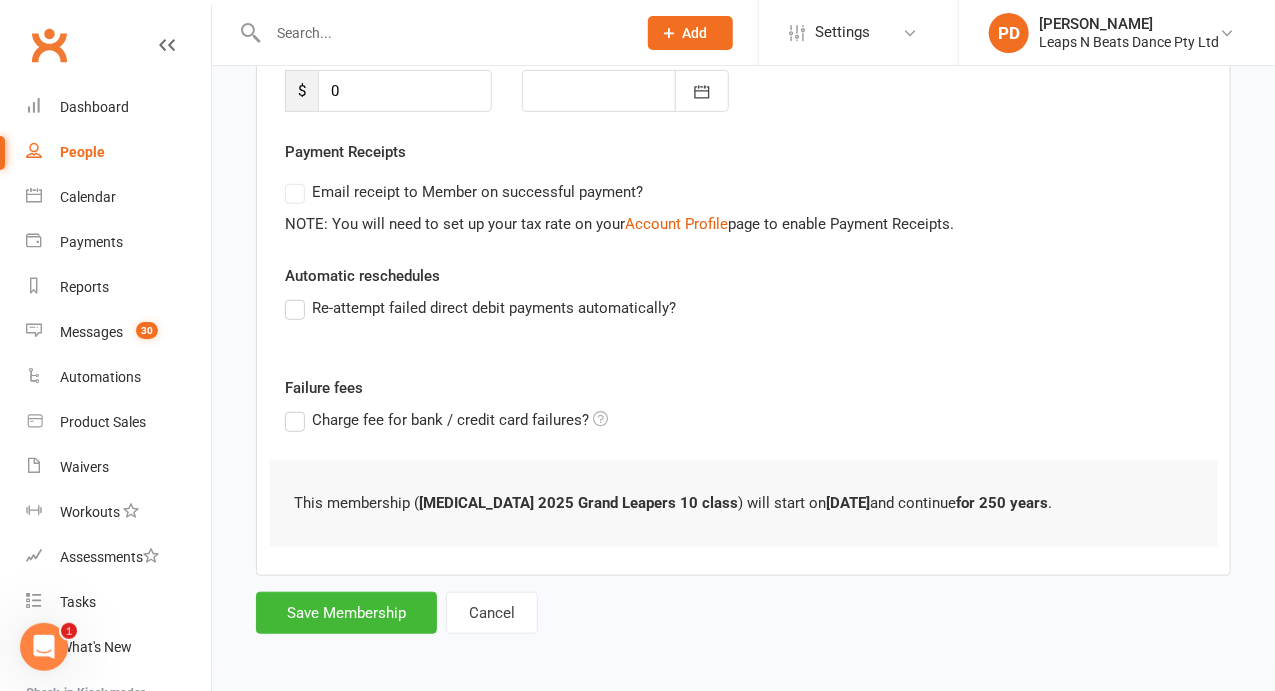 scroll, scrollTop: 68, scrollLeft: 0, axis: vertical 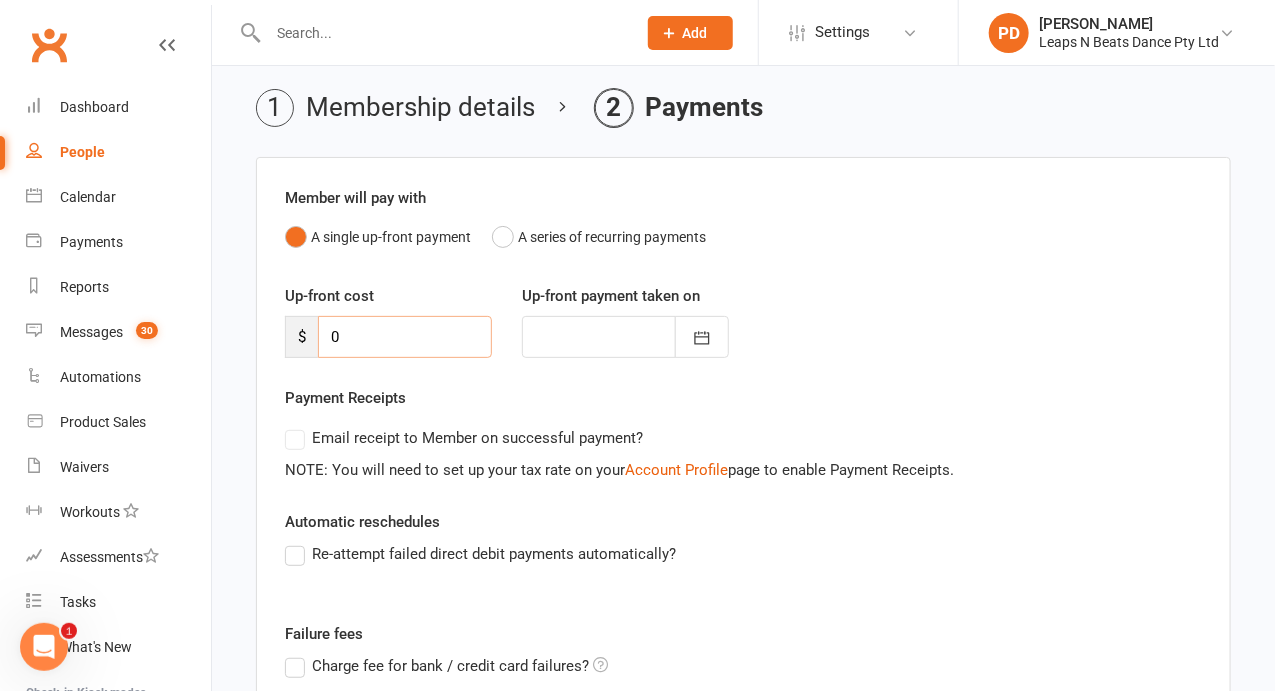 click on "0" at bounding box center (405, 337) 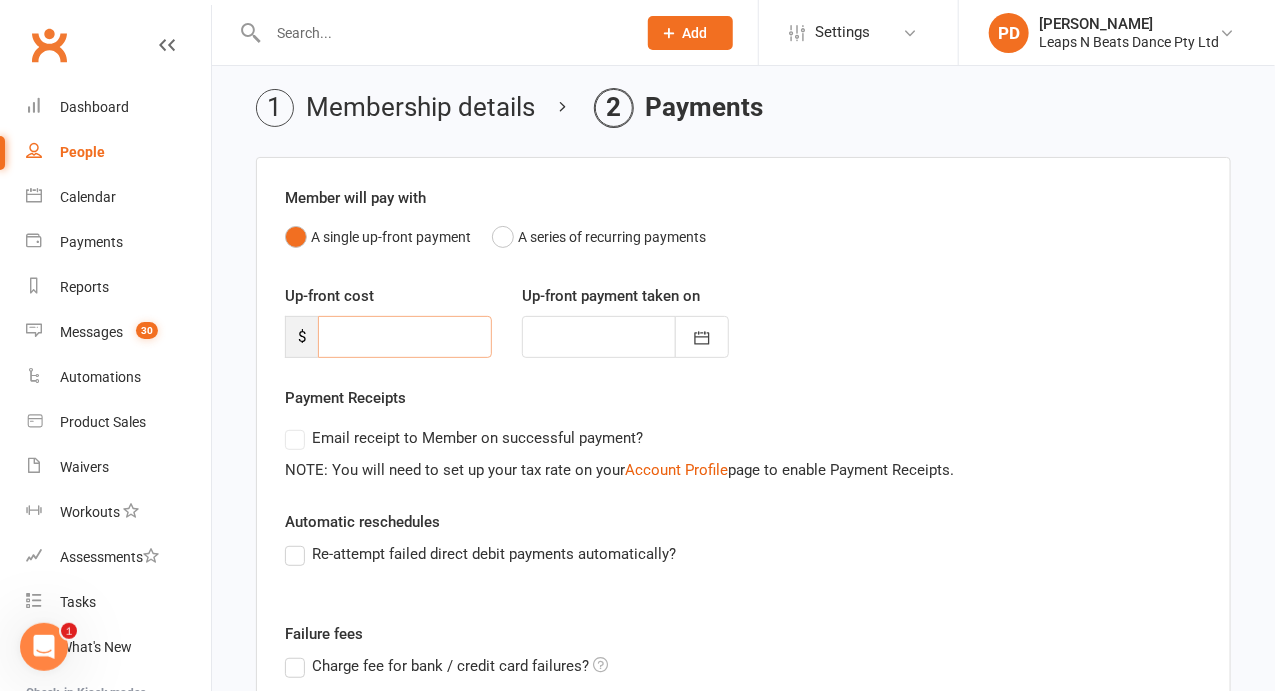type on "2" 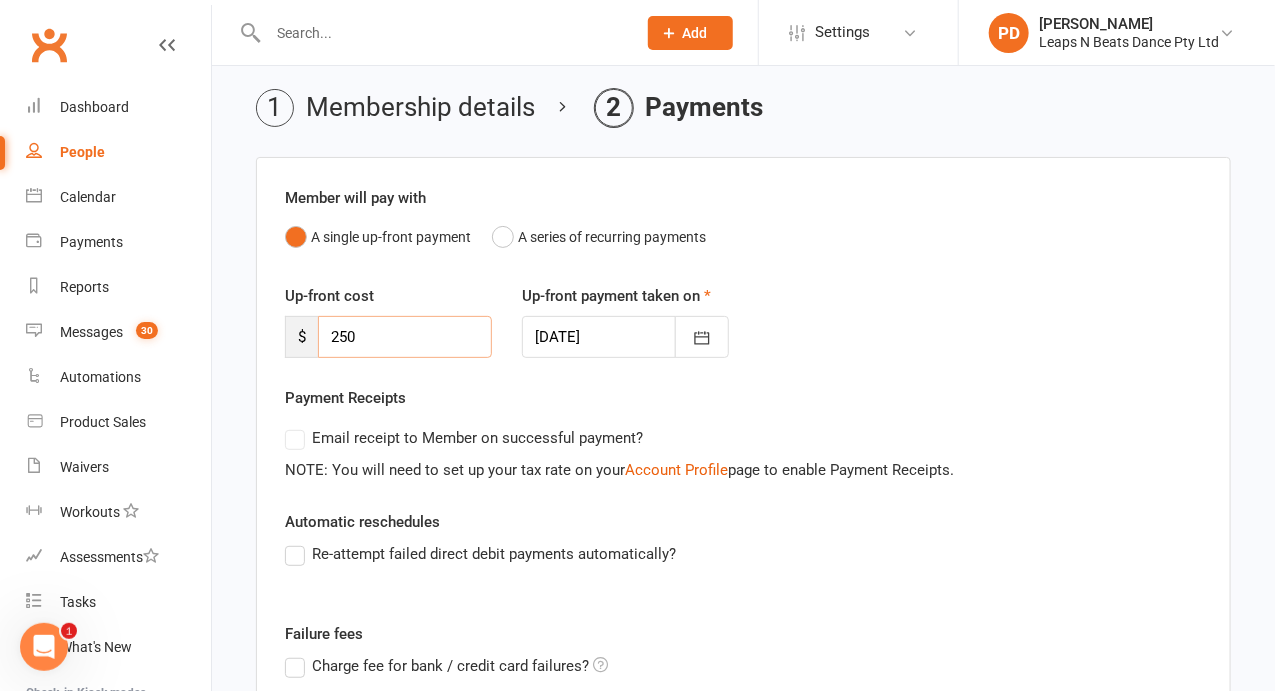 type on "250" 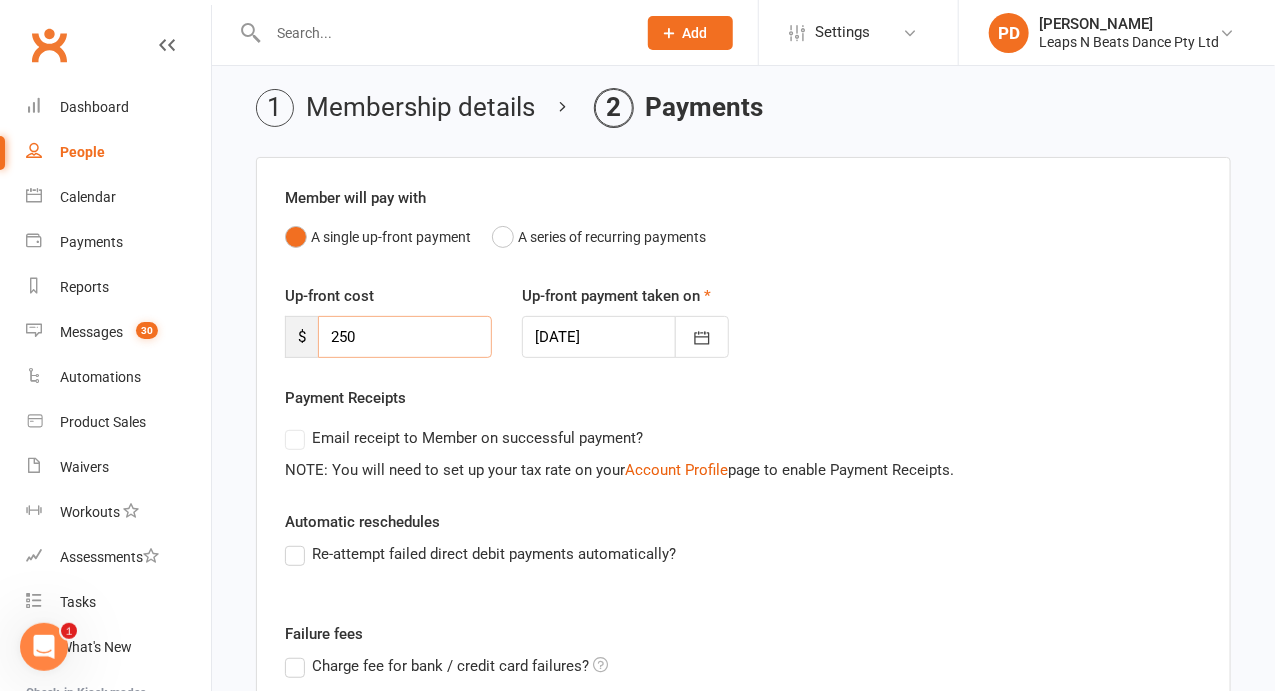 scroll, scrollTop: 382, scrollLeft: 0, axis: vertical 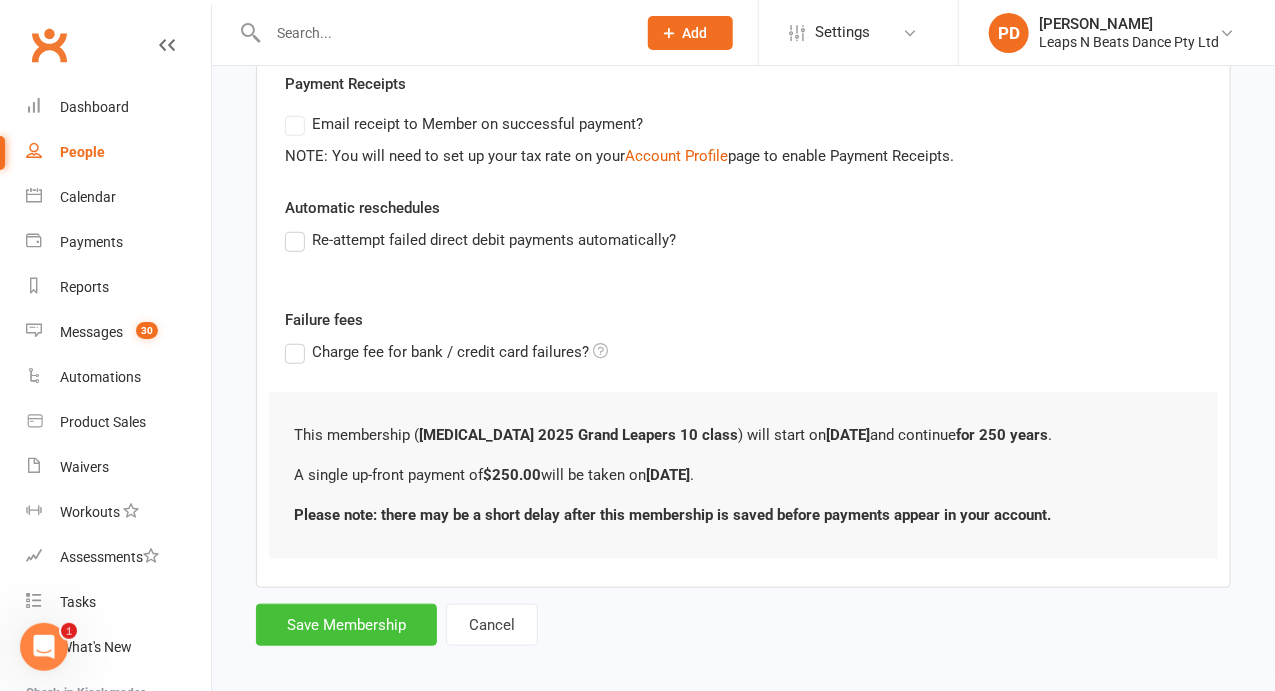 click on "Save Membership" at bounding box center (346, 625) 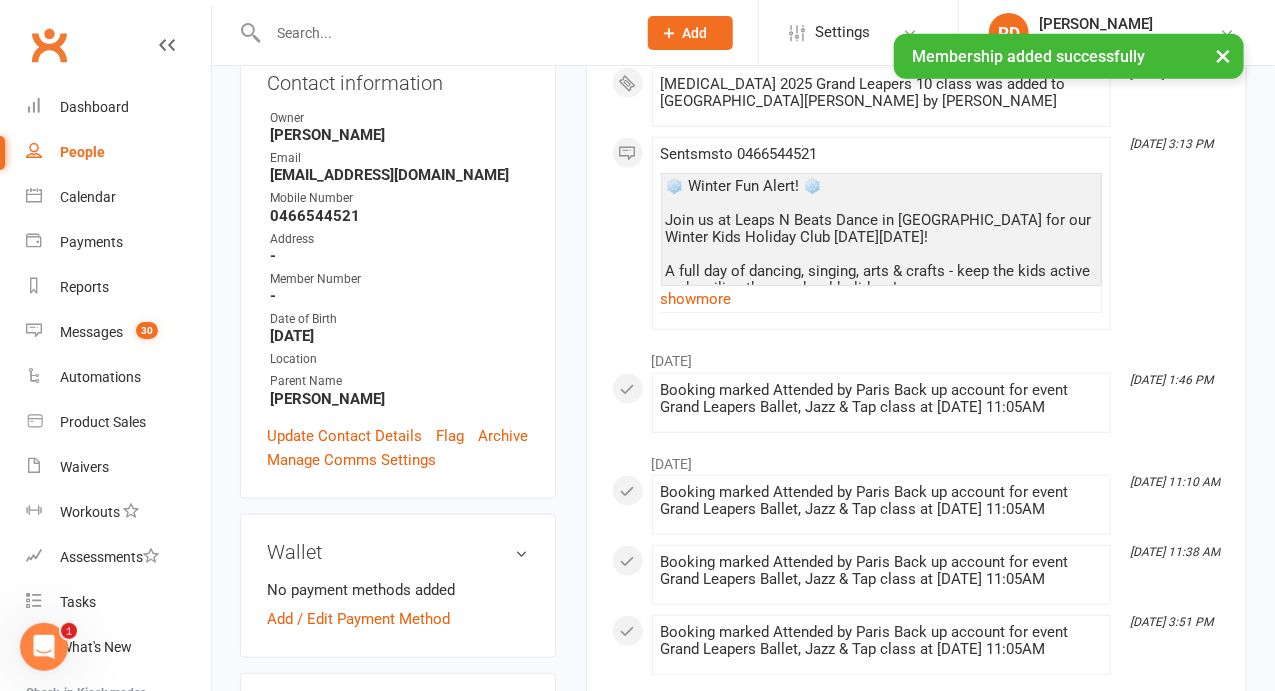 scroll, scrollTop: 401, scrollLeft: 0, axis: vertical 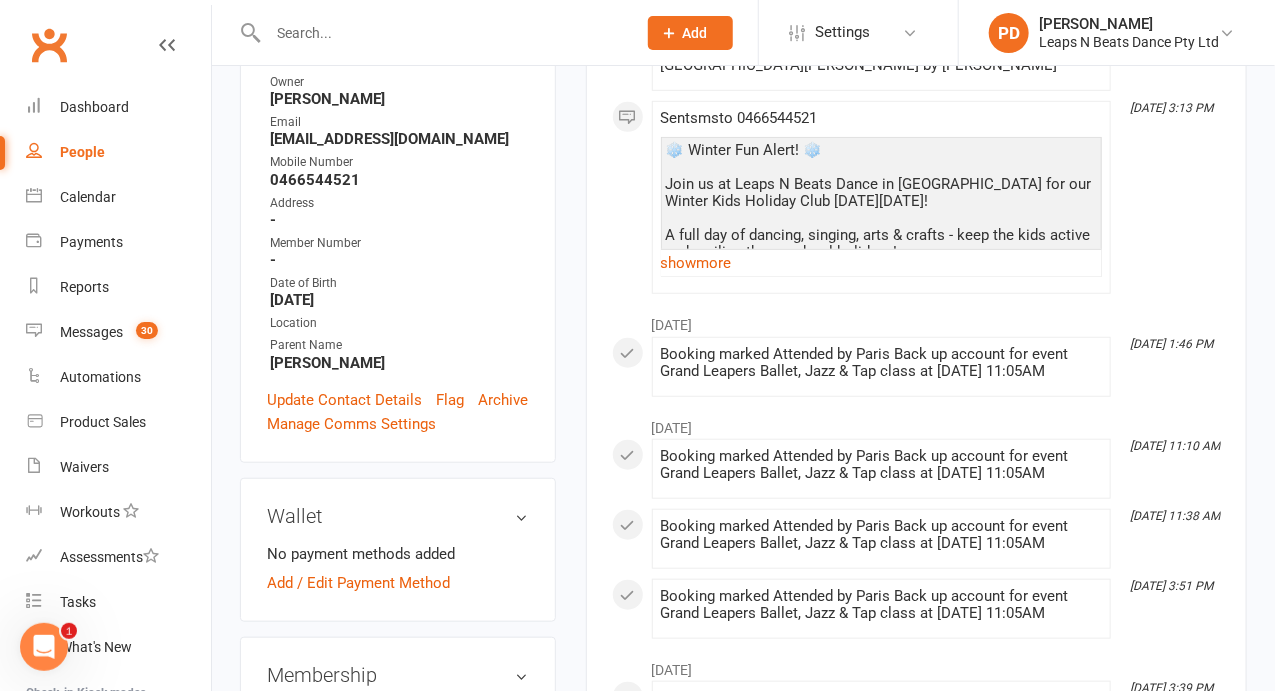 click at bounding box center (442, 33) 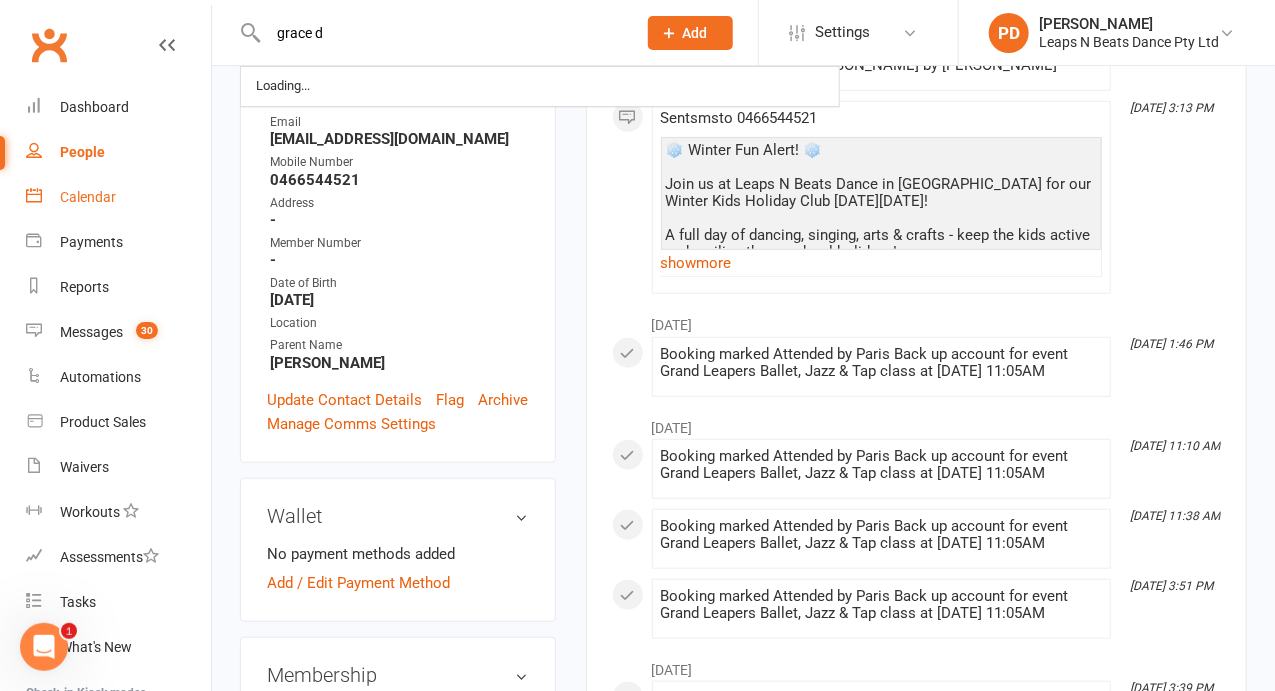 type on "grace d" 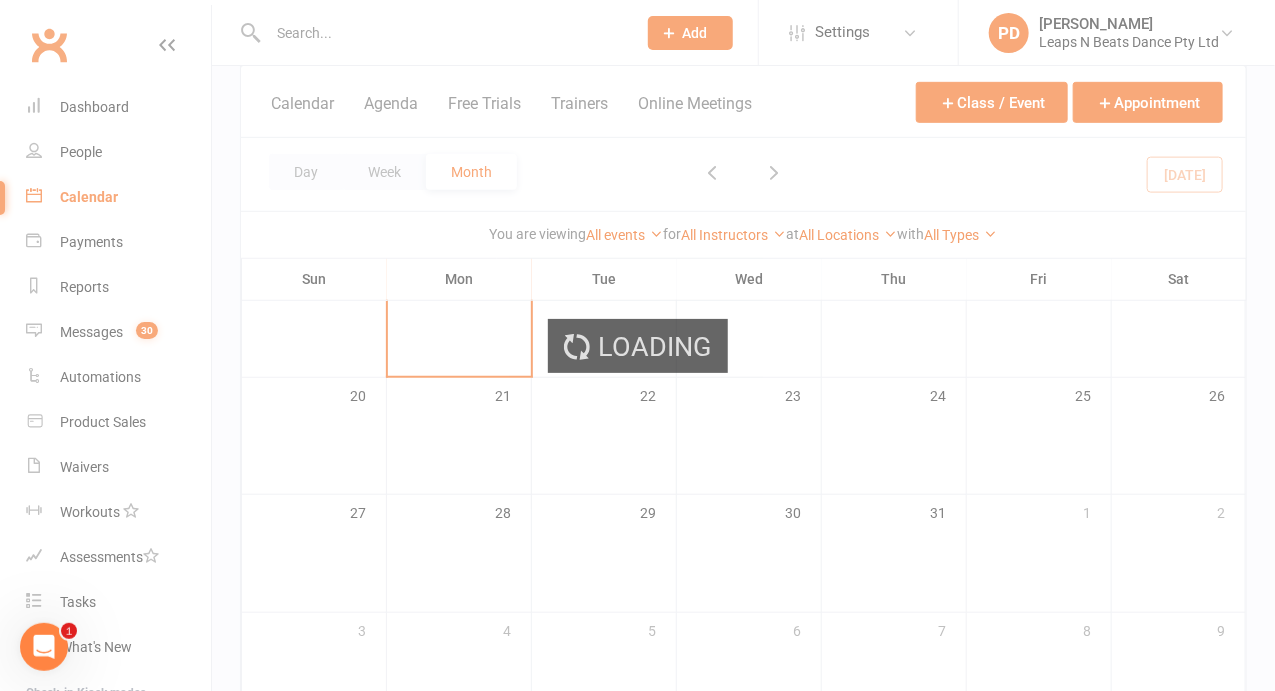 scroll, scrollTop: 0, scrollLeft: 0, axis: both 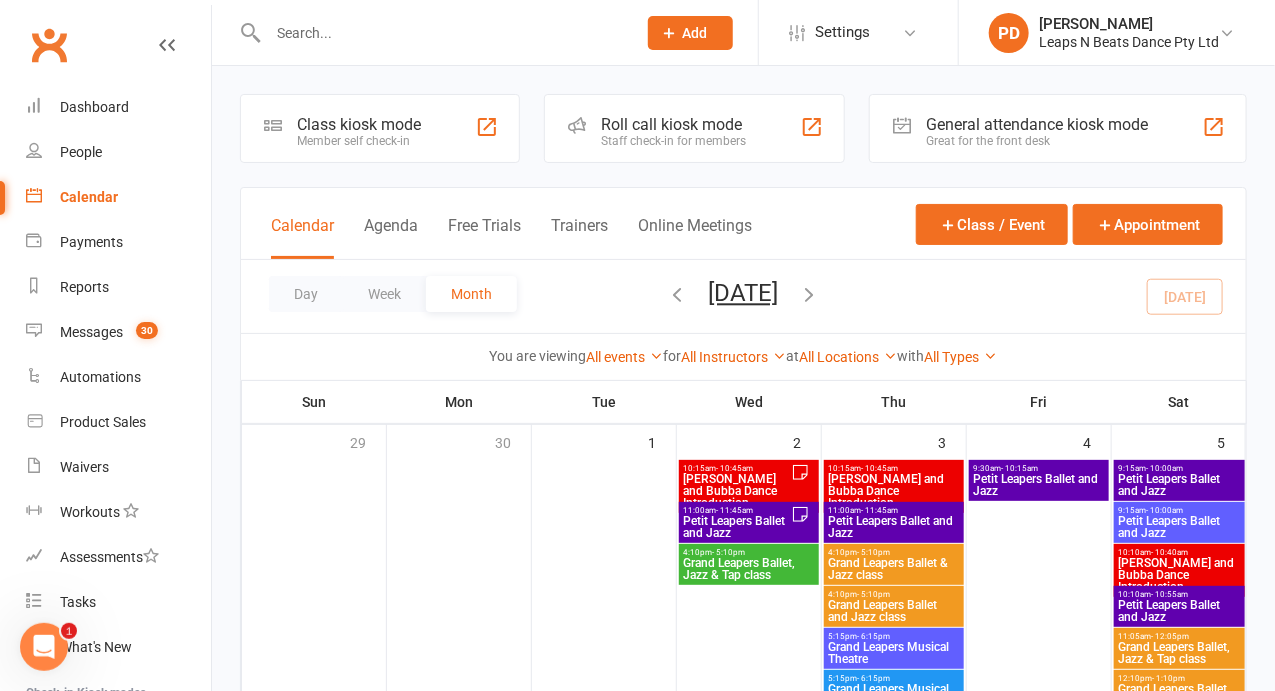 click at bounding box center [442, 33] 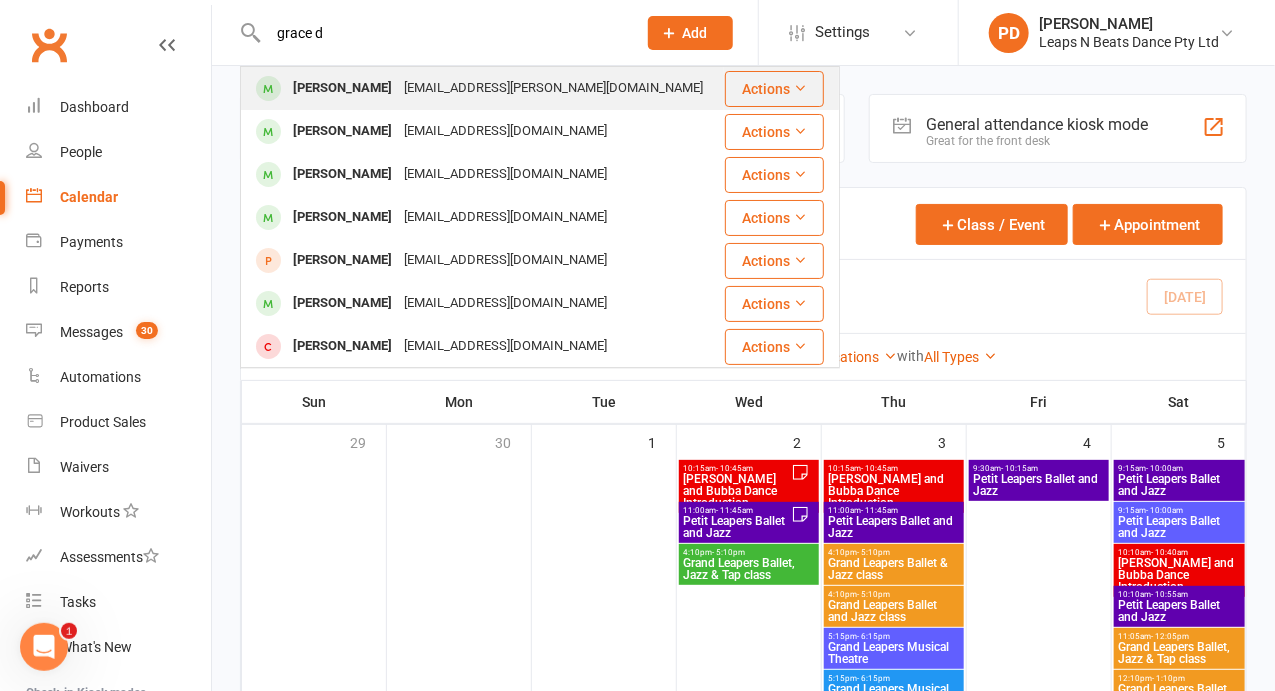 type on "grace d" 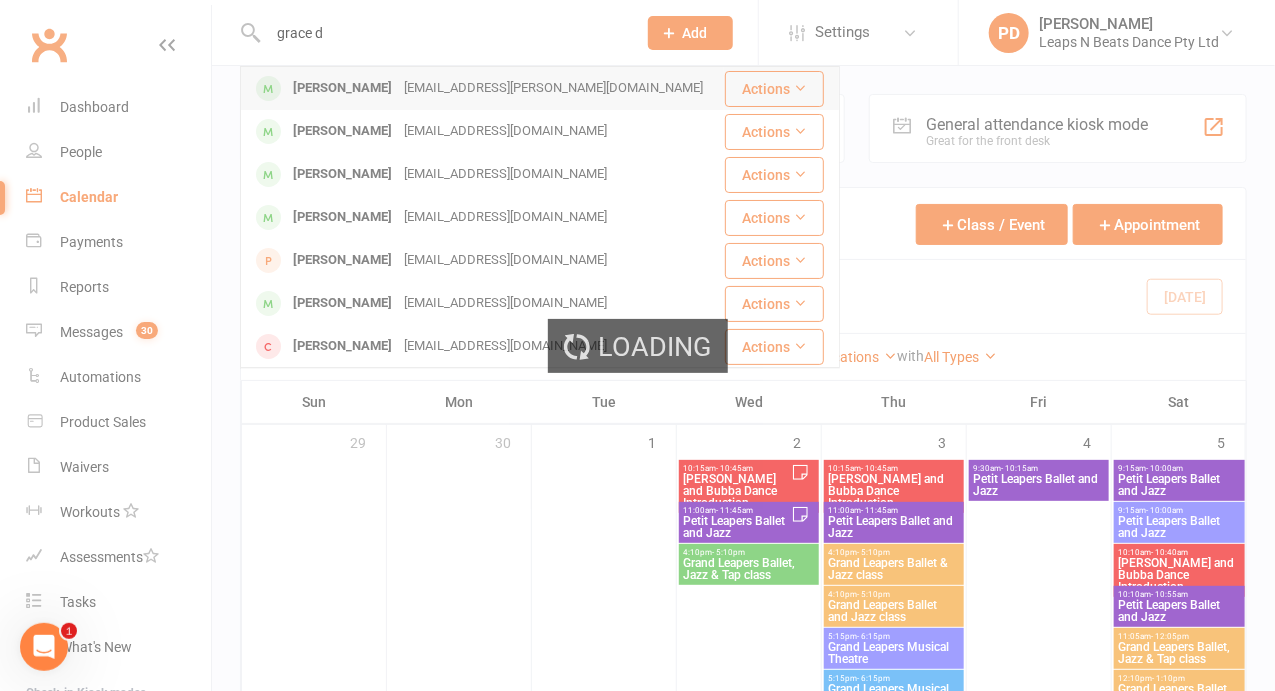 type 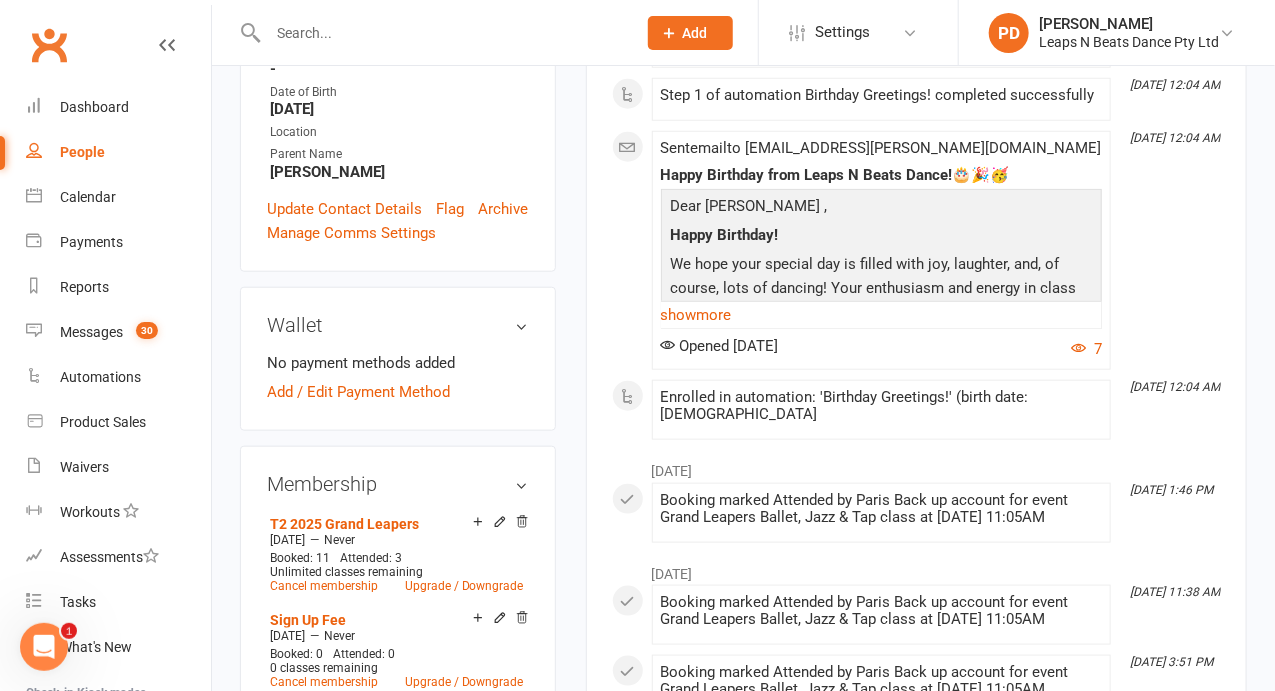 scroll, scrollTop: 714, scrollLeft: 0, axis: vertical 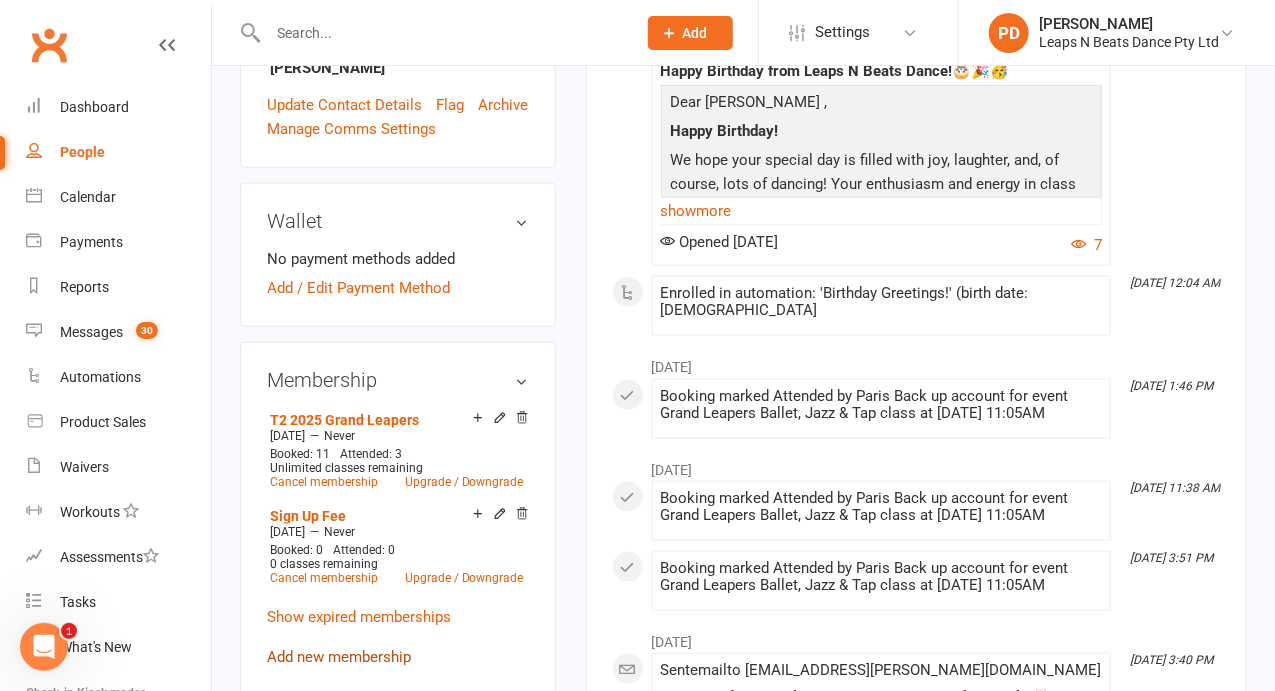 click on "Add new membership" at bounding box center (339, 657) 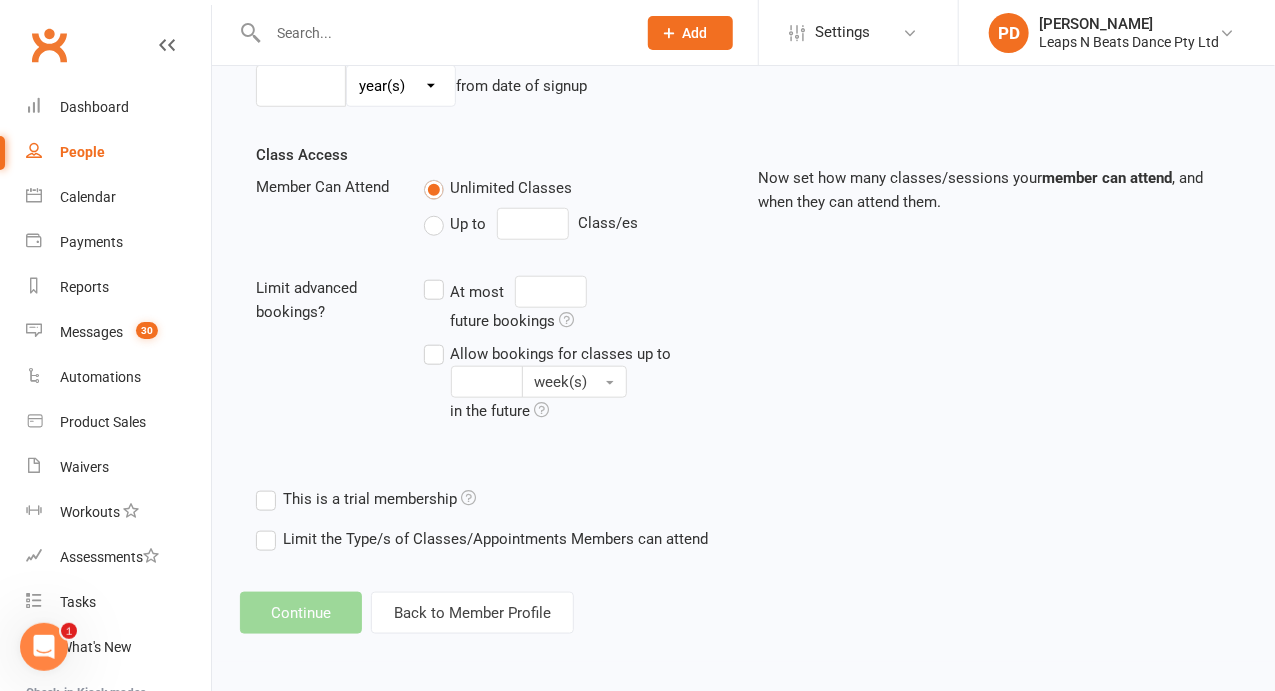 scroll, scrollTop: 0, scrollLeft: 0, axis: both 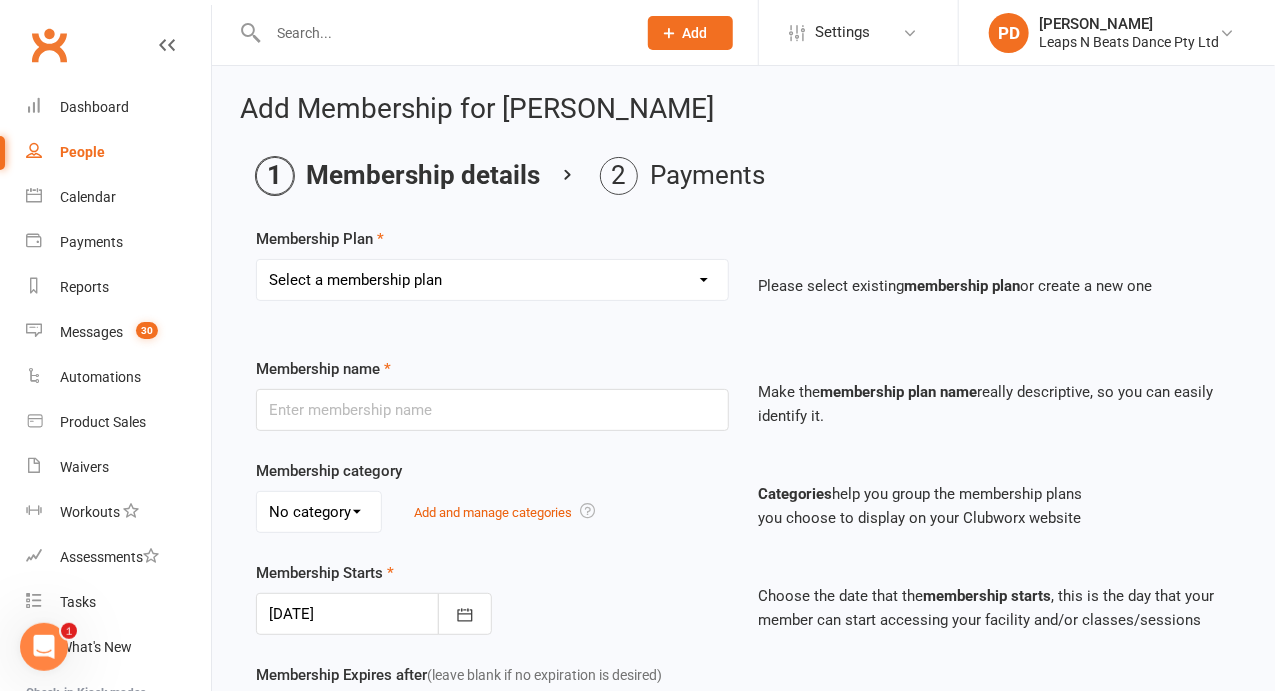 click on "Select a membership plan Create new Membership Plan Term 1 [PERSON_NAME] & Bubba 2023 - Existing (10 weeks) Term 1 Petit Leapers - Existing (10 week) Term 1 Grand Leapers - Existing (10 week) Term 1 Petit Leapers- Existing (9 week) Term 1 [PERSON_NAME] & Bubba 2023 Existing (9 week) Term 1 Grand Leapers- Existing (9 week pack) Term 1 Grand Leapers ACRO- Existing (9 week) Petit Leapers ACRO Existing (9 weeks) Sign Up Fee Sign Up Fee (2nd Member) Grand Leapers- monthly pack Term 2 [PERSON_NAME] & Bubba 2023 - Existing 9 week Term 2 Petit Leapers- Existing (9 week) Term 2 Grand Leapers- Existing (9 week pack) Term 2 ACRO Petit Leapers- Existing (9 week) Term 2  Grand Leapers ACRO- Existing (9 week pack) Term 2 Petit Leapers - Existing (10 week) Term 2 [PERSON_NAME] & Bubba 2023 - (10 week) Term 2  Grand Leapers- Existing (10 week pack) Term 2 Grand Leapers- Existing (10 week pack) Term 2 ACRO Grand Leapers- Existing (10 week) Term 2 [PERSON_NAME] & Bubba 2023 (3 week) Term 3  Grand Leapers 2023 - 10 week Term 3 Grand Leapers Acrobatics 2023 - 10 week" at bounding box center (492, 280) 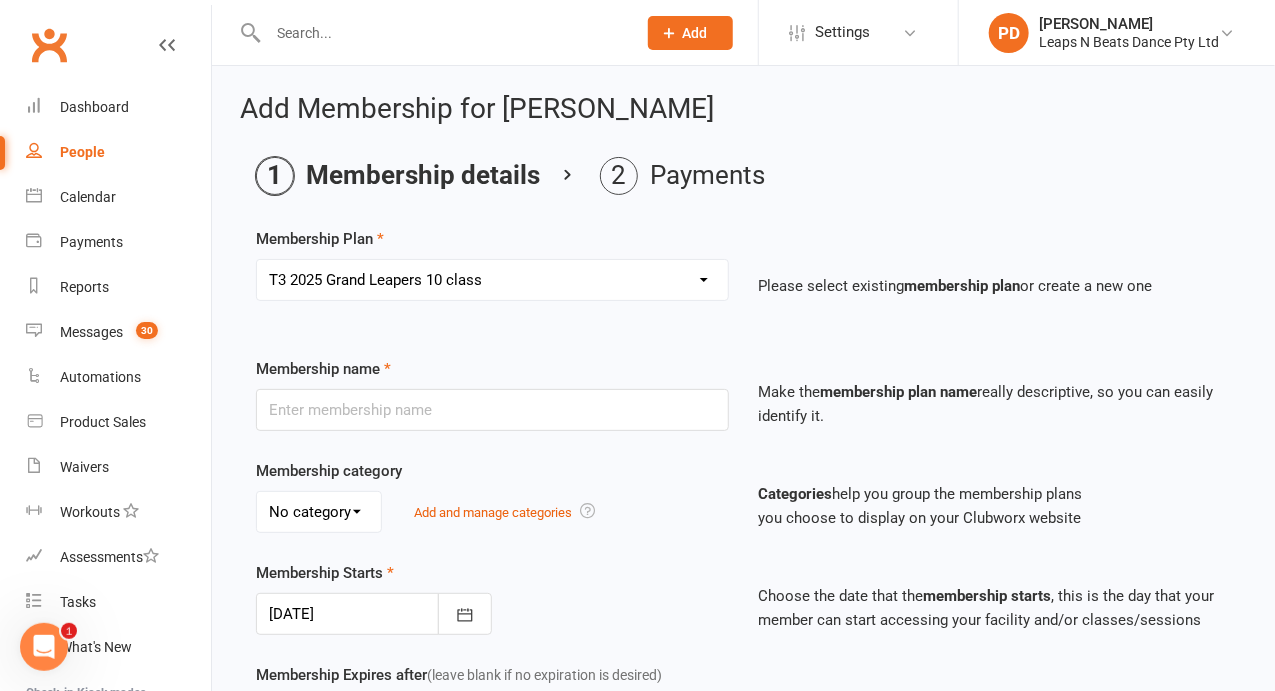 click on "Select a membership plan Create new Membership Plan Term 1 [PERSON_NAME] & Bubba 2023 - Existing (10 weeks) Term 1 Petit Leapers - Existing (10 week) Term 1 Grand Leapers - Existing (10 week) Term 1 Petit Leapers- Existing (9 week) Term 1 [PERSON_NAME] & Bubba 2023 Existing (9 week) Term 1 Grand Leapers- Existing (9 week pack) Term 1 Grand Leapers ACRO- Existing (9 week) Petit Leapers ACRO Existing (9 weeks) Sign Up Fee Sign Up Fee (2nd Member) Grand Leapers- monthly pack Term 2 [PERSON_NAME] & Bubba 2023 - Existing 9 week Term 2 Petit Leapers- Existing (9 week) Term 2 Grand Leapers- Existing (9 week pack) Term 2 ACRO Petit Leapers- Existing (9 week) Term 2  Grand Leapers ACRO- Existing (9 week pack) Term 2 Petit Leapers - Existing (10 week) Term 2 [PERSON_NAME] & Bubba 2023 - (10 week) Term 2  Grand Leapers- Existing (10 week pack) Term 2 Grand Leapers- Existing (10 week pack) Term 2 ACRO Grand Leapers- Existing (10 week) Term 2 [PERSON_NAME] & Bubba 2023 (3 week) Term 3  Grand Leapers 2023 - 10 week Term 3 Grand Leapers Acrobatics 2023 - 10 week" at bounding box center (492, 280) 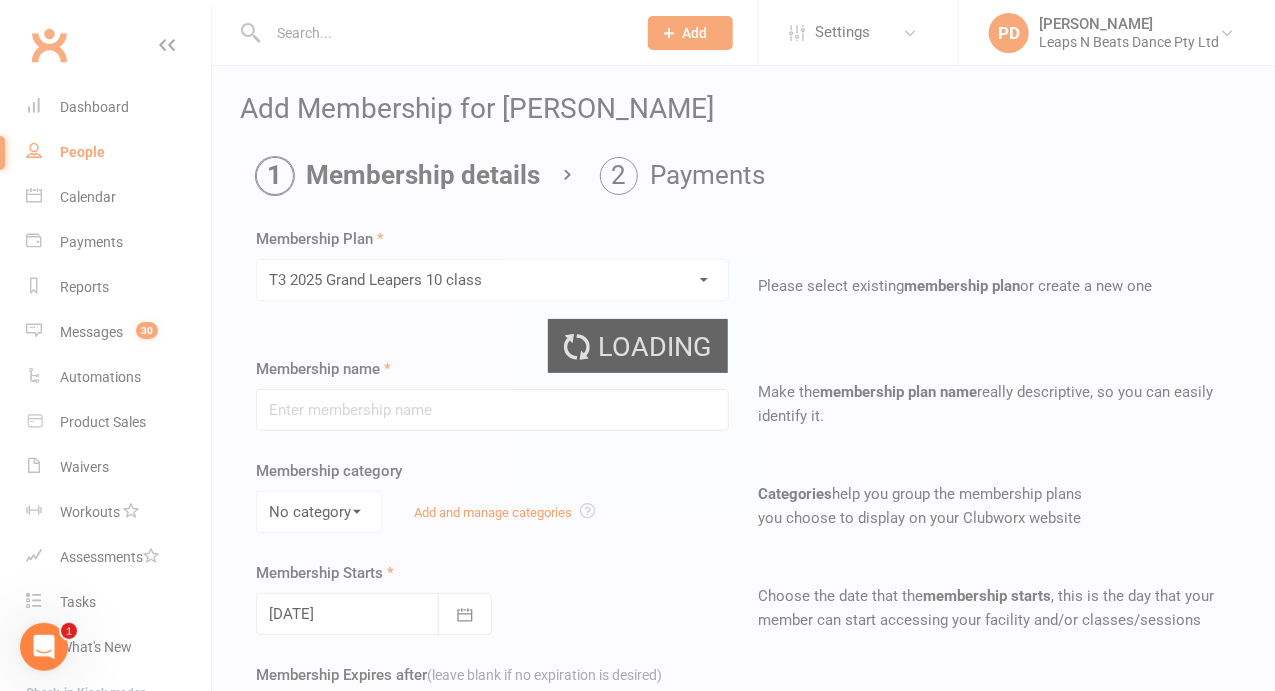 type on "[MEDICAL_DATA] 2025  Grand Leapers 10 class" 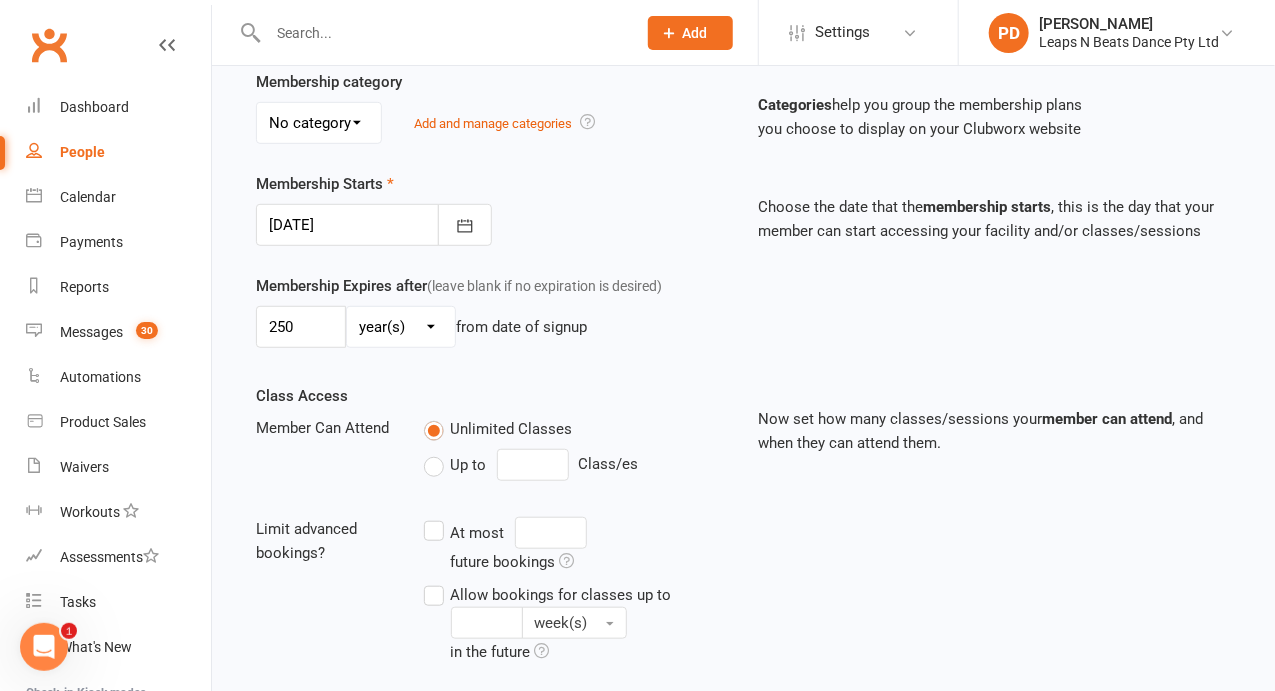scroll, scrollTop: 600, scrollLeft: 0, axis: vertical 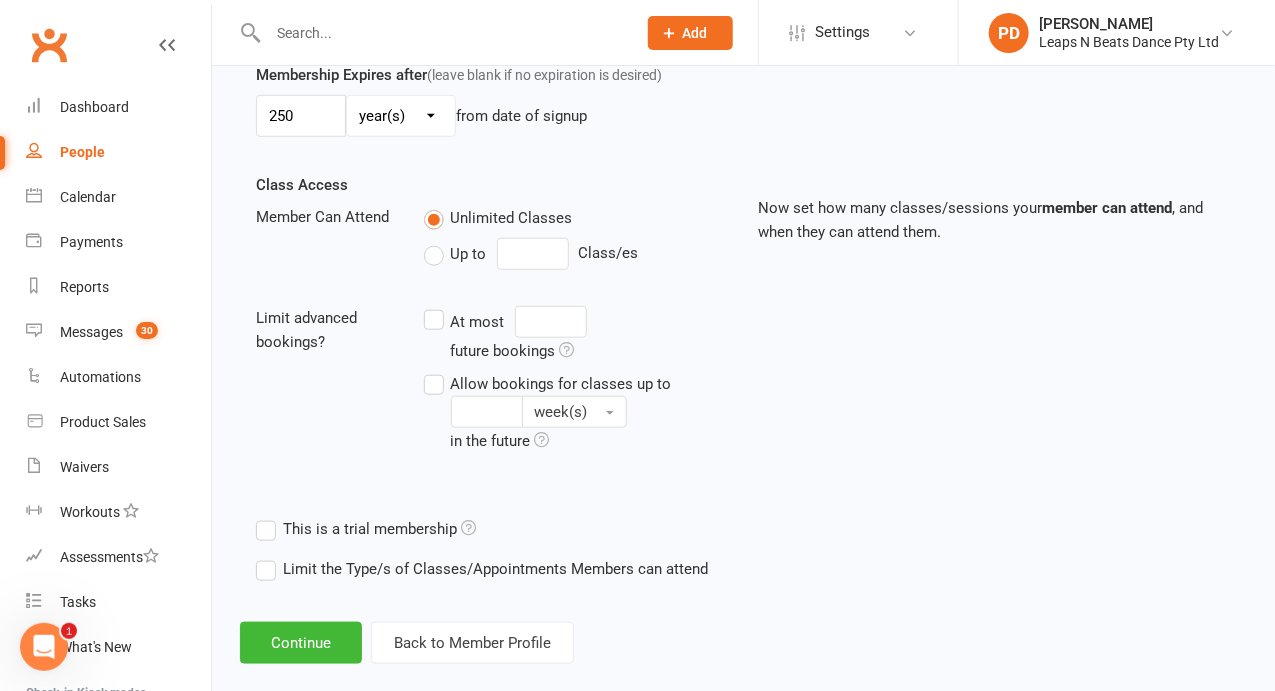 click on "Up to" at bounding box center (455, 254) 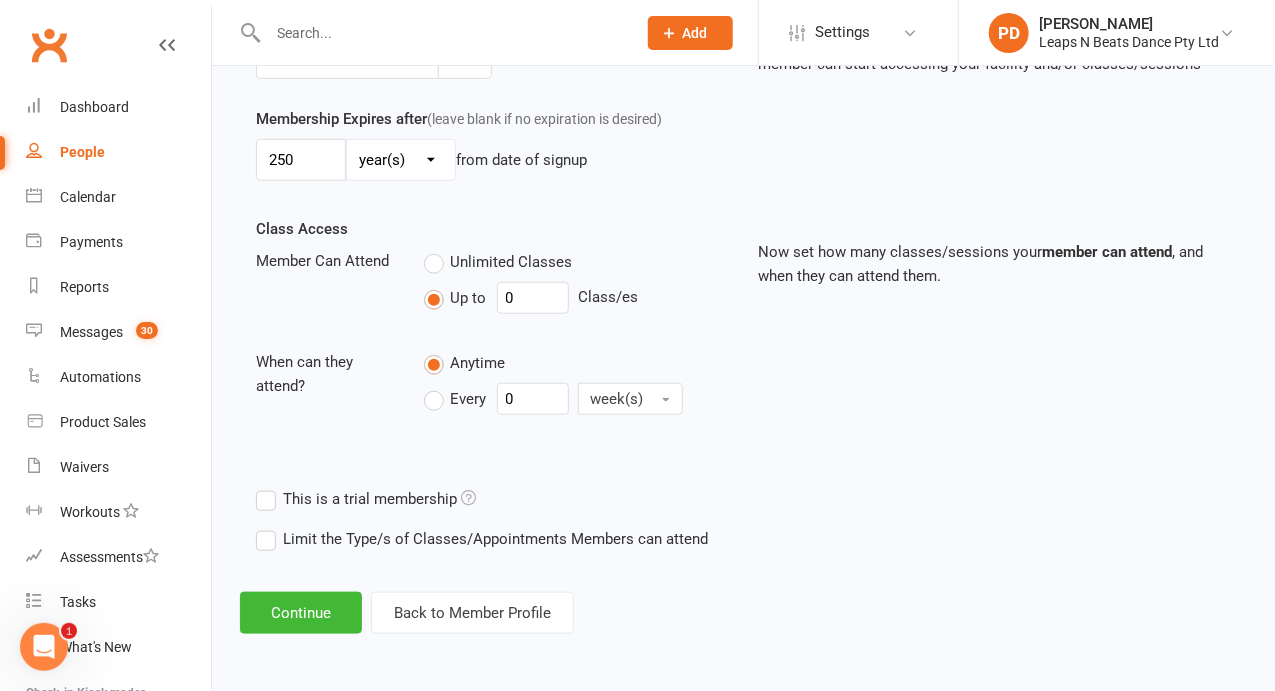 scroll, scrollTop: 549, scrollLeft: 0, axis: vertical 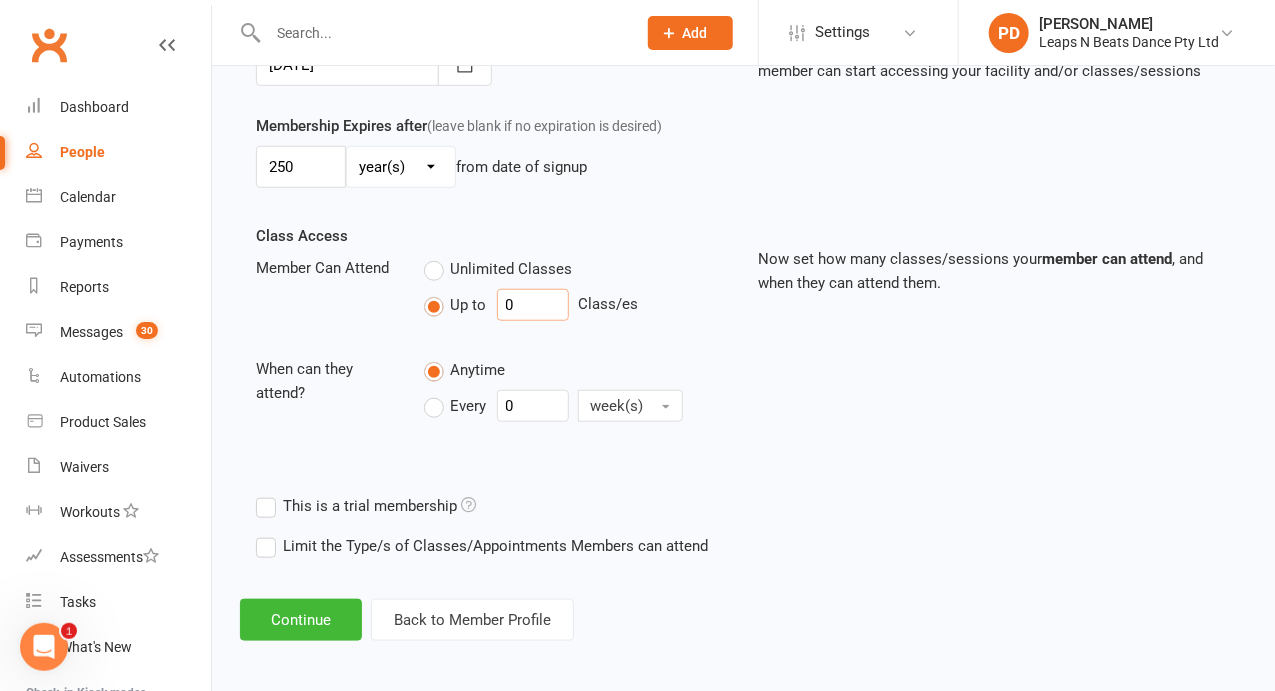 click on "0" at bounding box center [533, 305] 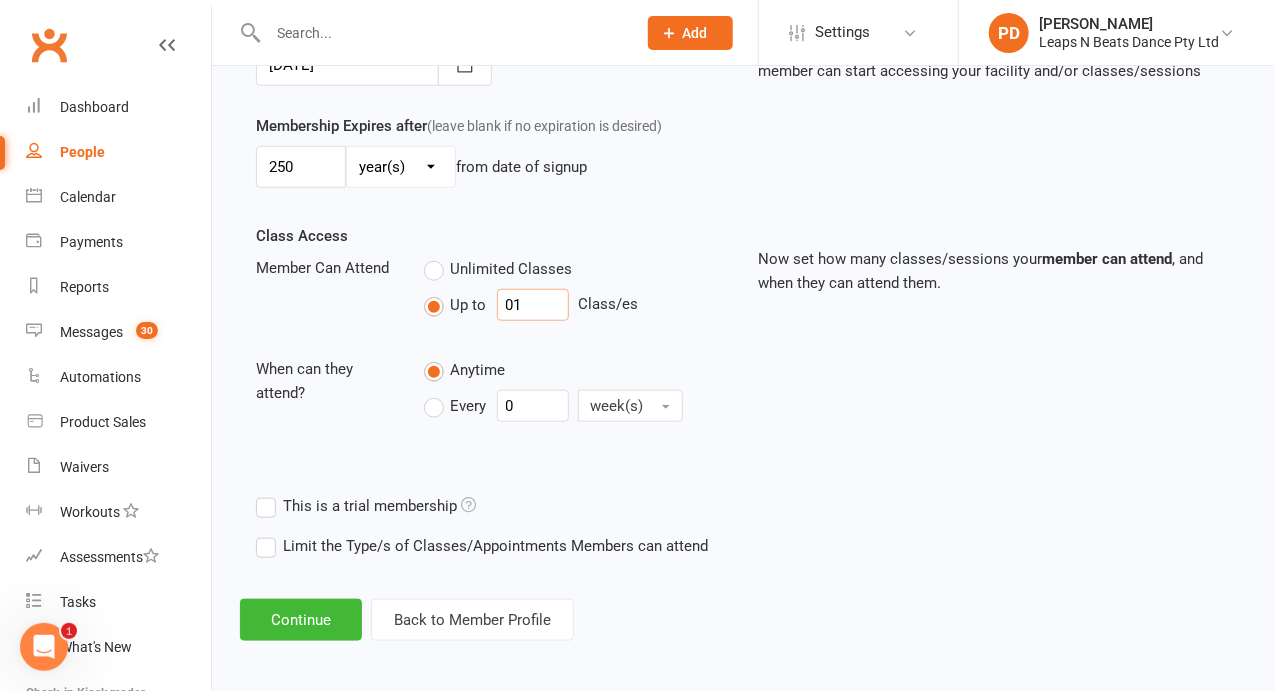 type on "0" 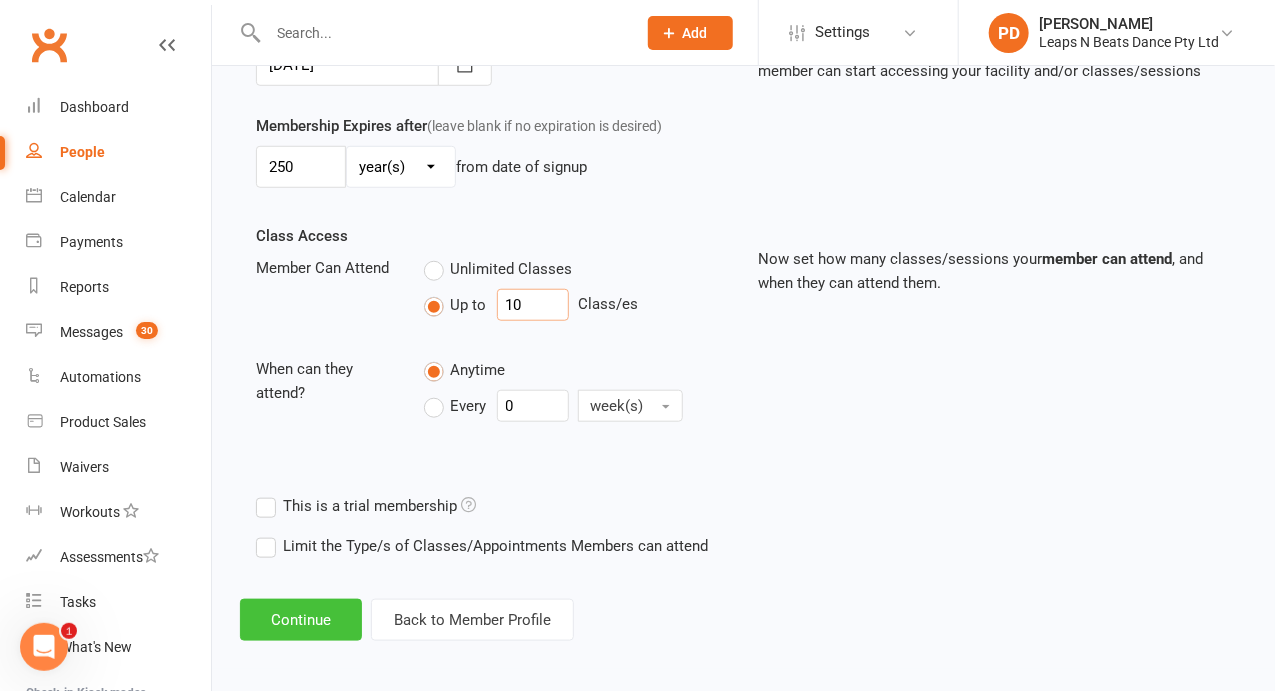 type on "10" 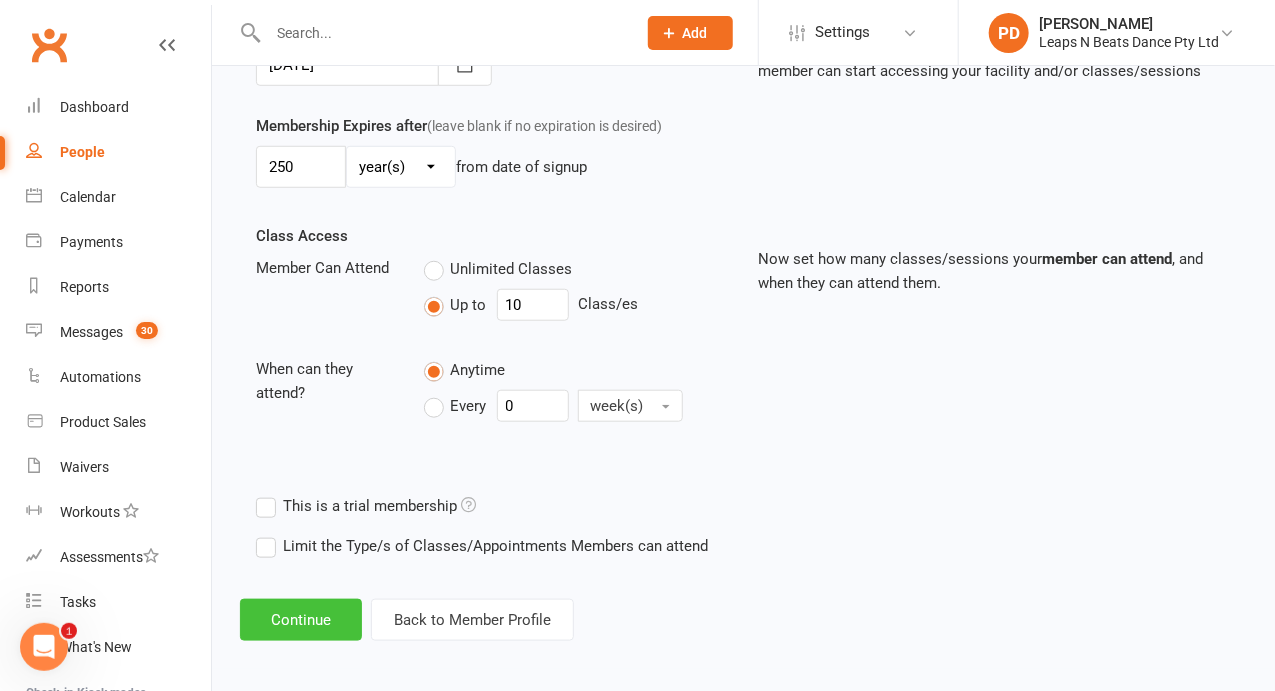 click on "Continue" at bounding box center [301, 620] 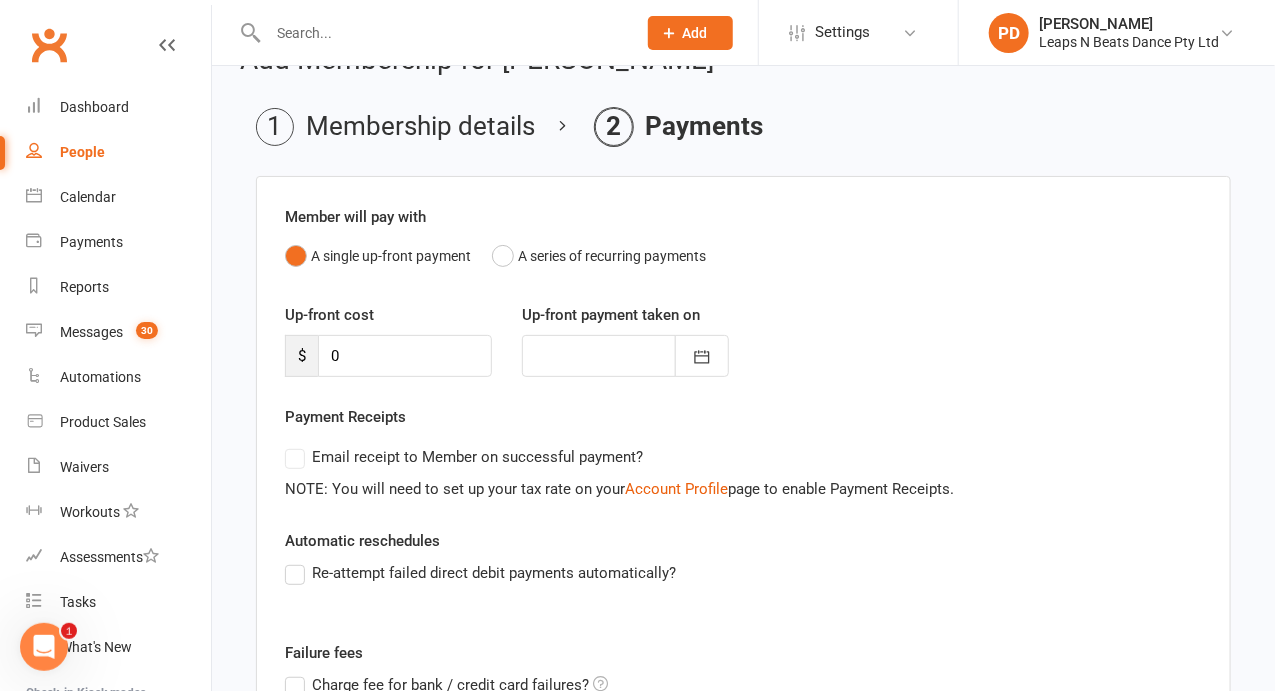scroll, scrollTop: 47, scrollLeft: 0, axis: vertical 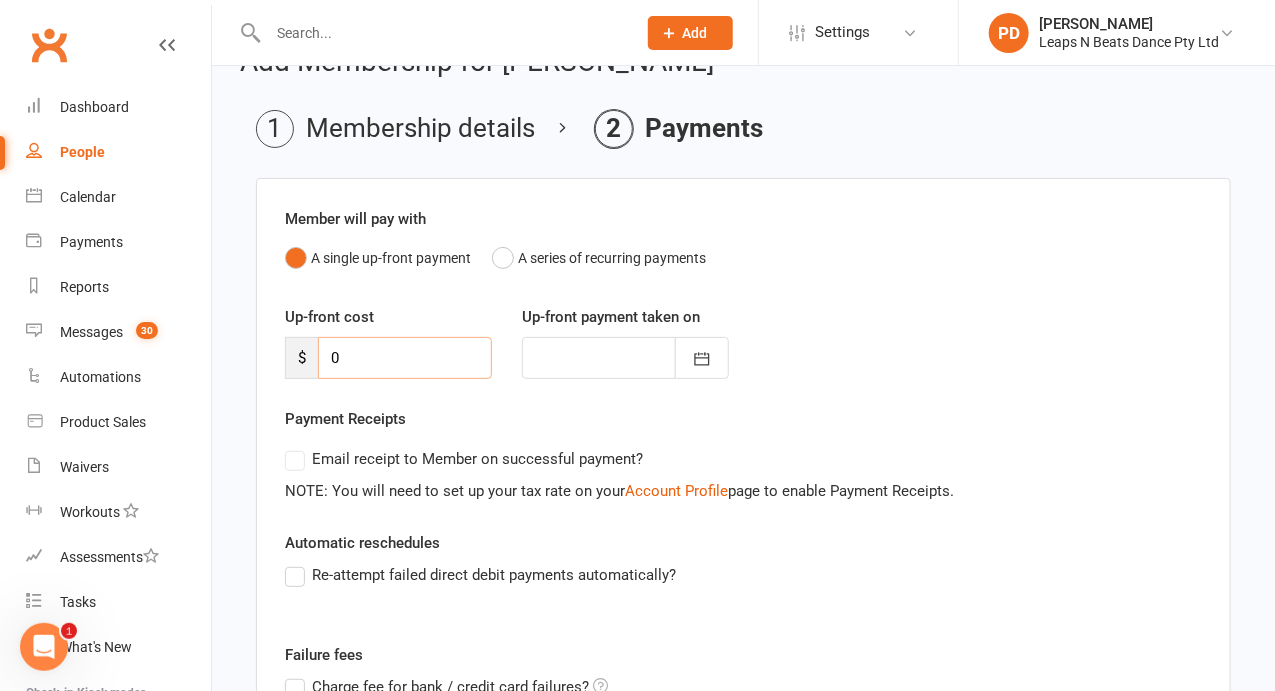 click on "0" at bounding box center [405, 358] 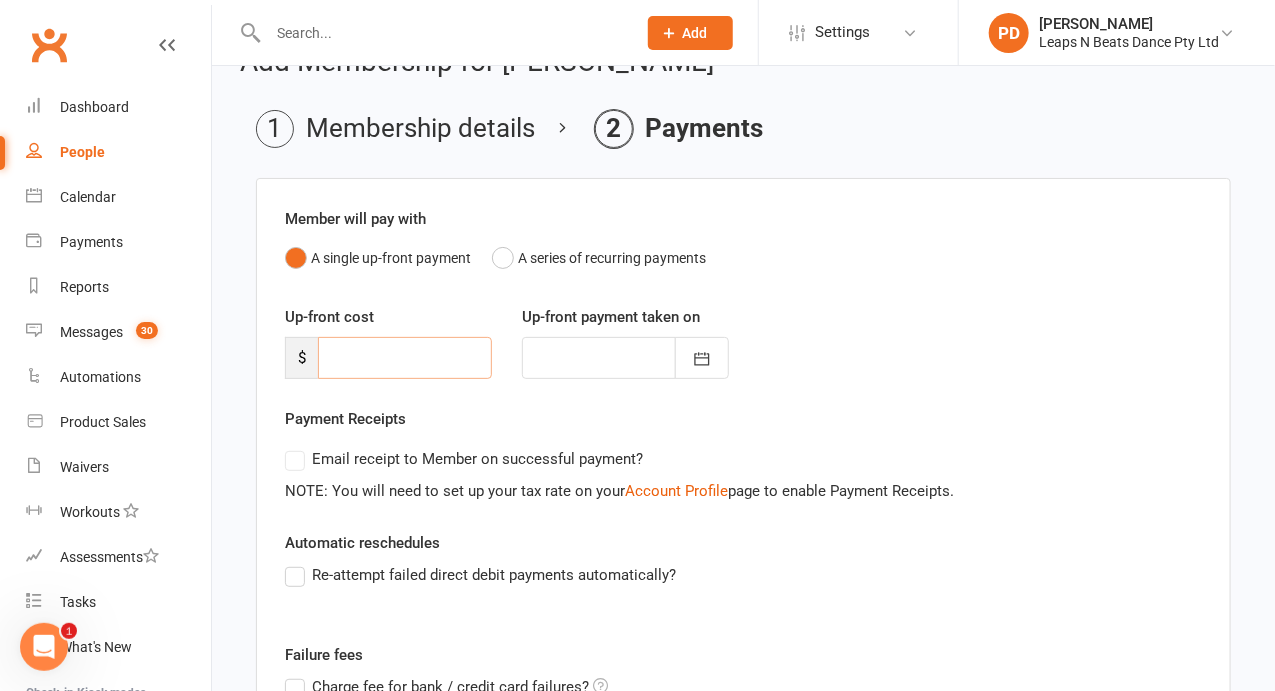 type on "2" 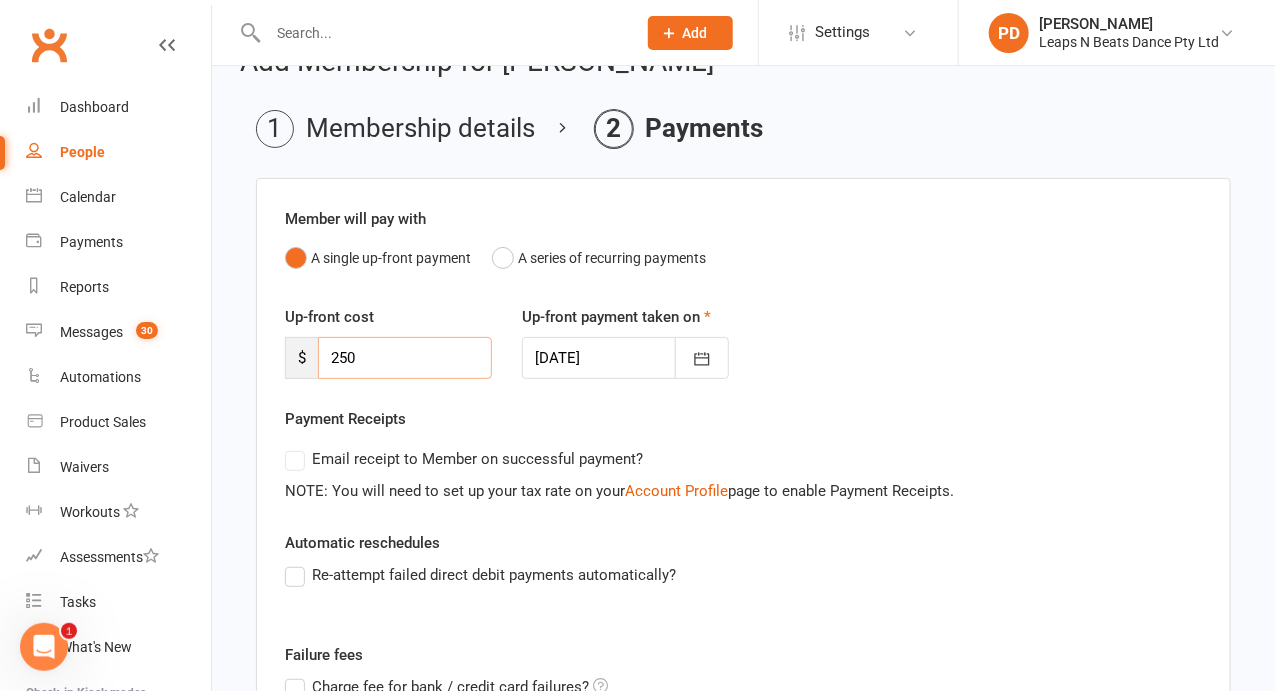 type on "250" 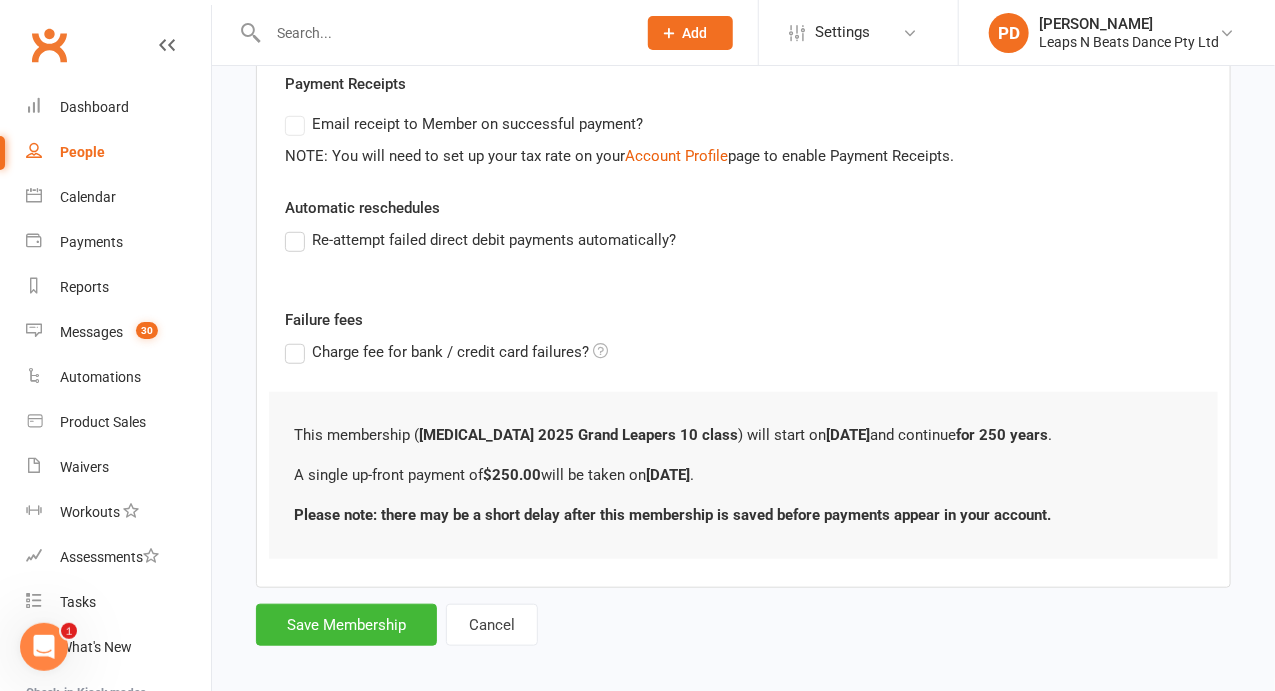 scroll, scrollTop: 382, scrollLeft: 0, axis: vertical 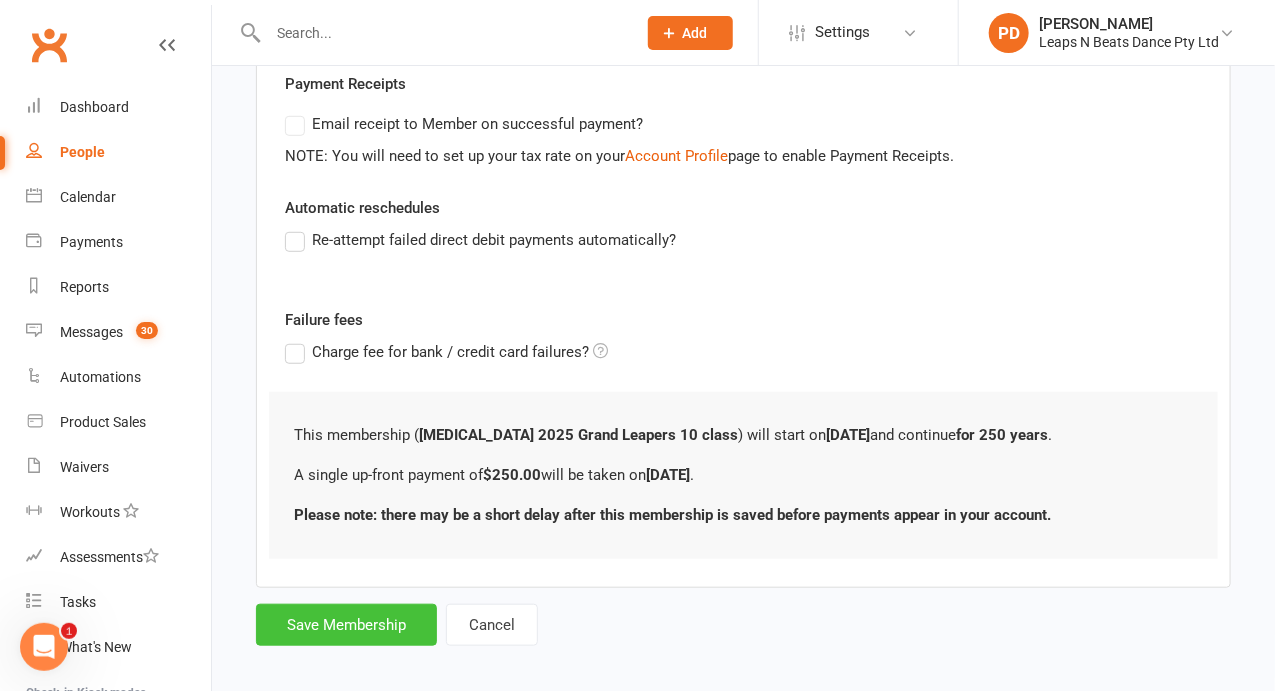 click on "Save Membership" at bounding box center (346, 625) 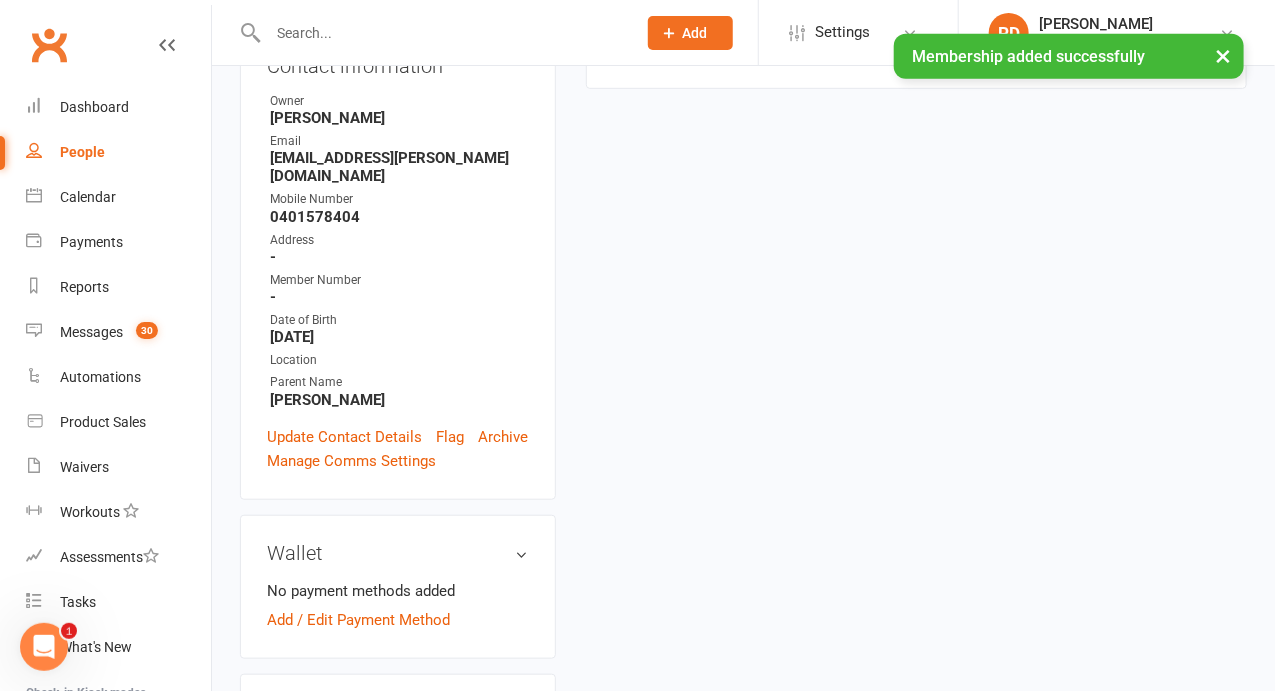 scroll, scrollTop: 0, scrollLeft: 0, axis: both 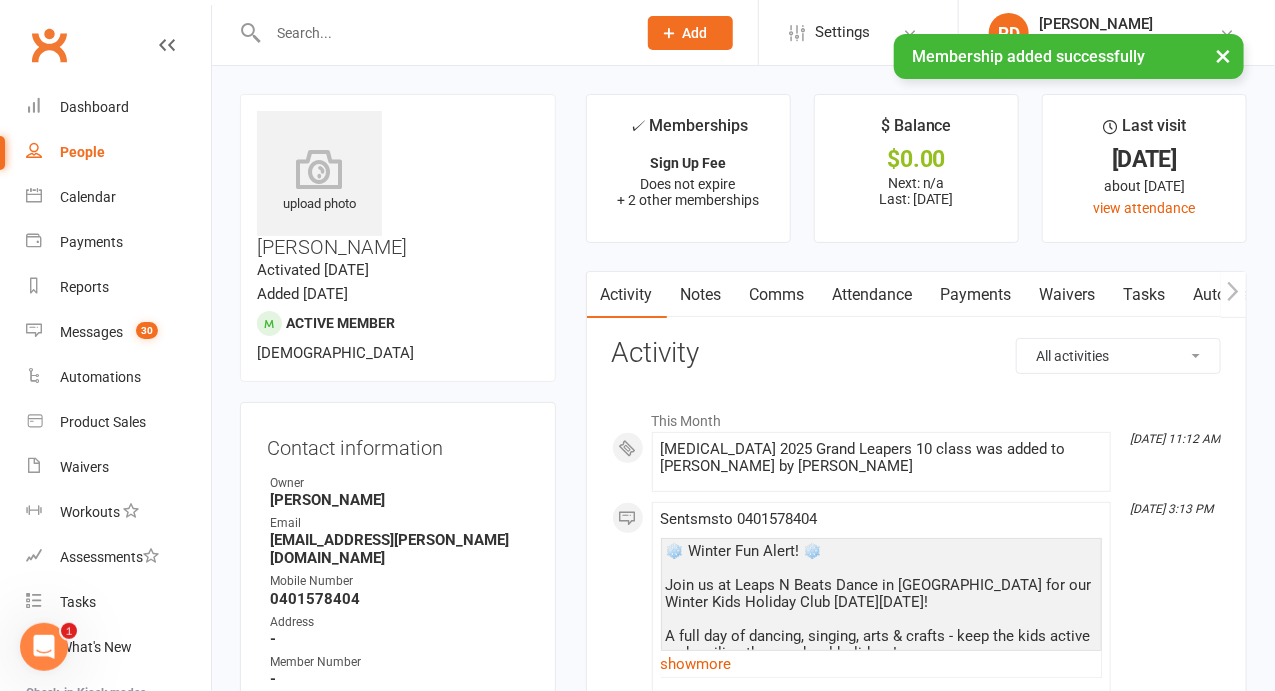 drag, startPoint x: 366, startPoint y: 631, endPoint x: 432, endPoint y: 442, distance: 200.19241 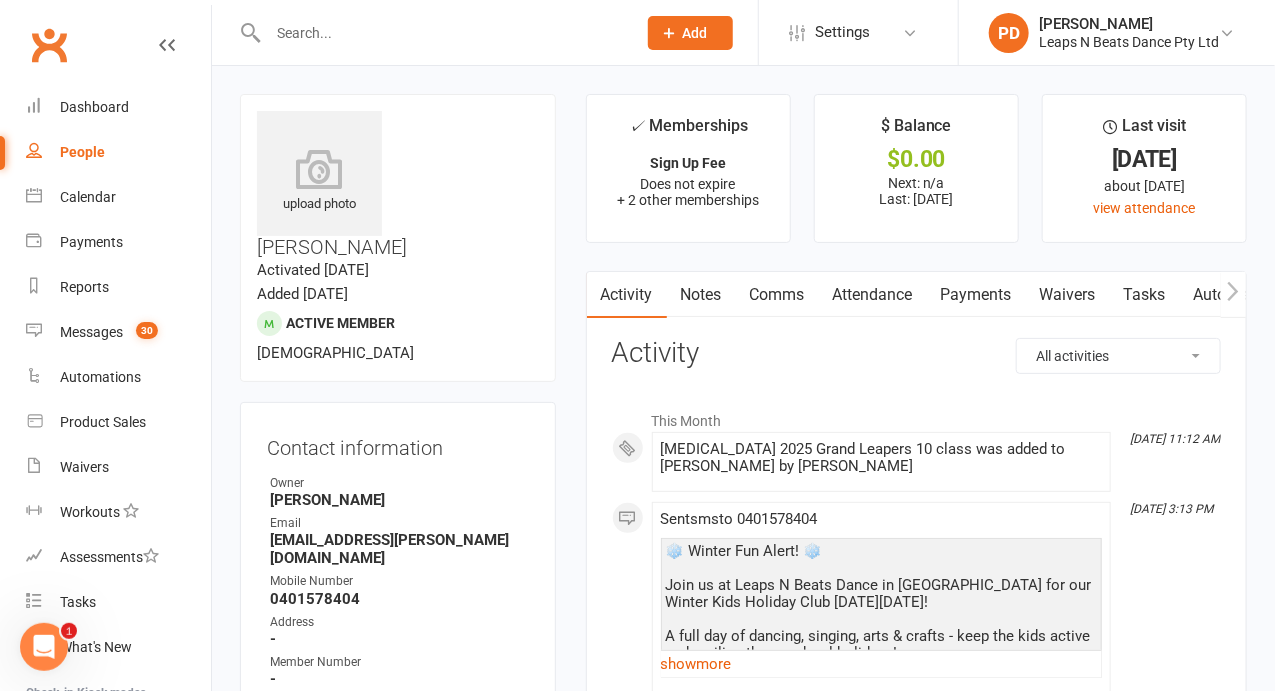 click at bounding box center (442, 33) 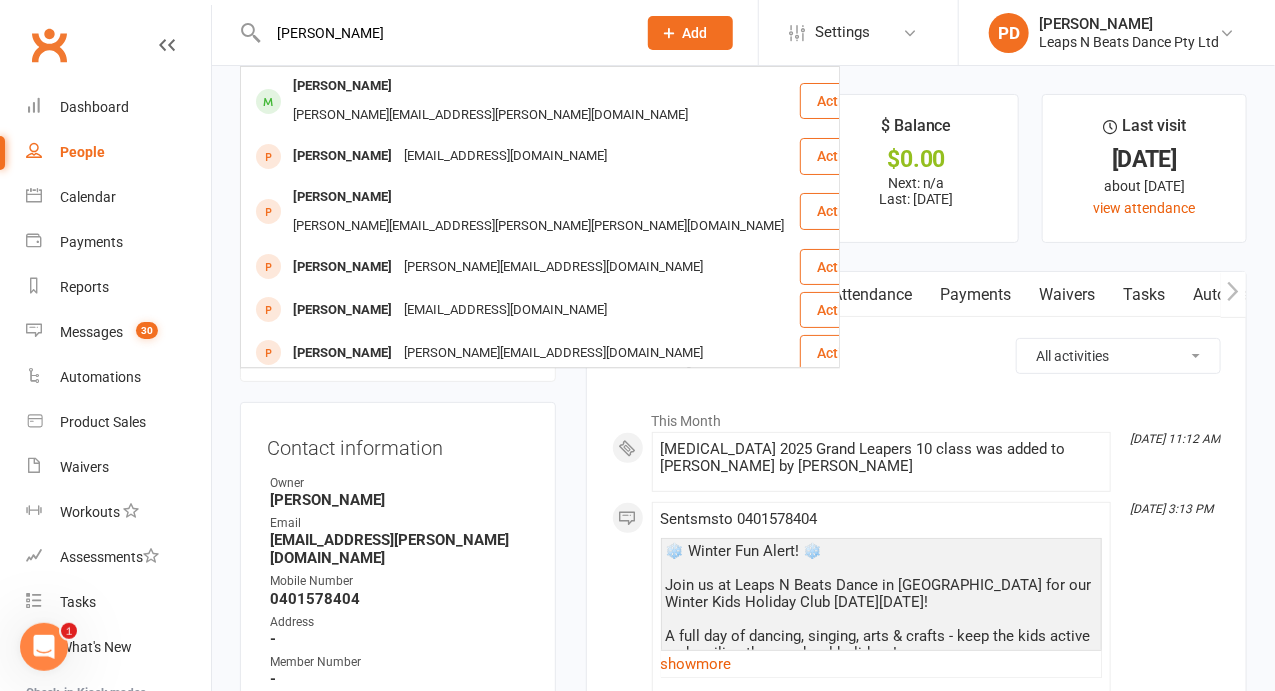 type on "[PERSON_NAME]" 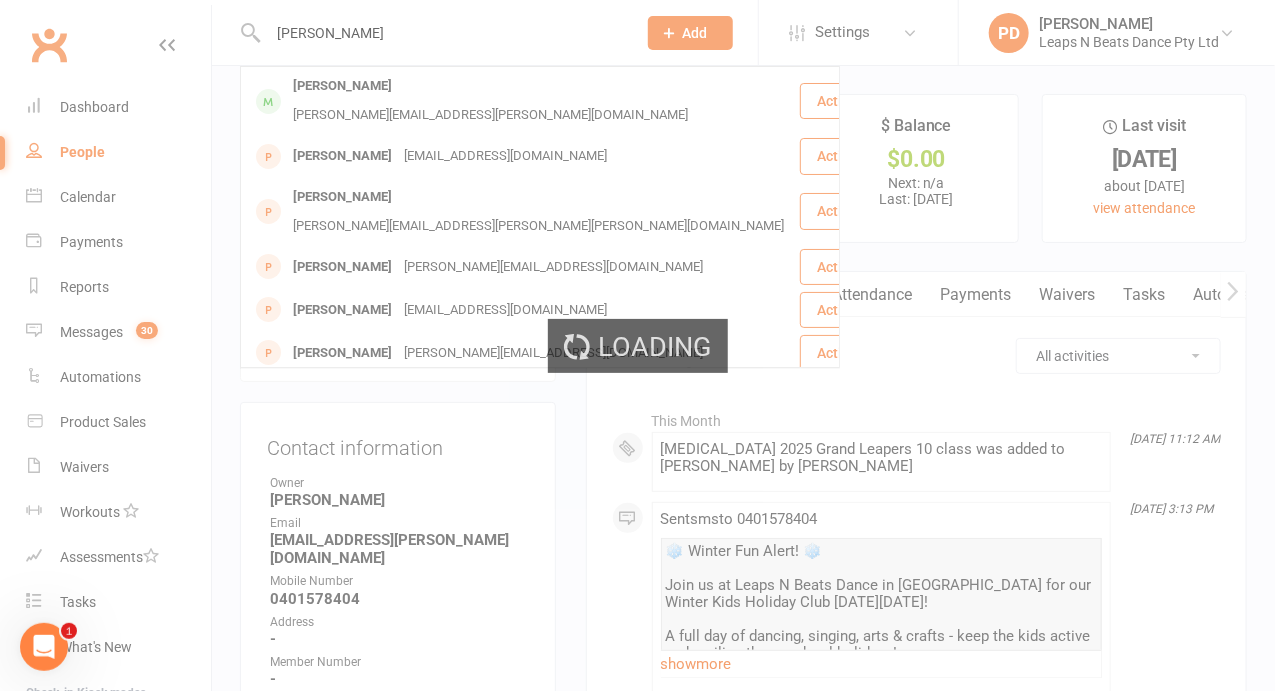 type 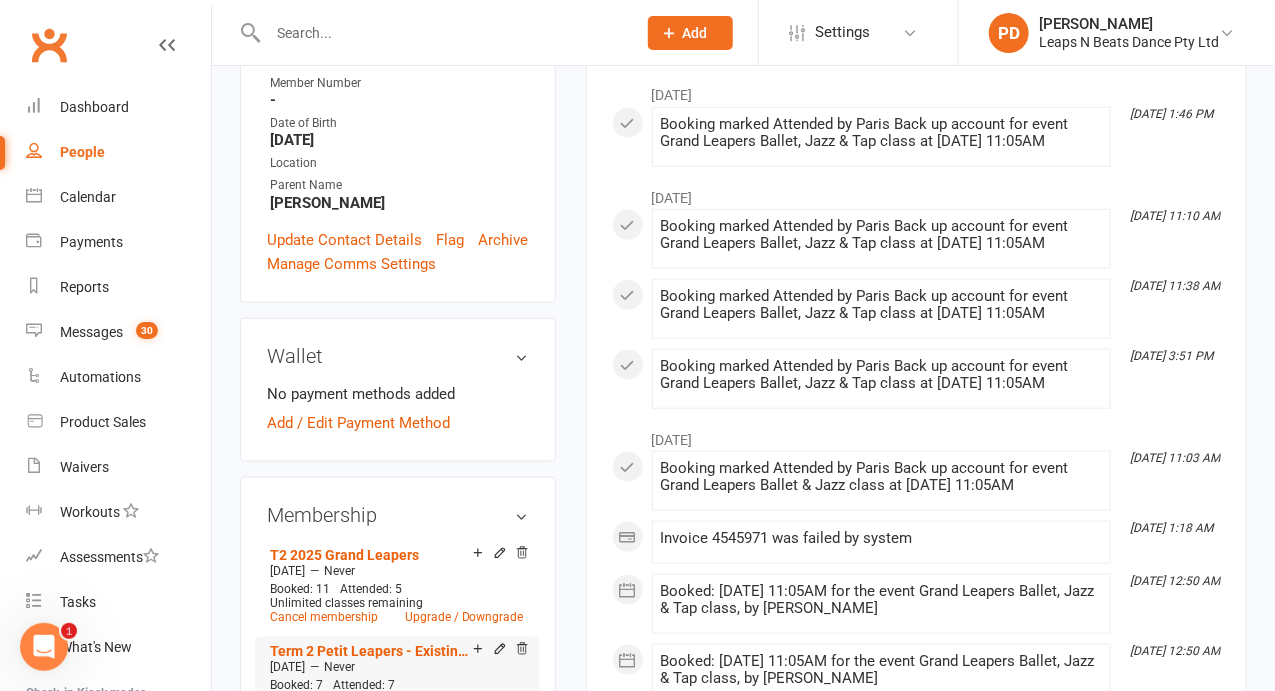 scroll, scrollTop: 774, scrollLeft: 0, axis: vertical 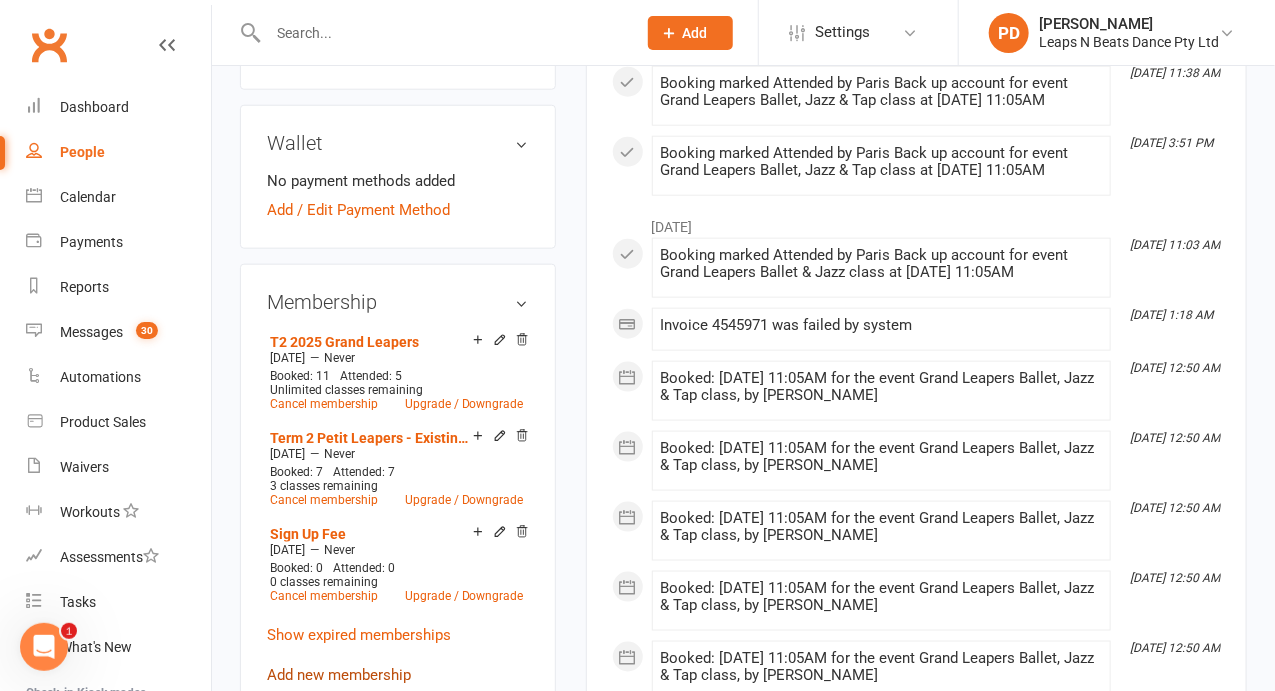 click on "Add new membership" at bounding box center [339, 675] 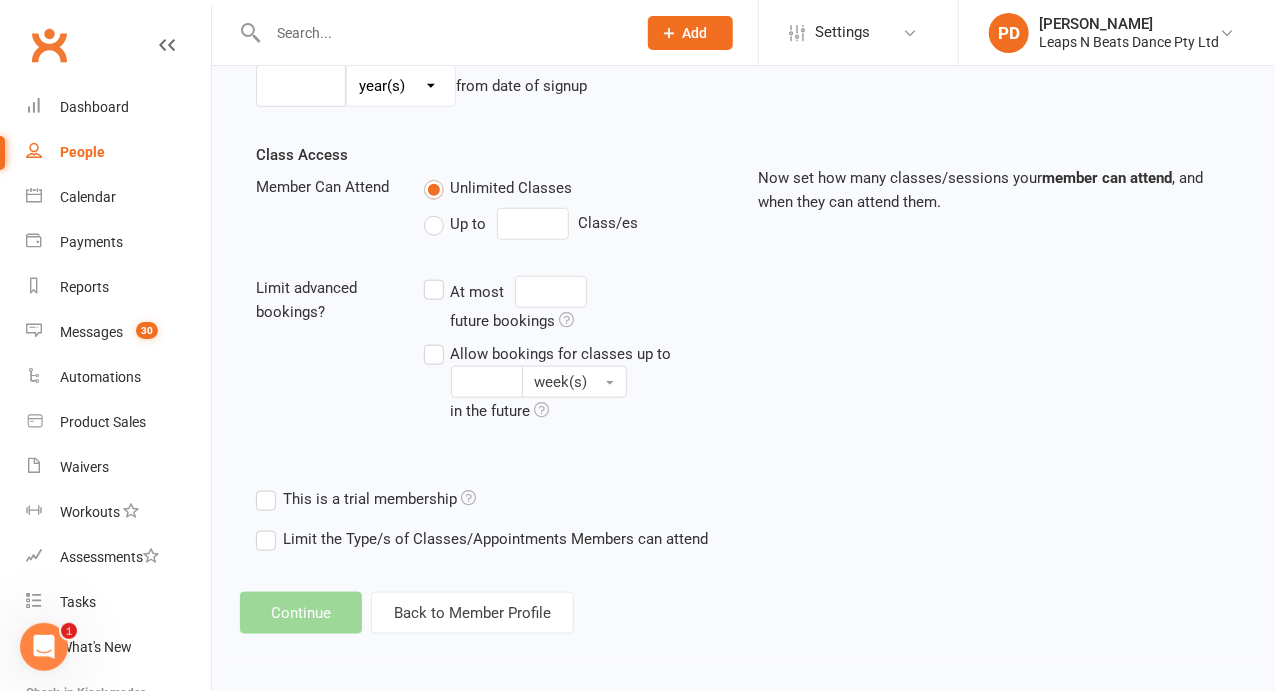 scroll, scrollTop: 0, scrollLeft: 0, axis: both 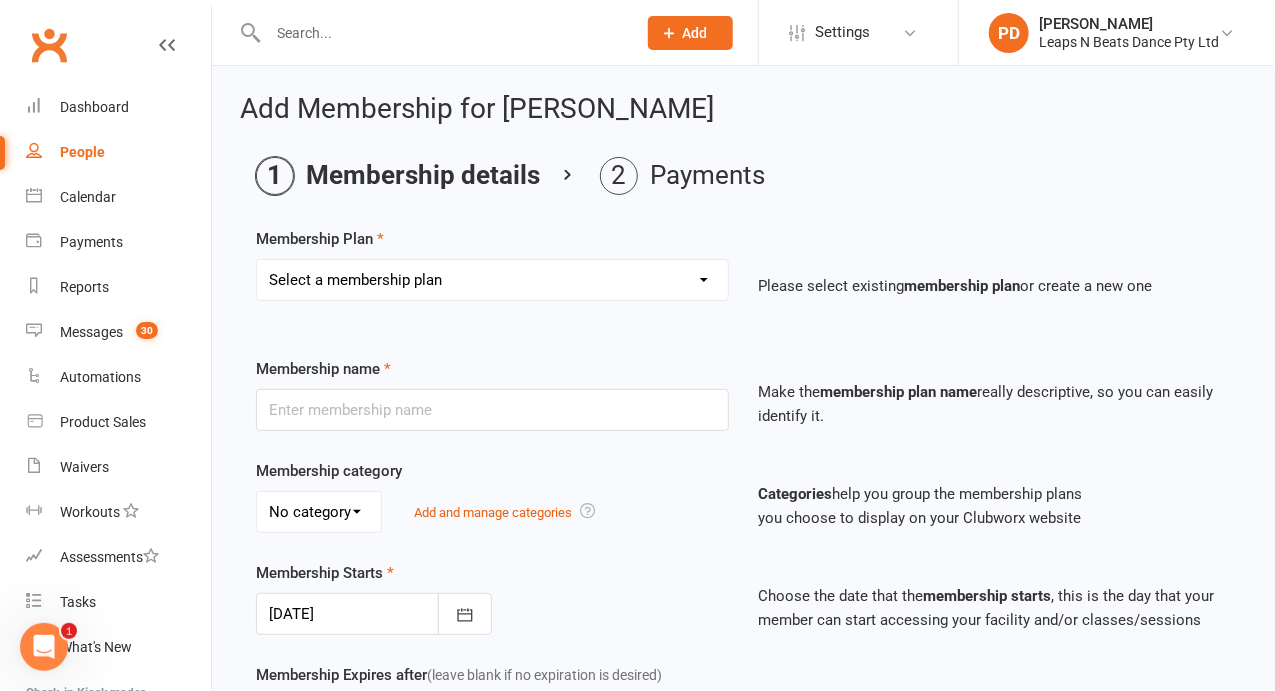 click on "Select a membership plan Create new Membership Plan Term 1 [PERSON_NAME] & Bubba 2023 - Existing (10 weeks) Term 1 Petit Leapers - Existing (10 week) Term 1 Grand Leapers - Existing (10 week) Term 1 Petit Leapers- Existing (9 week) Term 1 [PERSON_NAME] & Bubba 2023 Existing (9 week) Term 1 Grand Leapers- Existing (9 week pack) Term 1 Grand Leapers ACRO- Existing (9 week) Petit Leapers ACRO Existing (9 weeks) Sign Up Fee Sign Up Fee (2nd Member) Grand Leapers- monthly pack Term 2 [PERSON_NAME] & Bubba 2023 - Existing 9 week Term 2 Petit Leapers- Existing (9 week) Term 2 Grand Leapers- Existing (9 week pack) Term 2 ACRO Petit Leapers- Existing (9 week) Term 2  Grand Leapers ACRO- Existing (9 week pack) Term 2 Petit Leapers - Existing (10 week) Term 2 [PERSON_NAME] & Bubba 2023 - (10 week) Term 2  Grand Leapers- Existing (10 week pack) Term 2 Grand Leapers- Existing (10 week pack) Term 2 ACRO Grand Leapers- Existing (10 week) Term 2 [PERSON_NAME] & Bubba 2023 (3 week) Term 3  Grand Leapers 2023 - 10 week Term 3 Grand Leapers Acrobatics 2023 - 10 week" at bounding box center (492, 280) 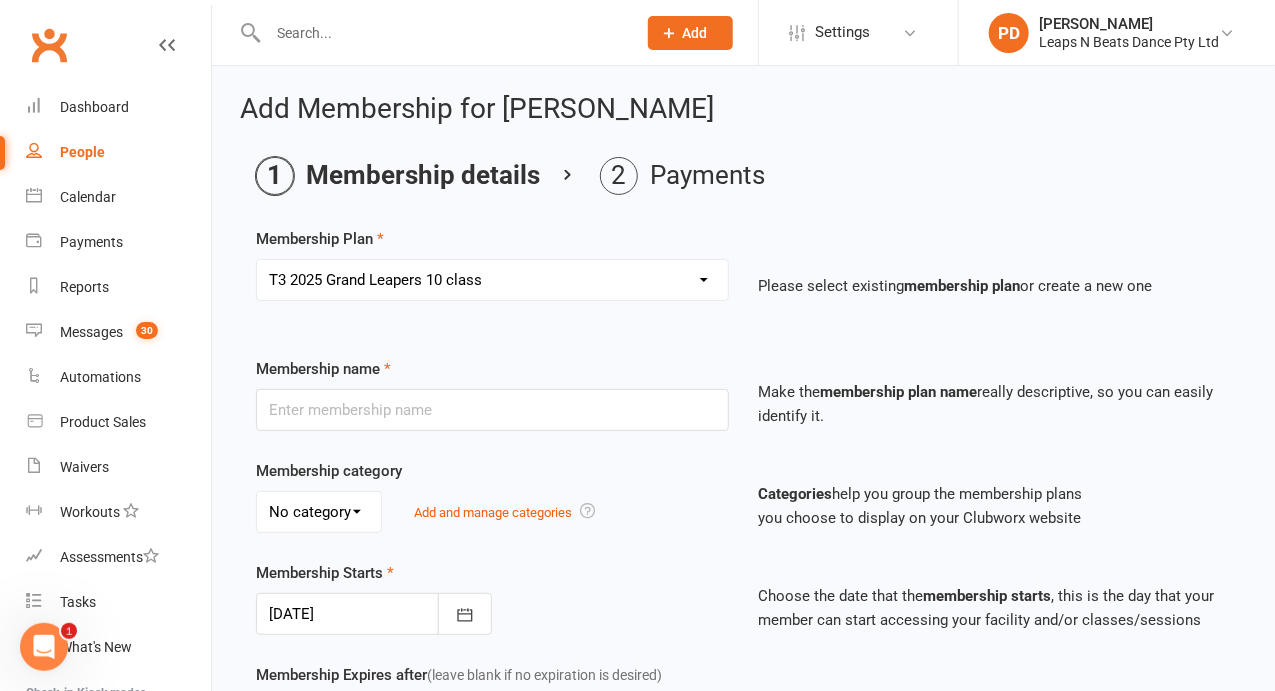 click on "Select a membership plan Create new Membership Plan Term 1 [PERSON_NAME] & Bubba 2023 - Existing (10 weeks) Term 1 Petit Leapers - Existing (10 week) Term 1 Grand Leapers - Existing (10 week) Term 1 Petit Leapers- Existing (9 week) Term 1 [PERSON_NAME] & Bubba 2023 Existing (9 week) Term 1 Grand Leapers- Existing (9 week pack) Term 1 Grand Leapers ACRO- Existing (9 week) Petit Leapers ACRO Existing (9 weeks) Sign Up Fee Sign Up Fee (2nd Member) Grand Leapers- monthly pack Term 2 [PERSON_NAME] & Bubba 2023 - Existing 9 week Term 2 Petit Leapers- Existing (9 week) Term 2 Grand Leapers- Existing (9 week pack) Term 2 ACRO Petit Leapers- Existing (9 week) Term 2  Grand Leapers ACRO- Existing (9 week pack) Term 2 Petit Leapers - Existing (10 week) Term 2 [PERSON_NAME] & Bubba 2023 - (10 week) Term 2  Grand Leapers- Existing (10 week pack) Term 2 Grand Leapers- Existing (10 week pack) Term 2 ACRO Grand Leapers- Existing (10 week) Term 2 [PERSON_NAME] & Bubba 2023 (3 week) Term 3  Grand Leapers 2023 - 10 week Term 3 Grand Leapers Acrobatics 2023 - 10 week" at bounding box center (492, 280) 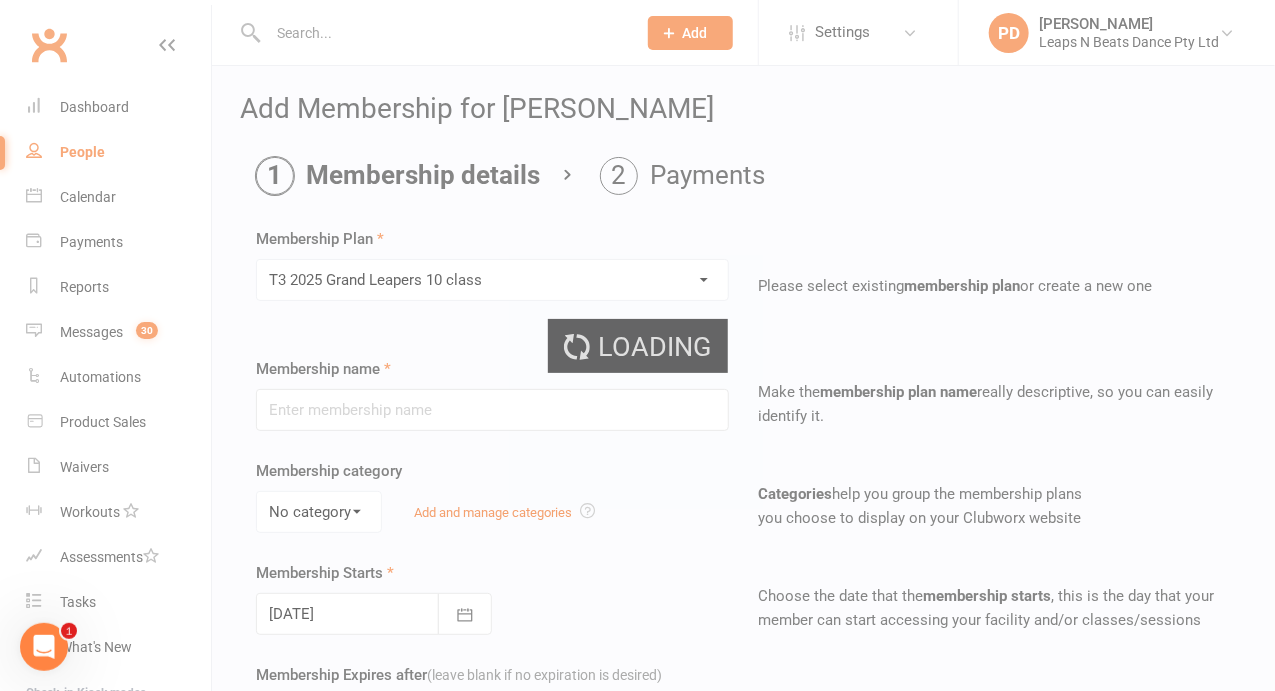 type on "[MEDICAL_DATA] 2025  Grand Leapers 10 class" 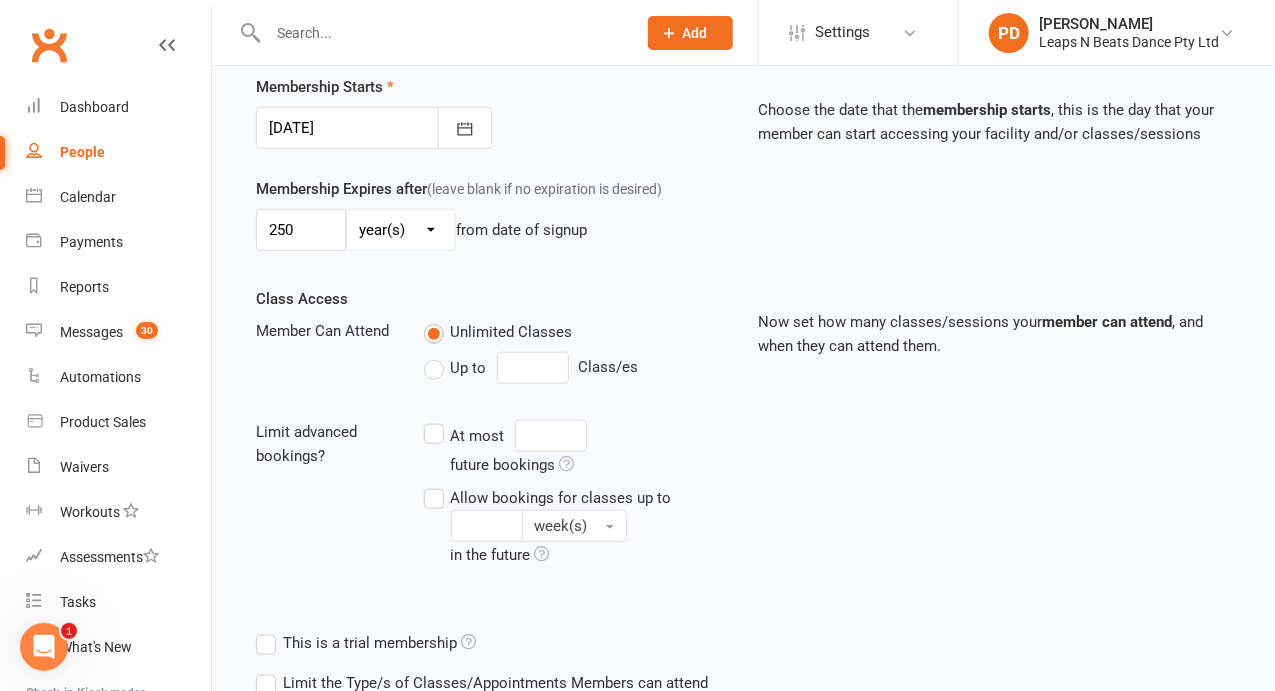 scroll, scrollTop: 566, scrollLeft: 0, axis: vertical 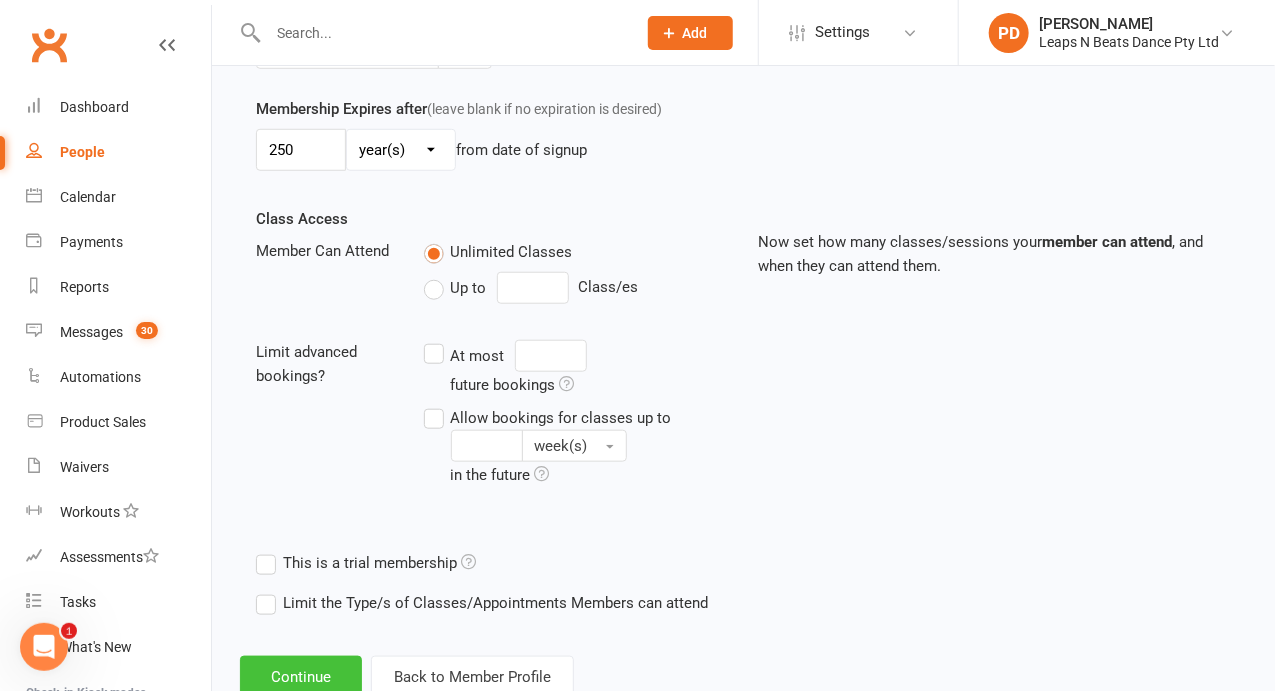 click on "Continue" at bounding box center (301, 677) 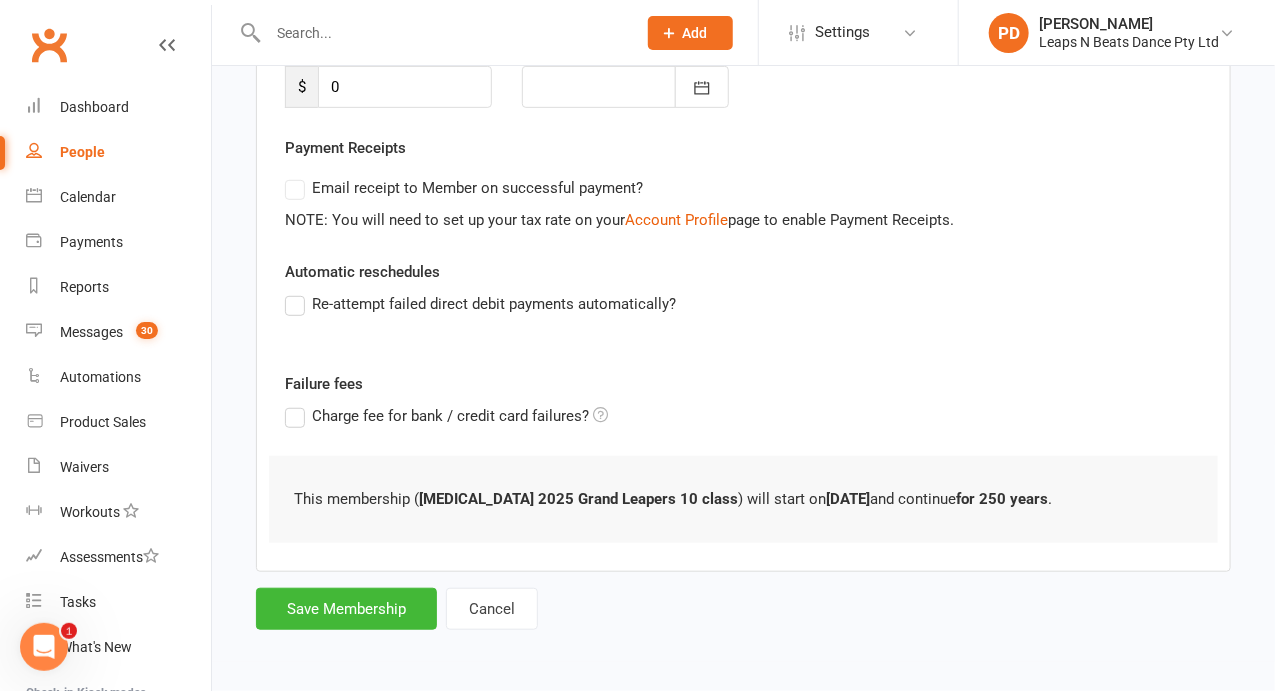 scroll, scrollTop: 0, scrollLeft: 0, axis: both 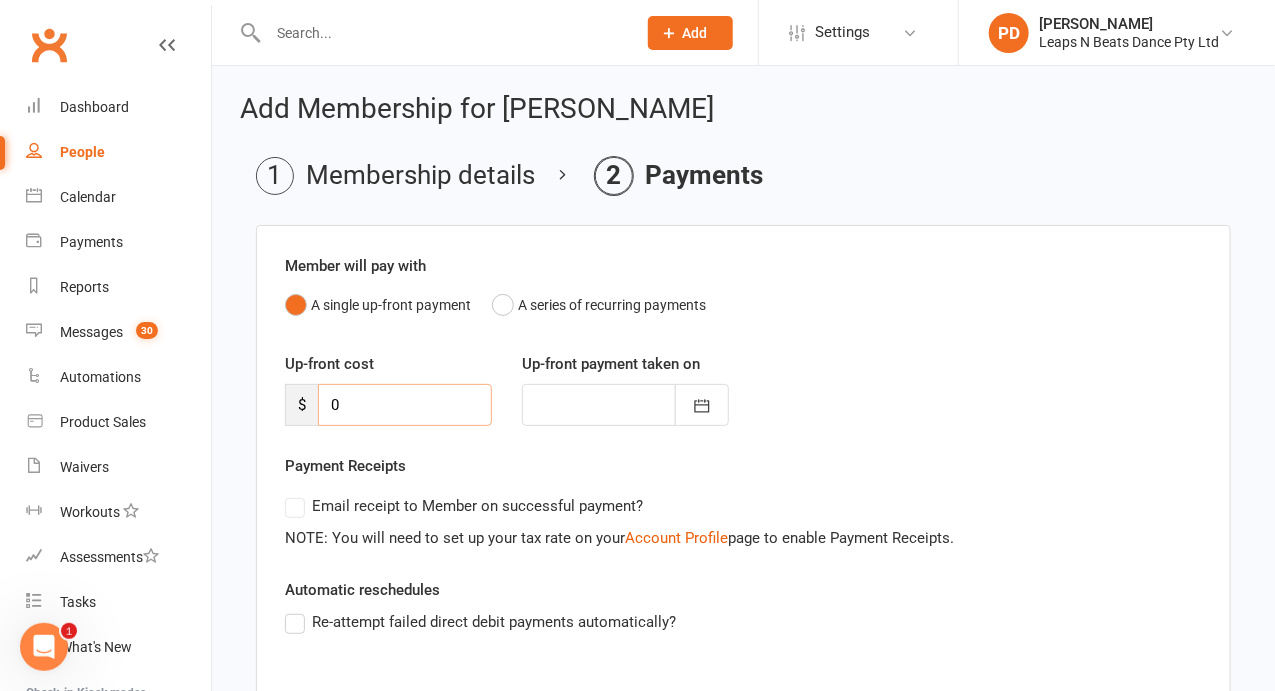 click on "0" at bounding box center [405, 405] 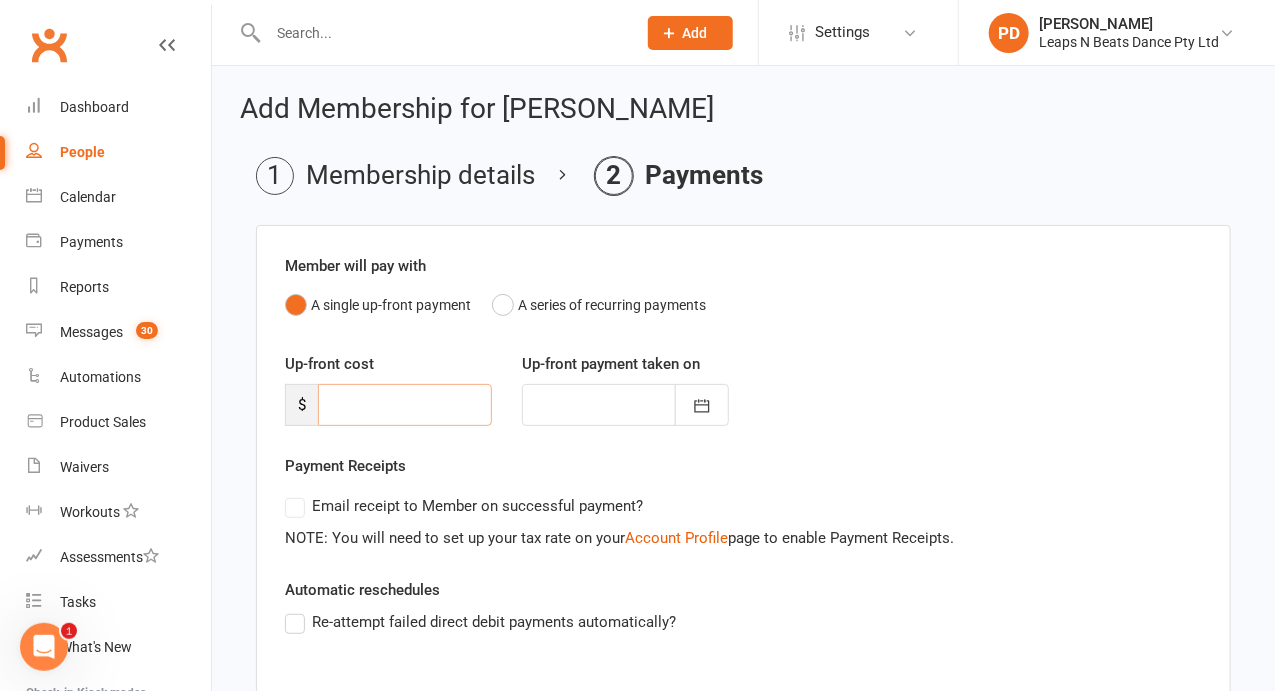 type on "2" 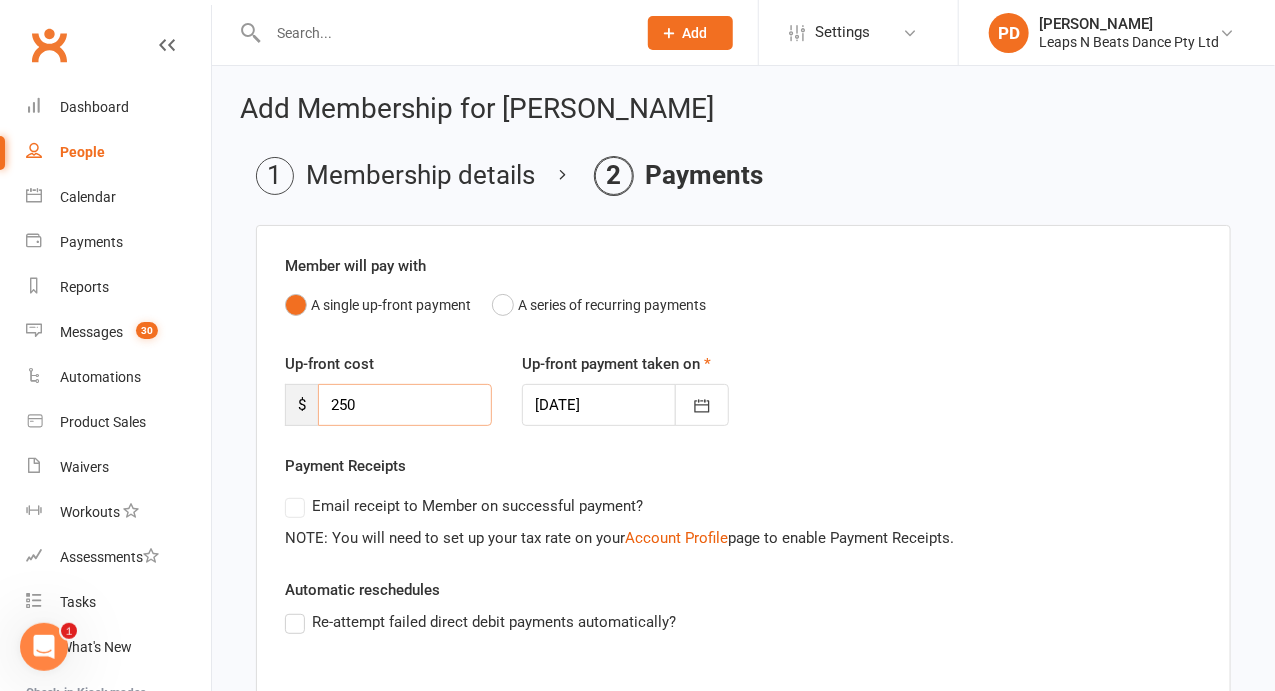 type on "250" 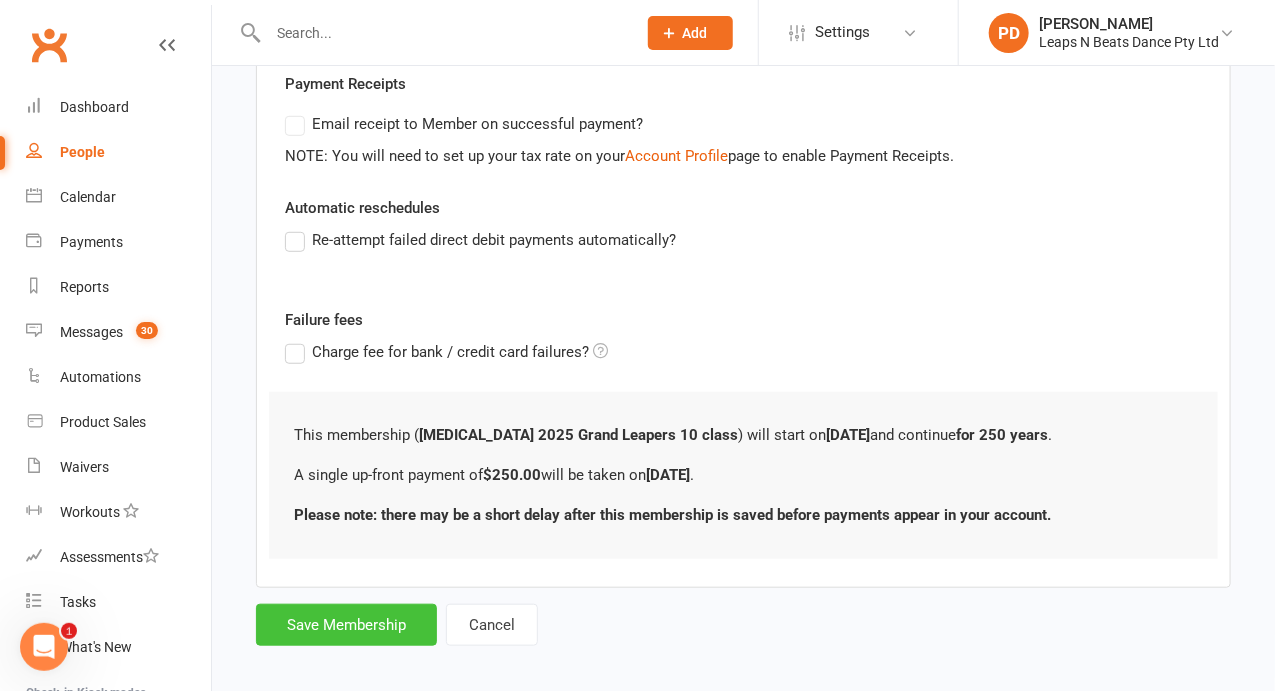 click on "Save Membership" at bounding box center (346, 625) 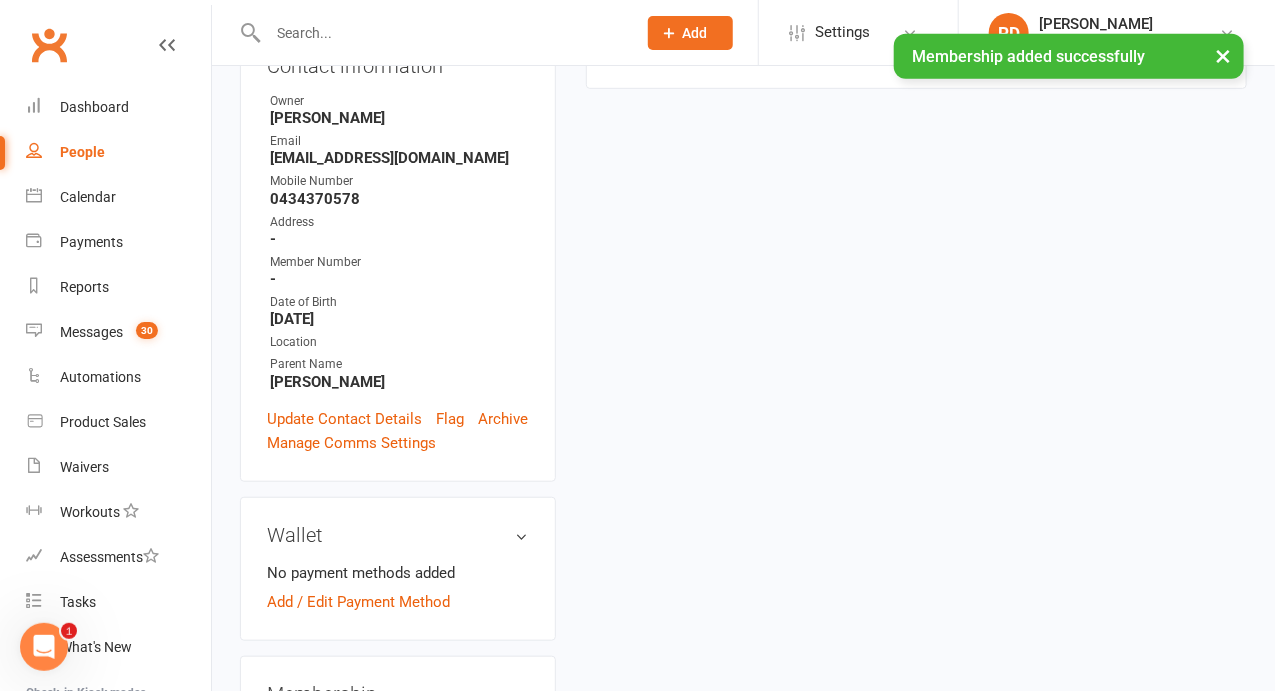 scroll, scrollTop: 0, scrollLeft: 0, axis: both 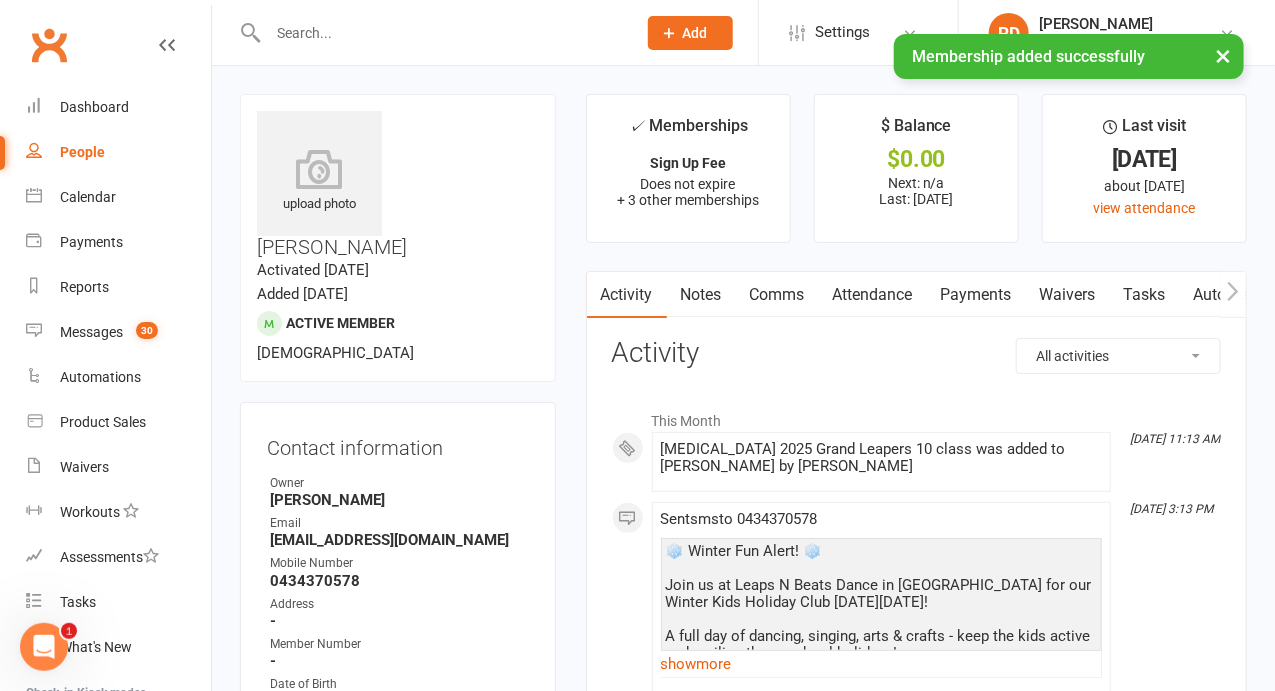 click on "× Membership added successfully" at bounding box center [624, 34] 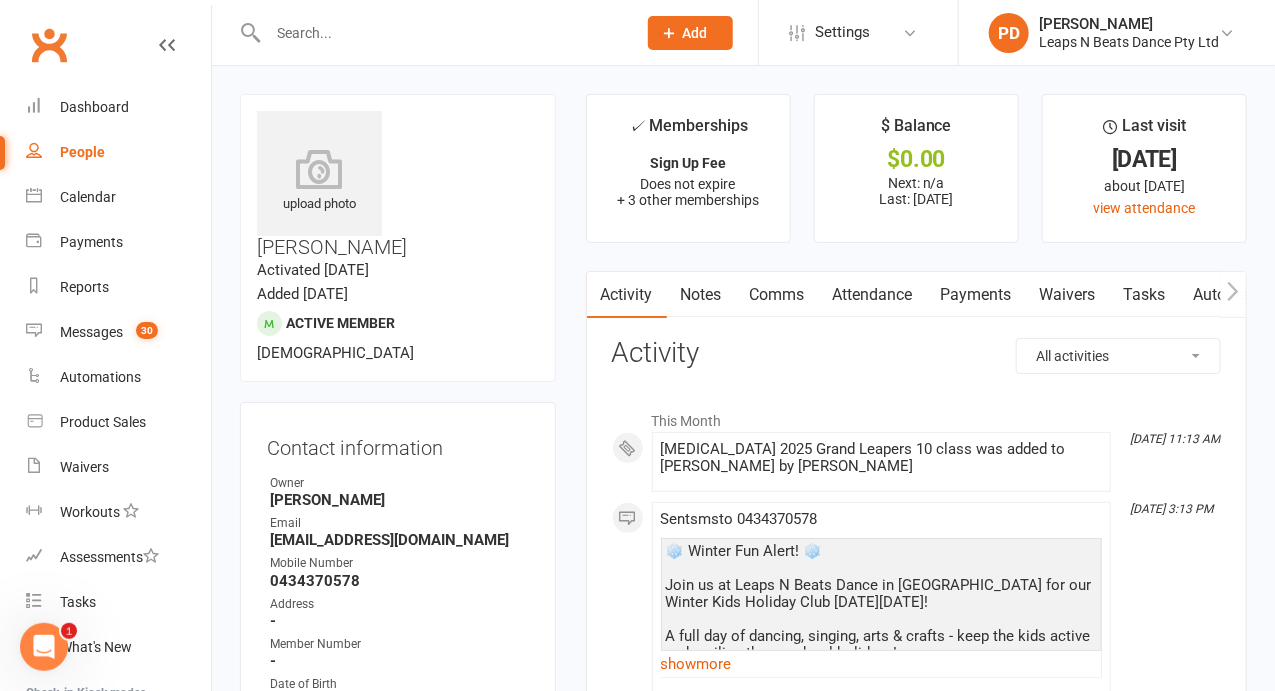 click at bounding box center [442, 33] 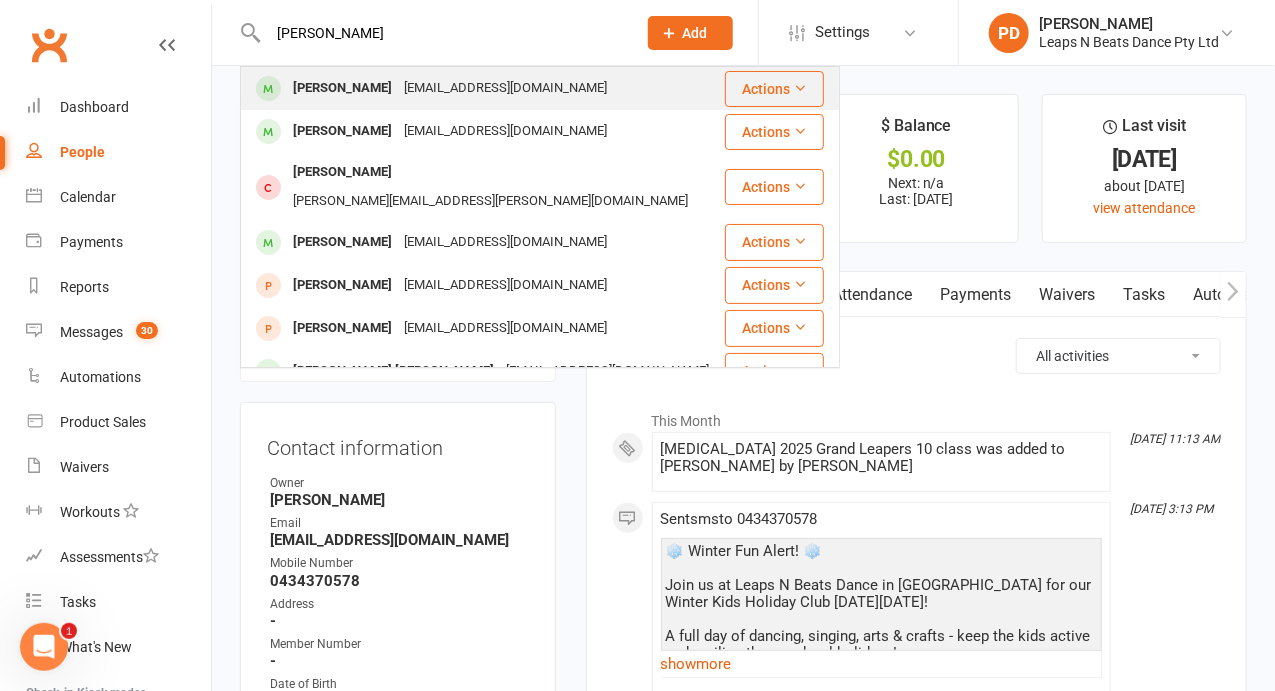 type on "[PERSON_NAME]" 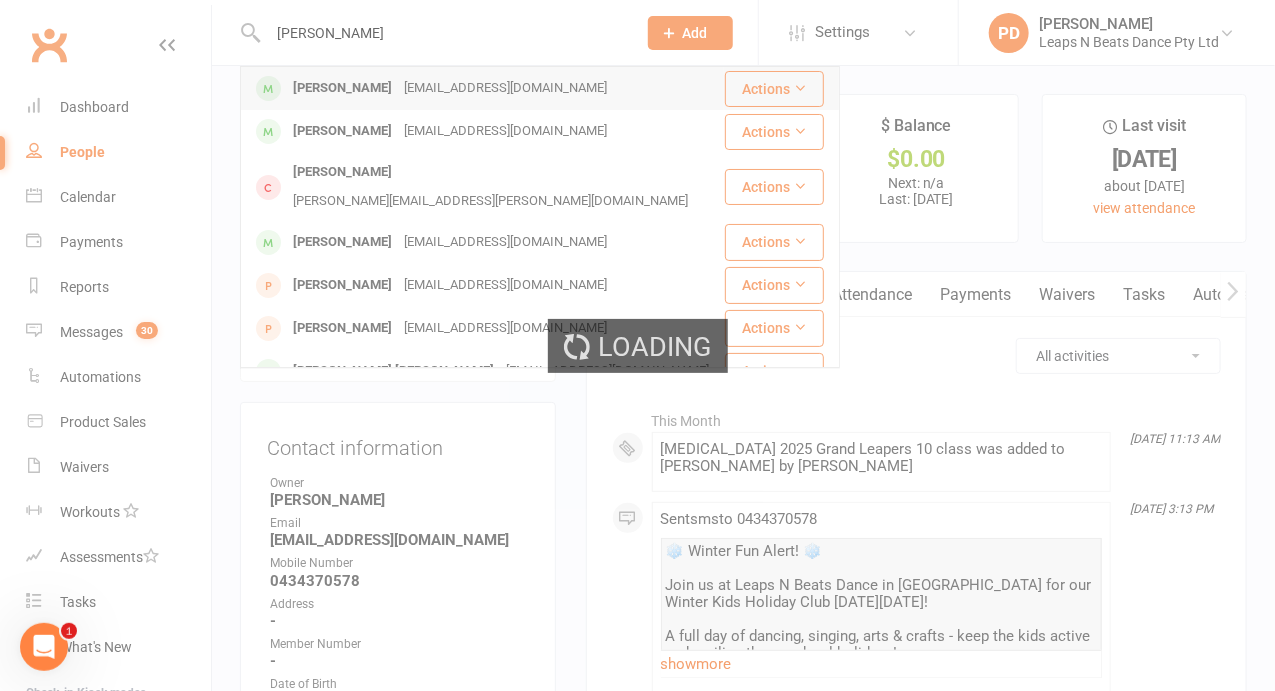 type 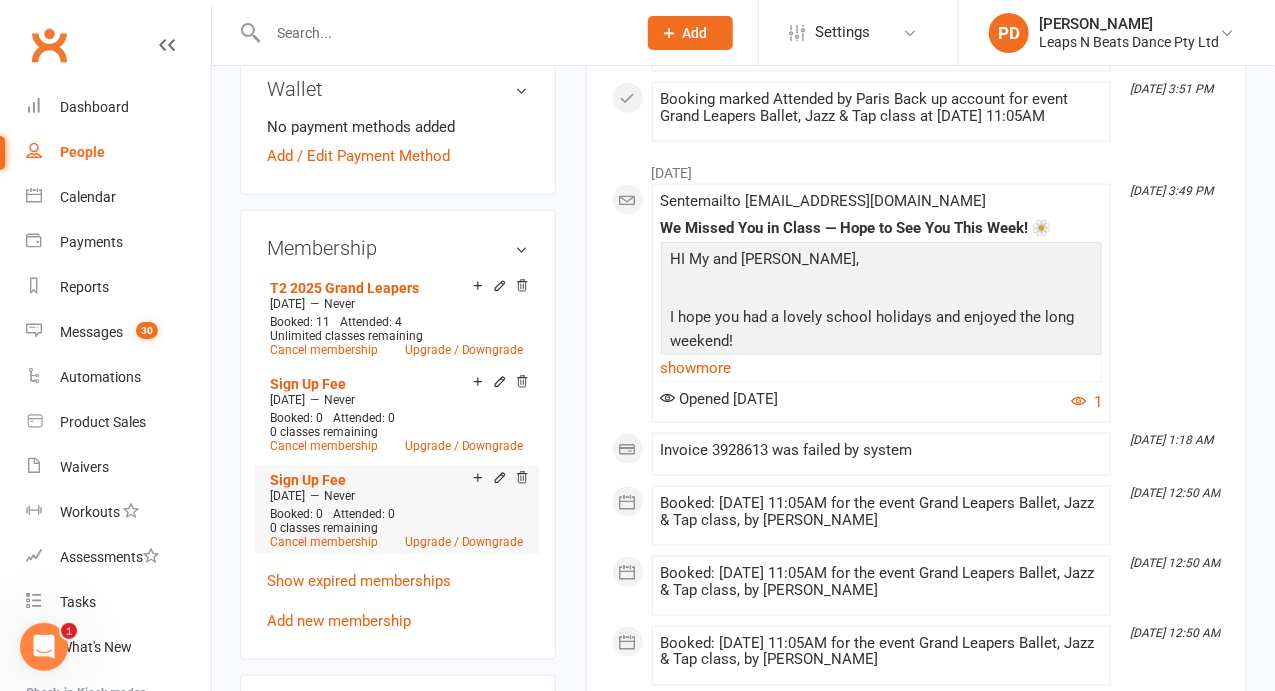 scroll, scrollTop: 847, scrollLeft: 0, axis: vertical 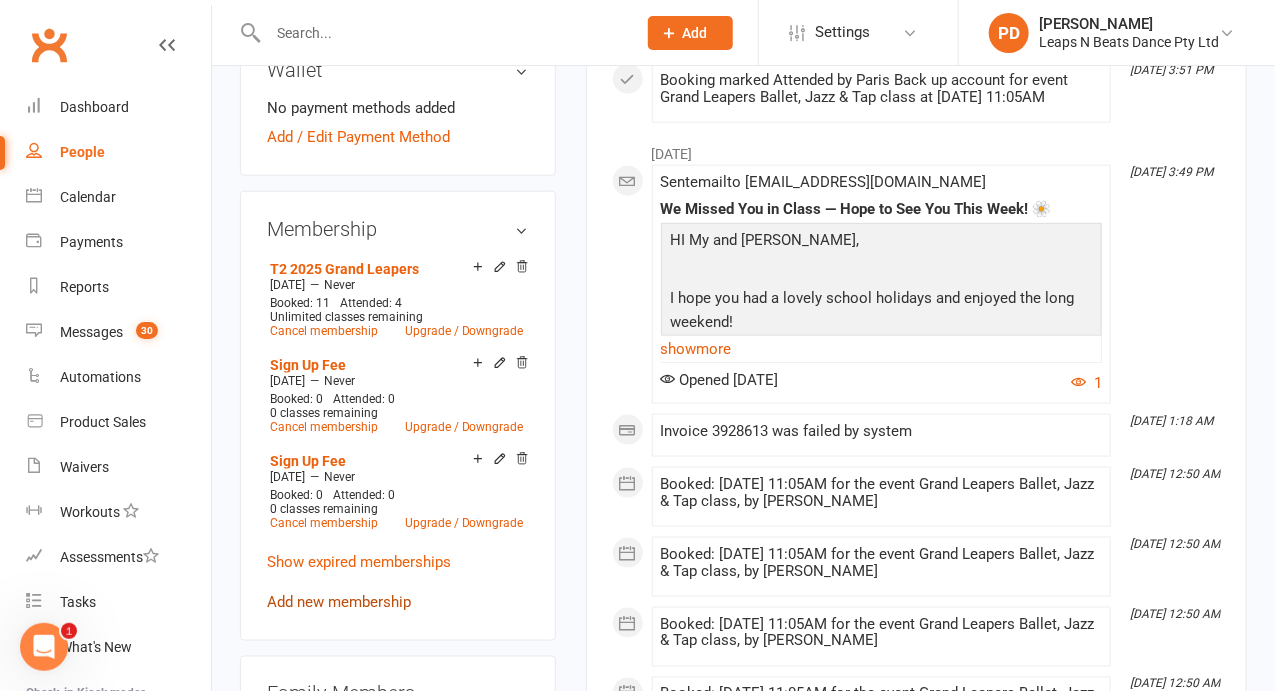 click on "Add new membership" at bounding box center (339, 602) 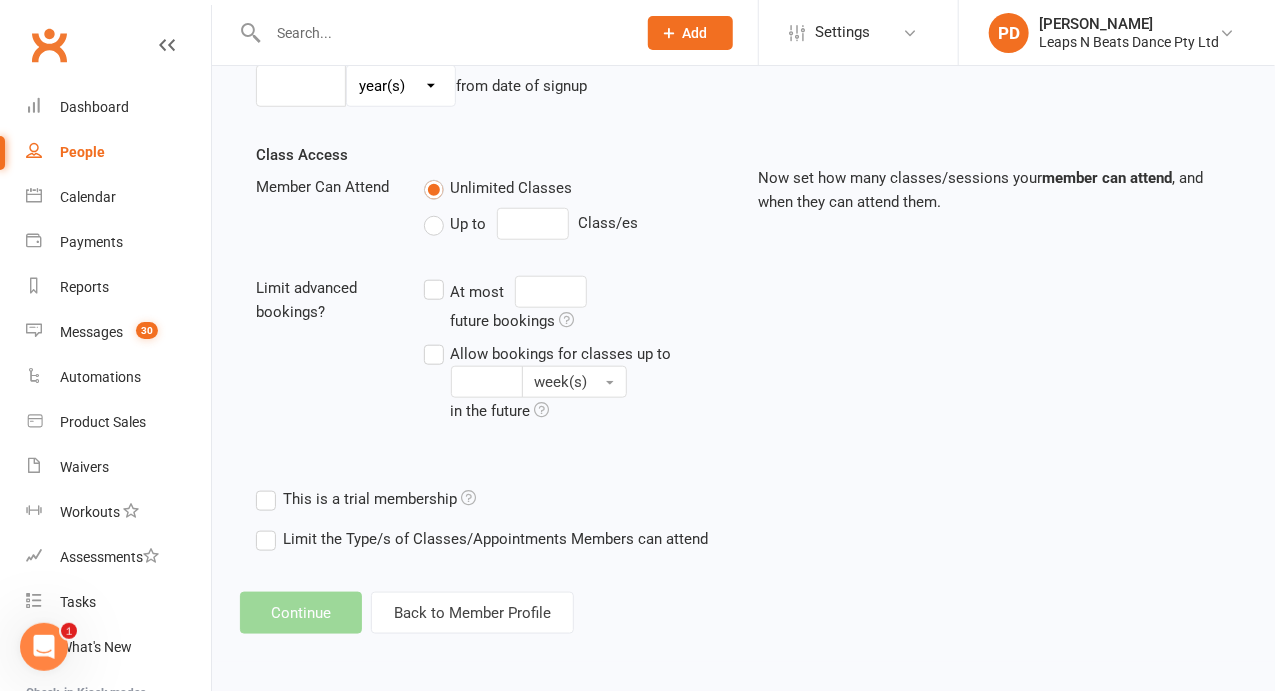 scroll, scrollTop: 0, scrollLeft: 0, axis: both 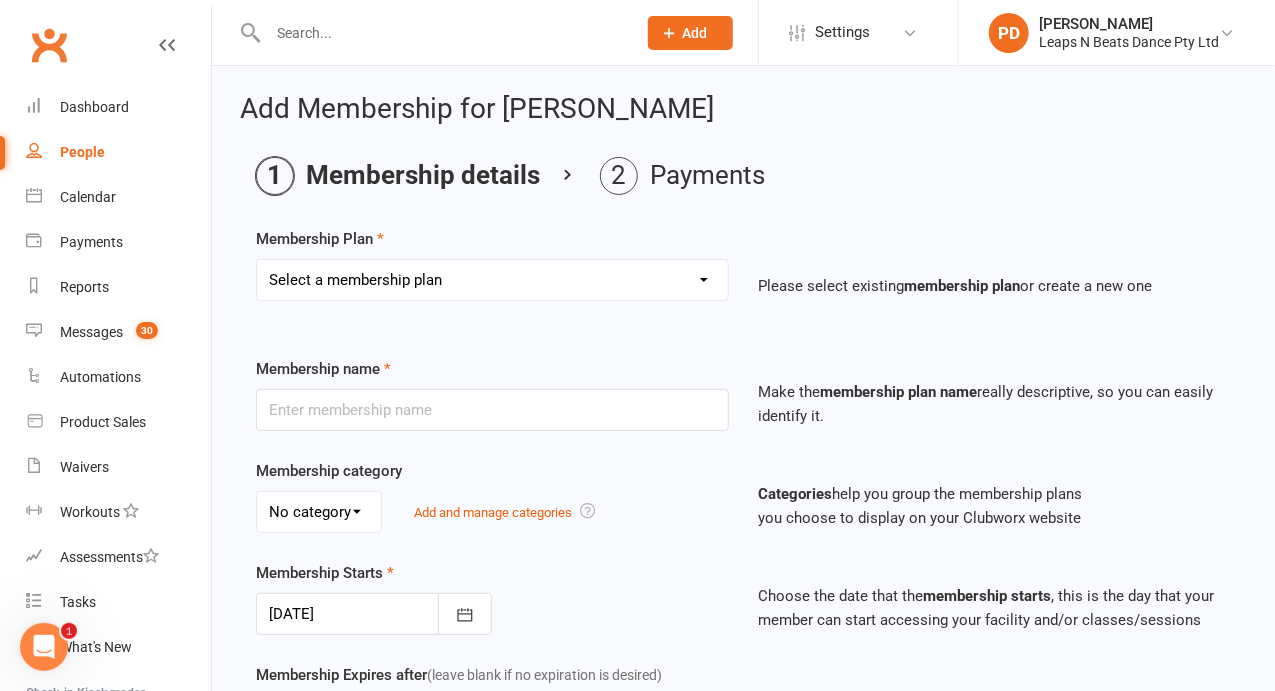 click on "Select a membership plan Create new Membership Plan Term 1 [PERSON_NAME] & Bubba 2023 - Existing (10 weeks) Term 1 Petit Leapers - Existing (10 week) Term 1 Grand Leapers - Existing (10 week) Term 1 Petit Leapers- Existing (9 week) Term 1 [PERSON_NAME] & Bubba 2023 Existing (9 week) Term 1 Grand Leapers- Existing (9 week pack) Term 1 Grand Leapers ACRO- Existing (9 week) Petit Leapers ACRO Existing (9 weeks) Sign Up Fee Sign Up Fee (2nd Member) Grand Leapers- monthly pack Term 2 [PERSON_NAME] & Bubba 2023 - Existing 9 week Term 2 Petit Leapers- Existing (9 week) Term 2 Grand Leapers- Existing (9 week pack) Term 2 ACRO Petit Leapers- Existing (9 week) Term 2  Grand Leapers ACRO- Existing (9 week pack) Term 2 Petit Leapers - Existing (10 week) Term 2 [PERSON_NAME] & Bubba 2023 - (10 week) Term 2  Grand Leapers- Existing (10 week pack) Term 2 Grand Leapers- Existing (10 week pack) Term 2 ACRO Grand Leapers- Existing (10 week) Term 2 [PERSON_NAME] & Bubba 2023 (3 week) Term 3  Grand Leapers 2023 - 10 week Term 3 Grand Leapers Acrobatics 2023 - 10 week" at bounding box center [492, 280] 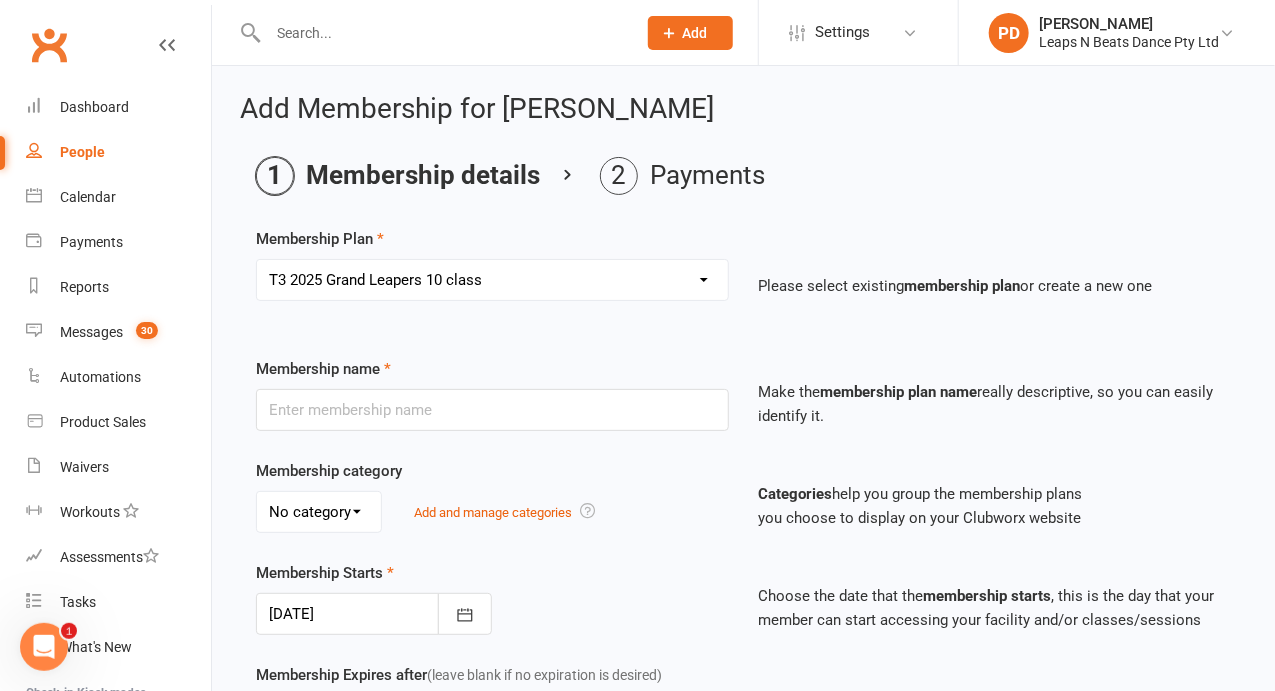 click on "Select a membership plan Create new Membership Plan Term 1 [PERSON_NAME] & Bubba 2023 - Existing (10 weeks) Term 1 Petit Leapers - Existing (10 week) Term 1 Grand Leapers - Existing (10 week) Term 1 Petit Leapers- Existing (9 week) Term 1 [PERSON_NAME] & Bubba 2023 Existing (9 week) Term 1 Grand Leapers- Existing (9 week pack) Term 1 Grand Leapers ACRO- Existing (9 week) Petit Leapers ACRO Existing (9 weeks) Sign Up Fee Sign Up Fee (2nd Member) Grand Leapers- monthly pack Term 2 [PERSON_NAME] & Bubba 2023 - Existing 9 week Term 2 Petit Leapers- Existing (9 week) Term 2 Grand Leapers- Existing (9 week pack) Term 2 ACRO Petit Leapers- Existing (9 week) Term 2  Grand Leapers ACRO- Existing (9 week pack) Term 2 Petit Leapers - Existing (10 week) Term 2 [PERSON_NAME] & Bubba 2023 - (10 week) Term 2  Grand Leapers- Existing (10 week pack) Term 2 Grand Leapers- Existing (10 week pack) Term 2 ACRO Grand Leapers- Existing (10 week) Term 2 [PERSON_NAME] & Bubba 2023 (3 week) Term 3  Grand Leapers 2023 - 10 week Term 3 Grand Leapers Acrobatics 2023 - 10 week" at bounding box center (492, 280) 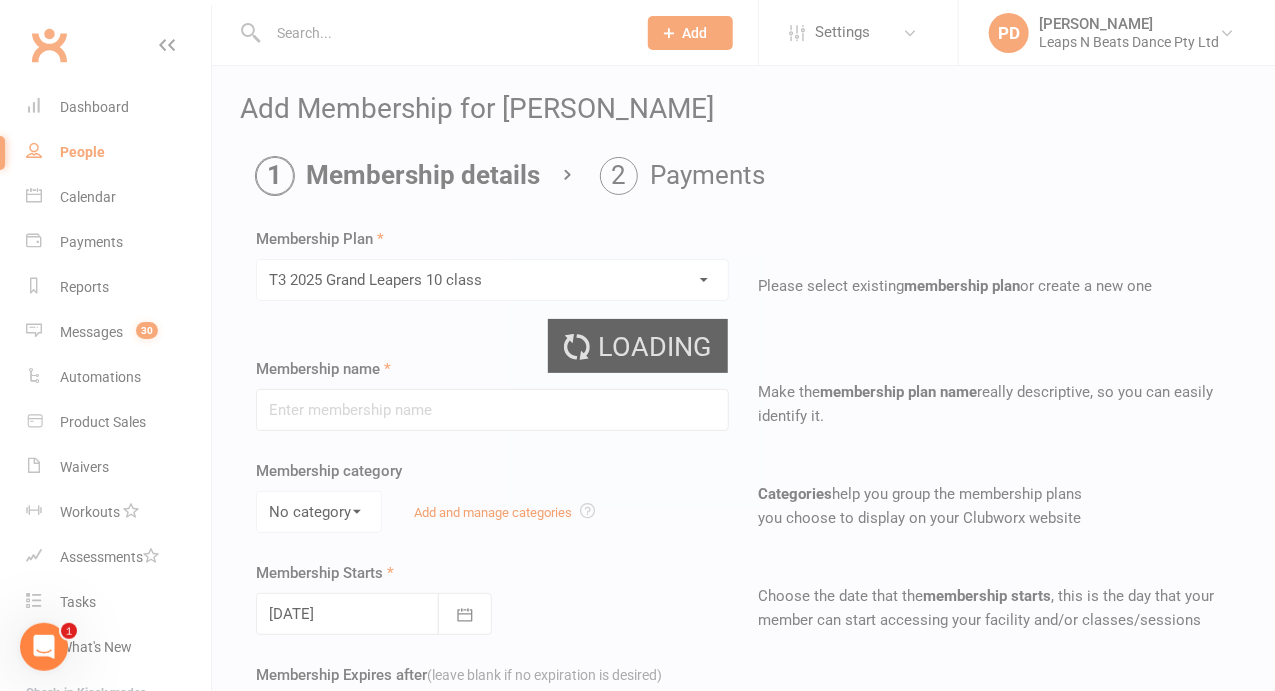 type on "[MEDICAL_DATA] 2025  Grand Leapers 10 class" 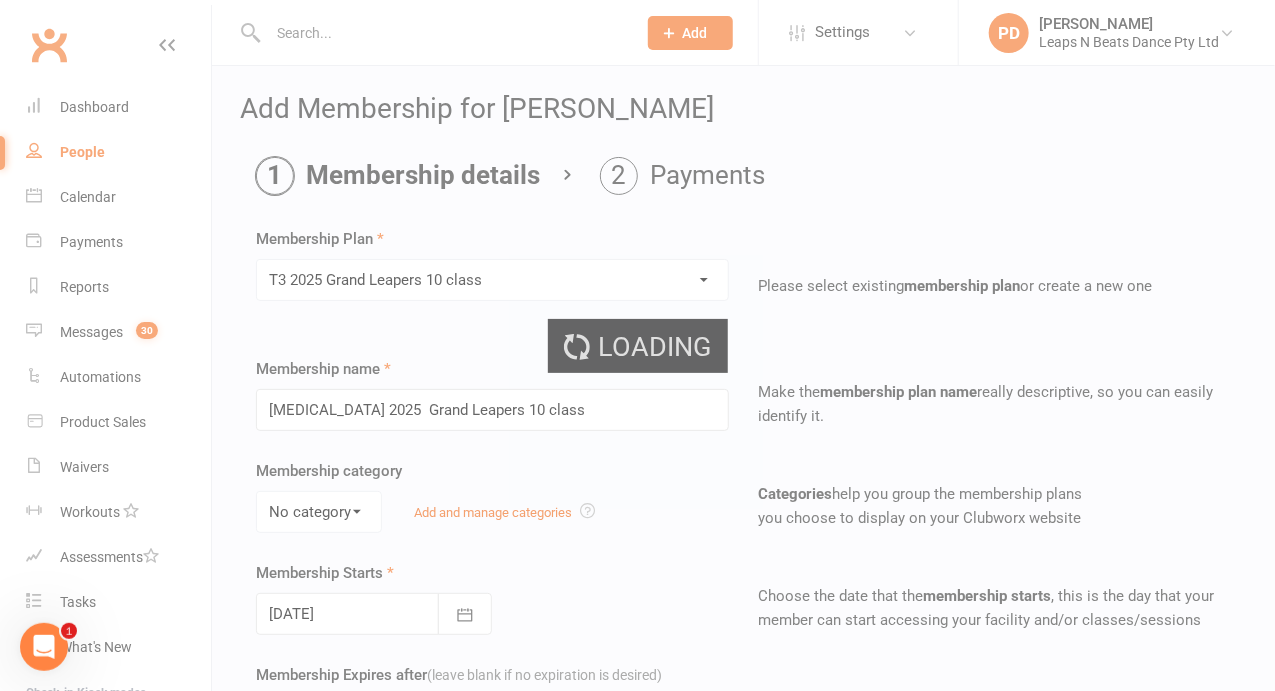 type on "250" 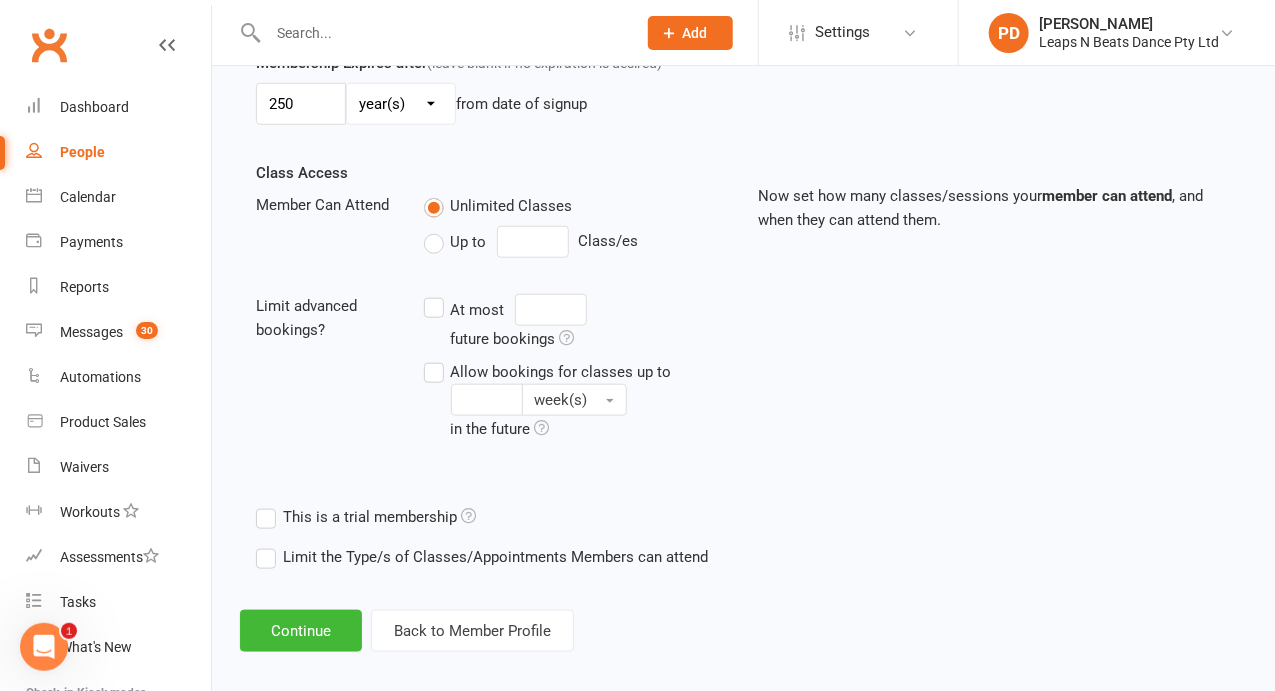 scroll, scrollTop: 622, scrollLeft: 0, axis: vertical 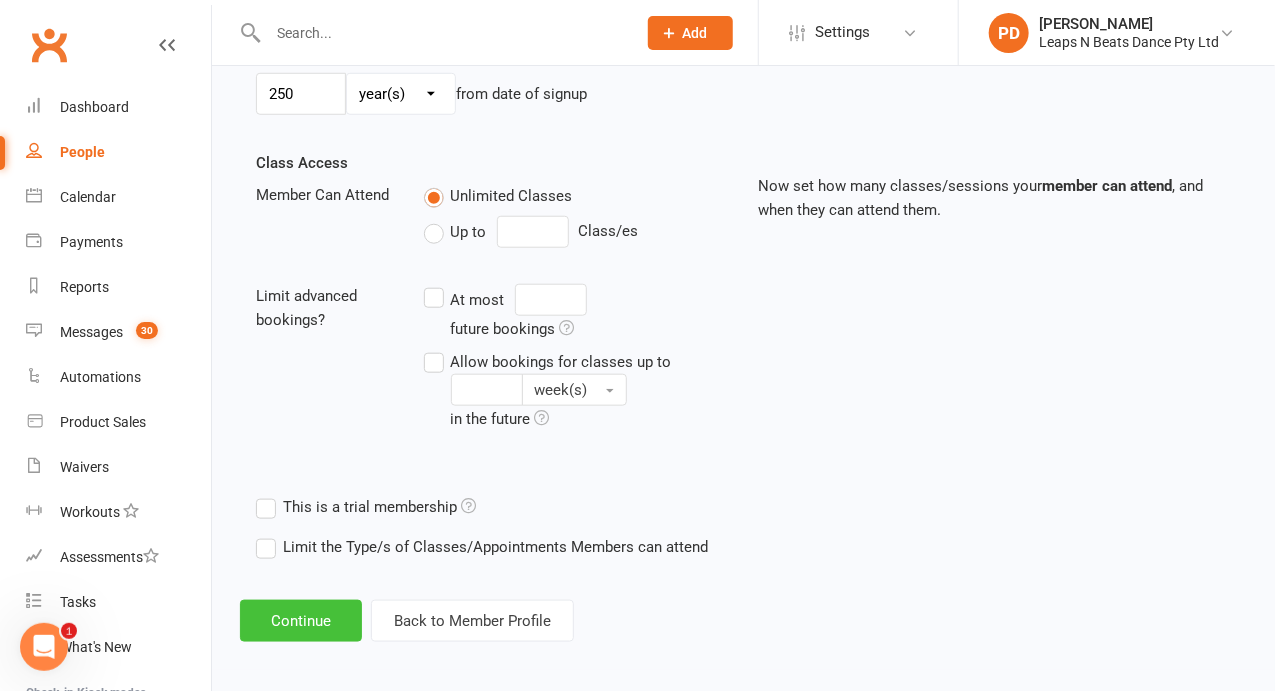 click on "Continue" at bounding box center [301, 621] 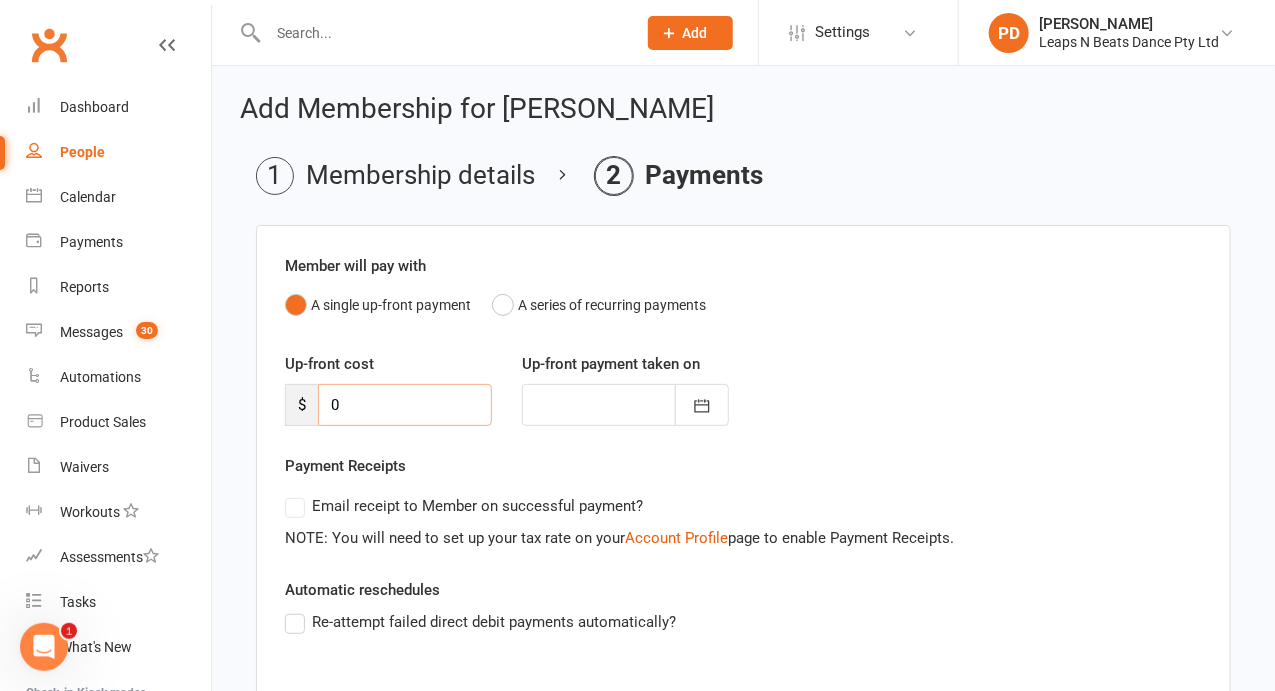 click on "0" at bounding box center (405, 405) 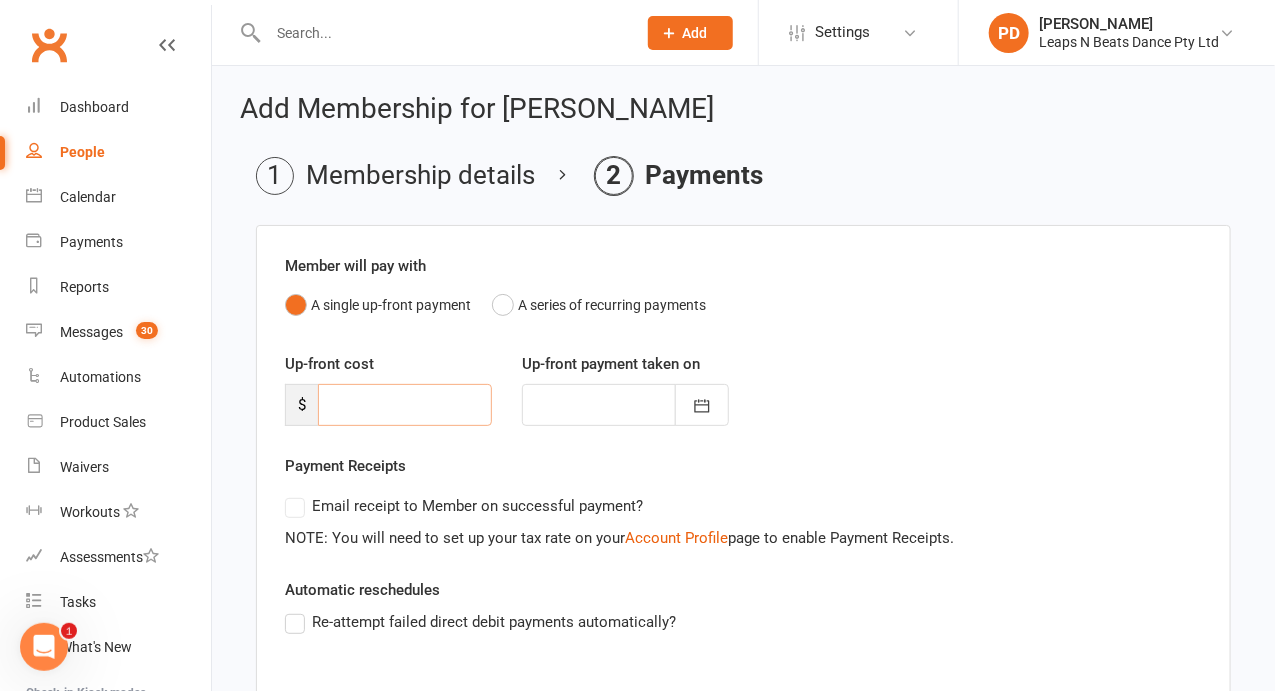 type on "2" 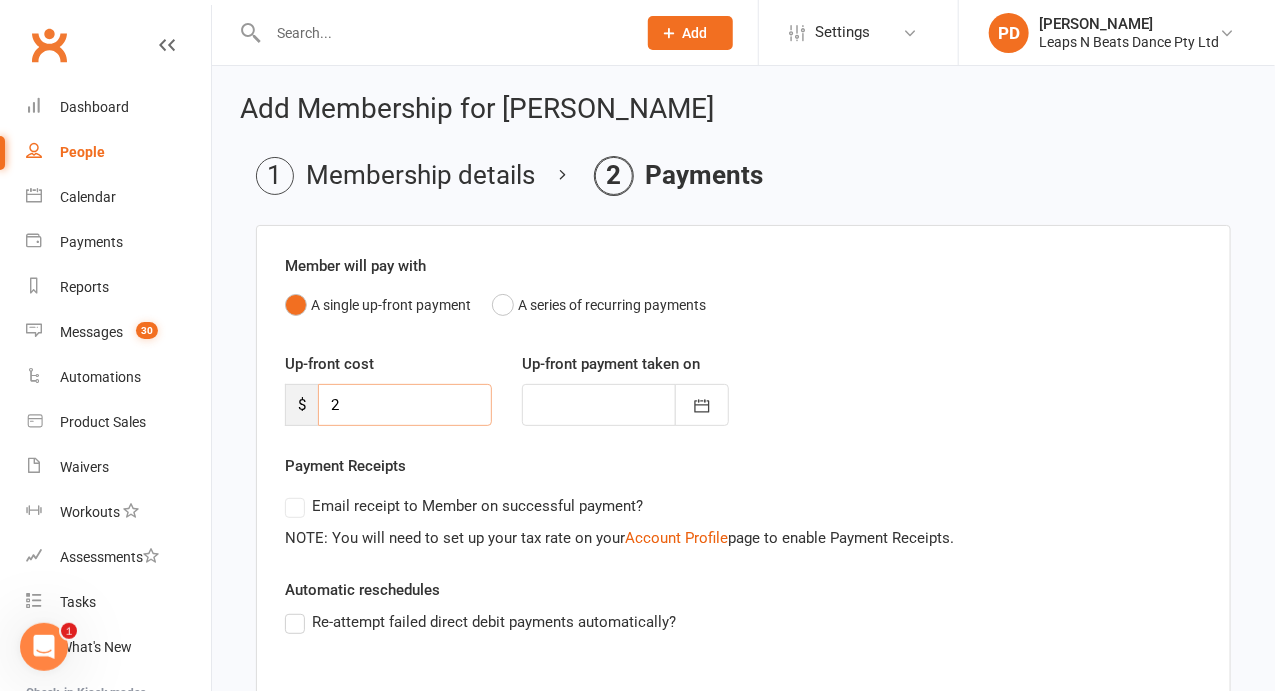 type on "[DATE]" 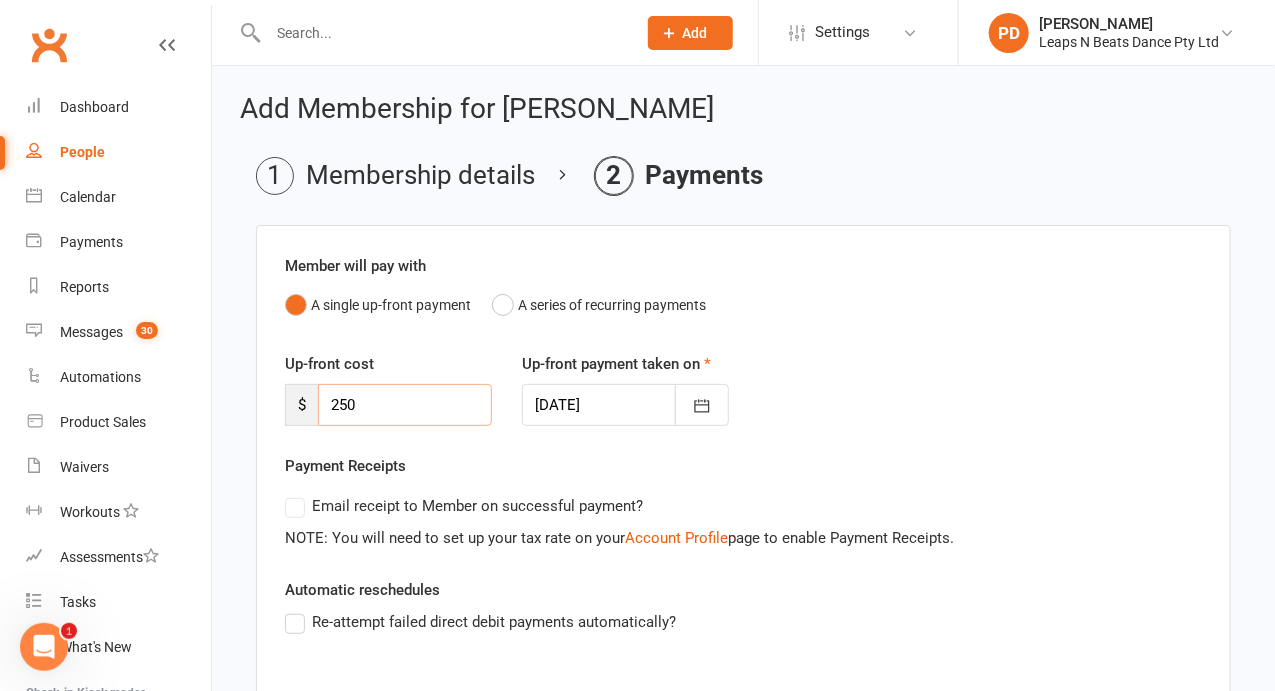 type on "250" 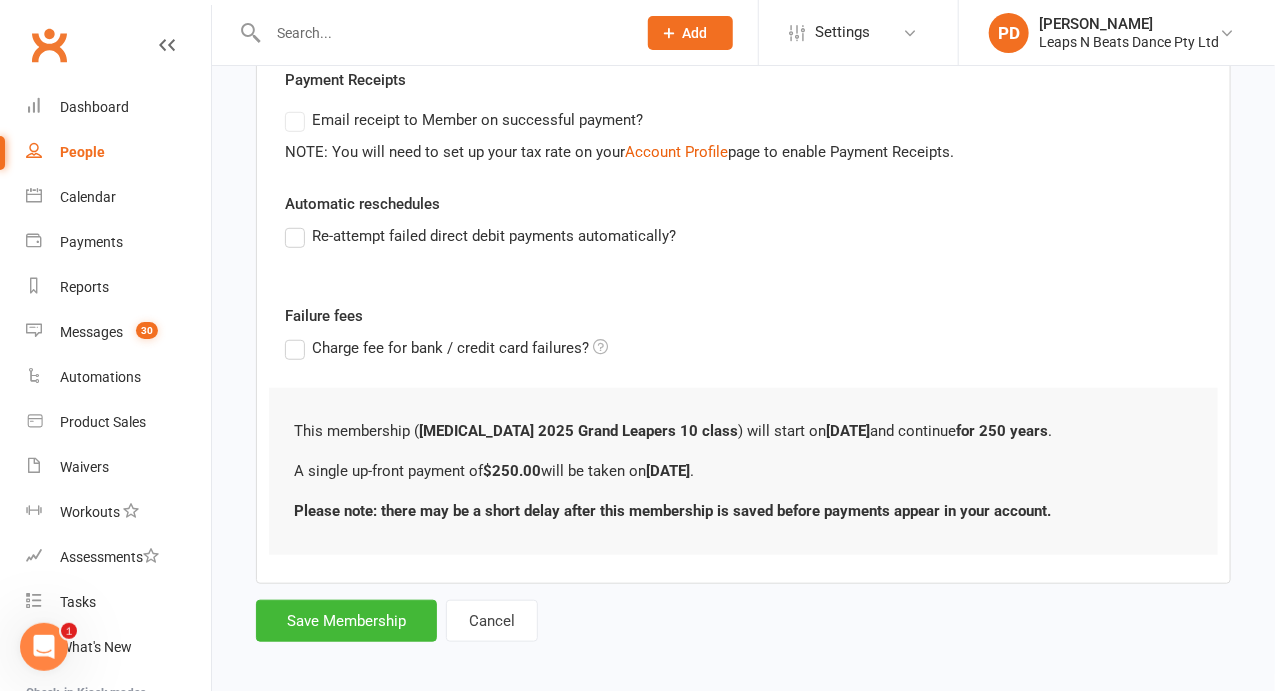 scroll, scrollTop: 384, scrollLeft: 0, axis: vertical 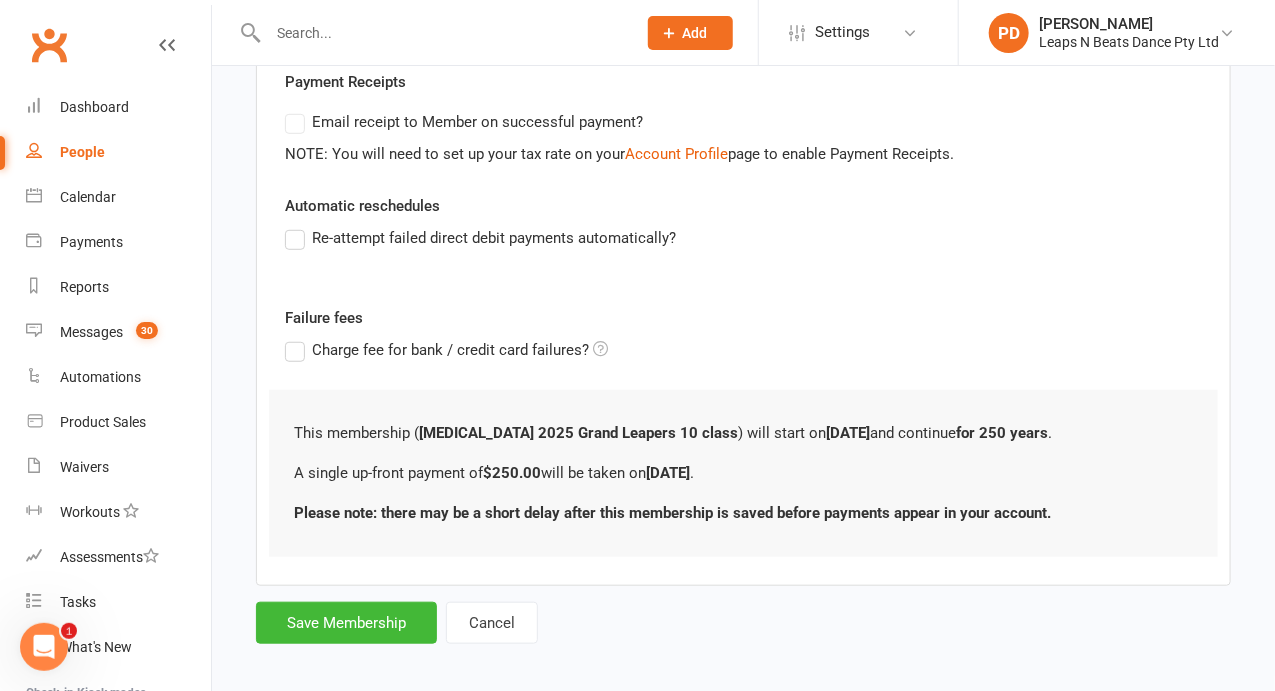 click on "Member will pay with A single up-front payment A series of recurring payments Up-front cost  $ 250 Up-front payment taken on [DATE]
[DATE]
Sun Mon Tue Wed Thu Fri Sat
27
29
30
01
02
03
04
05
28
06
07
08
09
10
11
12
29
13
14
15
16
17
18
19
30
20
21
22
23
24
25
26
31
27
28" at bounding box center [743, 242] 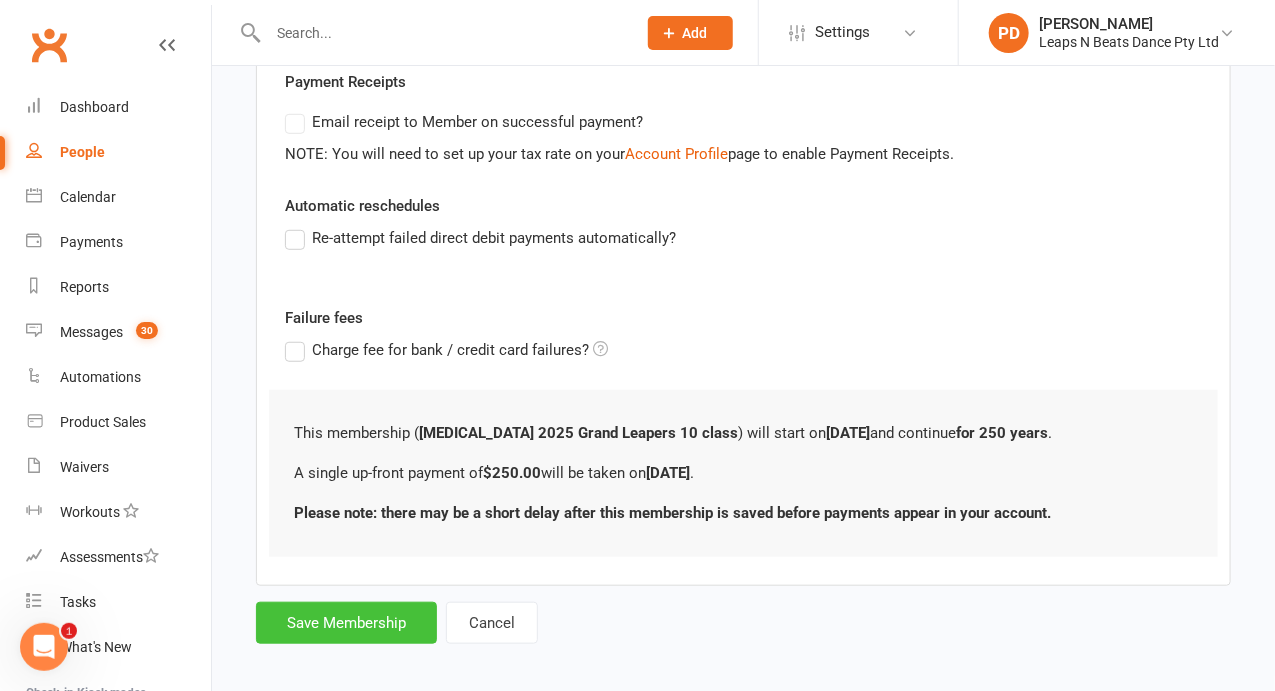 click on "Save Membership" at bounding box center [346, 623] 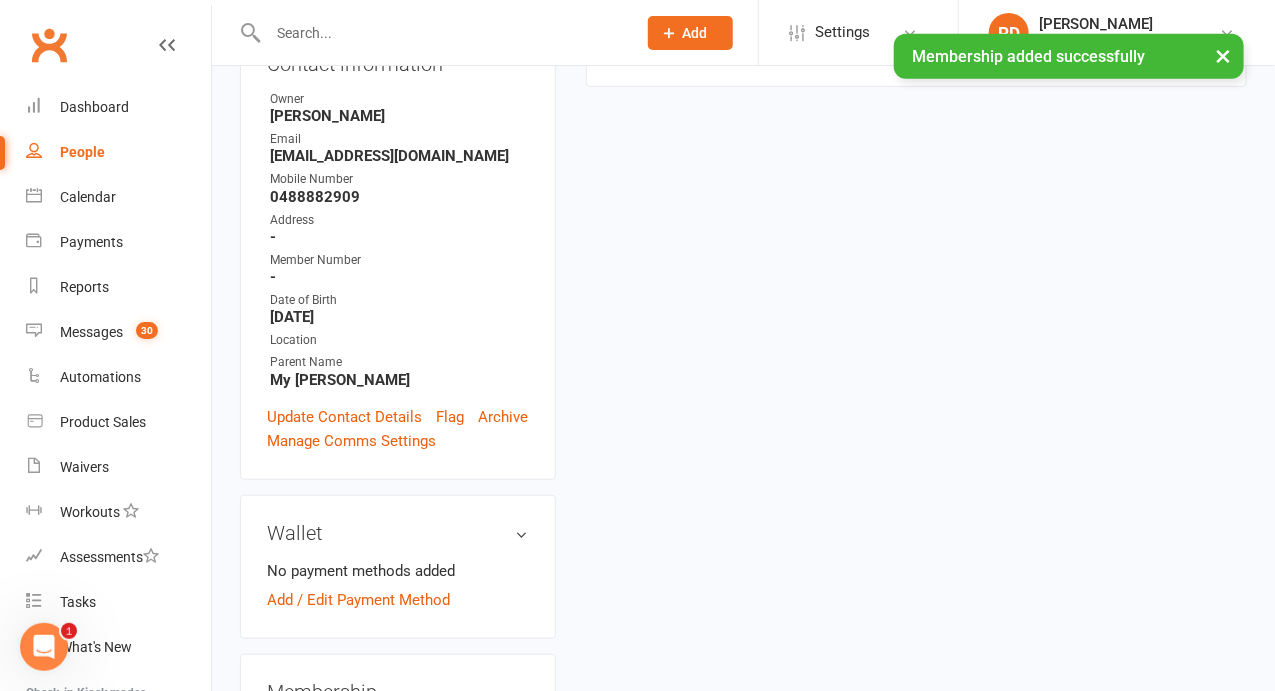 scroll, scrollTop: 0, scrollLeft: 0, axis: both 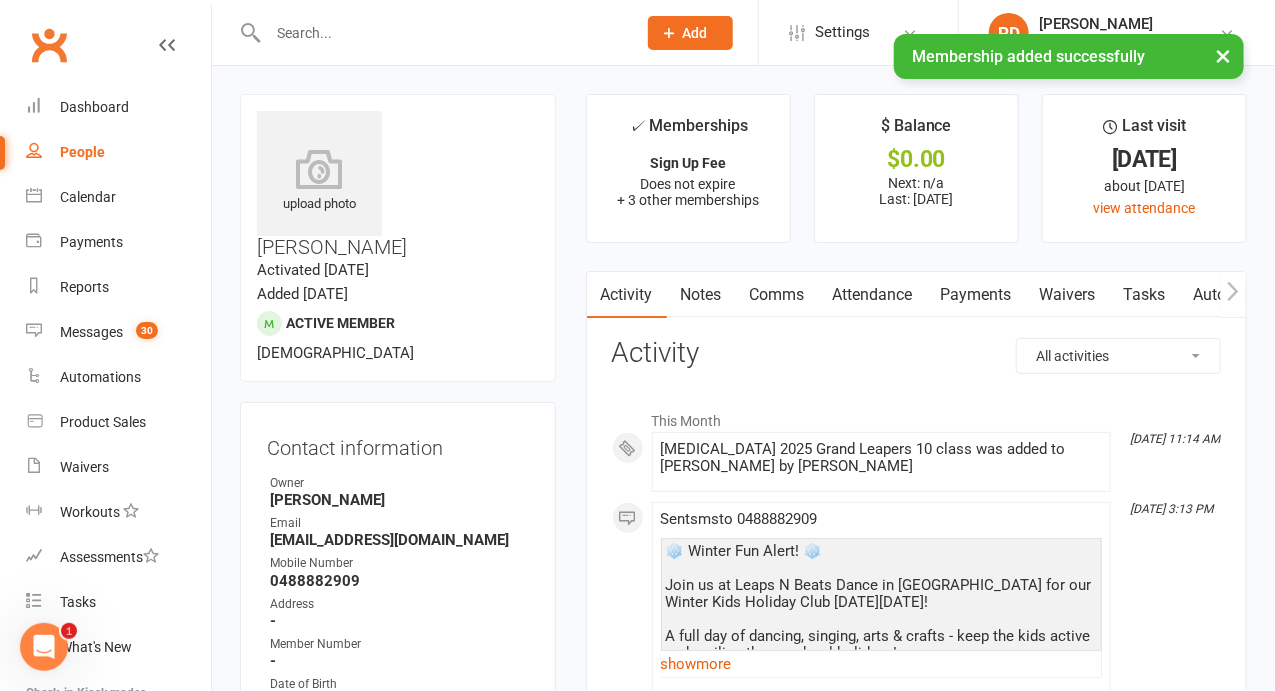 click on "× Membership added successfully" at bounding box center (624, 34) 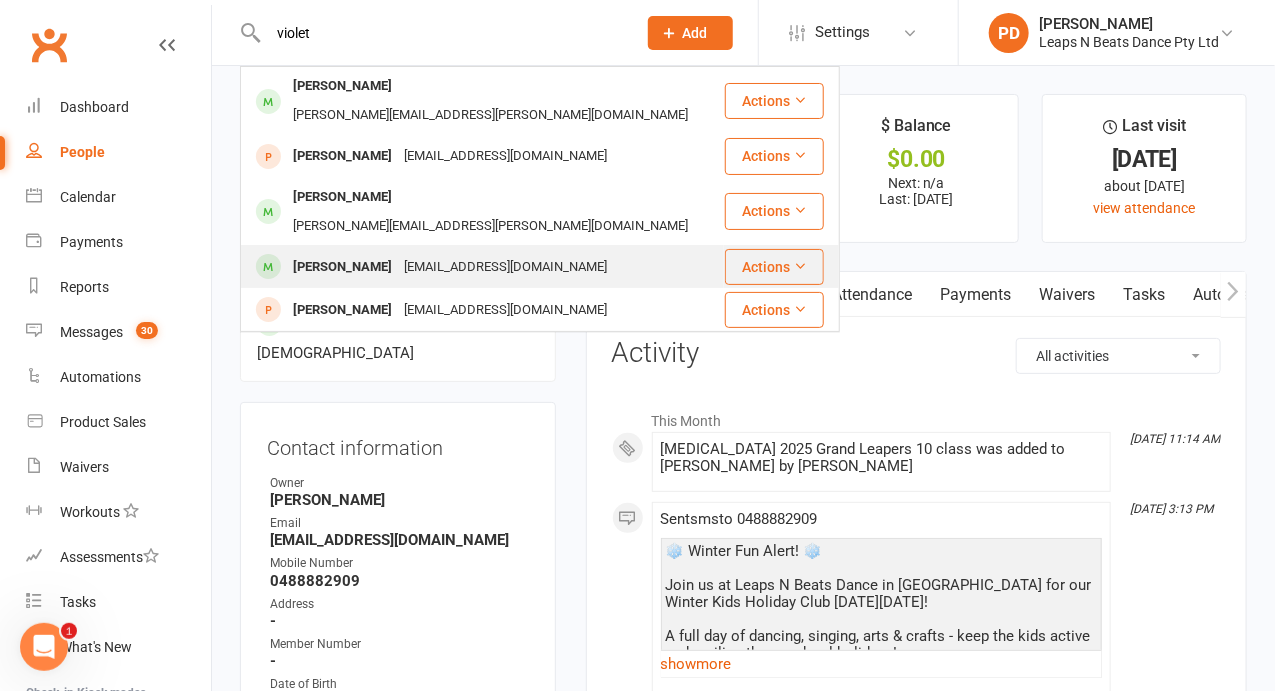type on "violet" 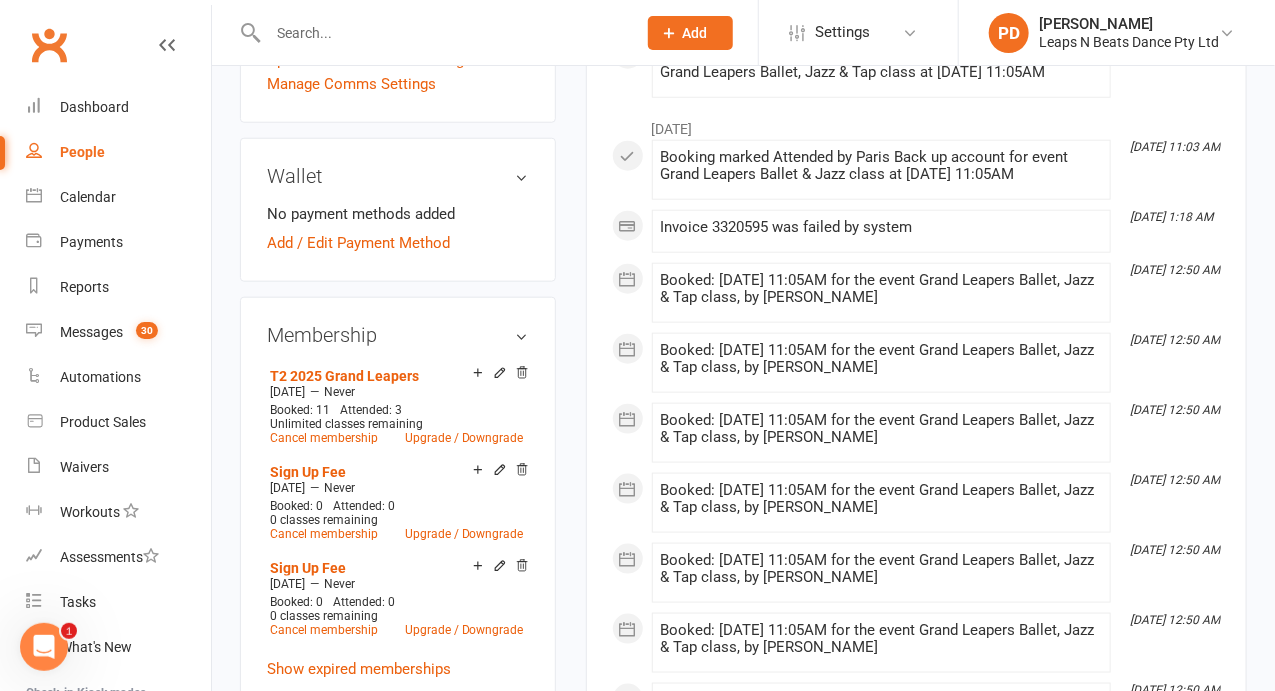 scroll, scrollTop: 701, scrollLeft: 0, axis: vertical 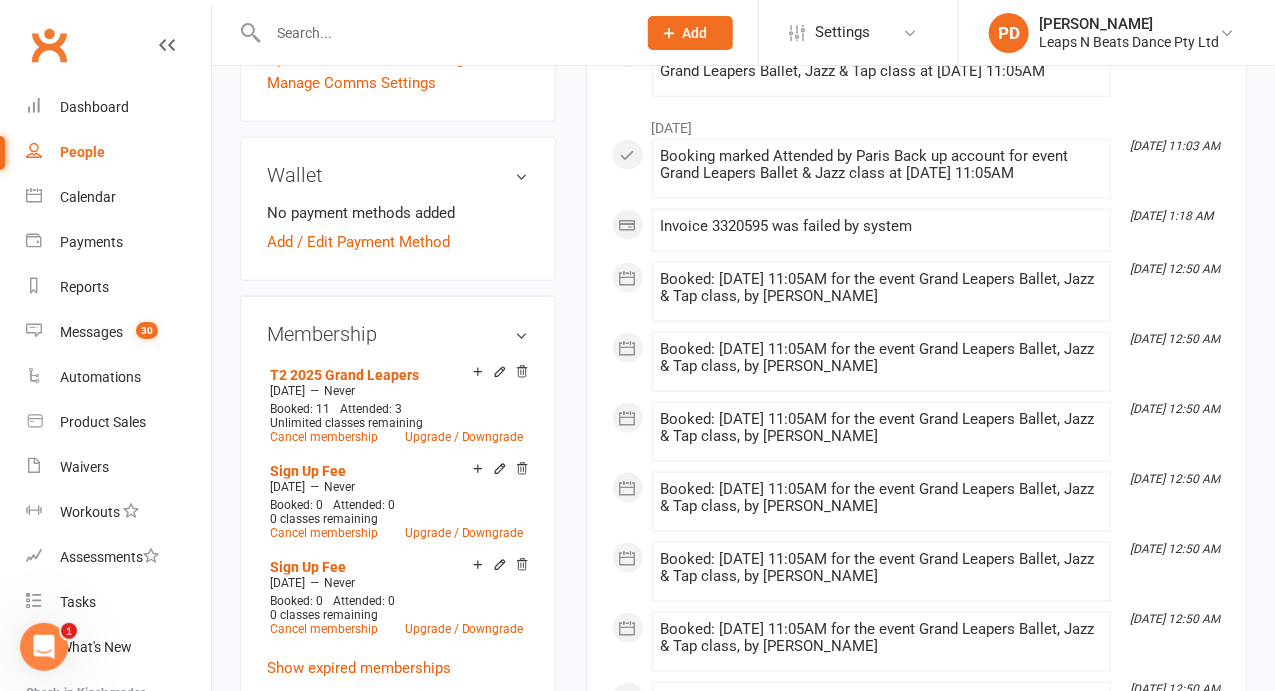 click on "Add new membership" at bounding box center [339, 708] 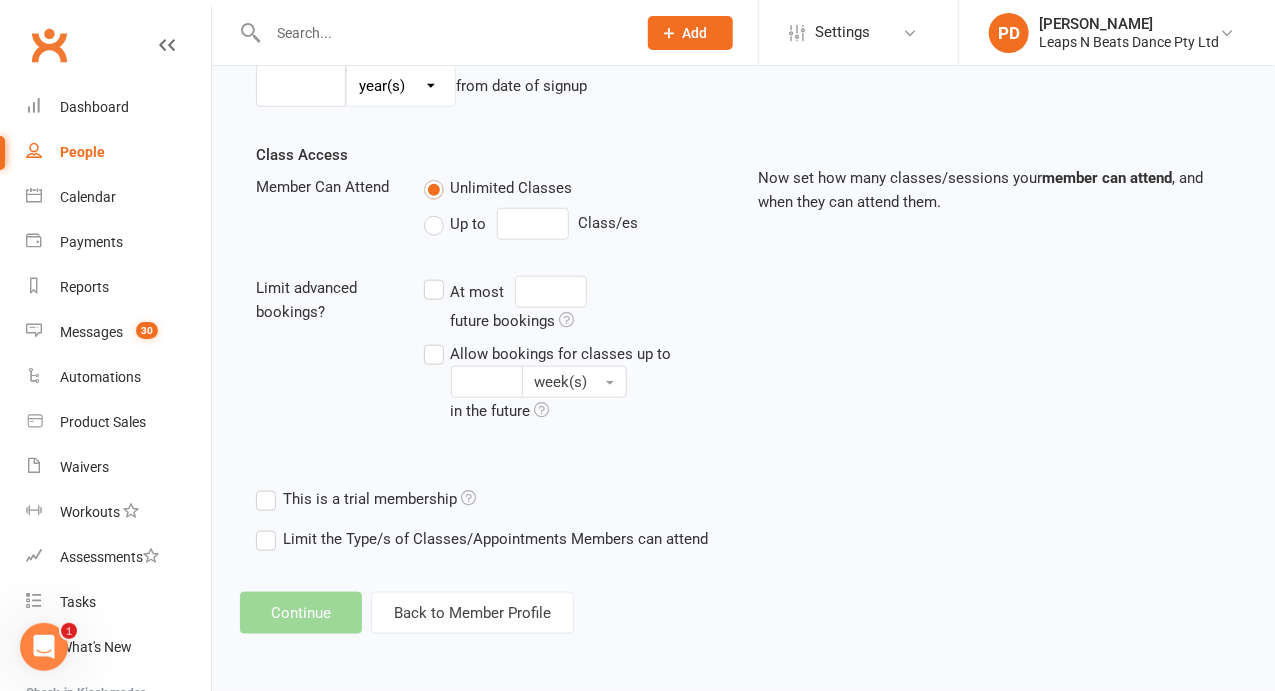 scroll, scrollTop: 0, scrollLeft: 0, axis: both 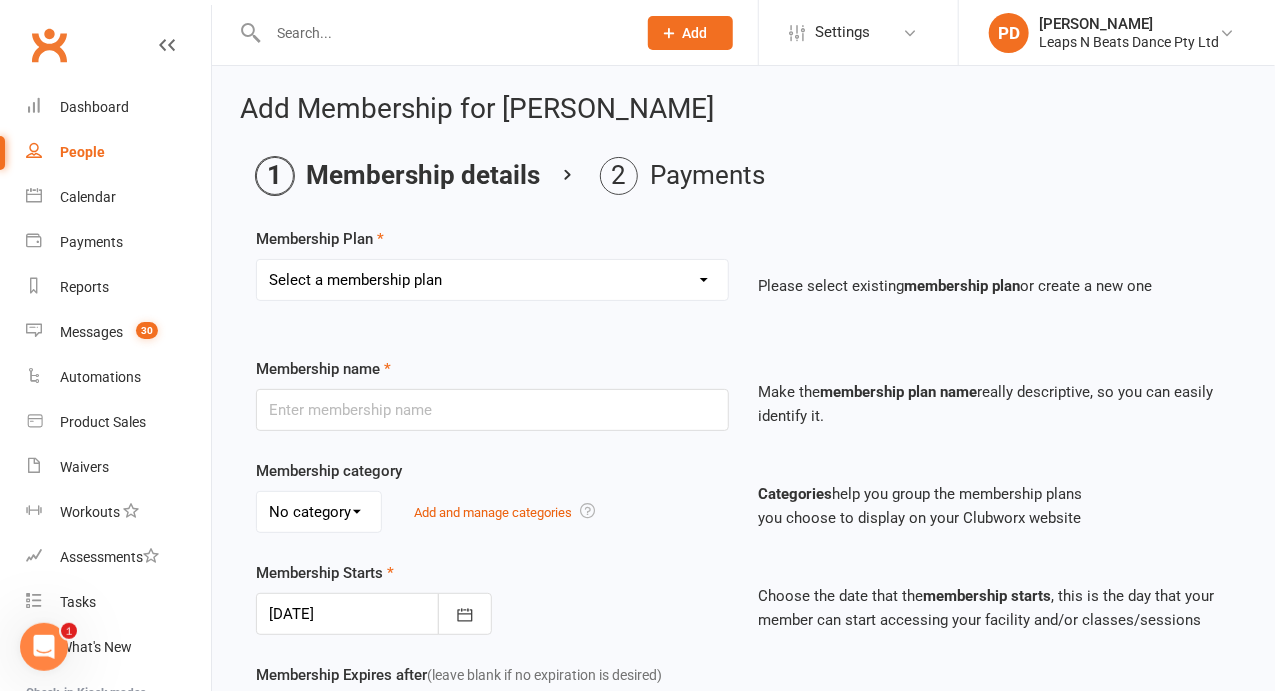 click on "Select a membership plan Create new Membership Plan Term 1 [PERSON_NAME] & Bubba 2023 - Existing (10 weeks) Term 1 Petit Leapers - Existing (10 week) Term 1 Grand Leapers - Existing (10 week) Term 1 Petit Leapers- Existing (9 week) Term 1 [PERSON_NAME] & Bubba 2023 Existing (9 week) Term 1 Grand Leapers- Existing (9 week pack) Term 1 Grand Leapers ACRO- Existing (9 week) Petit Leapers ACRO Existing (9 weeks) Sign Up Fee Sign Up Fee (2nd Member) Grand Leapers- monthly pack Term 2 [PERSON_NAME] & Bubba 2023 - Existing 9 week Term 2 Petit Leapers- Existing (9 week) Term 2 Grand Leapers- Existing (9 week pack) Term 2 ACRO Petit Leapers- Existing (9 week) Term 2  Grand Leapers ACRO- Existing (9 week pack) Term 2 Petit Leapers - Existing (10 week) Term 2 [PERSON_NAME] & Bubba 2023 - (10 week) Term 2  Grand Leapers- Existing (10 week pack) Term 2 Grand Leapers- Existing (10 week pack) Term 2 ACRO Grand Leapers- Existing (10 week) Term 2 [PERSON_NAME] & Bubba 2023 (3 week) Term 3  Grand Leapers 2023 - 10 week Term 3 Grand Leapers Acrobatics 2023 - 10 week" at bounding box center (492, 280) 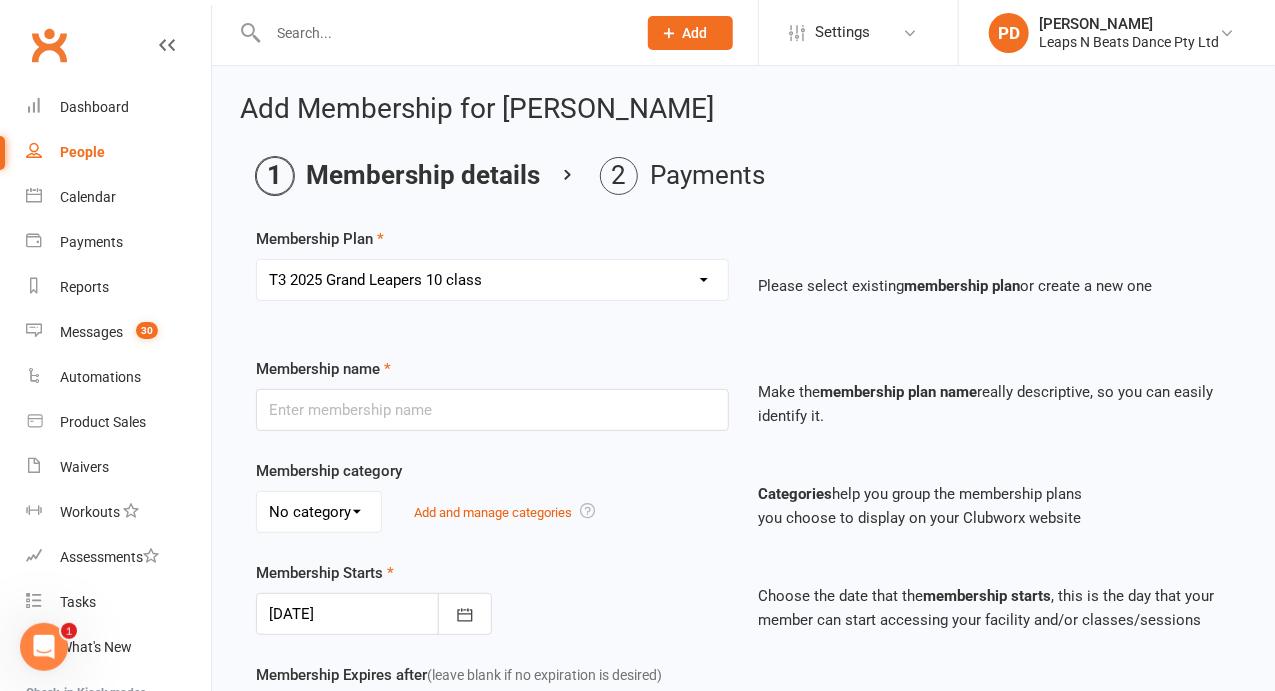 click on "Select a membership plan Create new Membership Plan Term 1 [PERSON_NAME] & Bubba 2023 - Existing (10 weeks) Term 1 Petit Leapers - Existing (10 week) Term 1 Grand Leapers - Existing (10 week) Term 1 Petit Leapers- Existing (9 week) Term 1 [PERSON_NAME] & Bubba 2023 Existing (9 week) Term 1 Grand Leapers- Existing (9 week pack) Term 1 Grand Leapers ACRO- Existing (9 week) Petit Leapers ACRO Existing (9 weeks) Sign Up Fee Sign Up Fee (2nd Member) Grand Leapers- monthly pack Term 2 [PERSON_NAME] & Bubba 2023 - Existing 9 week Term 2 Petit Leapers- Existing (9 week) Term 2 Grand Leapers- Existing (9 week pack) Term 2 ACRO Petit Leapers- Existing (9 week) Term 2  Grand Leapers ACRO- Existing (9 week pack) Term 2 Petit Leapers - Existing (10 week) Term 2 [PERSON_NAME] & Bubba 2023 - (10 week) Term 2  Grand Leapers- Existing (10 week pack) Term 2 Grand Leapers- Existing (10 week pack) Term 2 ACRO Grand Leapers- Existing (10 week) Term 2 [PERSON_NAME] & Bubba 2023 (3 week) Term 3  Grand Leapers 2023 - 10 week Term 3 Grand Leapers Acrobatics 2023 - 10 week" at bounding box center (492, 280) 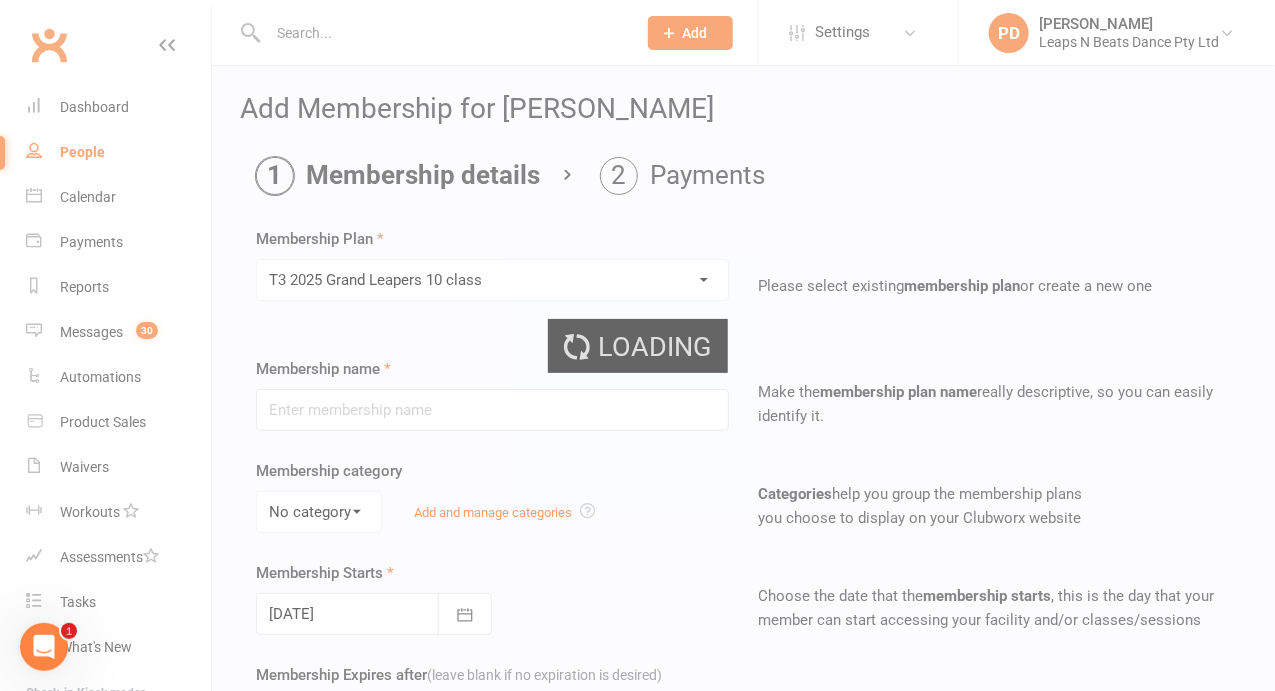 type on "[MEDICAL_DATA] 2025  Grand Leapers 10 class" 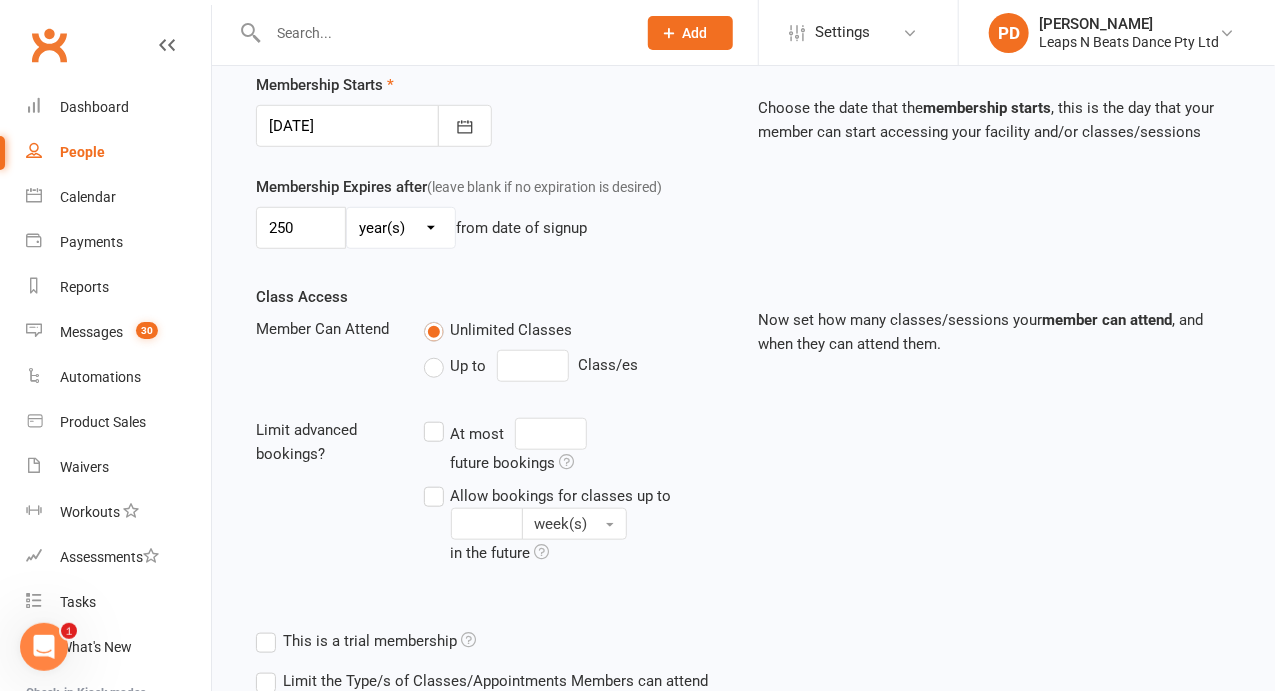 scroll, scrollTop: 624, scrollLeft: 0, axis: vertical 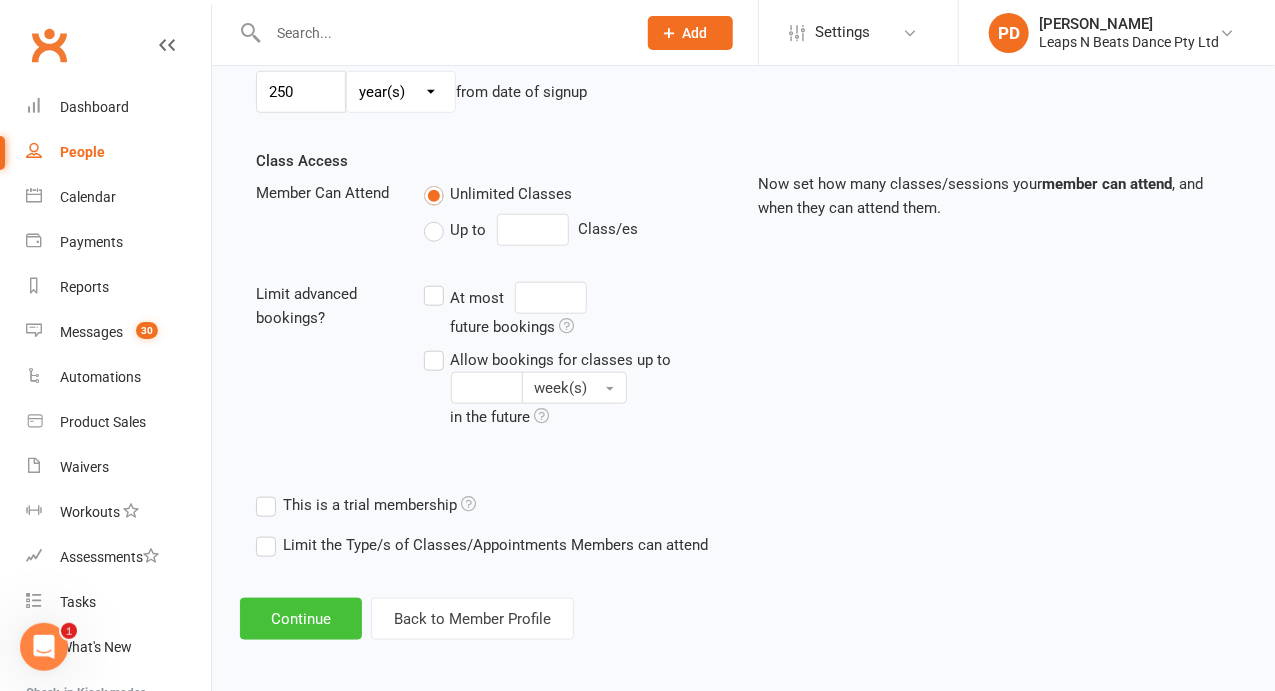 click on "Continue" at bounding box center [301, 619] 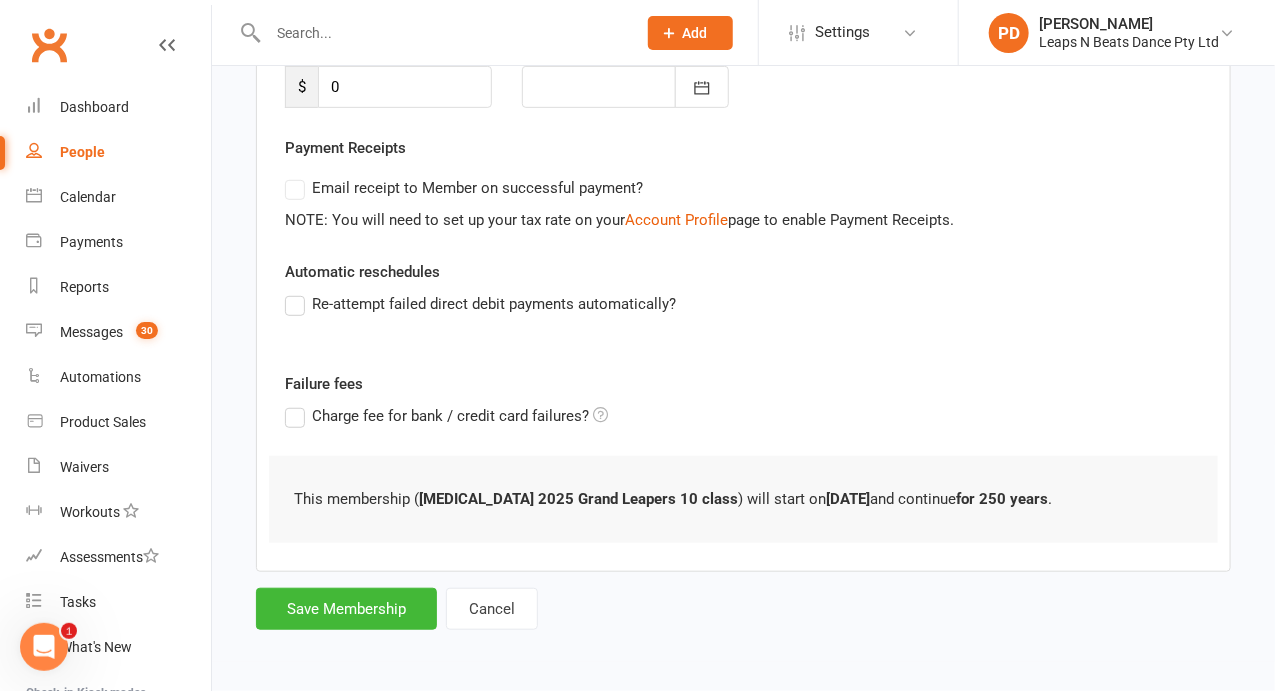 scroll, scrollTop: 0, scrollLeft: 0, axis: both 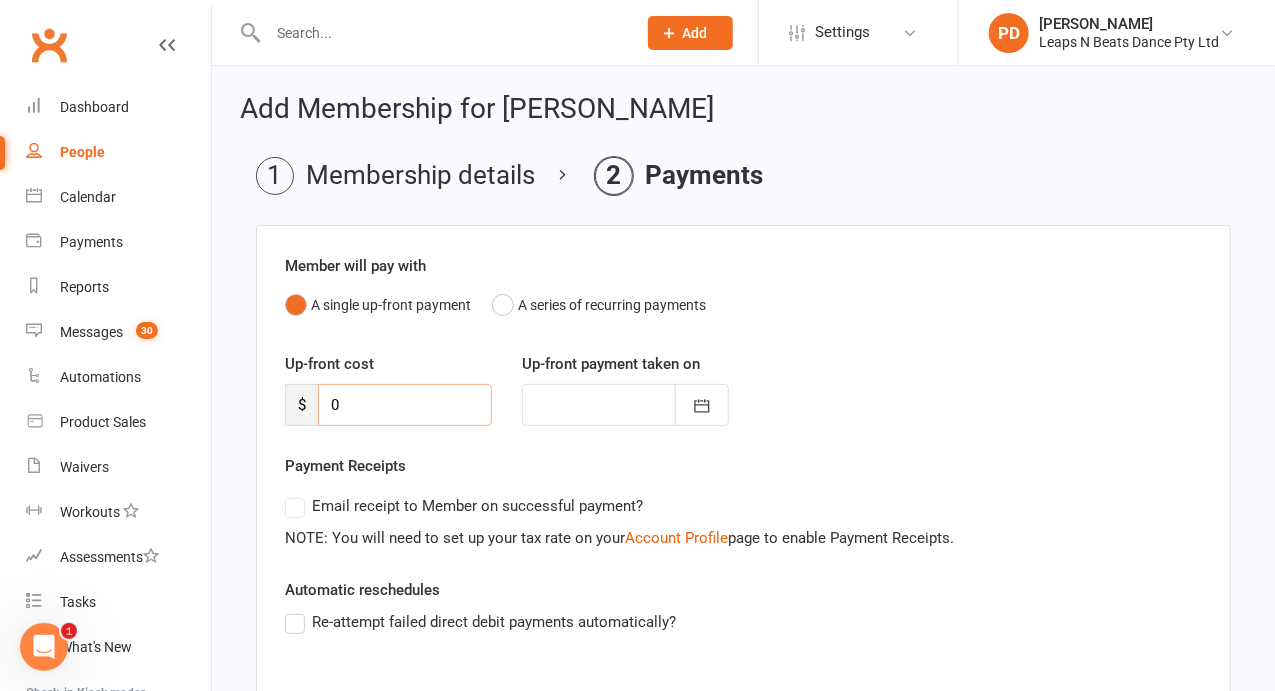 click on "0" at bounding box center (405, 405) 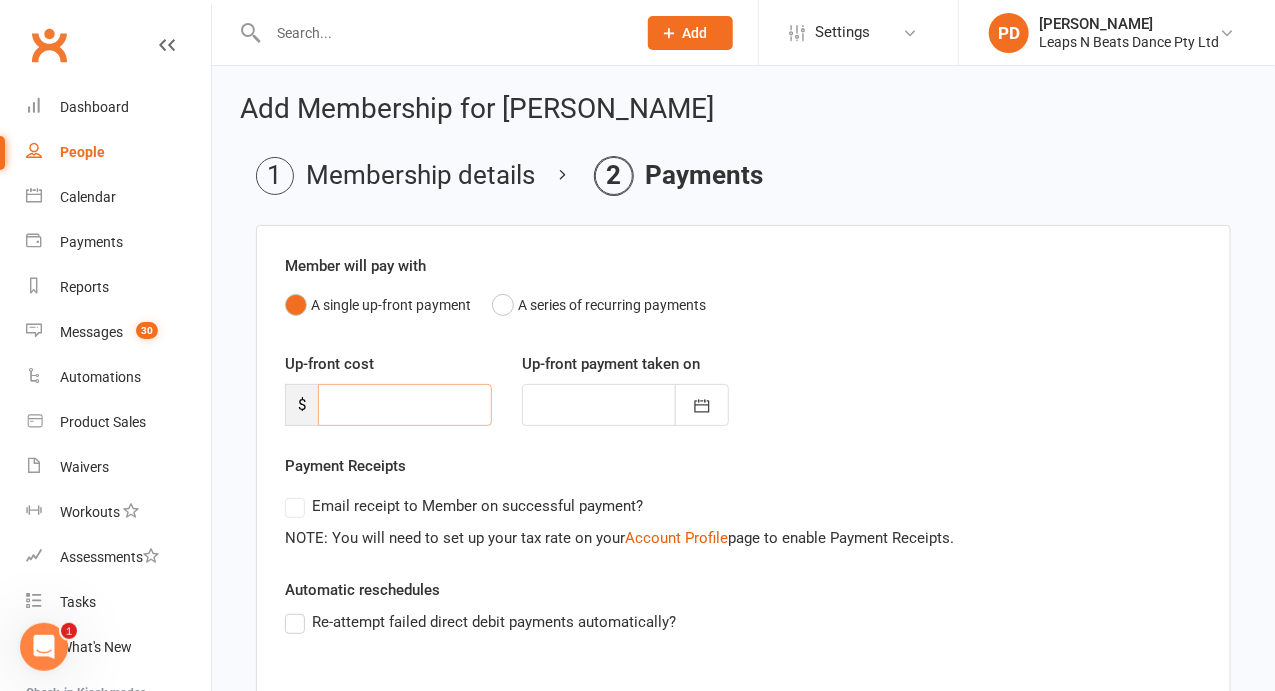 type on "2" 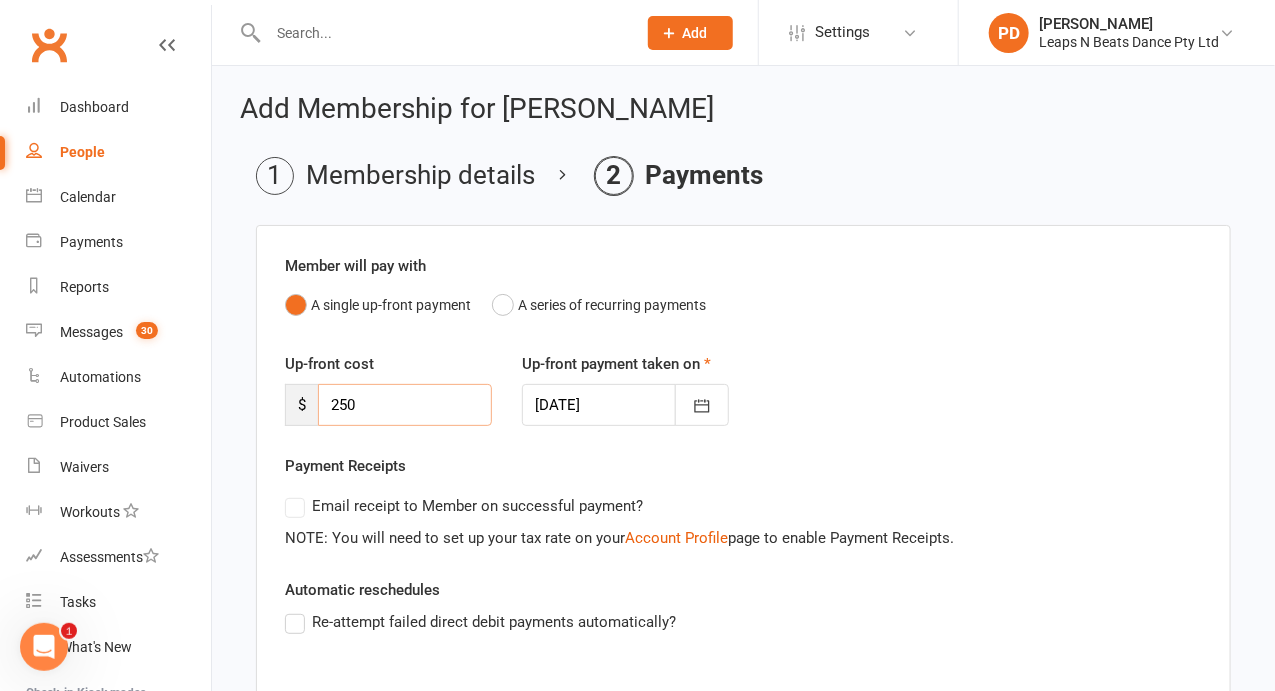 type on "250" 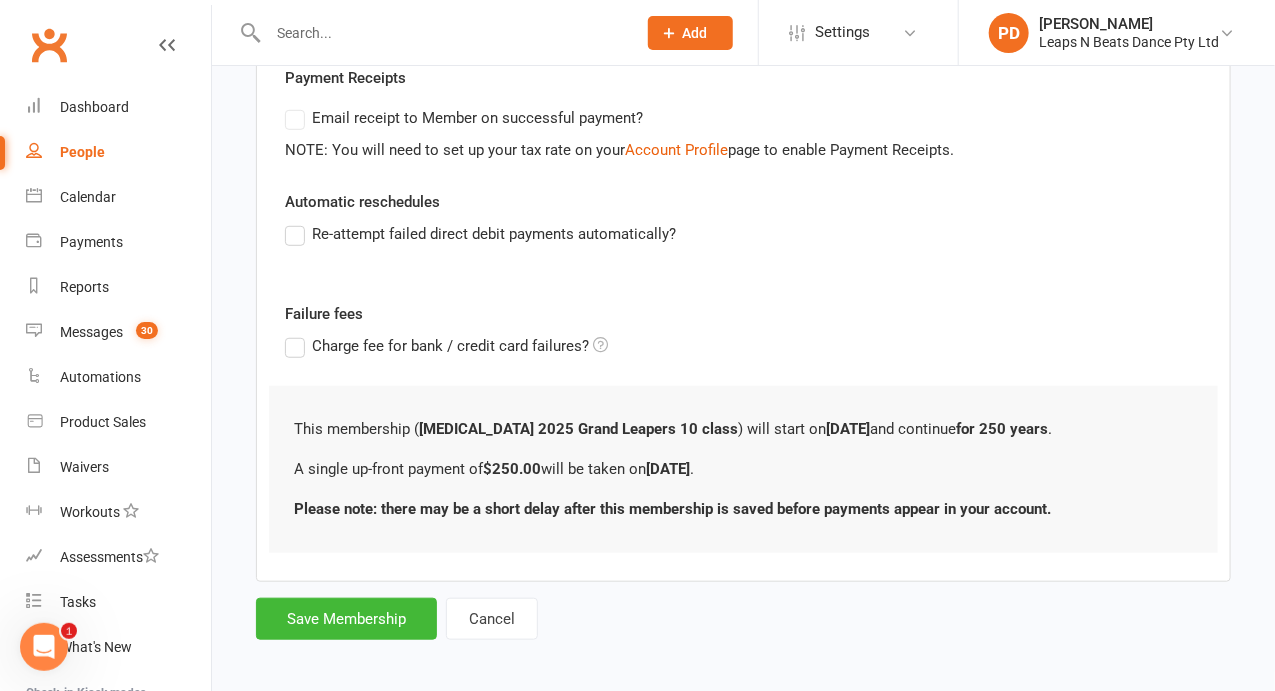 scroll, scrollTop: 382, scrollLeft: 0, axis: vertical 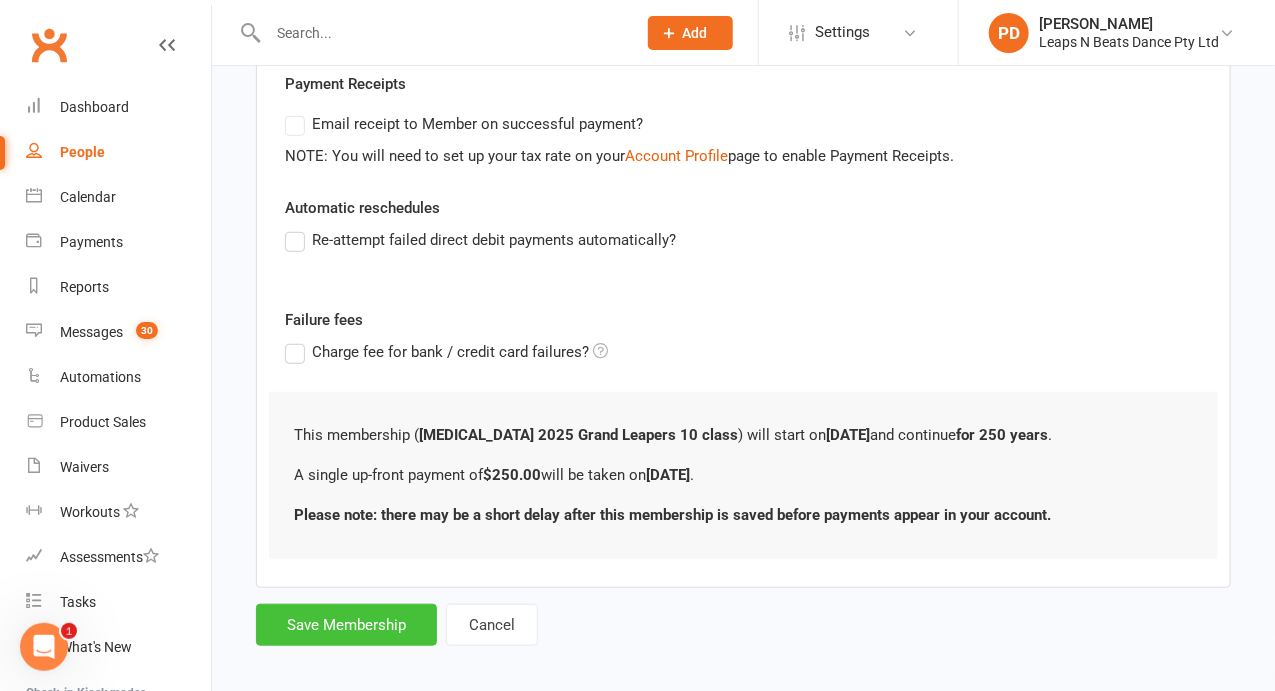 click on "Save Membership" at bounding box center [346, 625] 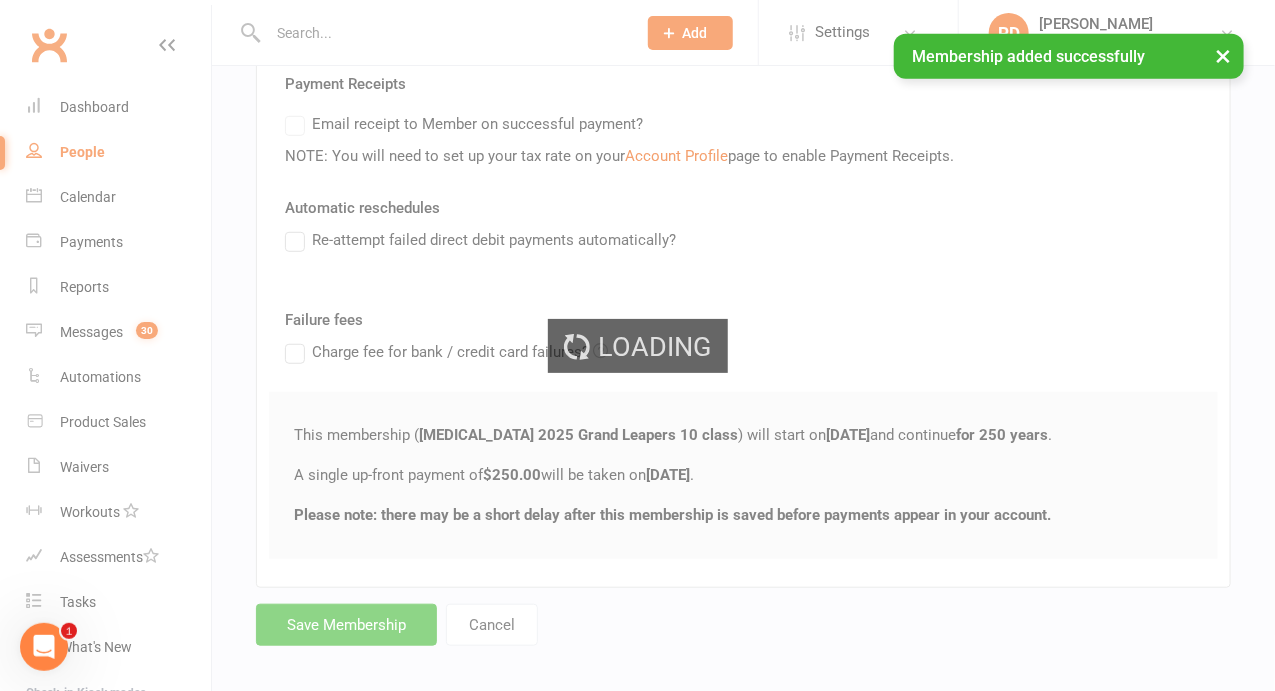 scroll, scrollTop: 0, scrollLeft: 0, axis: both 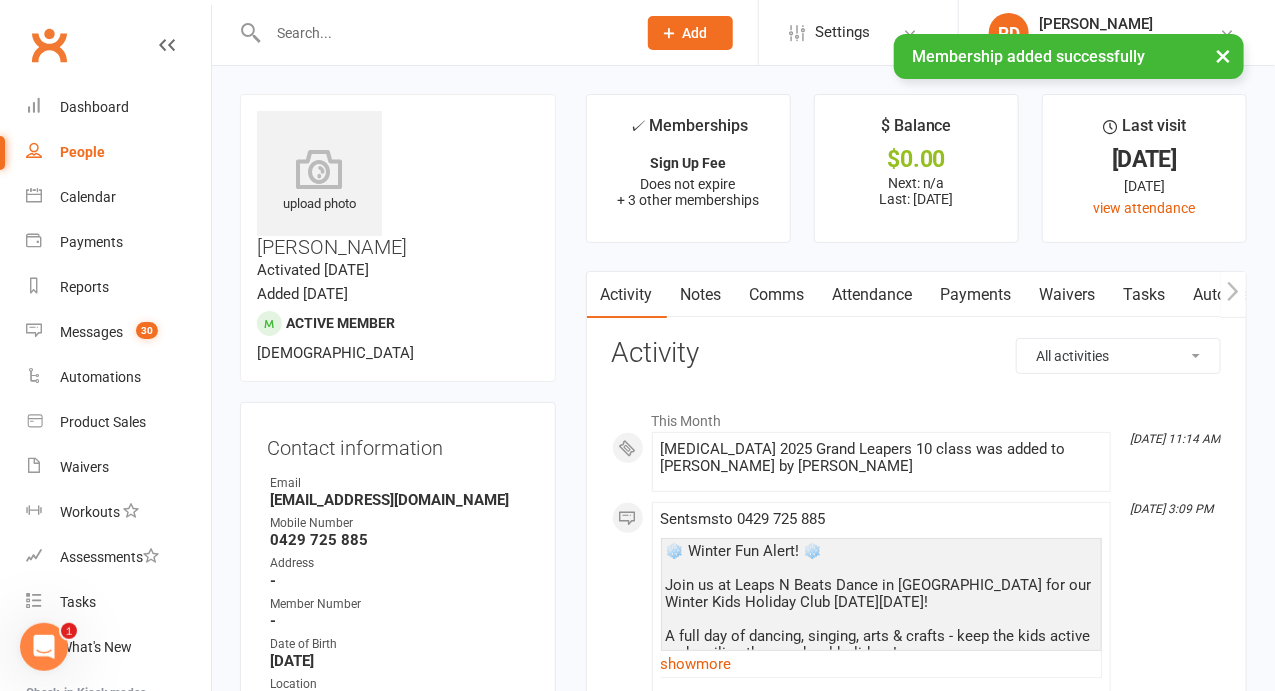 click on "× Membership added successfully" at bounding box center (624, 34) 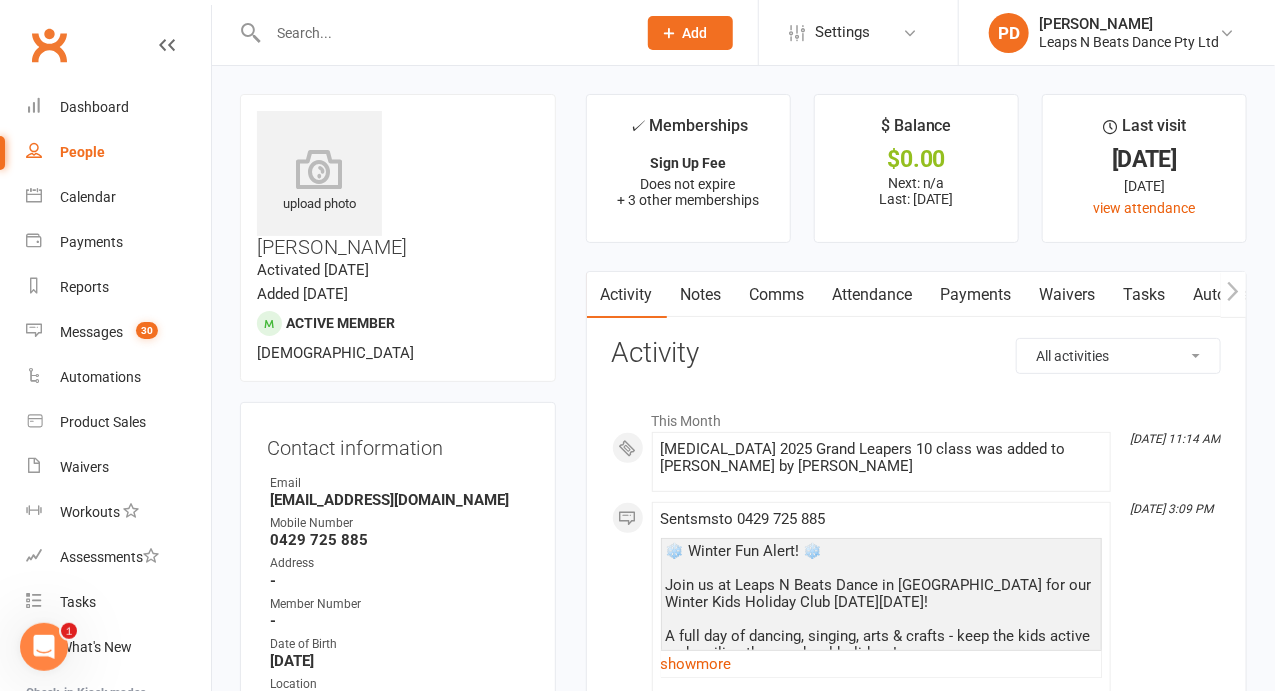 click at bounding box center (442, 33) 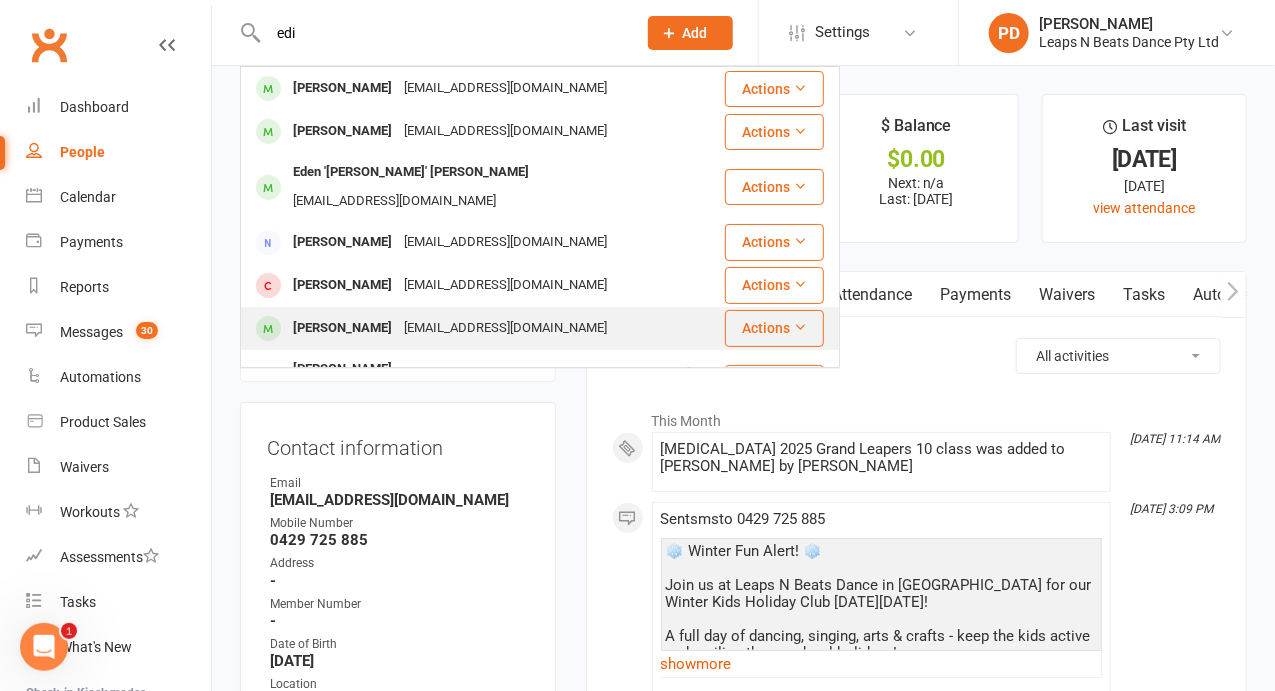 type on "edi" 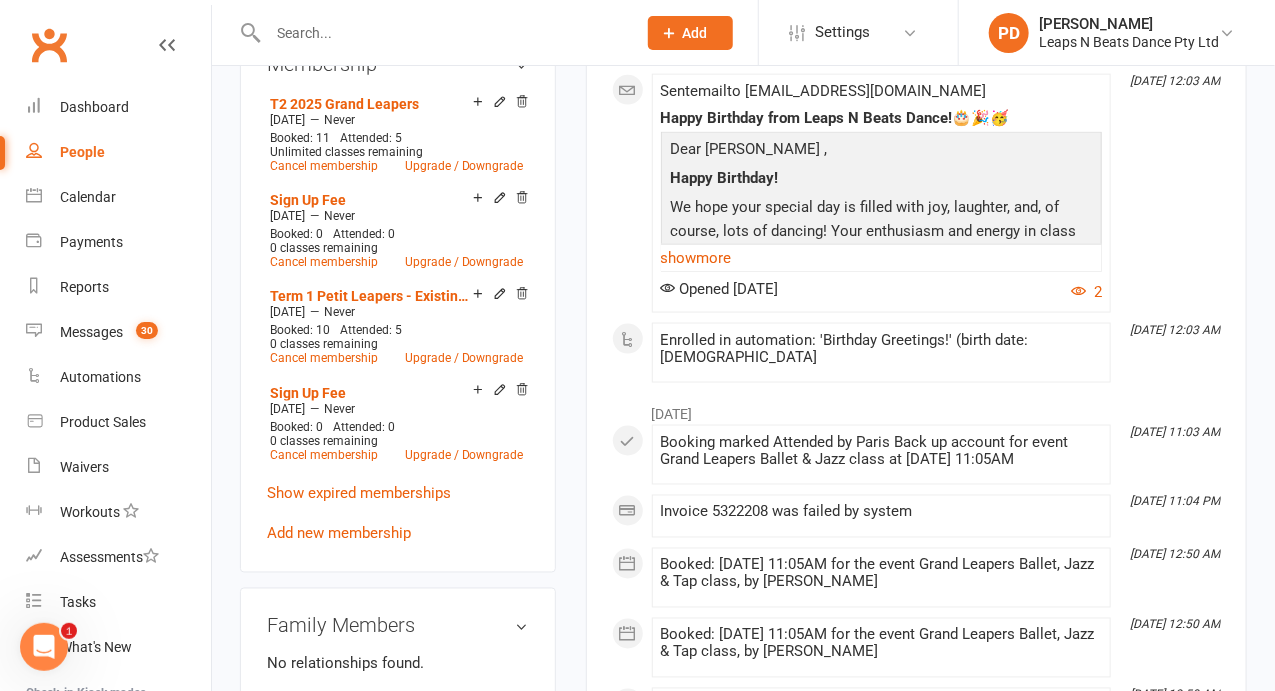 scroll, scrollTop: 1026, scrollLeft: 0, axis: vertical 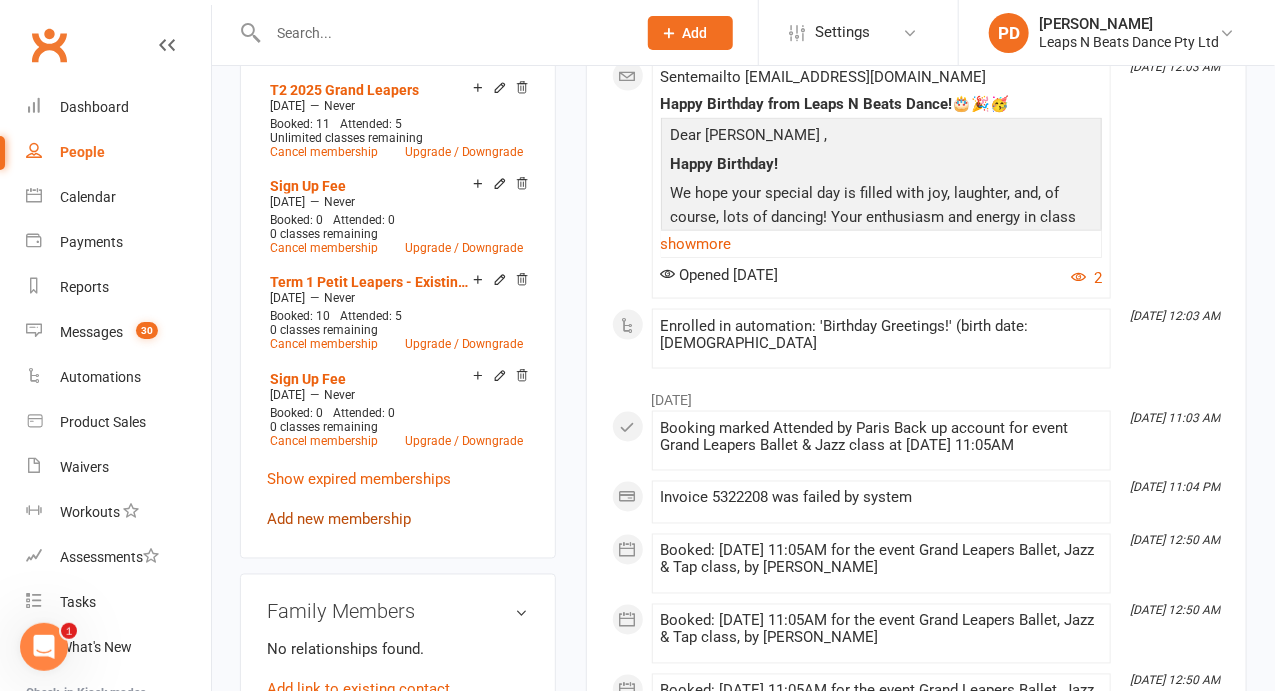 click on "Add new membership" at bounding box center [339, 520] 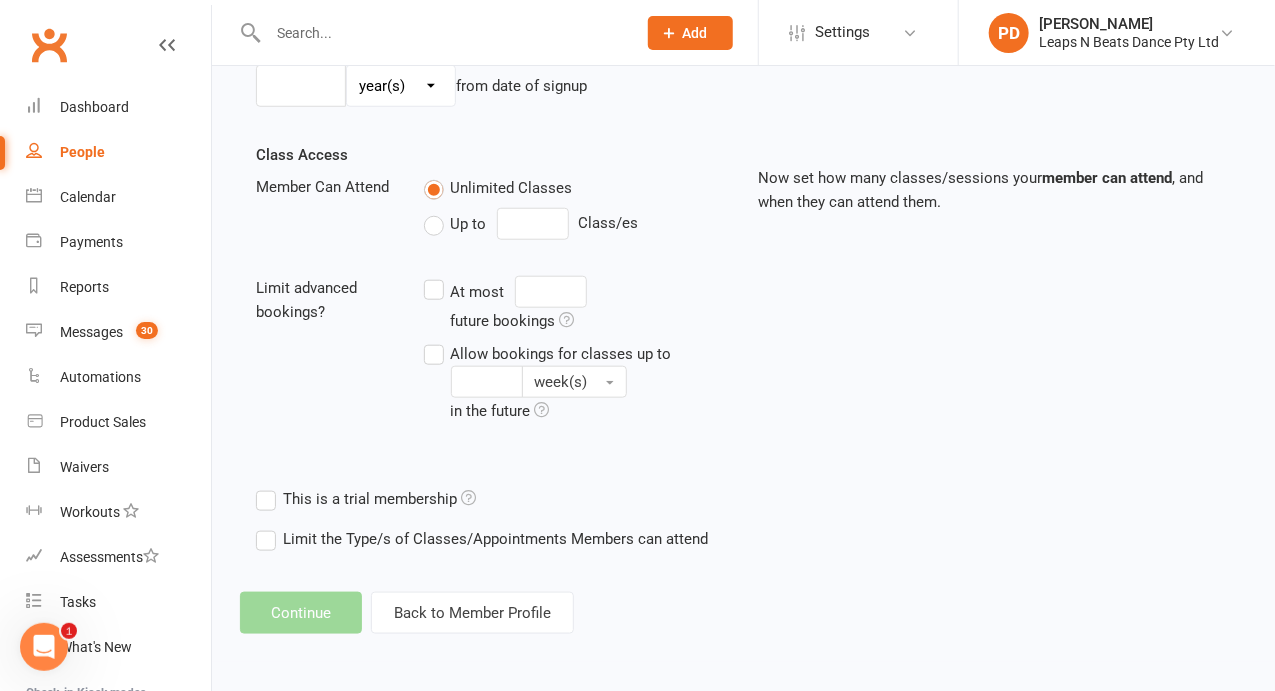 scroll, scrollTop: 0, scrollLeft: 0, axis: both 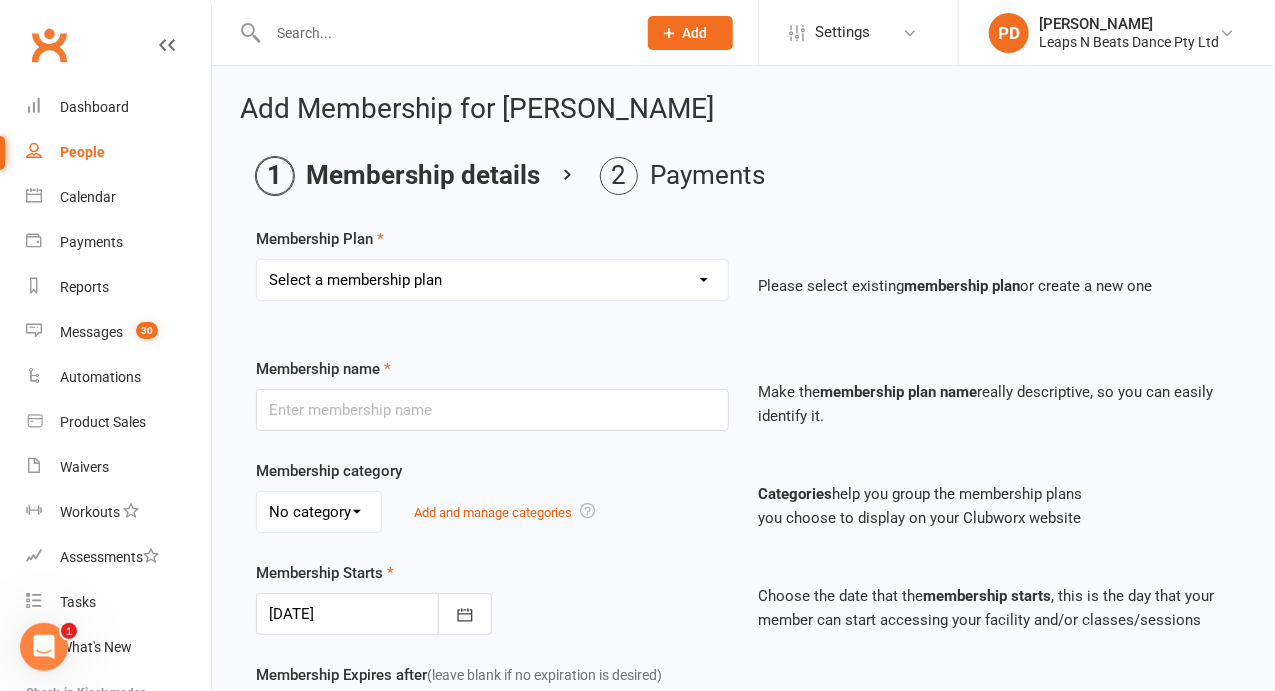 click on "Select a membership plan Create new Membership Plan Term 1 [PERSON_NAME] & Bubba 2023 - Existing (10 weeks) Term 1 Petit Leapers - Existing (10 week) Term 1 Grand Leapers - Existing (10 week) Term 1 Petit Leapers- Existing (9 week) Term 1 [PERSON_NAME] & Bubba 2023 Existing (9 week) Term 1 Grand Leapers- Existing (9 week pack) Term 1 Grand Leapers ACRO- Existing (9 week) Petit Leapers ACRO Existing (9 weeks) Sign Up Fee Sign Up Fee (2nd Member) Grand Leapers- monthly pack Term 2 [PERSON_NAME] & Bubba 2023 - Existing 9 week Term 2 Petit Leapers- Existing (9 week) Term 2 Grand Leapers- Existing (9 week pack) Term 2 ACRO Petit Leapers- Existing (9 week) Term 2  Grand Leapers ACRO- Existing (9 week pack) Term 2 Petit Leapers - Existing (10 week) Term 2 [PERSON_NAME] & Bubba 2023 - (10 week) Term 2  Grand Leapers- Existing (10 week pack) Term 2 Grand Leapers- Existing (10 week pack) Term 2 ACRO Grand Leapers- Existing (10 week) Term 2 [PERSON_NAME] & Bubba 2023 (3 week) Term 3  Grand Leapers 2023 - 10 week Term 3 Grand Leapers Acrobatics 2023 - 10 week" at bounding box center [492, 280] 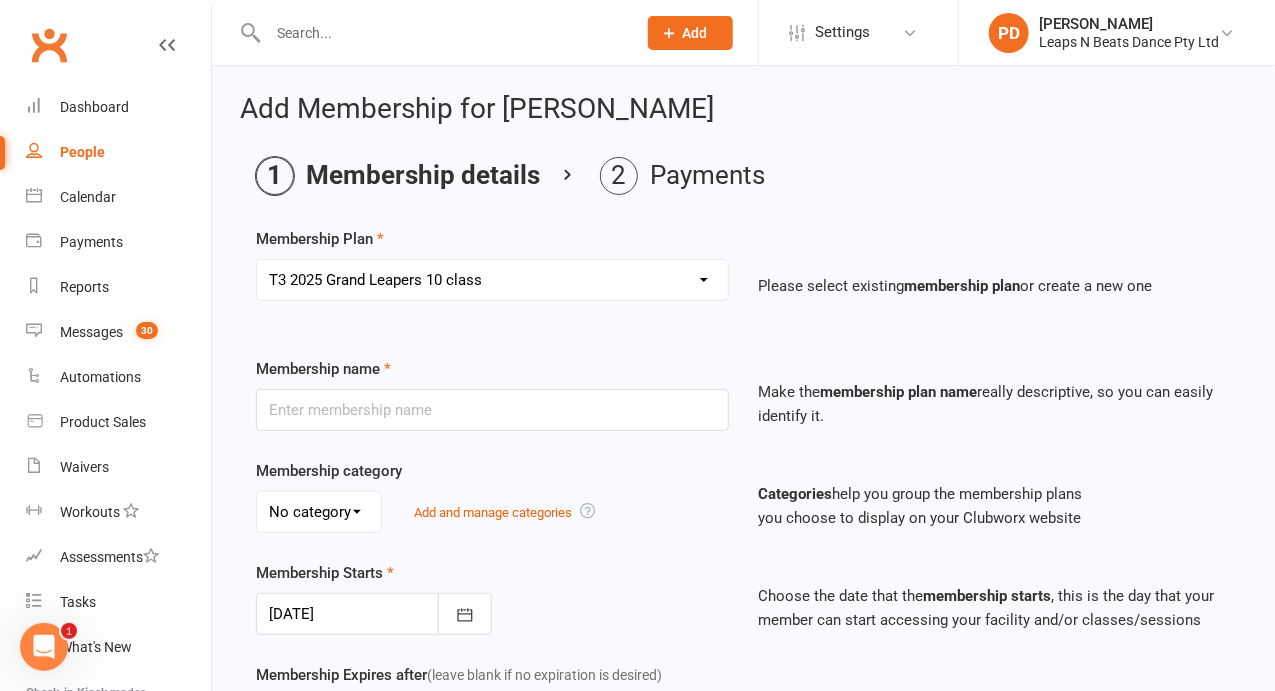 click on "Select a membership plan Create new Membership Plan Term 1 [PERSON_NAME] & Bubba 2023 - Existing (10 weeks) Term 1 Petit Leapers - Existing (10 week) Term 1 Grand Leapers - Existing (10 week) Term 1 Petit Leapers- Existing (9 week) Term 1 [PERSON_NAME] & Bubba 2023 Existing (9 week) Term 1 Grand Leapers- Existing (9 week pack) Term 1 Grand Leapers ACRO- Existing (9 week) Petit Leapers ACRO Existing (9 weeks) Sign Up Fee Sign Up Fee (2nd Member) Grand Leapers- monthly pack Term 2 [PERSON_NAME] & Bubba 2023 - Existing 9 week Term 2 Petit Leapers- Existing (9 week) Term 2 Grand Leapers- Existing (9 week pack) Term 2 ACRO Petit Leapers- Existing (9 week) Term 2  Grand Leapers ACRO- Existing (9 week pack) Term 2 Petit Leapers - Existing (10 week) Term 2 [PERSON_NAME] & Bubba 2023 - (10 week) Term 2  Grand Leapers- Existing (10 week pack) Term 2 Grand Leapers- Existing (10 week pack) Term 2 ACRO Grand Leapers- Existing (10 week) Term 2 [PERSON_NAME] & Bubba 2023 (3 week) Term 3  Grand Leapers 2023 - 10 week Term 3 Grand Leapers Acrobatics 2023 - 10 week" at bounding box center (492, 280) 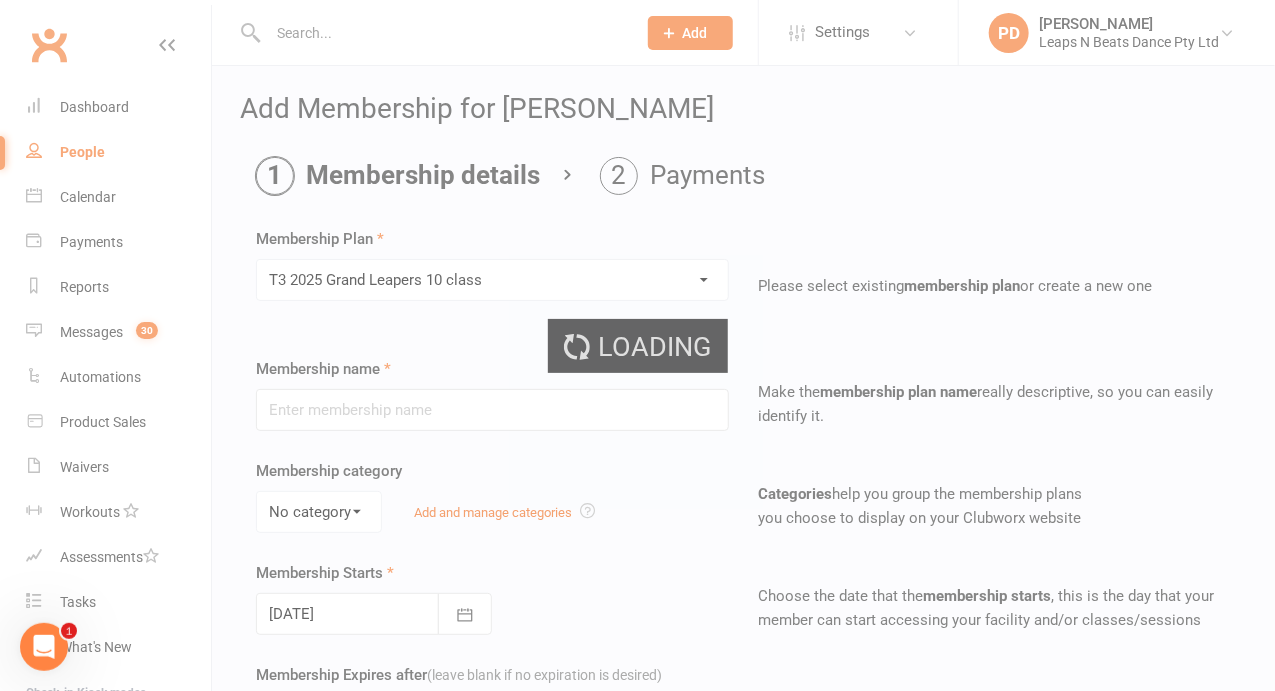 type on "[MEDICAL_DATA] 2025  Grand Leapers 10 class" 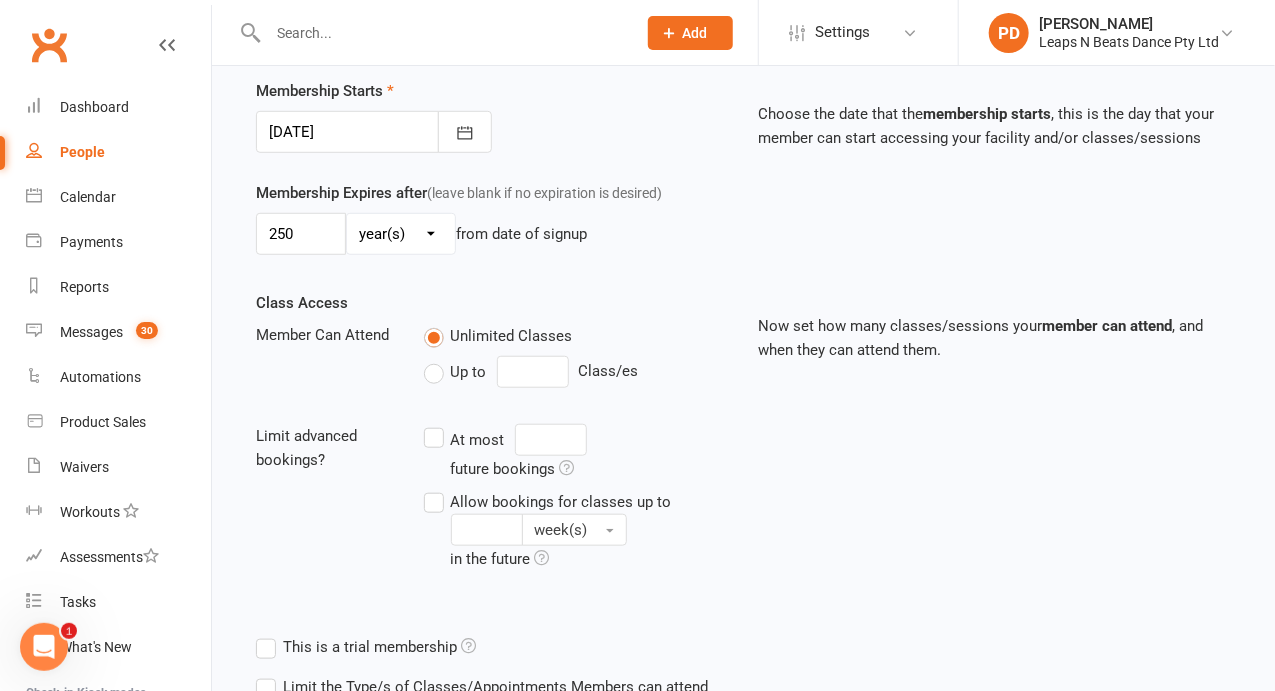 scroll, scrollTop: 624, scrollLeft: 0, axis: vertical 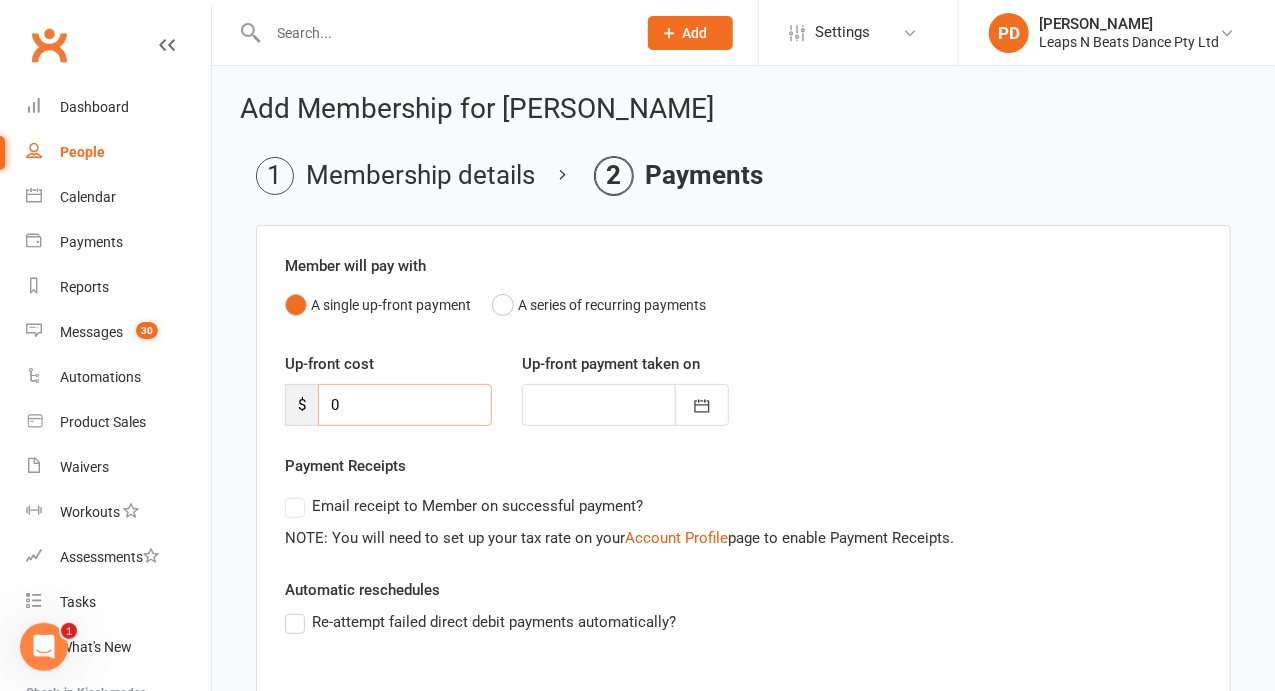 click on "0" at bounding box center (405, 405) 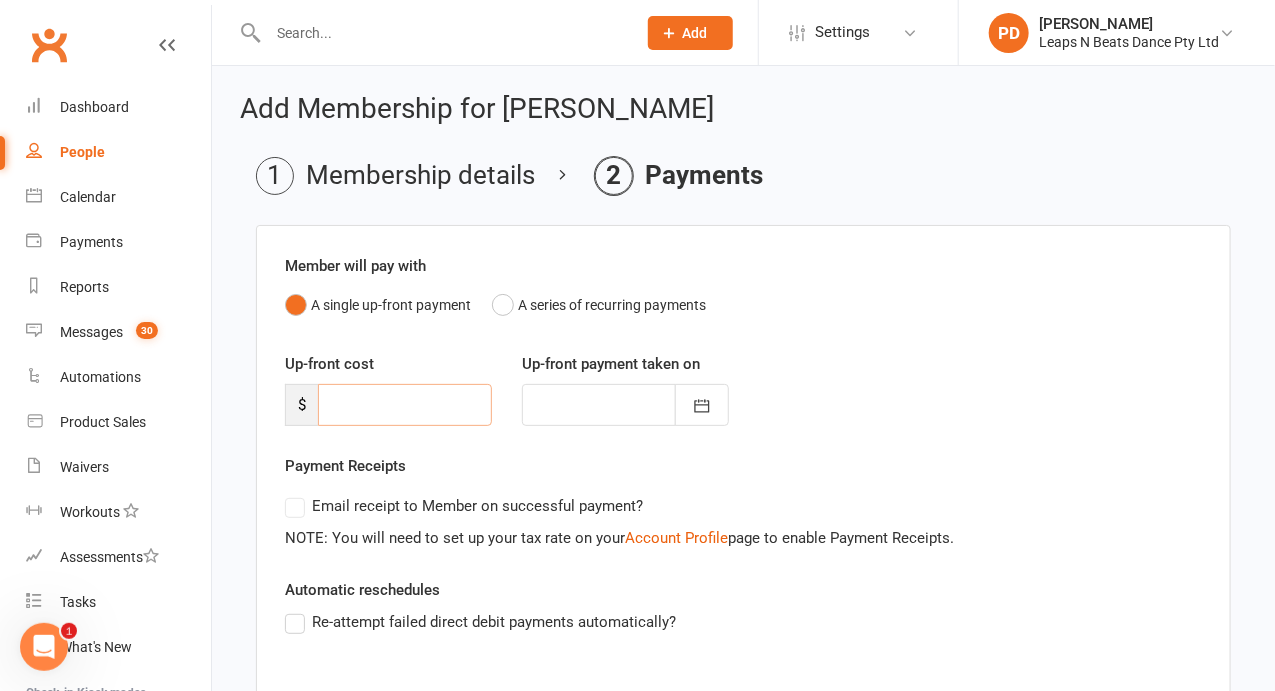 type on "2" 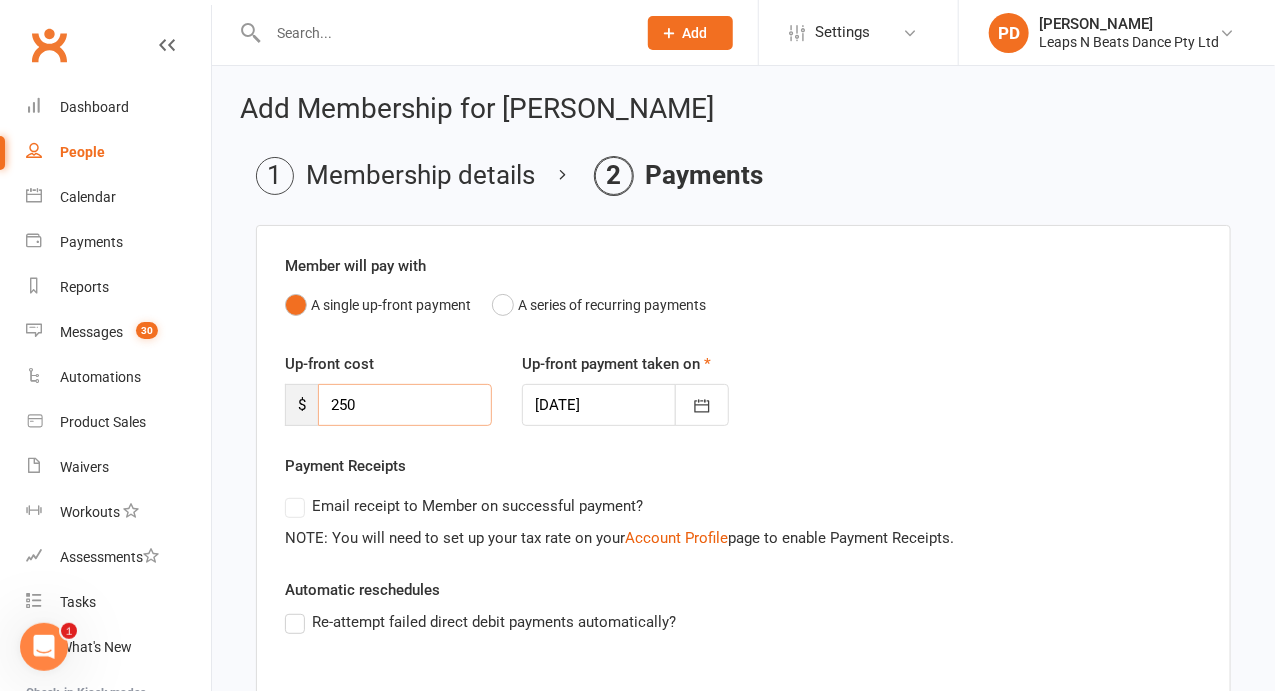 type on "250" 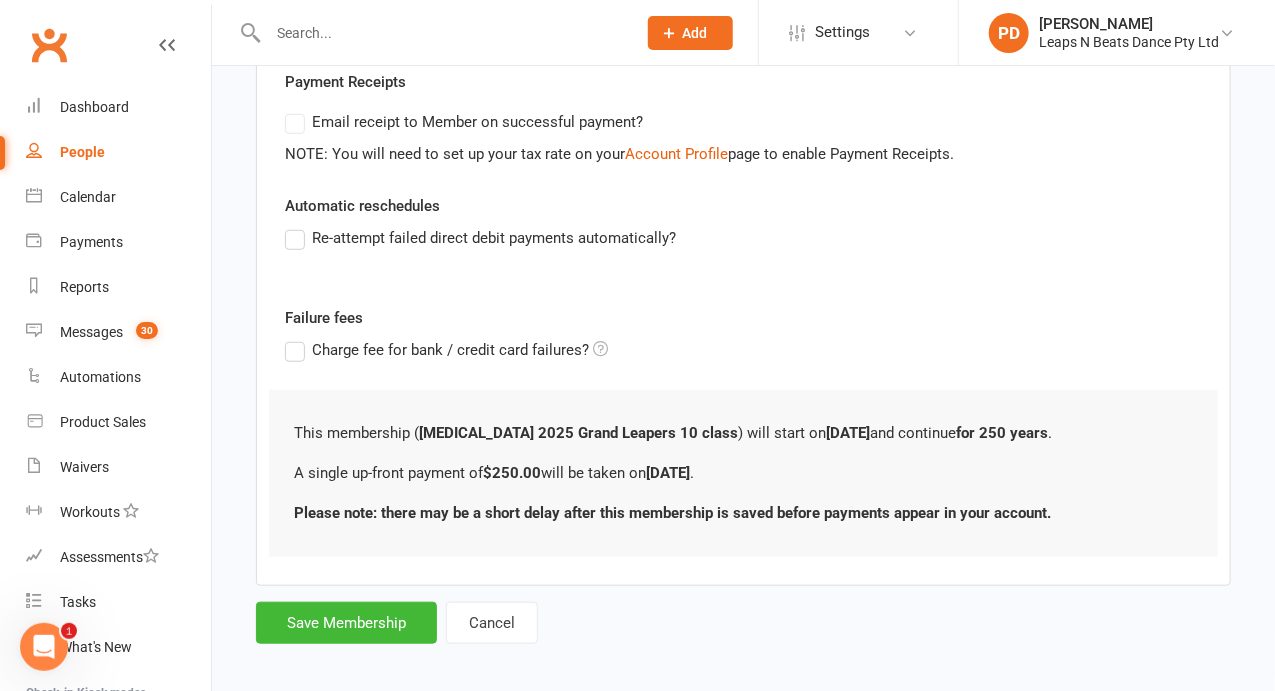 scroll, scrollTop: 382, scrollLeft: 0, axis: vertical 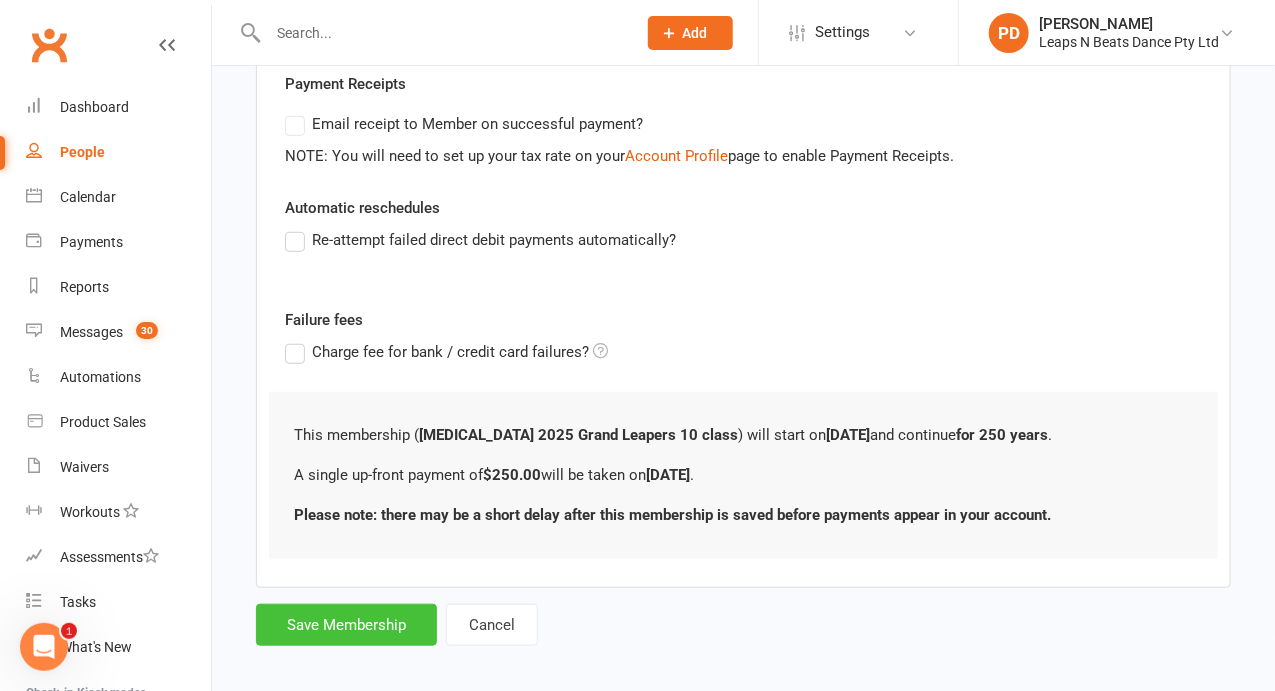 click on "Save Membership" at bounding box center (346, 625) 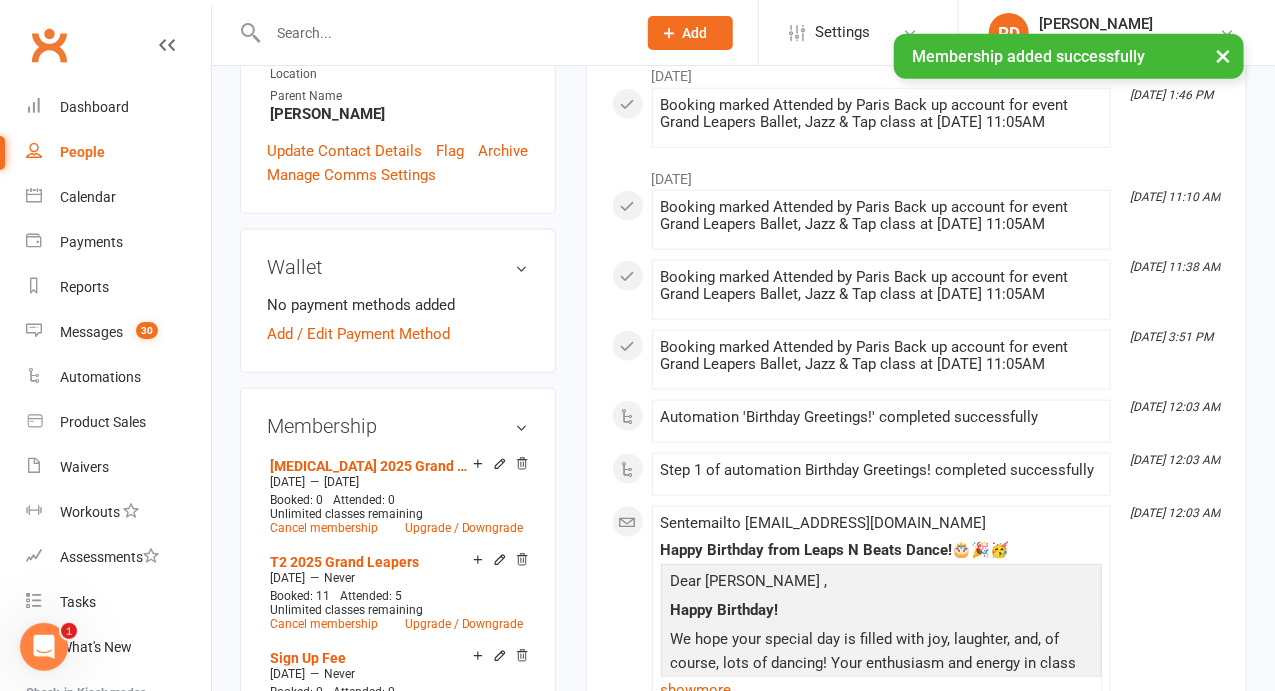 scroll, scrollTop: 0, scrollLeft: 0, axis: both 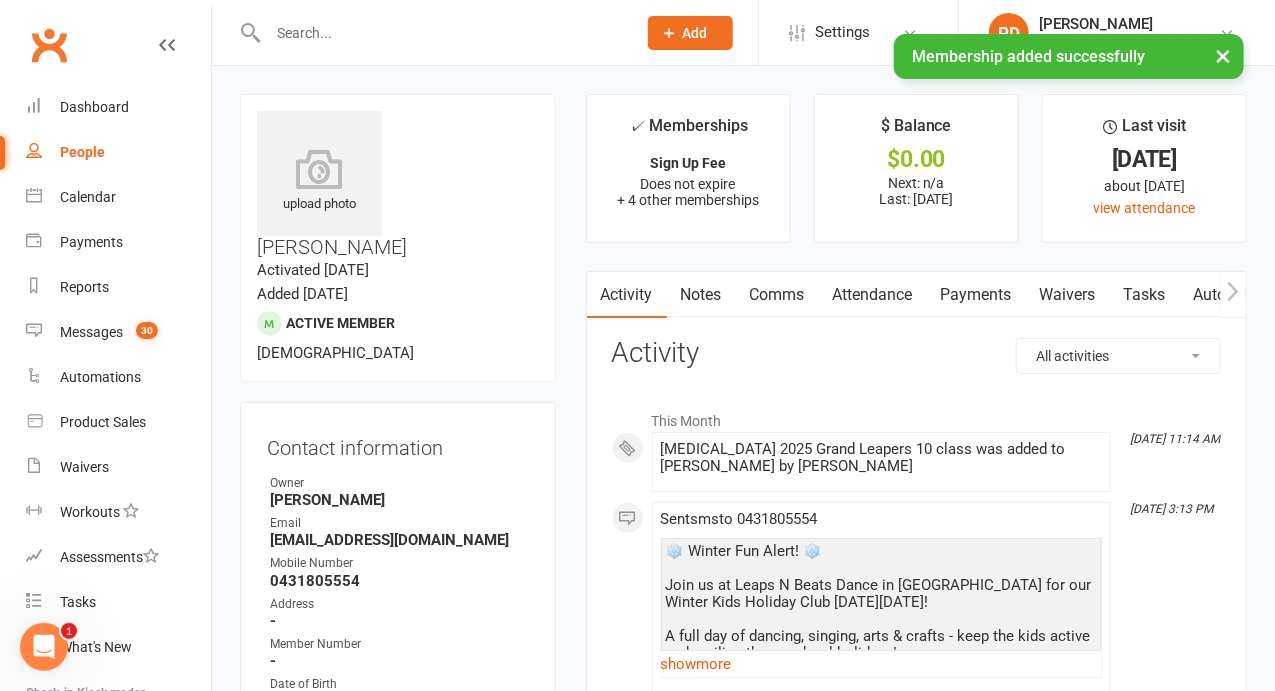 click on "× Membership added successfully" at bounding box center (624, 34) 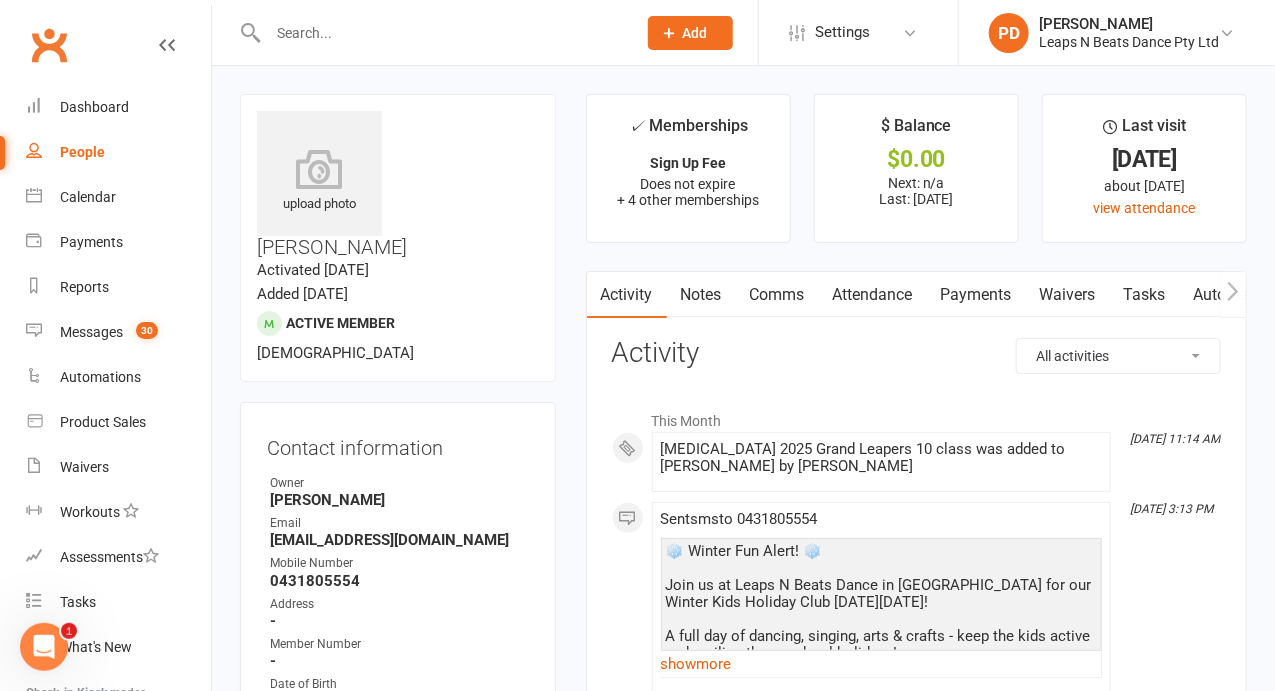 scroll, scrollTop: 604, scrollLeft: 0, axis: vertical 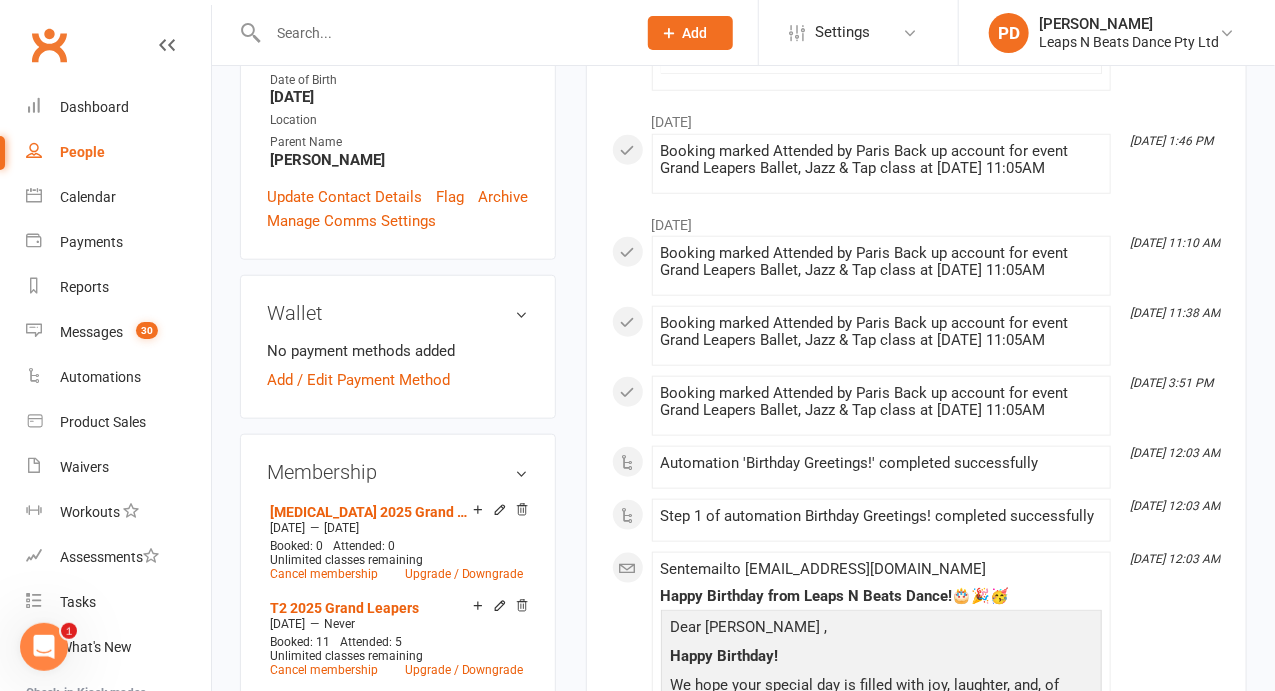 click at bounding box center [442, 33] 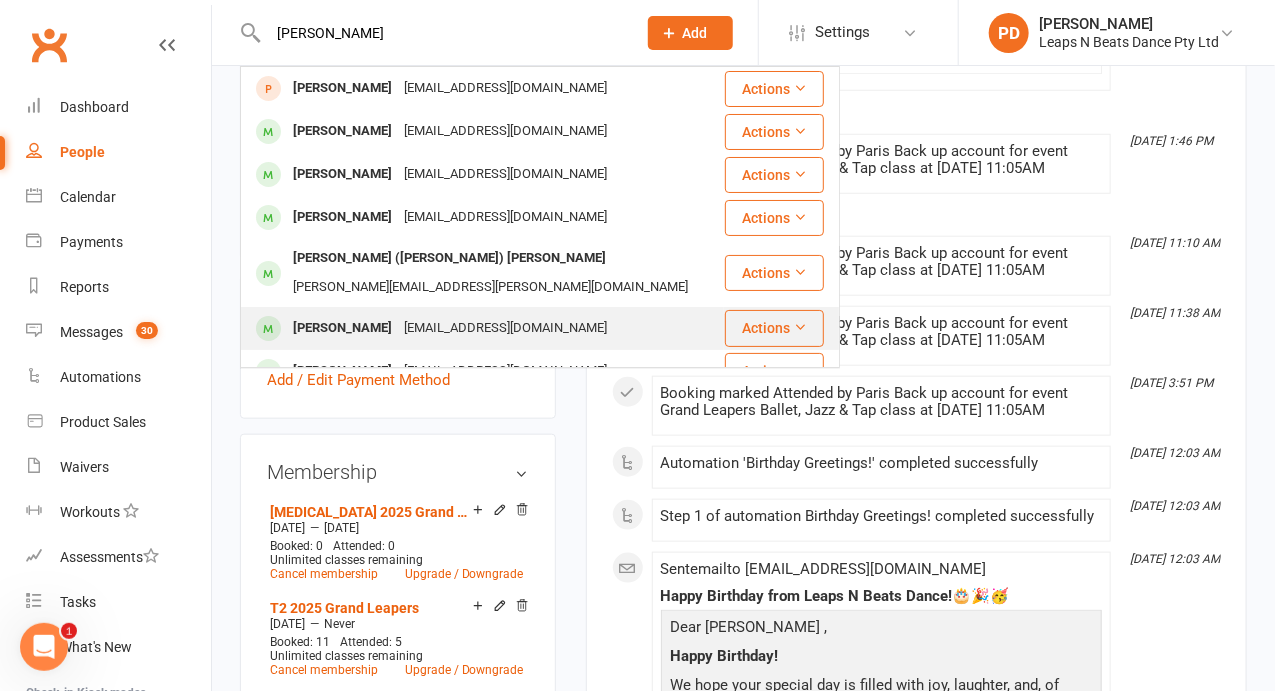 type on "[PERSON_NAME]" 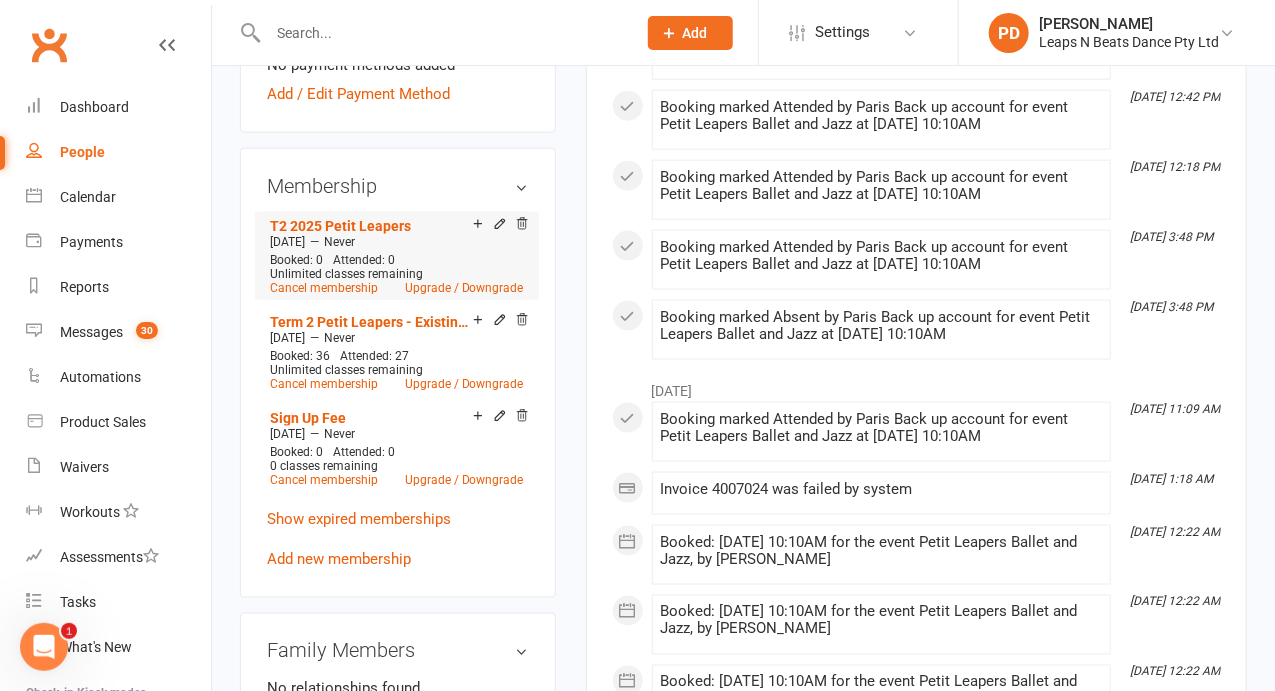 scroll, scrollTop: 890, scrollLeft: 0, axis: vertical 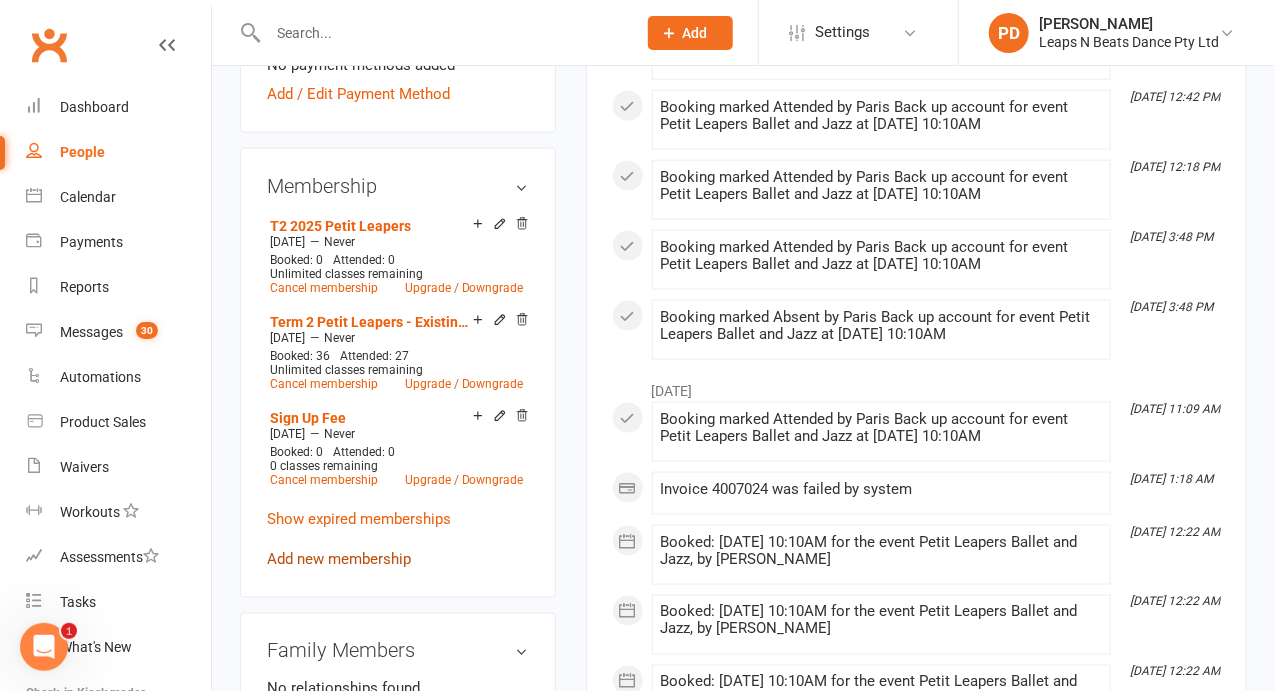 click on "Add new membership" at bounding box center (339, 559) 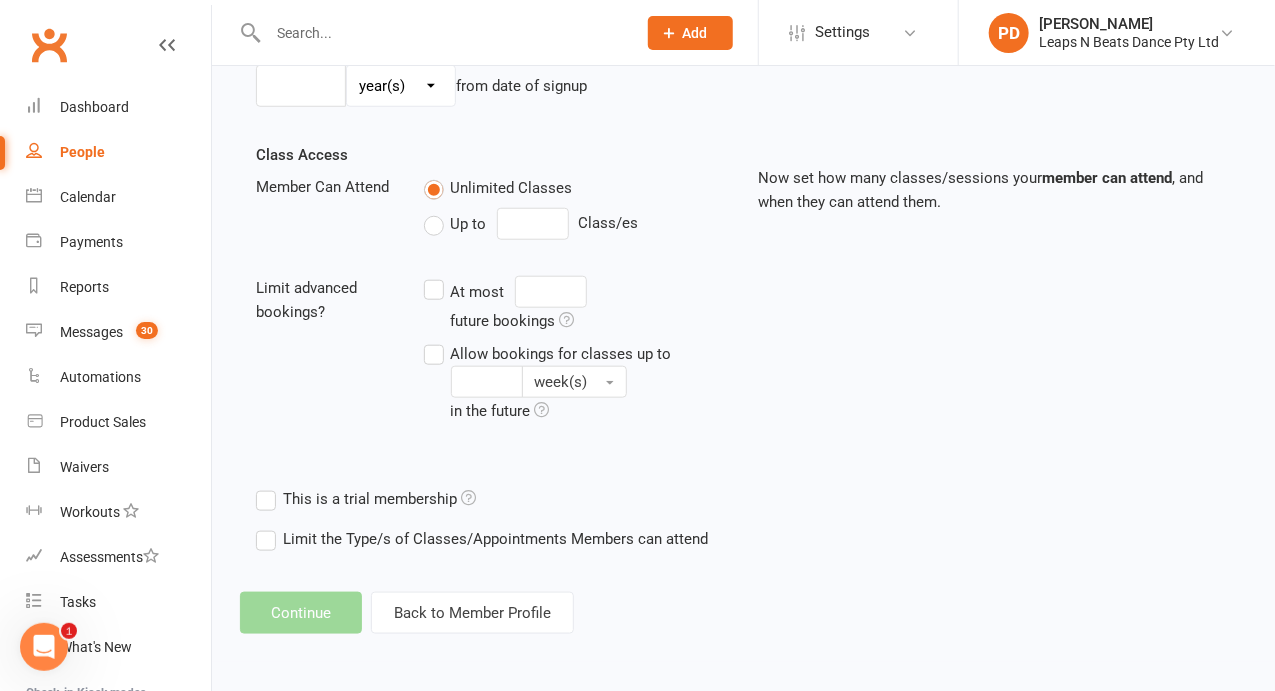 scroll, scrollTop: 0, scrollLeft: 0, axis: both 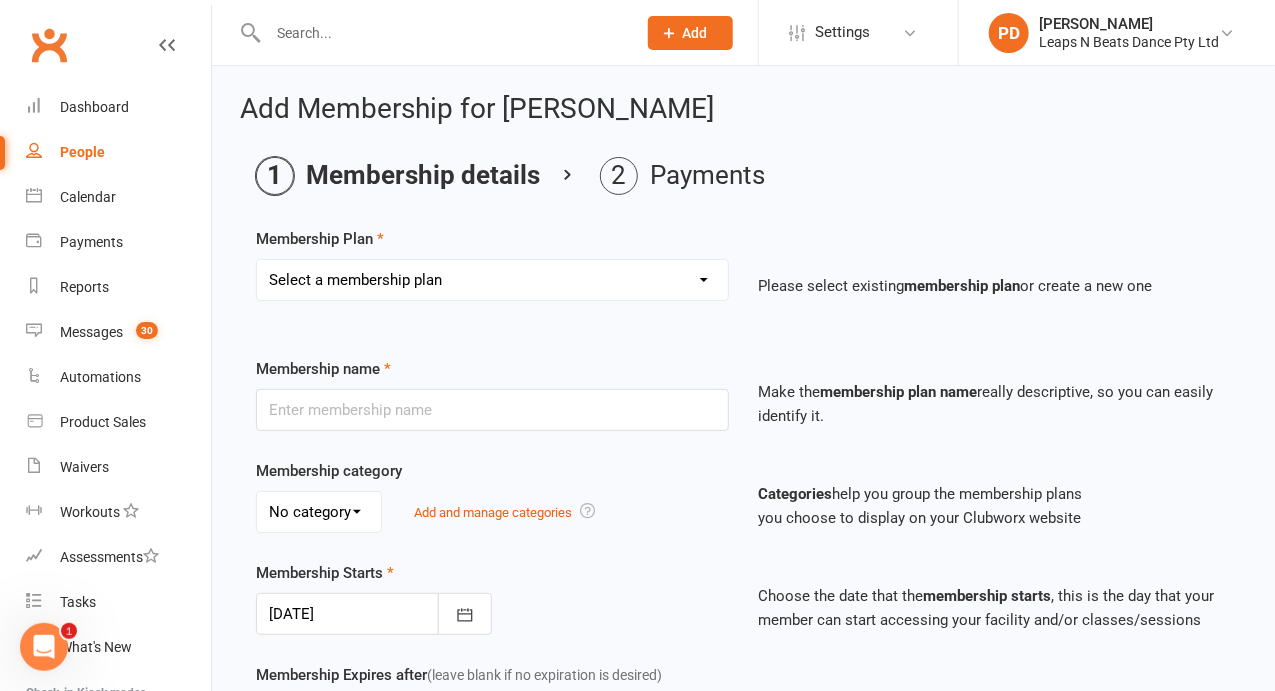 click on "Select a membership plan Create new Membership Plan Term 1 [PERSON_NAME] & Bubba 2023 - Existing (10 weeks) Term 1 Petit Leapers - Existing (10 week) Term 1 Grand Leapers - Existing (10 week) Term 1 Petit Leapers- Existing (9 week) Term 1 [PERSON_NAME] & Bubba 2023 Existing (9 week) Term 1 Grand Leapers- Existing (9 week pack) Term 1 Grand Leapers ACRO- Existing (9 week) Petit Leapers ACRO Existing (9 weeks) Sign Up Fee Sign Up Fee (2nd Member) Grand Leapers- monthly pack Term 2 [PERSON_NAME] & Bubba 2023 - Existing 9 week Term 2 Petit Leapers- Existing (9 week) Term 2 Grand Leapers- Existing (9 week pack) Term 2 ACRO Petit Leapers- Existing (9 week) Term 2  Grand Leapers ACRO- Existing (9 week pack) Term 2 Petit Leapers - Existing (10 week) Term 2 [PERSON_NAME] & Bubba 2023 - (10 week) Term 2  Grand Leapers- Existing (10 week pack) Term 2 Grand Leapers- Existing (10 week pack) Term 2 ACRO Grand Leapers- Existing (10 week) Term 2 [PERSON_NAME] & Bubba 2023 (3 week) Term 3  Grand Leapers 2023 - 10 week Term 3 Grand Leapers Acrobatics 2023 - 10 week" at bounding box center [492, 280] 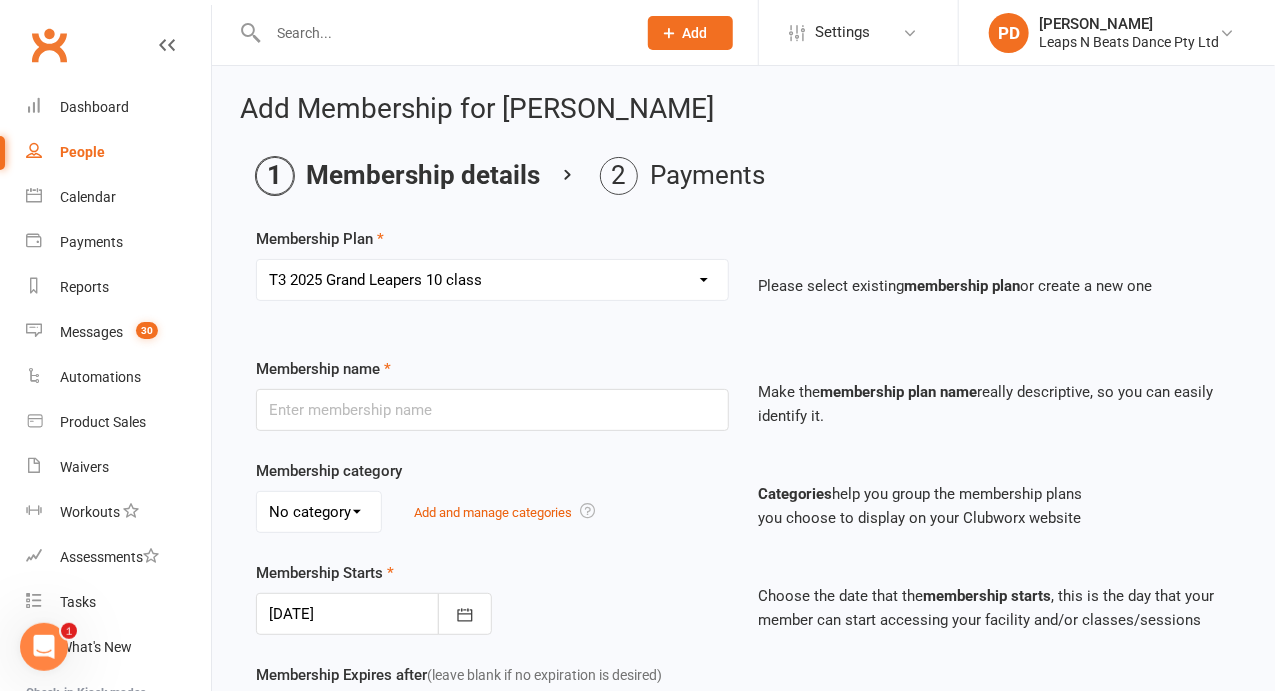 click on "Select a membership plan Create new Membership Plan Term 1 [PERSON_NAME] & Bubba 2023 - Existing (10 weeks) Term 1 Petit Leapers - Existing (10 week) Term 1 Grand Leapers - Existing (10 week) Term 1 Petit Leapers- Existing (9 week) Term 1 [PERSON_NAME] & Bubba 2023 Existing (9 week) Term 1 Grand Leapers- Existing (9 week pack) Term 1 Grand Leapers ACRO- Existing (9 week) Petit Leapers ACRO Existing (9 weeks) Sign Up Fee Sign Up Fee (2nd Member) Grand Leapers- monthly pack Term 2 [PERSON_NAME] & Bubba 2023 - Existing 9 week Term 2 Petit Leapers- Existing (9 week) Term 2 Grand Leapers- Existing (9 week pack) Term 2 ACRO Petit Leapers- Existing (9 week) Term 2  Grand Leapers ACRO- Existing (9 week pack) Term 2 Petit Leapers - Existing (10 week) Term 2 [PERSON_NAME] & Bubba 2023 - (10 week) Term 2  Grand Leapers- Existing (10 week pack) Term 2 Grand Leapers- Existing (10 week pack) Term 2 ACRO Grand Leapers- Existing (10 week) Term 2 [PERSON_NAME] & Bubba 2023 (3 week) Term 3  Grand Leapers 2023 - 10 week Term 3 Grand Leapers Acrobatics 2023 - 10 week" at bounding box center (492, 280) 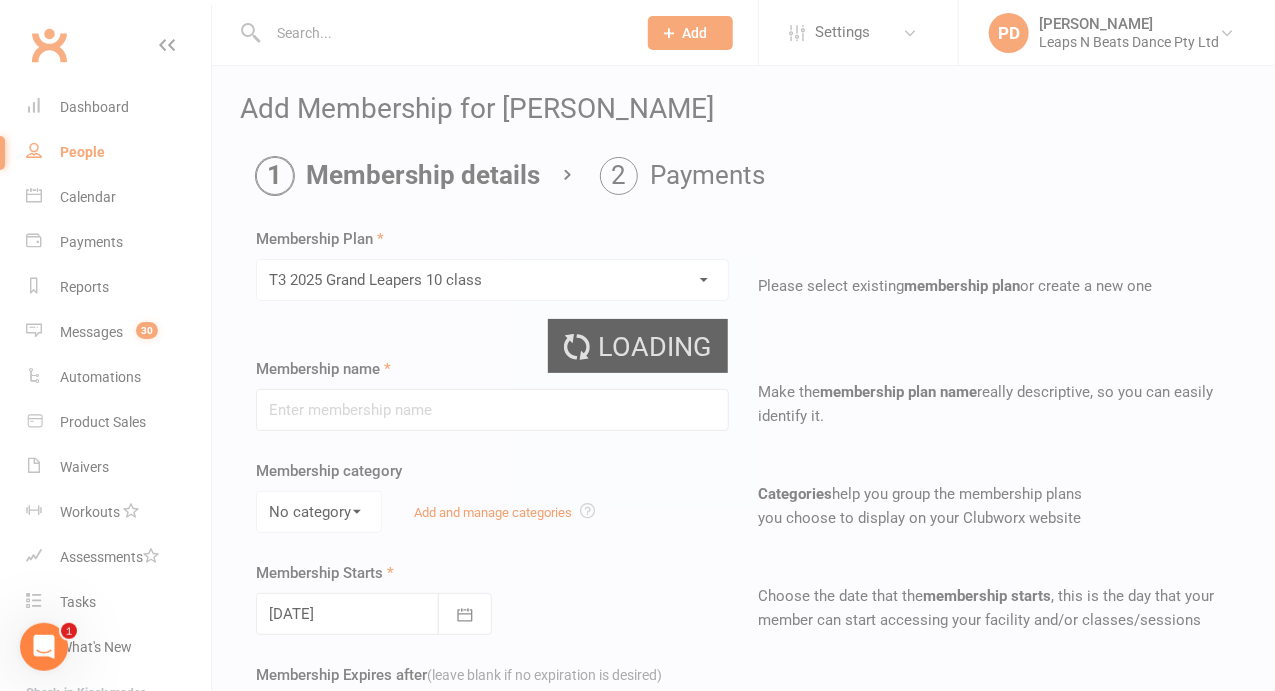 type on "[MEDICAL_DATA] 2025  Grand Leapers 10 class" 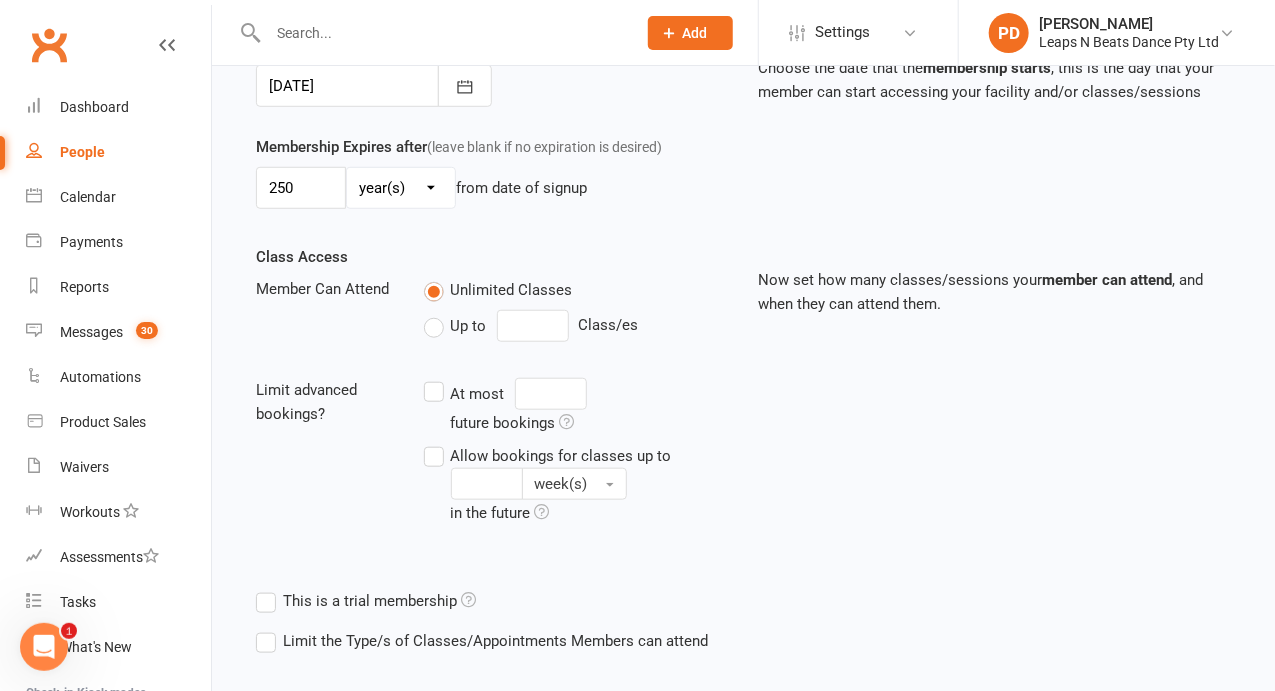 scroll, scrollTop: 624, scrollLeft: 0, axis: vertical 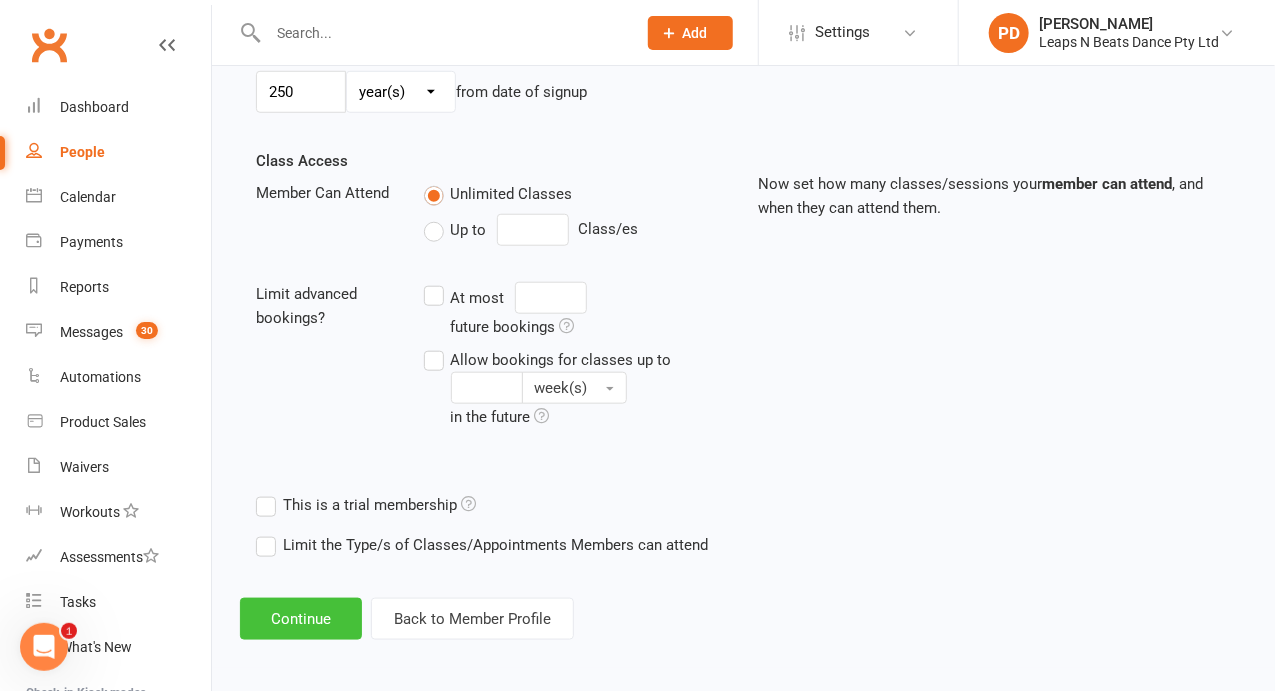 click on "Continue" at bounding box center [301, 619] 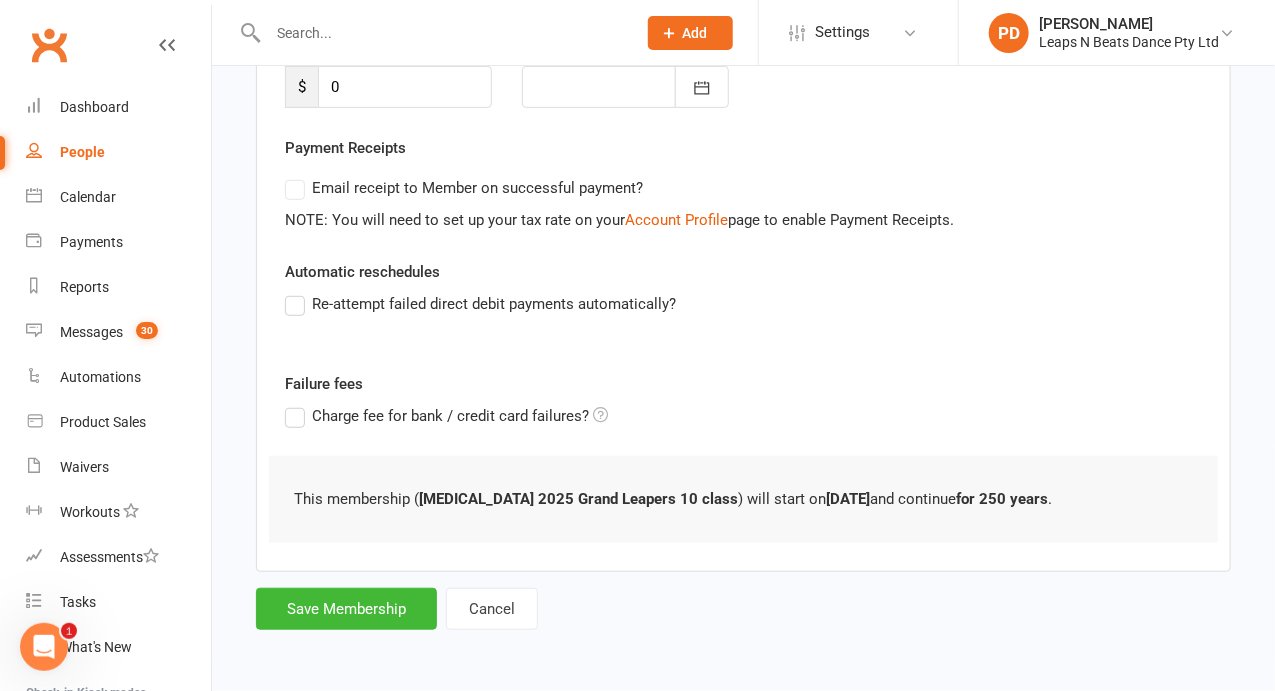scroll, scrollTop: 0, scrollLeft: 0, axis: both 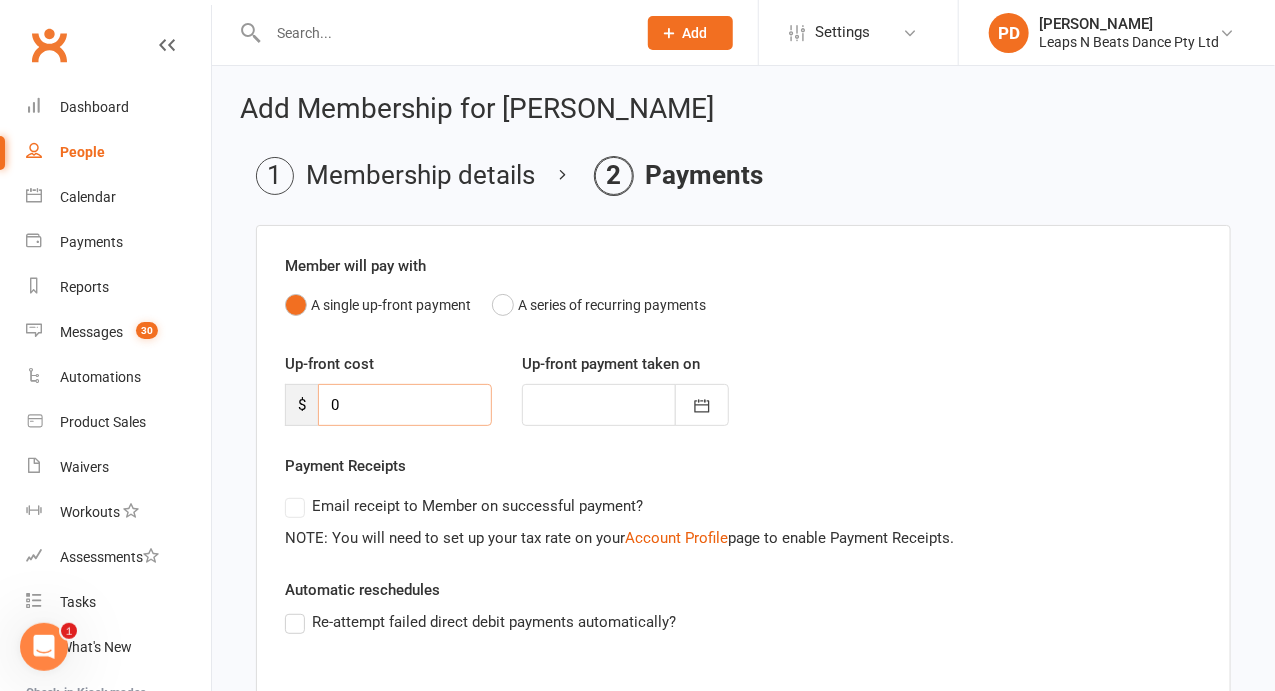 click on "0" at bounding box center (405, 405) 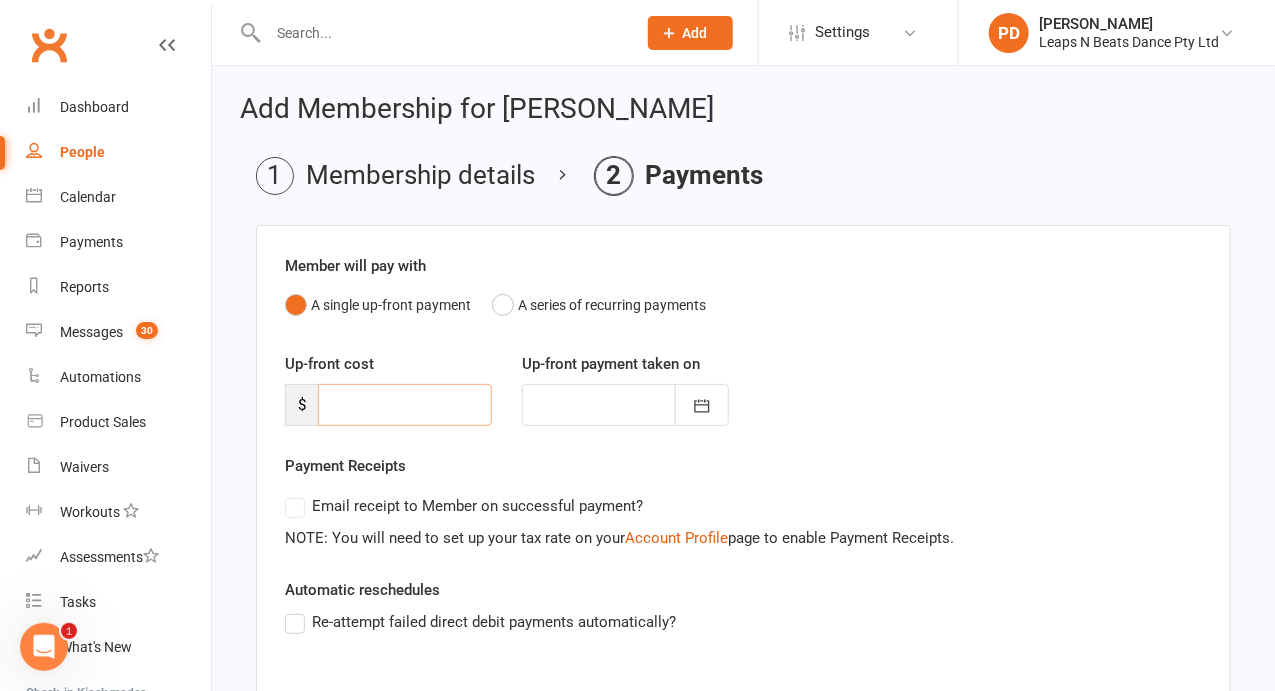 type on "2" 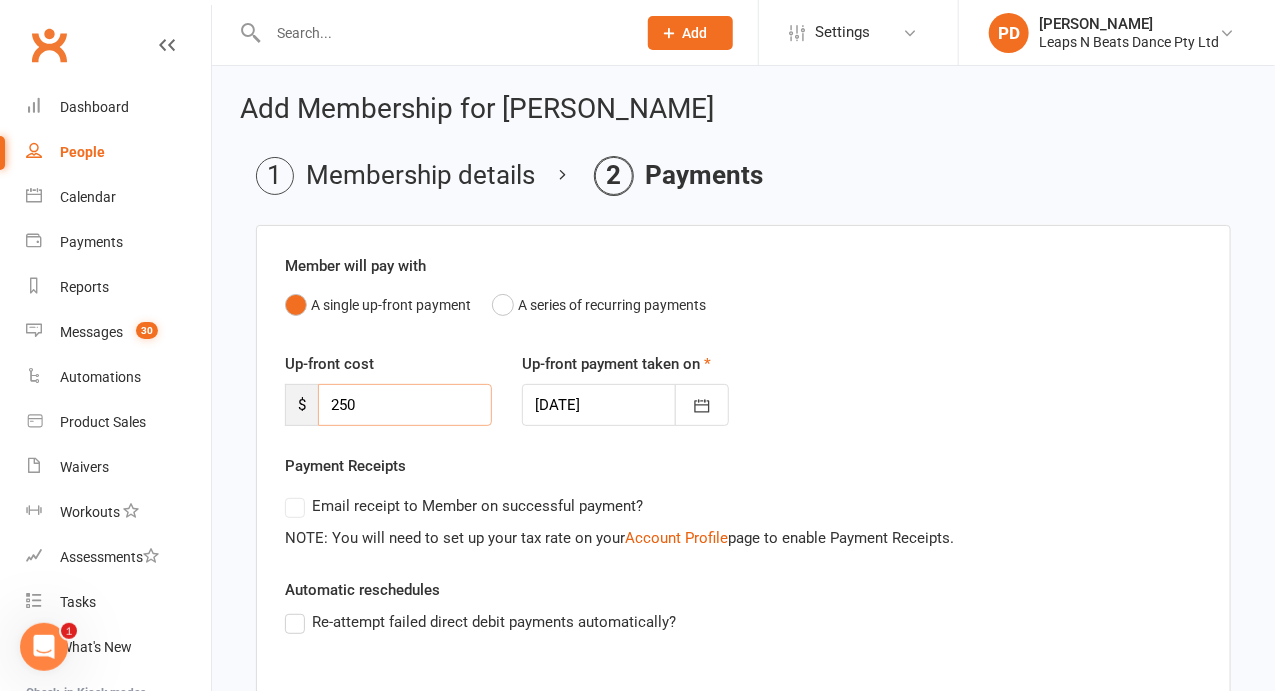 type on "250" 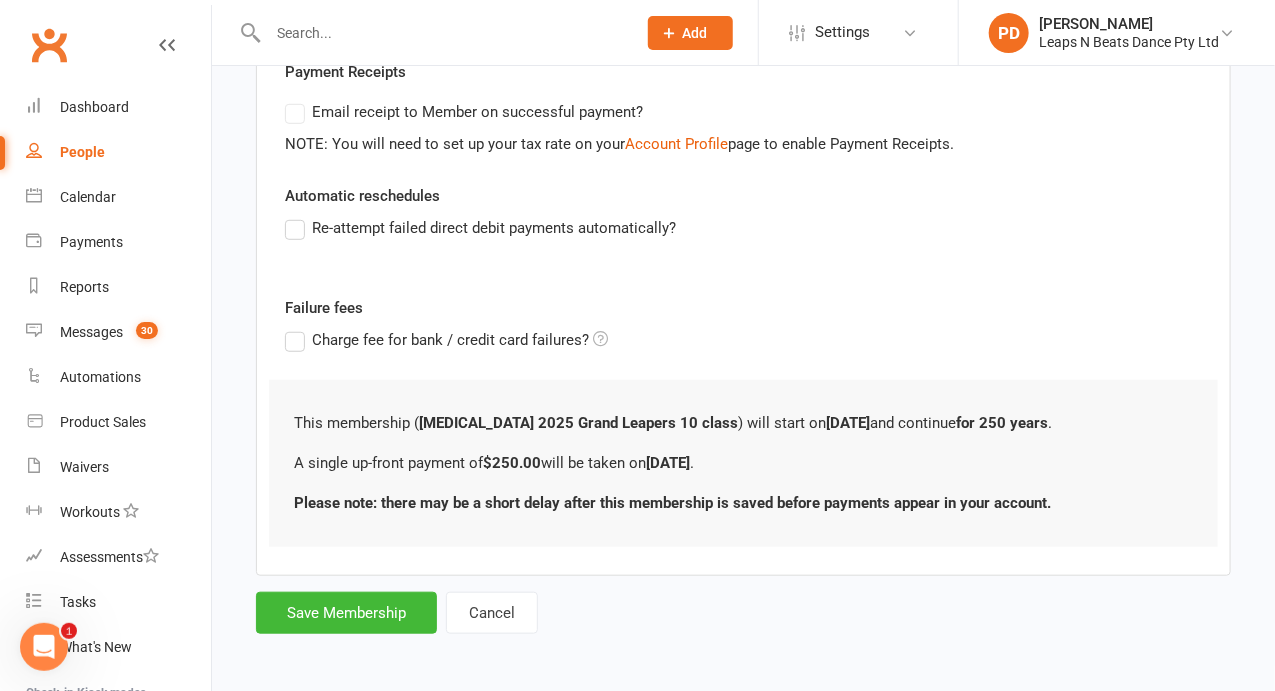scroll, scrollTop: 382, scrollLeft: 0, axis: vertical 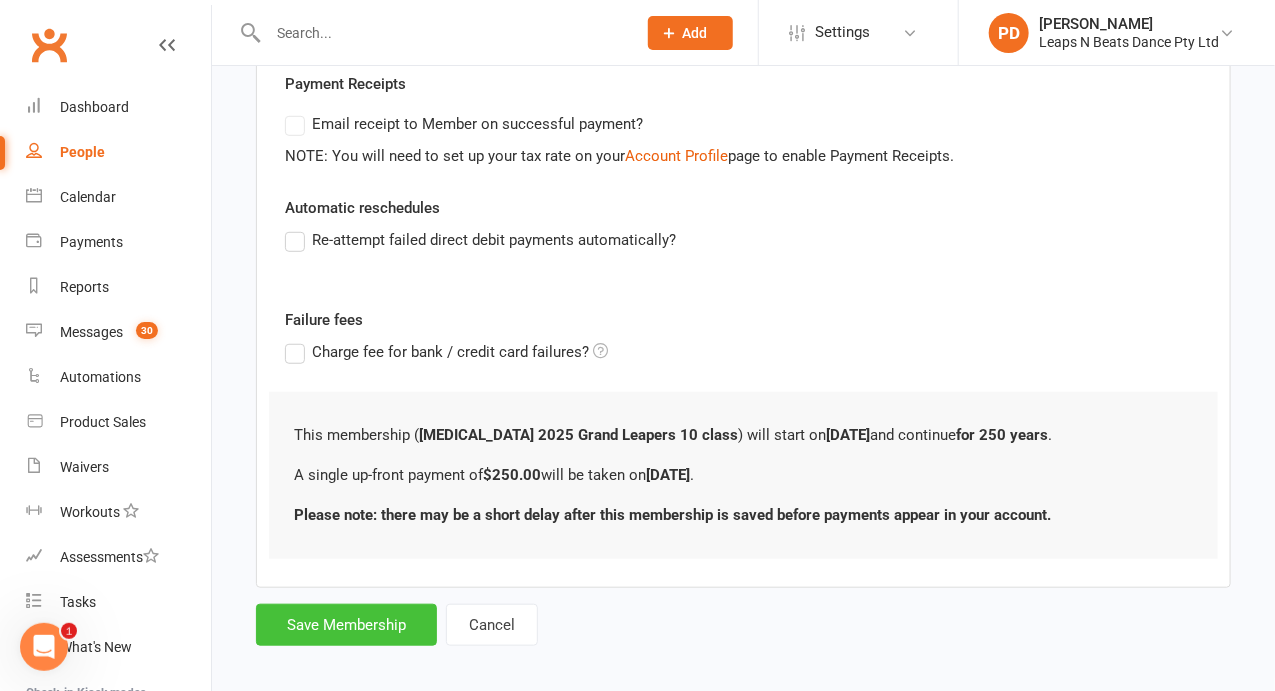 click on "Save Membership" at bounding box center [346, 625] 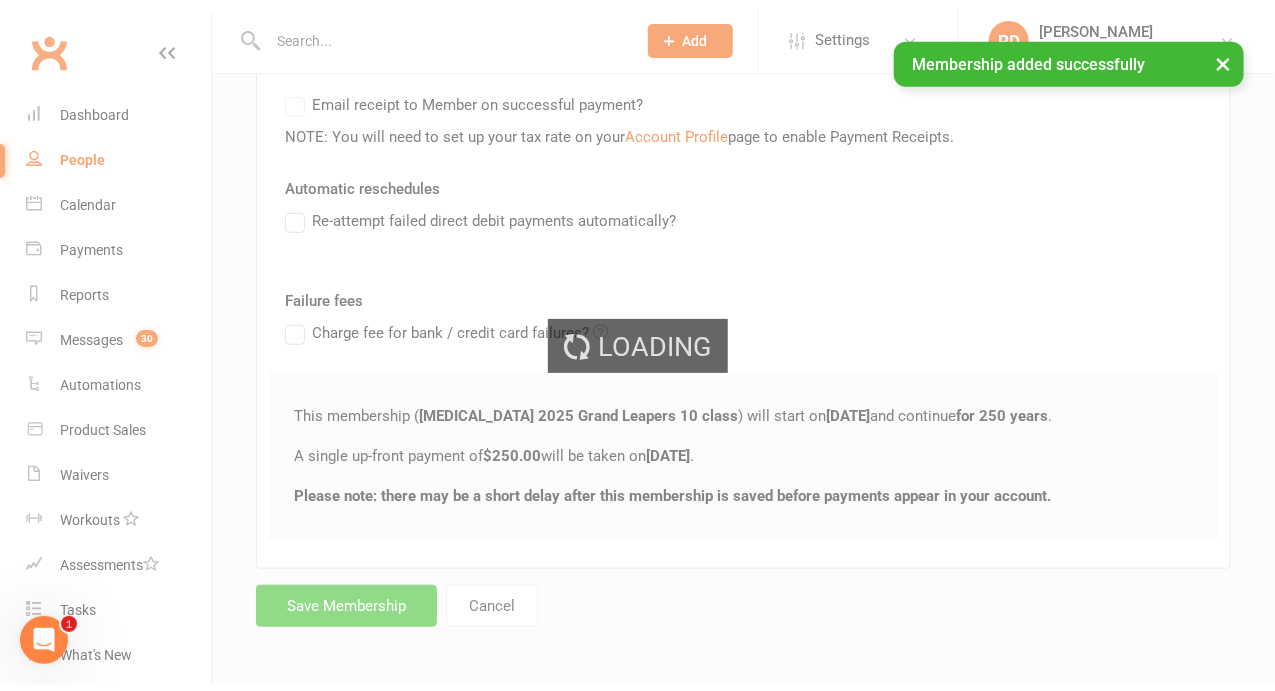 scroll, scrollTop: 394, scrollLeft: 0, axis: vertical 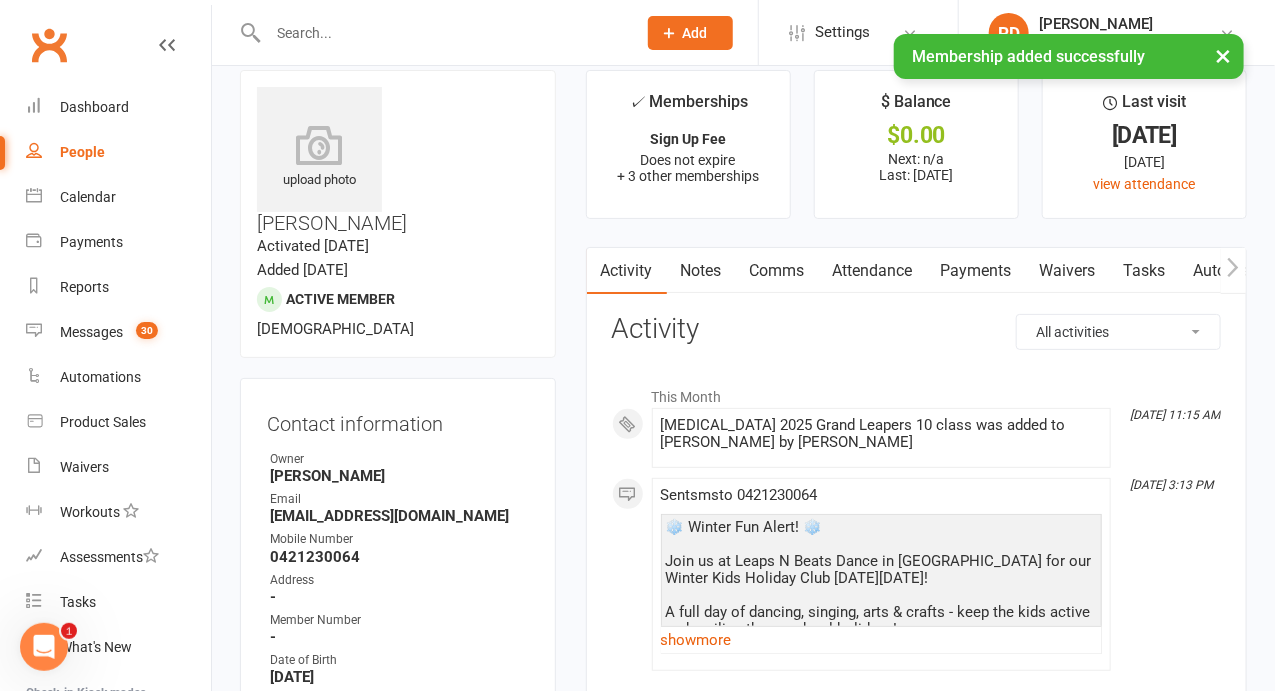 click on "× Membership added successfully" at bounding box center (624, 34) 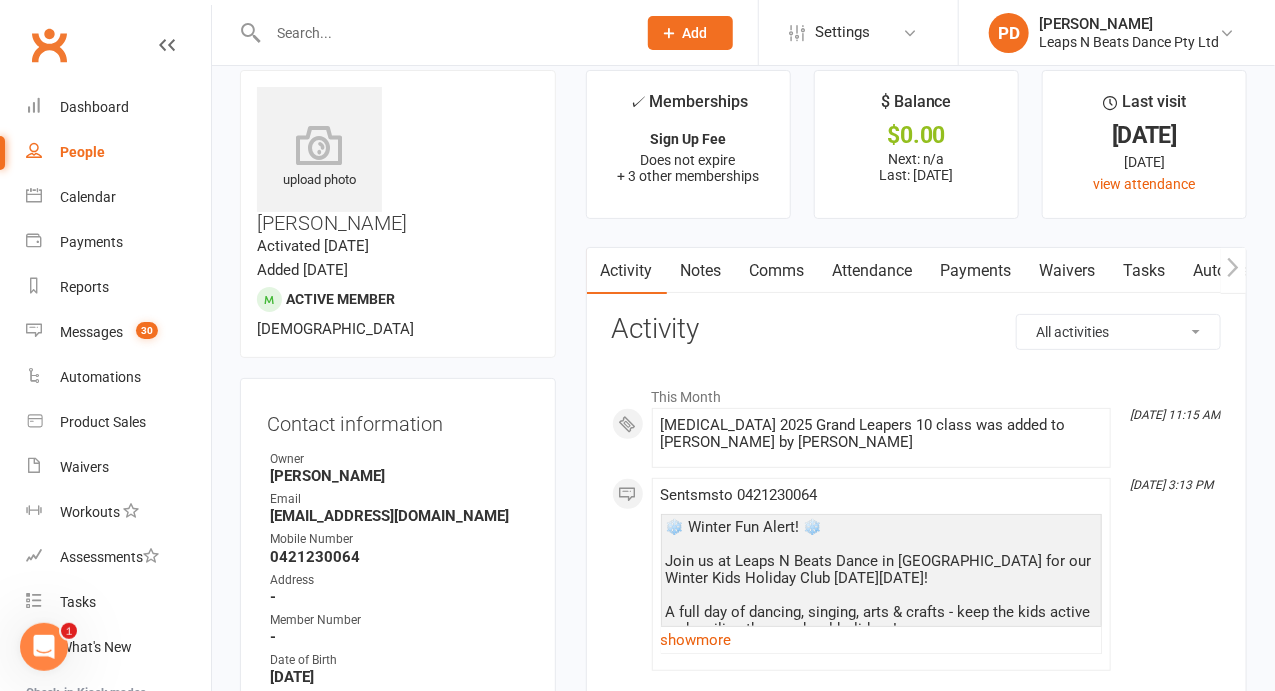 click at bounding box center [442, 33] 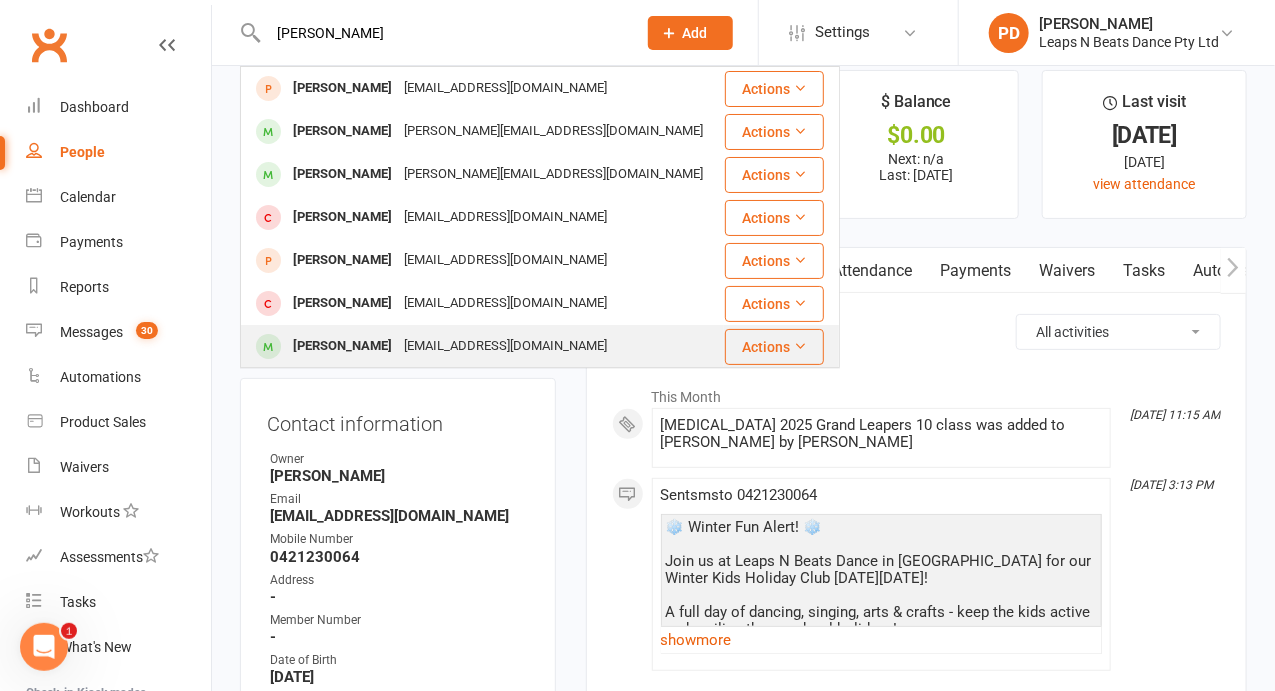 type on "[PERSON_NAME]" 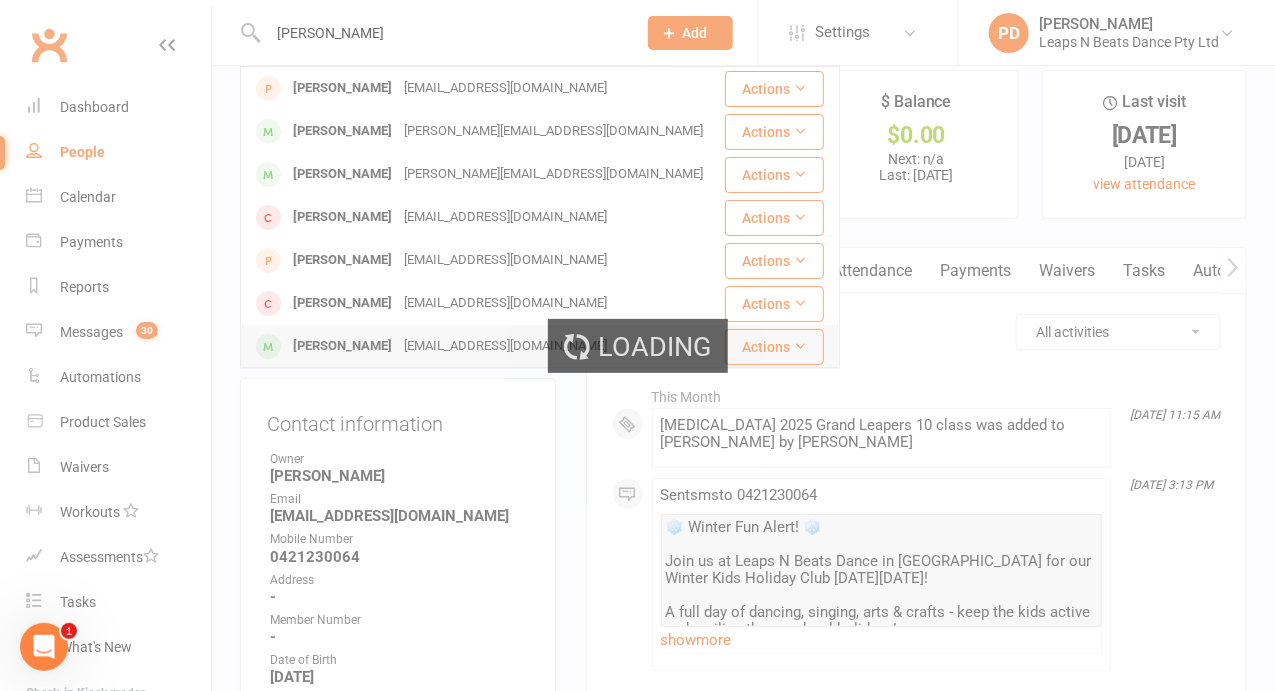 type 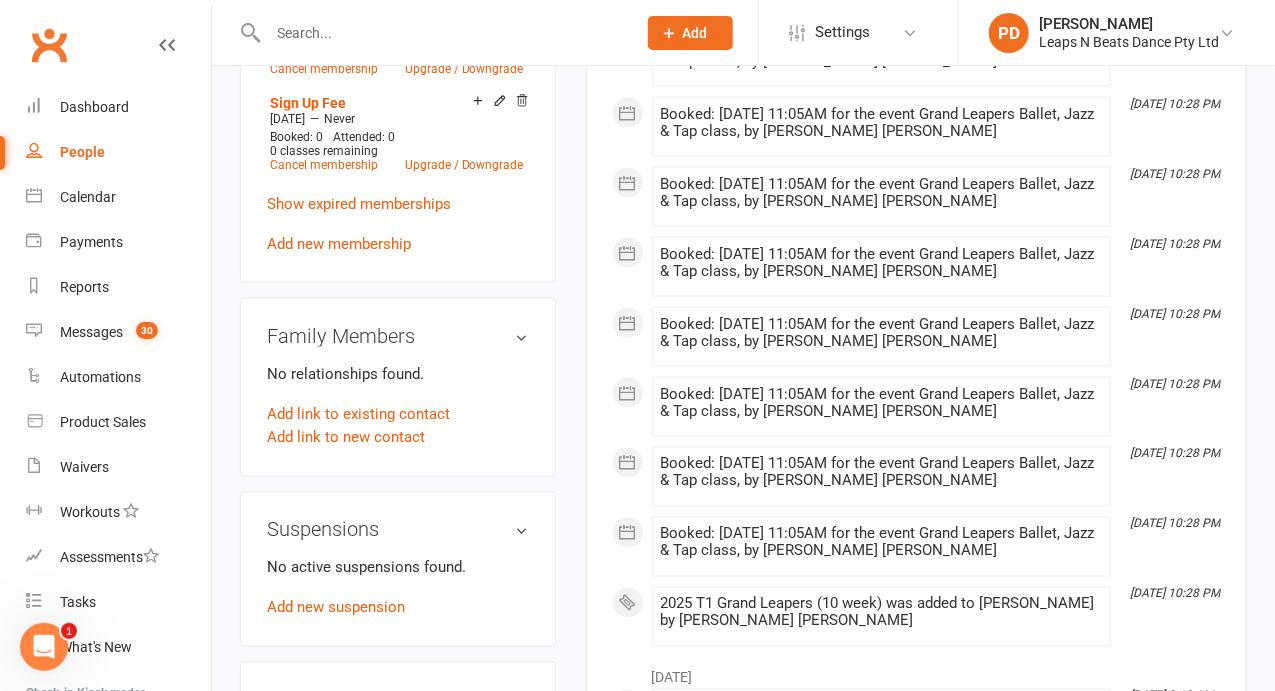 scroll, scrollTop: 1068, scrollLeft: 0, axis: vertical 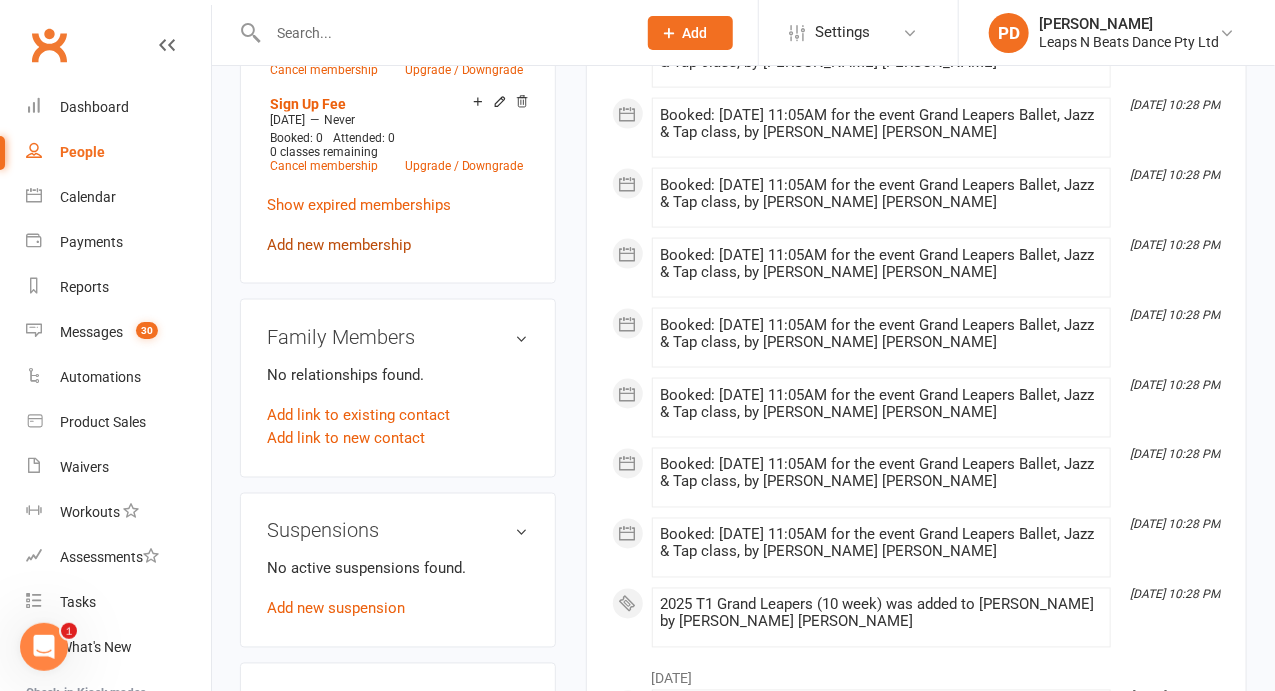 click on "Add new membership" at bounding box center [339, 245] 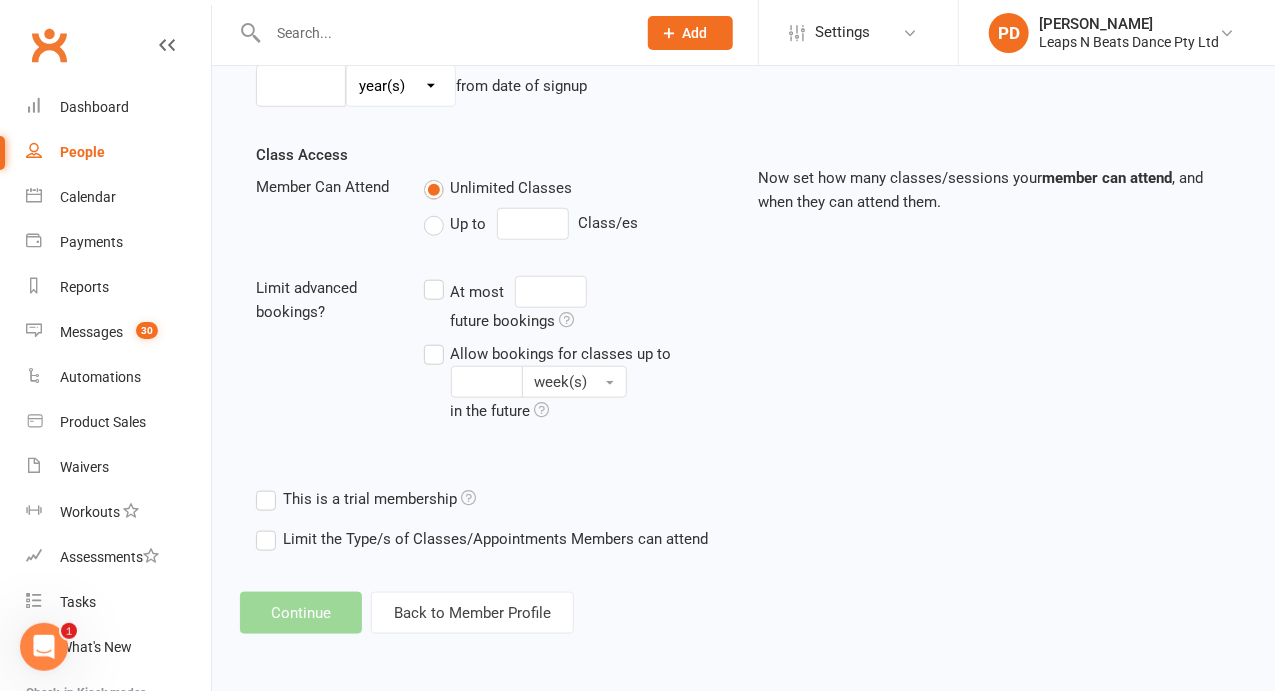 scroll, scrollTop: 0, scrollLeft: 0, axis: both 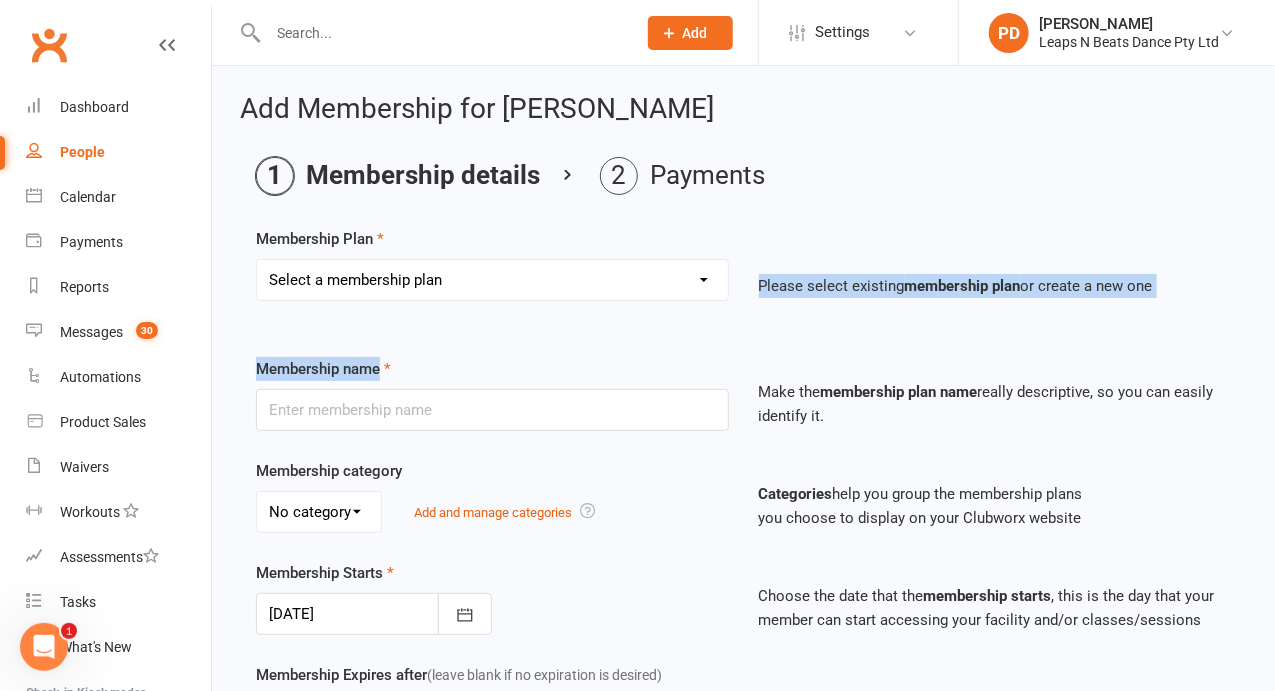 drag, startPoint x: 388, startPoint y: 381, endPoint x: 371, endPoint y: 268, distance: 114.27161 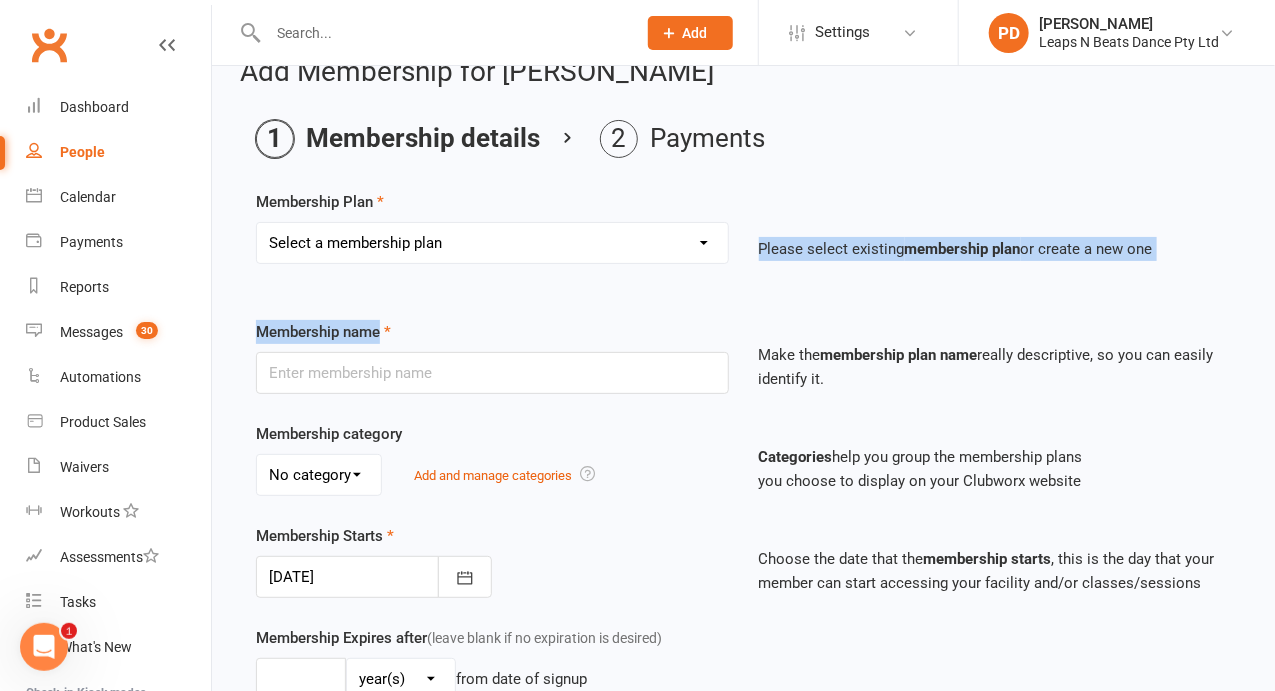 scroll, scrollTop: 0, scrollLeft: 0, axis: both 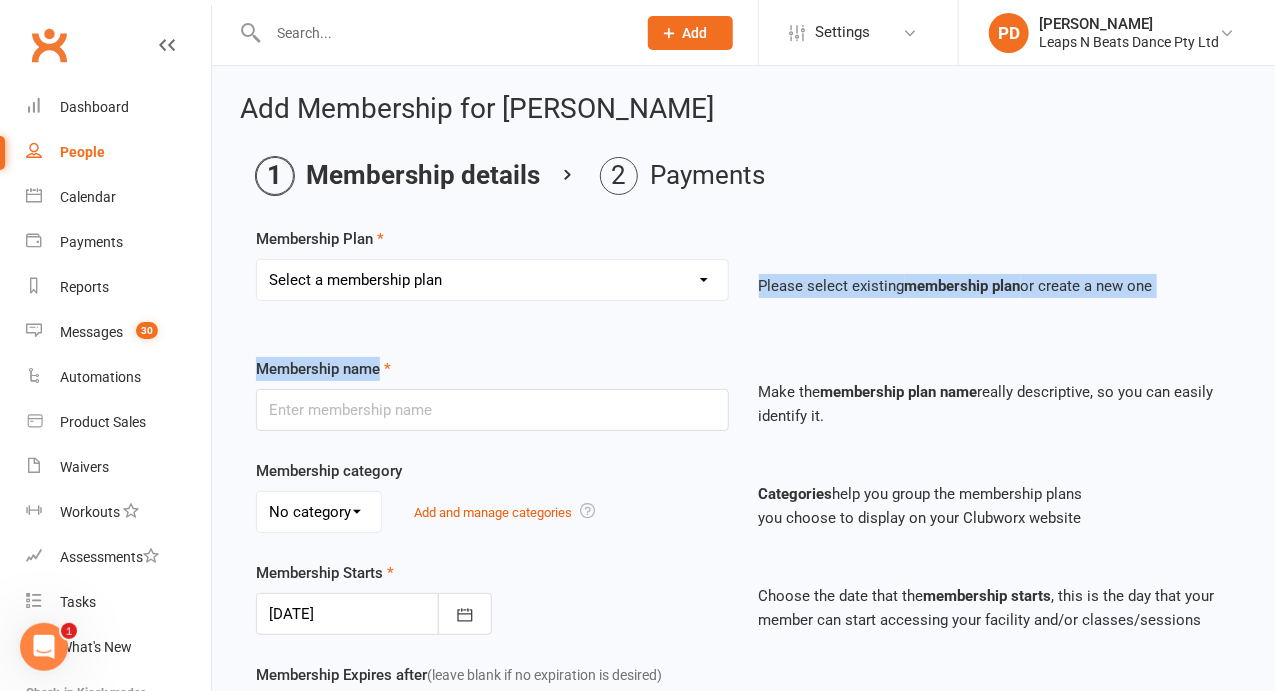 click on "Select a membership plan Create new Membership Plan Term 1 [PERSON_NAME] & Bubba 2023 - Existing (10 weeks) Term 1 Petit Leapers - Existing (10 week) Term 1 Grand Leapers - Existing (10 week) Term 1 Petit Leapers- Existing (9 week) Term 1 [PERSON_NAME] & Bubba 2023 Existing (9 week) Term 1 Grand Leapers- Existing (9 week pack) Term 1 Grand Leapers ACRO- Existing (9 week) Petit Leapers ACRO Existing (9 weeks) Sign Up Fee Sign Up Fee (2nd Member) Grand Leapers- monthly pack Term 2 [PERSON_NAME] & Bubba 2023 - Existing 9 week Term 2 Petit Leapers- Existing (9 week) Term 2 Grand Leapers- Existing (9 week pack) Term 2 ACRO Petit Leapers- Existing (9 week) Term 2  Grand Leapers ACRO- Existing (9 week pack) Term 2 Petit Leapers - Existing (10 week) Term 2 [PERSON_NAME] & Bubba 2023 - (10 week) Term 2  Grand Leapers- Existing (10 week pack) Term 2 Grand Leapers- Existing (10 week pack) Term 2 ACRO Grand Leapers- Existing (10 week) Term 2 [PERSON_NAME] & Bubba 2023 (3 week) Term 3  Grand Leapers 2023 - 10 week Term 3 Grand Leapers Acrobatics 2023 - 10 week" at bounding box center [492, 280] 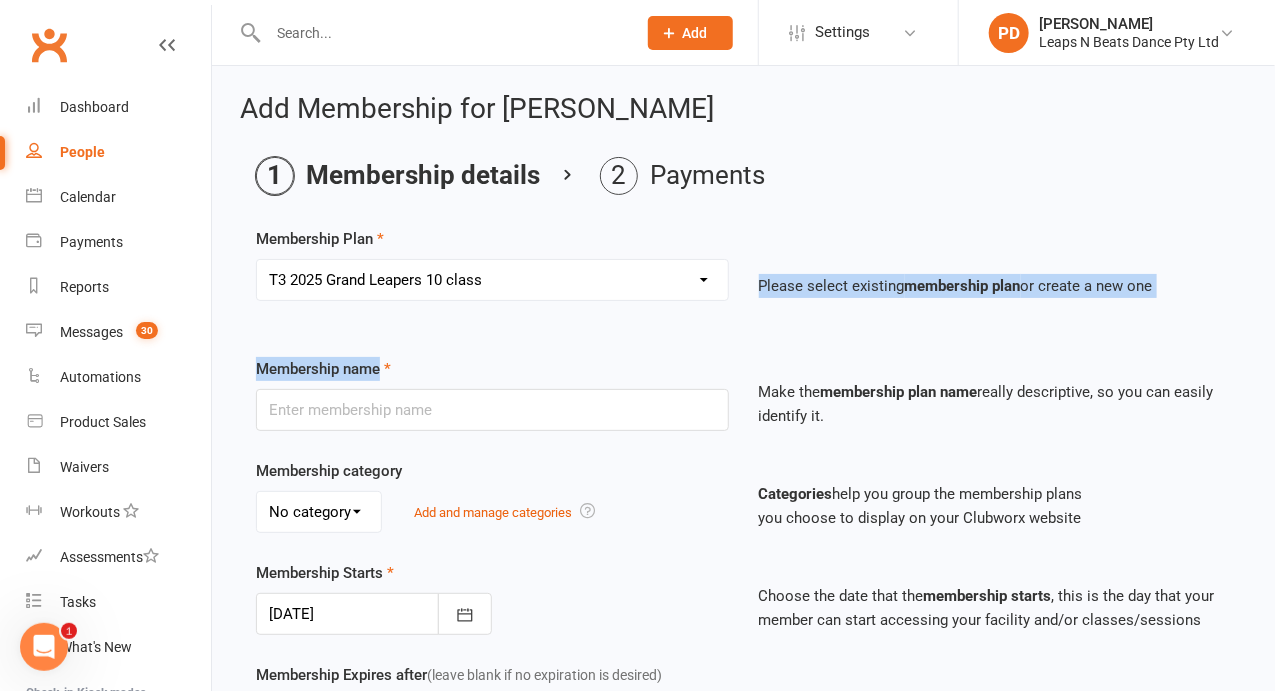 click on "Select a membership plan Create new Membership Plan Term 1 [PERSON_NAME] & Bubba 2023 - Existing (10 weeks) Term 1 Petit Leapers - Existing (10 week) Term 1 Grand Leapers - Existing (10 week) Term 1 Petit Leapers- Existing (9 week) Term 1 [PERSON_NAME] & Bubba 2023 Existing (9 week) Term 1 Grand Leapers- Existing (9 week pack) Term 1 Grand Leapers ACRO- Existing (9 week) Petit Leapers ACRO Existing (9 weeks) Sign Up Fee Sign Up Fee (2nd Member) Grand Leapers- monthly pack Term 2 [PERSON_NAME] & Bubba 2023 - Existing 9 week Term 2 Petit Leapers- Existing (9 week) Term 2 Grand Leapers- Existing (9 week pack) Term 2 ACRO Petit Leapers- Existing (9 week) Term 2  Grand Leapers ACRO- Existing (9 week pack) Term 2 Petit Leapers - Existing (10 week) Term 2 [PERSON_NAME] & Bubba 2023 - (10 week) Term 2  Grand Leapers- Existing (10 week pack) Term 2 Grand Leapers- Existing (10 week pack) Term 2 ACRO Grand Leapers- Existing (10 week) Term 2 [PERSON_NAME] & Bubba 2023 (3 week) Term 3  Grand Leapers 2023 - 10 week Term 3 Grand Leapers Acrobatics 2023 - 10 week" at bounding box center (492, 280) 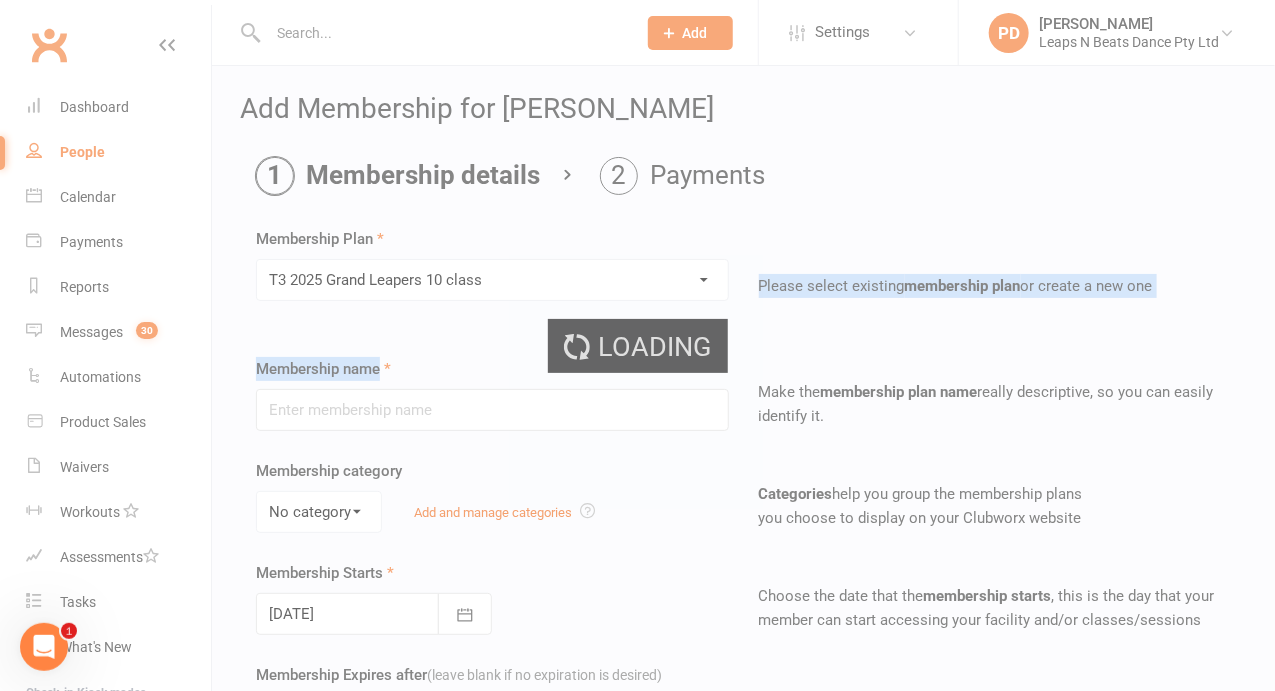 type on "[MEDICAL_DATA] 2025  Grand Leapers 10 class" 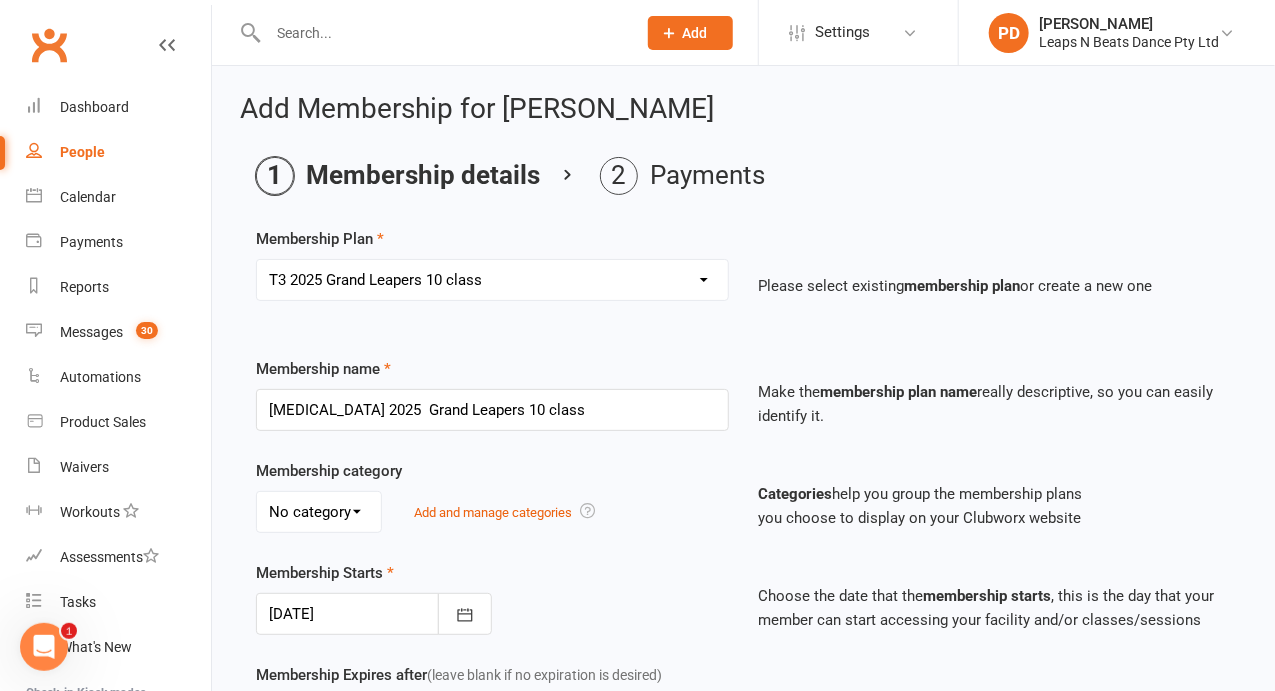 click on "Membership Starts [DATE]
[DATE]
Sun Mon Tue Wed Thu Fri Sat
27
29
30
01
02
03
04
05
28
06
07
08
09
10
11
12
29
13
14
15
16
17
18
19
30
20
21
22
23
24
25
26
31
27
28
29
30
31
01
02" at bounding box center (492, 598) 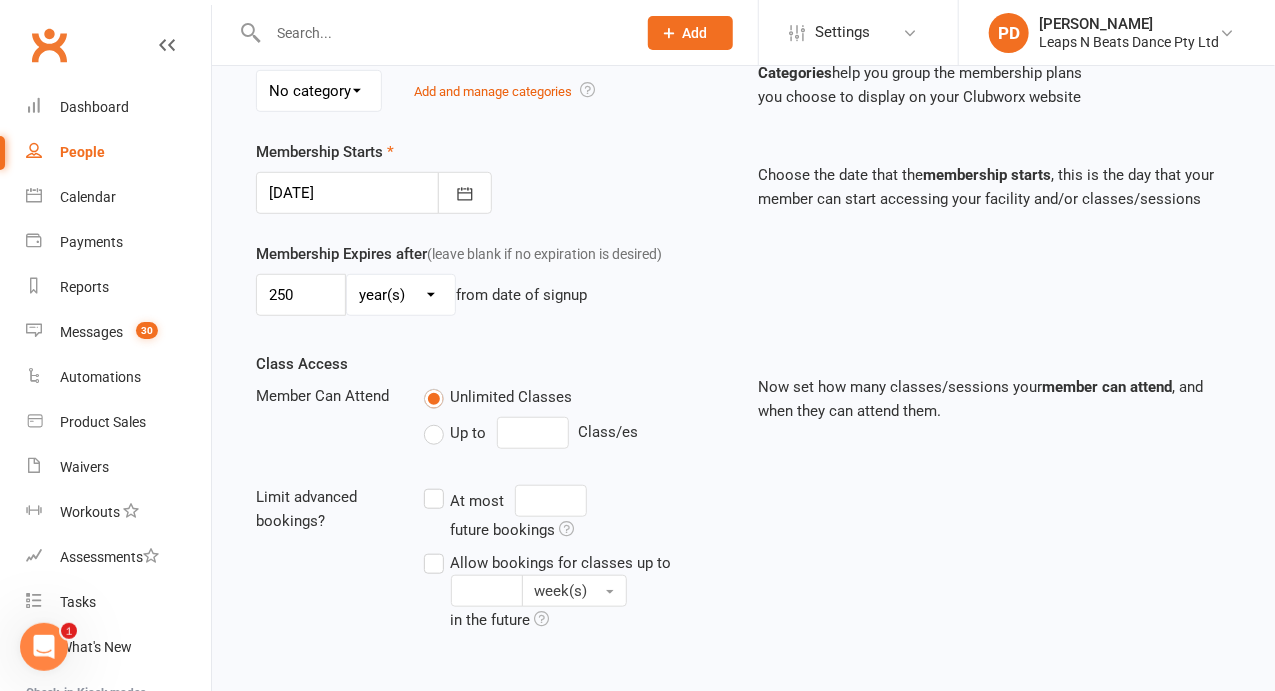 scroll, scrollTop: 624, scrollLeft: 0, axis: vertical 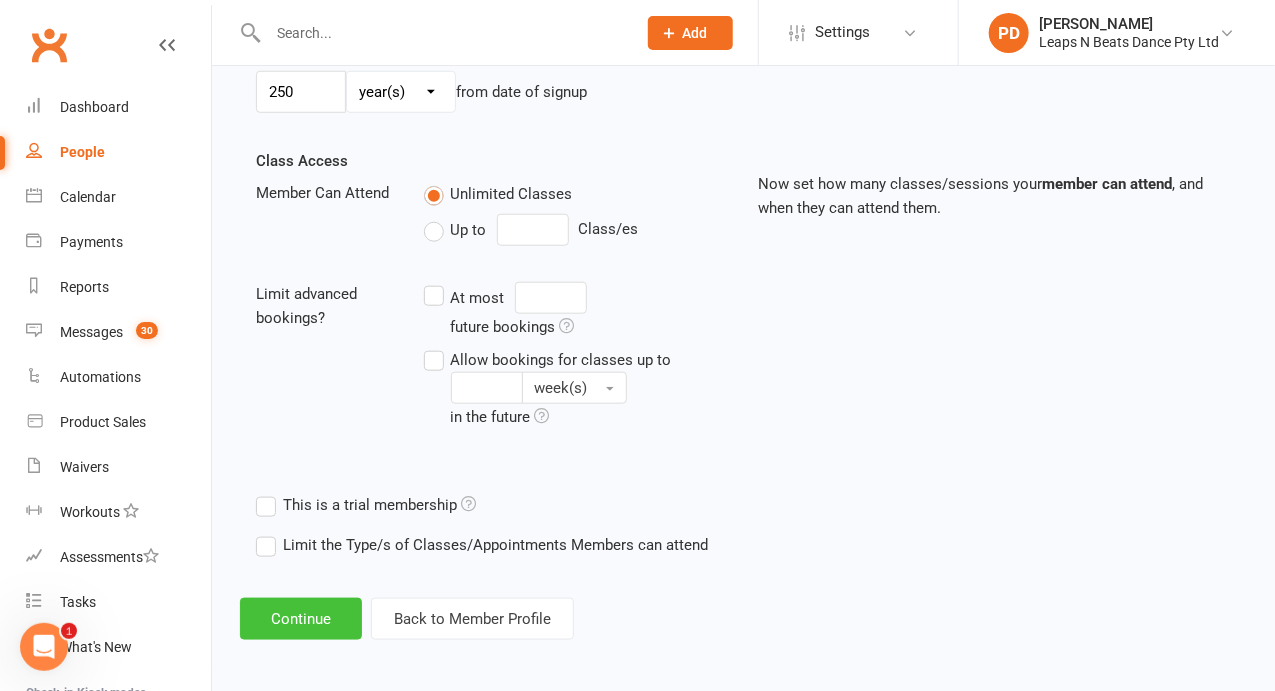 click on "Continue" at bounding box center (301, 619) 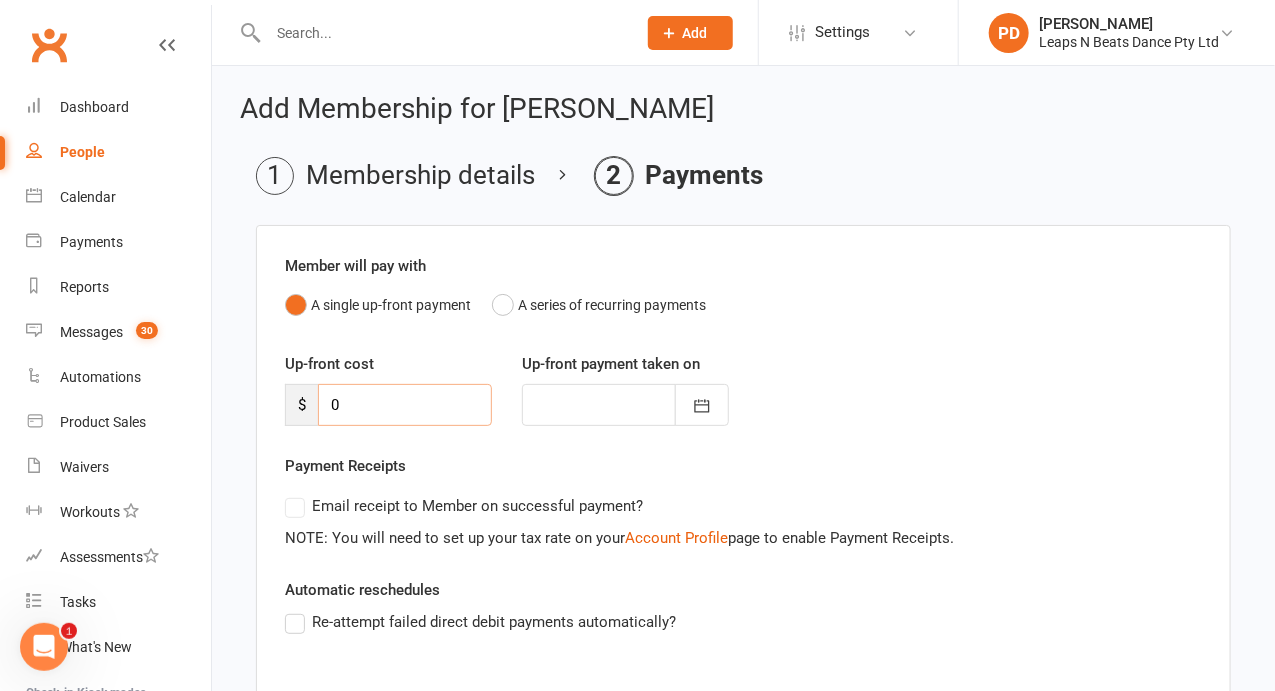 click on "0" at bounding box center [405, 405] 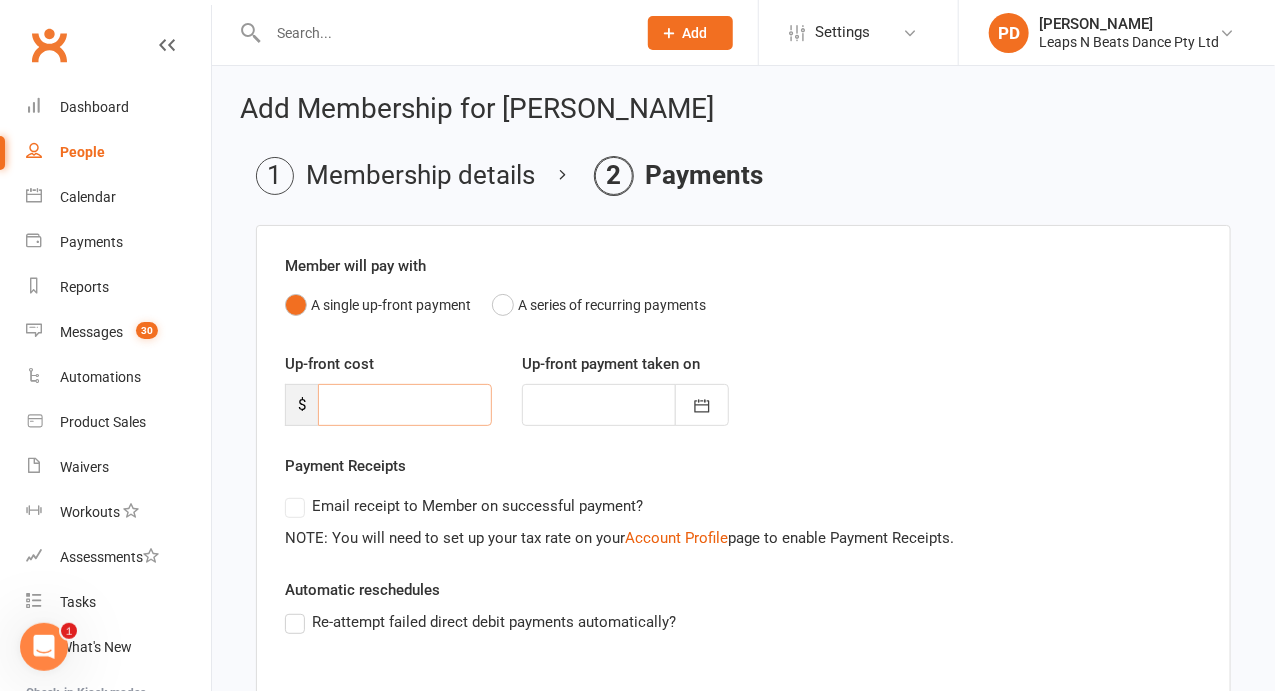type on "2" 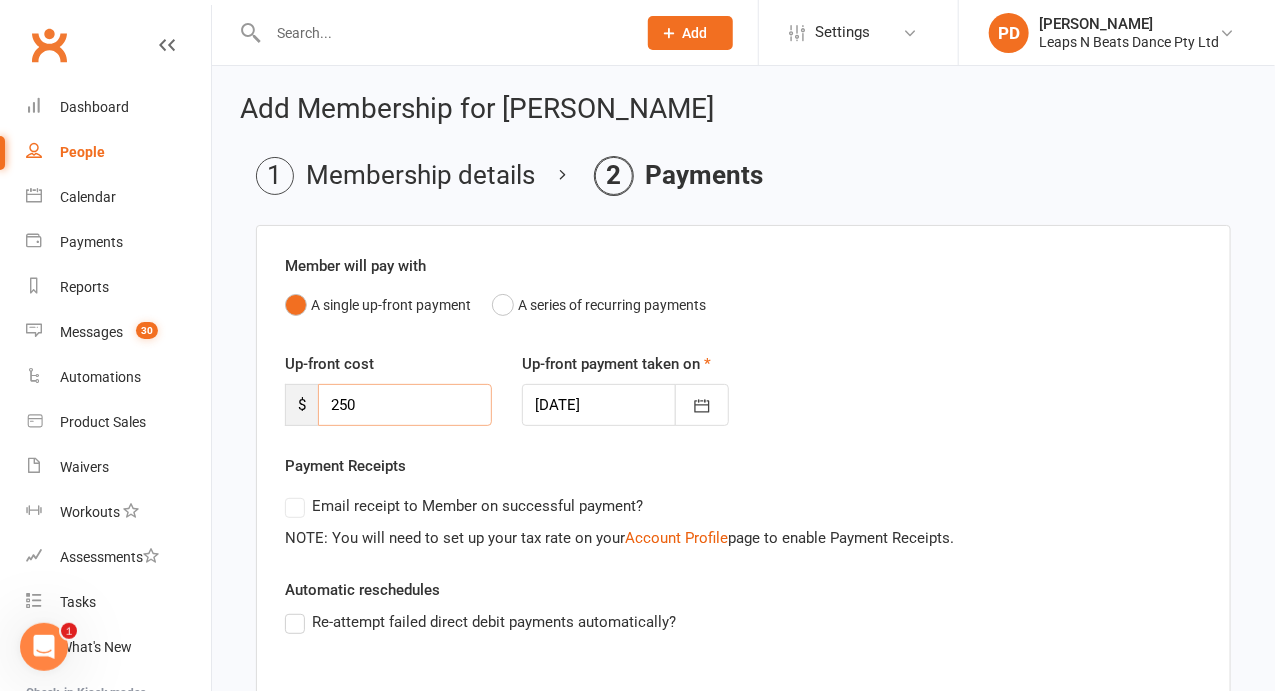 type on "250" 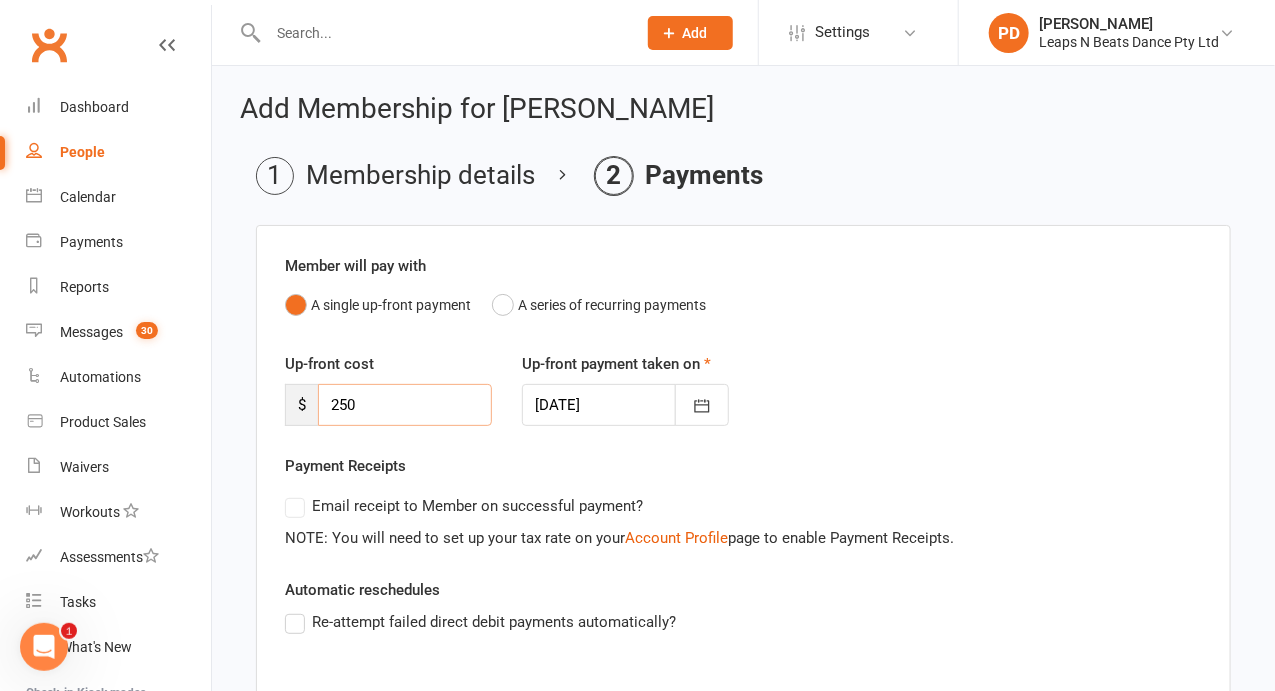 scroll, scrollTop: 382, scrollLeft: 0, axis: vertical 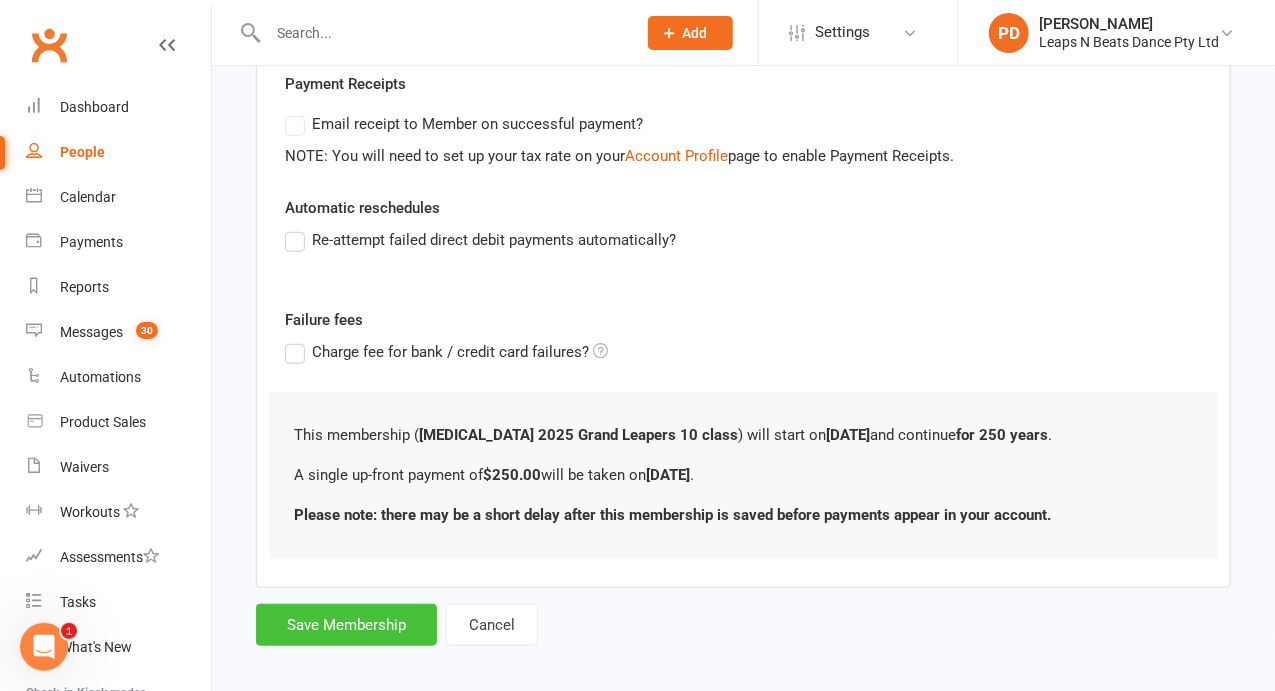 click on "Save Membership" at bounding box center [346, 625] 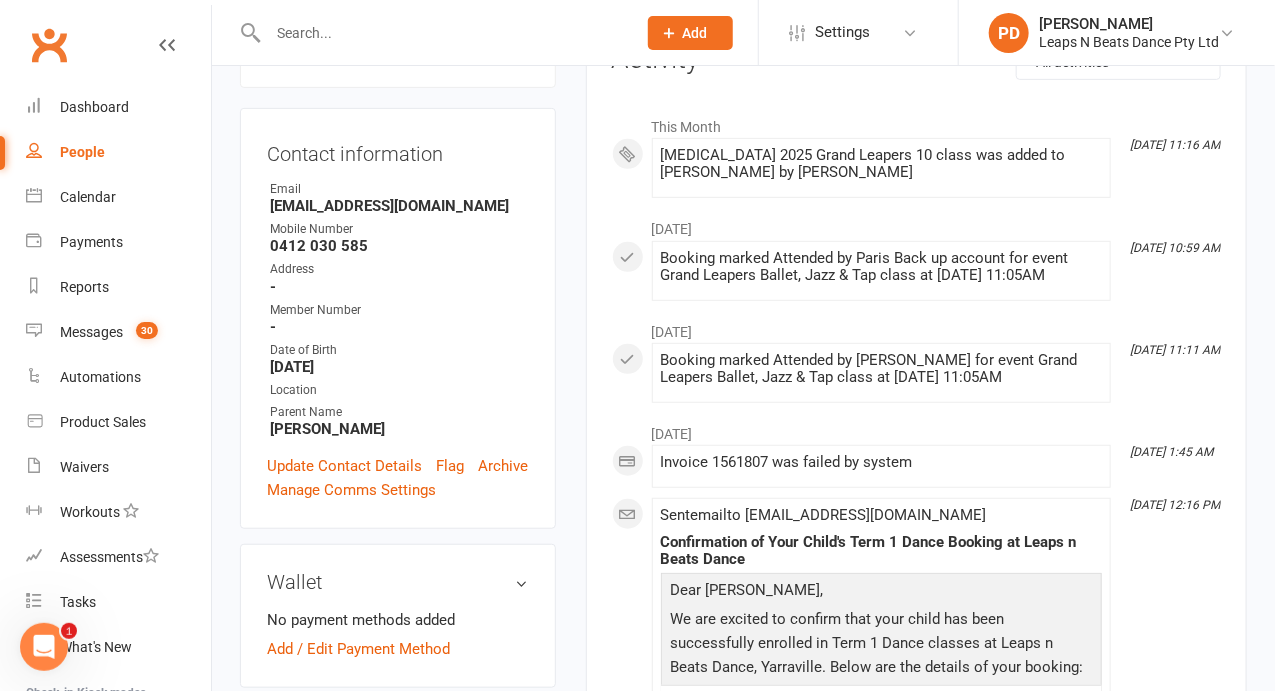scroll, scrollTop: 0, scrollLeft: 0, axis: both 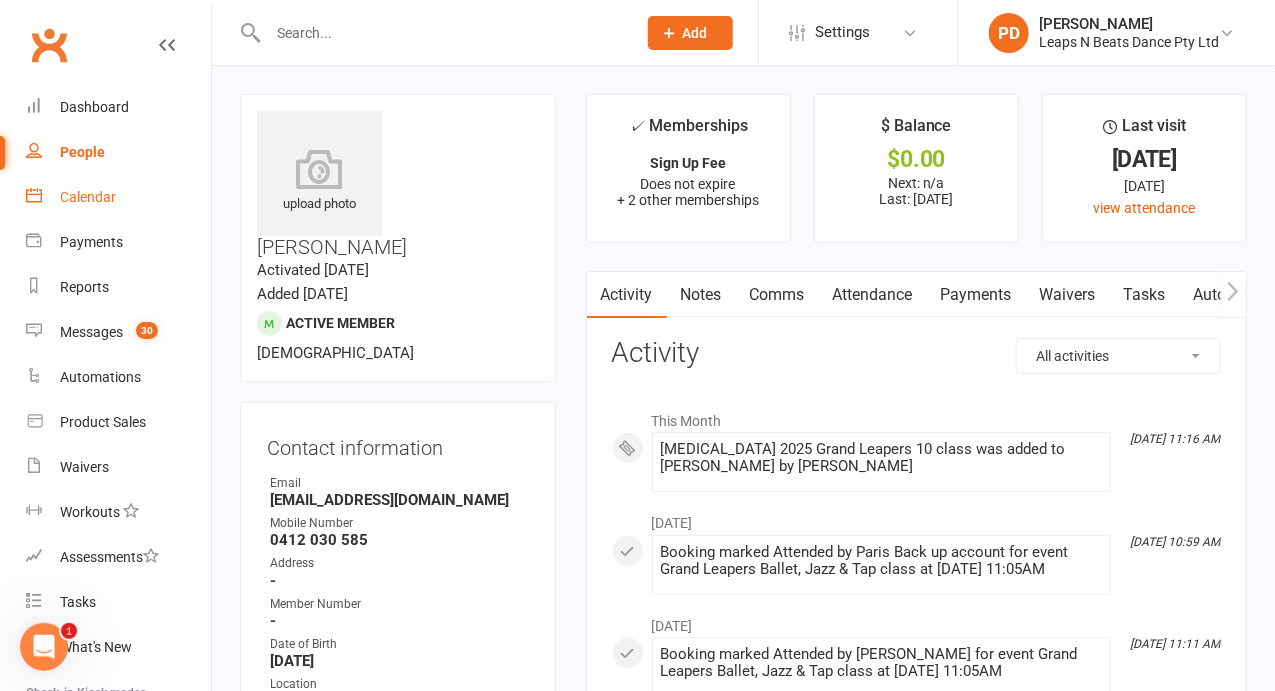 click on "Calendar" at bounding box center (118, 197) 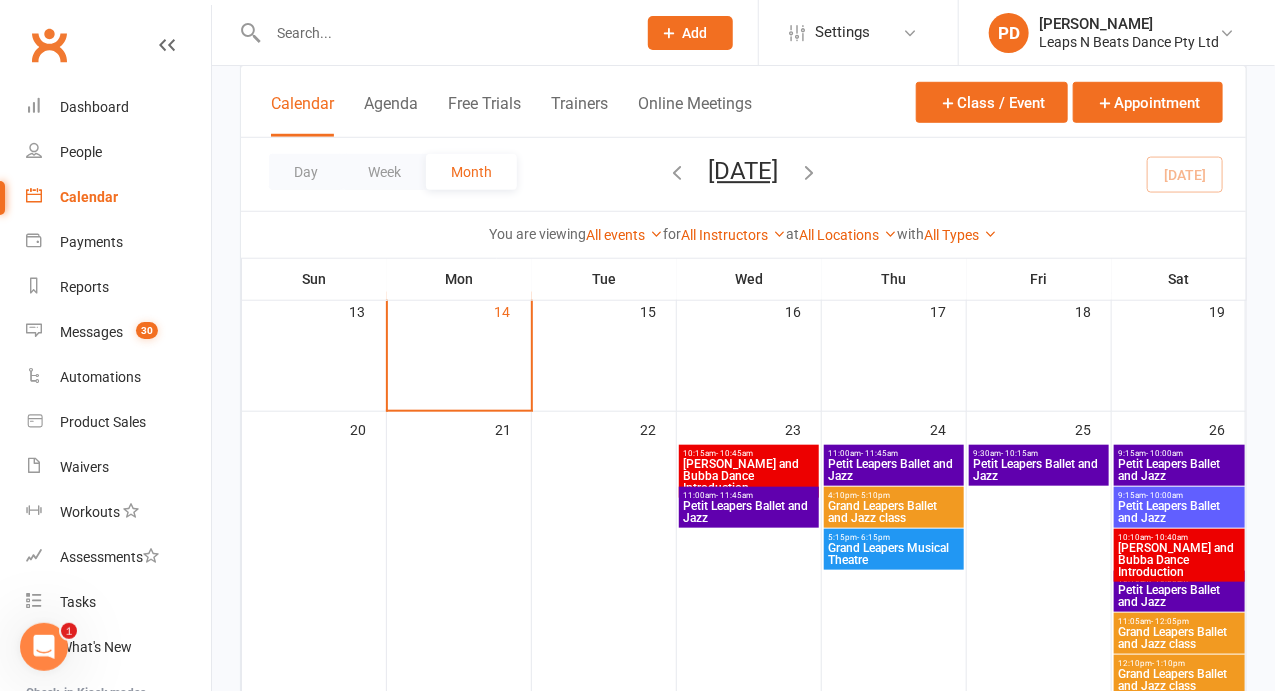 scroll, scrollTop: 542, scrollLeft: 0, axis: vertical 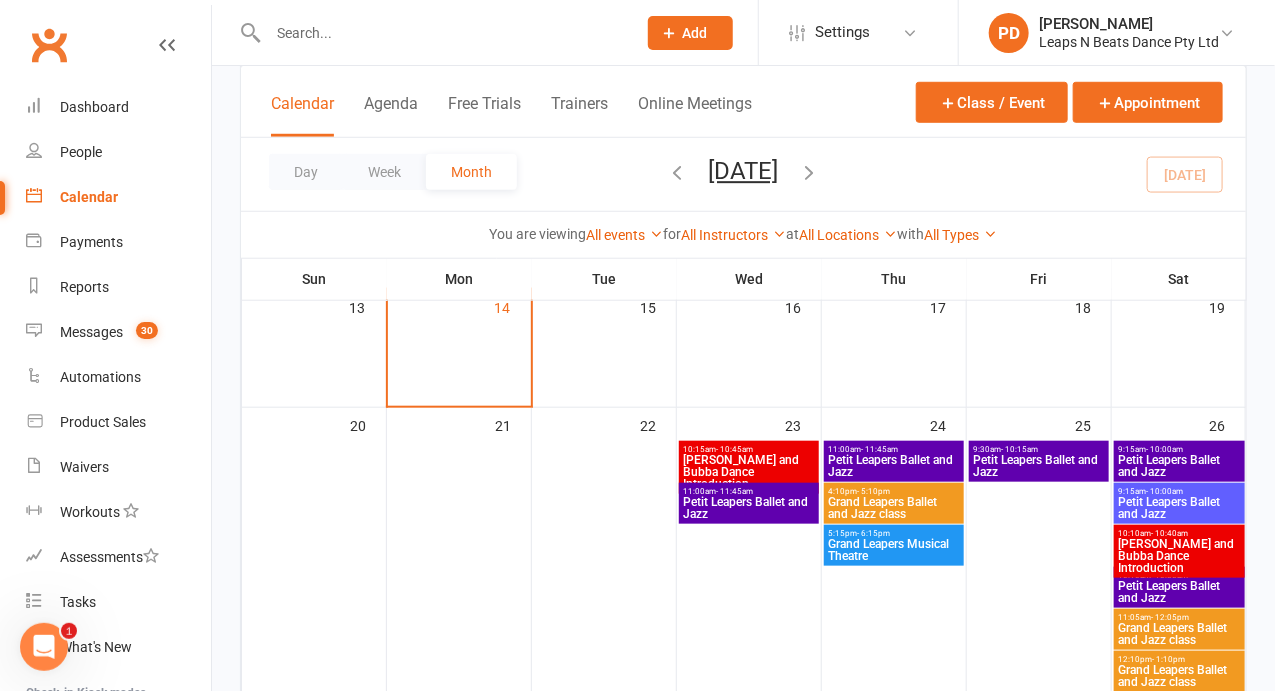click on "Grand Leapers Ballet and Jazz class" at bounding box center [1179, 634] 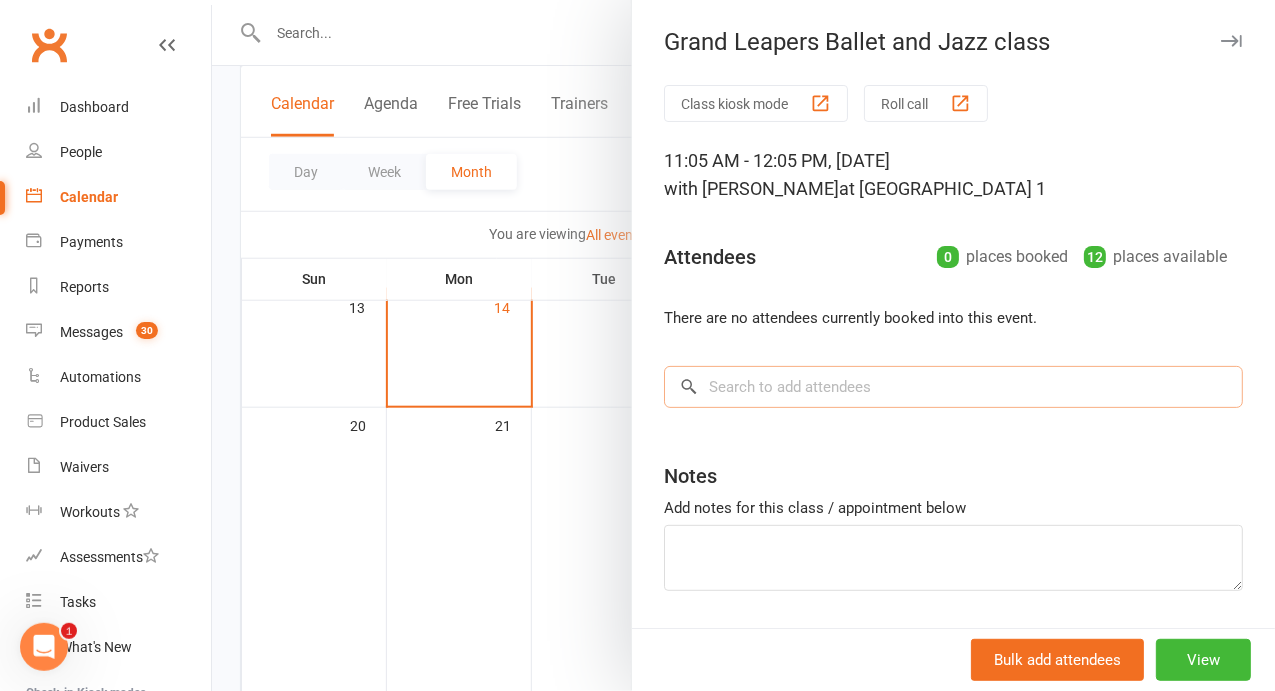 click at bounding box center [953, 387] 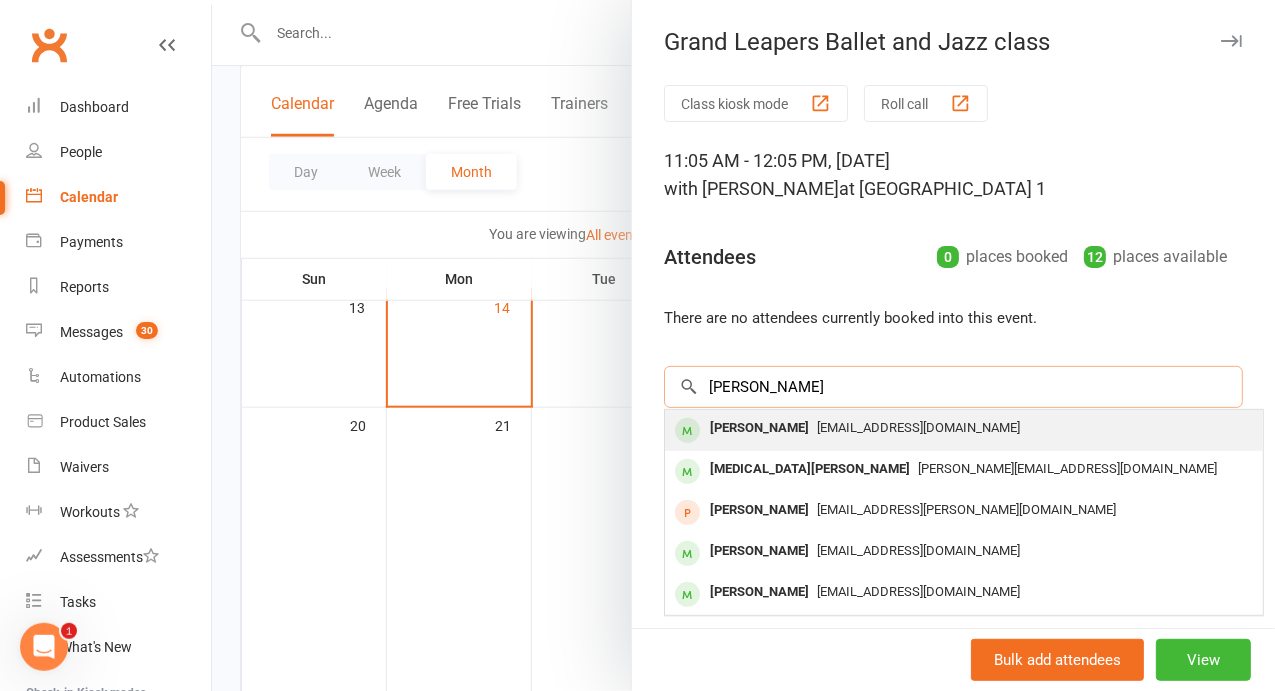 type on "[PERSON_NAME]" 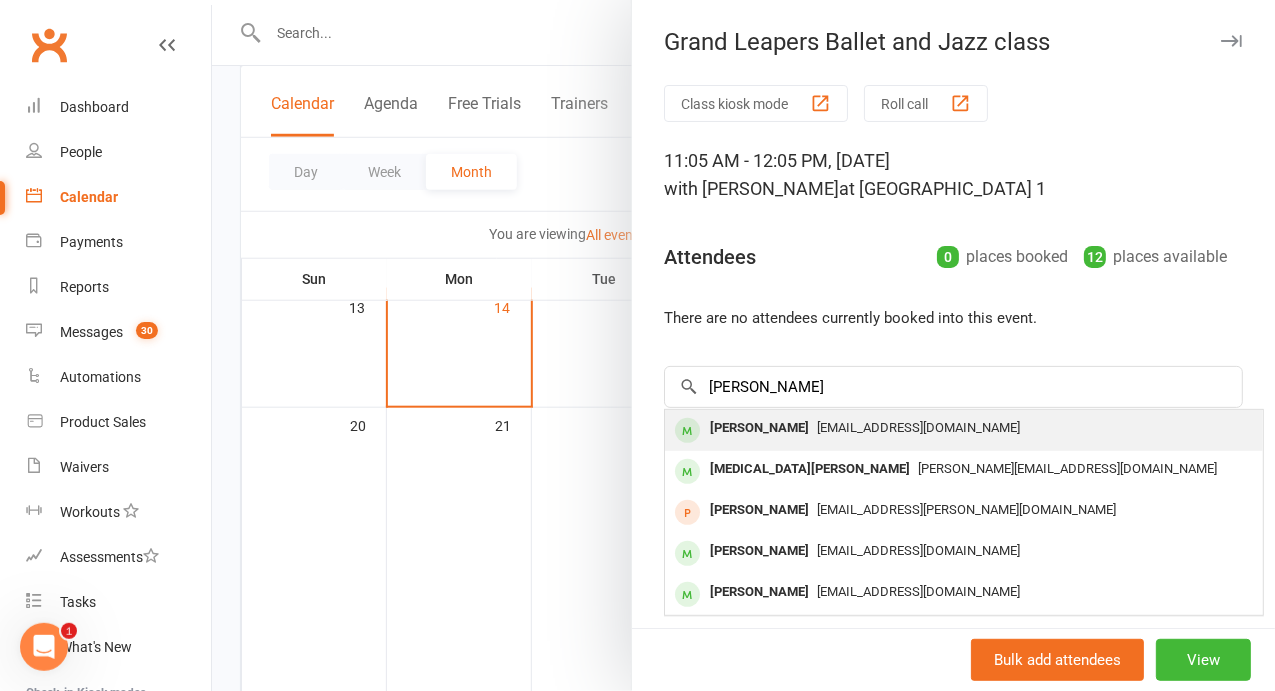 click on "[PERSON_NAME]" at bounding box center (759, 428) 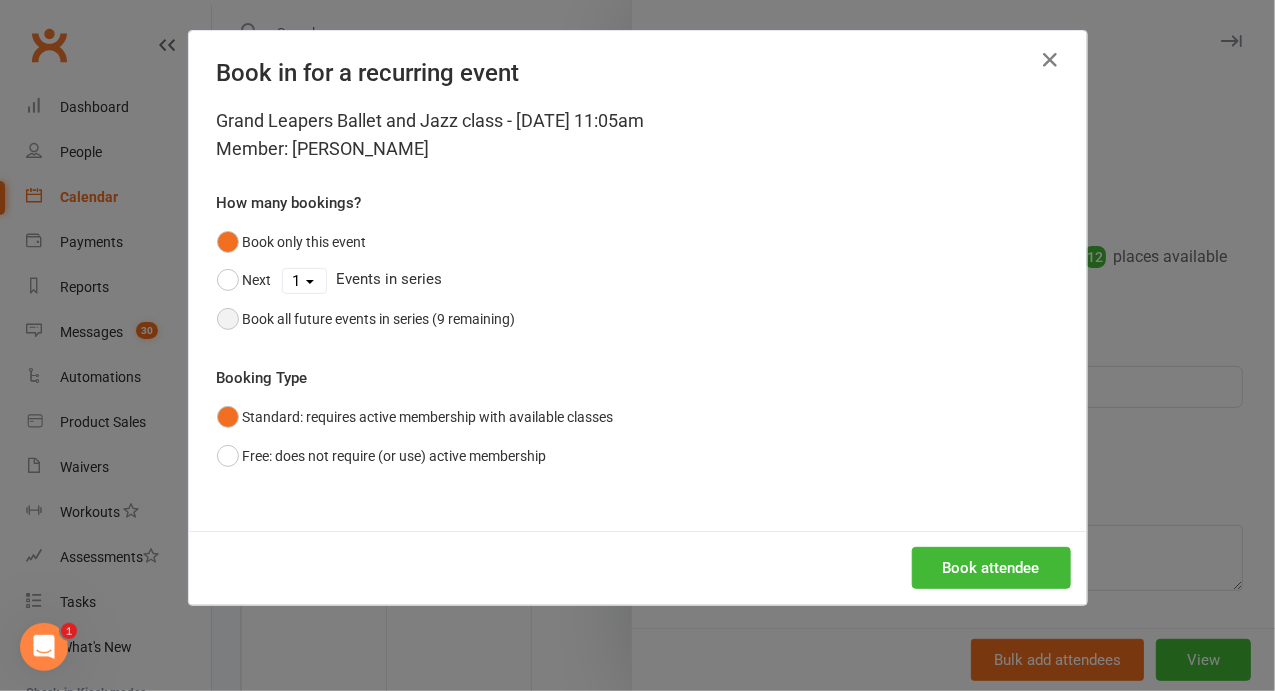 click on "Book all future events in series (9 remaining)" at bounding box center [379, 319] 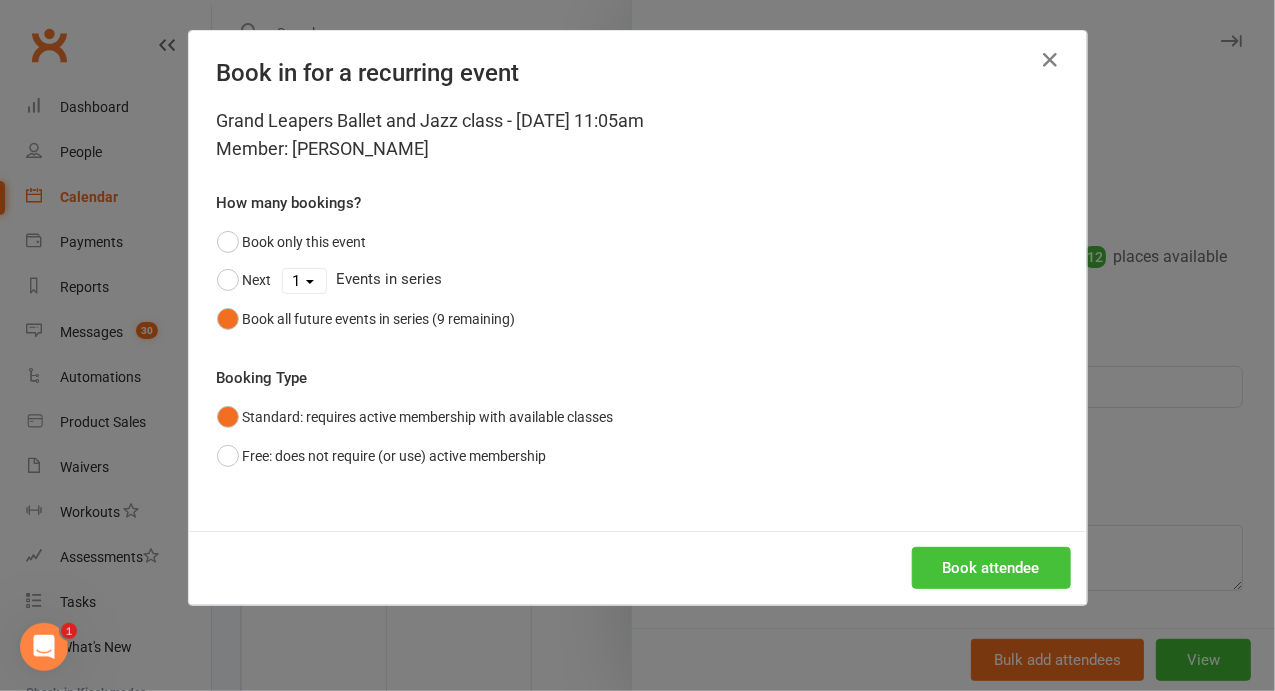 click on "Book attendee" at bounding box center (991, 568) 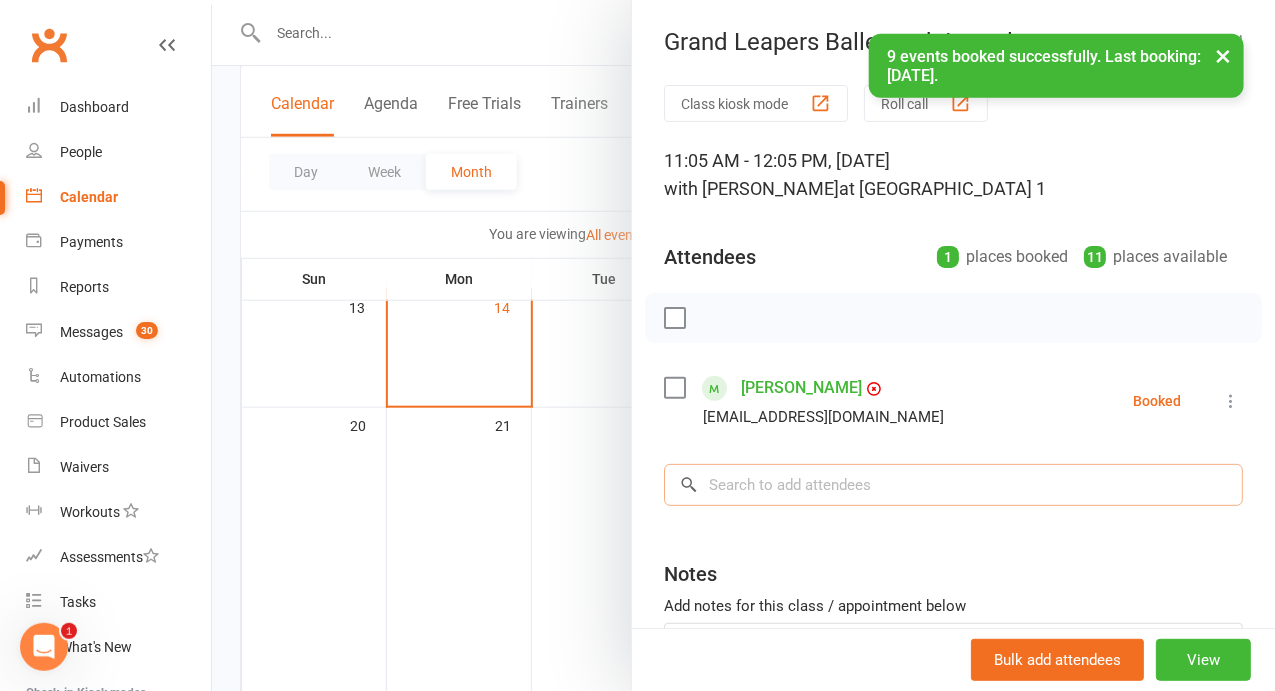 click at bounding box center [953, 485] 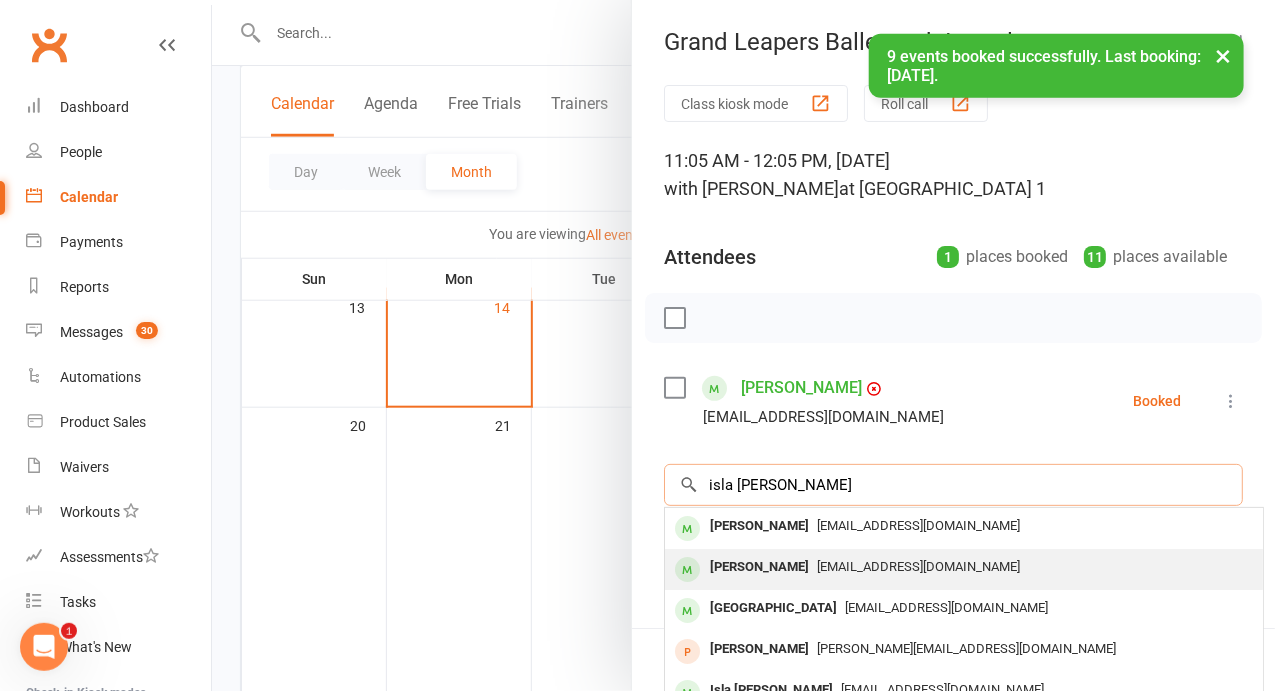 type on "isla [PERSON_NAME]" 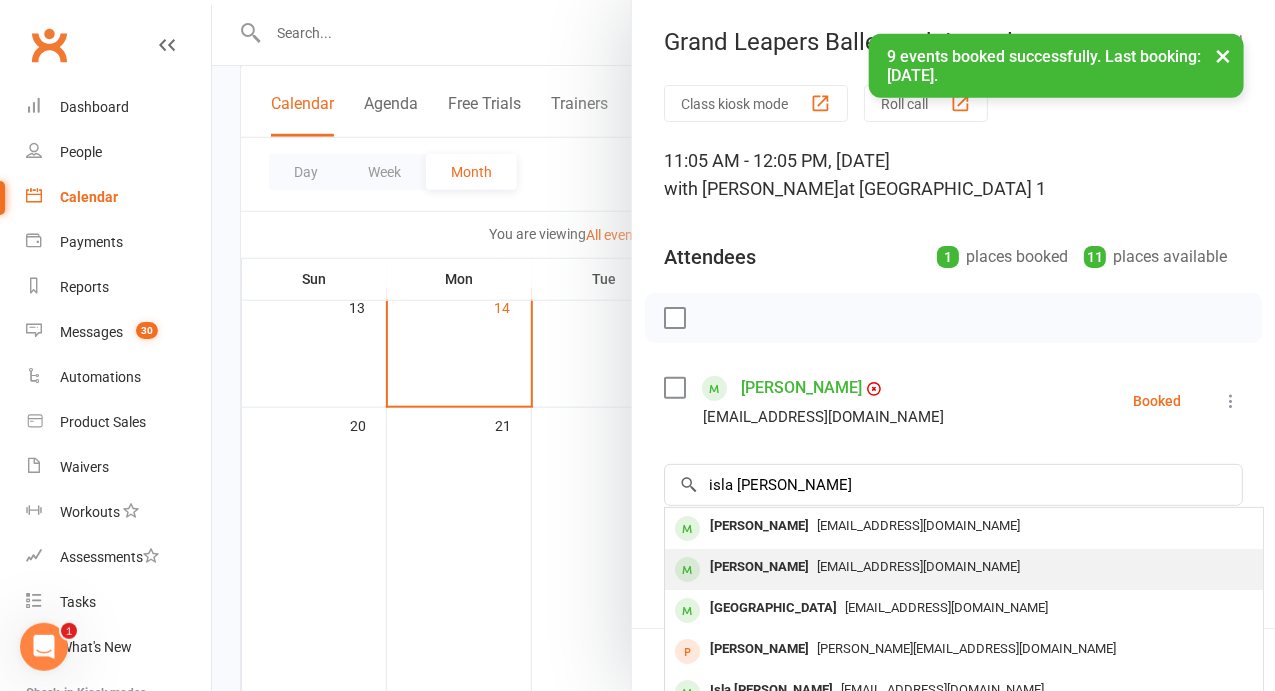 click on "[PERSON_NAME]" at bounding box center [759, 567] 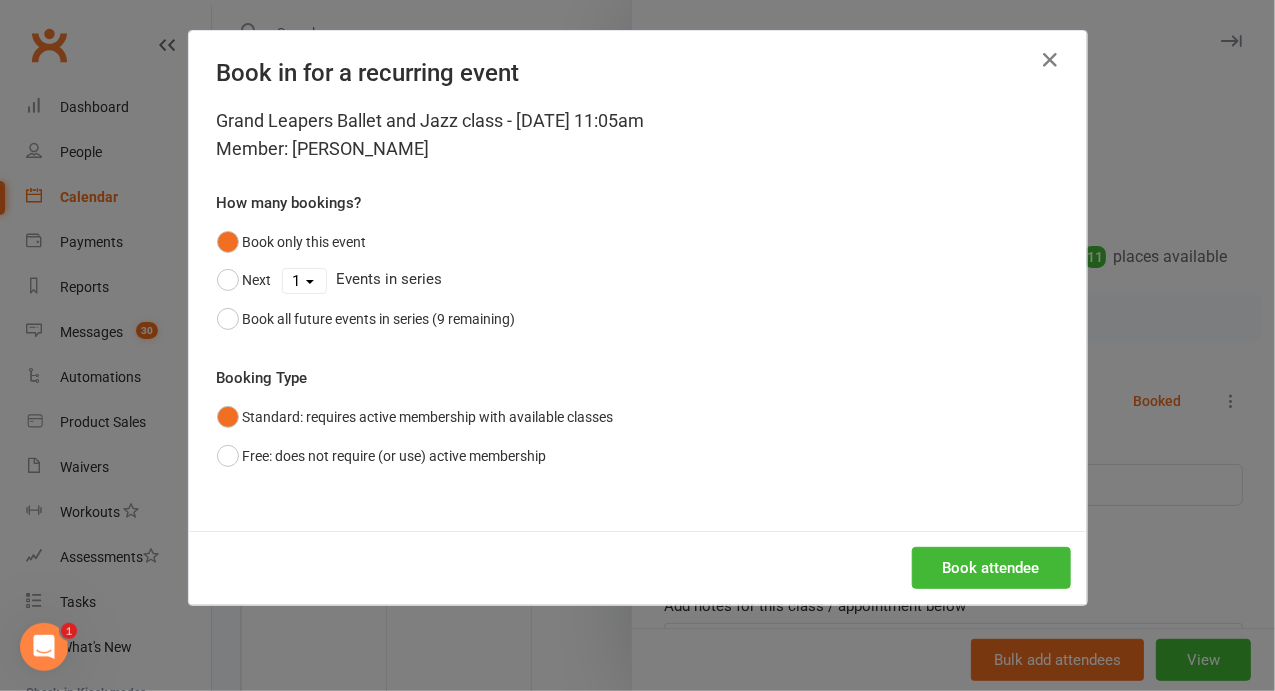 click on "Book only this event Next 1 2 3 4 5 6 7 8 9 Events in series Book all future events in series (9 remaining)" at bounding box center (638, 280) 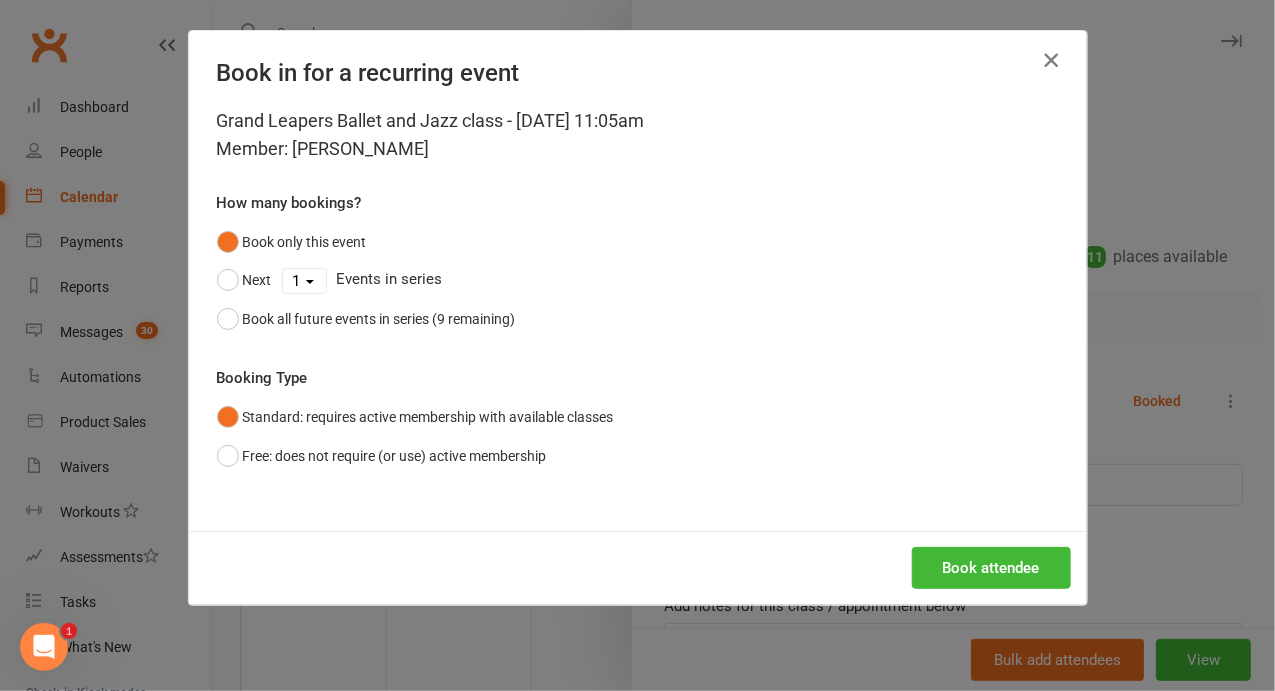 click at bounding box center [1051, 60] 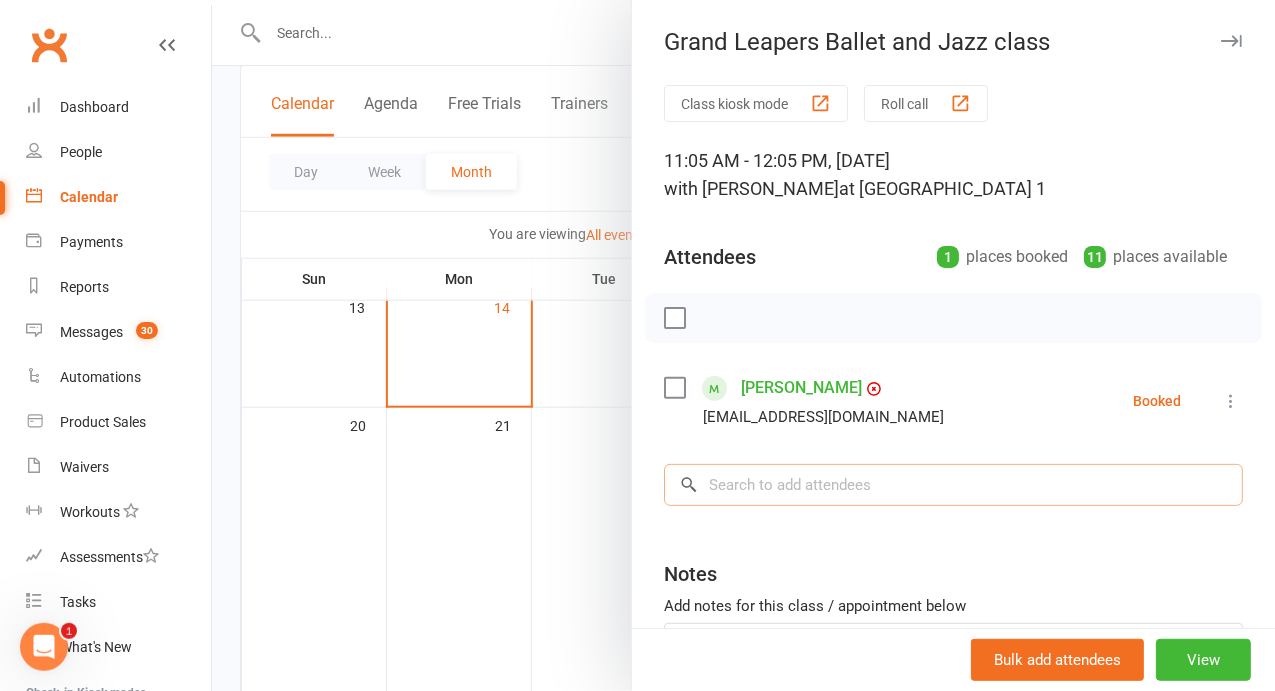 click at bounding box center (953, 485) 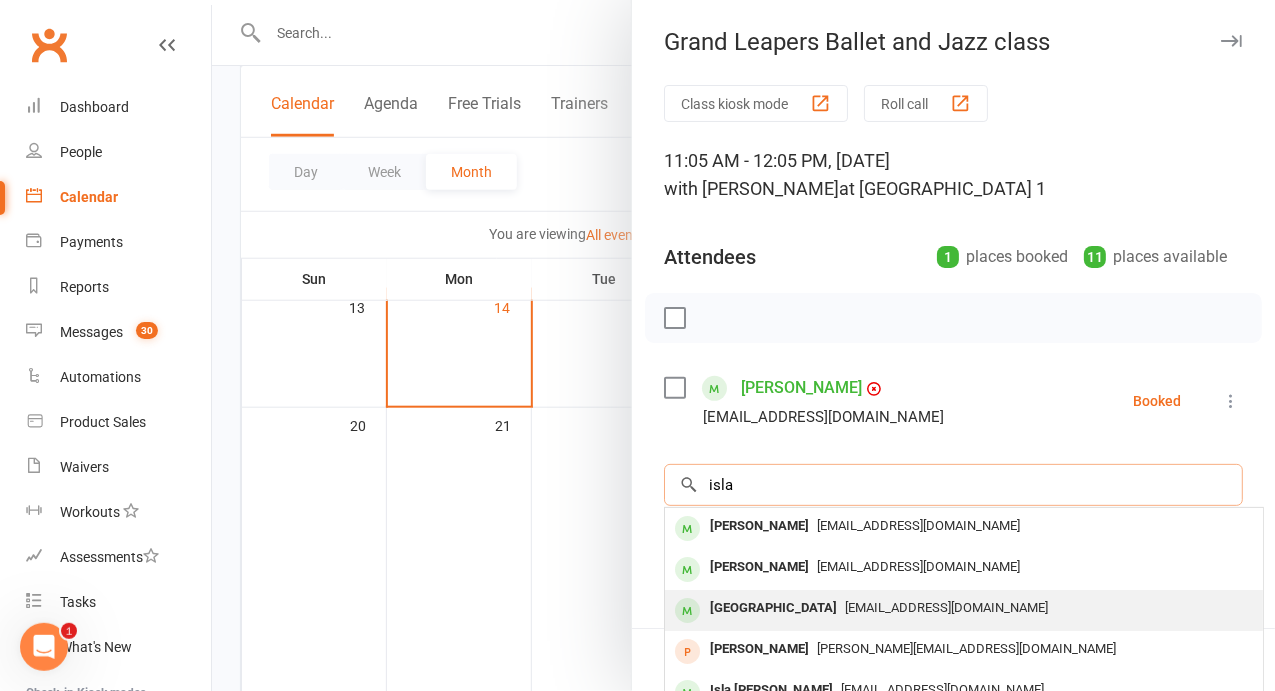 type on "isla" 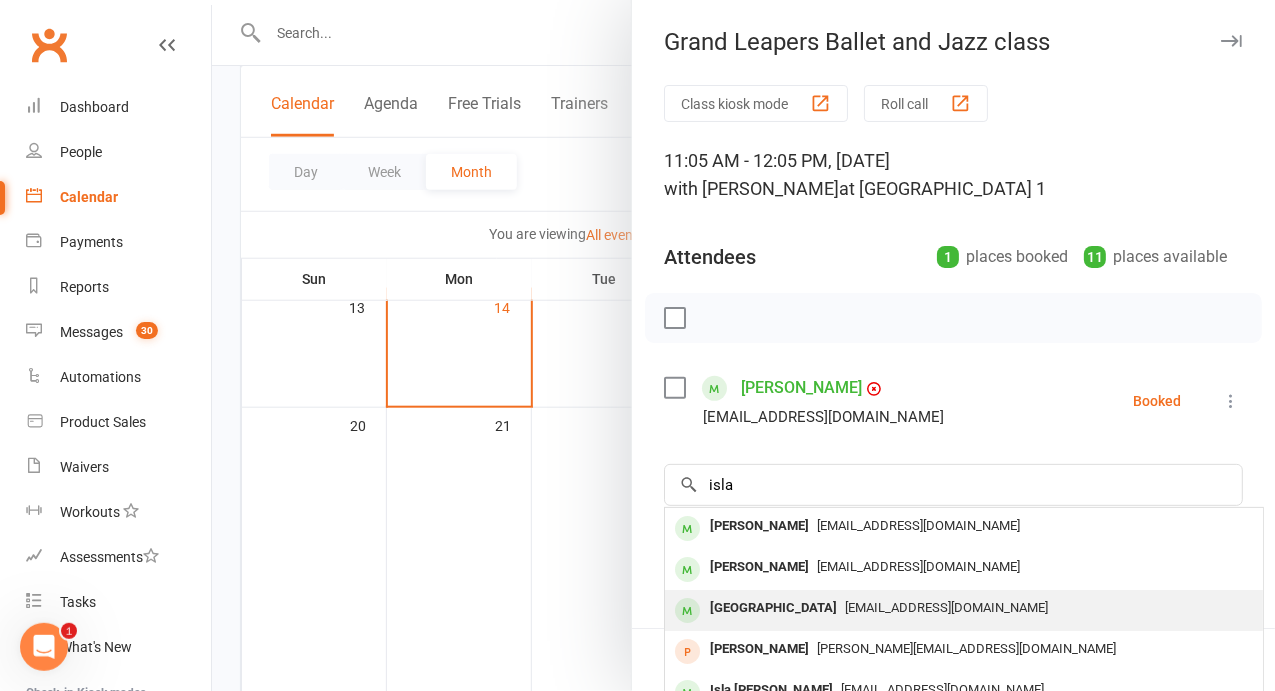 click on "[EMAIL_ADDRESS][DOMAIN_NAME]" at bounding box center [946, 607] 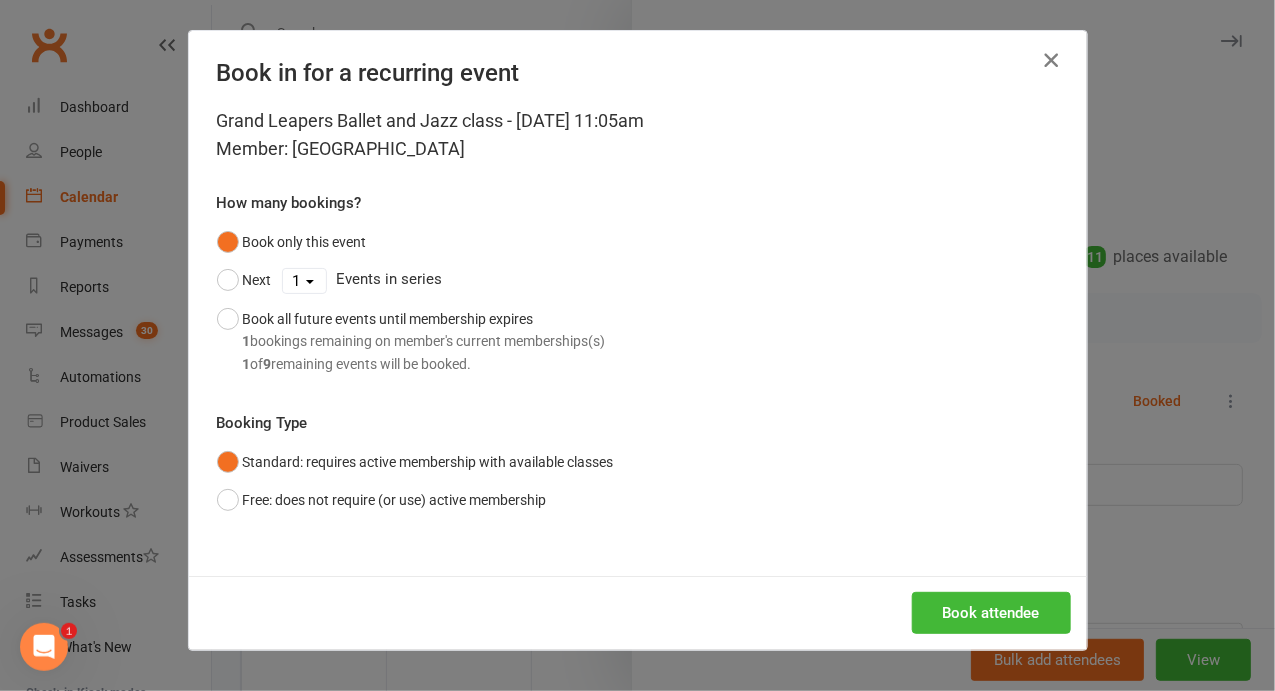 click at bounding box center [1051, 60] 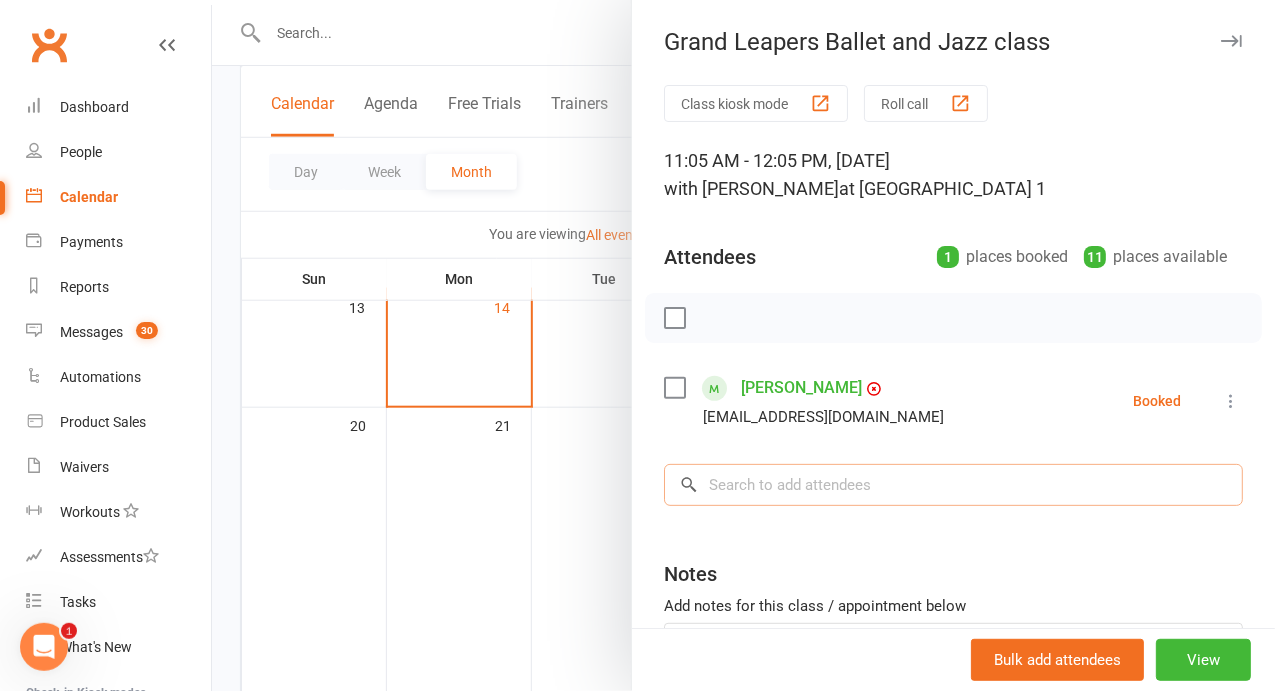 click at bounding box center (953, 485) 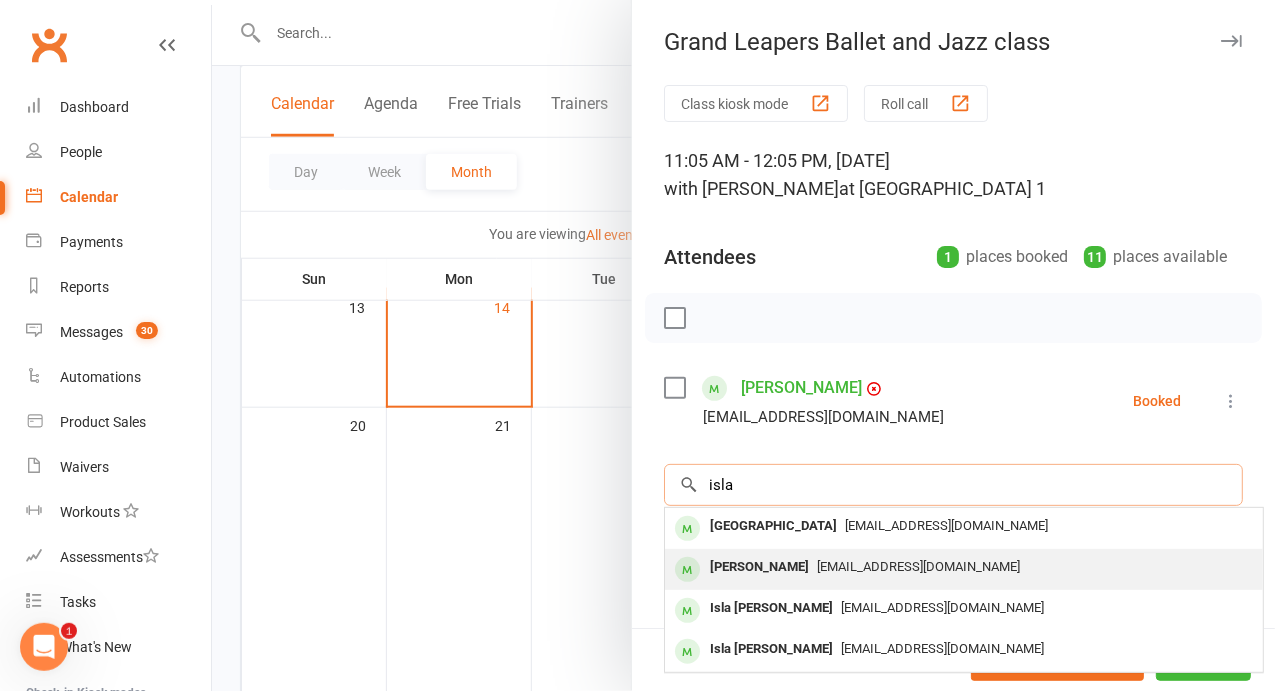type on "isla" 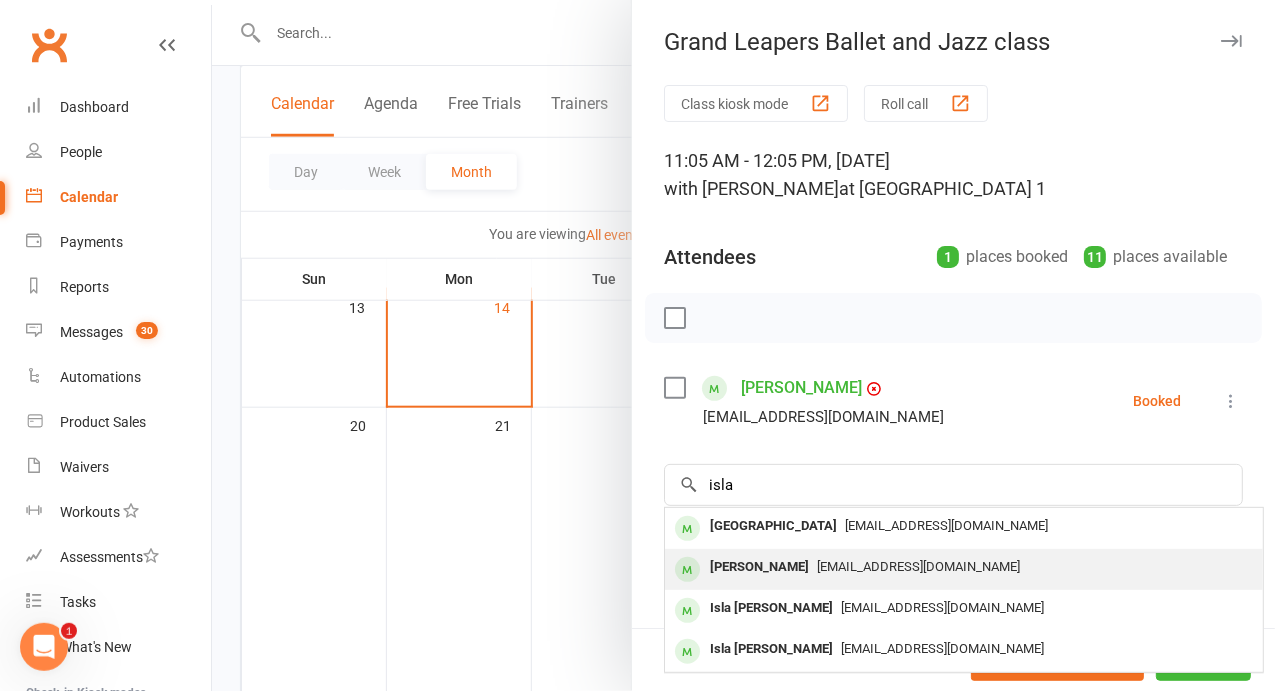 click on "[EMAIL_ADDRESS][DOMAIN_NAME]" at bounding box center [918, 566] 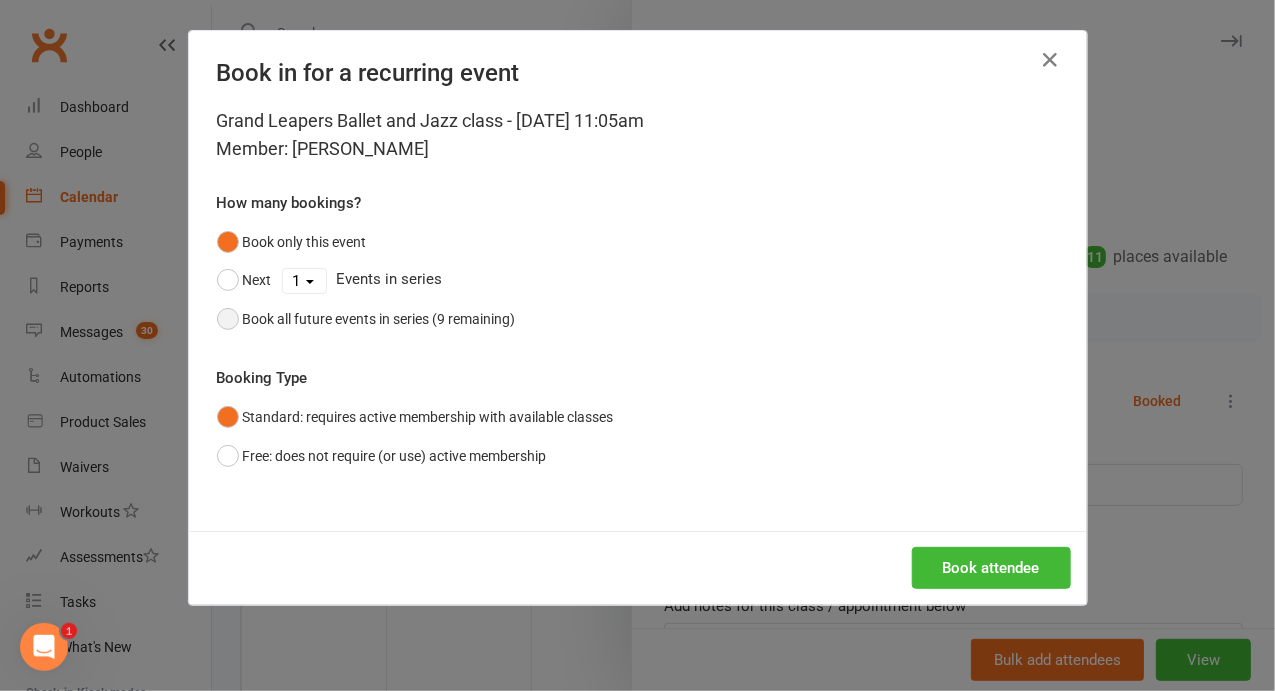 click on "Book all future events in series (9 remaining)" at bounding box center (379, 319) 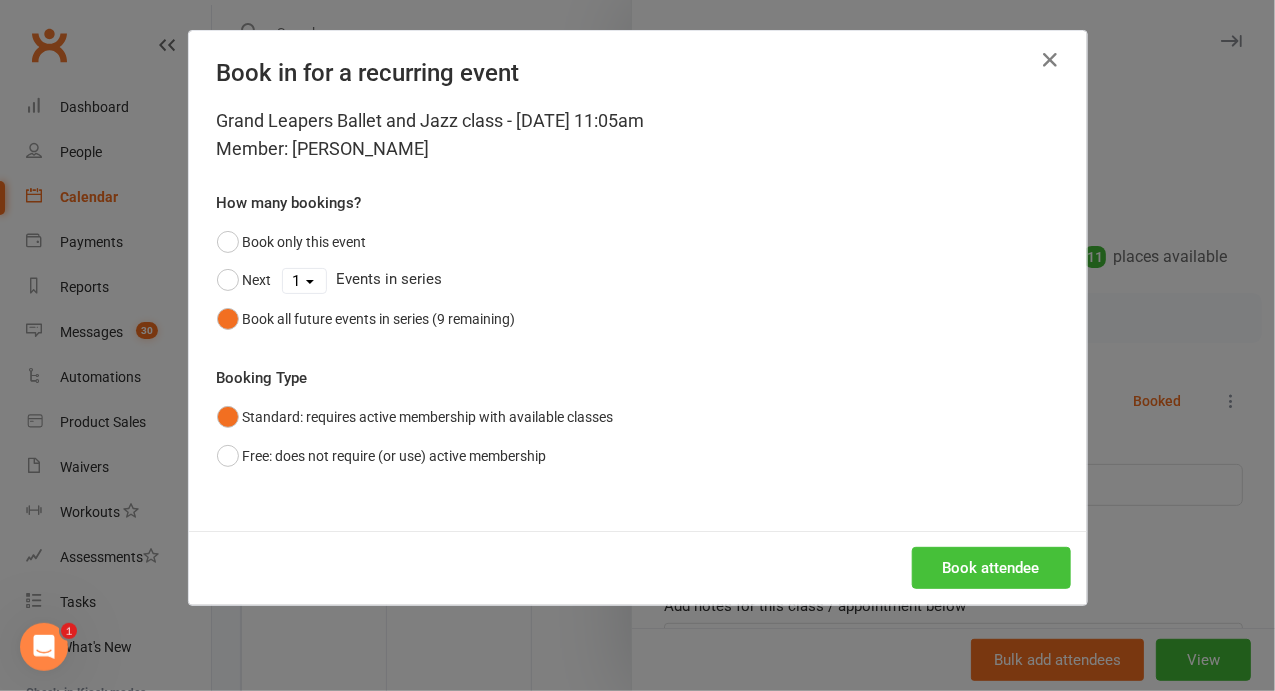 click on "Book attendee" at bounding box center (991, 568) 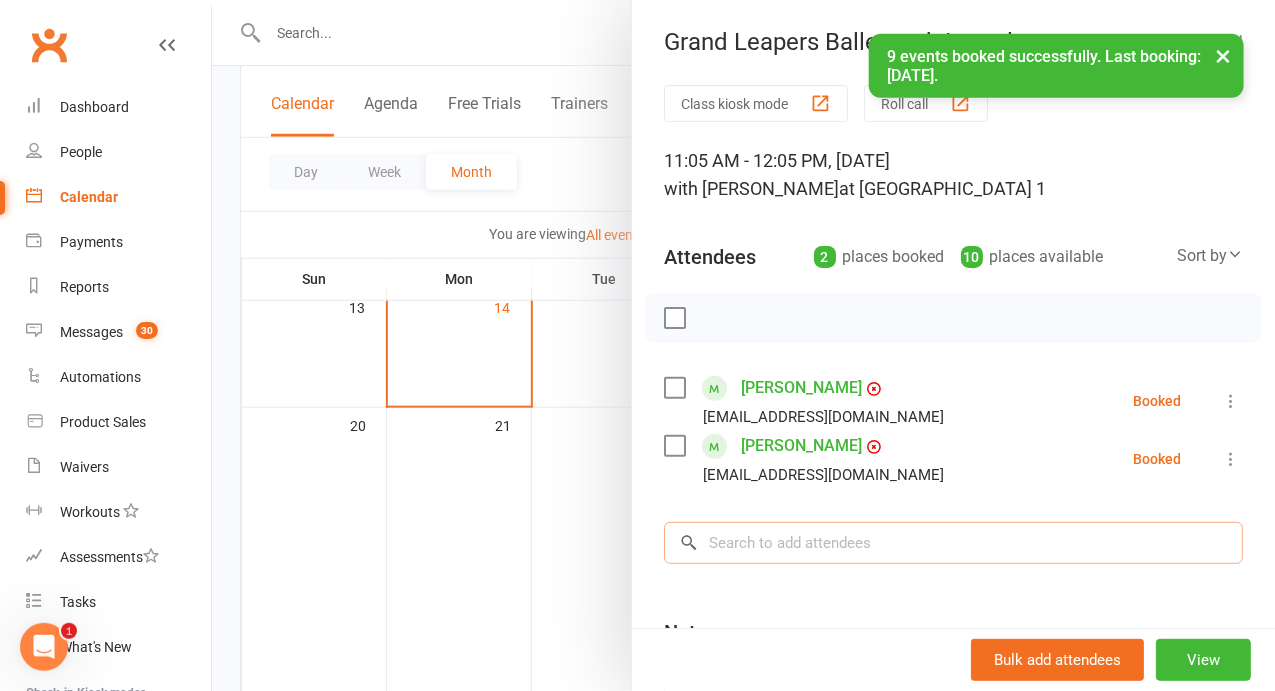 click at bounding box center (953, 543) 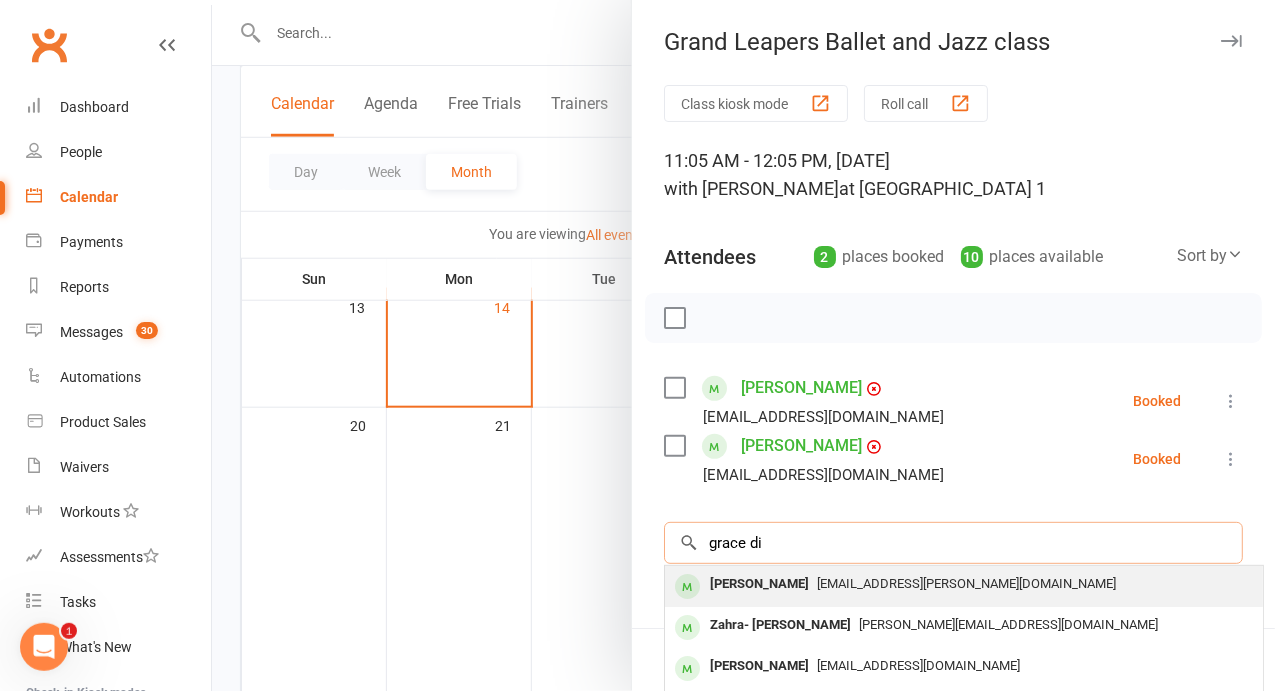 type on "grace di" 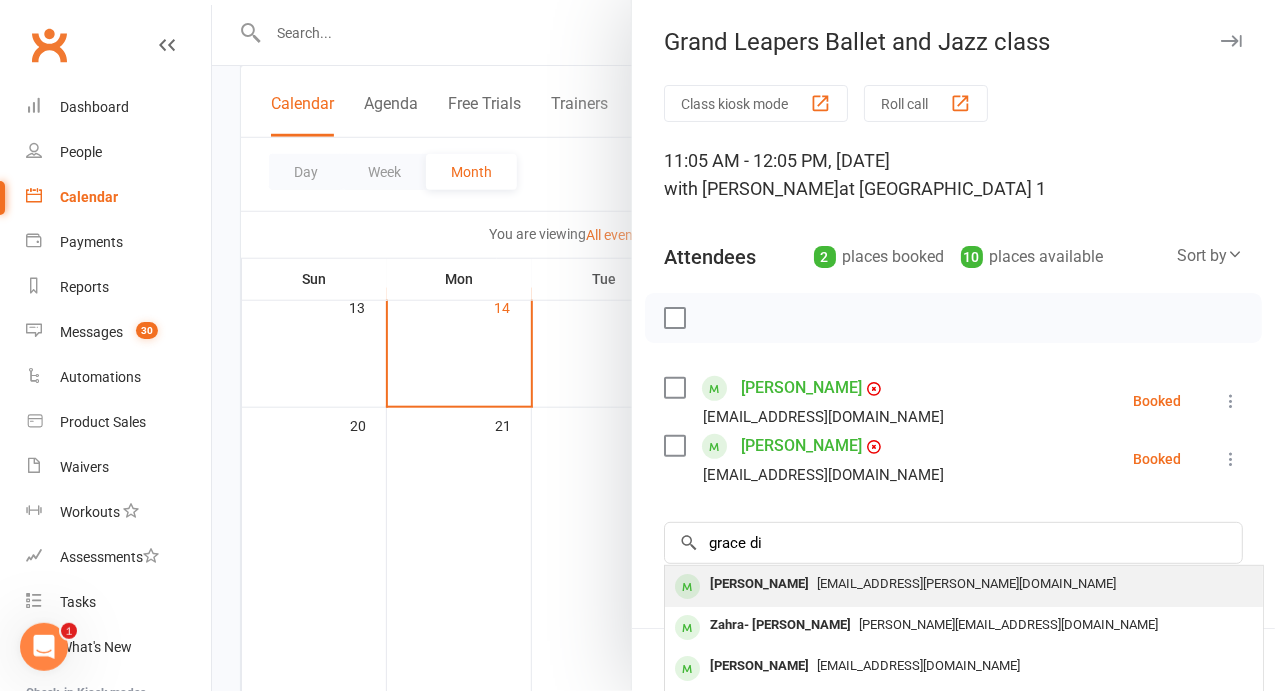 click on "[EMAIL_ADDRESS][PERSON_NAME][DOMAIN_NAME]" at bounding box center (966, 583) 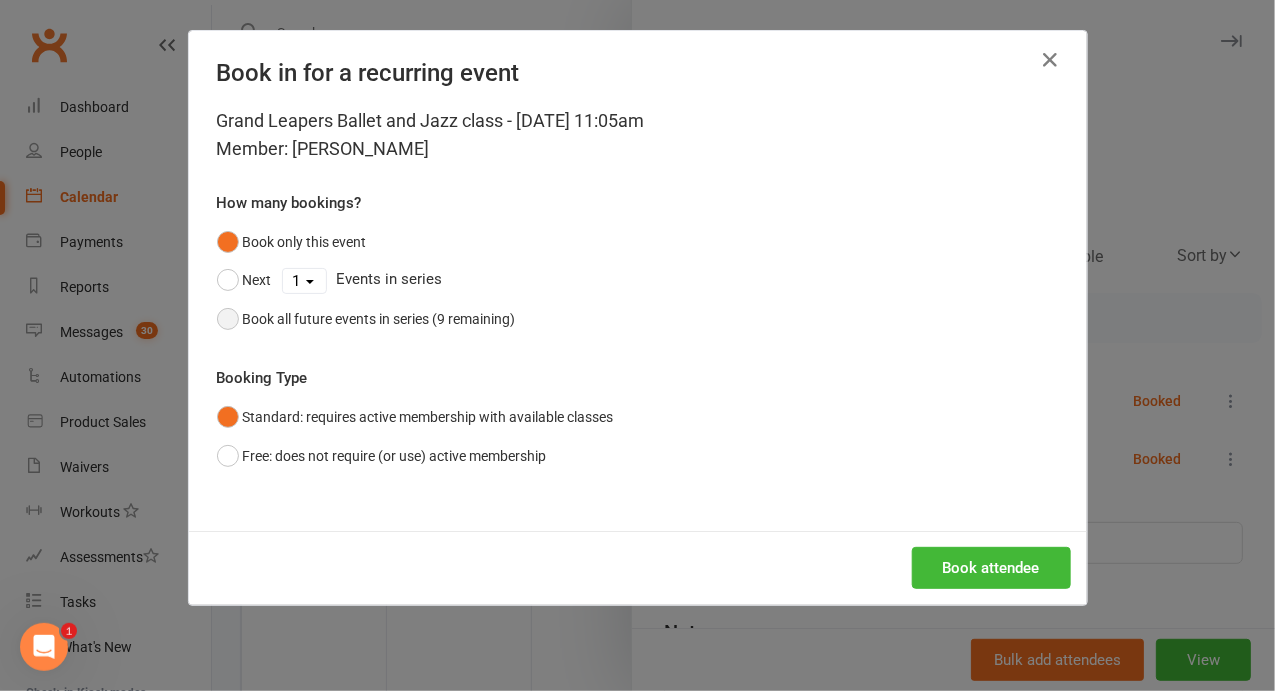click on "Book all future events in series (9 remaining)" at bounding box center [366, 319] 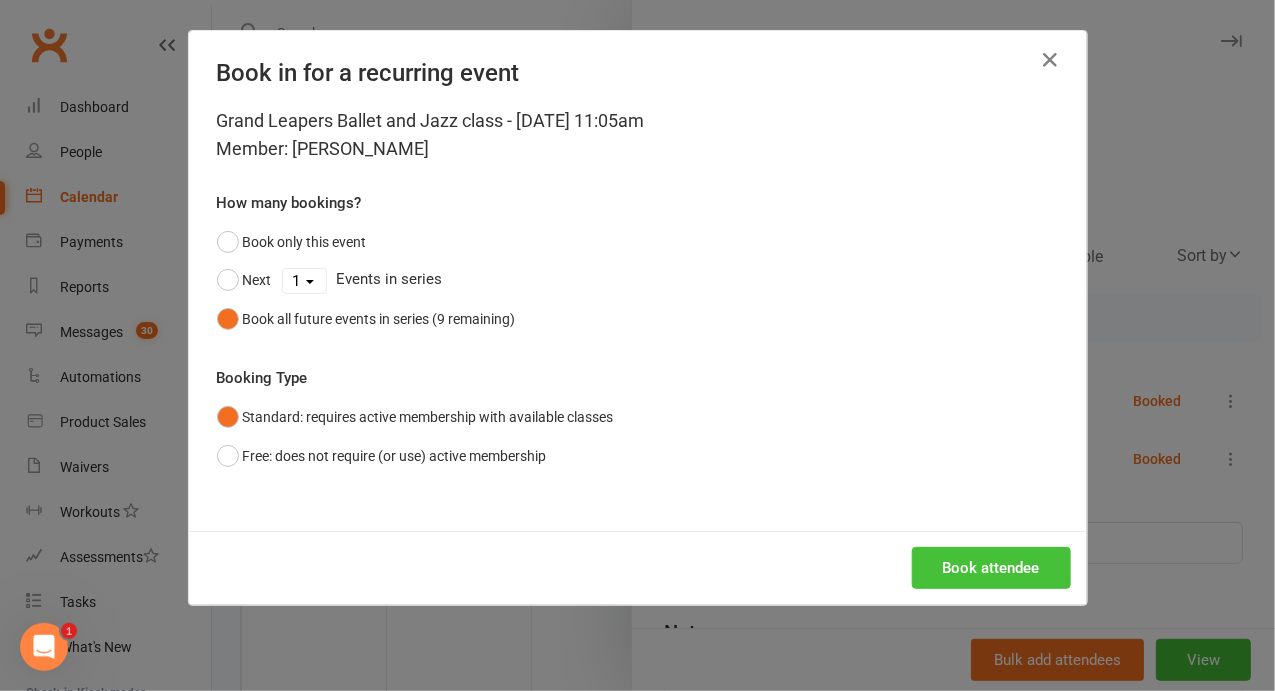 click on "Book attendee" at bounding box center (991, 568) 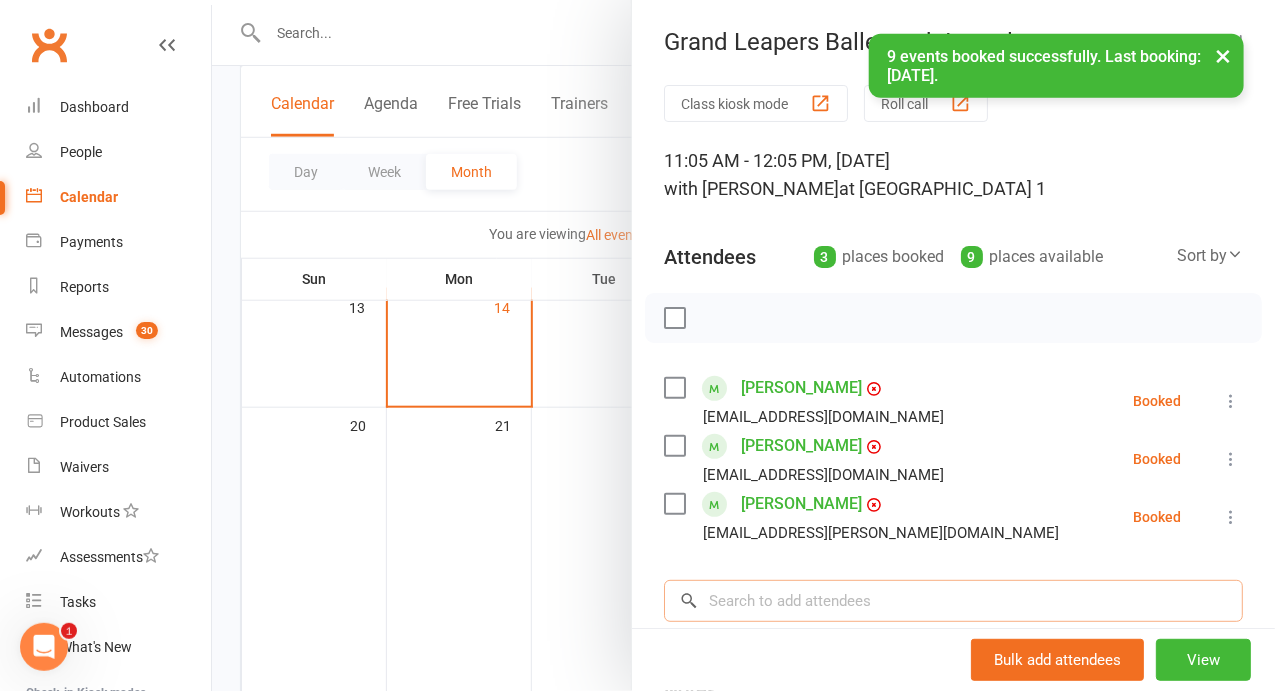 click at bounding box center (953, 601) 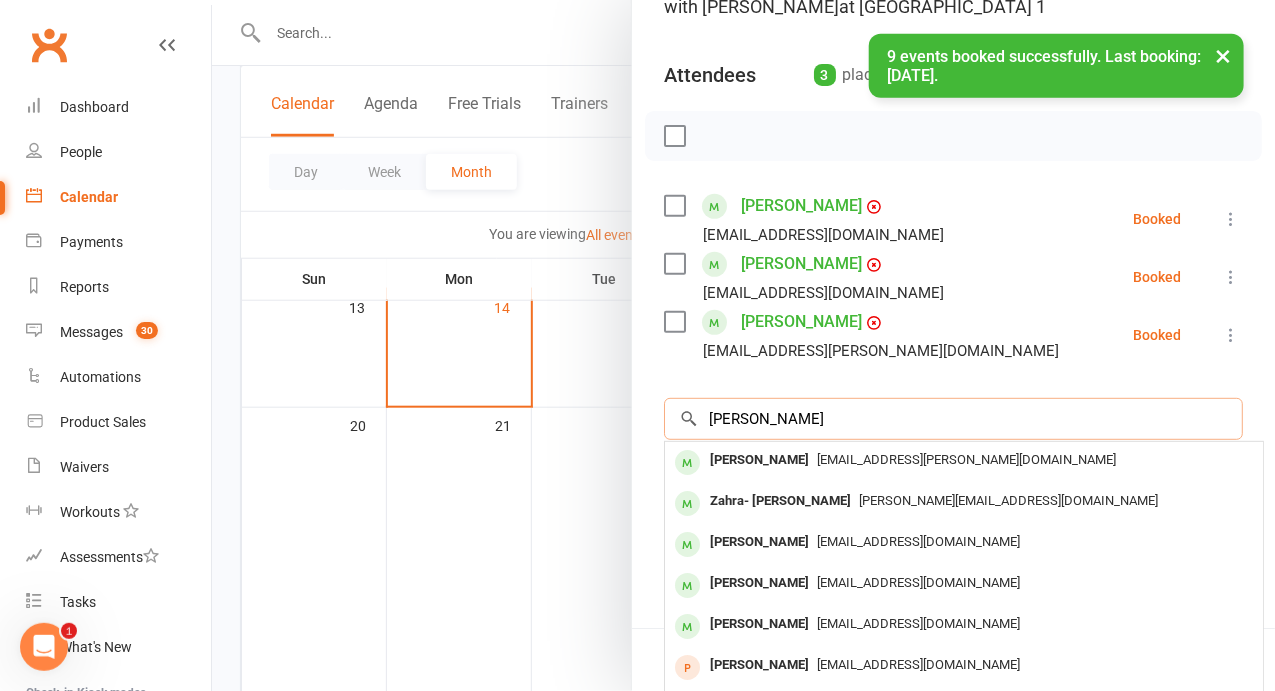 scroll, scrollTop: 234, scrollLeft: 0, axis: vertical 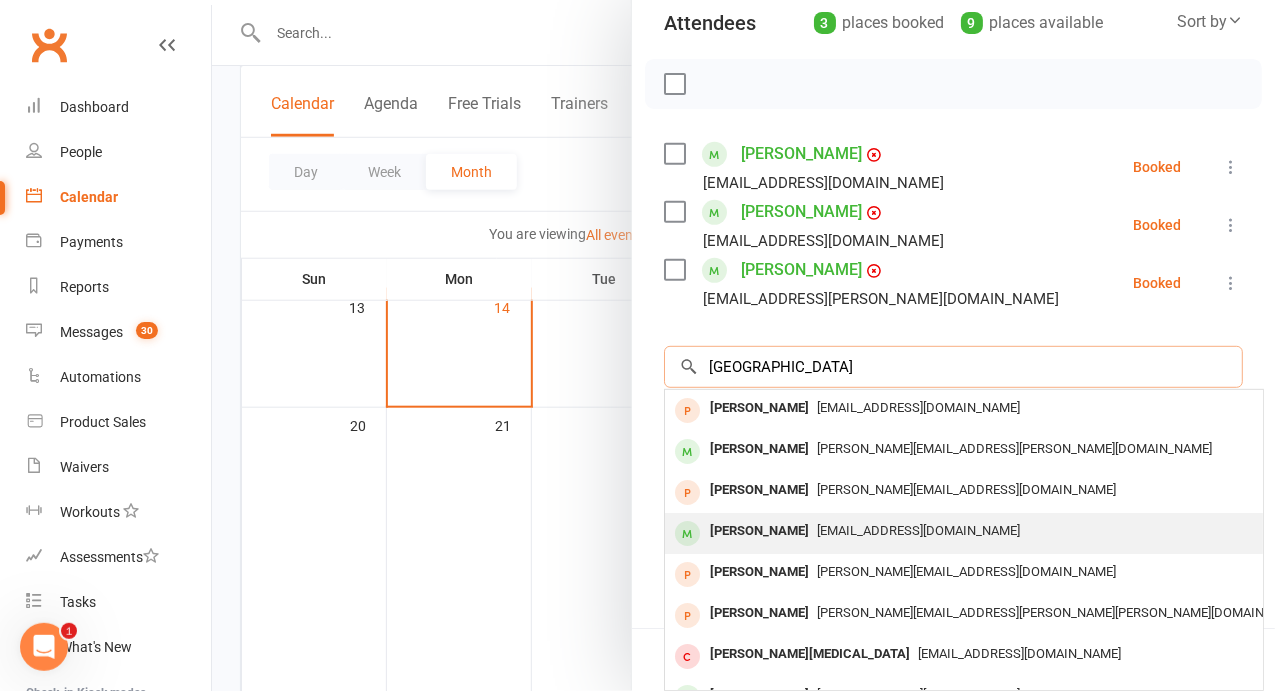 type on "[GEOGRAPHIC_DATA]" 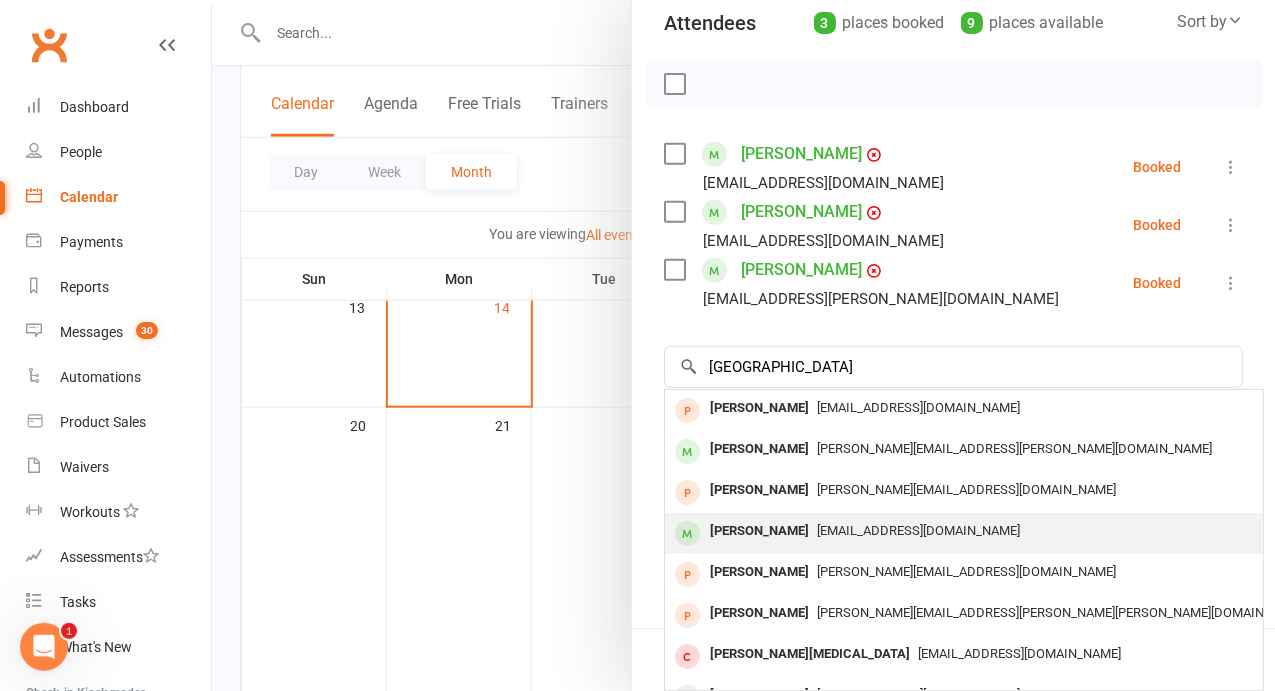 click on "[EMAIL_ADDRESS][DOMAIN_NAME]" at bounding box center [918, 530] 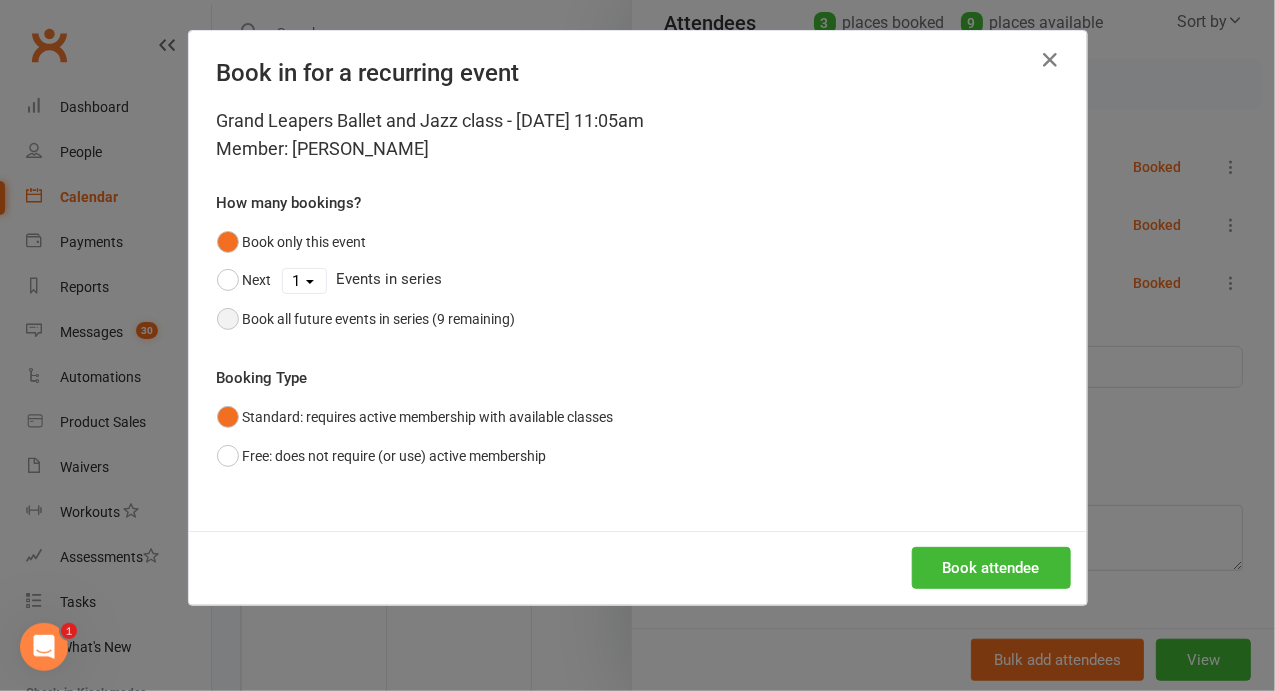 click on "Book all future events in series (9 remaining)" at bounding box center (379, 319) 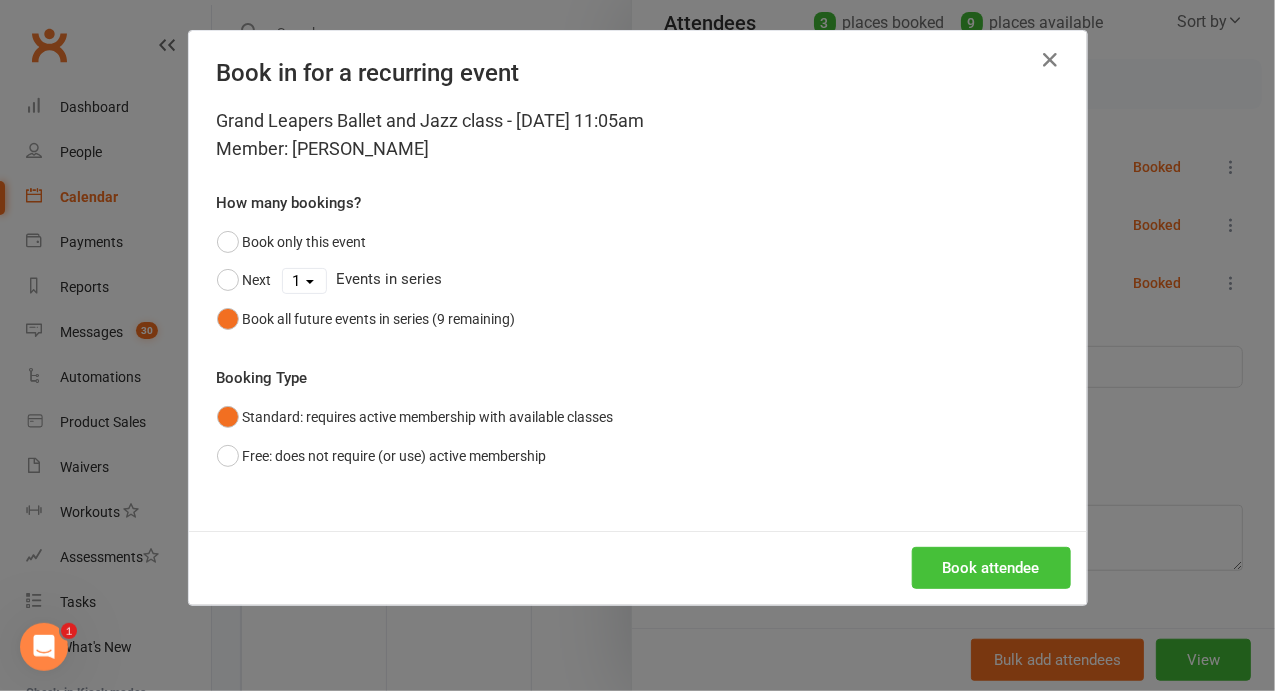click on "Book attendee" at bounding box center (991, 568) 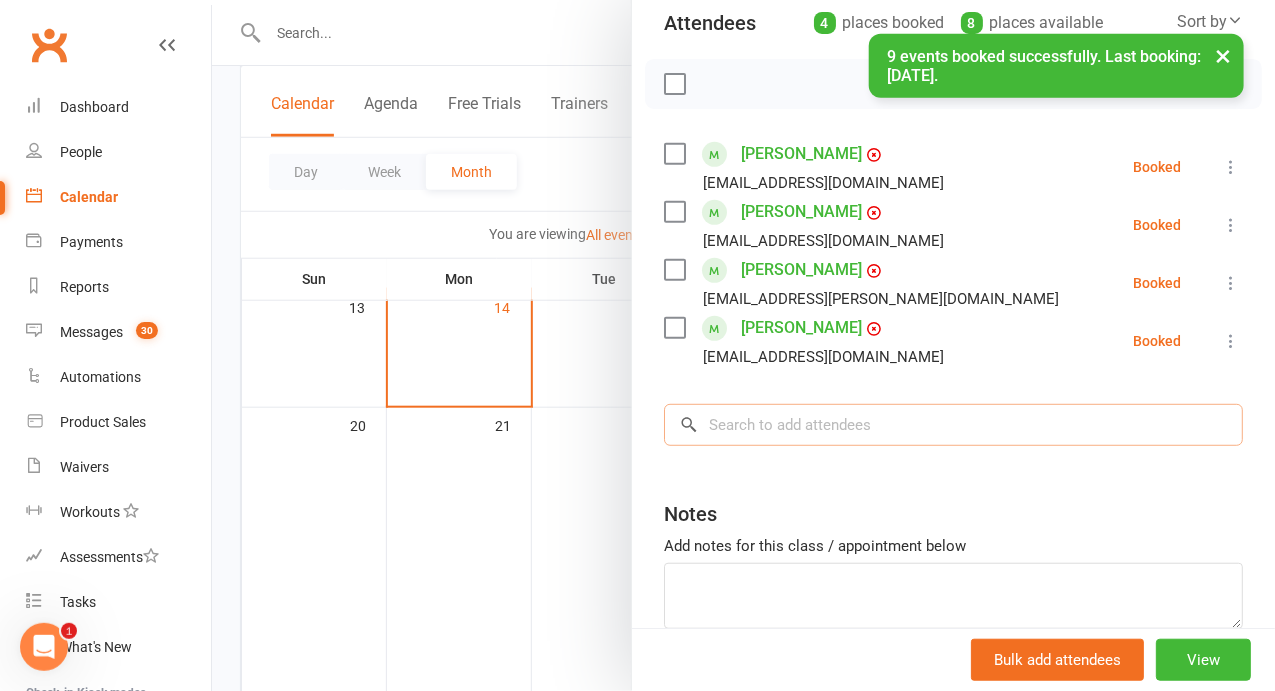 click at bounding box center (953, 425) 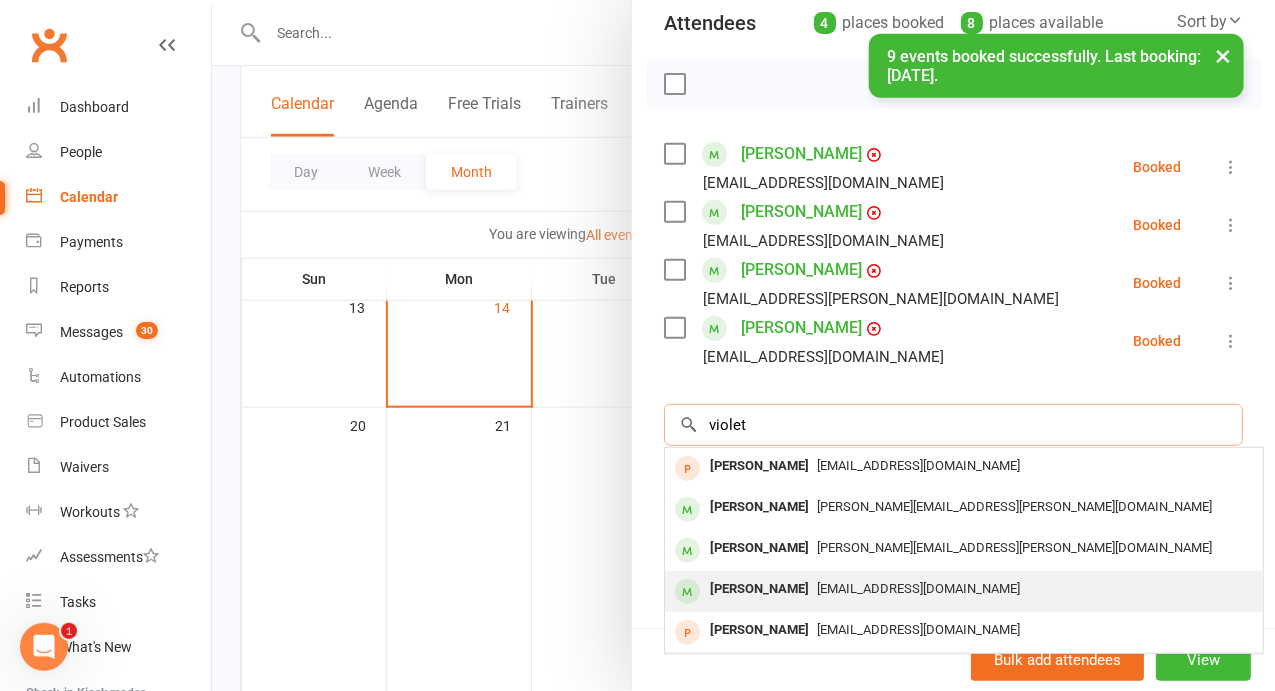 type on "violet" 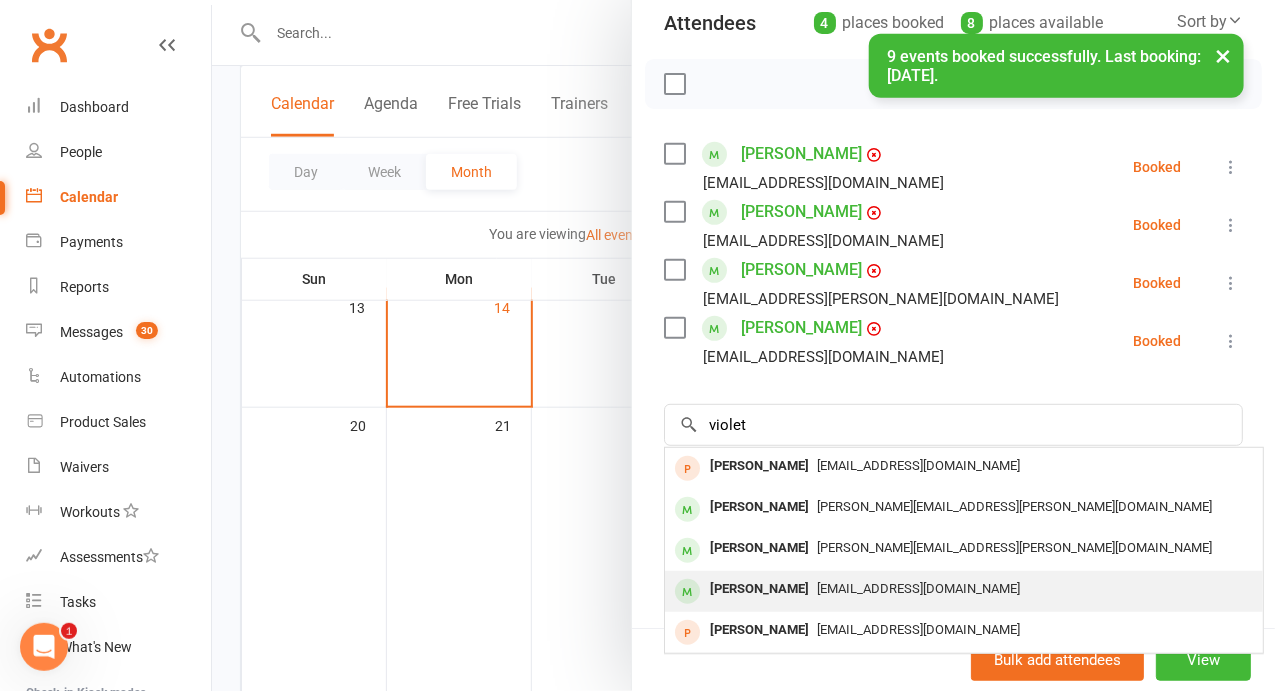 click on "[PERSON_NAME]" at bounding box center [759, 589] 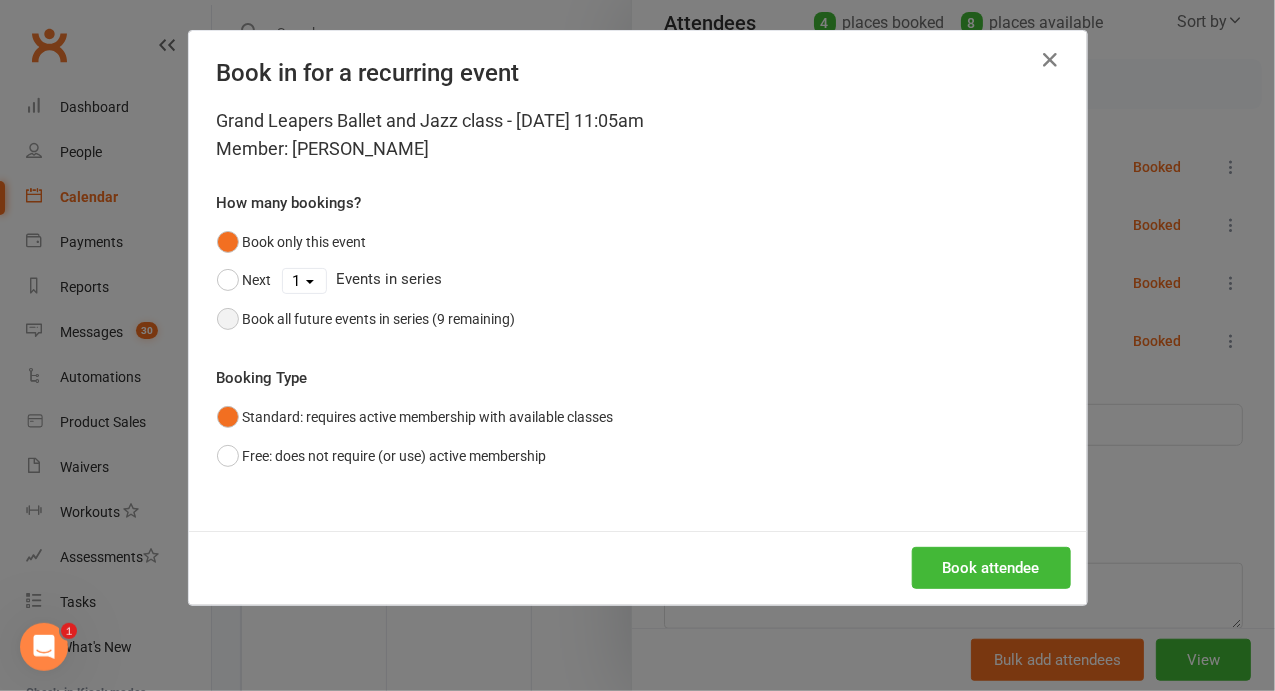 click on "Book all future events in series (9 remaining)" at bounding box center [379, 319] 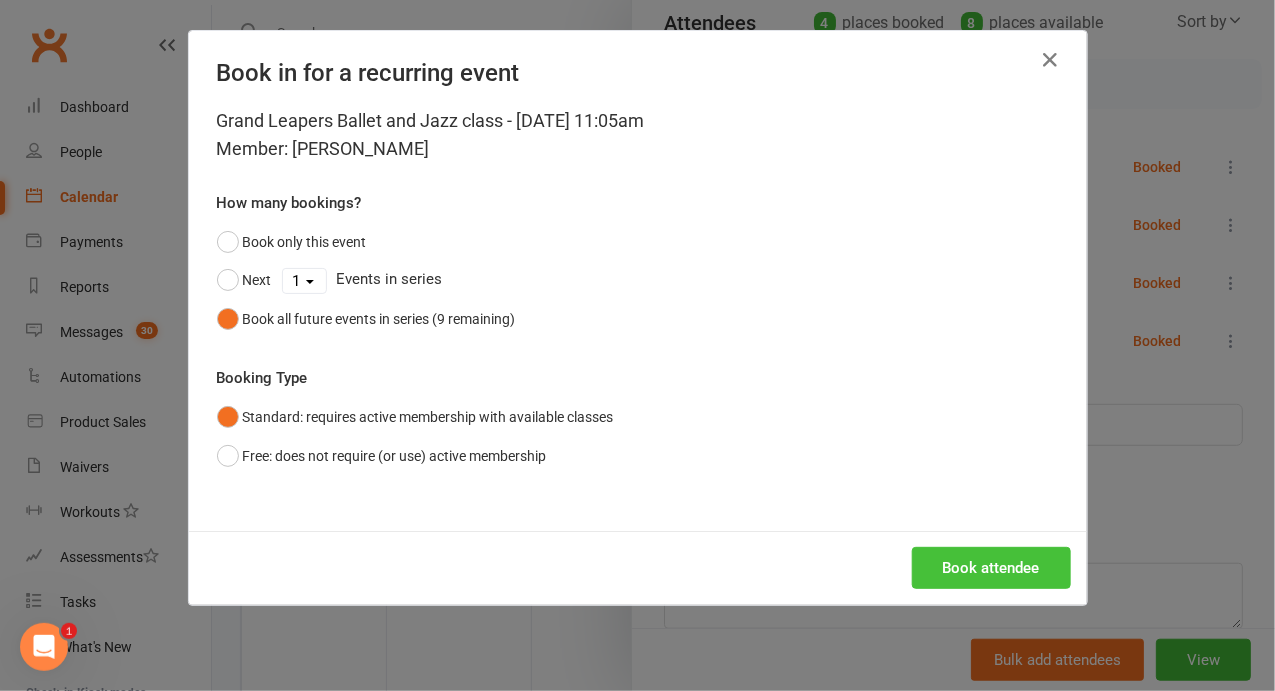 click on "Book attendee" at bounding box center (991, 568) 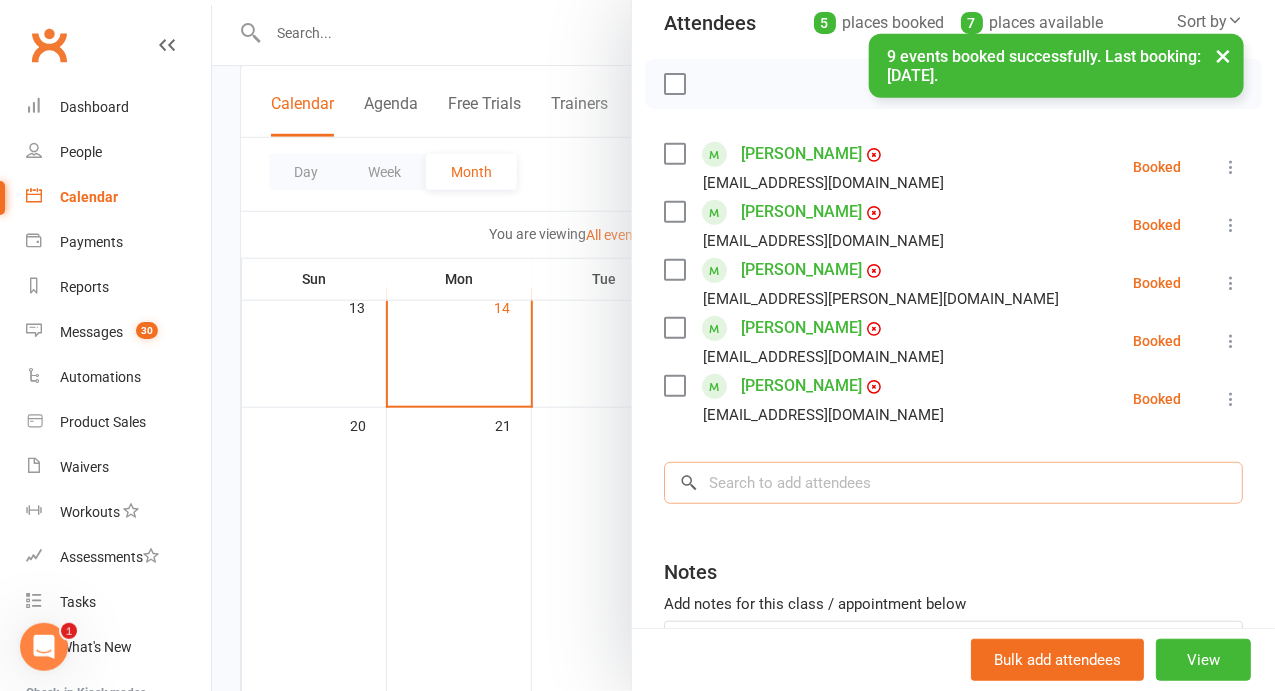 click at bounding box center (953, 483) 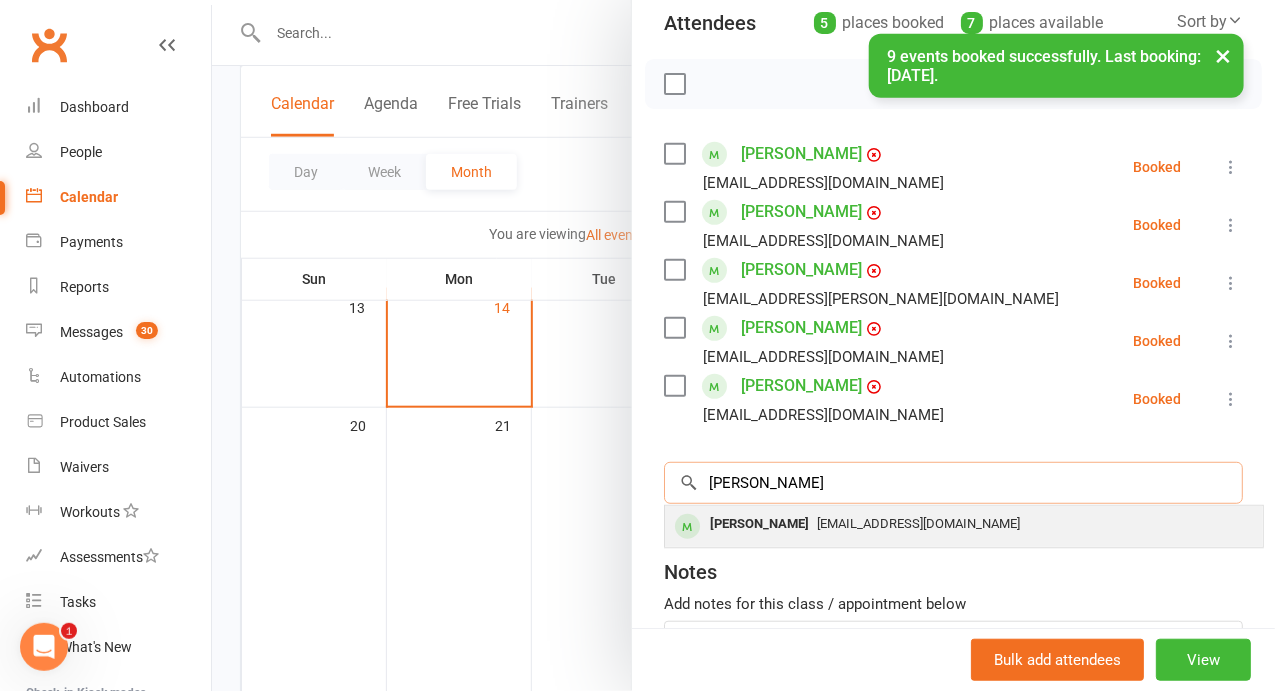 type on "[PERSON_NAME]" 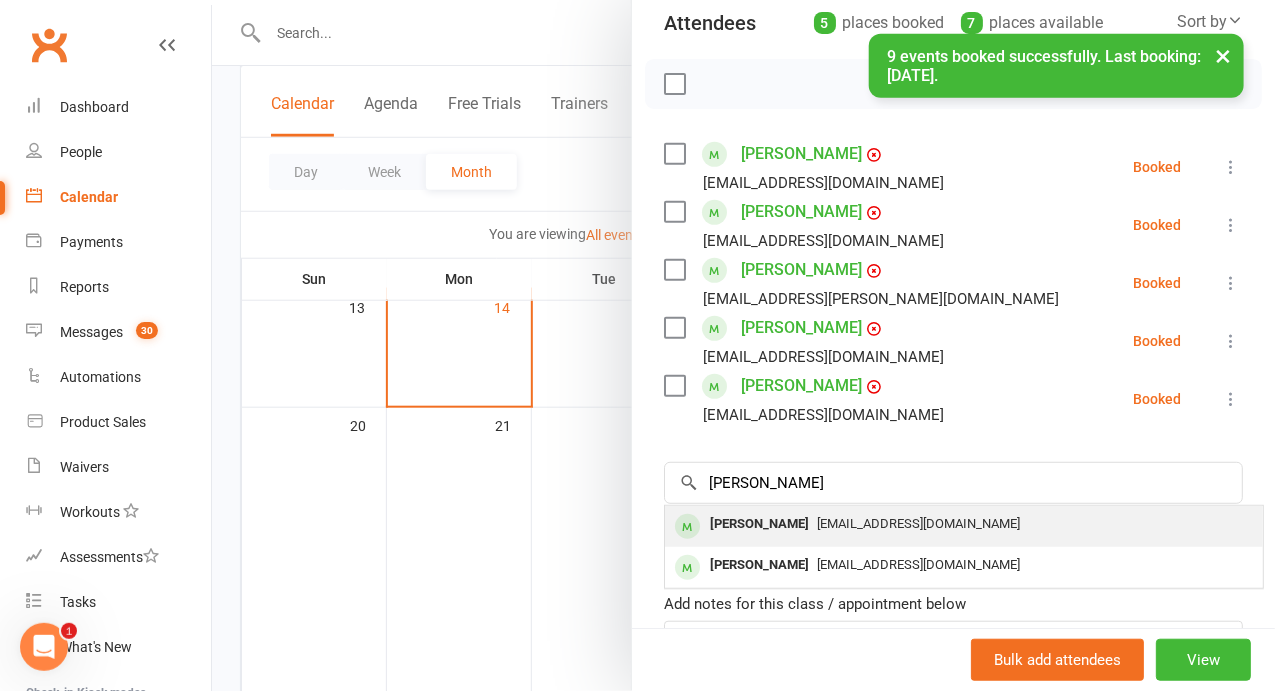 click on "[EMAIL_ADDRESS][DOMAIN_NAME]" at bounding box center [964, 524] 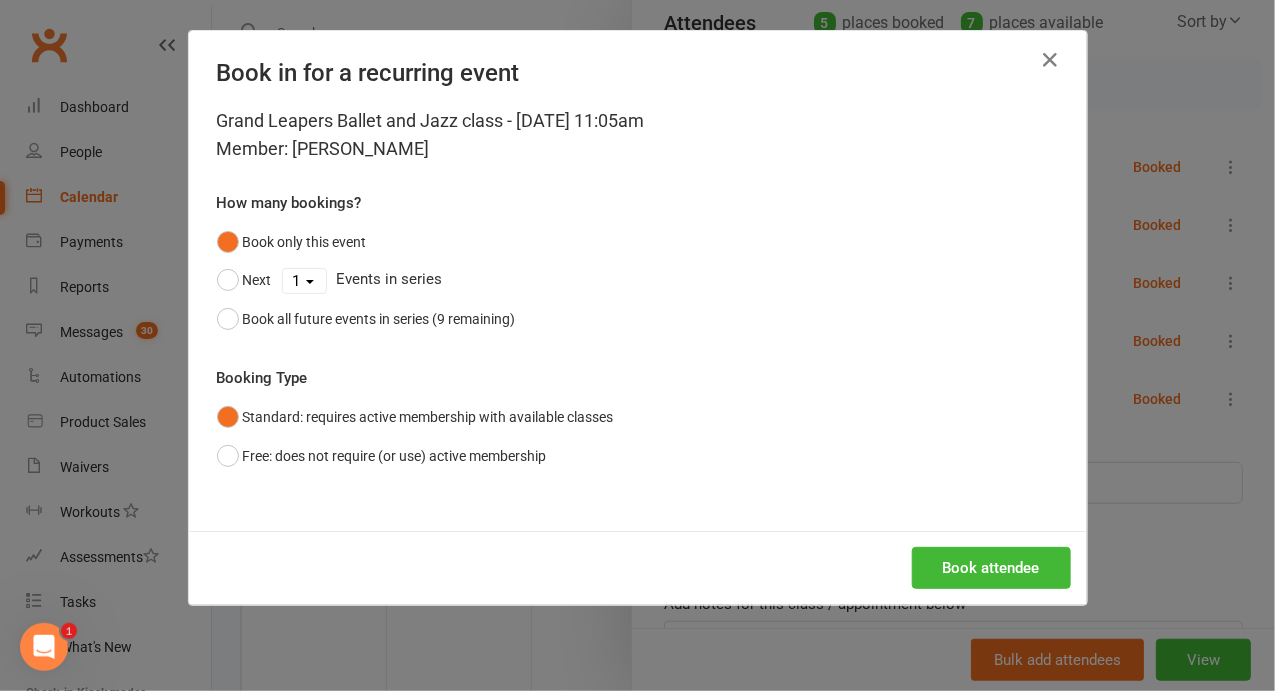 click on "Grand Leapers Ballet and Jazz class - [DATE] 11:05am Member: [PERSON_NAME] How many bookings? Book only this event Next 1 2 3 4 5 6 7 8 9 Events in series Book all future events in series (9 remaining) Booking Type Standard: requires active membership with available classes Free: does not require (or use) active membership" at bounding box center (638, 319) 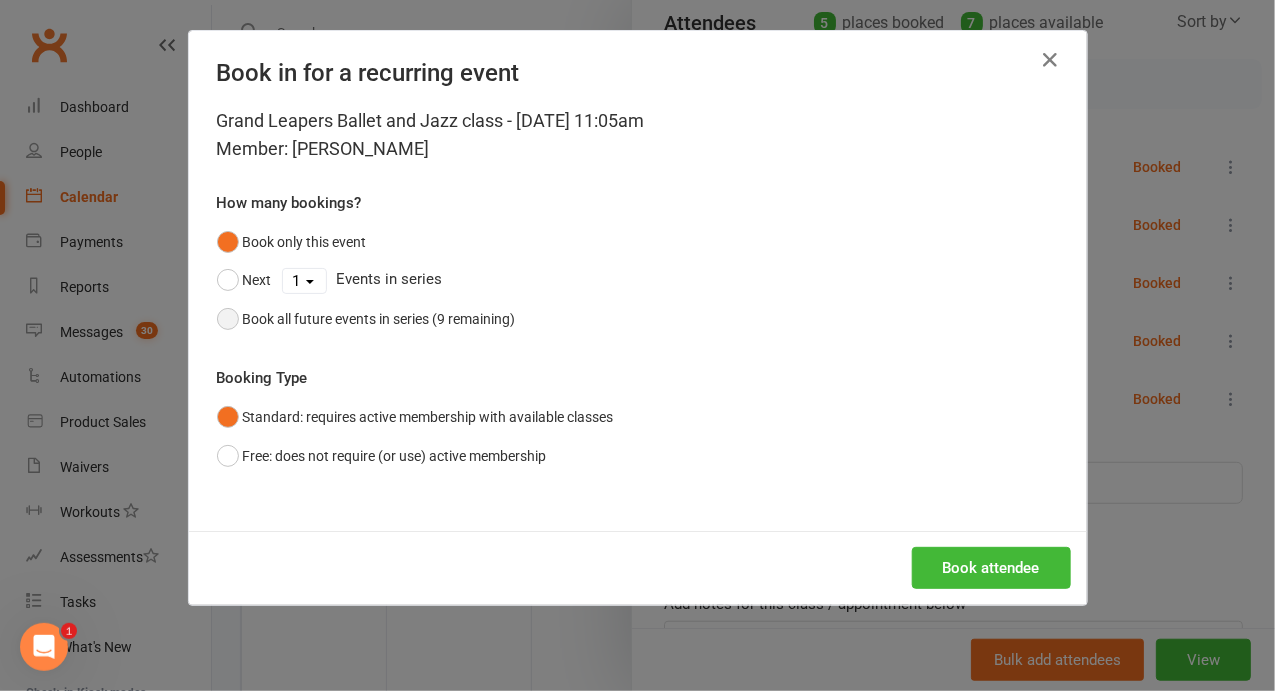 click on "Book all future events in series (9 remaining)" at bounding box center [379, 319] 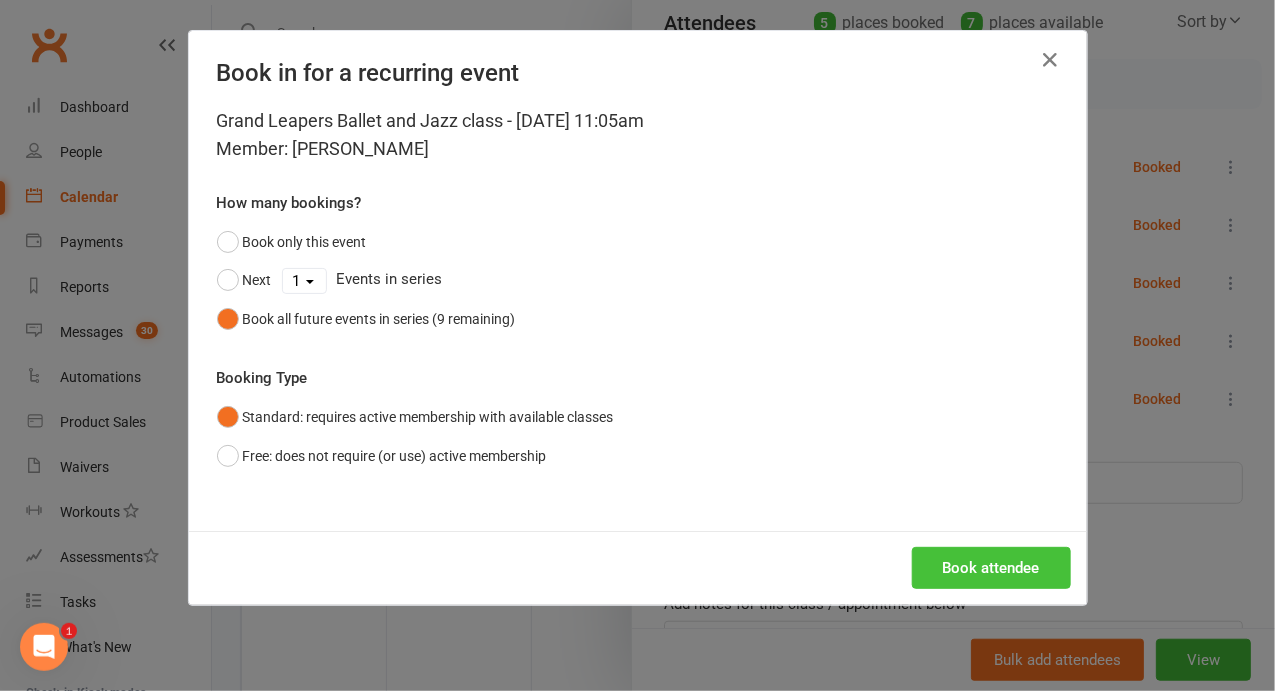 click on "Book attendee" at bounding box center (991, 568) 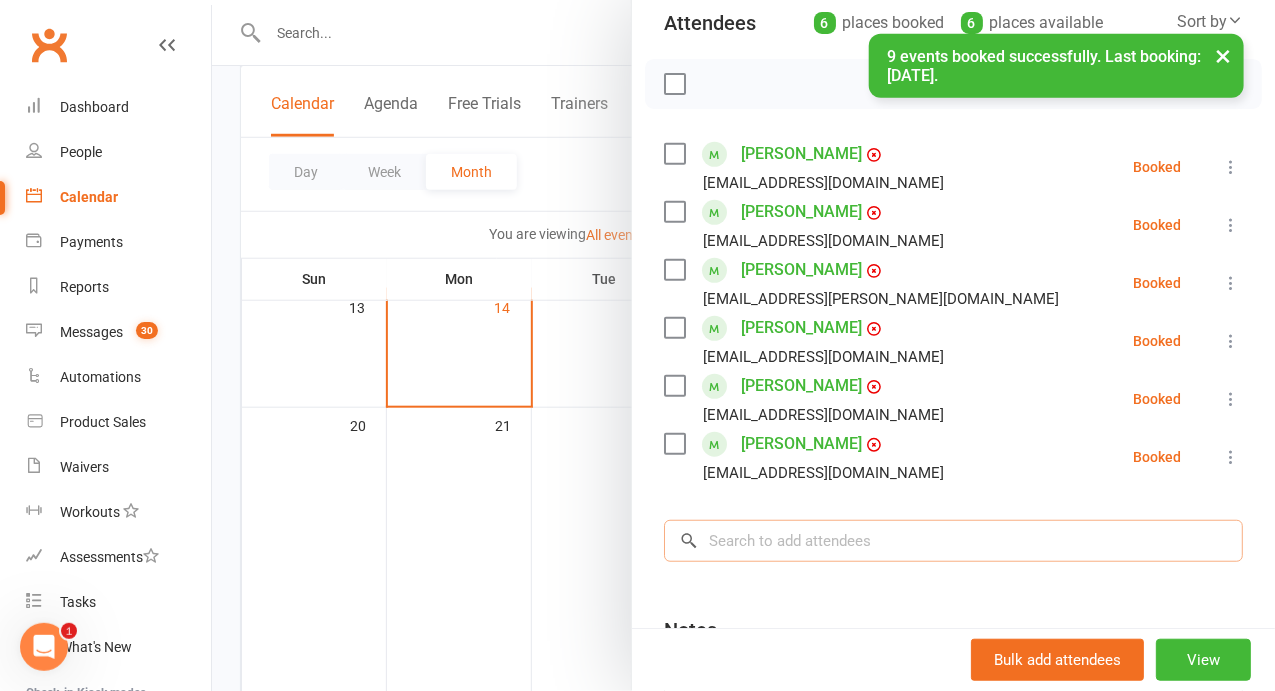 click at bounding box center [953, 541] 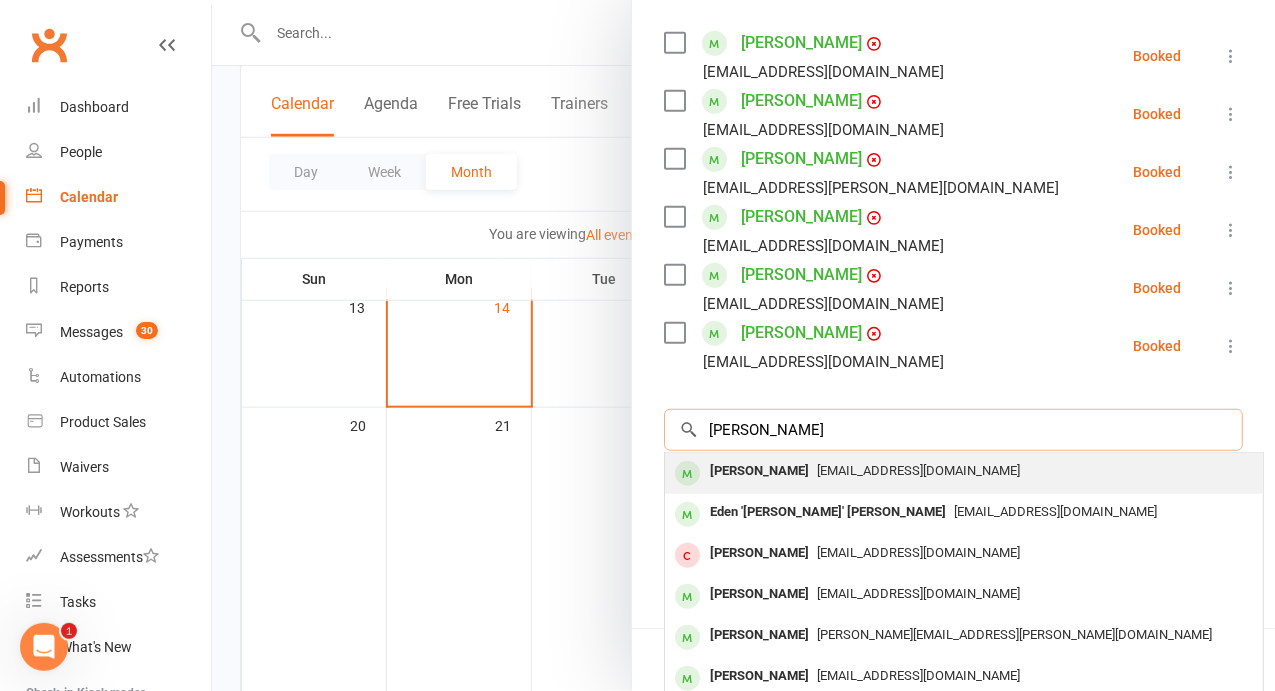 scroll, scrollTop: 346, scrollLeft: 0, axis: vertical 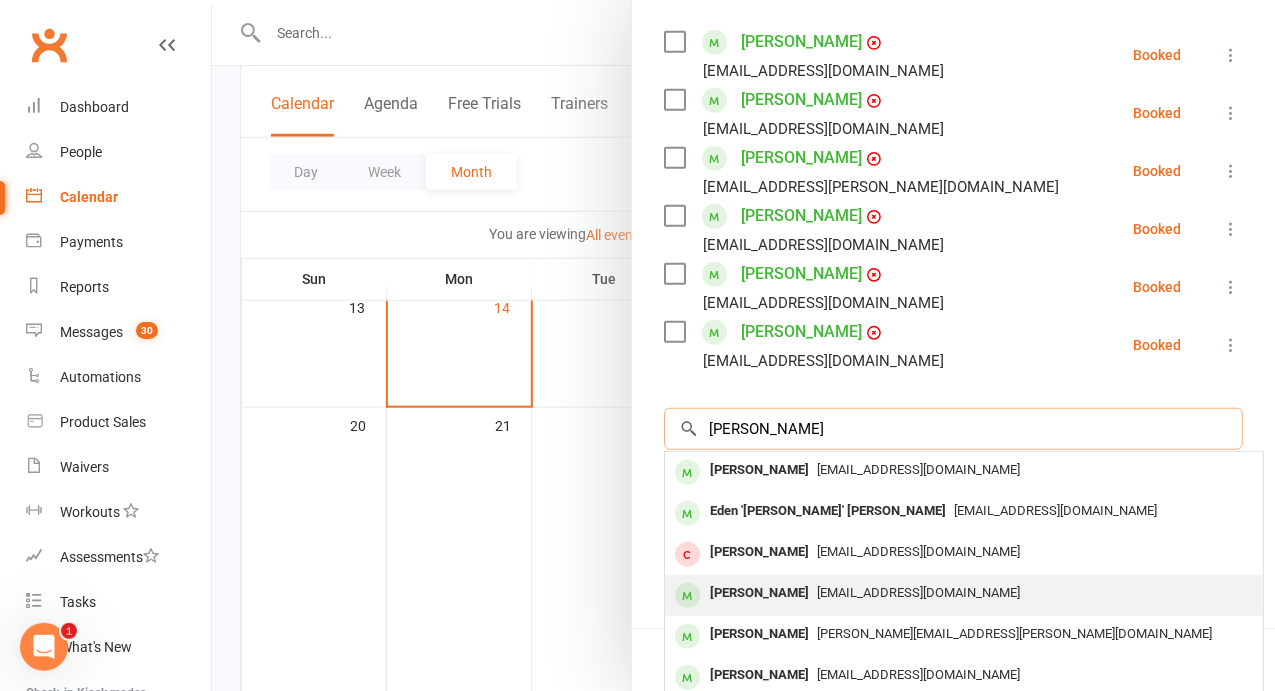 type on "[PERSON_NAME]" 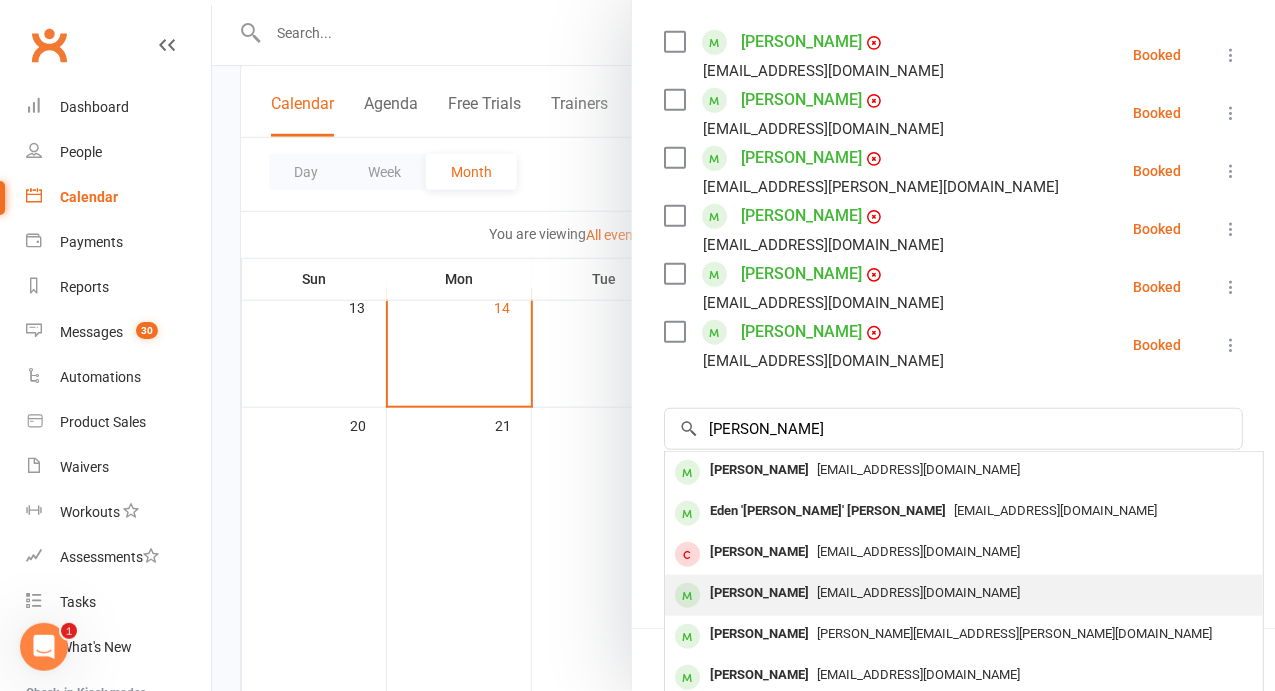 click on "[EMAIL_ADDRESS][DOMAIN_NAME]" at bounding box center [918, 592] 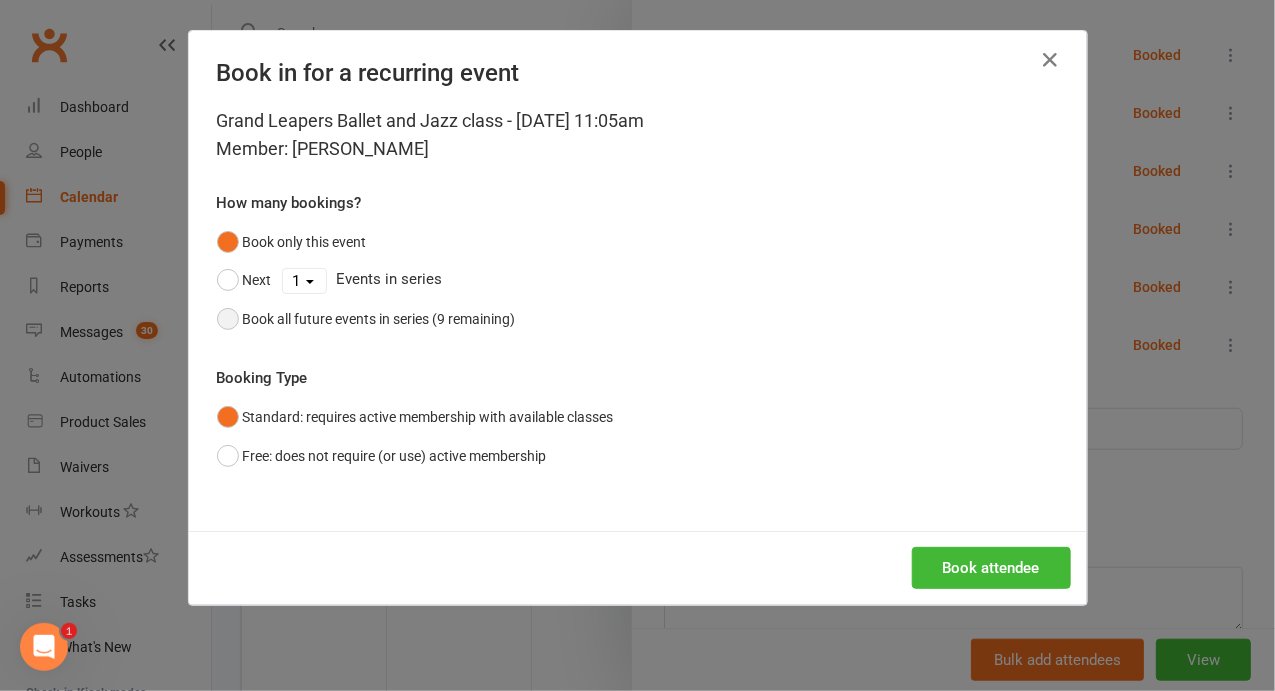click on "Book all future events in series (9 remaining)" at bounding box center [379, 319] 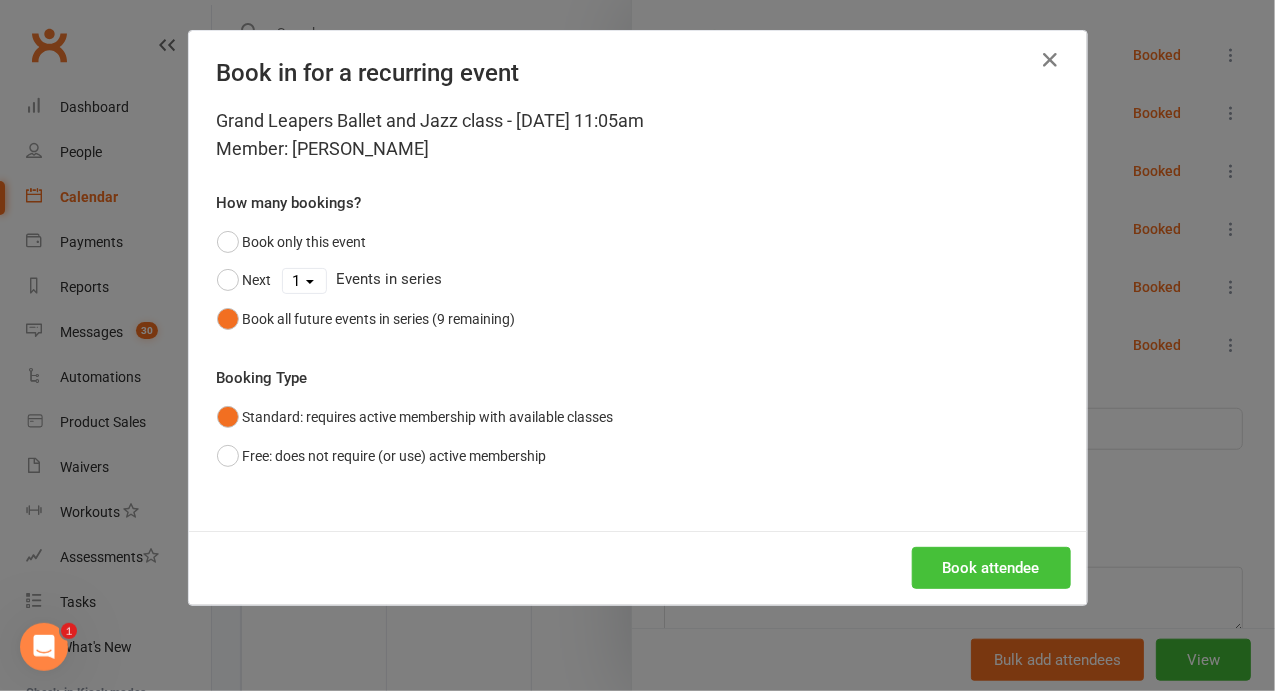 click on "Book attendee" at bounding box center (991, 568) 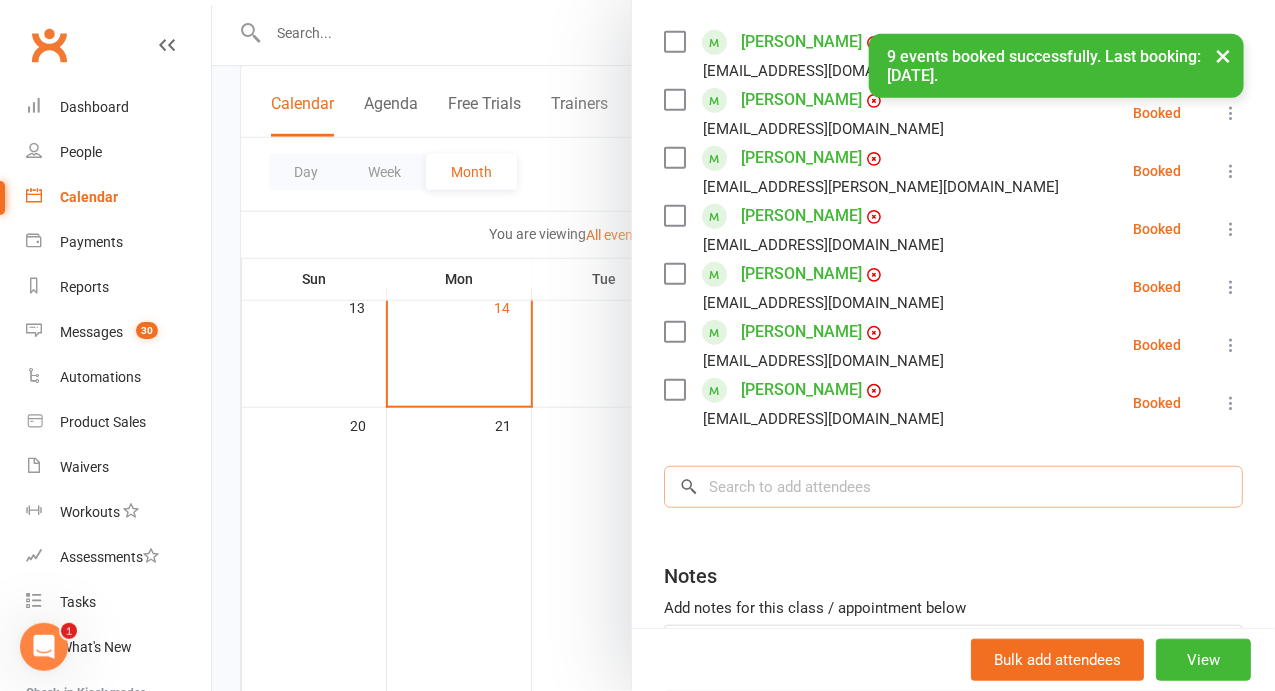 click at bounding box center (953, 487) 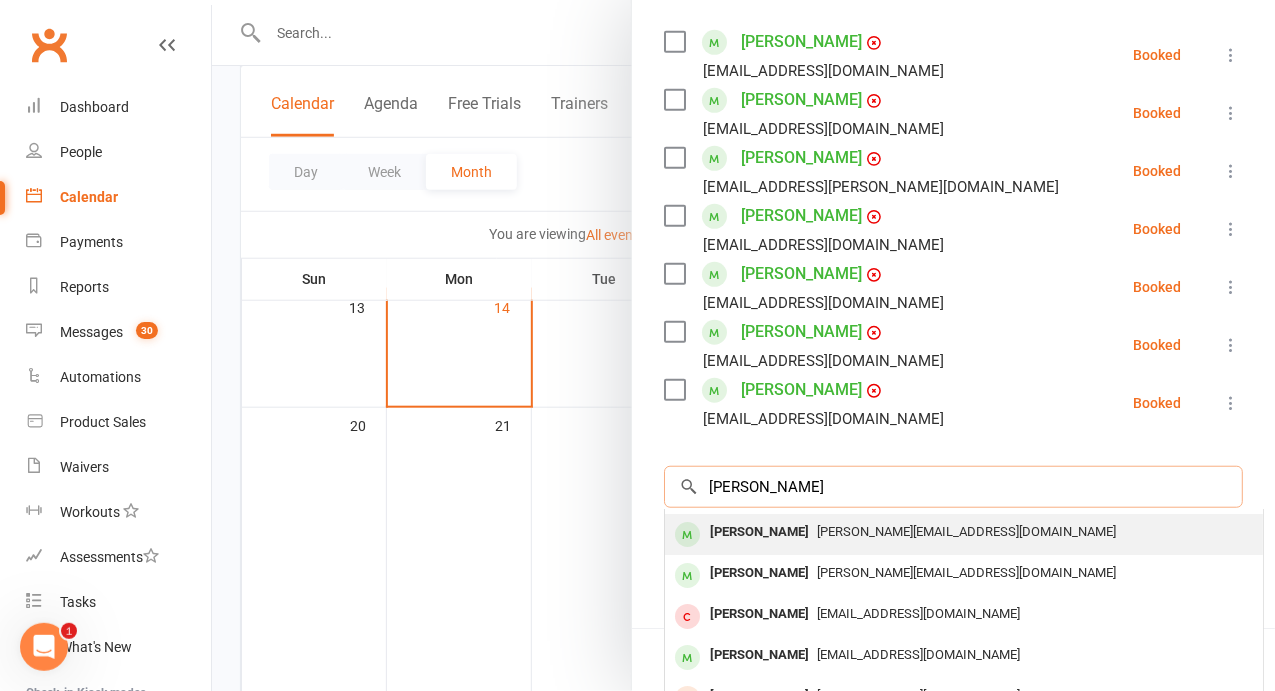 scroll, scrollTop: 109, scrollLeft: 0, axis: vertical 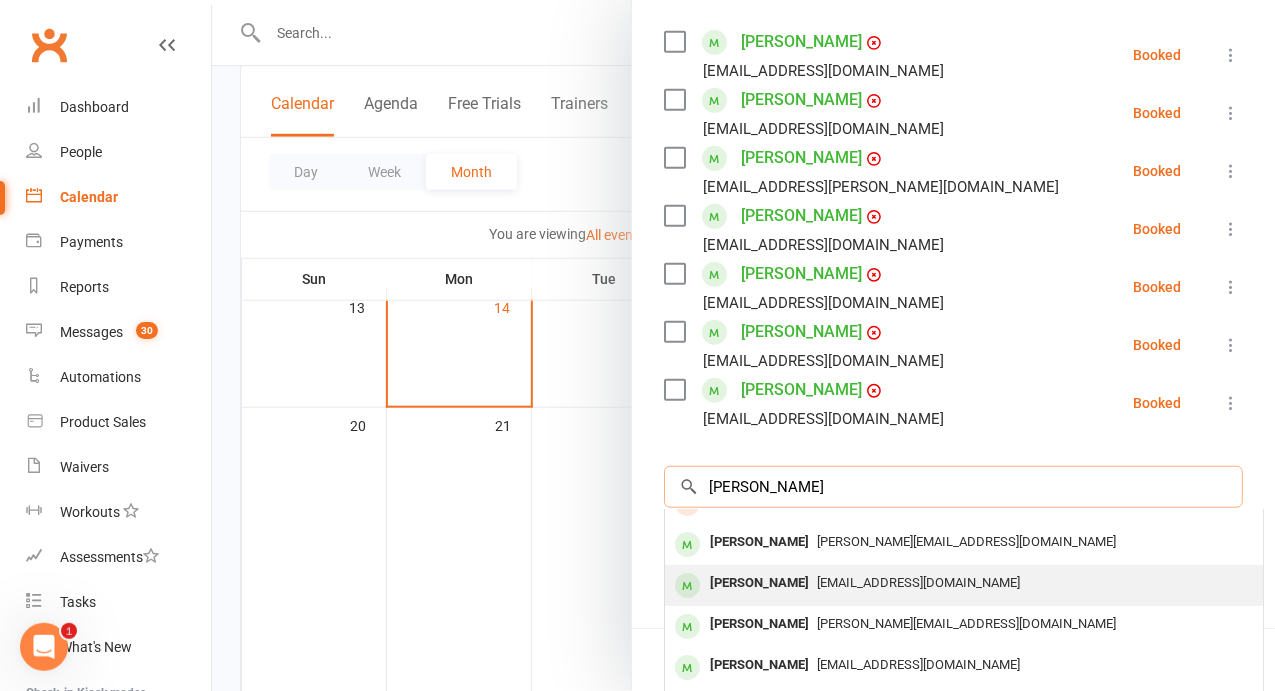 type on "[PERSON_NAME]" 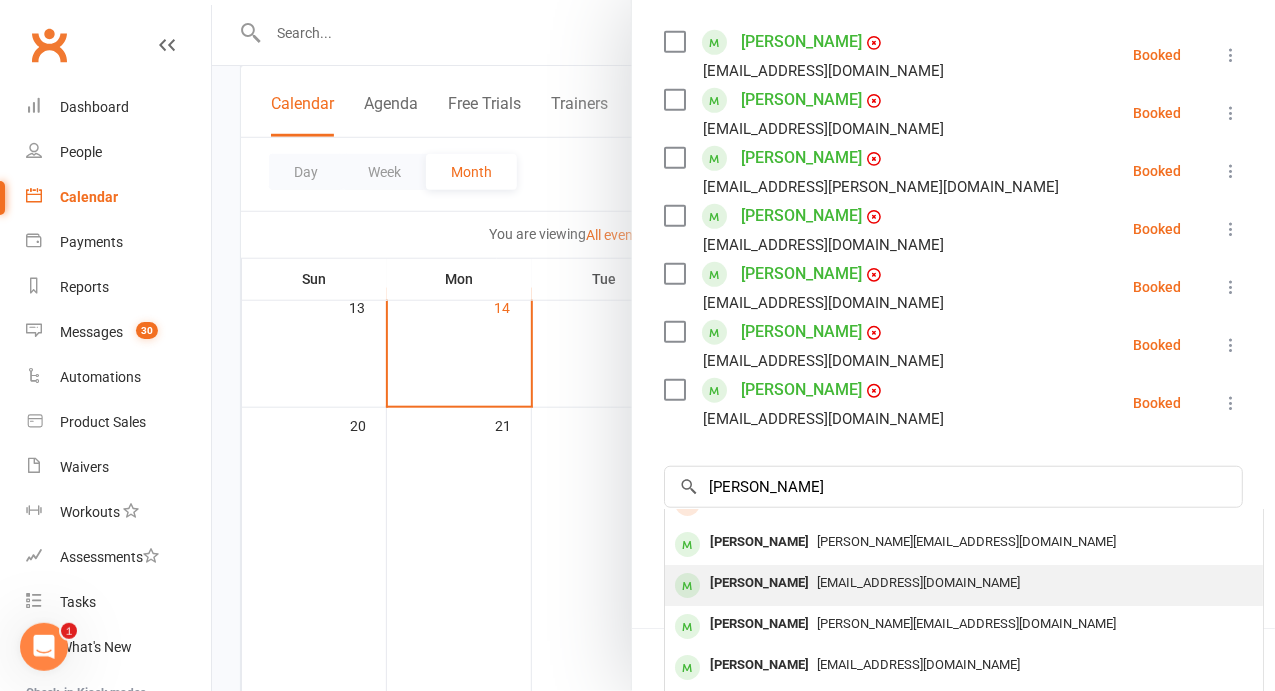 click on "[EMAIL_ADDRESS][DOMAIN_NAME]" at bounding box center (964, 583) 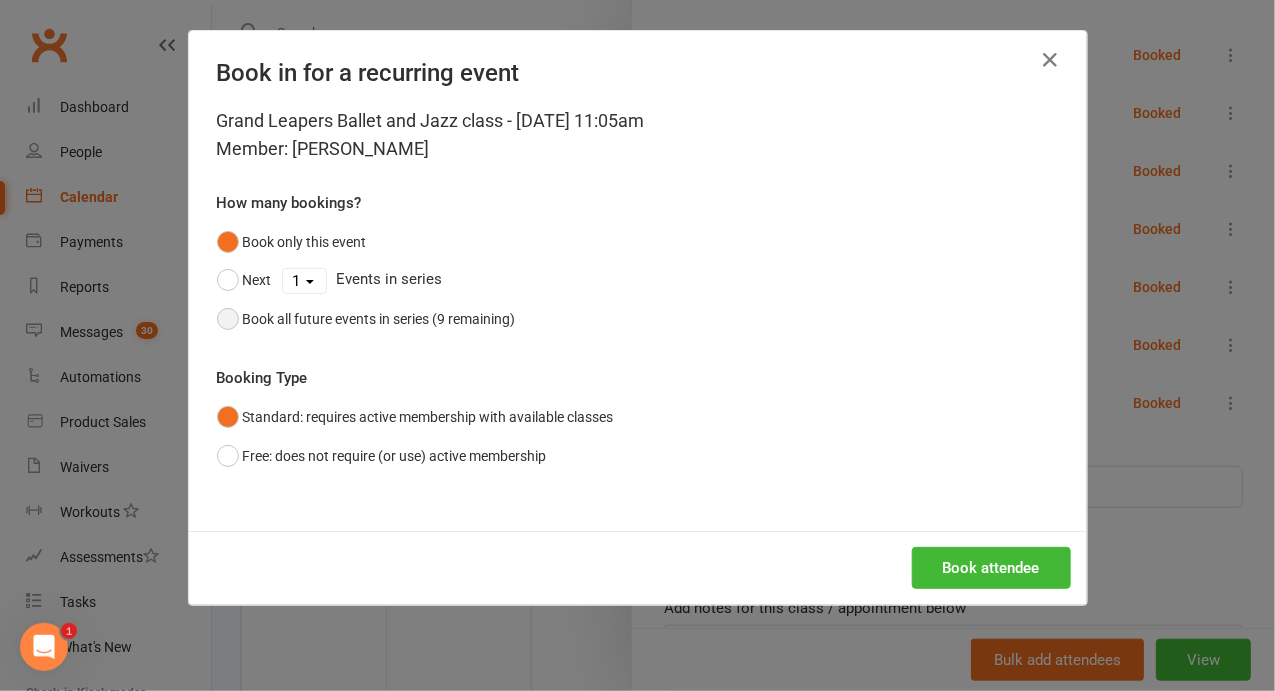 click on "Book all future events in series (9 remaining)" at bounding box center (379, 319) 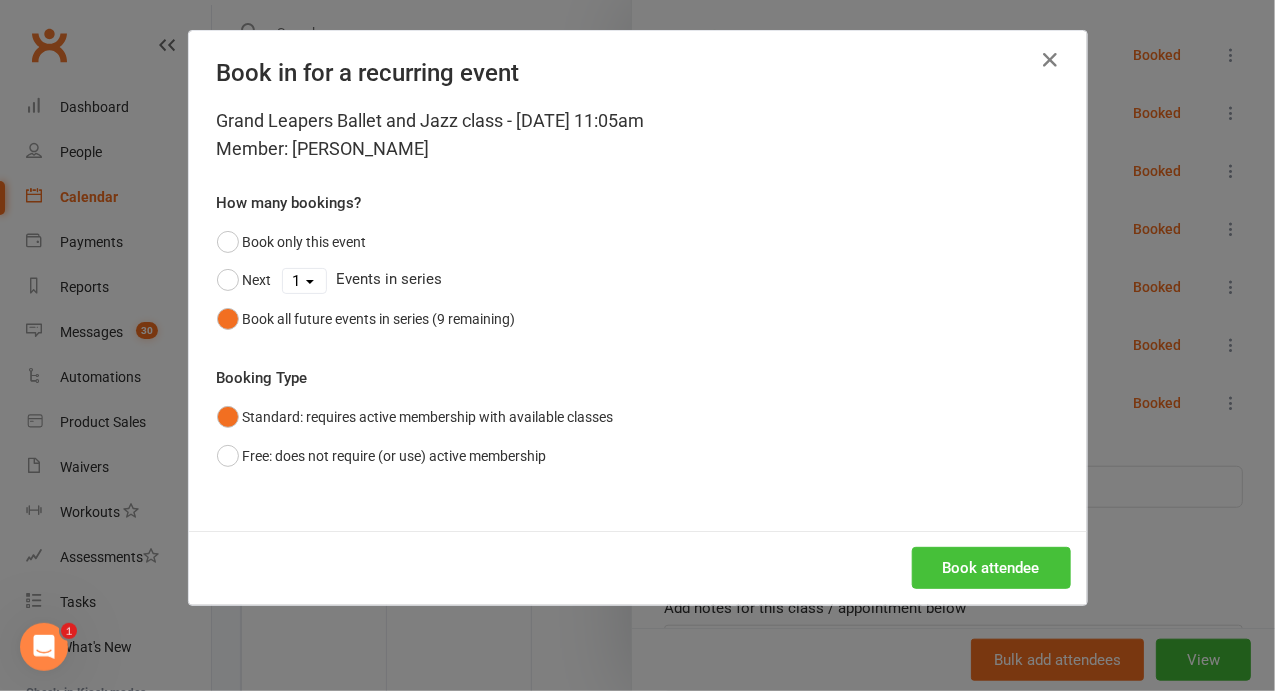 click on "Book attendee" at bounding box center (991, 568) 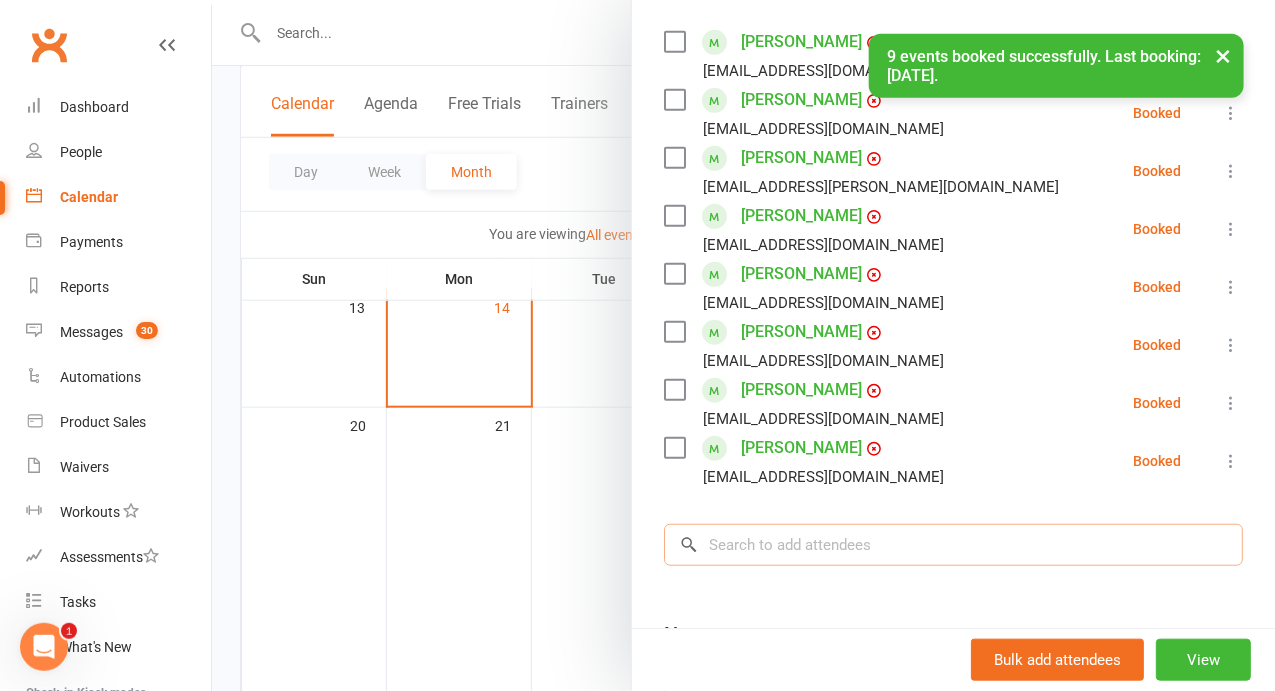 click at bounding box center [953, 545] 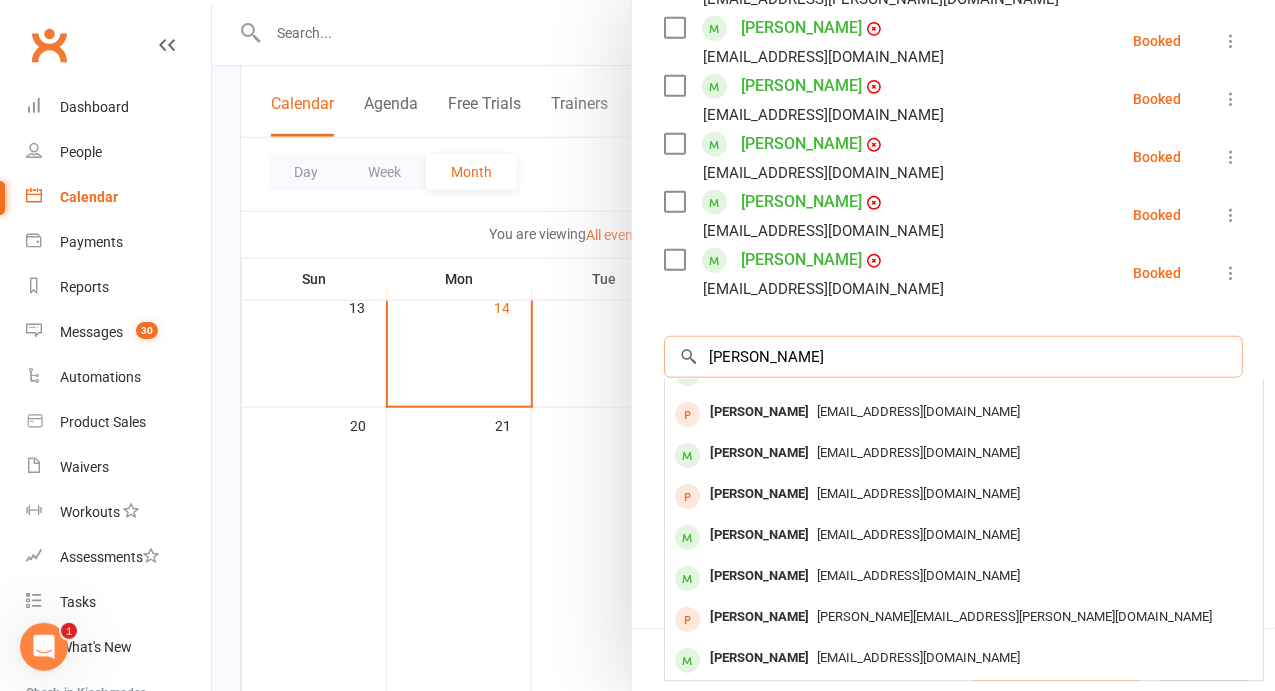 scroll, scrollTop: 603, scrollLeft: 0, axis: vertical 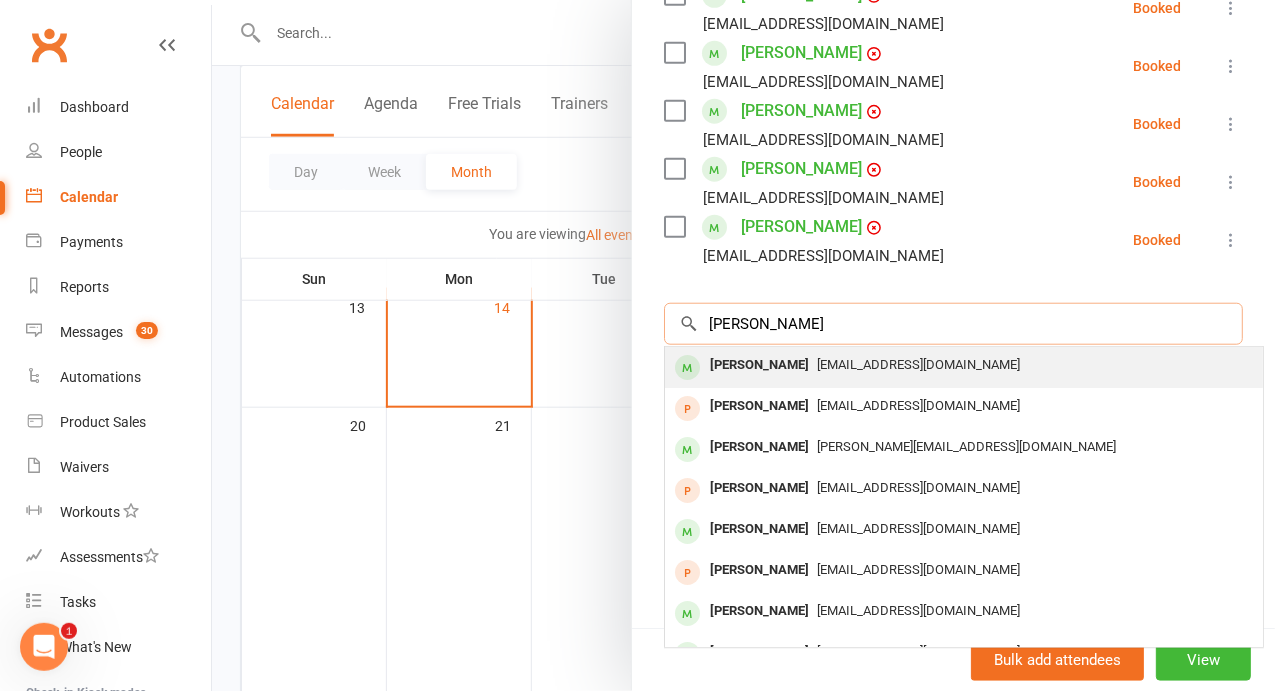 type on "[PERSON_NAME]" 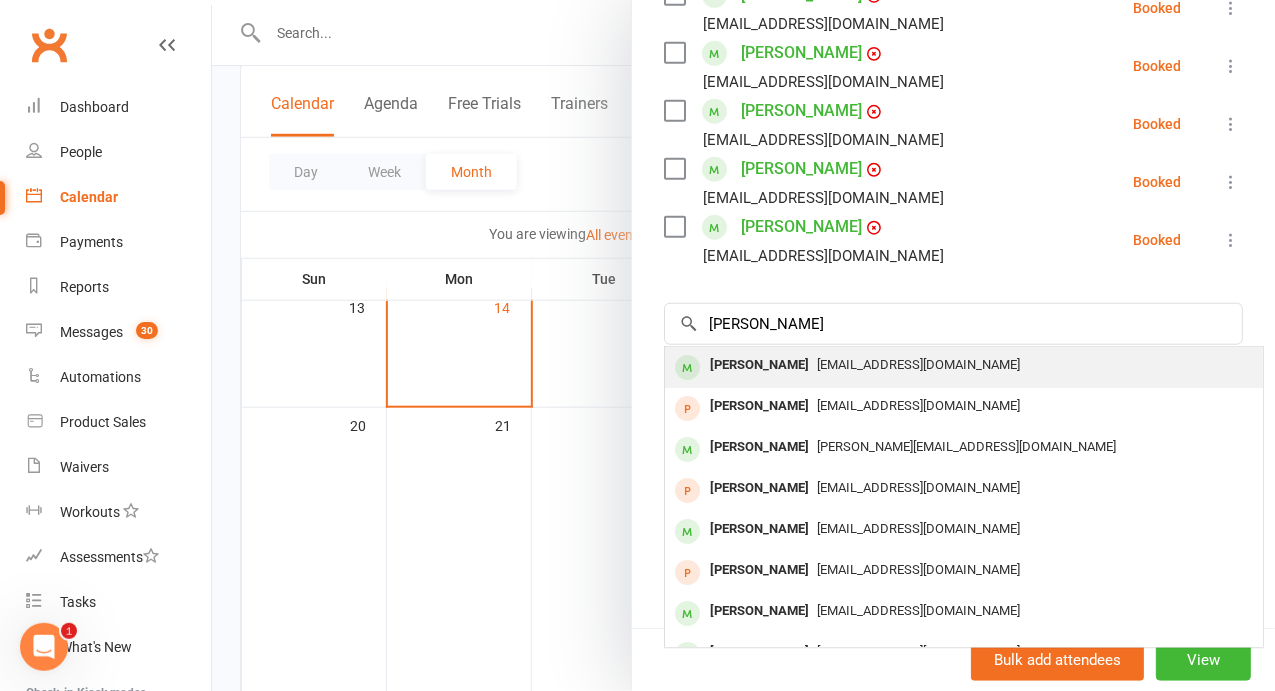 click on "[PERSON_NAME]" at bounding box center (759, 365) 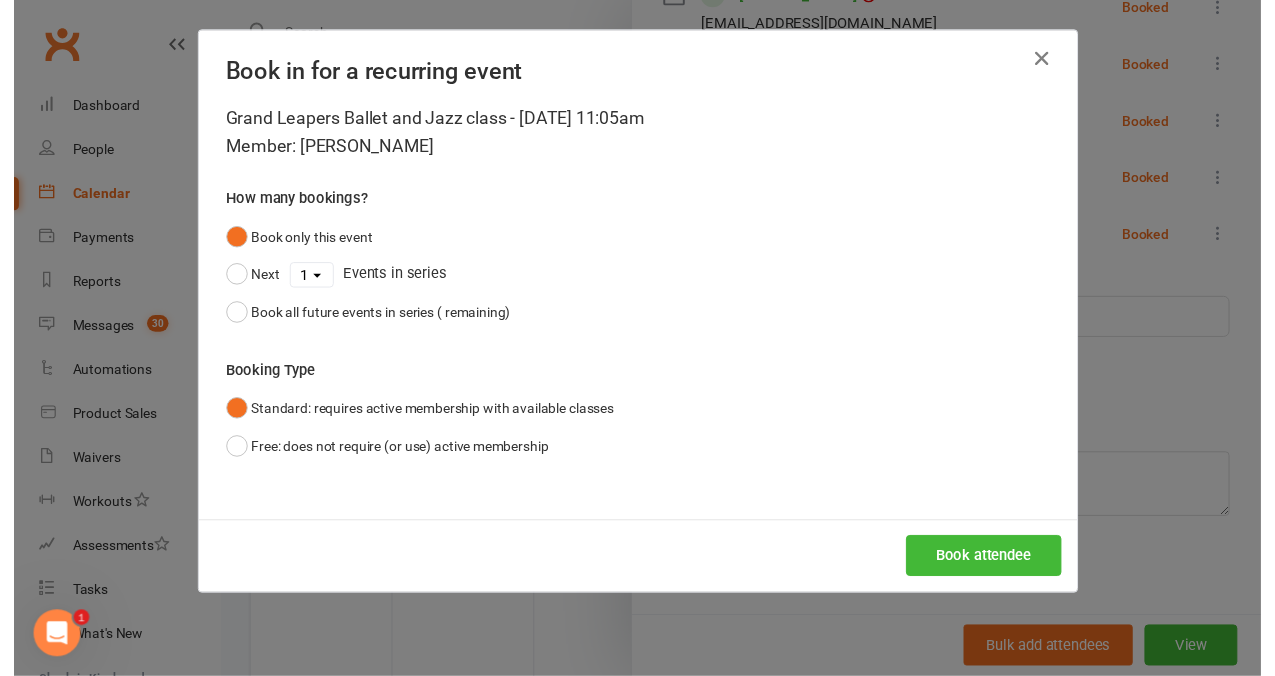 scroll, scrollTop: 588, scrollLeft: 0, axis: vertical 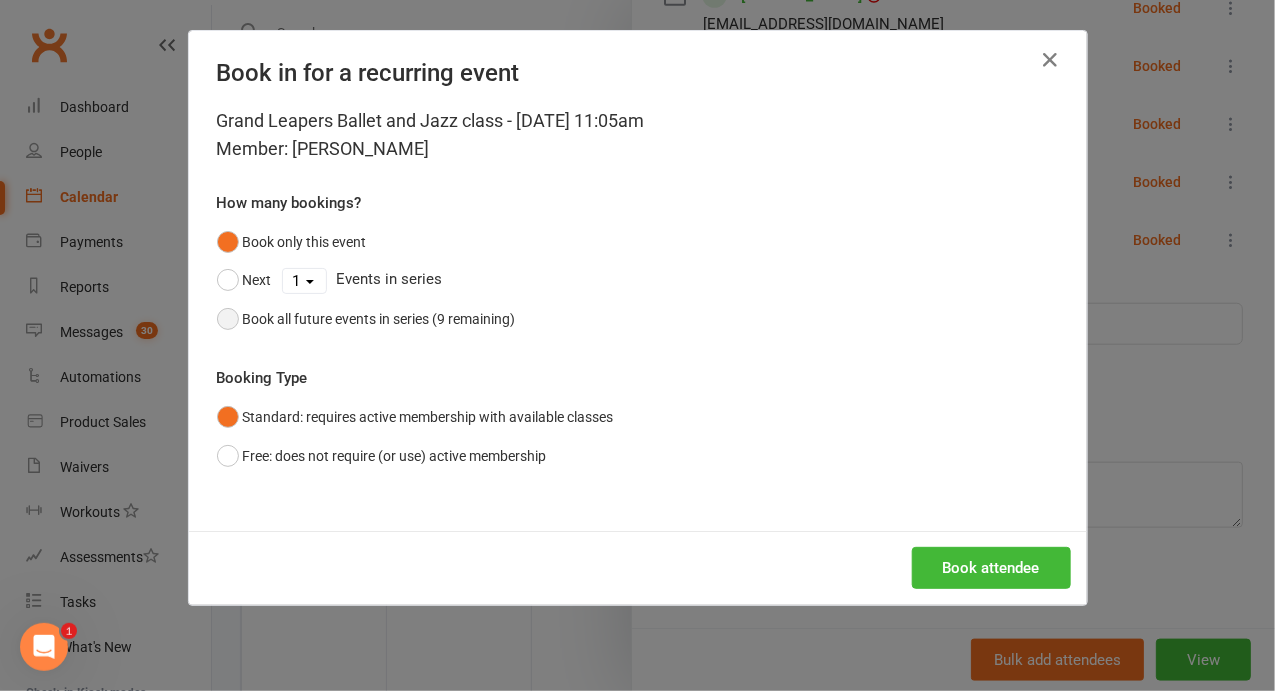 click on "Book all future events in series (9 remaining)" at bounding box center (366, 319) 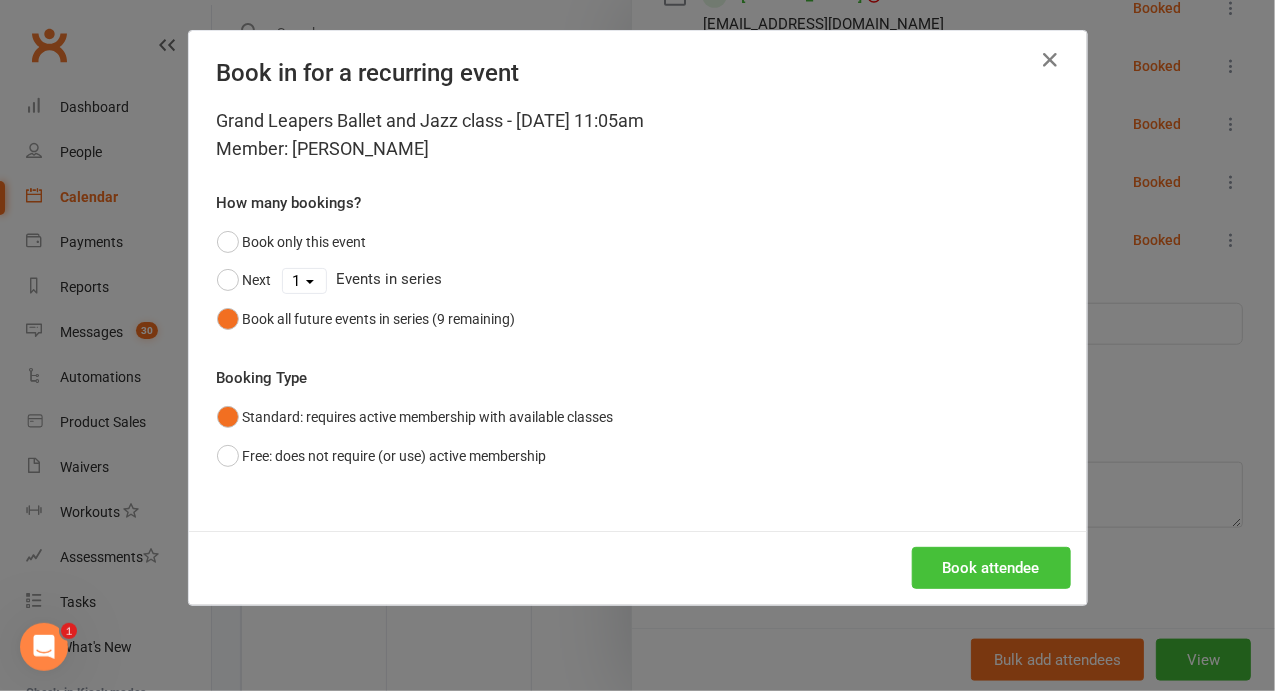 click on "Book attendee" at bounding box center [991, 568] 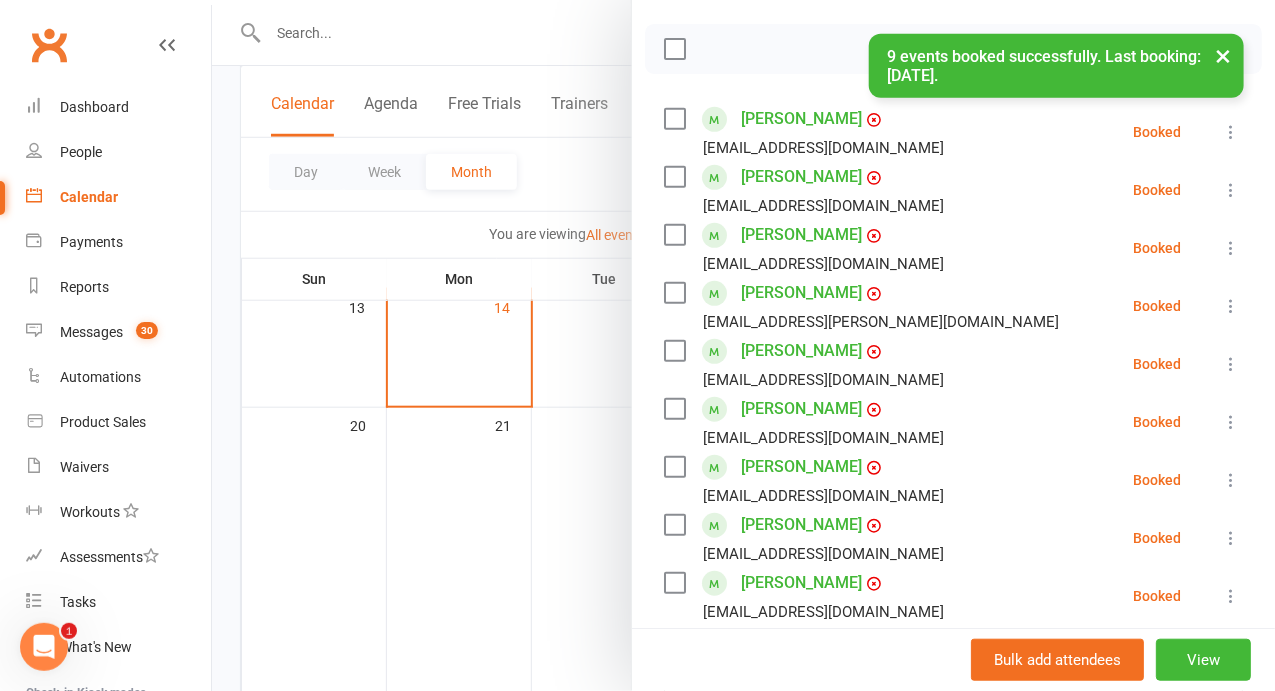 scroll, scrollTop: 325, scrollLeft: 0, axis: vertical 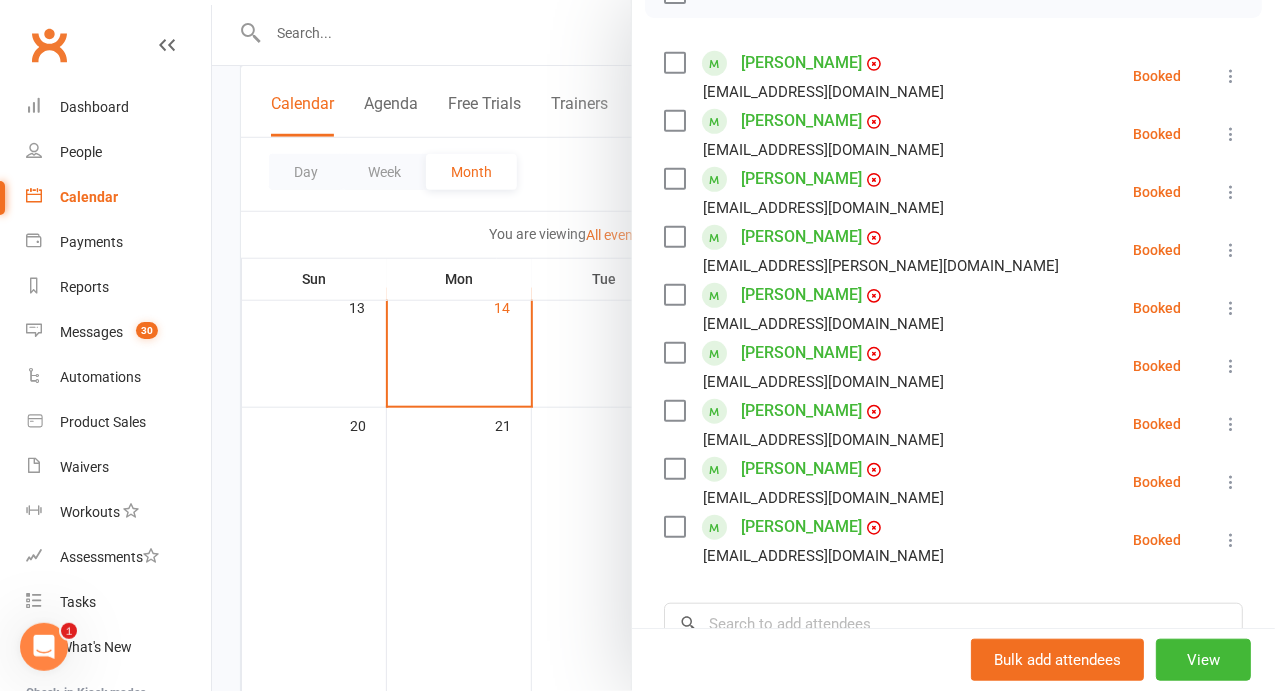 click at bounding box center [743, 345] 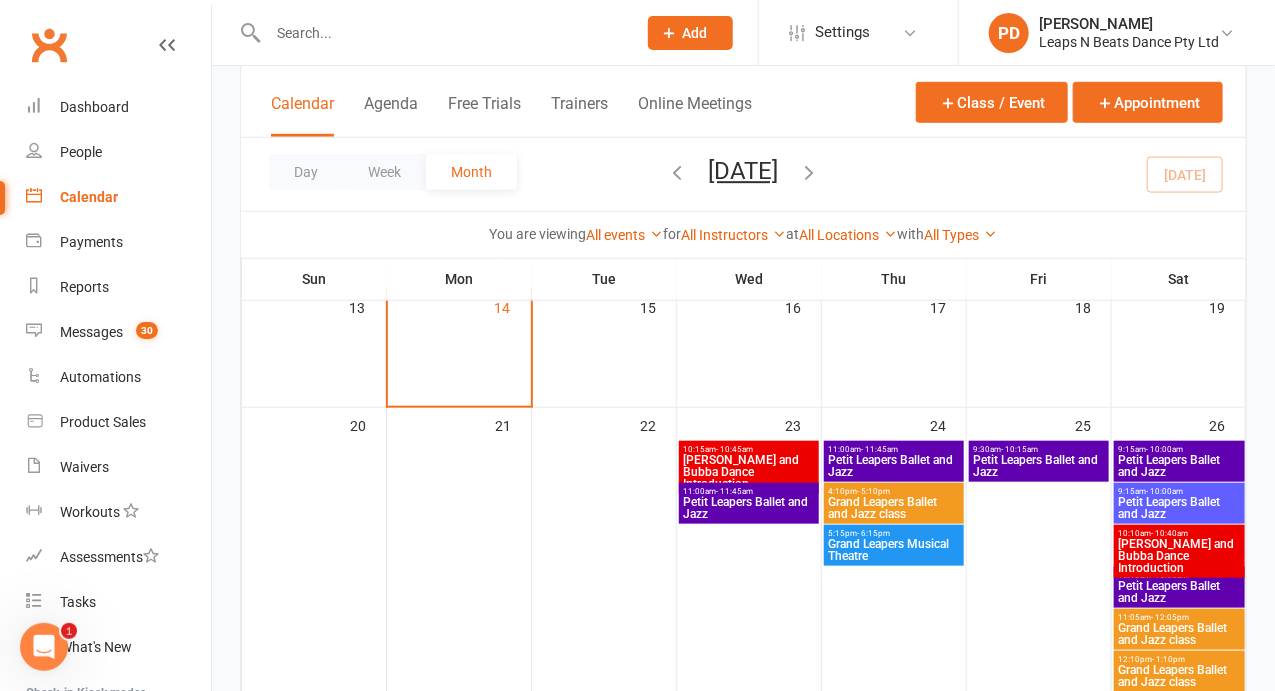 click on "Add" 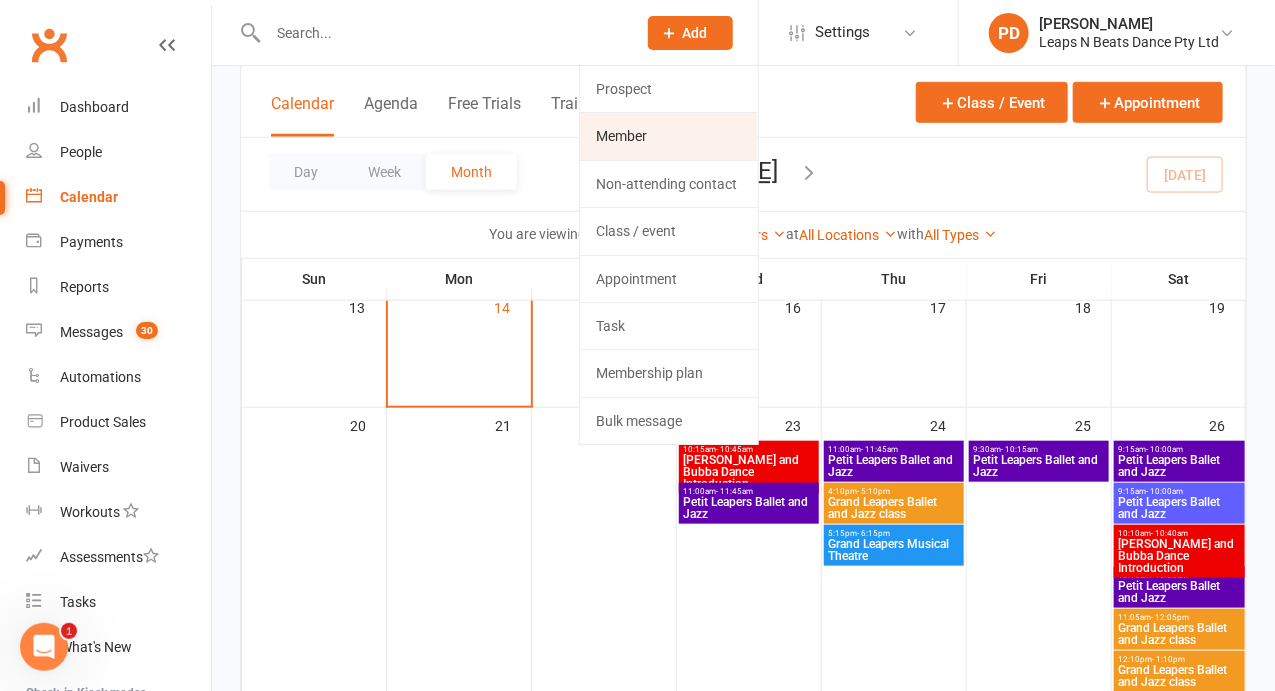 click on "Member" 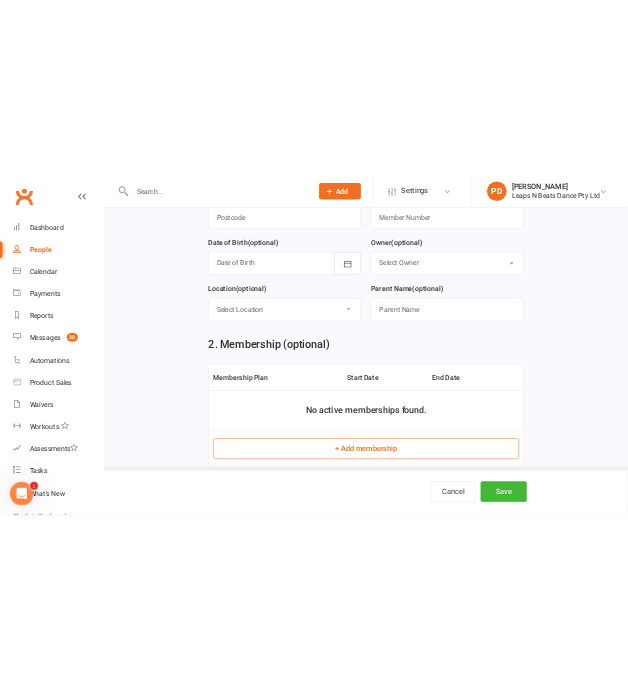 scroll, scrollTop: 0, scrollLeft: 0, axis: both 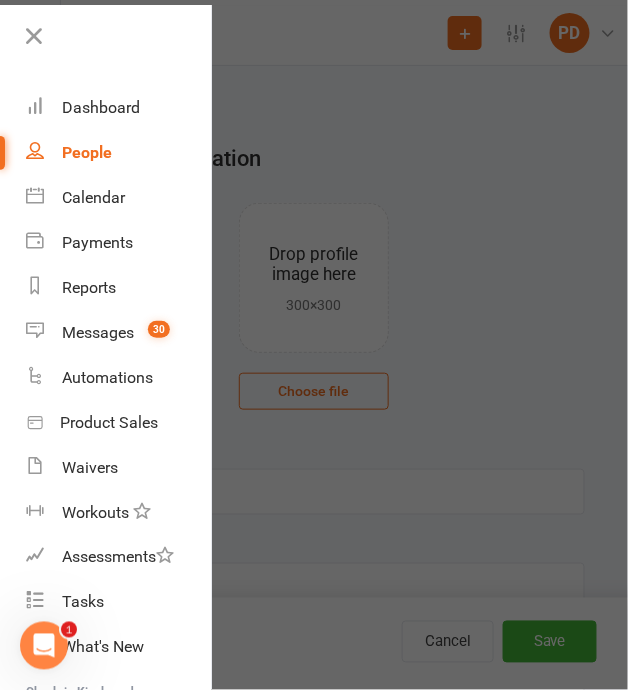 click at bounding box center (314, 345) 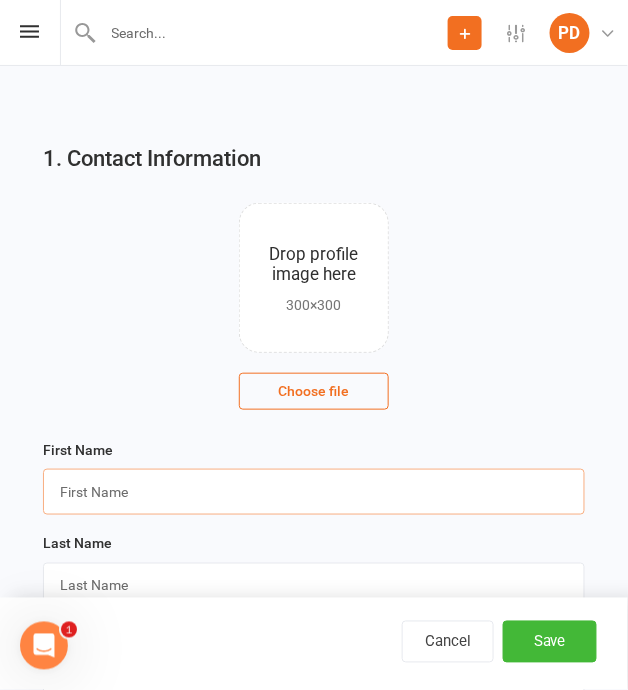 click at bounding box center (314, 492) 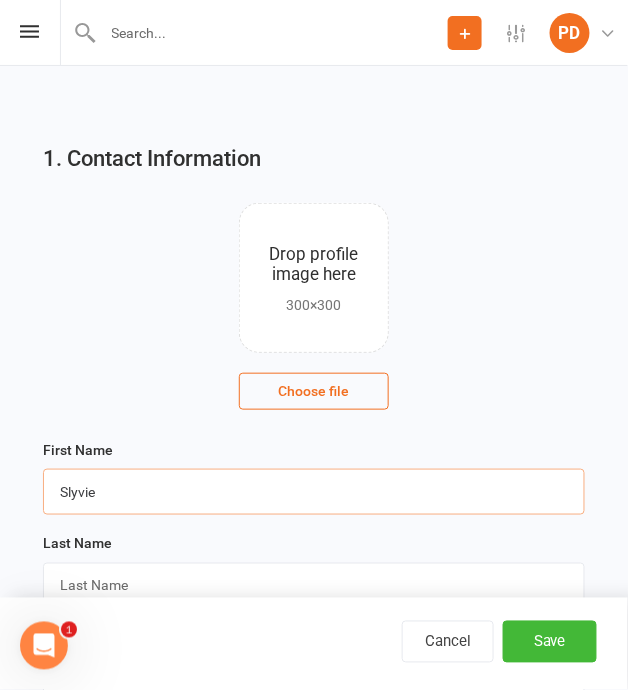 type on "Slyvie" 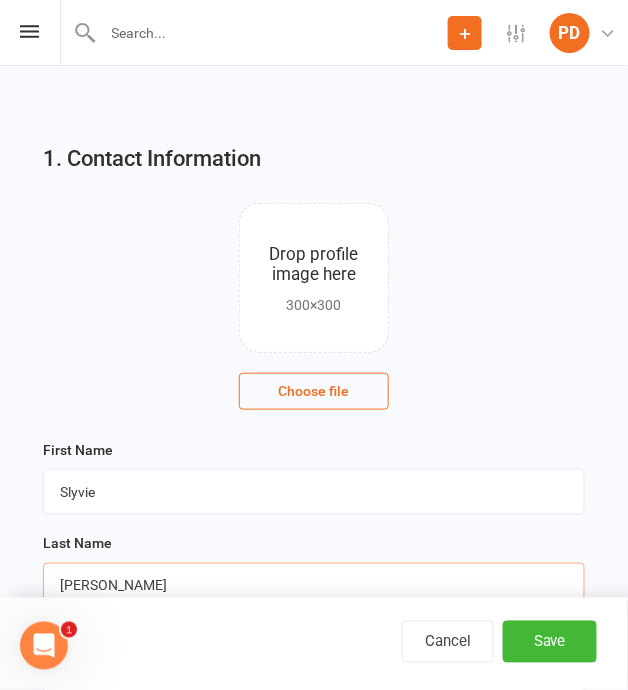type on "[PERSON_NAME]" 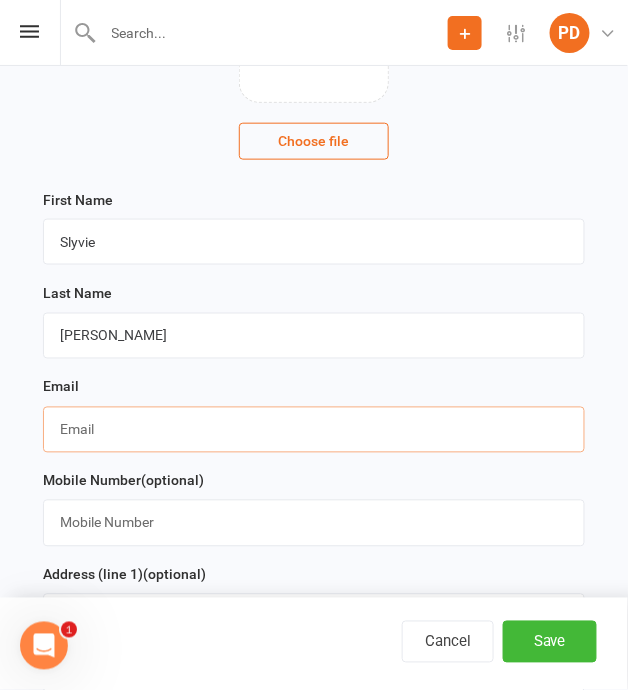 scroll, scrollTop: 258, scrollLeft: 0, axis: vertical 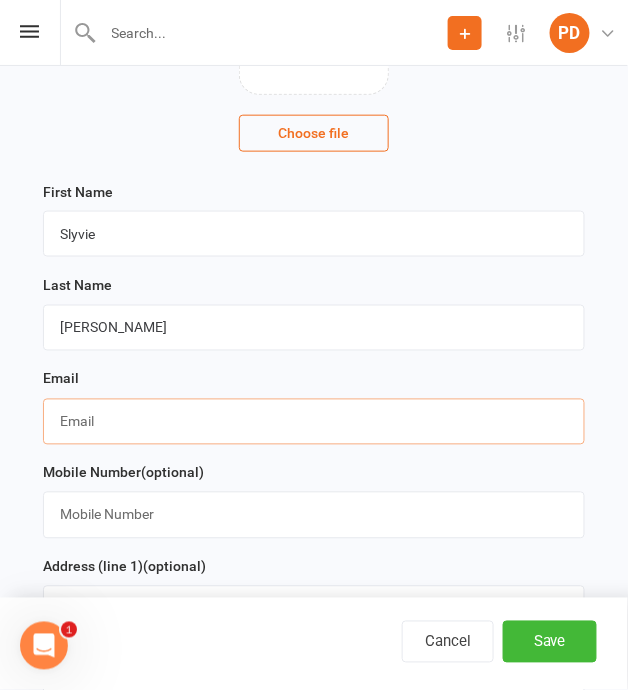 click at bounding box center (314, 422) 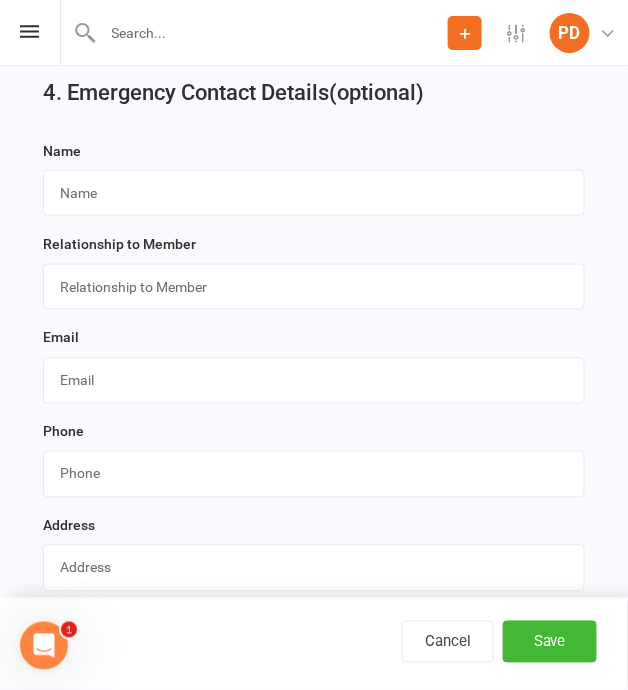 scroll, scrollTop: 2469, scrollLeft: 0, axis: vertical 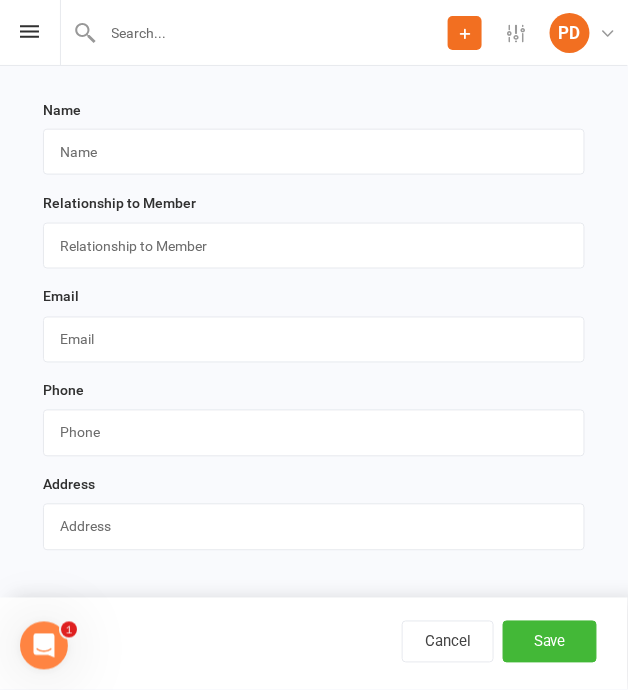 type on "[PERSON_NAME][EMAIL_ADDRESS][DOMAIN_NAME]" 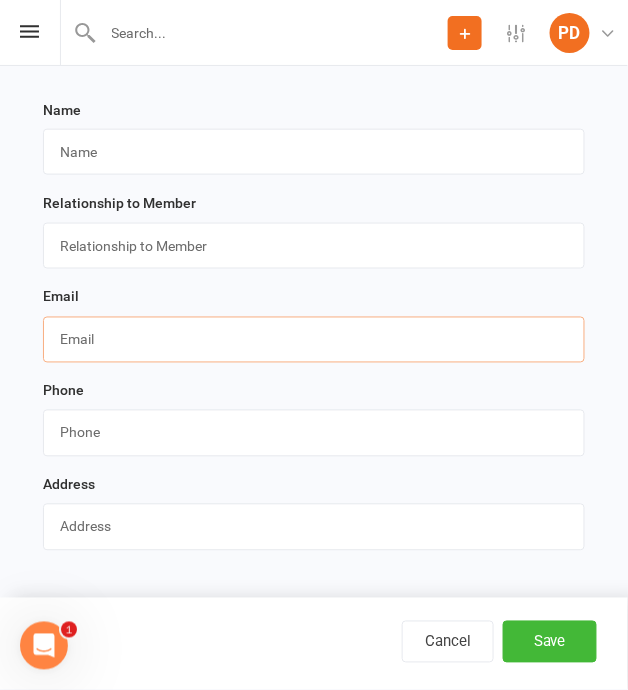 click at bounding box center (314, 340) 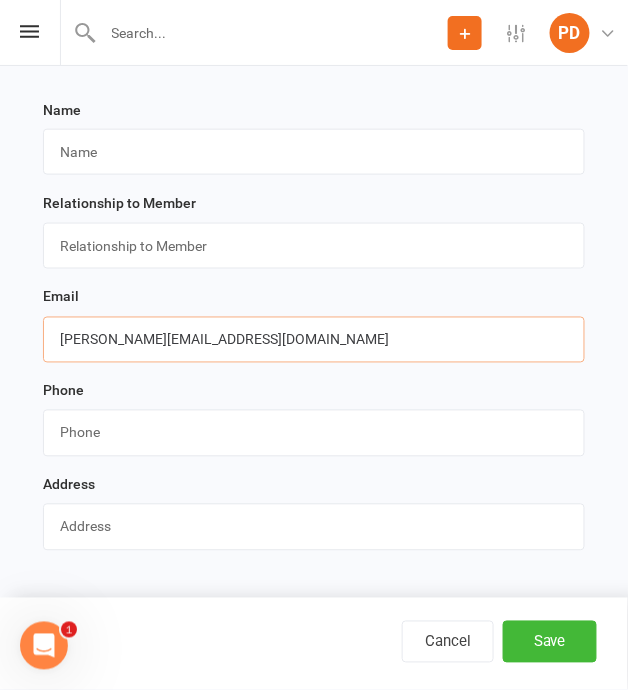 type on "[PERSON_NAME][EMAIL_ADDRESS][DOMAIN_NAME]" 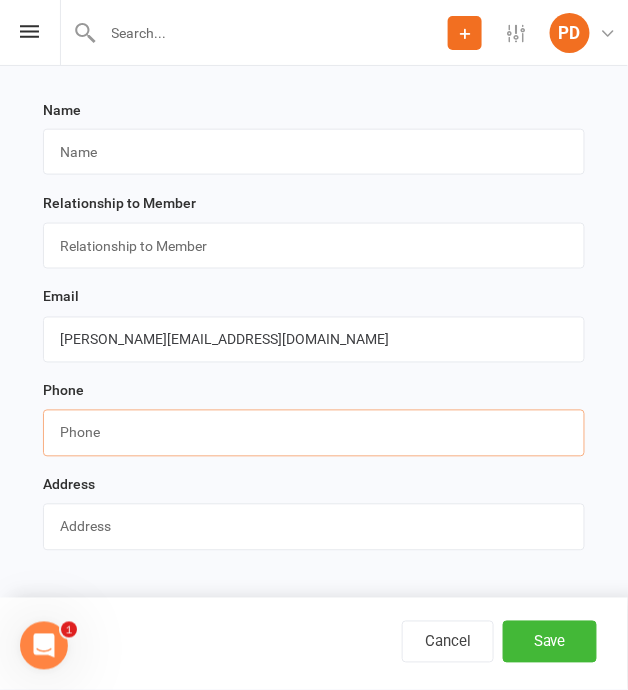 click at bounding box center (314, 433) 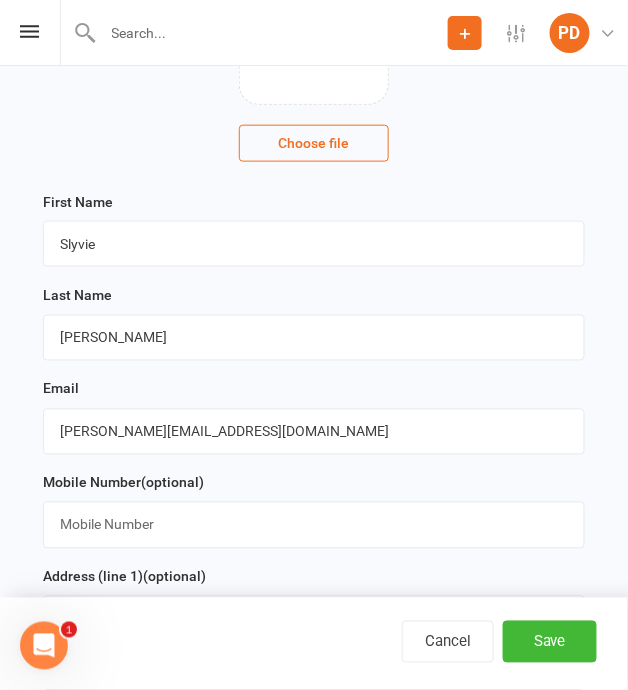 scroll, scrollTop: 252, scrollLeft: 0, axis: vertical 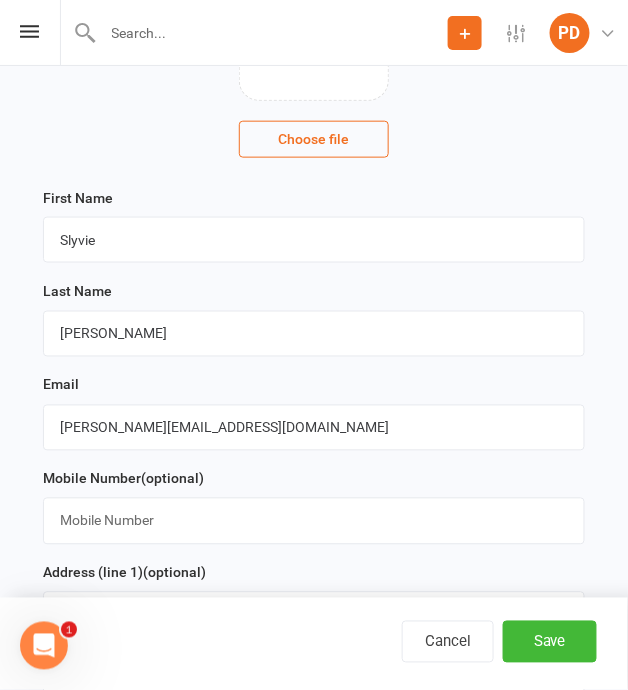 type on "0404489630" 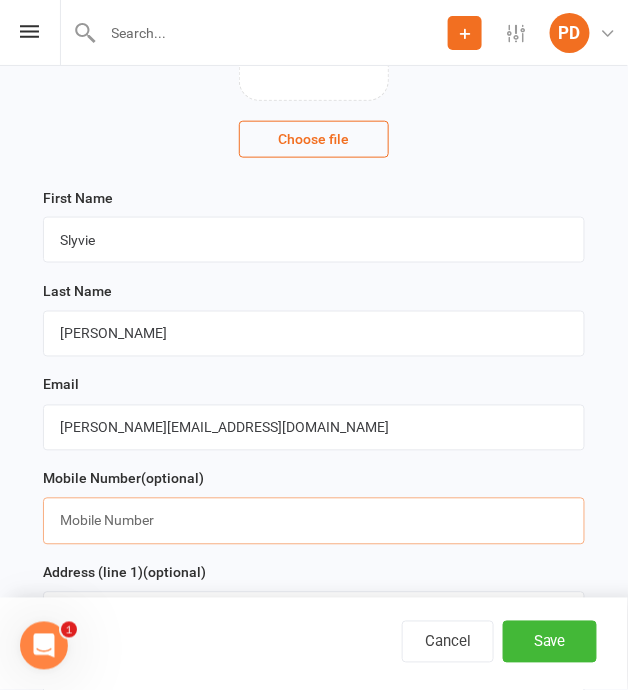 click at bounding box center (314, 521) 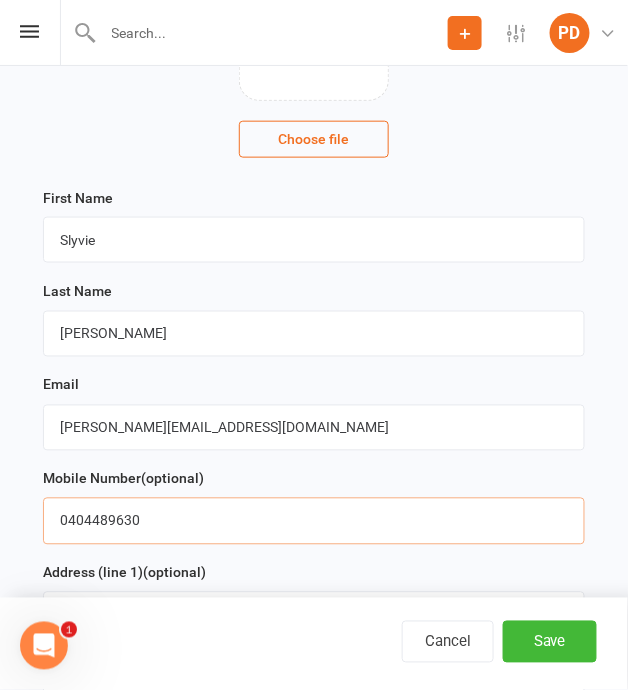 type on "0404489630" 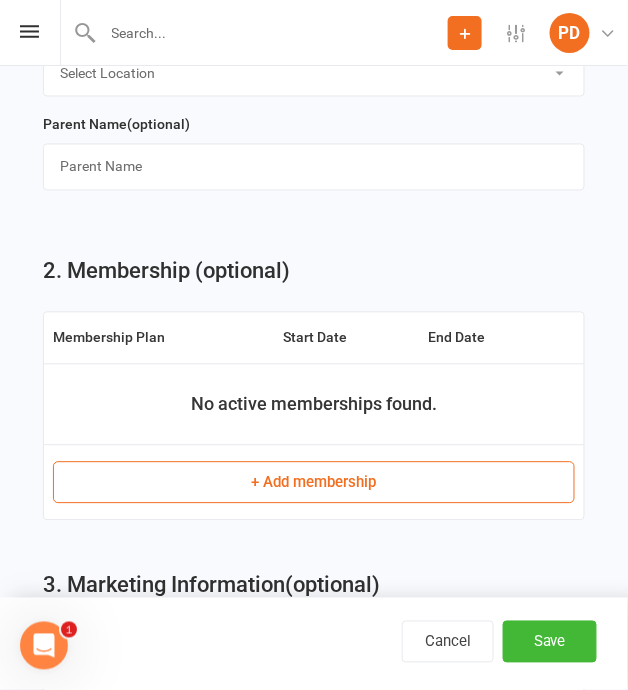 scroll, scrollTop: 1554, scrollLeft: 0, axis: vertical 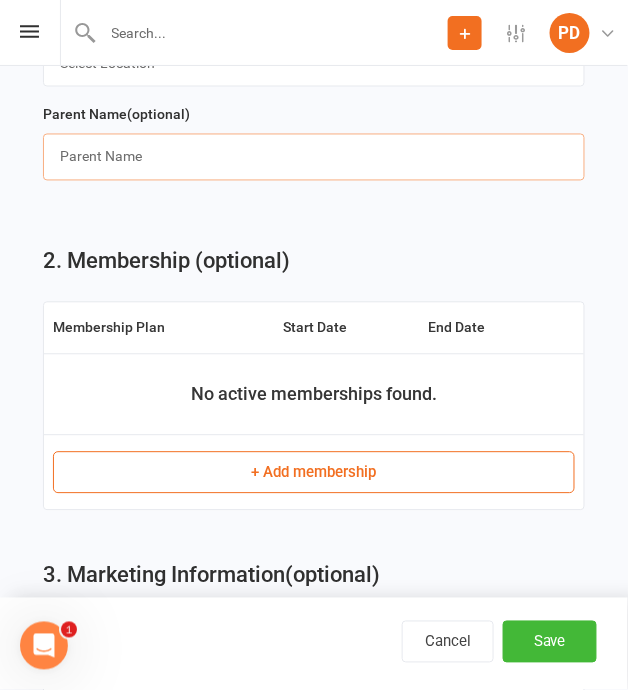 click at bounding box center (314, 157) 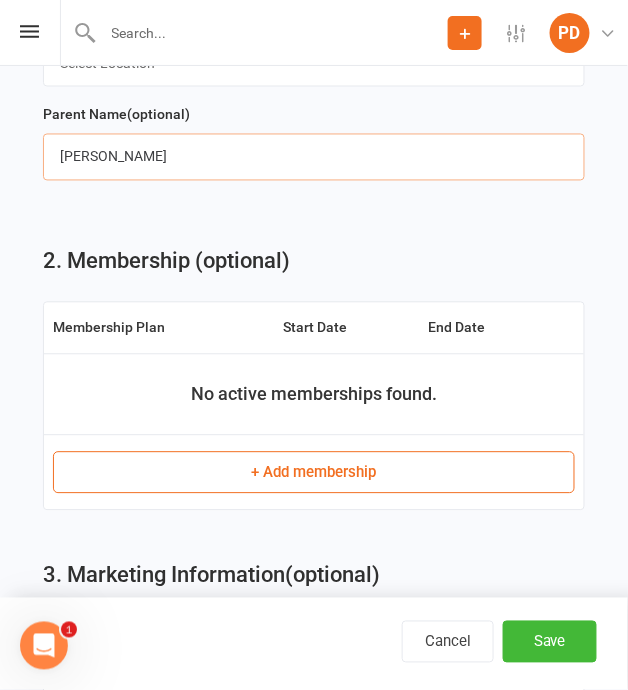 paste on "[PERSON_NAME]" 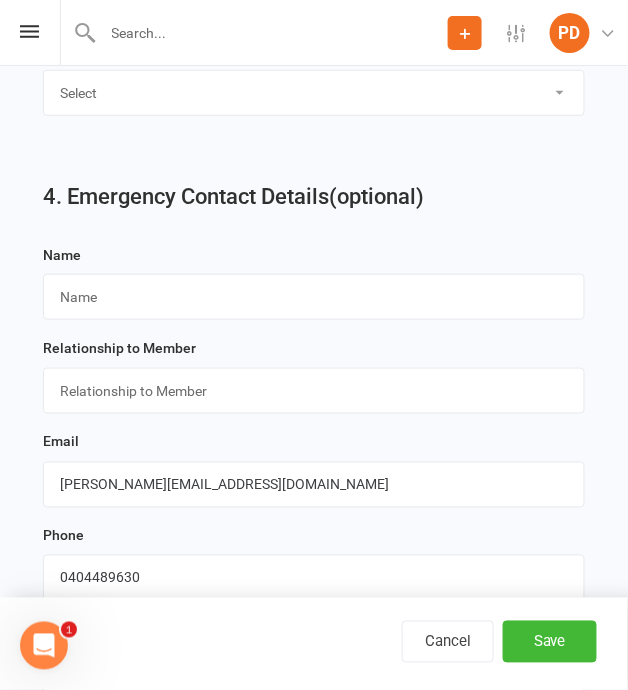 scroll, scrollTop: 2326, scrollLeft: 0, axis: vertical 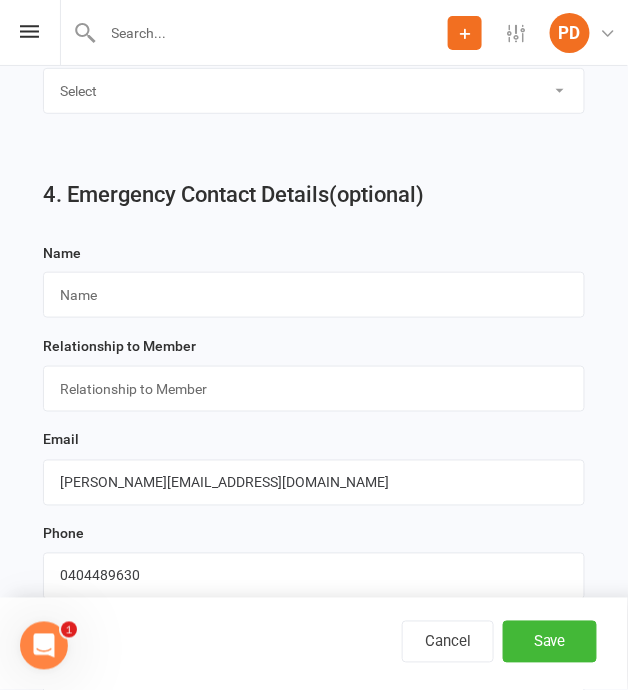 type on "[PERSON_NAME]" 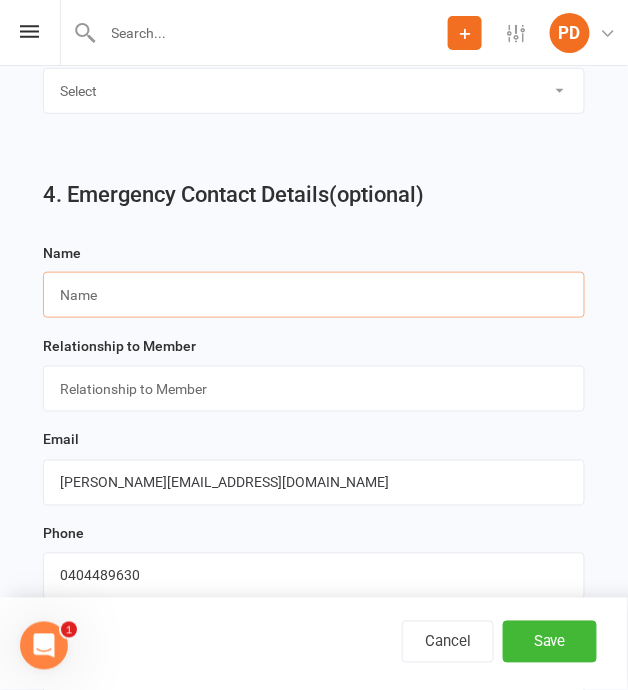 click at bounding box center [314, 295] 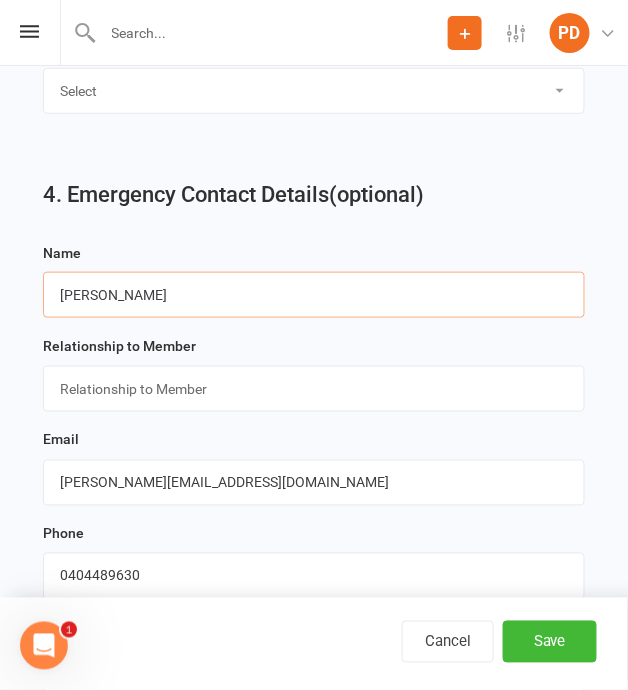type on "[PERSON_NAME]" 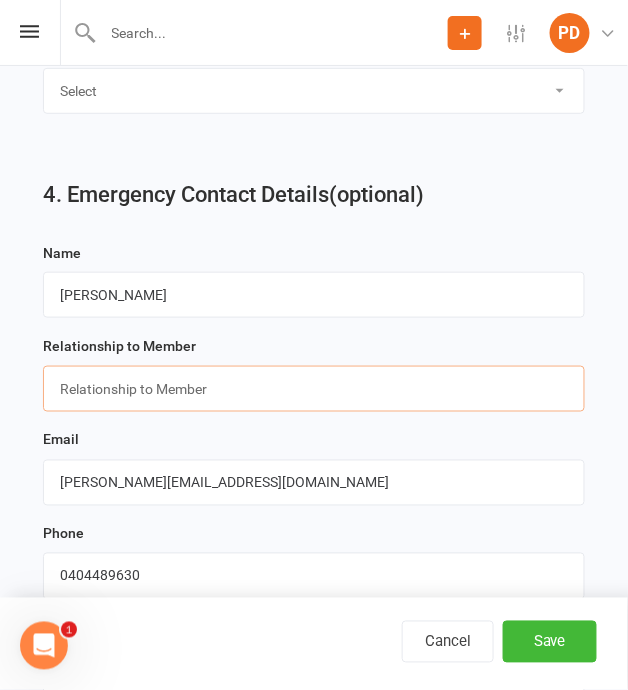 click at bounding box center (314, 389) 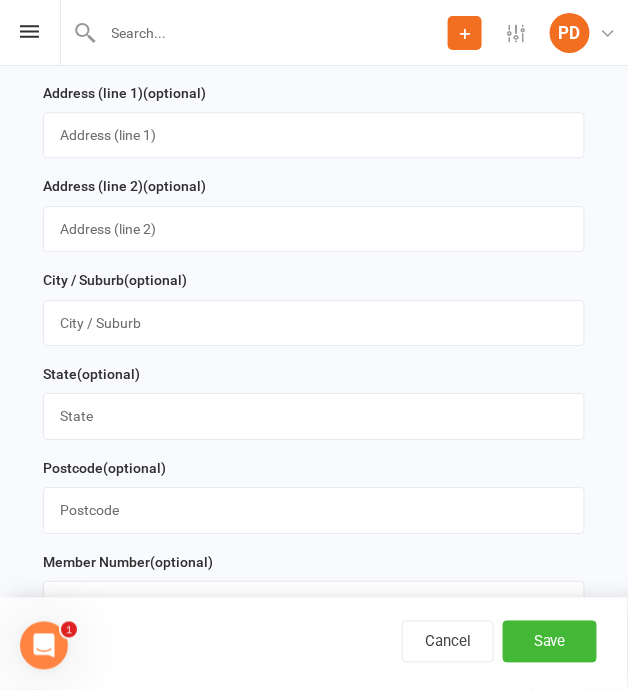 scroll, scrollTop: 1004, scrollLeft: 0, axis: vertical 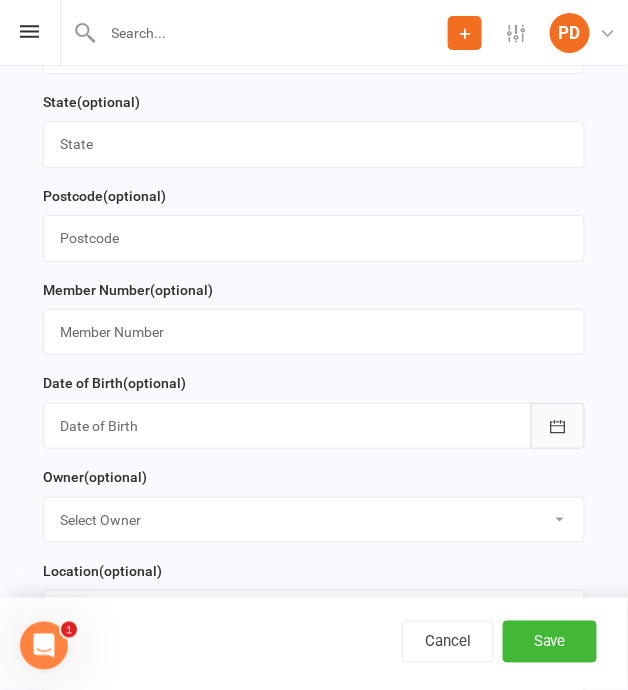 type on "Mother" 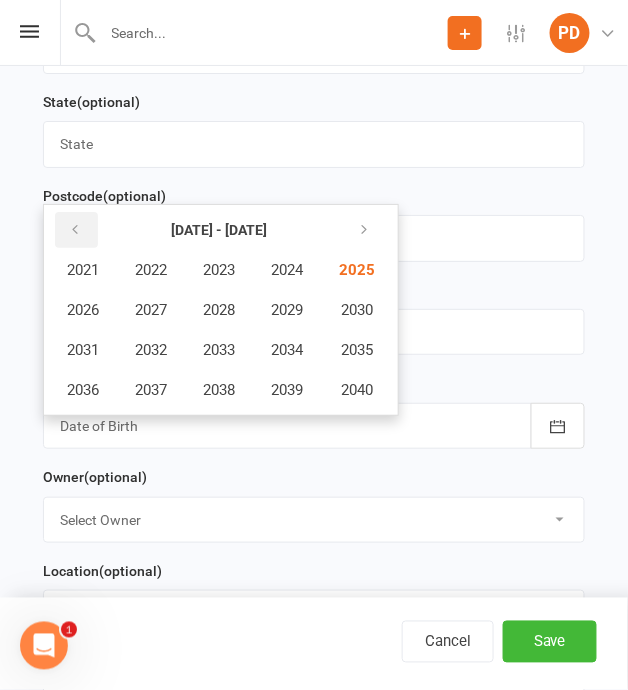 click at bounding box center [76, 230] 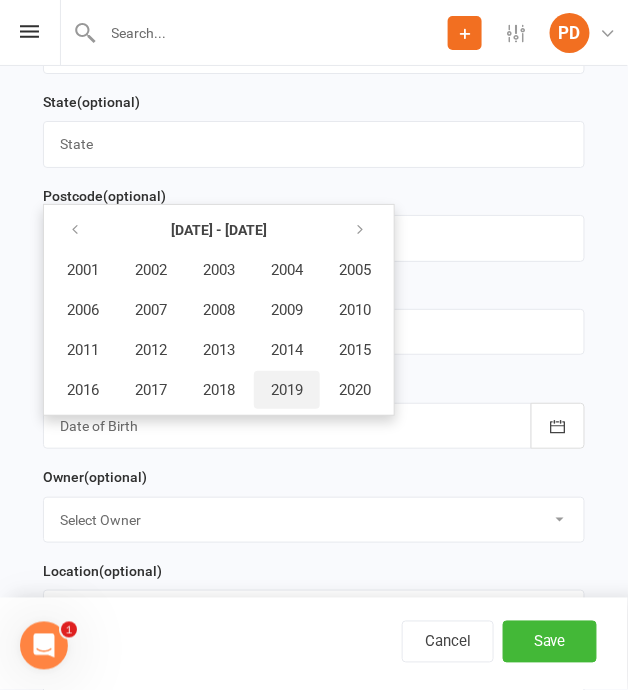 click on "2019" at bounding box center [287, 390] 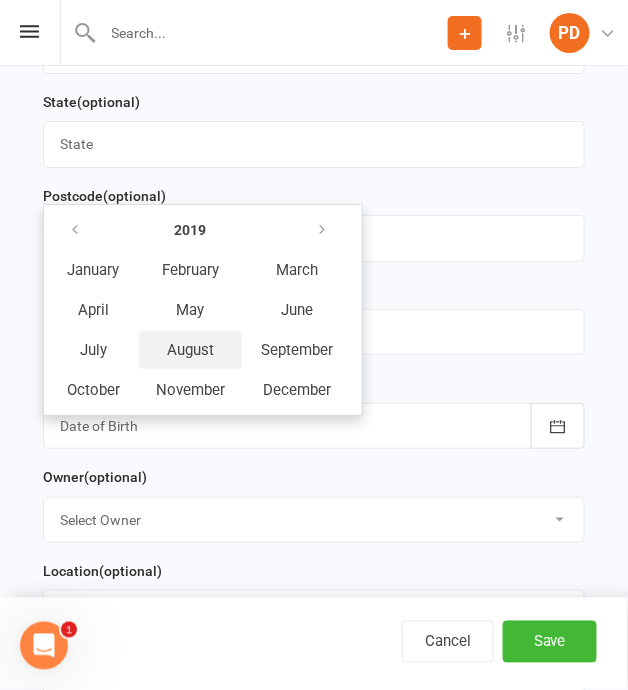 click on "August" at bounding box center [190, 350] 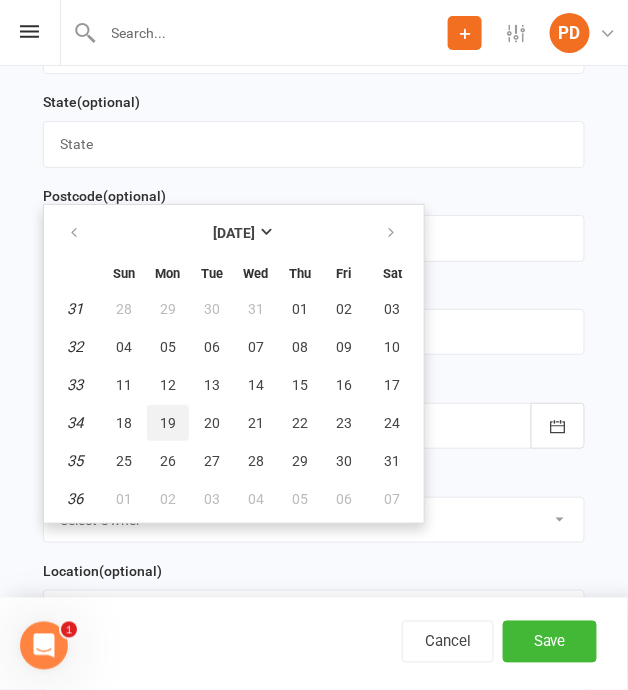 click on "19" at bounding box center (168, 423) 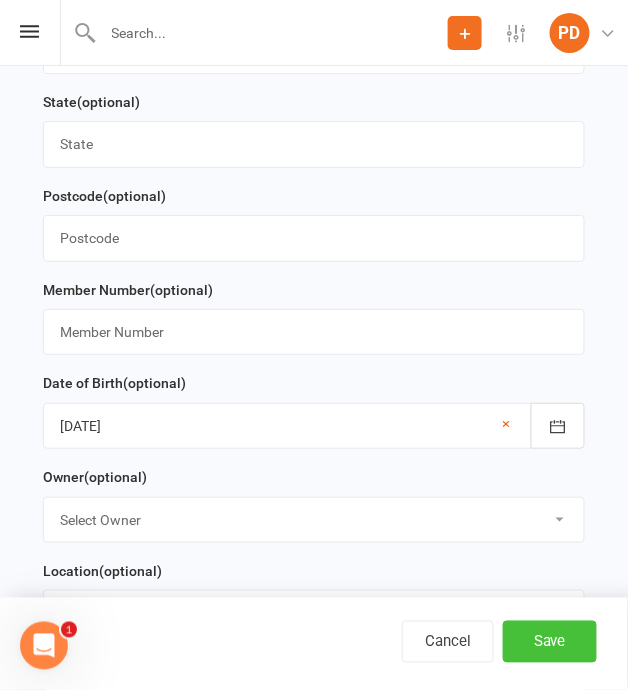 click on "Save" at bounding box center [550, 642] 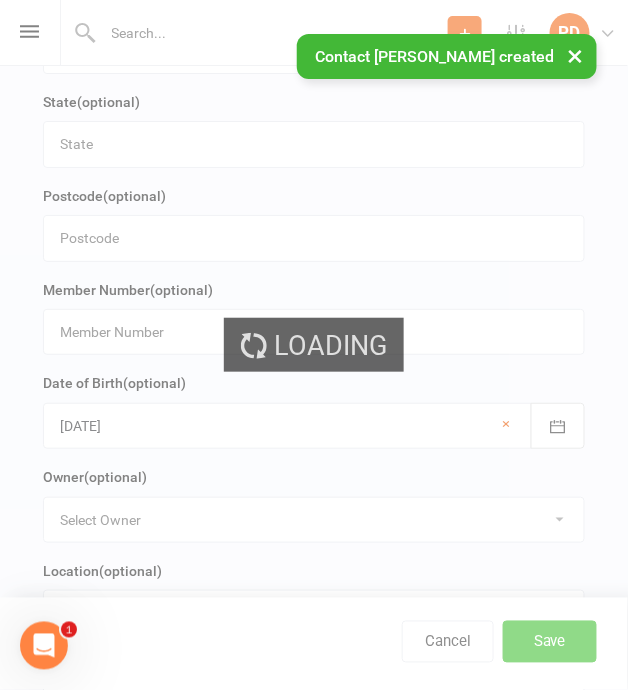 scroll, scrollTop: 0, scrollLeft: 0, axis: both 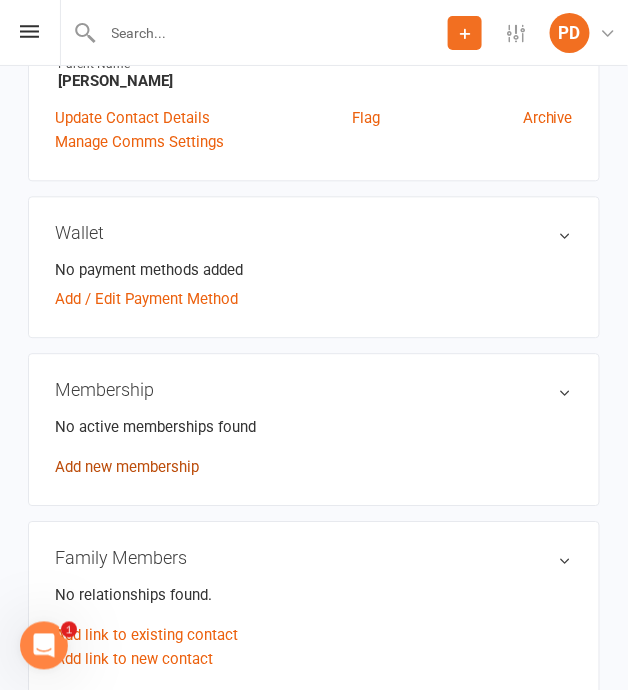 click on "Add new membership" at bounding box center (127, 467) 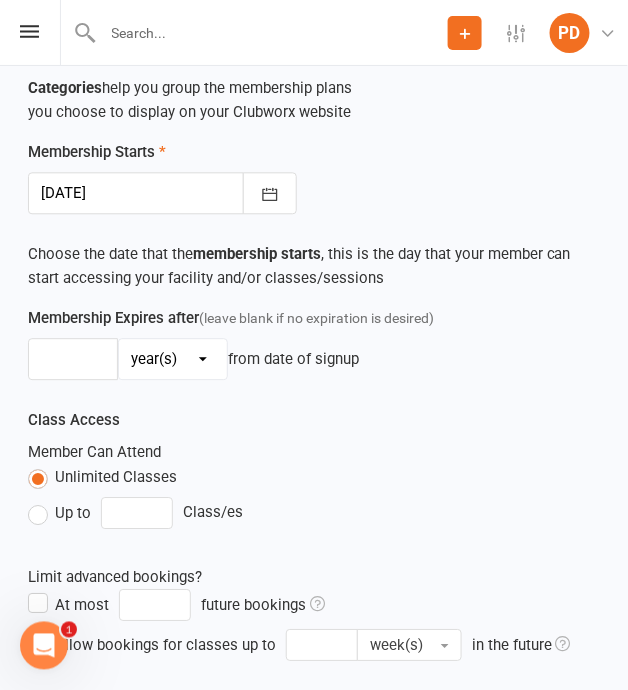 scroll, scrollTop: 0, scrollLeft: 0, axis: both 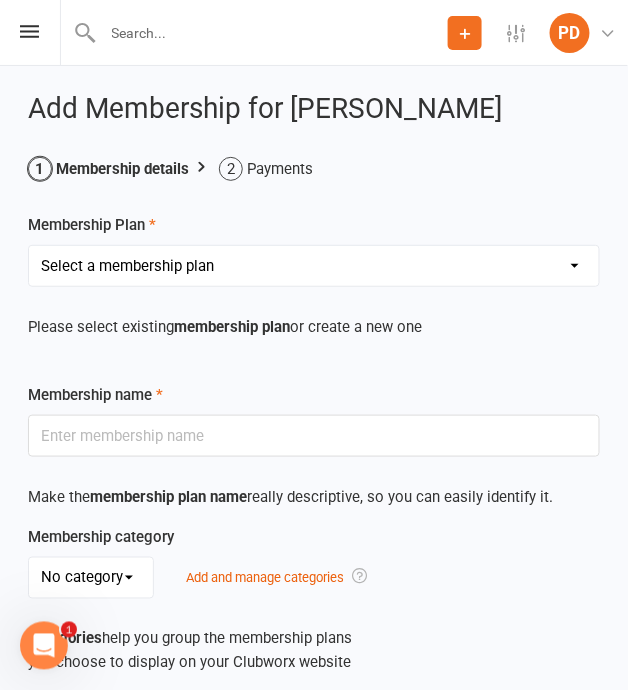 click on "Select a membership plan Create new Membership Plan Term 1 [PERSON_NAME] & Bubba 2023 - Existing (10 weeks) Term 1 Petit Leapers - Existing (10 week) Term 1 Grand Leapers - Existing (10 week) Term 1 Petit Leapers- Existing (9 week) Term 1 [PERSON_NAME] & Bubba 2023 Existing (9 week) Term 1 Grand Leapers- Existing (9 week pack) Term 1 Grand Leapers ACRO- Existing (9 week) Petit Leapers ACRO Existing (9 weeks) Sign Up Fee Sign Up Fee (2nd Member) Grand Leapers- monthly pack Term 2 [PERSON_NAME] & Bubba 2023 - Existing 9 week Term 2 Petit Leapers- Existing (9 week) Term 2 Grand Leapers- Existing (9 week pack) Term 2 ACRO Petit Leapers- Existing (9 week) Term 2  Grand Leapers ACRO- Existing (9 week pack) Term 2 Petit Leapers - Existing (10 week) Term 2 [PERSON_NAME] & Bubba 2023 - (10 week) Term 2  Grand Leapers- Existing (10 week pack) Term 2 Grand Leapers- Existing (10 week pack) Term 2 ACRO Grand Leapers- Existing (10 week) Term 2 [PERSON_NAME] & Bubba 2023 (3 week) Term 3  Grand Leapers 2023 - 10 week Term 3 Grand Leapers Acrobatics 2023 - 10 week" at bounding box center (314, 266) 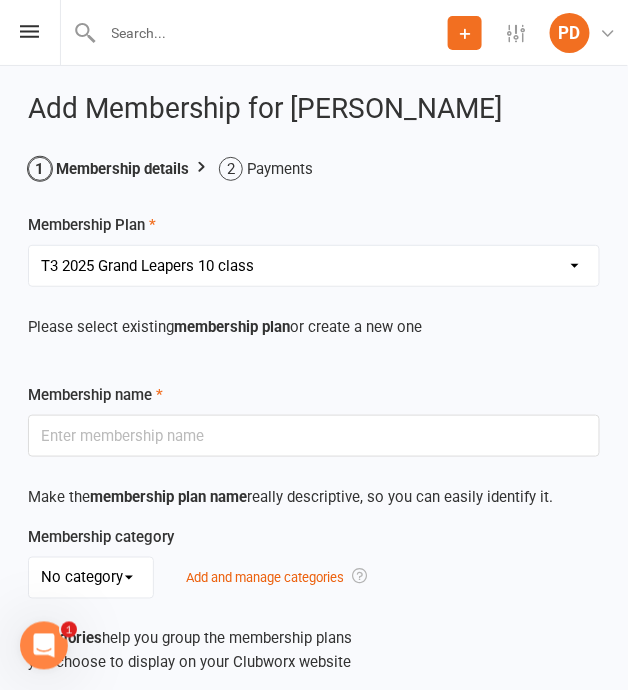 click on "Select a membership plan Create new Membership Plan Term 1 [PERSON_NAME] & Bubba 2023 - Existing (10 weeks) Term 1 Petit Leapers - Existing (10 week) Term 1 Grand Leapers - Existing (10 week) Term 1 Petit Leapers- Existing (9 week) Term 1 [PERSON_NAME] & Bubba 2023 Existing (9 week) Term 1 Grand Leapers- Existing (9 week pack) Term 1 Grand Leapers ACRO- Existing (9 week) Petit Leapers ACRO Existing (9 weeks) Sign Up Fee Sign Up Fee (2nd Member) Grand Leapers- monthly pack Term 2 [PERSON_NAME] & Bubba 2023 - Existing 9 week Term 2 Petit Leapers- Existing (9 week) Term 2 Grand Leapers- Existing (9 week pack) Term 2 ACRO Petit Leapers- Existing (9 week) Term 2  Grand Leapers ACRO- Existing (9 week pack) Term 2 Petit Leapers - Existing (10 week) Term 2 [PERSON_NAME] & Bubba 2023 - (10 week) Term 2  Grand Leapers- Existing (10 week pack) Term 2 Grand Leapers- Existing (10 week pack) Term 2 ACRO Grand Leapers- Existing (10 week) Term 2 [PERSON_NAME] & Bubba 2023 (3 week) Term 3  Grand Leapers 2023 - 10 week Term 3 Grand Leapers Acrobatics 2023 - 10 week" at bounding box center [314, 266] 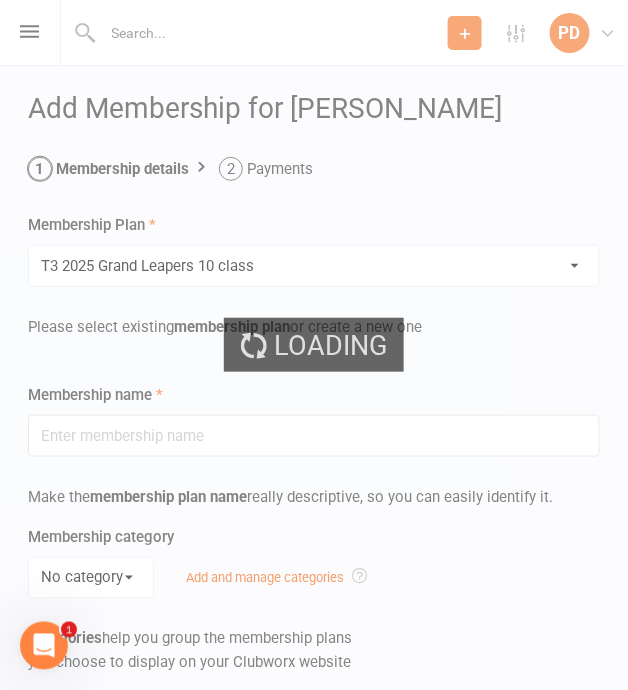 type on "[MEDICAL_DATA] 2025  Grand Leapers 10 class" 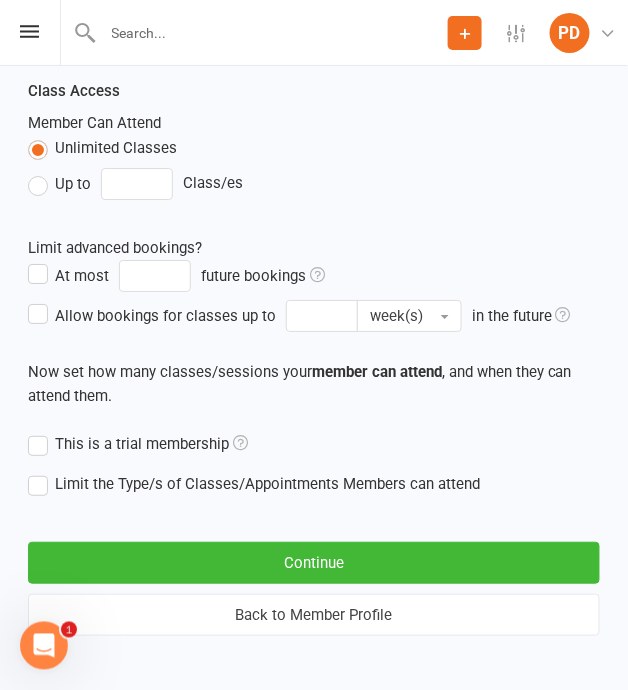 scroll, scrollTop: 879, scrollLeft: 0, axis: vertical 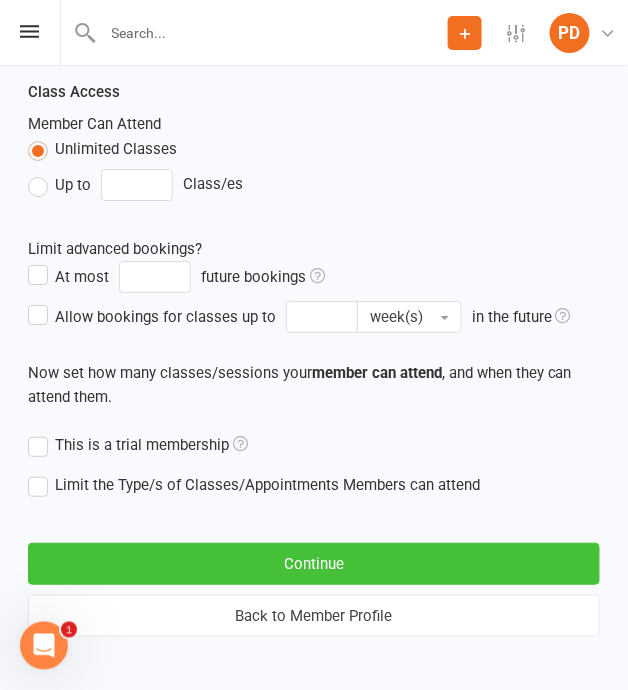 click on "Continue" at bounding box center [314, 564] 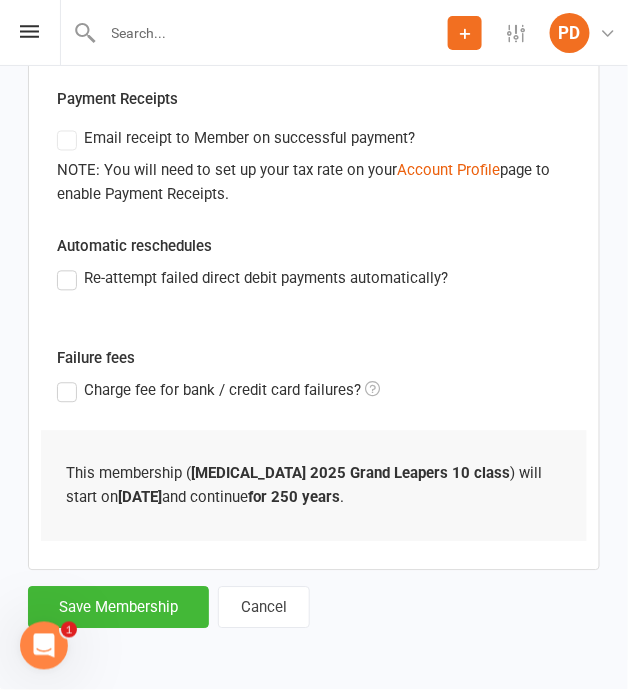scroll, scrollTop: 0, scrollLeft: 0, axis: both 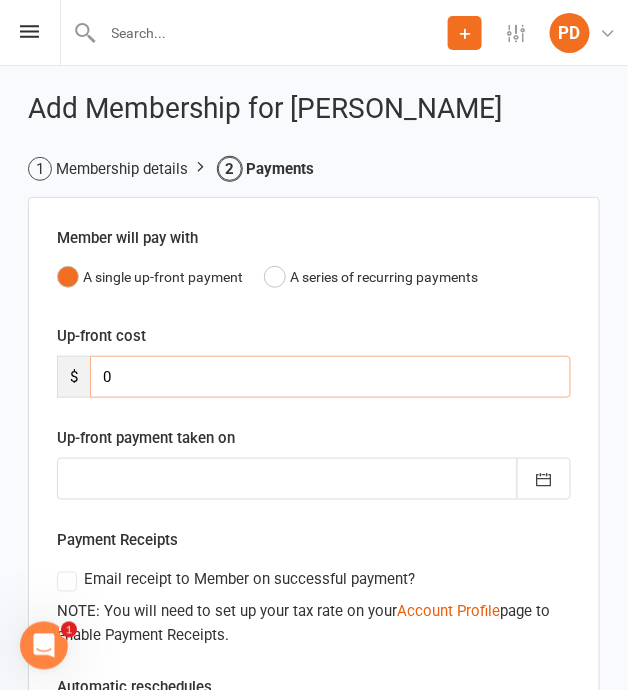 click on "0" at bounding box center [330, 377] 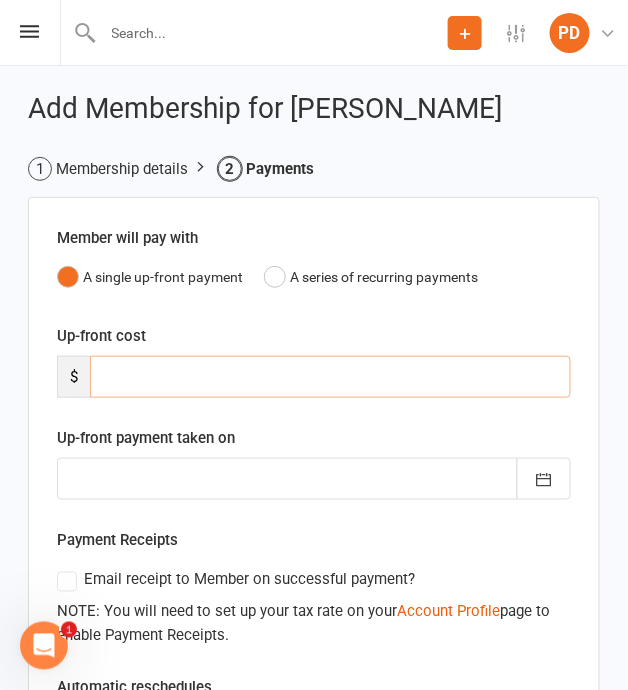 type on "2" 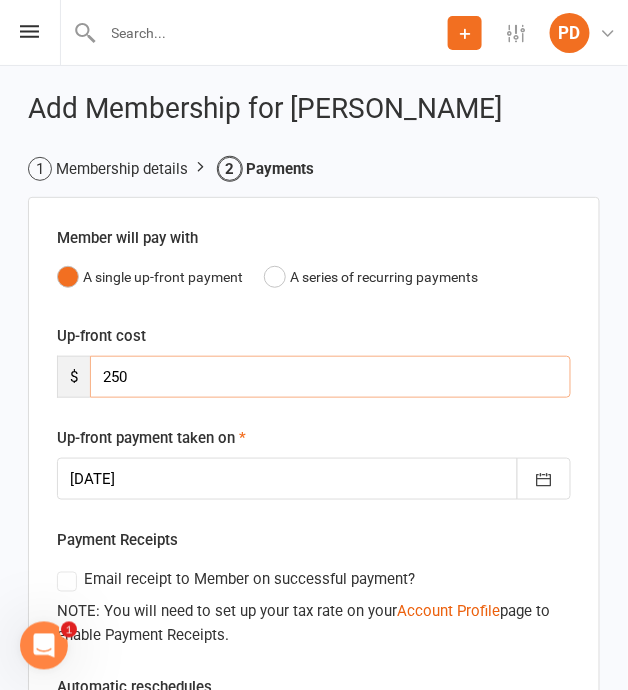 type on "250" 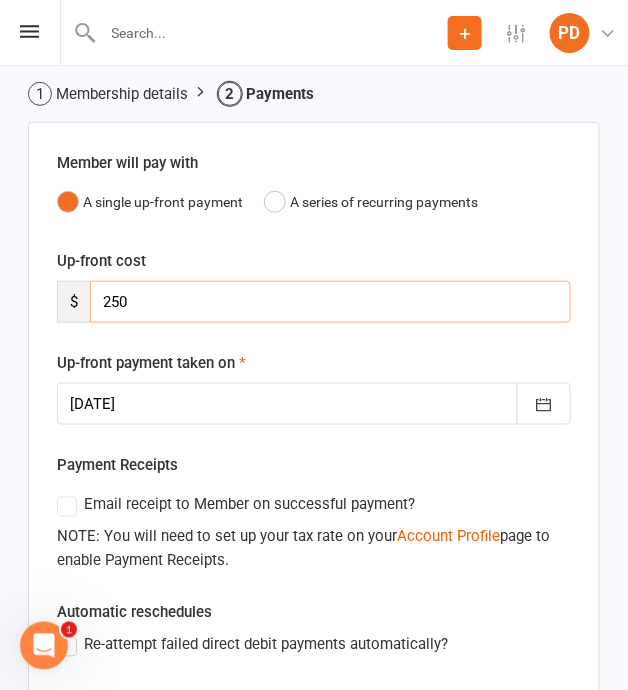 scroll, scrollTop: 540, scrollLeft: 0, axis: vertical 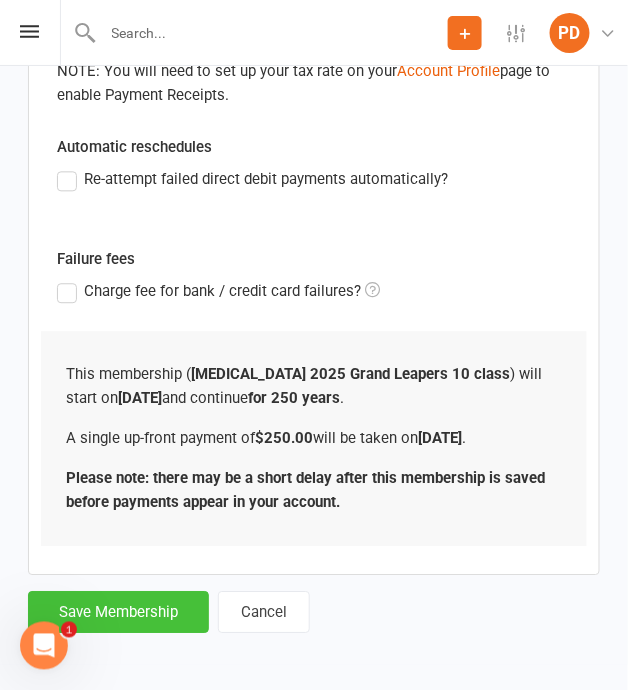 click on "Save Membership" at bounding box center [118, 613] 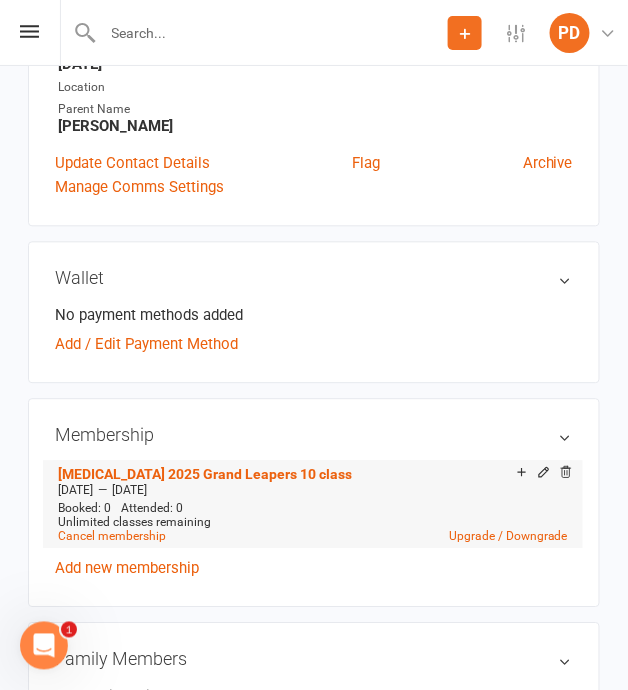 scroll, scrollTop: 506, scrollLeft: 0, axis: vertical 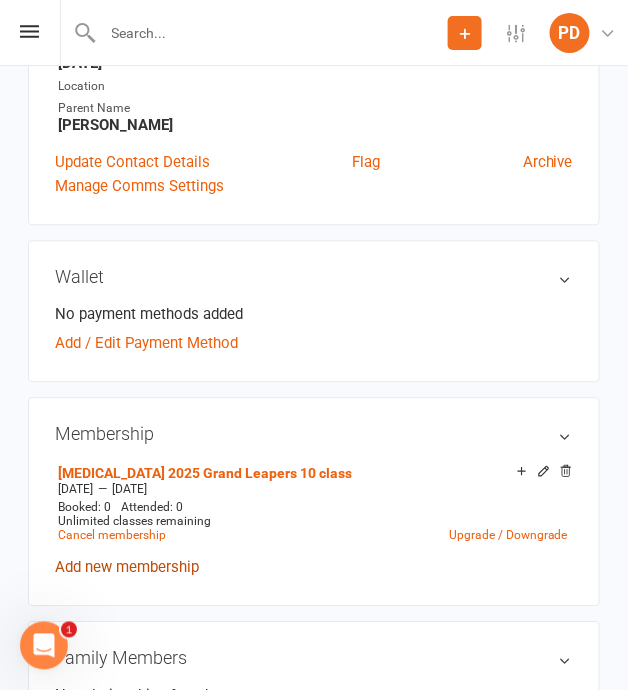 click on "Add new membership" at bounding box center (127, 568) 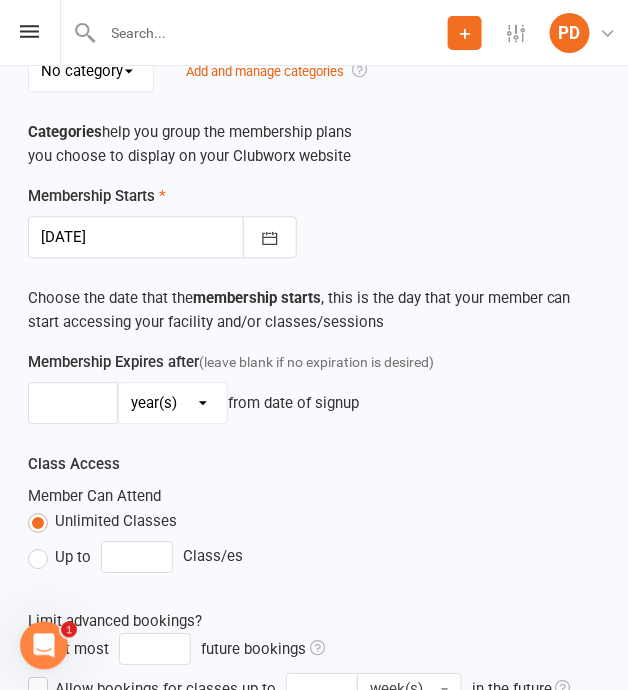 scroll, scrollTop: 0, scrollLeft: 0, axis: both 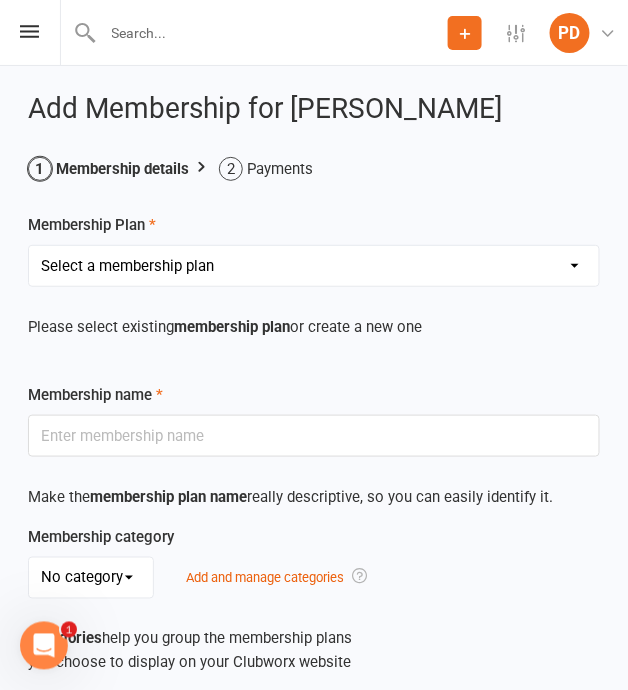 click on "Select a membership plan Create new Membership Plan Term 1 [PERSON_NAME] & Bubba 2023 - Existing (10 weeks) Term 1 Petit Leapers - Existing (10 week) Term 1 Grand Leapers - Existing (10 week) Term 1 Petit Leapers- Existing (9 week) Term 1 [PERSON_NAME] & Bubba 2023 Existing (9 week) Term 1 Grand Leapers- Existing (9 week pack) Term 1 Grand Leapers ACRO- Existing (9 week) Petit Leapers ACRO Existing (9 weeks) Sign Up Fee Sign Up Fee (2nd Member) Grand Leapers- monthly pack Term 2 [PERSON_NAME] & Bubba 2023 - Existing 9 week Term 2 Petit Leapers- Existing (9 week) Term 2 Grand Leapers- Existing (9 week pack) Term 2 ACRO Petit Leapers- Existing (9 week) Term 2  Grand Leapers ACRO- Existing (9 week pack) Term 2 Petit Leapers - Existing (10 week) Term 2 [PERSON_NAME] & Bubba 2023 - (10 week) Term 2  Grand Leapers- Existing (10 week pack) Term 2 Grand Leapers- Existing (10 week pack) Term 2 ACRO Grand Leapers- Existing (10 week) Term 2 [PERSON_NAME] & Bubba 2023 (3 week) Term 3  Grand Leapers 2023 - 10 week Term 3 Grand Leapers Acrobatics 2023 - 10 week" at bounding box center [314, 266] 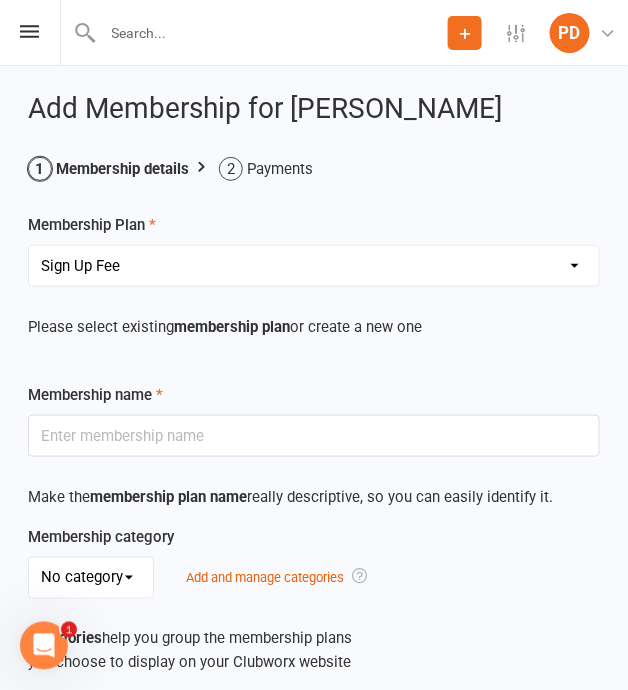 click on "Select a membership plan Create new Membership Plan Term 1 [PERSON_NAME] & Bubba 2023 - Existing (10 weeks) Term 1 Petit Leapers - Existing (10 week) Term 1 Grand Leapers - Existing (10 week) Term 1 Petit Leapers- Existing (9 week) Term 1 [PERSON_NAME] & Bubba 2023 Existing (9 week) Term 1 Grand Leapers- Existing (9 week pack) Term 1 Grand Leapers ACRO- Existing (9 week) Petit Leapers ACRO Existing (9 weeks) Sign Up Fee Sign Up Fee (2nd Member) Grand Leapers- monthly pack Term 2 [PERSON_NAME] & Bubba 2023 - Existing 9 week Term 2 Petit Leapers- Existing (9 week) Term 2 Grand Leapers- Existing (9 week pack) Term 2 ACRO Petit Leapers- Existing (9 week) Term 2  Grand Leapers ACRO- Existing (9 week pack) Term 2 Petit Leapers - Existing (10 week) Term 2 [PERSON_NAME] & Bubba 2023 - (10 week) Term 2  Grand Leapers- Existing (10 week pack) Term 2 Grand Leapers- Existing (10 week pack) Term 2 ACRO Grand Leapers- Existing (10 week) Term 2 [PERSON_NAME] & Bubba 2023 (3 week) Term 3  Grand Leapers 2023 - 10 week Term 3 Grand Leapers Acrobatics 2023 - 10 week" at bounding box center (314, 266) 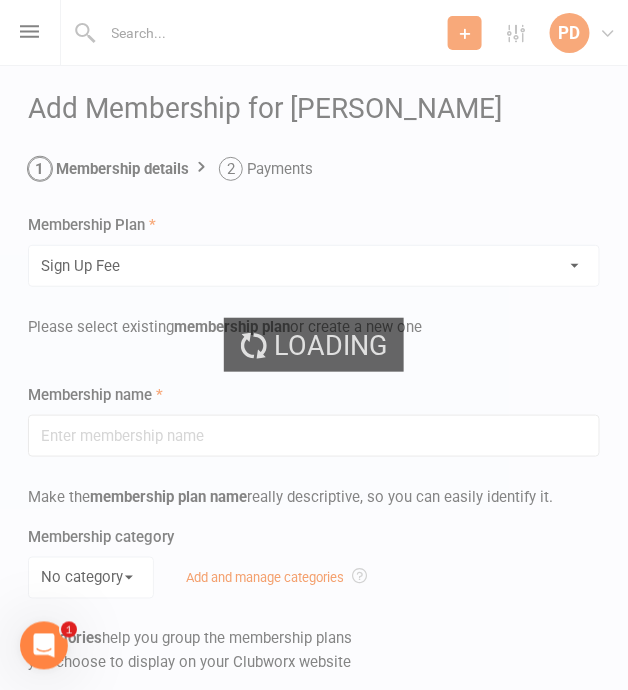 type on "Sign Up Fee" 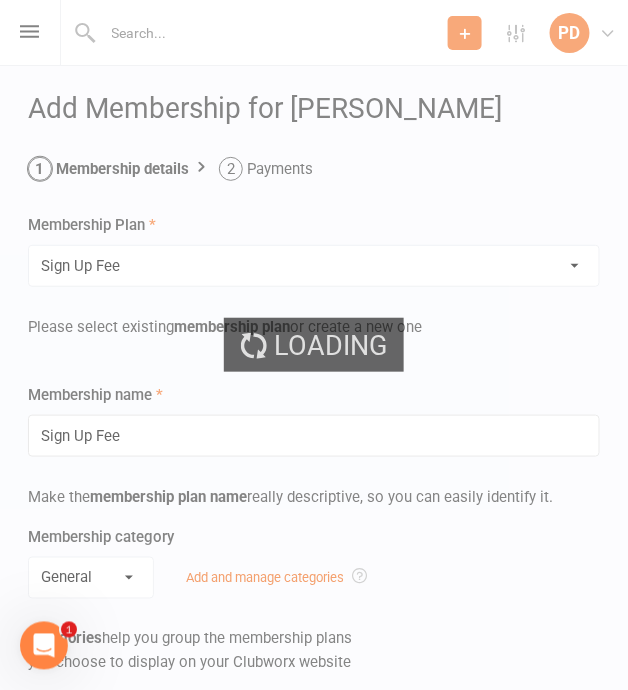 type on "0" 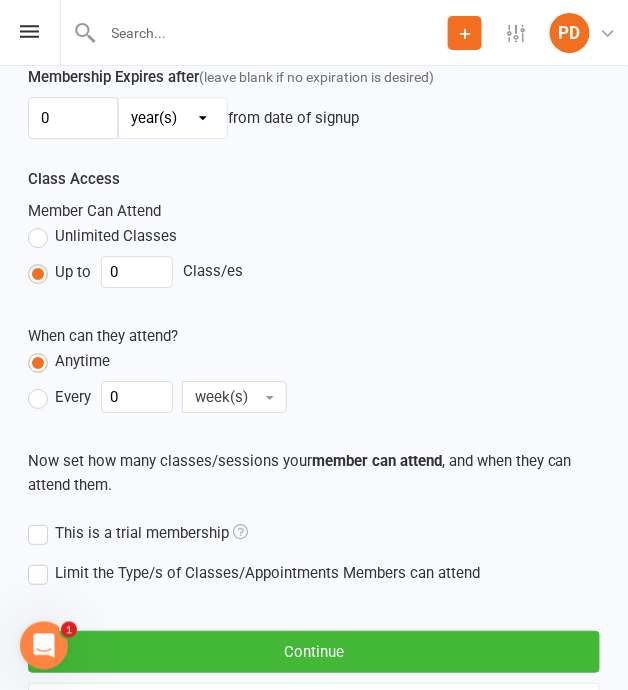 scroll, scrollTop: 882, scrollLeft: 0, axis: vertical 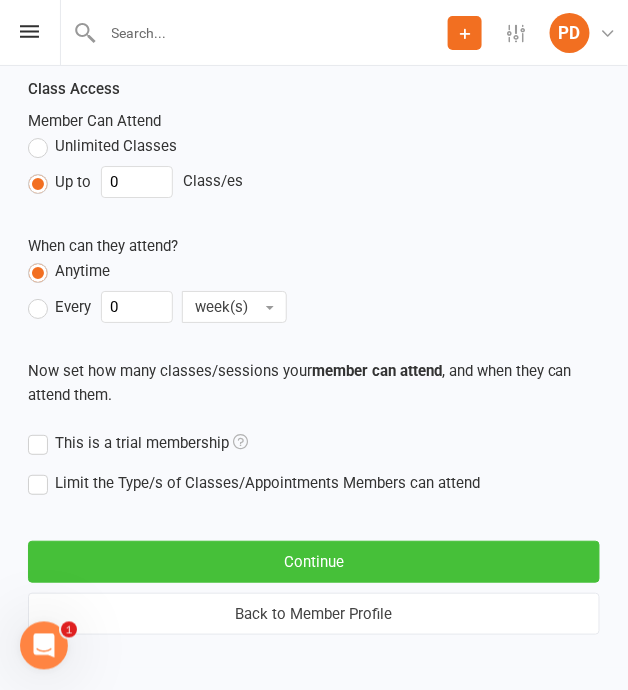 click on "Continue" at bounding box center (314, 562) 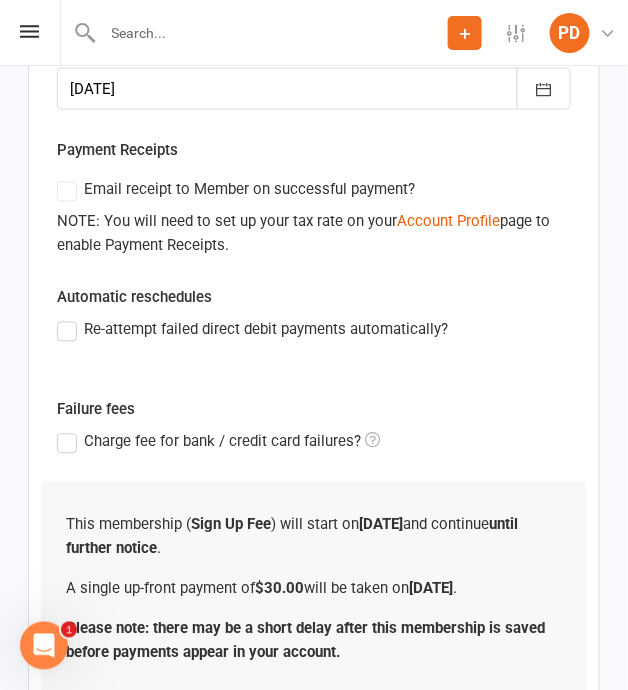 scroll, scrollTop: 540, scrollLeft: 0, axis: vertical 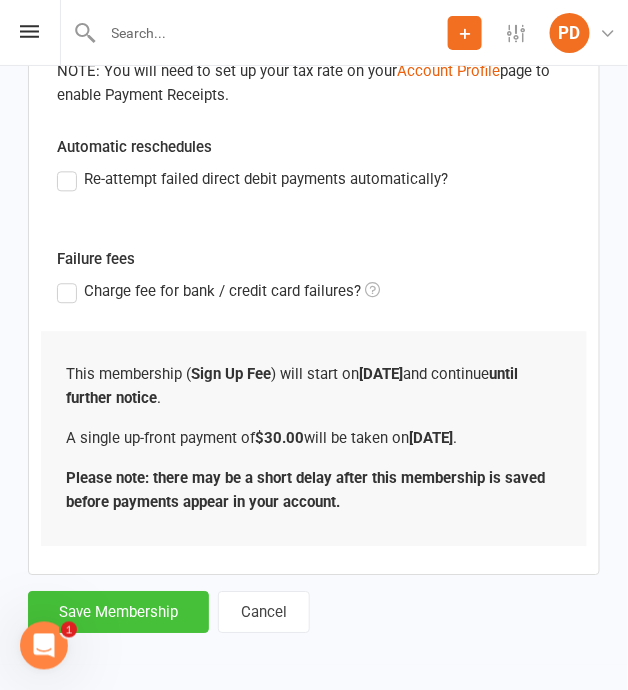 click on "Save Membership" at bounding box center [118, 613] 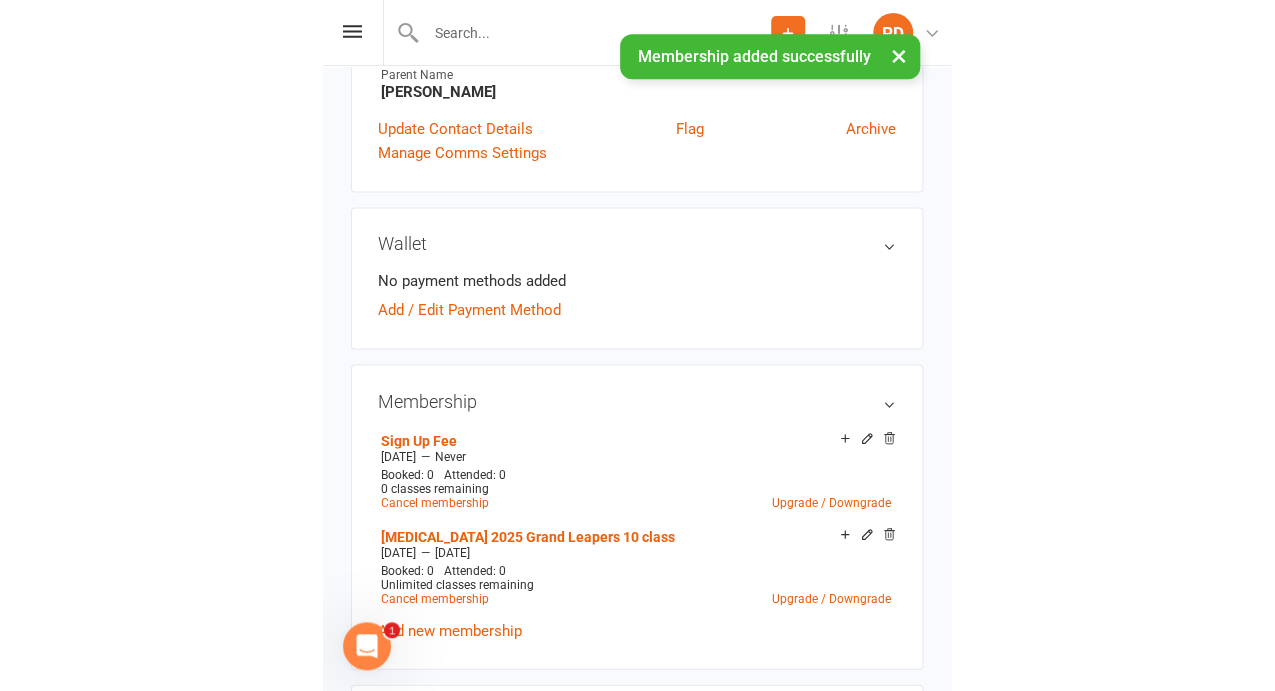 scroll, scrollTop: 0, scrollLeft: 0, axis: both 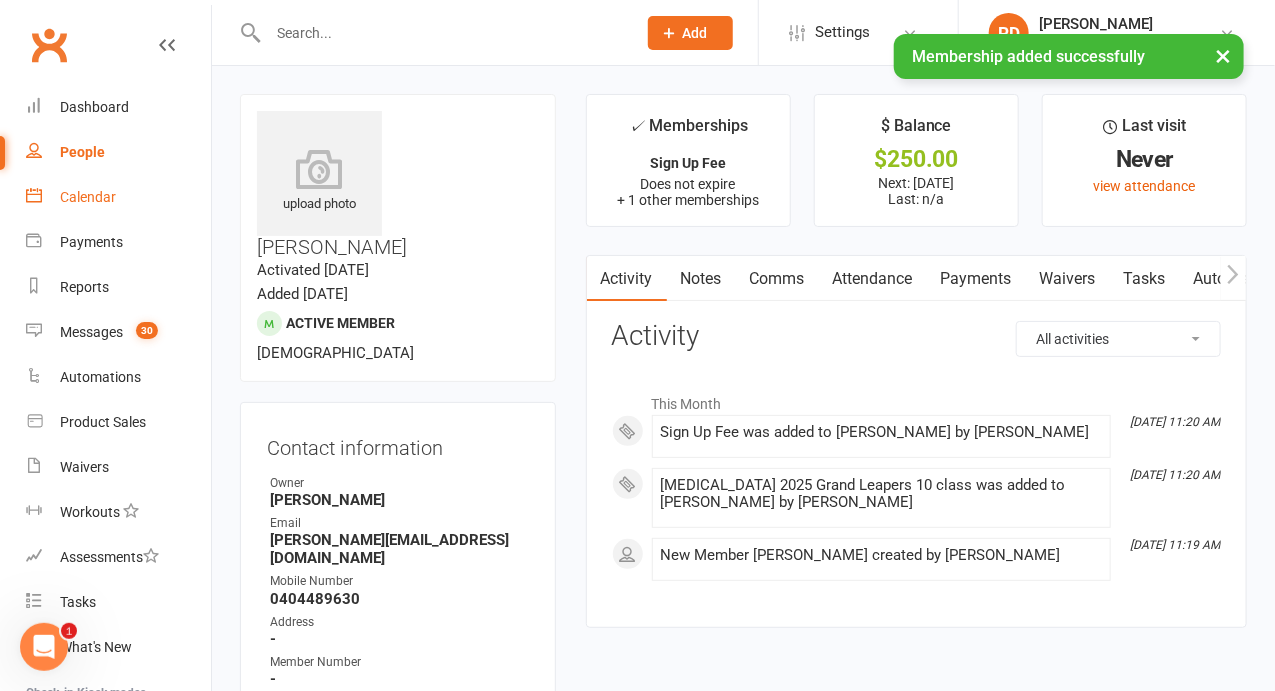 click on "Calendar" at bounding box center (118, 197) 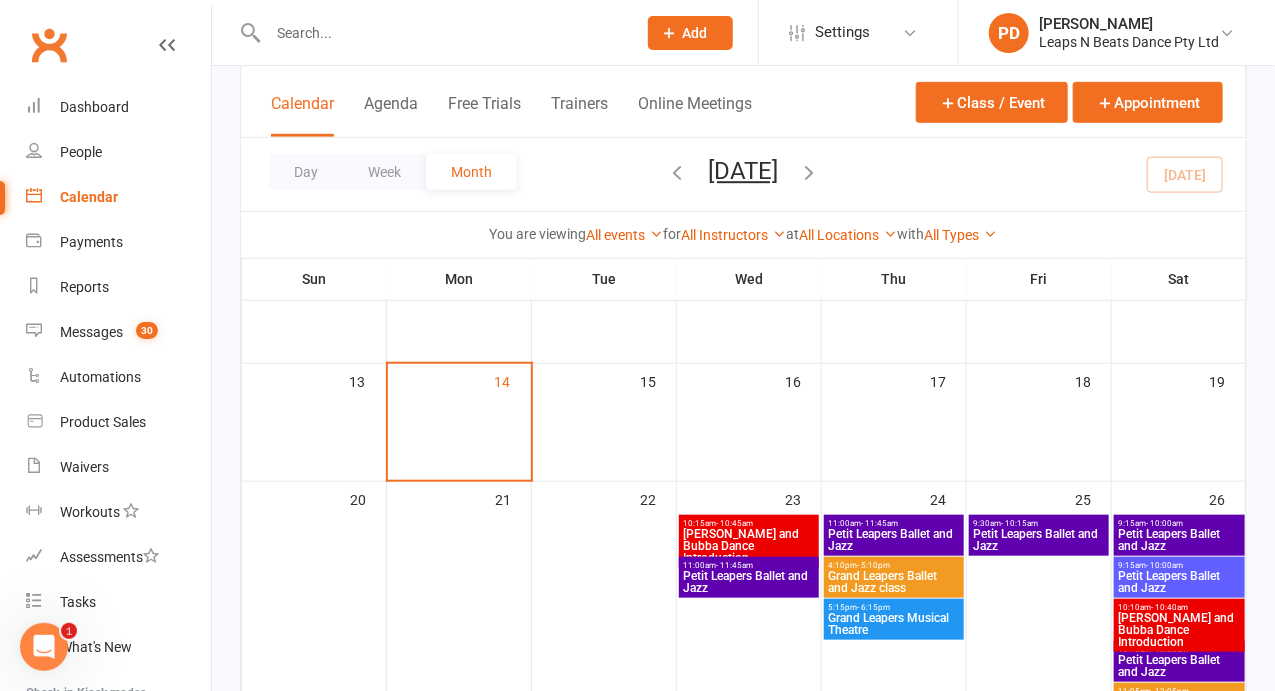 scroll, scrollTop: 566, scrollLeft: 0, axis: vertical 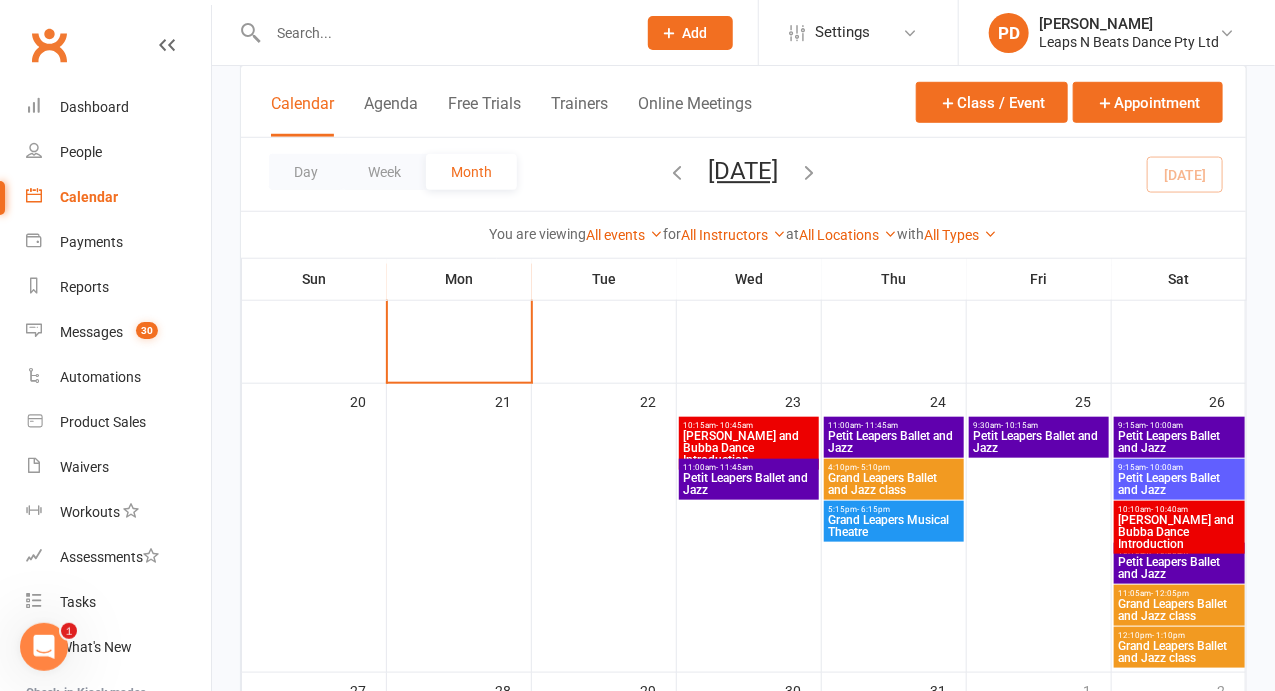 click on "Grand Leapers Ballet and Jazz class" at bounding box center (1179, 610) 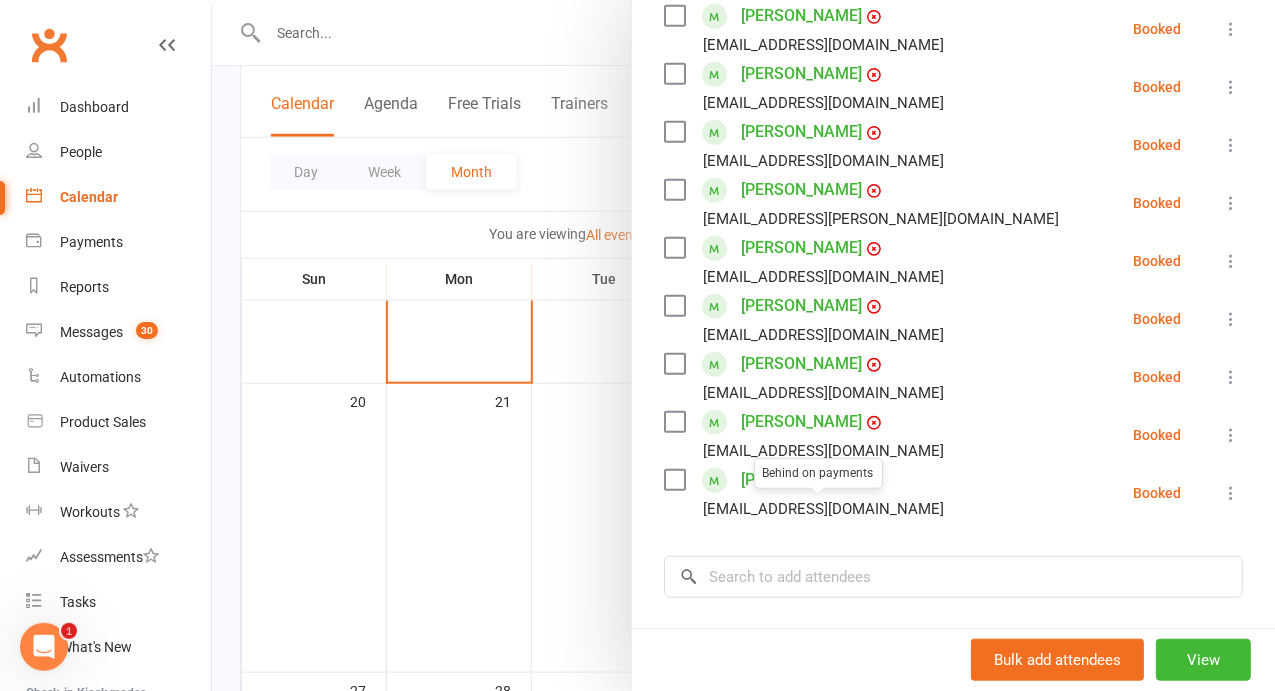 scroll, scrollTop: 469, scrollLeft: 0, axis: vertical 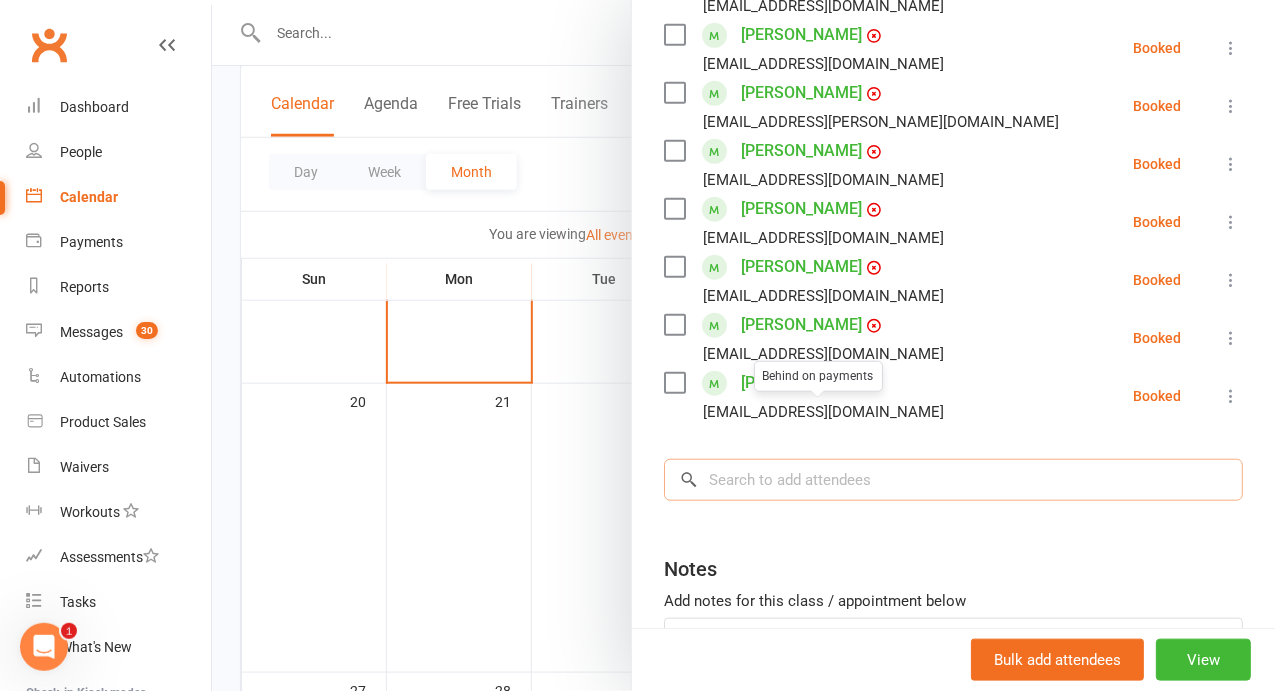 click at bounding box center [953, 480] 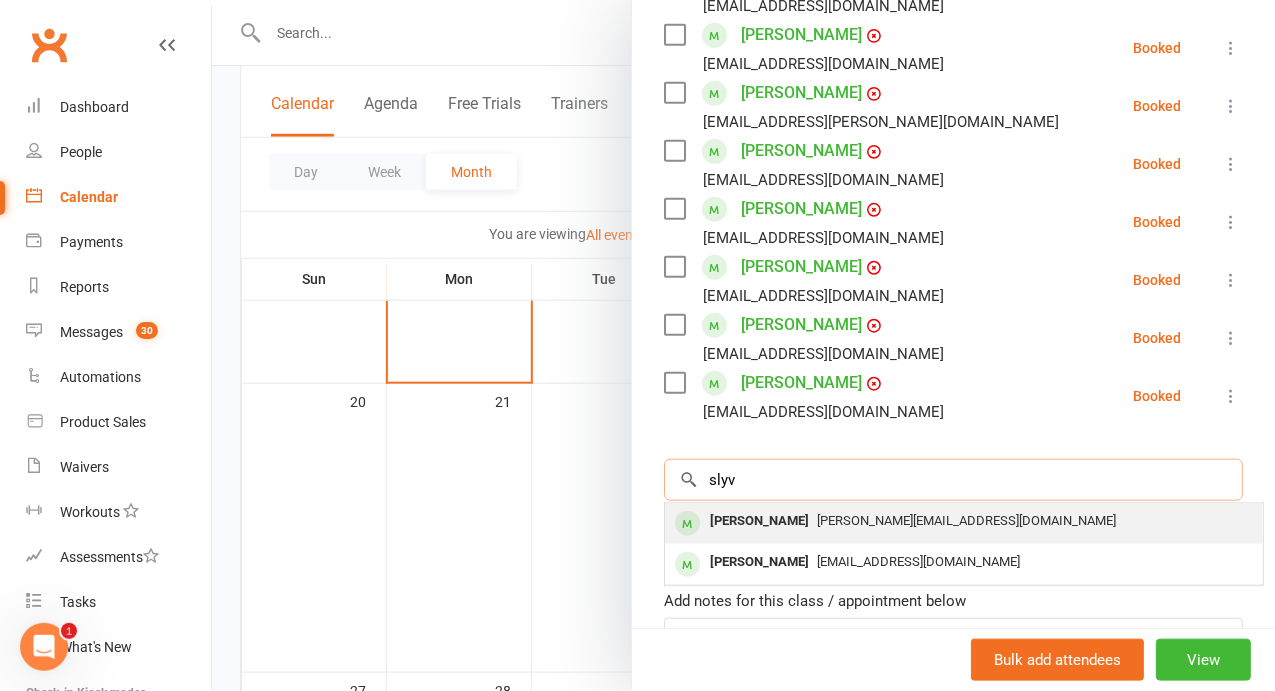 type on "slyv" 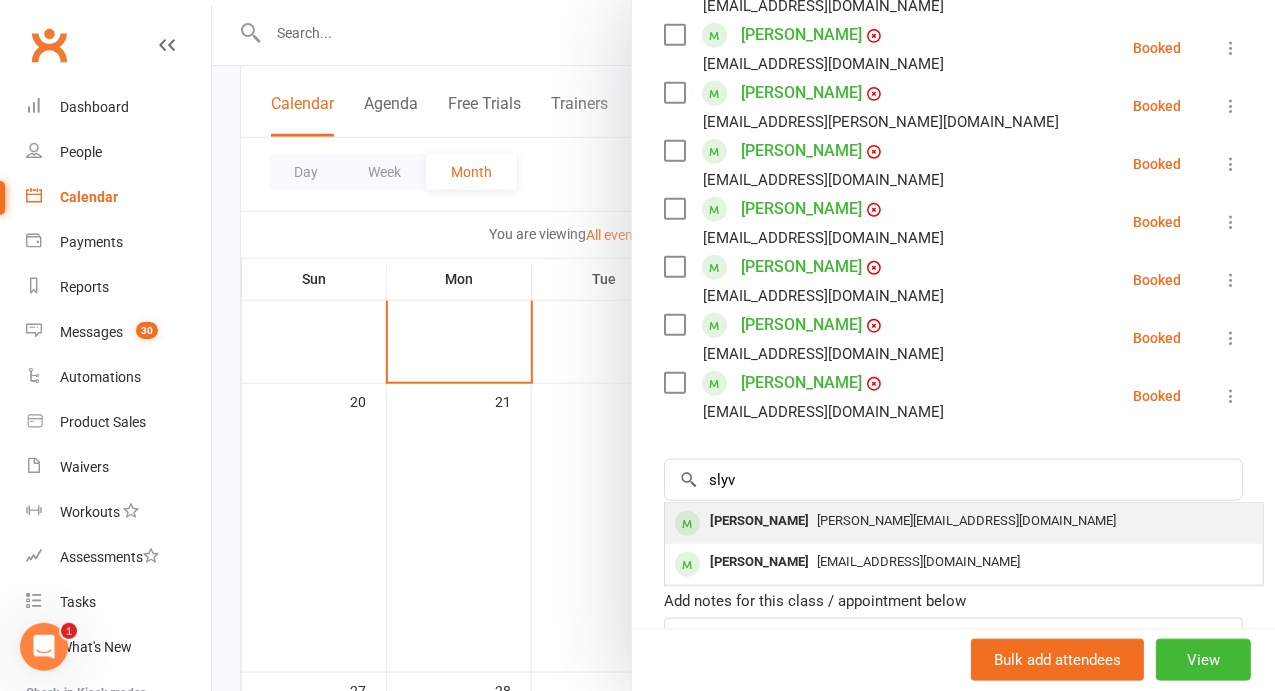 click on "[PERSON_NAME][EMAIL_ADDRESS][DOMAIN_NAME]" at bounding box center (966, 520) 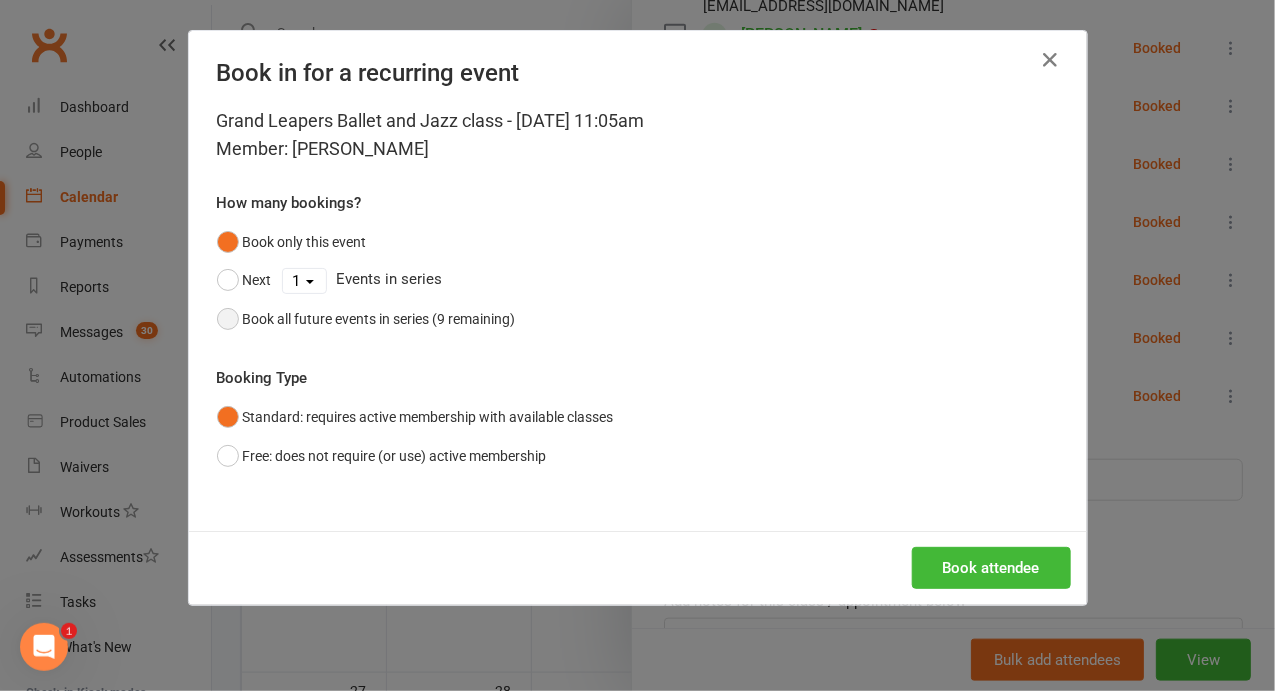 click on "Book all future events in series (9 remaining)" at bounding box center (379, 319) 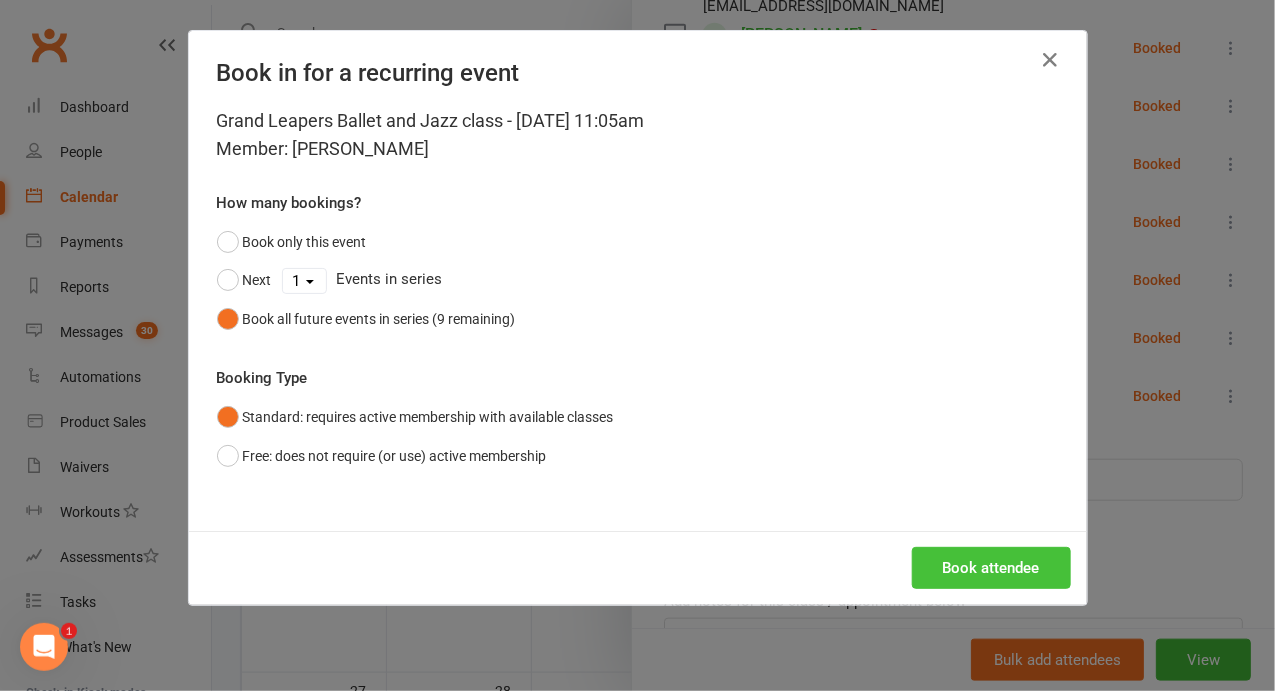 click on "Book attendee" at bounding box center (991, 568) 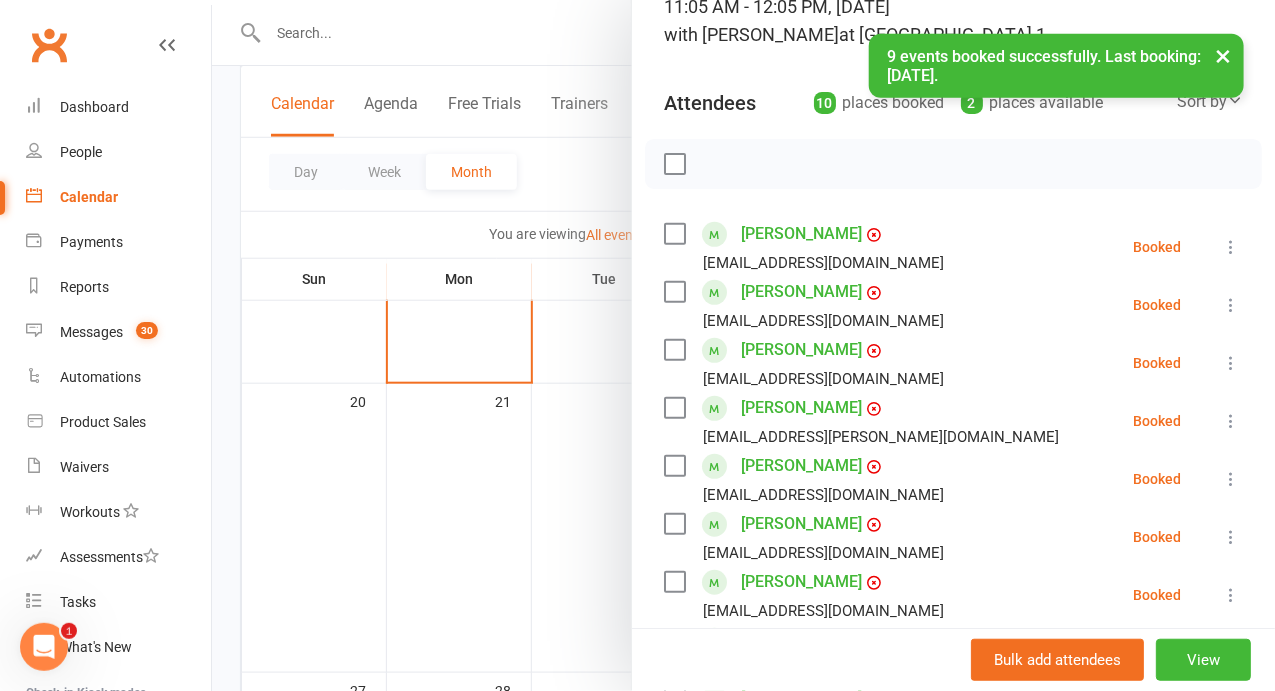 scroll, scrollTop: 60, scrollLeft: 0, axis: vertical 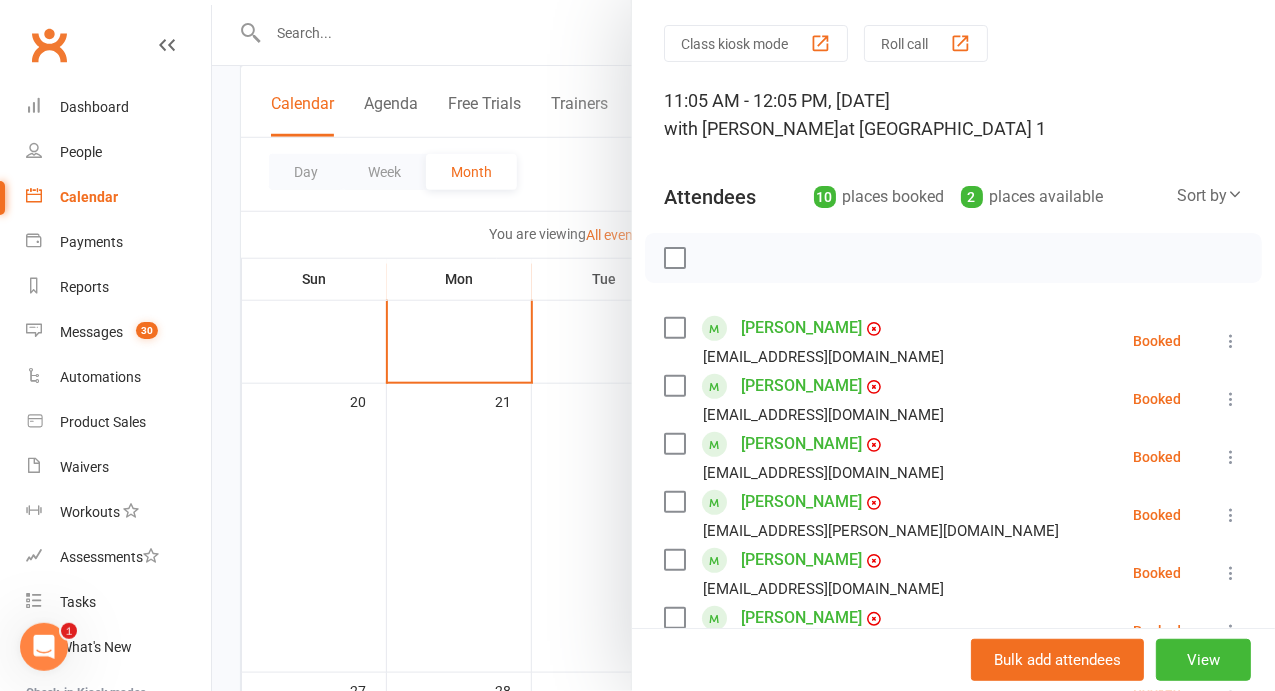 click at bounding box center (743, 345) 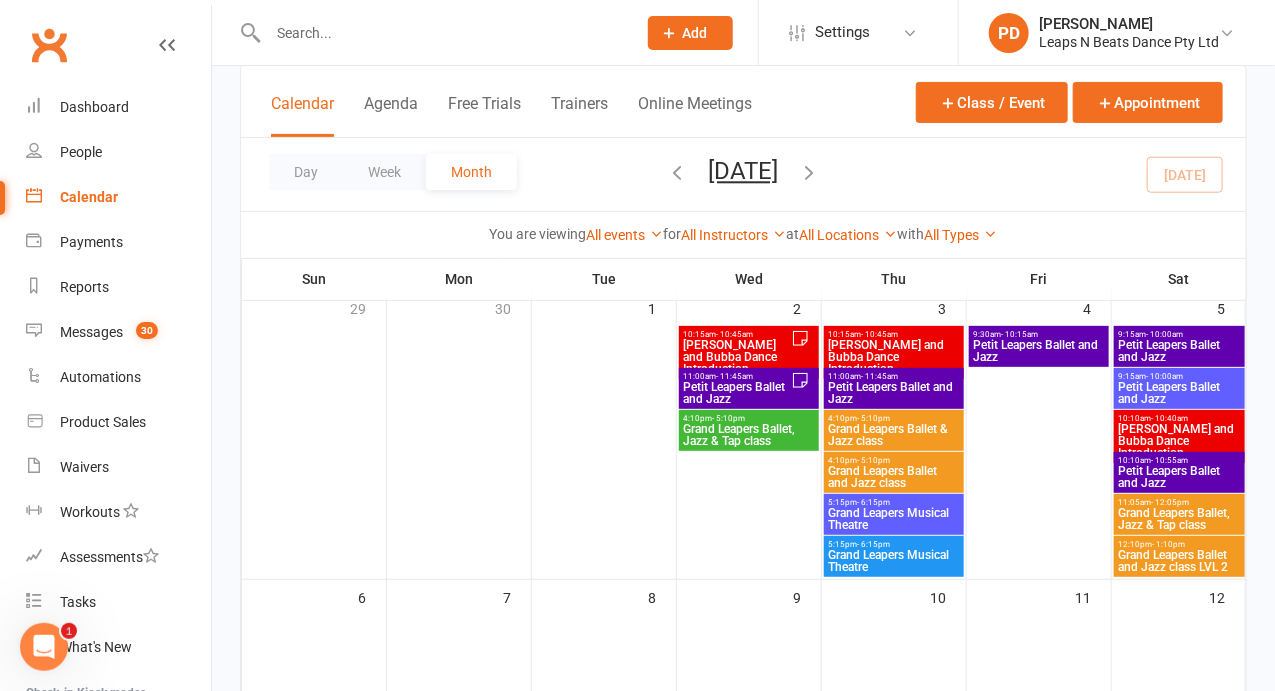 scroll, scrollTop: 133, scrollLeft: 0, axis: vertical 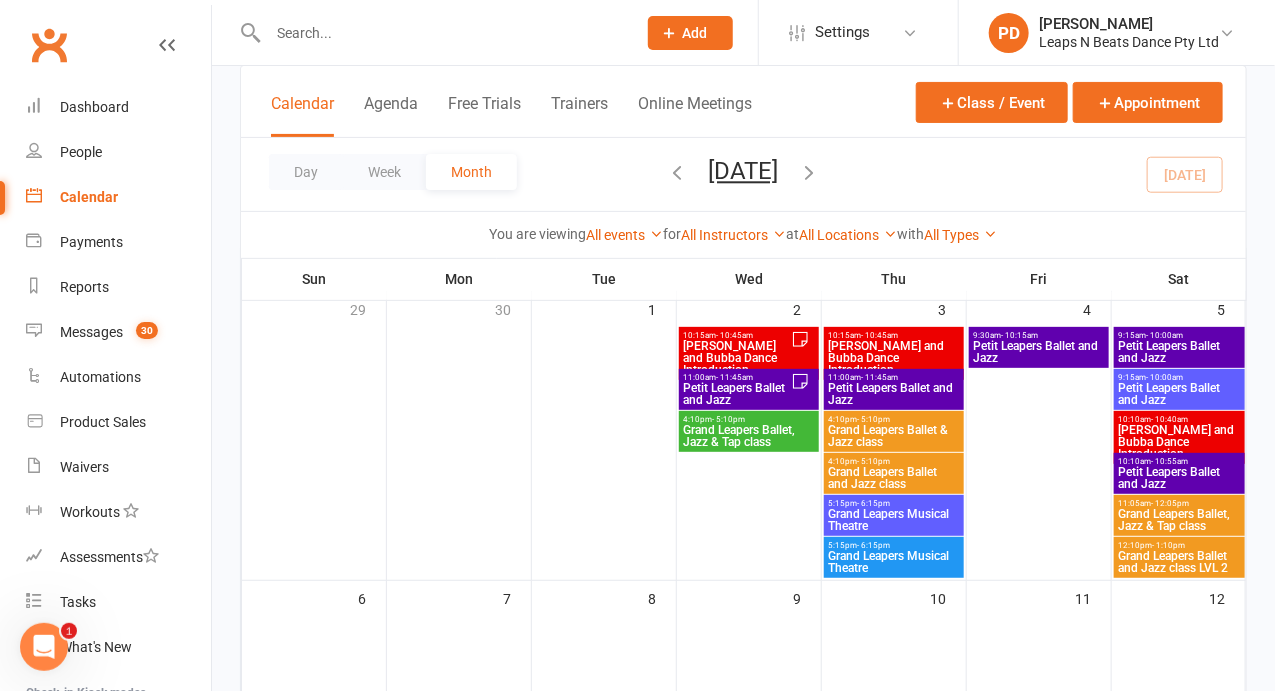 click on "[PERSON_NAME] and Bubba Dance Introduction" at bounding box center [1179, 442] 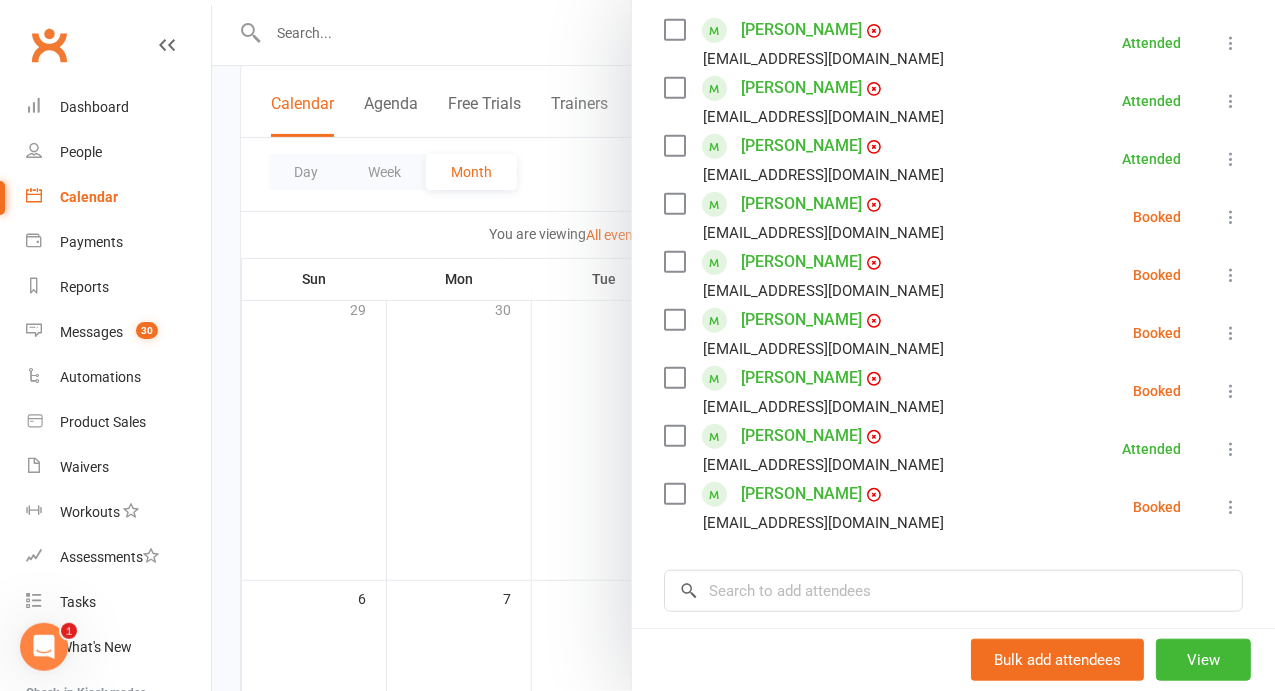 scroll, scrollTop: 365, scrollLeft: 0, axis: vertical 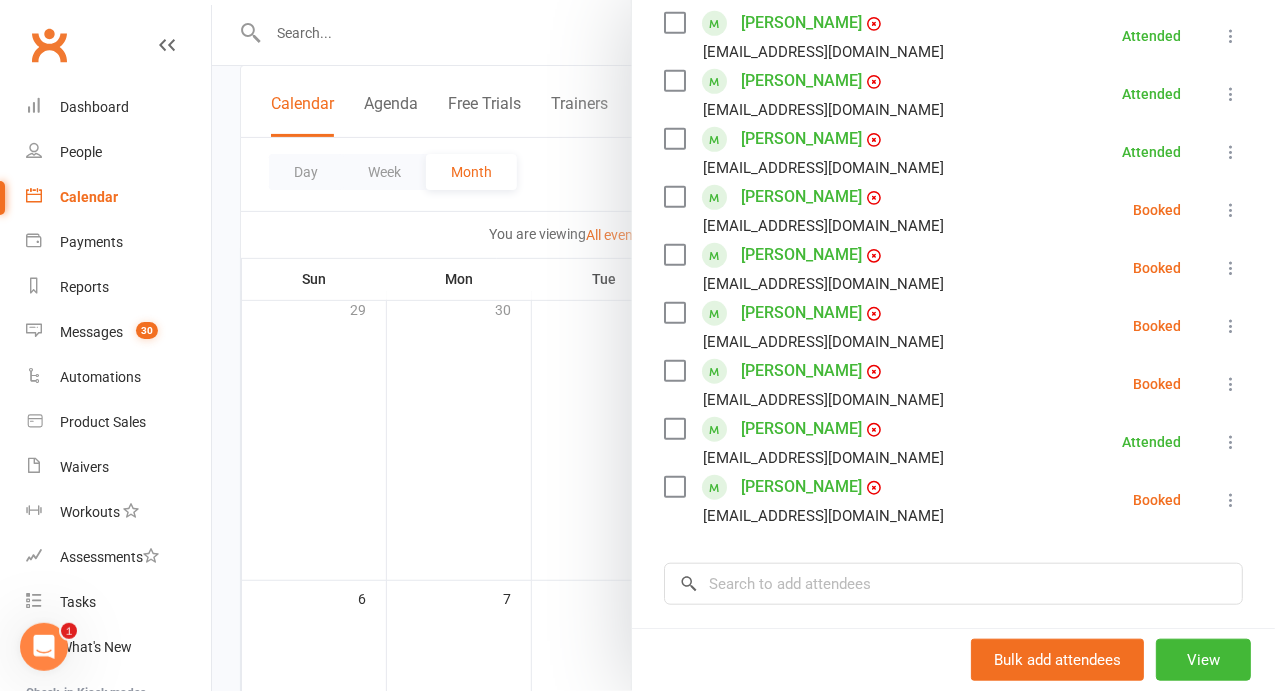 click at bounding box center [743, 345] 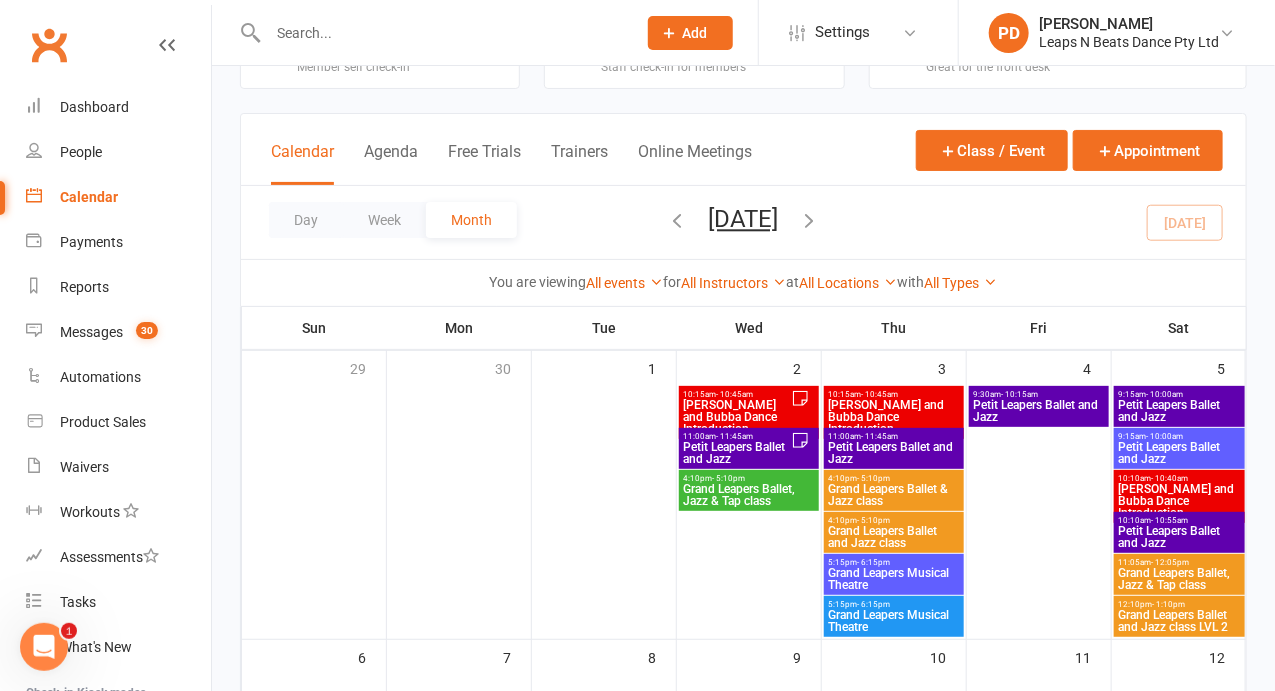 scroll, scrollTop: 72, scrollLeft: 0, axis: vertical 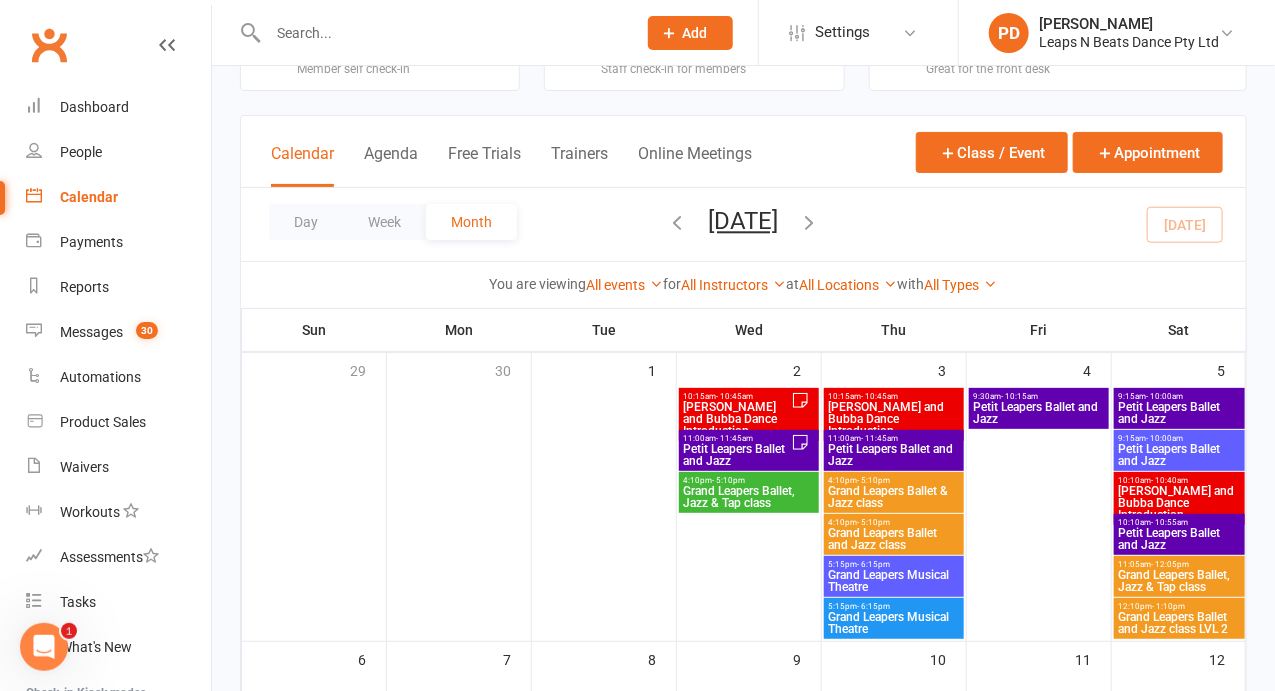 click on "- 10:00am" at bounding box center [1165, 396] 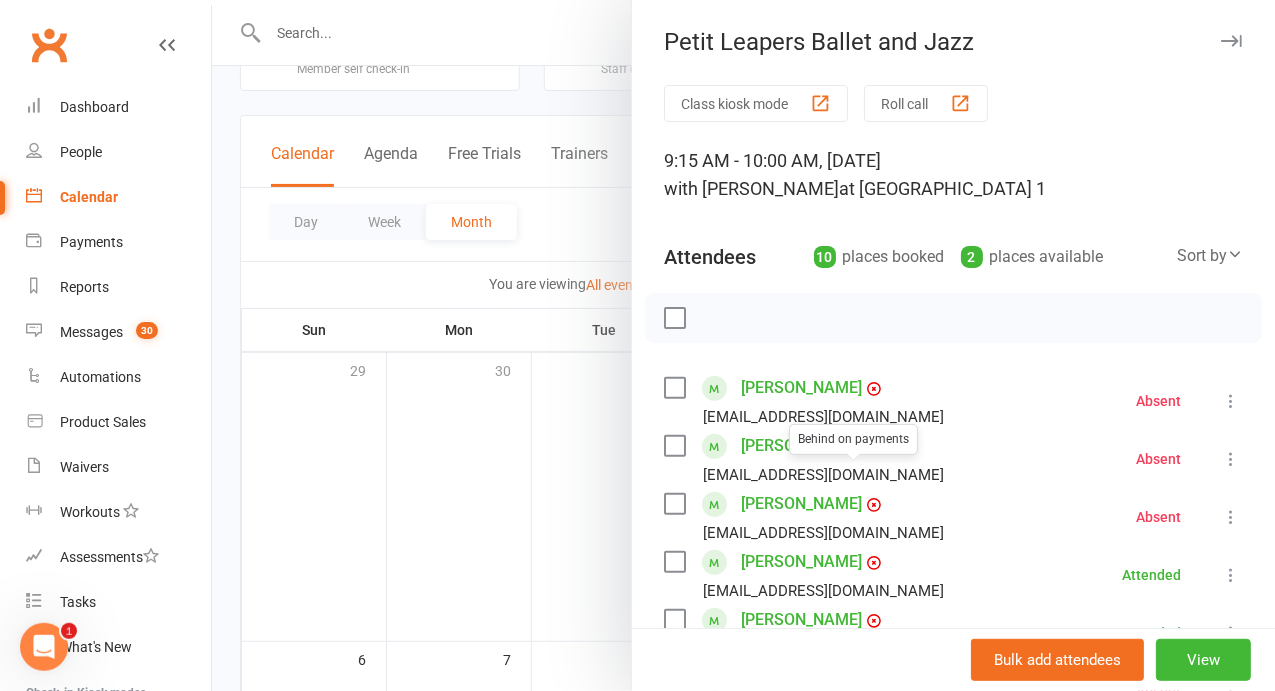 click at bounding box center (743, 345) 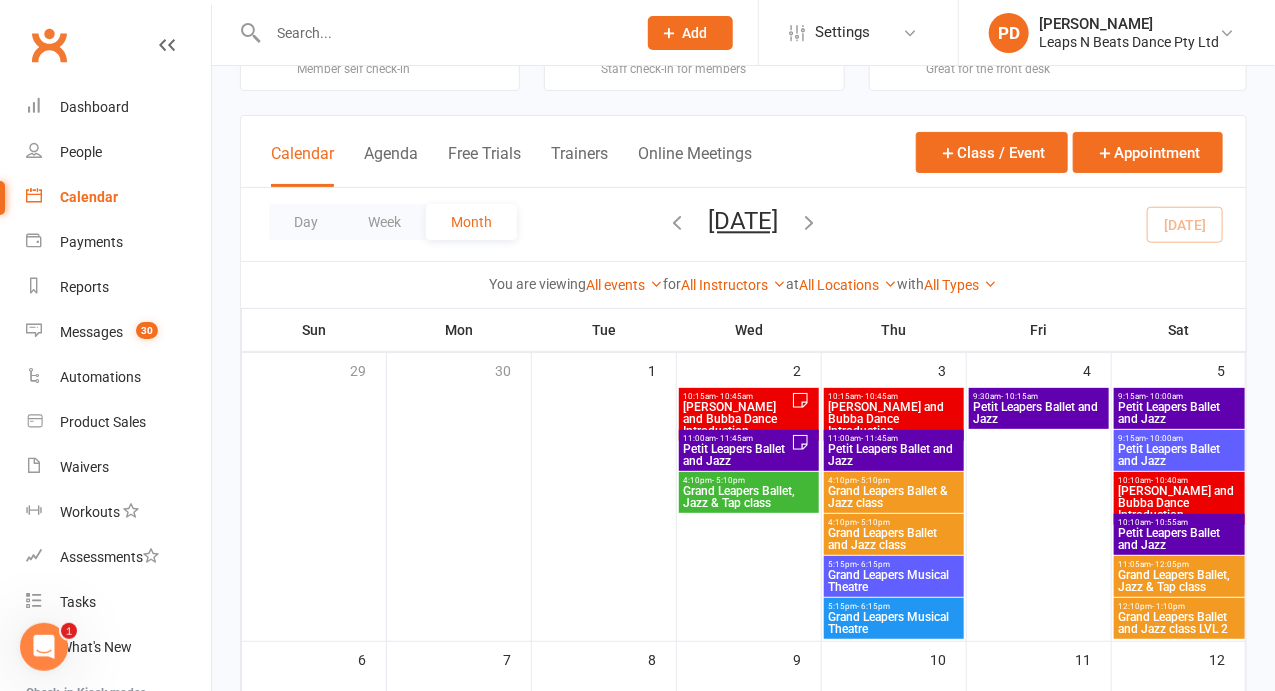 click on "Petit Leapers Ballet and Jazz" at bounding box center [1179, 455] 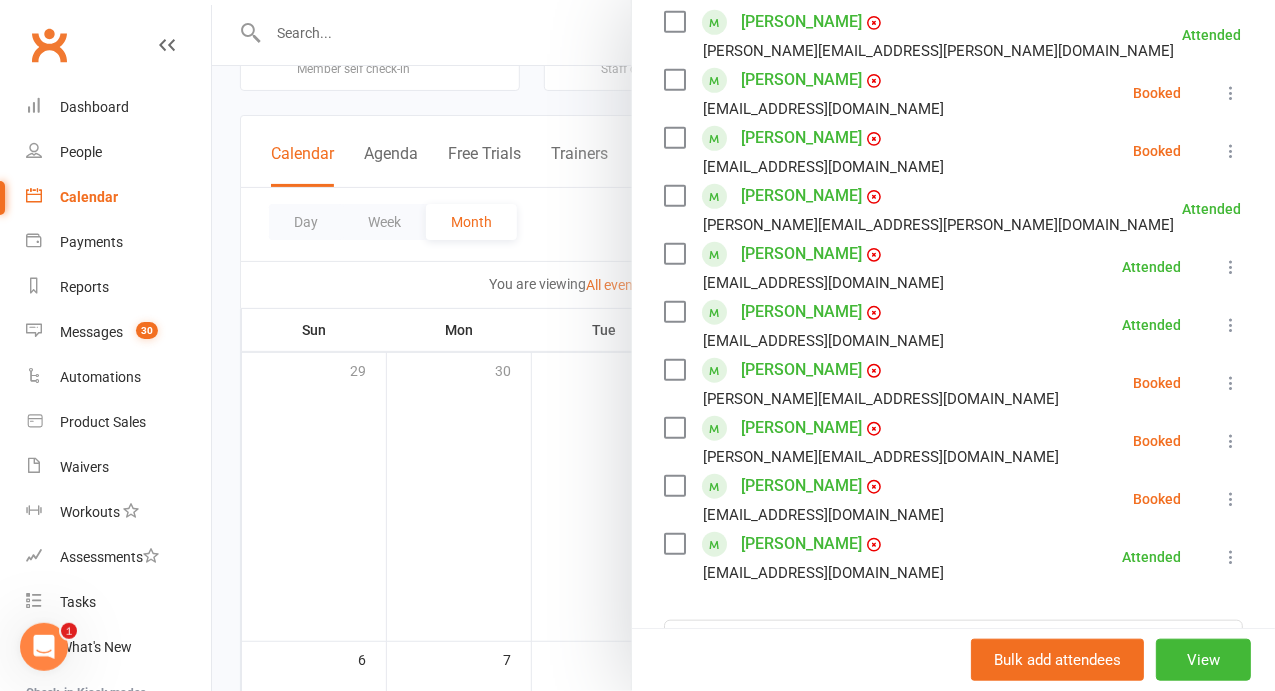 scroll, scrollTop: 366, scrollLeft: 0, axis: vertical 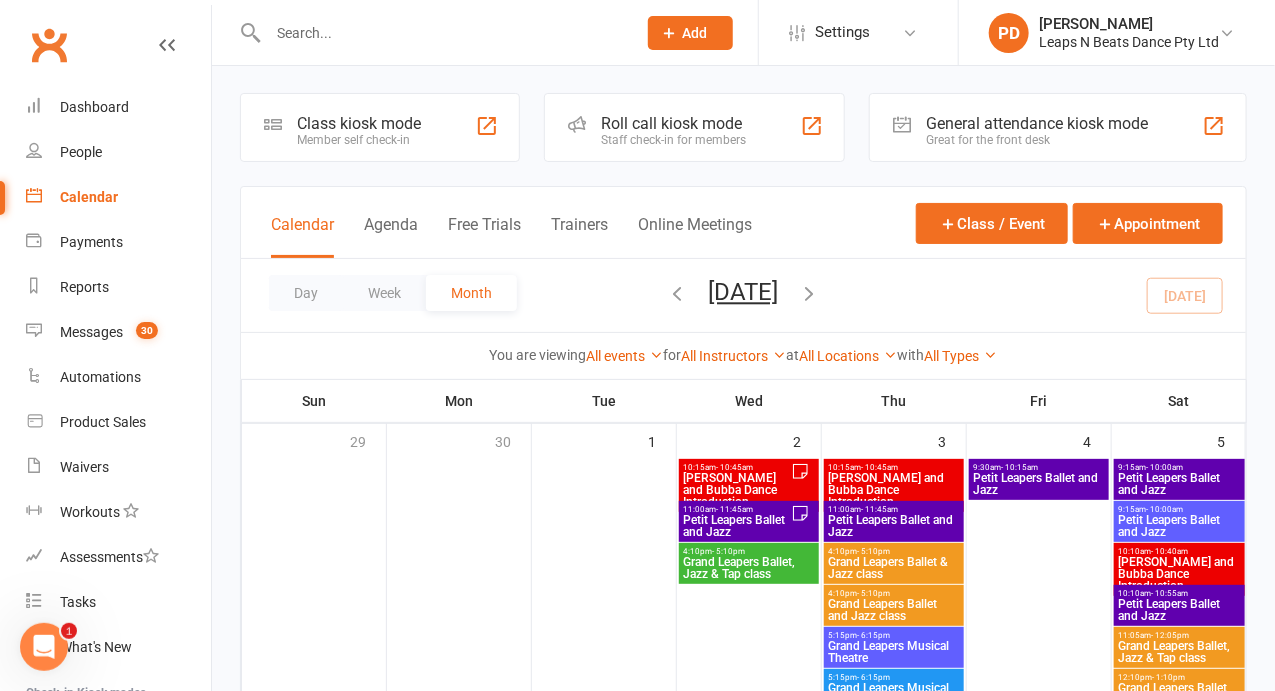 click at bounding box center (678, 293) 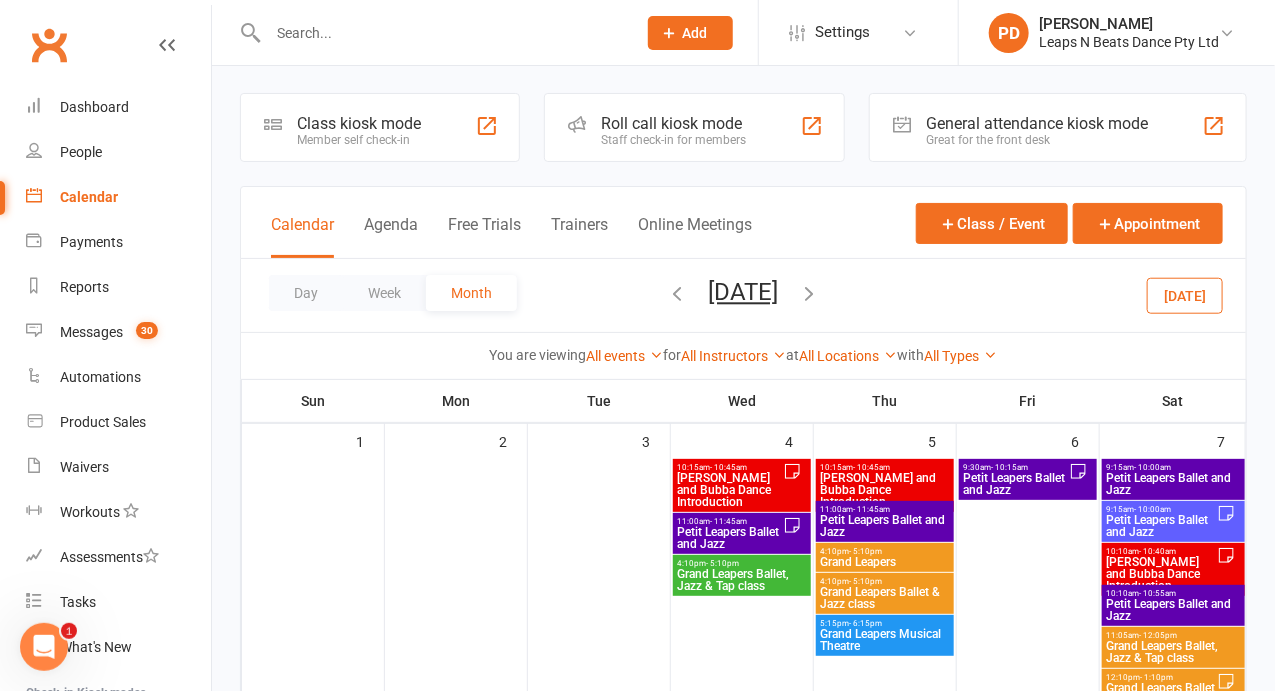 click on "Petit Leapers Ballet and Jazz" at bounding box center (1173, 484) 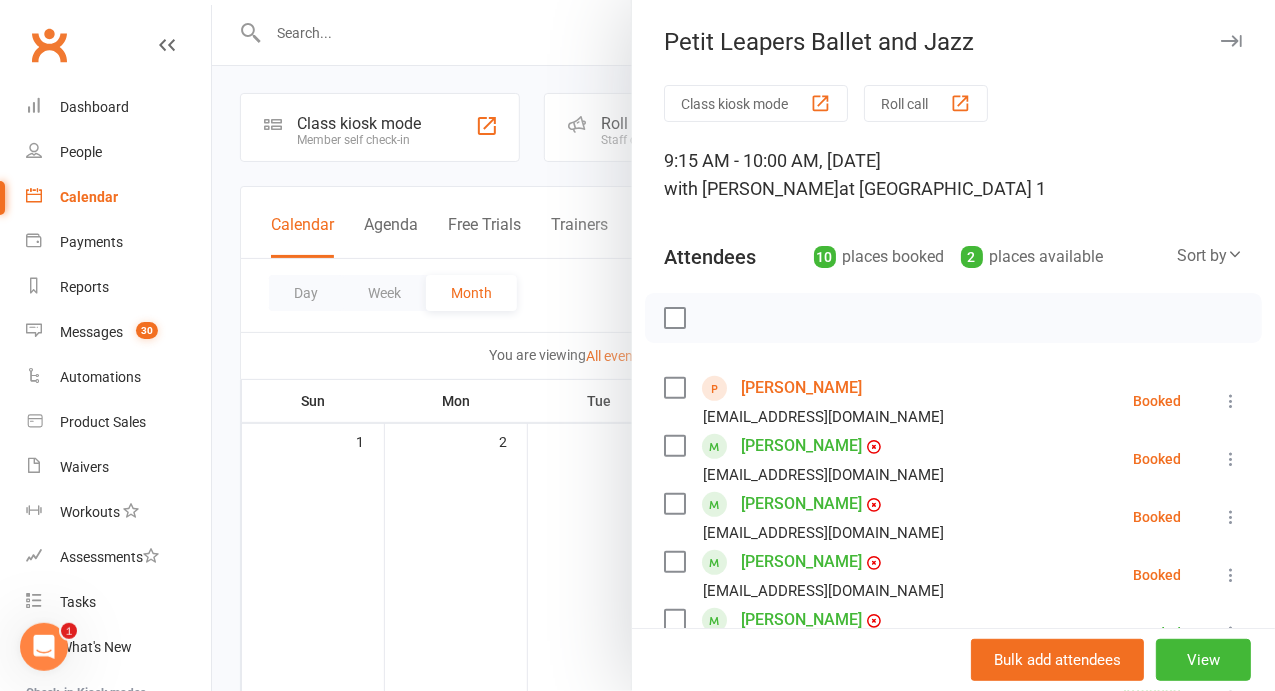 click at bounding box center [743, 345] 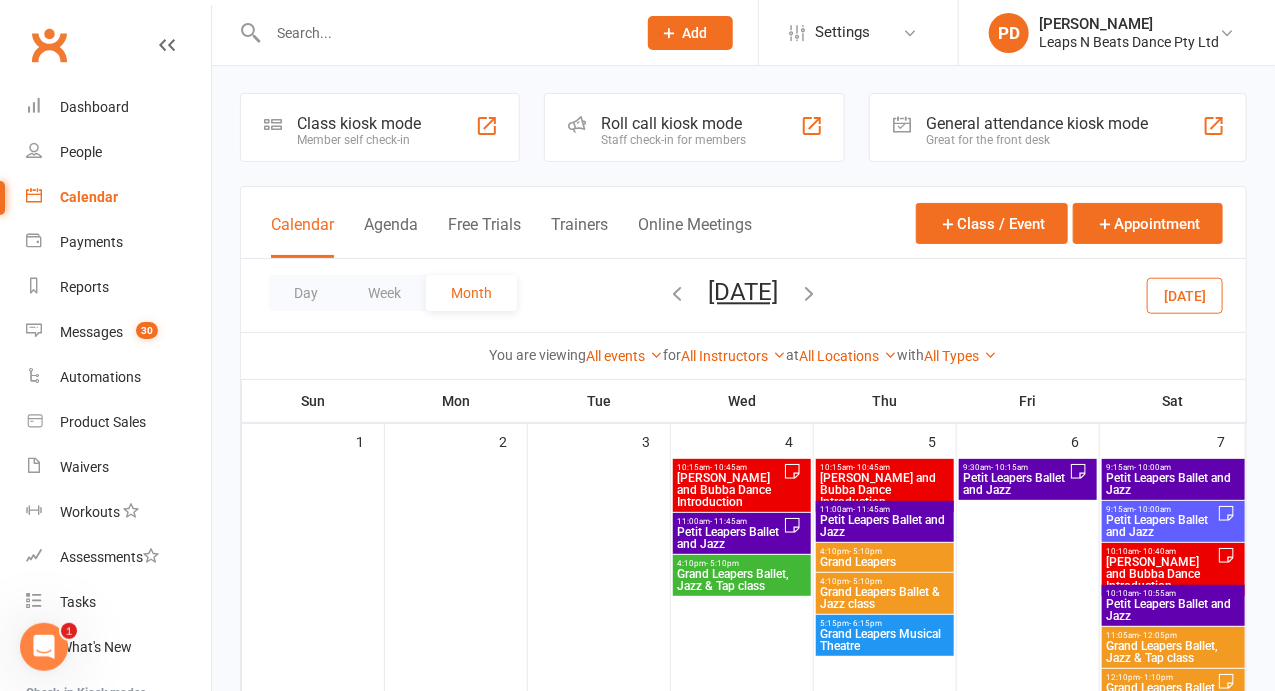 drag, startPoint x: 1154, startPoint y: 523, endPoint x: 1189, endPoint y: 524, distance: 35.014282 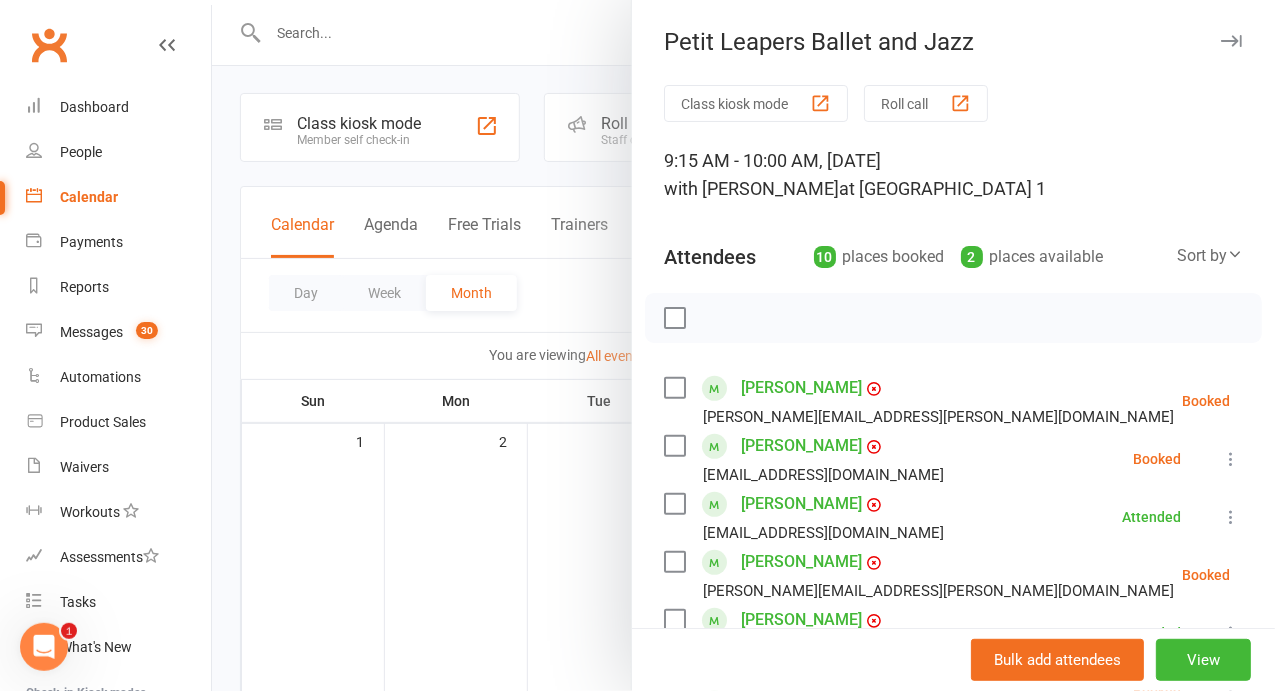 click at bounding box center (743, 345) 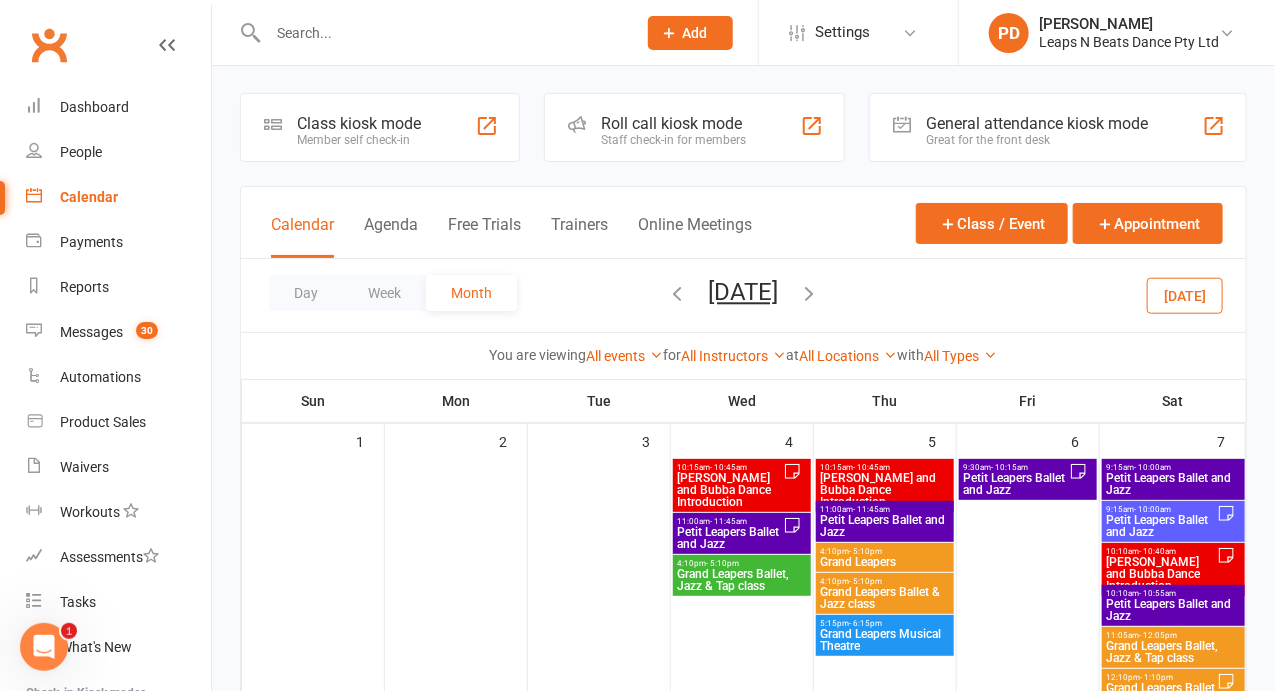 click on "Petit Leapers Ballet and Jazz" at bounding box center [1161, 526] 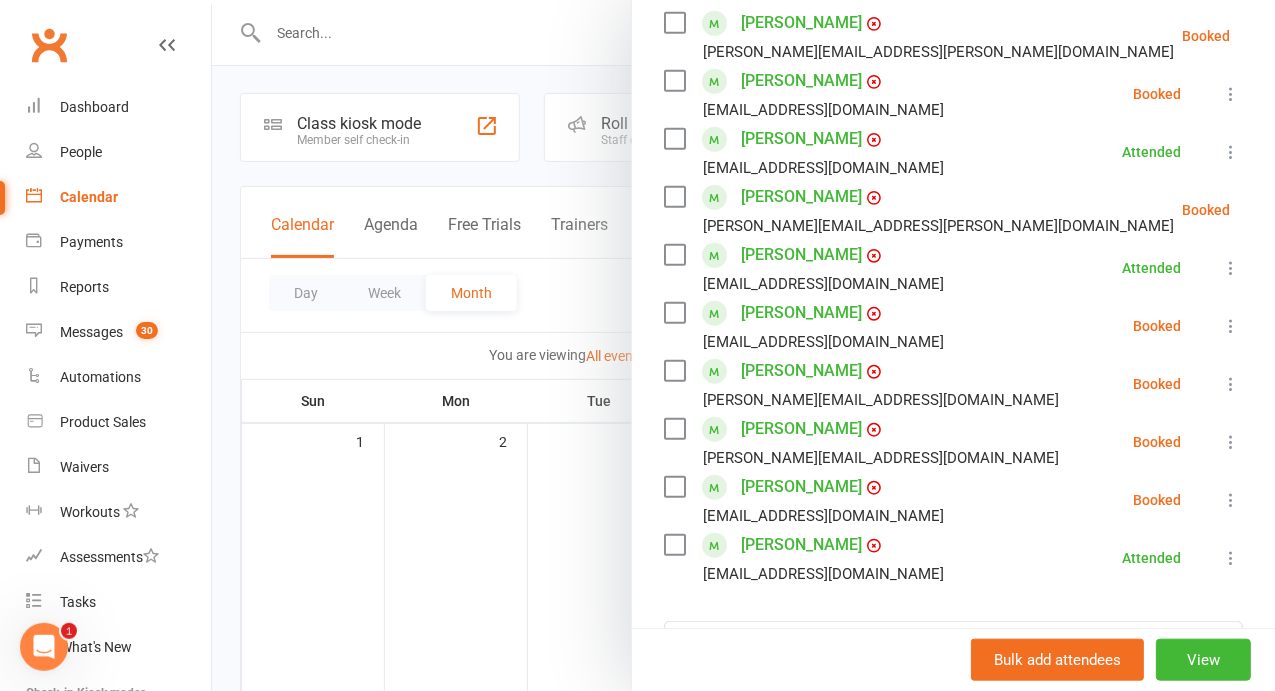 scroll, scrollTop: 390, scrollLeft: 0, axis: vertical 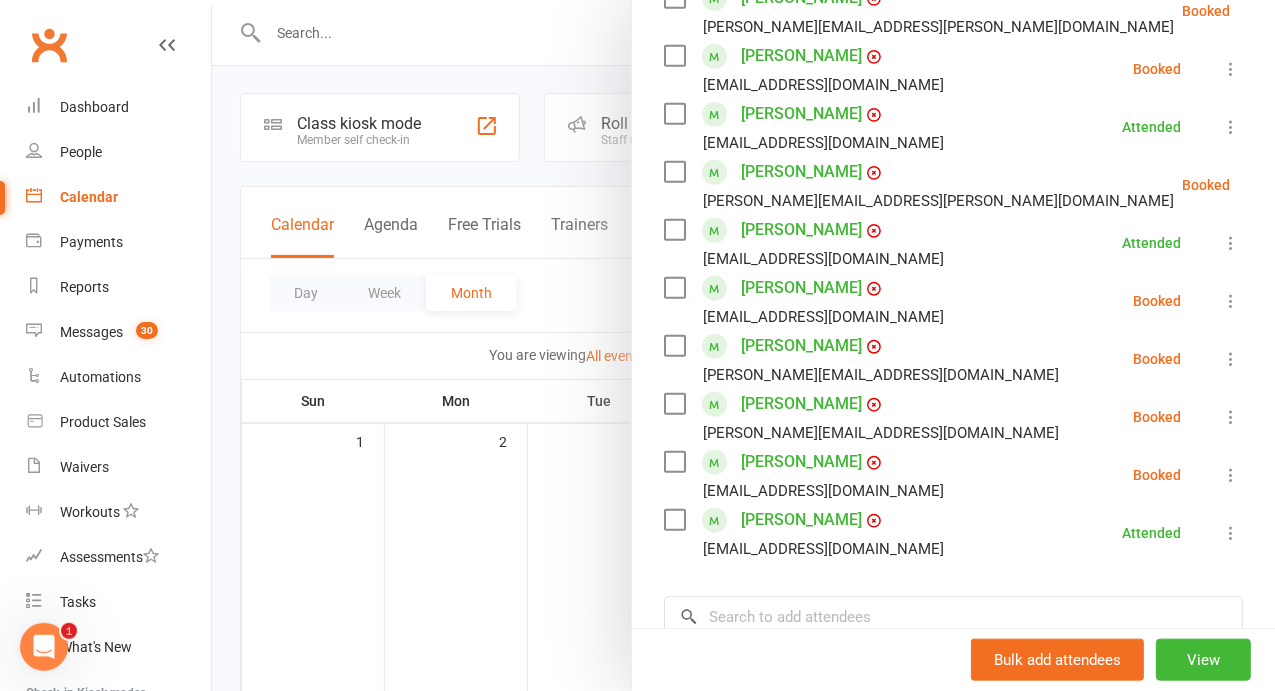 click at bounding box center (743, 345) 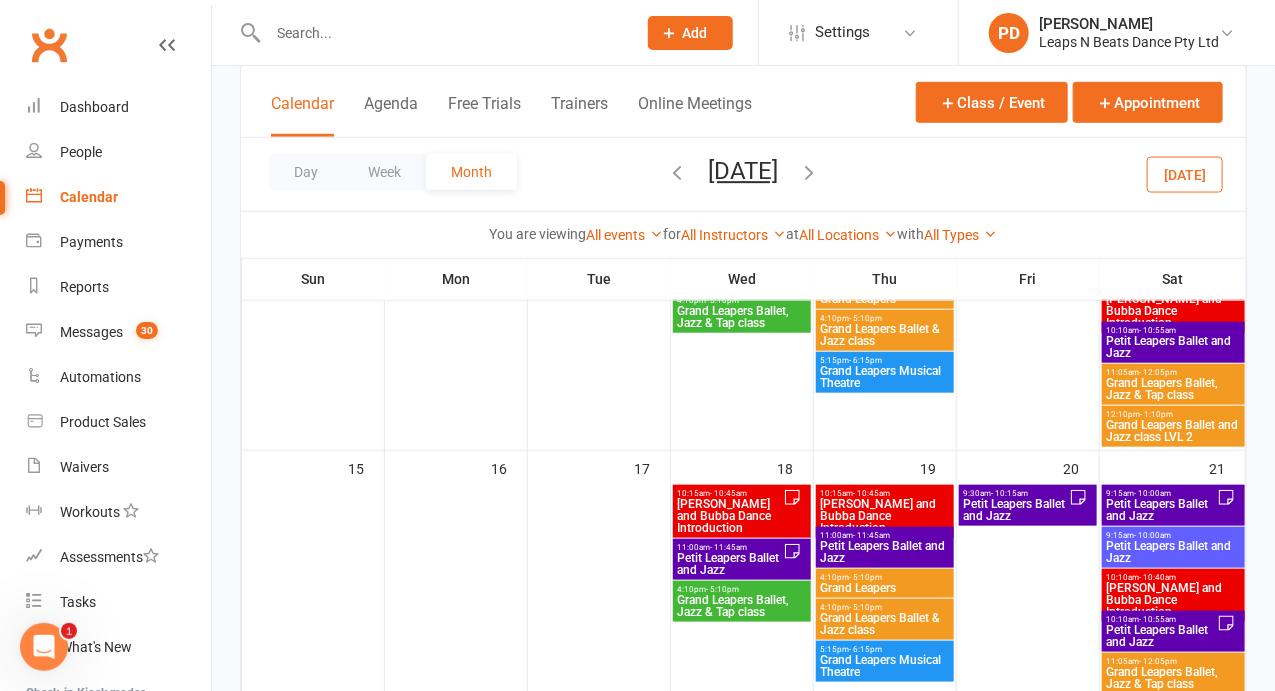 scroll, scrollTop: 565, scrollLeft: 0, axis: vertical 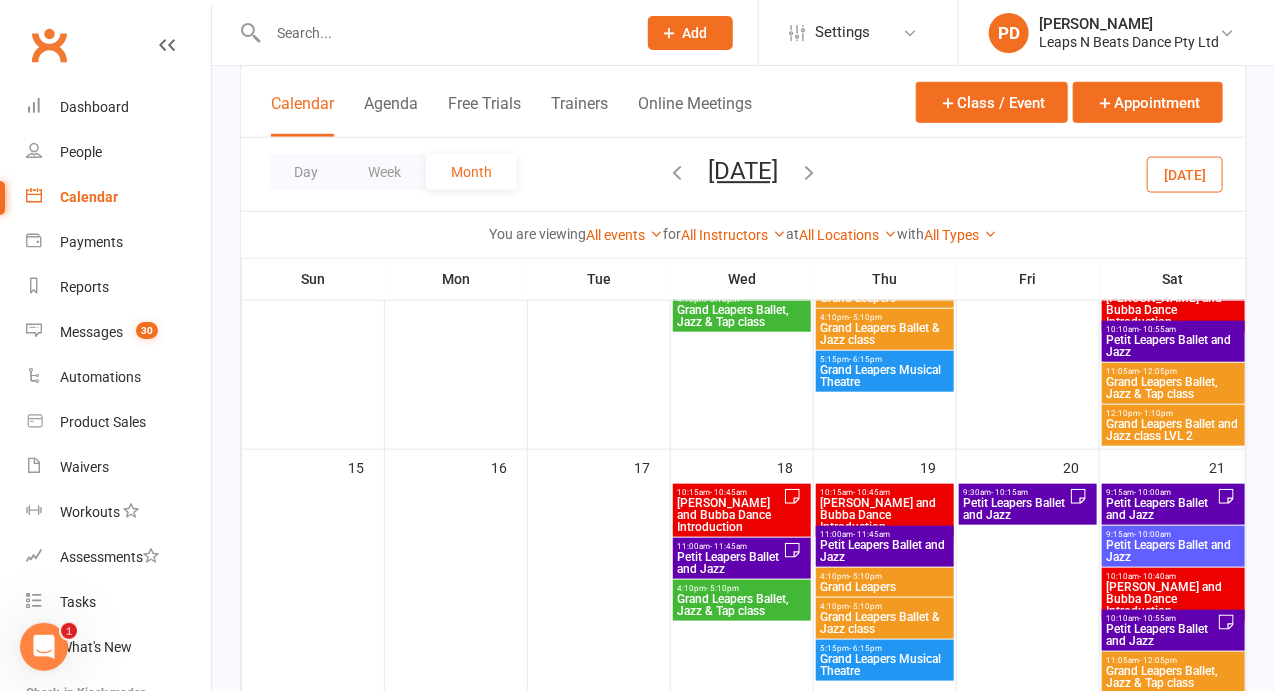 click on "[PERSON_NAME] and Bubba Dance Introduction" at bounding box center (1173, 599) 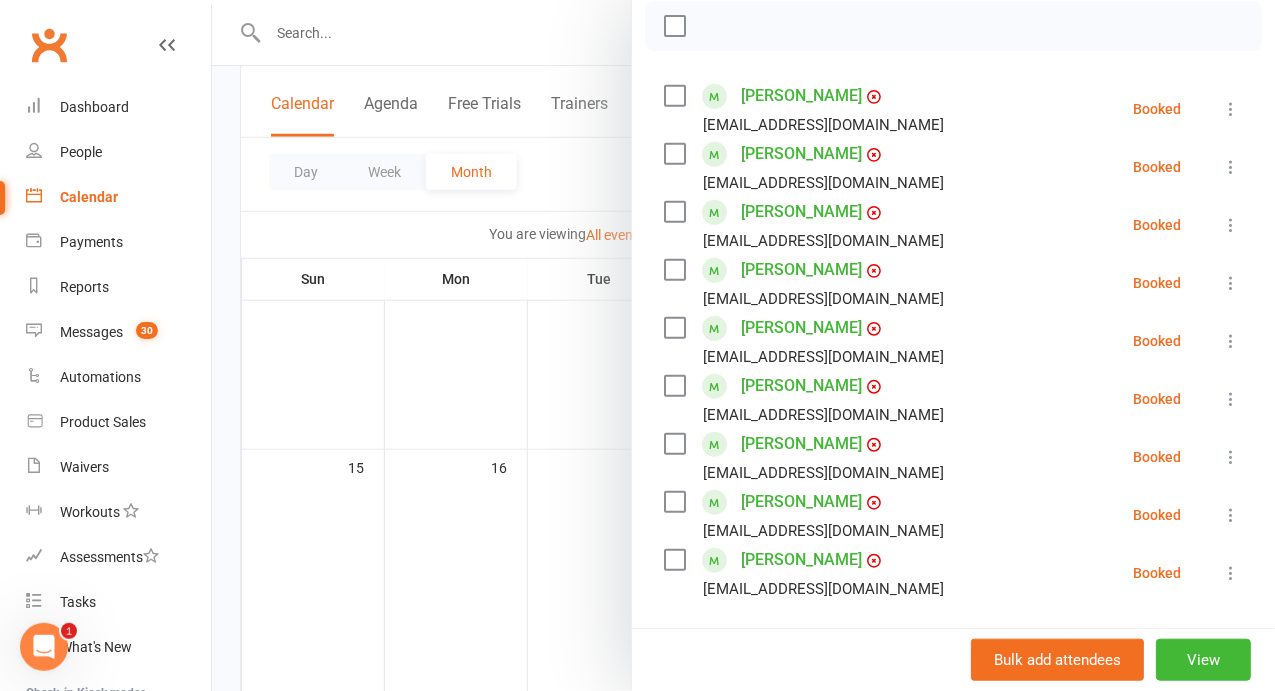 scroll, scrollTop: 302, scrollLeft: 0, axis: vertical 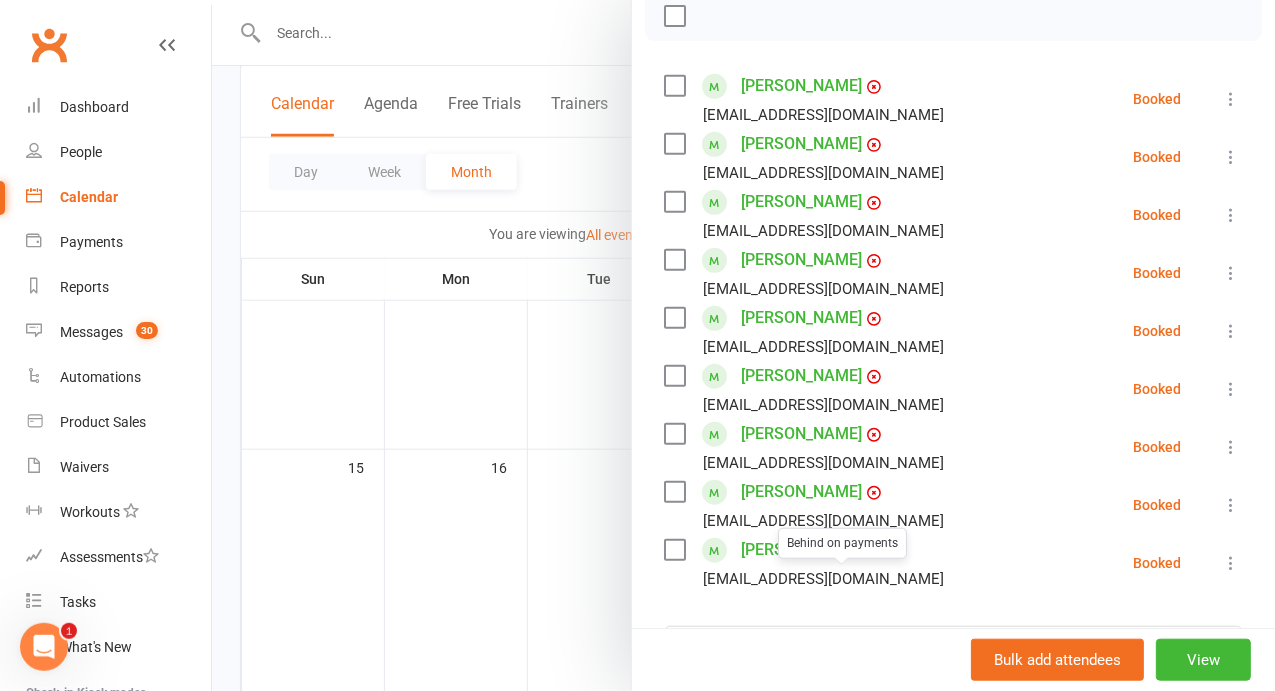 click at bounding box center [743, 345] 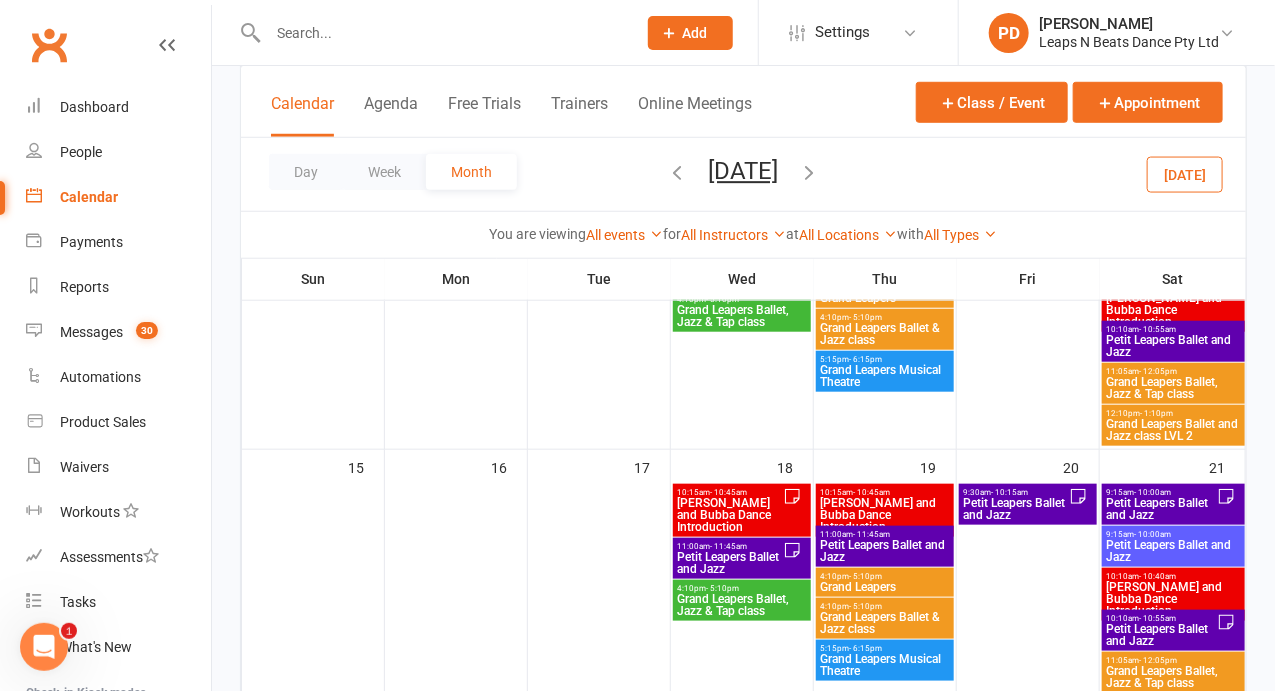 click on "- 10:55am" at bounding box center (1158, 618) 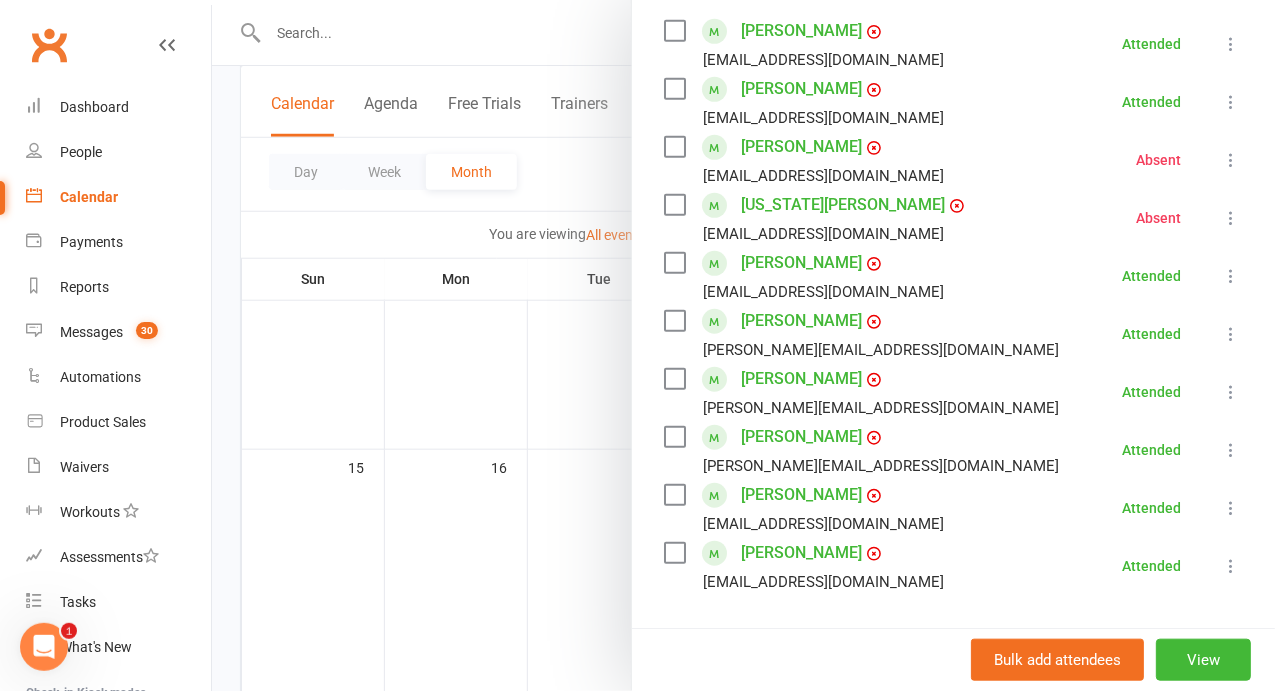 scroll, scrollTop: 353, scrollLeft: 0, axis: vertical 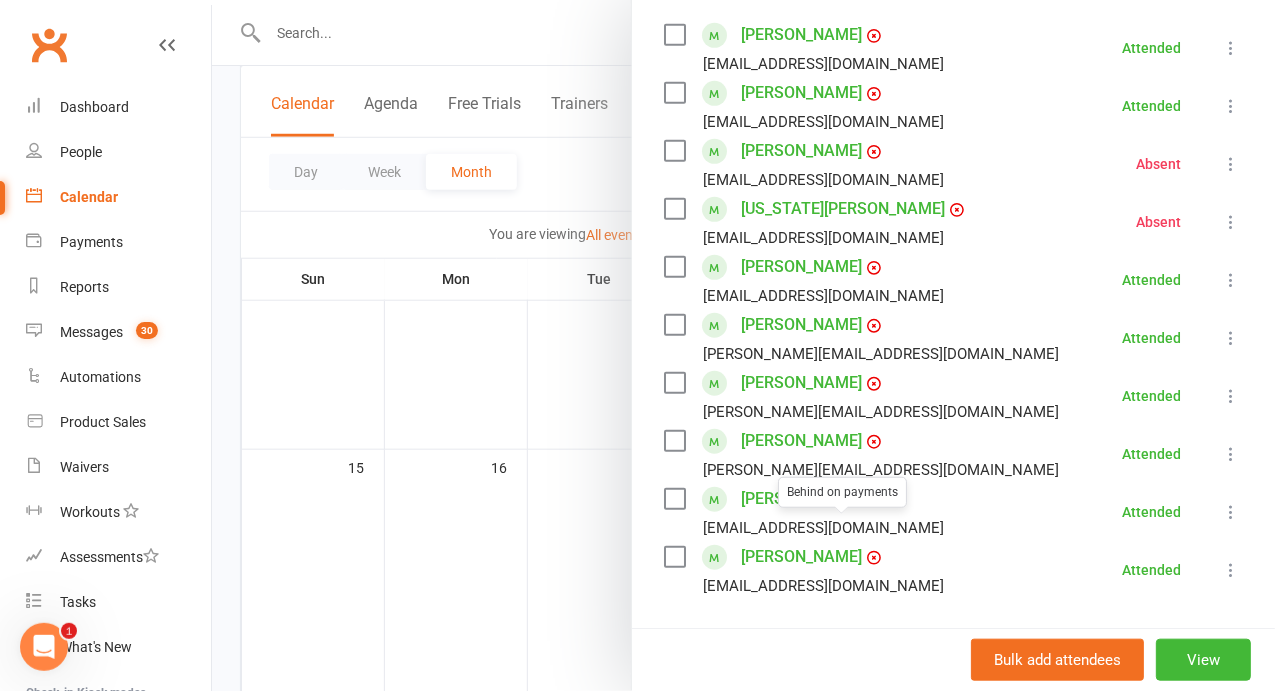click on "[PERSON_NAME]" at bounding box center (801, 499) 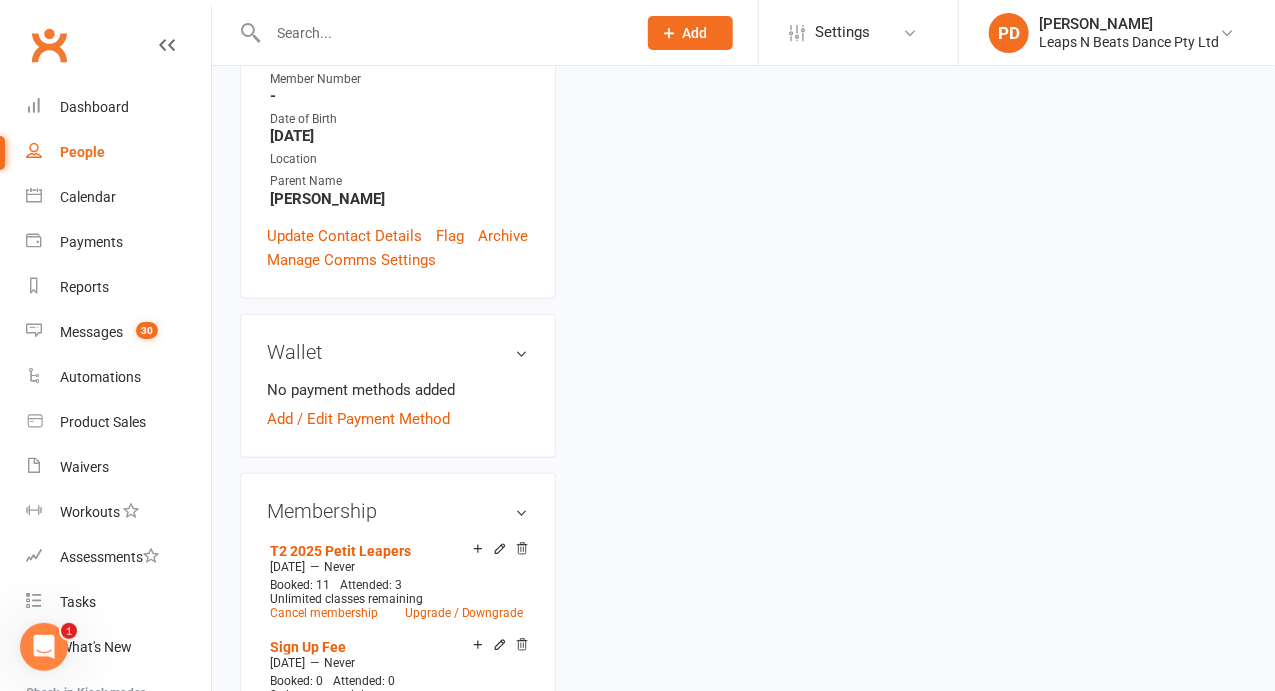 scroll, scrollTop: 0, scrollLeft: 0, axis: both 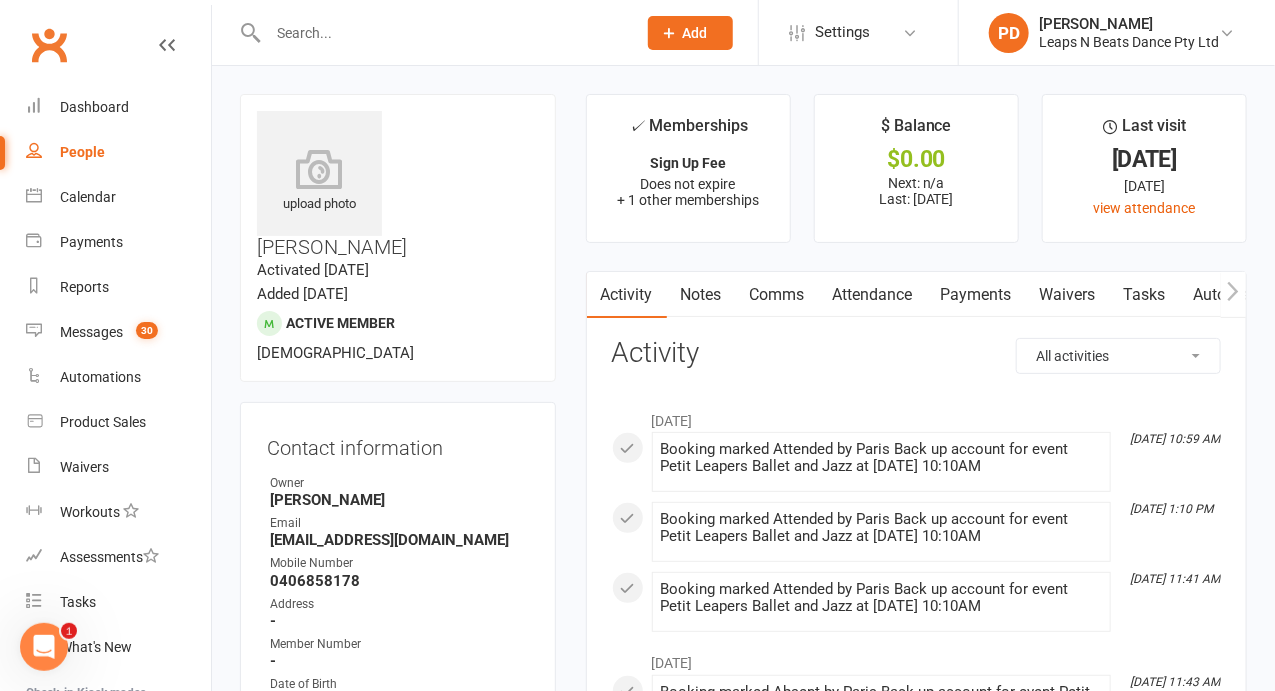 click on "Booking marked Attended by Paris Back up account for event Petit Leapers Ballet and Jazz at [DATE] 10:10AM" at bounding box center (881, 528) 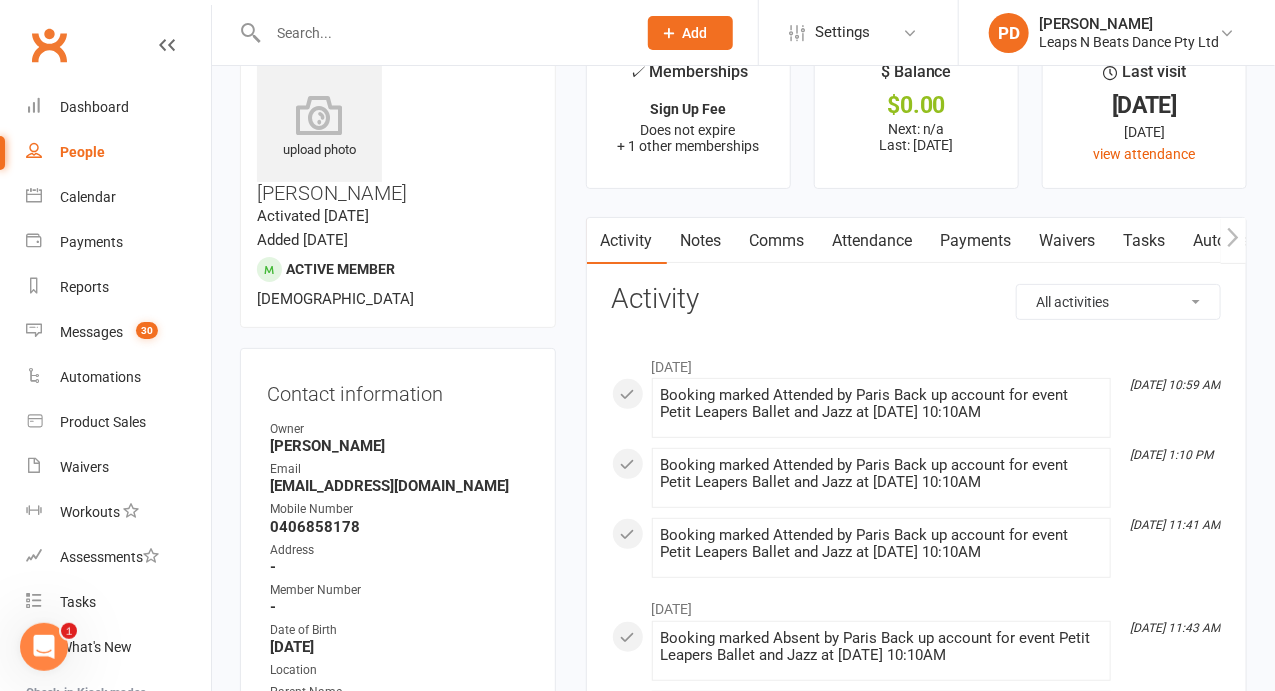 scroll, scrollTop: 0, scrollLeft: 0, axis: both 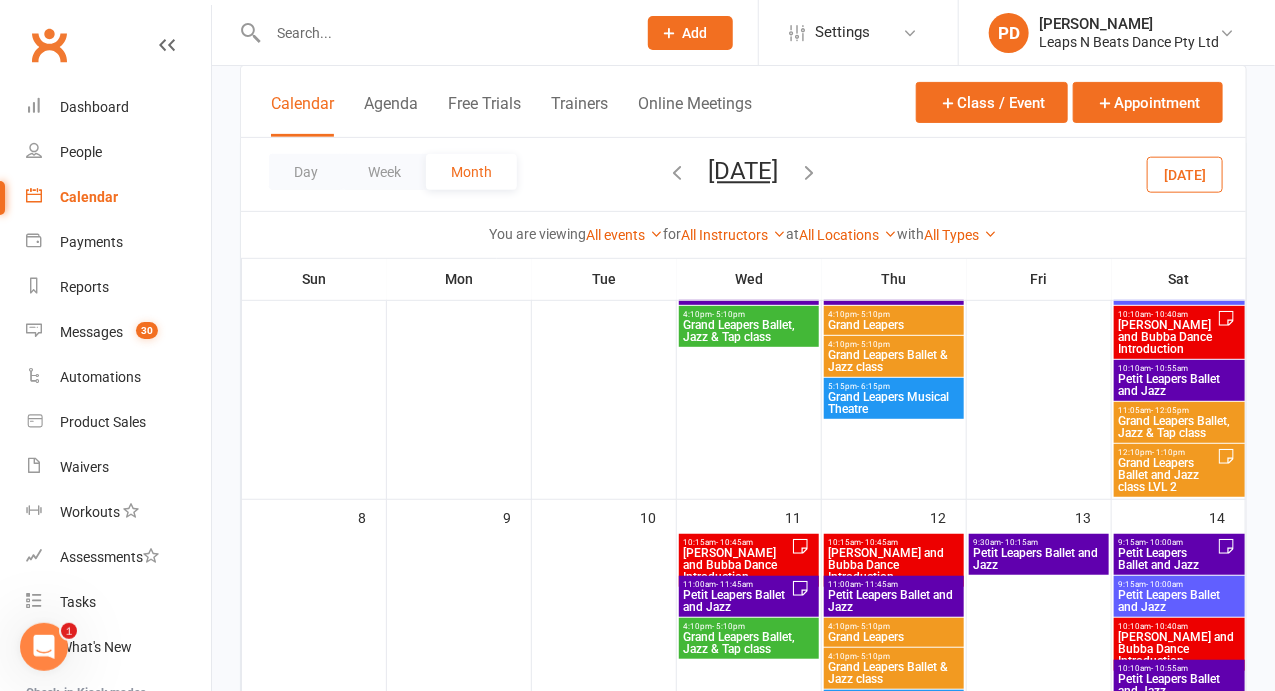 click on "Petit Leapers Ballet and Jazz" at bounding box center (1179, 385) 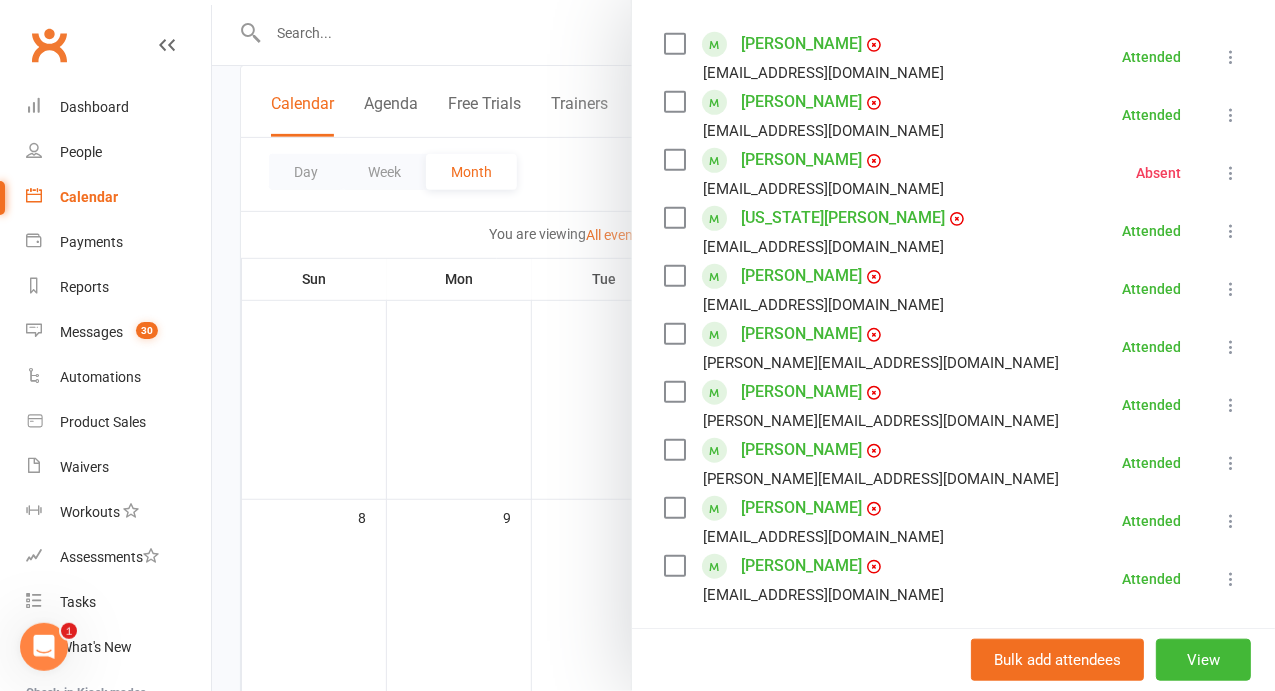 scroll, scrollTop: 356, scrollLeft: 0, axis: vertical 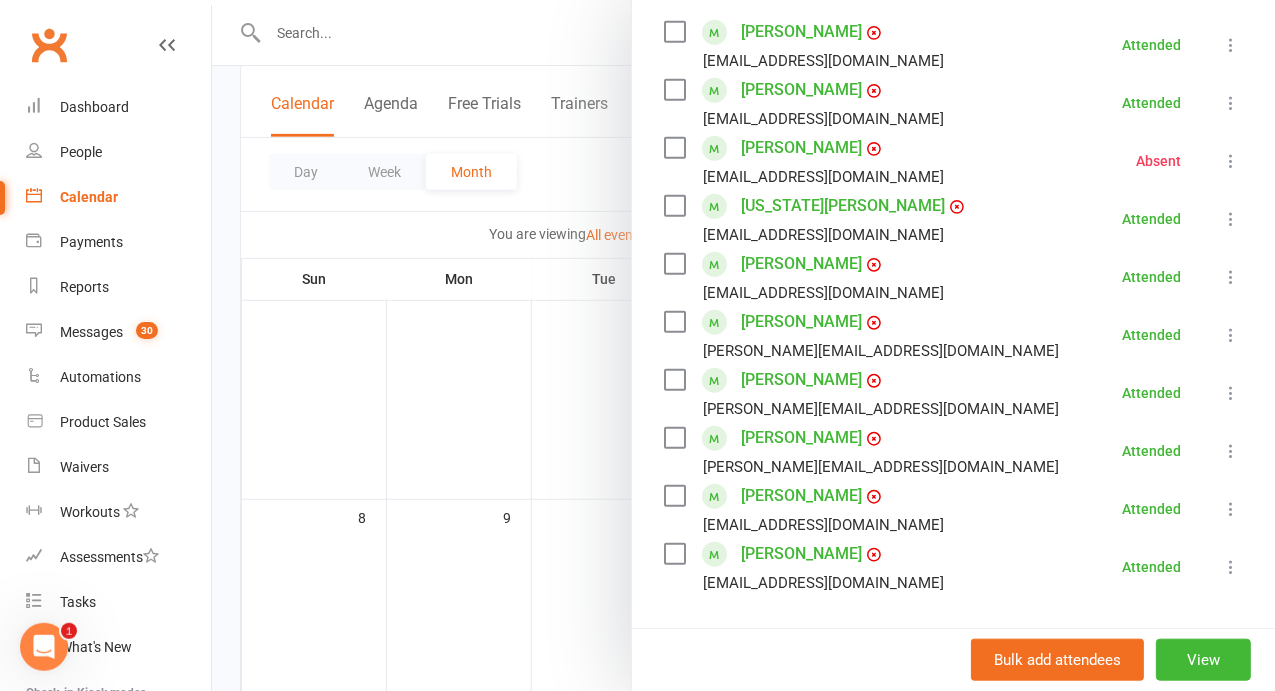 click at bounding box center (743, 345) 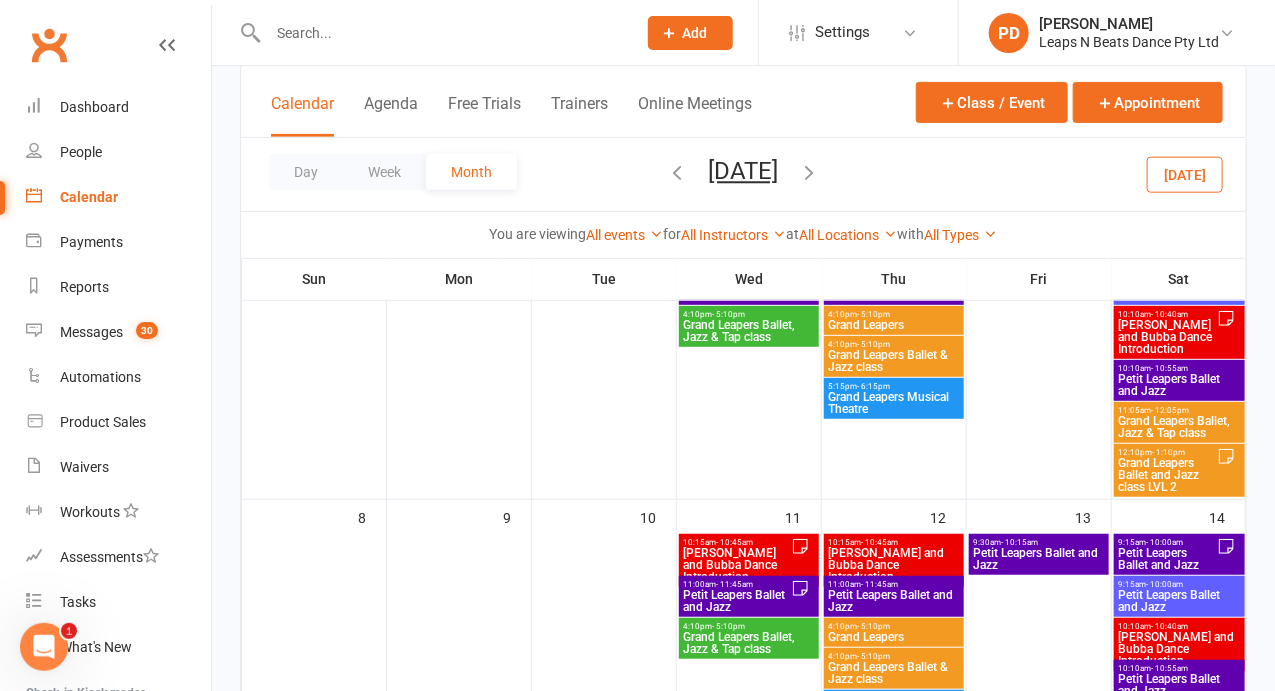 click at bounding box center (442, 33) 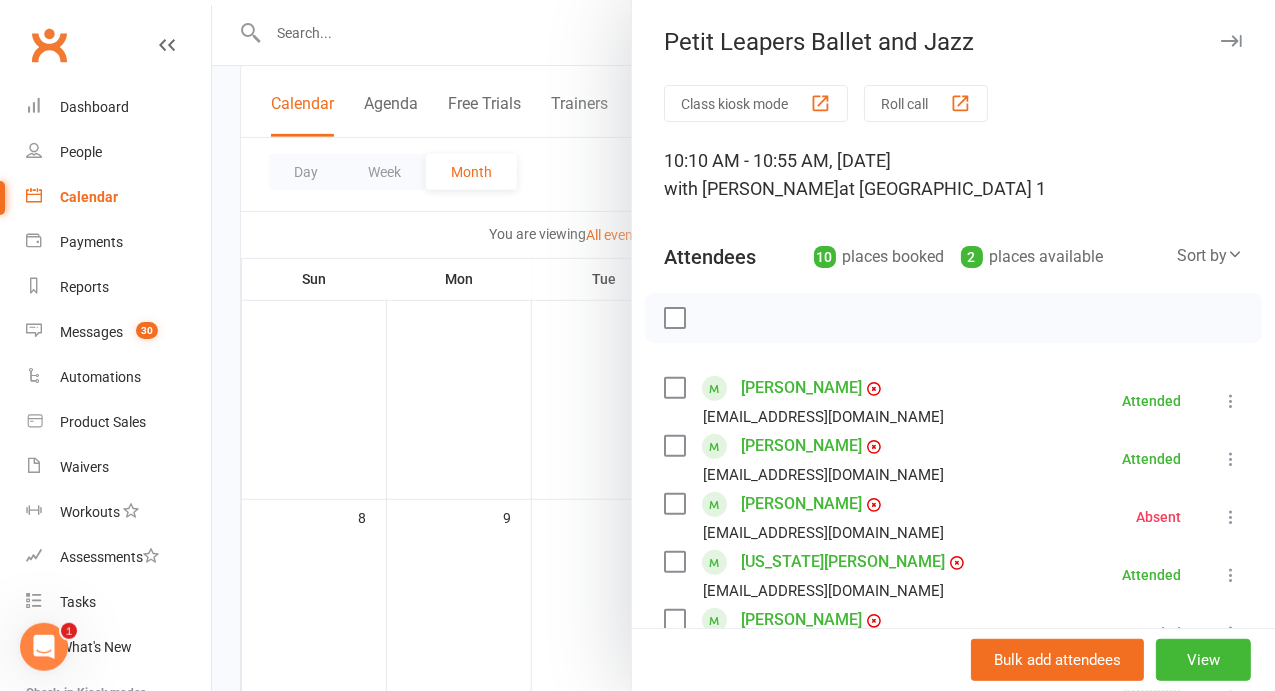 click at bounding box center [743, 345] 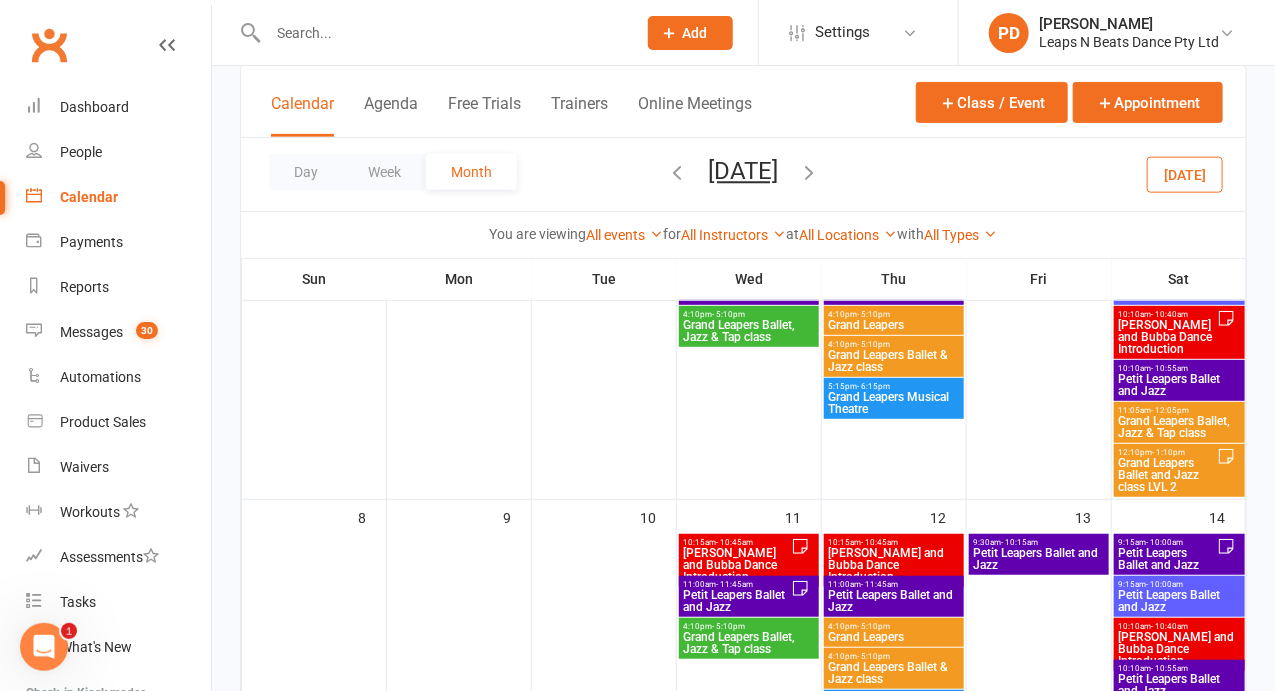 click at bounding box center [442, 33] 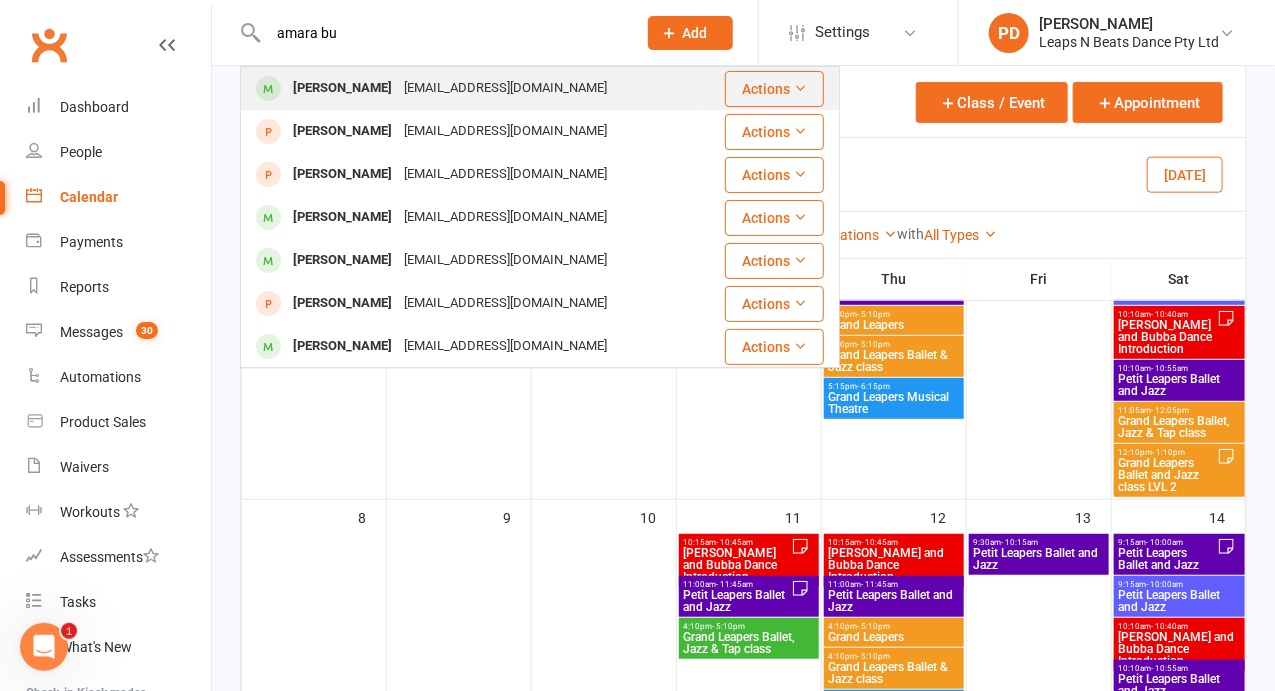 type on "amara bu" 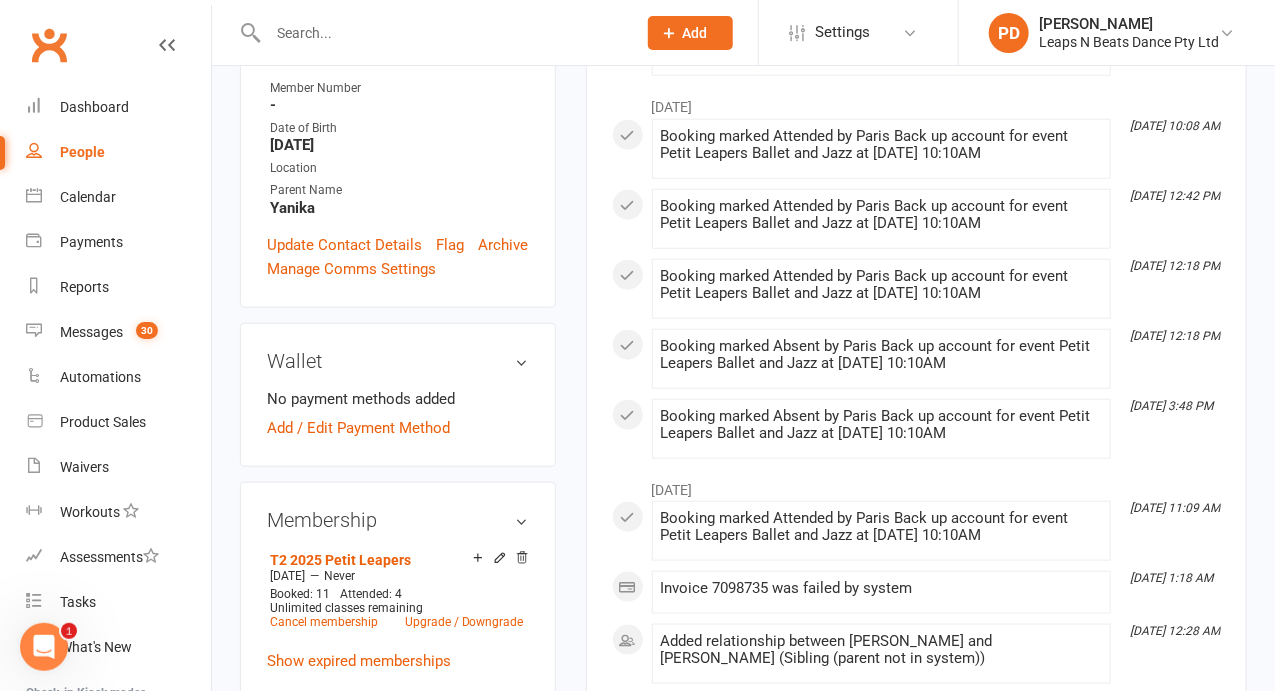 scroll, scrollTop: 557, scrollLeft: 0, axis: vertical 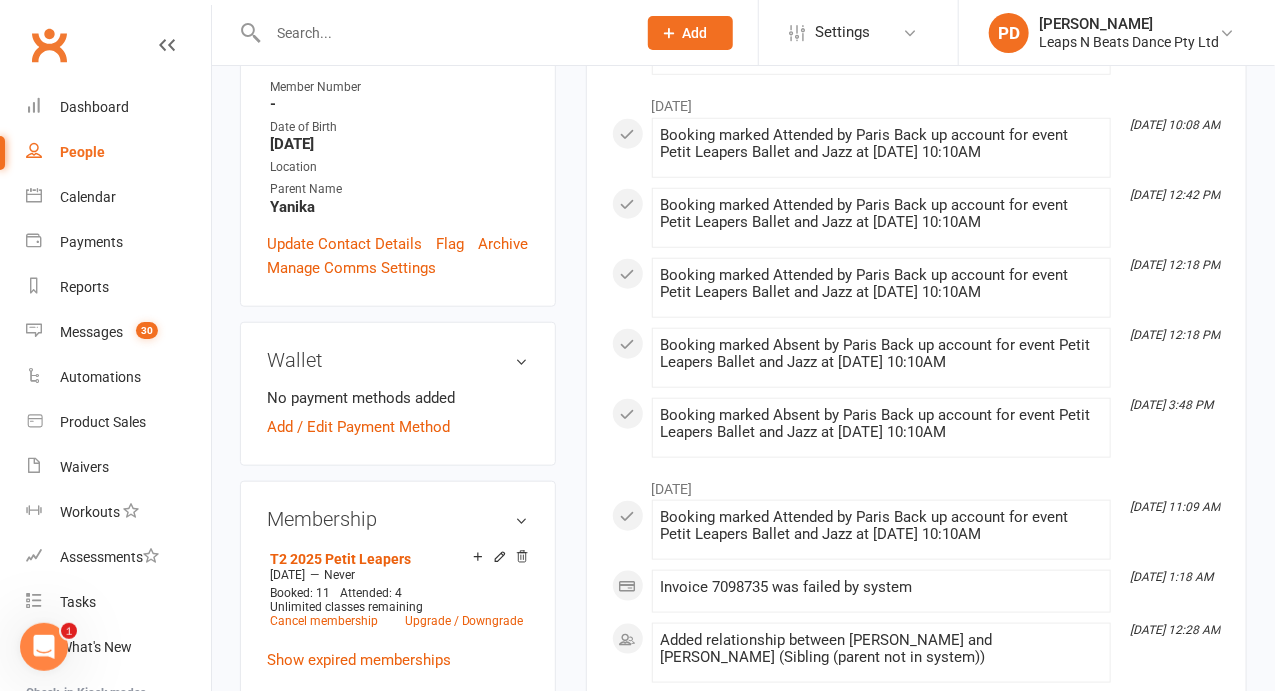 click on "Add new membership" at bounding box center [339, 700] 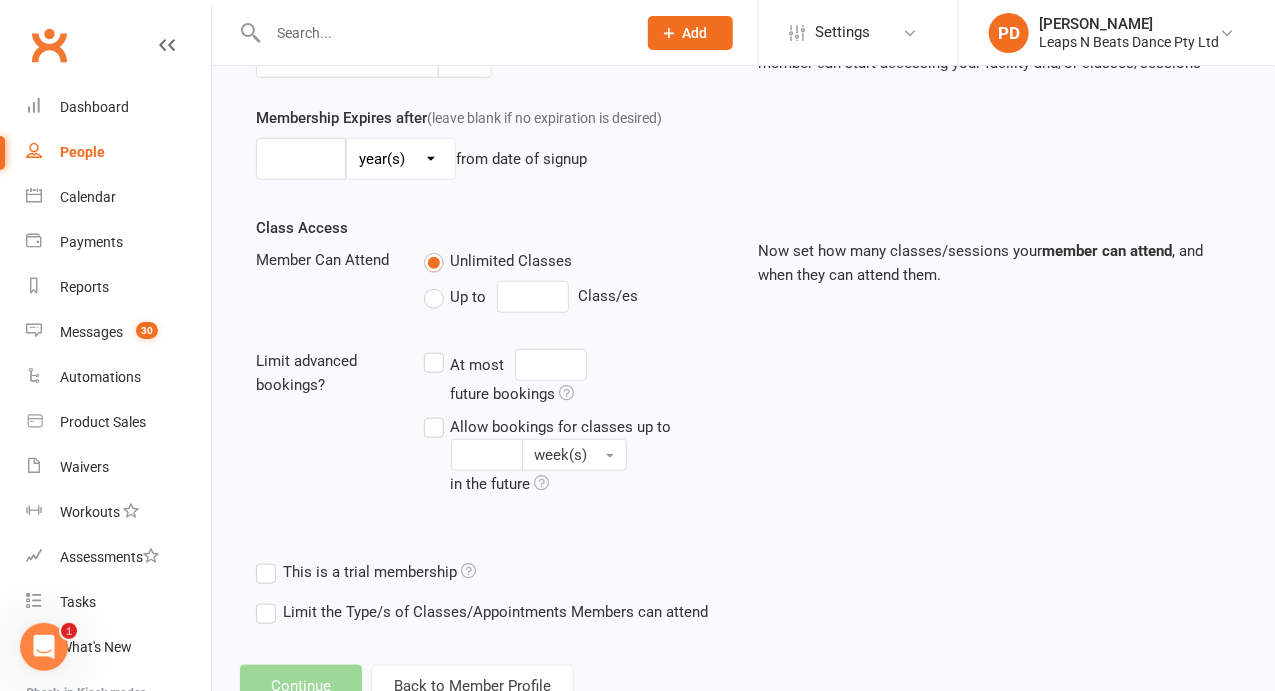 scroll, scrollTop: 0, scrollLeft: 0, axis: both 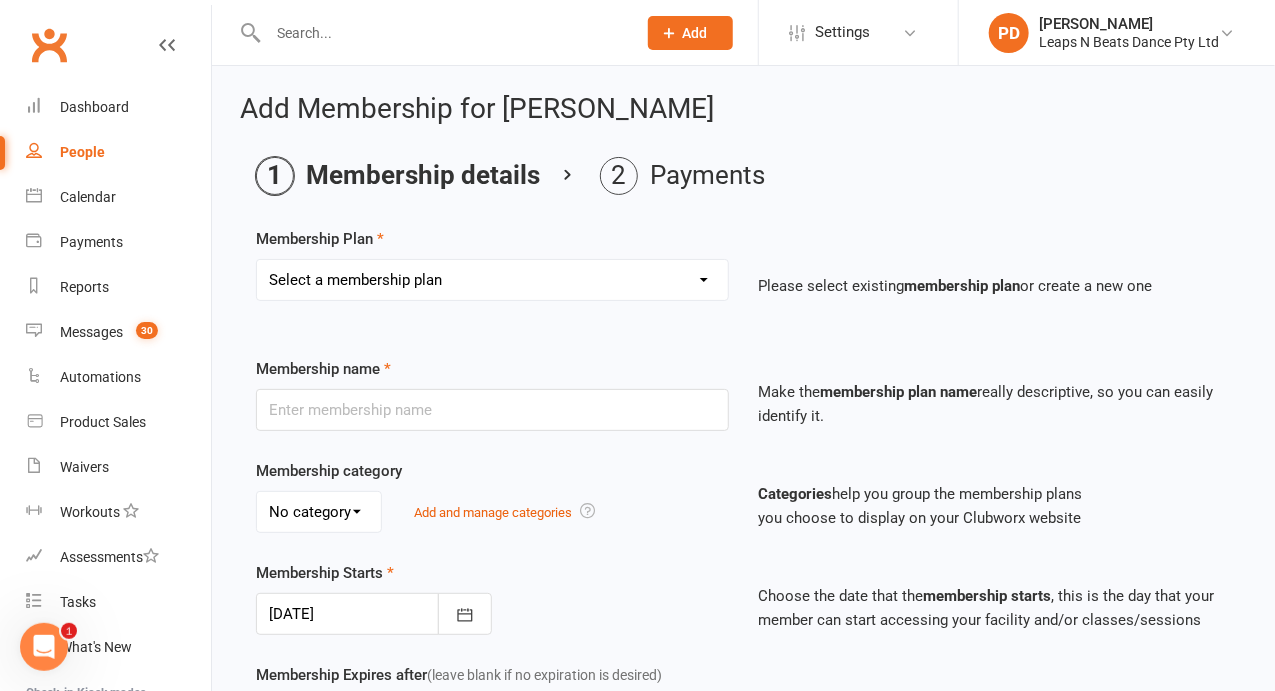 click on "Select a membership plan Create new Membership Plan Term 1 [PERSON_NAME] & Bubba 2023 - Existing (10 weeks) Term 1 Petit Leapers - Existing (10 week) Term 1 Grand Leapers - Existing (10 week) Term 1 Petit Leapers- Existing (9 week) Term 1 [PERSON_NAME] & Bubba 2023 Existing (9 week) Term 1 Grand Leapers- Existing (9 week pack) Term 1 Grand Leapers ACRO- Existing (9 week) Petit Leapers ACRO Existing (9 weeks) Sign Up Fee Sign Up Fee (2nd Member) Grand Leapers- monthly pack Term 2 [PERSON_NAME] & Bubba 2023 - Existing 9 week Term 2 Petit Leapers- Existing (9 week) Term 2 Grand Leapers- Existing (9 week pack) Term 2 ACRO Petit Leapers- Existing (9 week) Term 2  Grand Leapers ACRO- Existing (9 week pack) Term 2 Petit Leapers - Existing (10 week) Term 2 [PERSON_NAME] & Bubba 2023 - (10 week) Term 2  Grand Leapers- Existing (10 week pack) Term 2 Grand Leapers- Existing (10 week pack) Term 2 ACRO Grand Leapers- Existing (10 week) Term 2 [PERSON_NAME] & Bubba 2023 (3 week) Term 3  Grand Leapers 2023 - 10 week Term 3 Grand Leapers Acrobatics 2023 - 10 week" at bounding box center (492, 280) 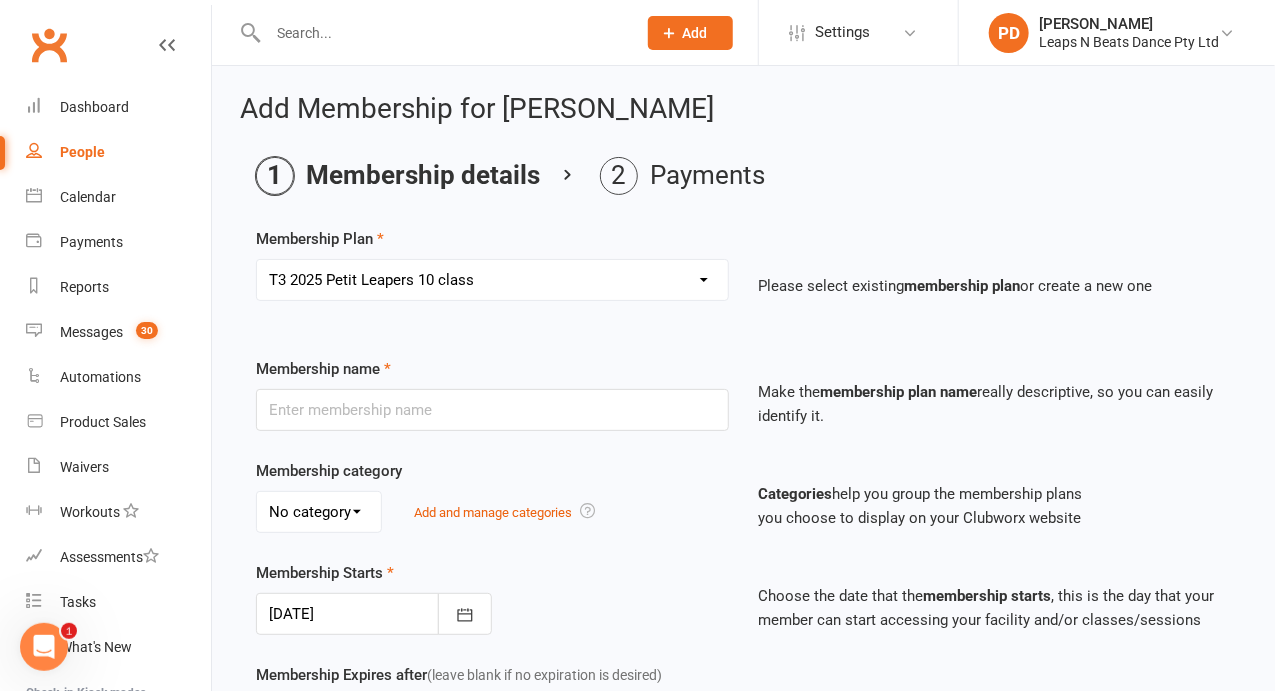 click on "Select a membership plan Create new Membership Plan Term 1 [PERSON_NAME] & Bubba 2023 - Existing (10 weeks) Term 1 Petit Leapers - Existing (10 week) Term 1 Grand Leapers - Existing (10 week) Term 1 Petit Leapers- Existing (9 week) Term 1 [PERSON_NAME] & Bubba 2023 Existing (9 week) Term 1 Grand Leapers- Existing (9 week pack) Term 1 Grand Leapers ACRO- Existing (9 week) Petit Leapers ACRO Existing (9 weeks) Sign Up Fee Sign Up Fee (2nd Member) Grand Leapers- monthly pack Term 2 [PERSON_NAME] & Bubba 2023 - Existing 9 week Term 2 Petit Leapers- Existing (9 week) Term 2 Grand Leapers- Existing (9 week pack) Term 2 ACRO Petit Leapers- Existing (9 week) Term 2  Grand Leapers ACRO- Existing (9 week pack) Term 2 Petit Leapers - Existing (10 week) Term 2 [PERSON_NAME] & Bubba 2023 - (10 week) Term 2  Grand Leapers- Existing (10 week pack) Term 2 Grand Leapers- Existing (10 week pack) Term 2 ACRO Grand Leapers- Existing (10 week) Term 2 [PERSON_NAME] & Bubba 2023 (3 week) Term 3  Grand Leapers 2023 - 10 week Term 3 Grand Leapers Acrobatics 2023 - 10 week" at bounding box center [492, 280] 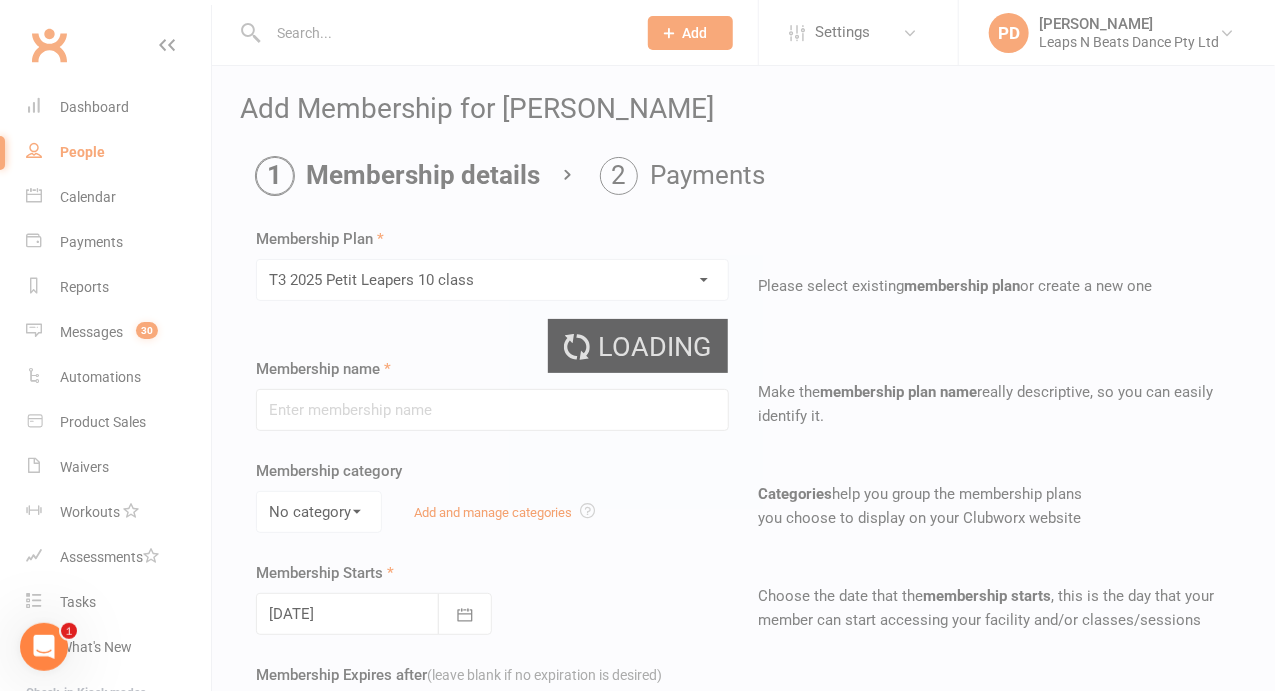 type on "[MEDICAL_DATA] 2025 Petit Leapers 10 class" 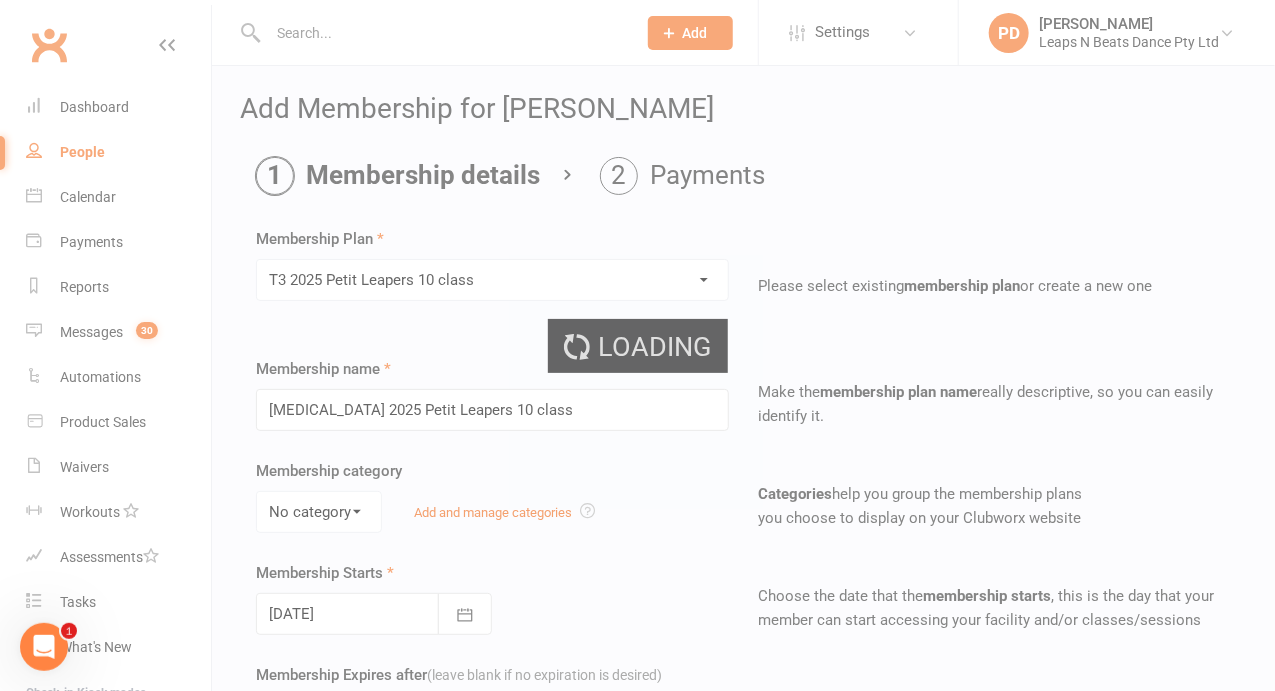 type on "0" 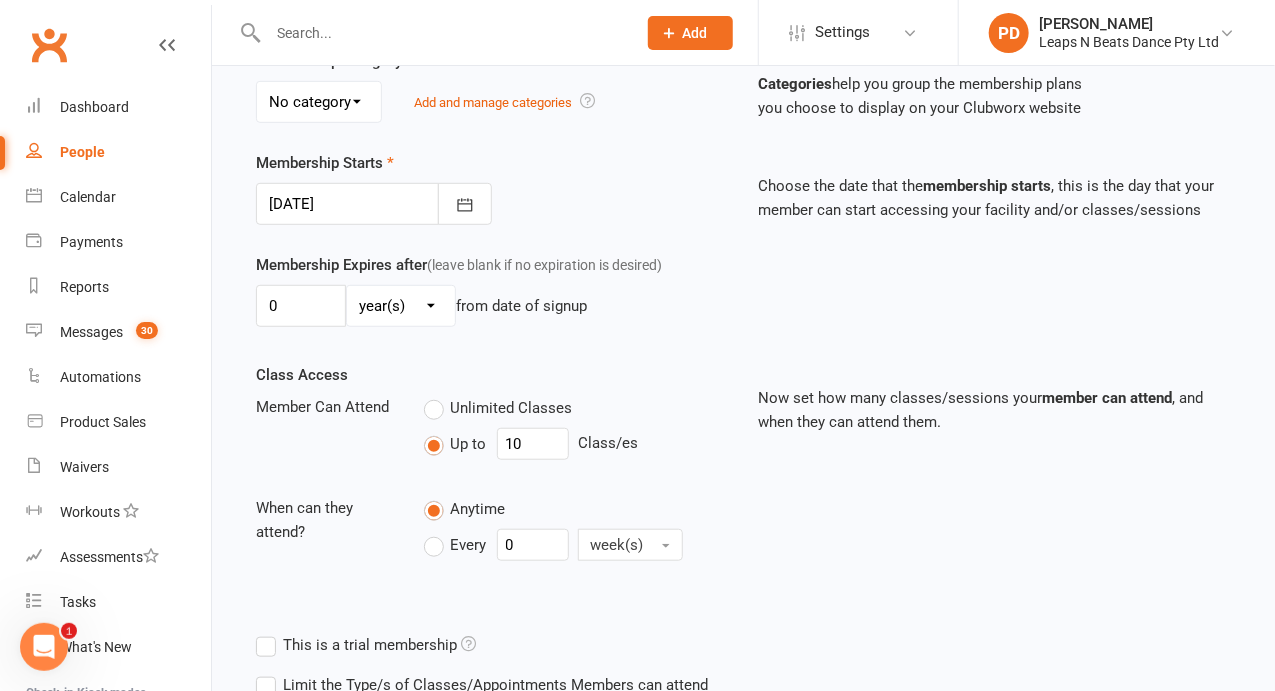 scroll, scrollTop: 478, scrollLeft: 0, axis: vertical 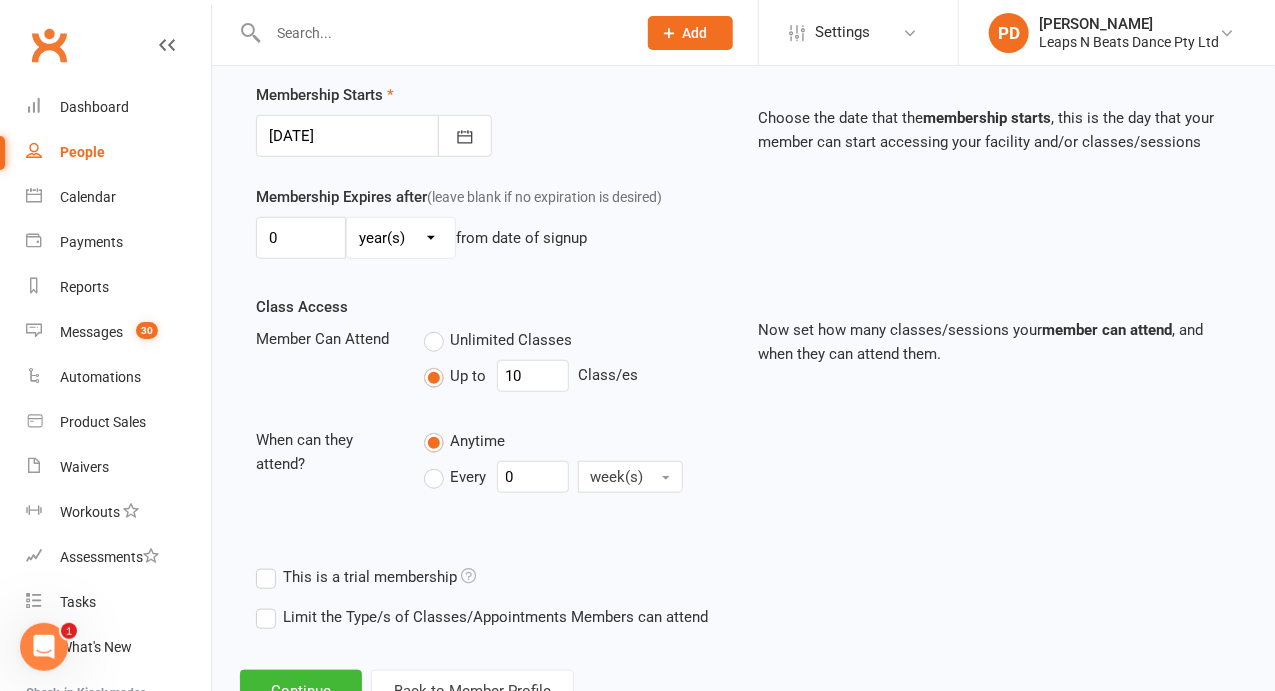 click on "Add Membership for [PERSON_NAME] Membership details Payments Membership Plan Select a membership plan Create new Membership Plan Term 1 [PERSON_NAME] & Bubba 2023 - Existing (10 weeks) Term 1 Petit Leapers - Existing (10 week) Term 1 Grand Leapers - Existing (10 week) Term 1 Petit Leapers- Existing (9 week) Term 1 [PERSON_NAME] & Bubba 2023 Existing (9 week) Term 1 Grand Leapers- Existing (9 week pack) Term 1 Grand Leapers ACRO- Existing (9 week) Petit Leapers ACRO Existing (9 weeks) Sign Up Fee Sign Up Fee (2nd Member) Grand Leapers- monthly pack Term 2 [PERSON_NAME] & Bubba 2023 - Existing 9 week Term 2 Petit Leapers- Existing (9 week) Term 2 Grand Leapers- Existing (9 week pack) Term 2 ACRO Petit Leapers- Existing (9 week) Term 2  Grand Leapers ACRO- Existing (9 week pack) Term 2 Petit Leapers - Existing (10 week) Term 2 [PERSON_NAME] & Bubba 2023 - (10 week) Term 2  Grand Leapers- Existing (10 week pack) Term 2 Grand Leapers- Existing (10 week pack) Term 2 ACRO Grand Leapers- Existing (10 week) Term 2 [PERSON_NAME] & Bubba 2023 (3 week) General" at bounding box center [743, 164] 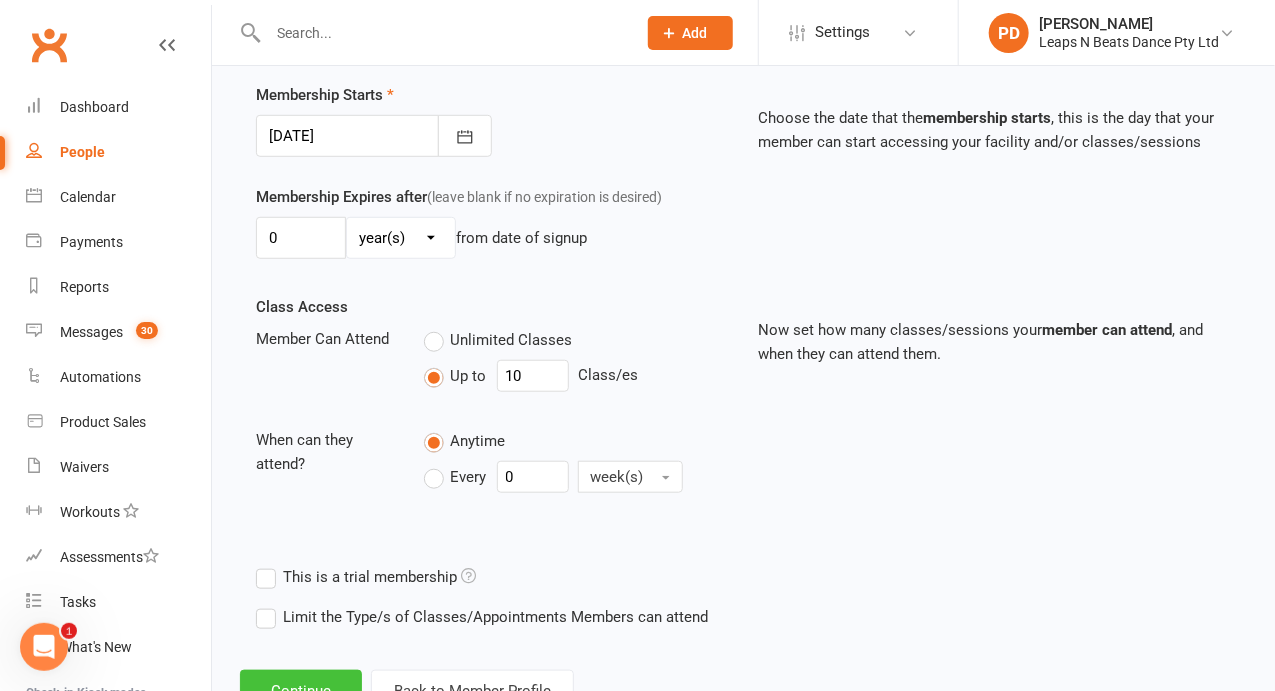 click on "Continue" at bounding box center (301, 691) 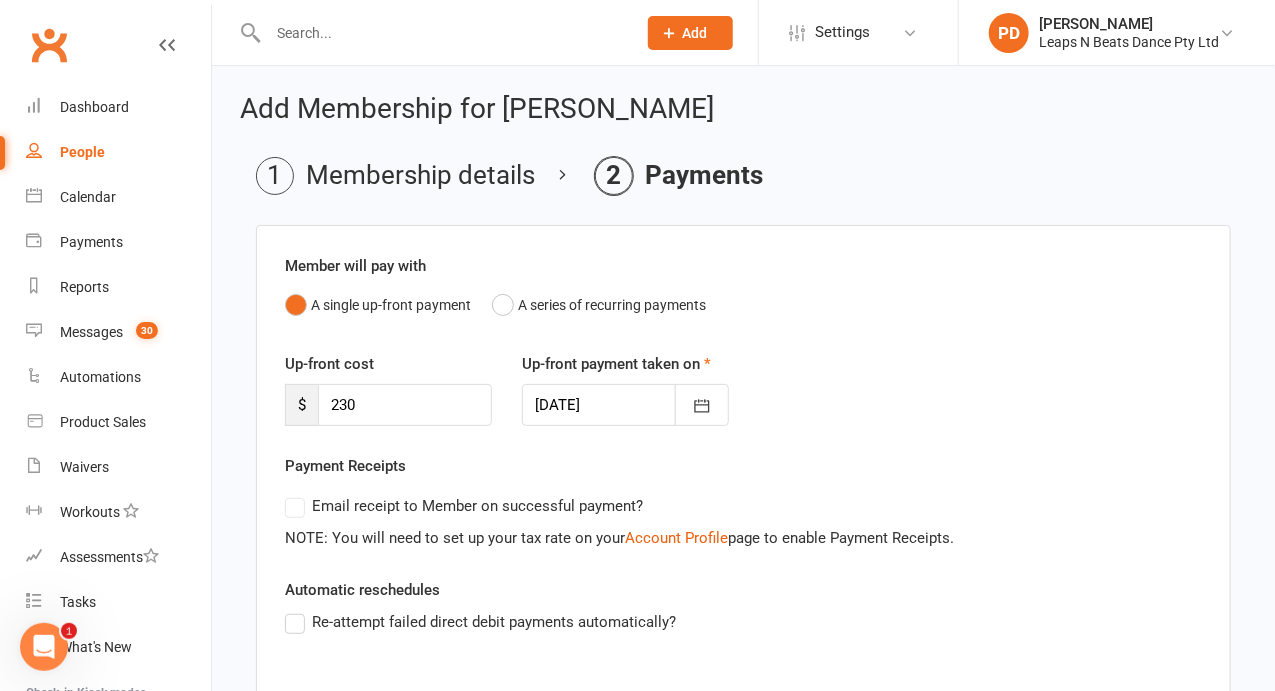 scroll, scrollTop: 394, scrollLeft: 0, axis: vertical 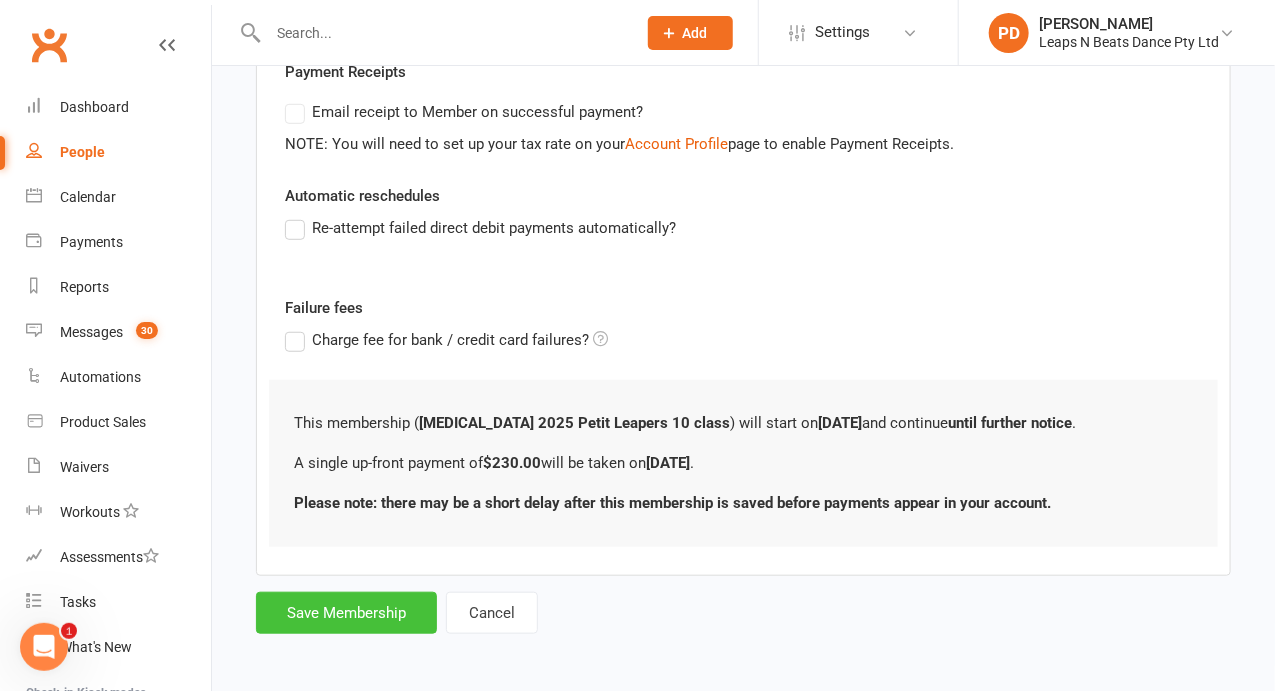 click on "Save Membership" at bounding box center (346, 613) 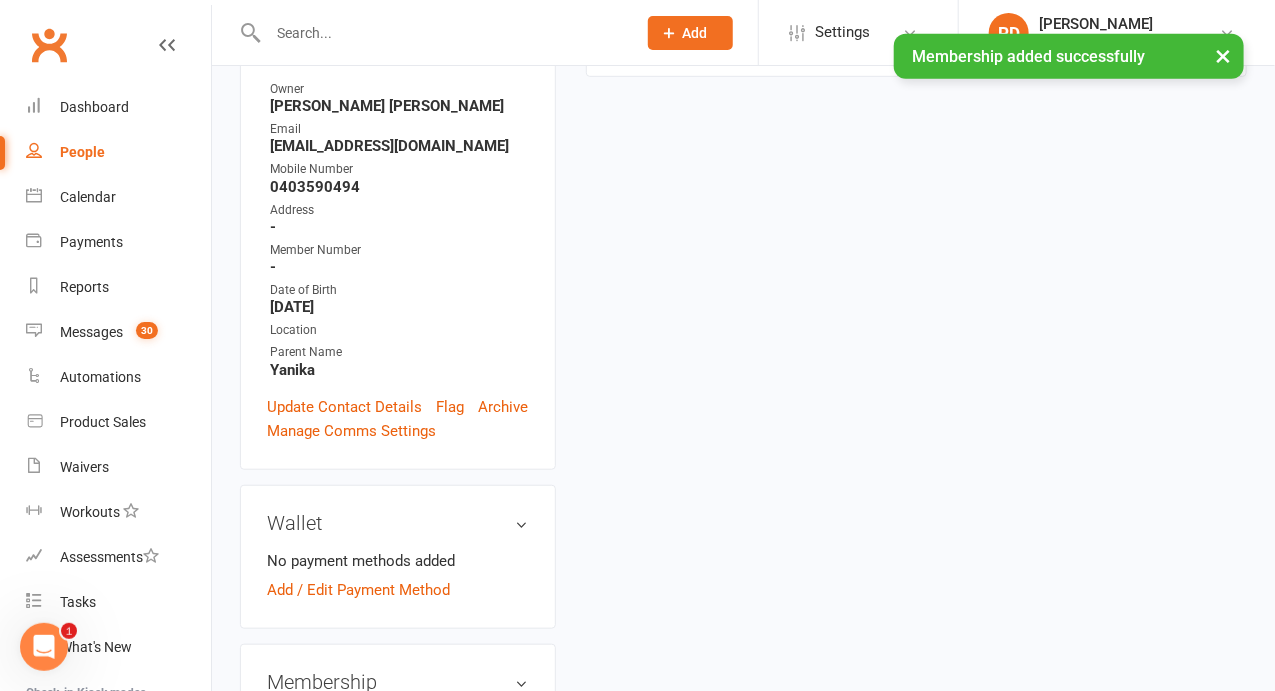 scroll, scrollTop: 0, scrollLeft: 0, axis: both 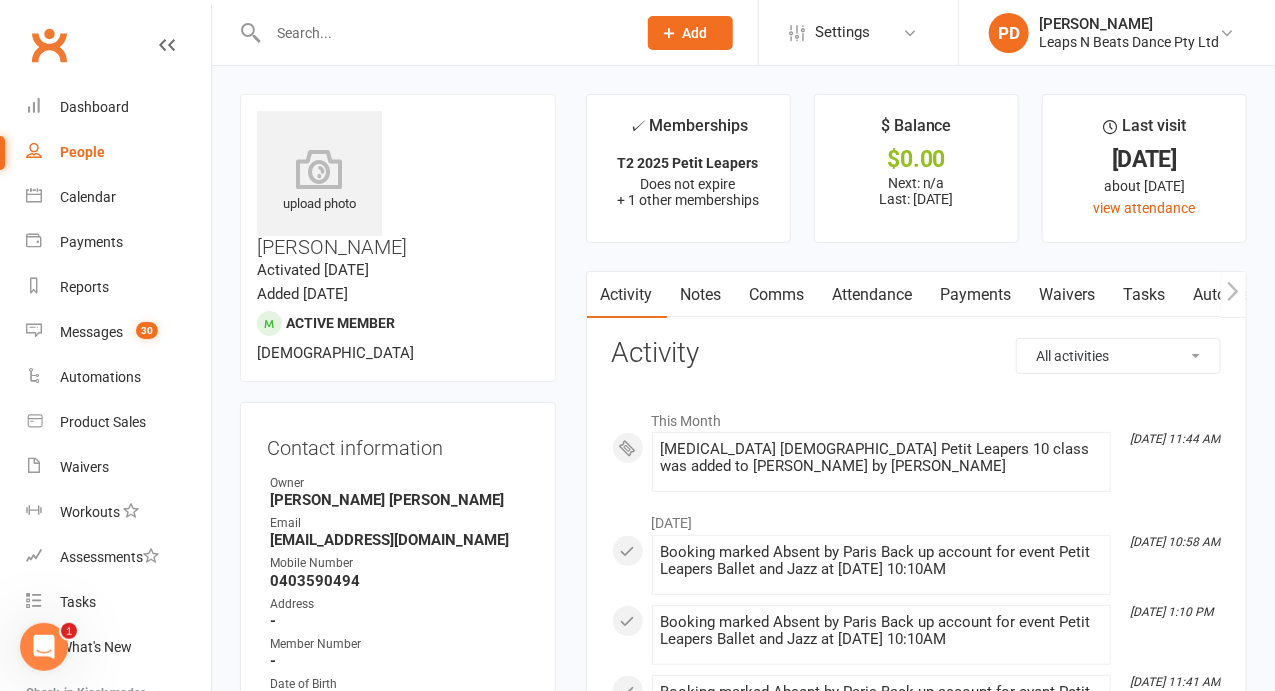click at bounding box center (442, 33) 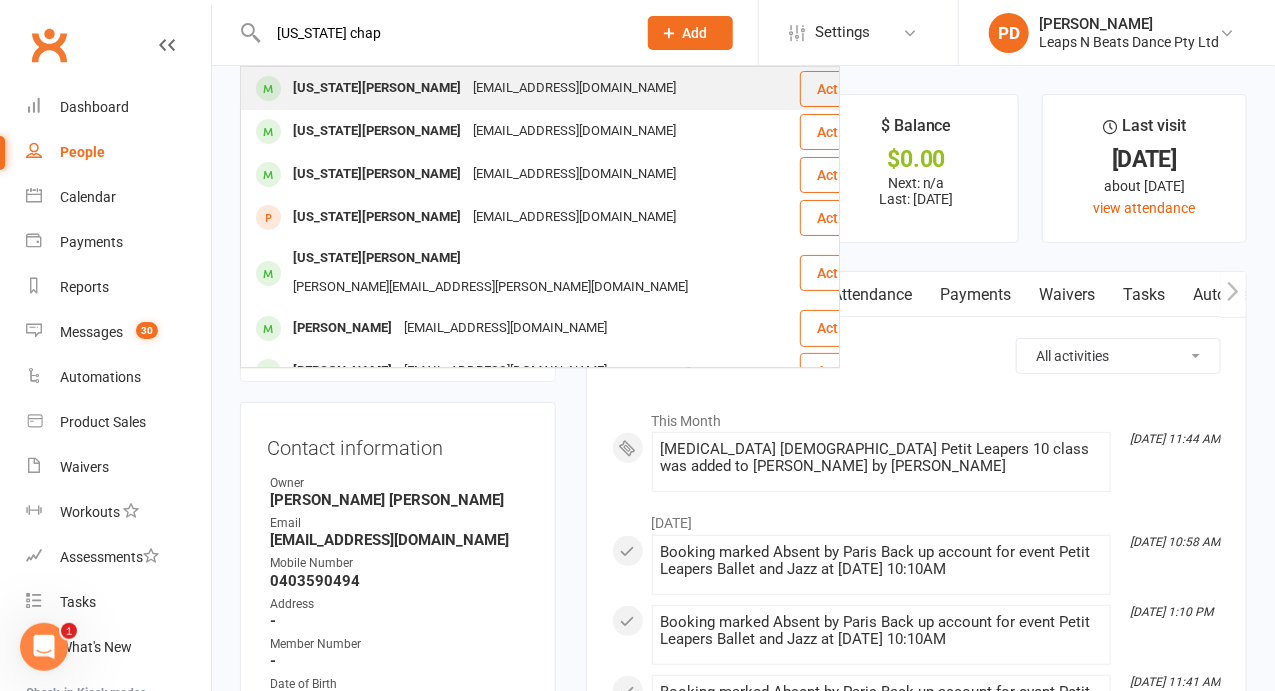 type on "[US_STATE] chap" 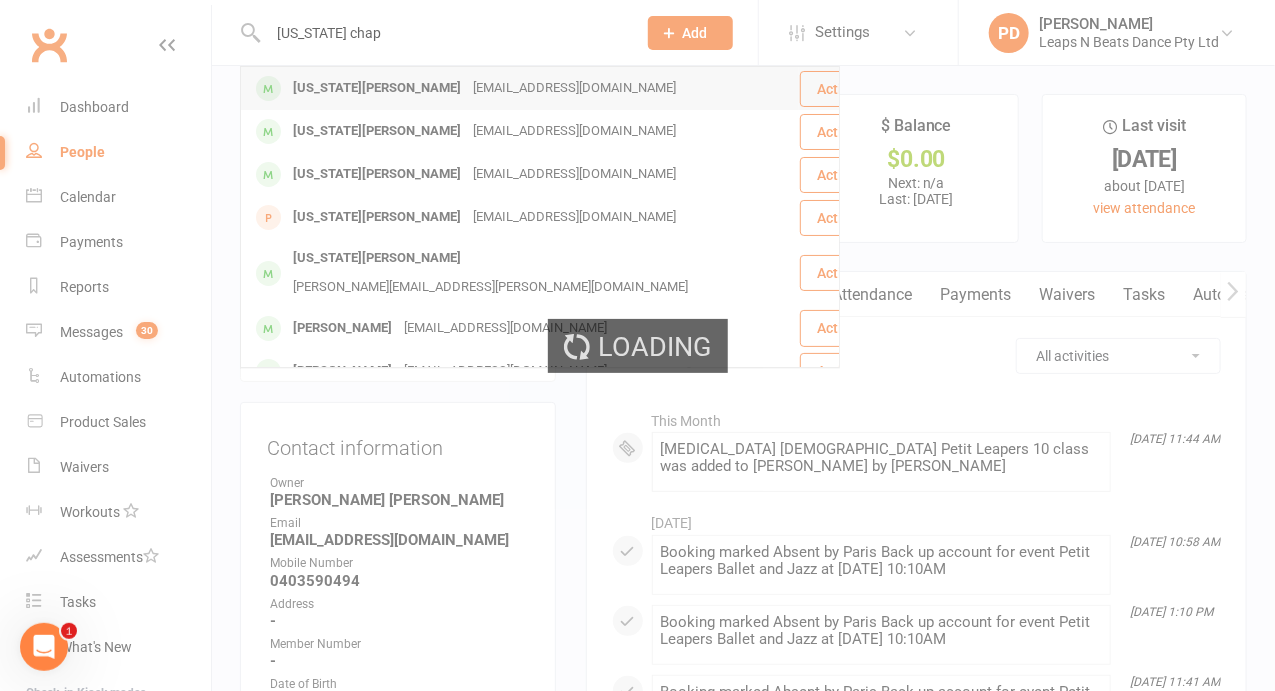 type 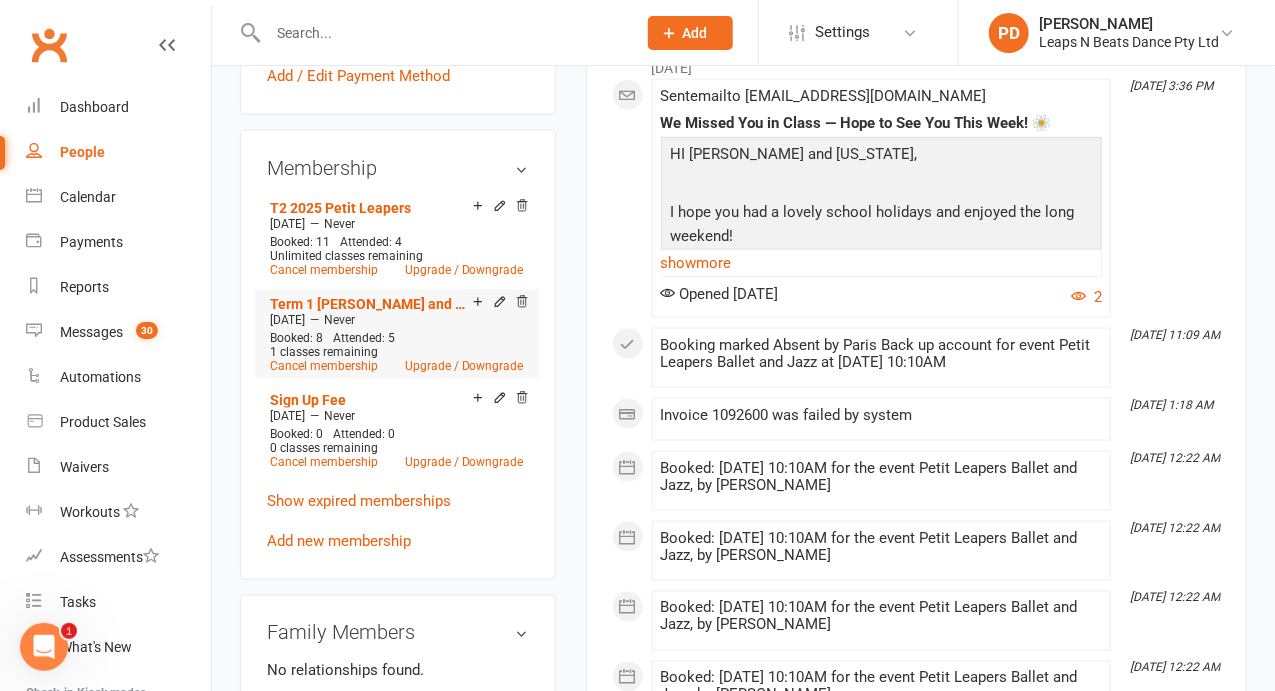 scroll, scrollTop: 909, scrollLeft: 0, axis: vertical 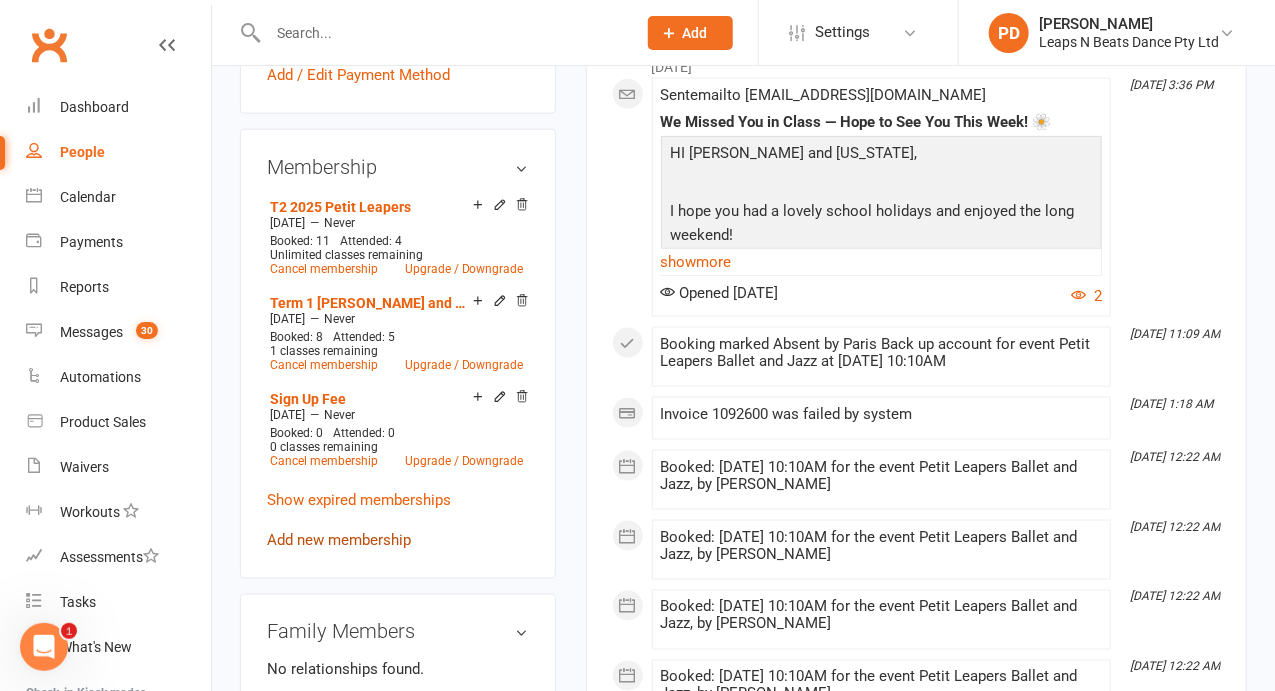 click on "Add new membership" at bounding box center [339, 540] 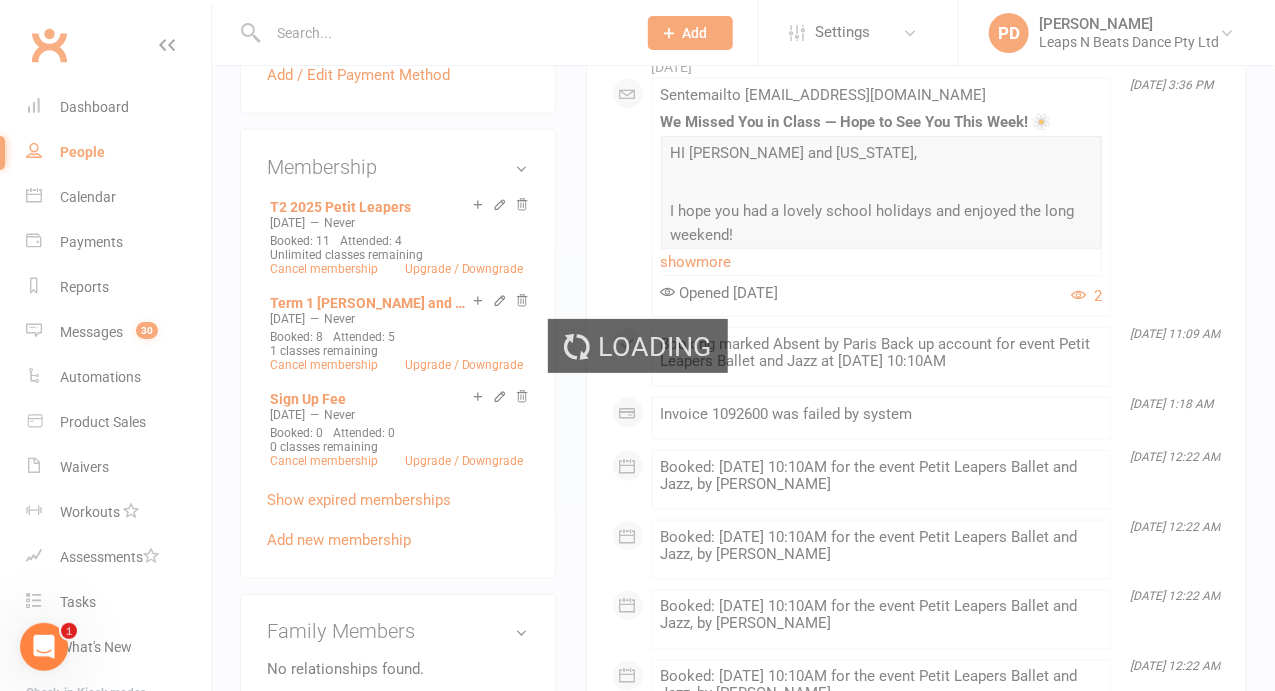 scroll, scrollTop: 0, scrollLeft: 0, axis: both 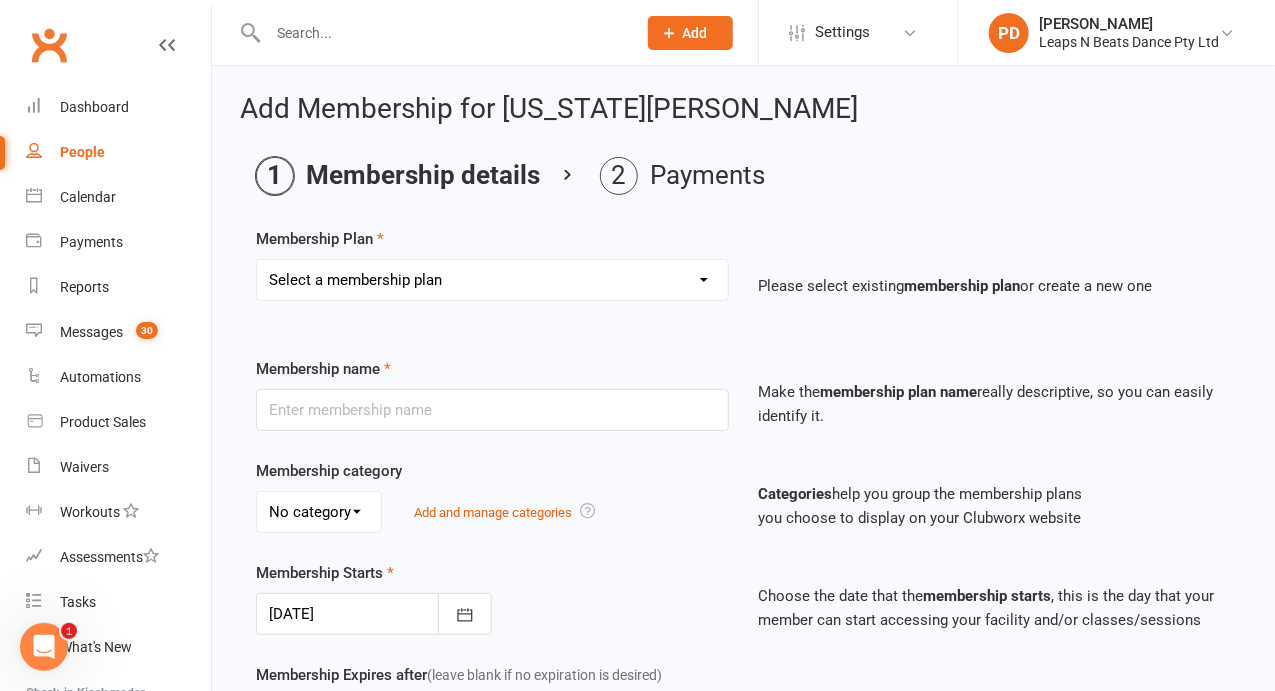 click on "Select a membership plan Create new Membership Plan Term 1 [PERSON_NAME] & Bubba 2023 - Existing (10 weeks) Term 1 Petit Leapers - Existing (10 week) Term 1 Grand Leapers - Existing (10 week) Term 1 Petit Leapers- Existing (9 week) Term 1 [PERSON_NAME] & Bubba 2023 Existing (9 week) Term 1 Grand Leapers- Existing (9 week pack) Term 1 Grand Leapers ACRO- Existing (9 week) Petit Leapers ACRO Existing (9 weeks) Sign Up Fee Sign Up Fee (2nd Member) Grand Leapers- monthly pack Term 2 [PERSON_NAME] & Bubba 2023 - Existing 9 week Term 2 Petit Leapers- Existing (9 week) Term 2 Grand Leapers- Existing (9 week pack) Term 2 ACRO Petit Leapers- Existing (9 week) Term 2  Grand Leapers ACRO- Existing (9 week pack) Term 2 Petit Leapers - Existing (10 week) Term 2 [PERSON_NAME] & Bubba 2023 - (10 week) Term 2  Grand Leapers- Existing (10 week pack) Term 2 Grand Leapers- Existing (10 week pack) Term 2 ACRO Grand Leapers- Existing (10 week) Term 2 [PERSON_NAME] & Bubba 2023 (3 week) Term 3  Grand Leapers 2023 - 10 week Term 3 Grand Leapers Acrobatics 2023 - 10 week" at bounding box center (492, 280) 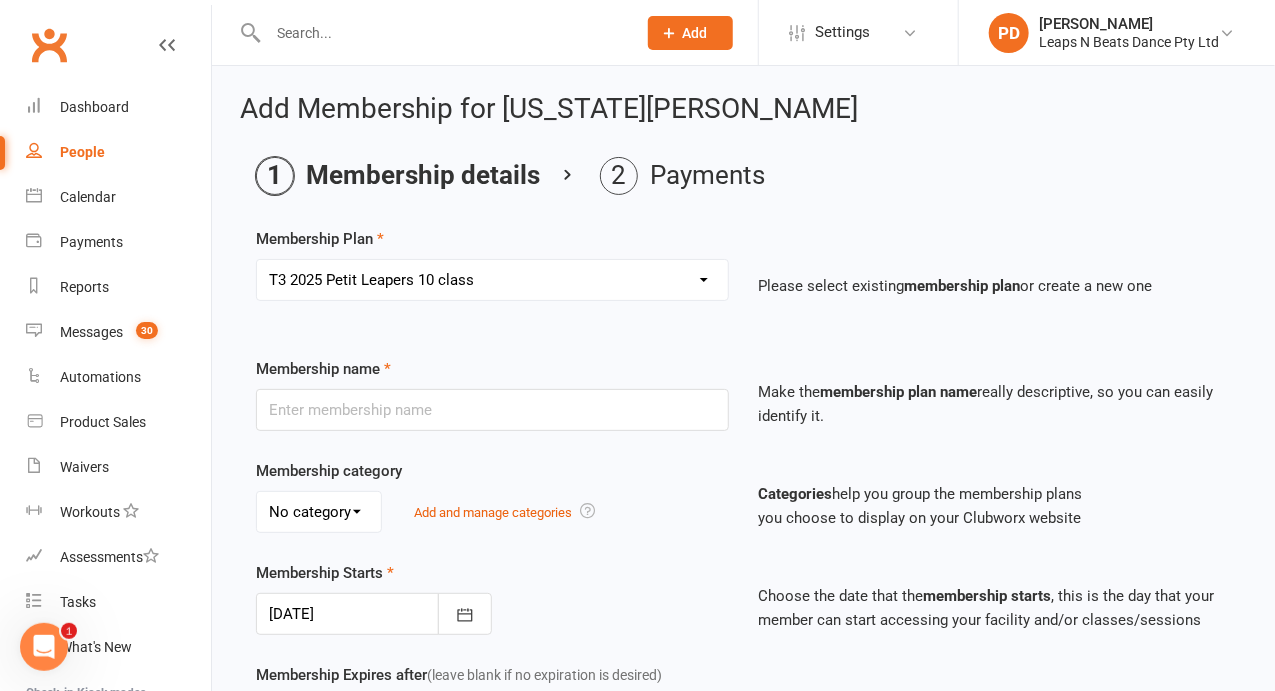 click on "Select a membership plan Create new Membership Plan Term 1 [PERSON_NAME] & Bubba 2023 - Existing (10 weeks) Term 1 Petit Leapers - Existing (10 week) Term 1 Grand Leapers - Existing (10 week) Term 1 Petit Leapers- Existing (9 week) Term 1 [PERSON_NAME] & Bubba 2023 Existing (9 week) Term 1 Grand Leapers- Existing (9 week pack) Term 1 Grand Leapers ACRO- Existing (9 week) Petit Leapers ACRO Existing (9 weeks) Sign Up Fee Sign Up Fee (2nd Member) Grand Leapers- monthly pack Term 2 [PERSON_NAME] & Bubba 2023 - Existing 9 week Term 2 Petit Leapers- Existing (9 week) Term 2 Grand Leapers- Existing (9 week pack) Term 2 ACRO Petit Leapers- Existing (9 week) Term 2  Grand Leapers ACRO- Existing (9 week pack) Term 2 Petit Leapers - Existing (10 week) Term 2 [PERSON_NAME] & Bubba 2023 - (10 week) Term 2  Grand Leapers- Existing (10 week pack) Term 2 Grand Leapers- Existing (10 week pack) Term 2 ACRO Grand Leapers- Existing (10 week) Term 2 [PERSON_NAME] & Bubba 2023 (3 week) Term 3  Grand Leapers 2023 - 10 week Term 3 Grand Leapers Acrobatics 2023 - 10 week" at bounding box center [492, 280] 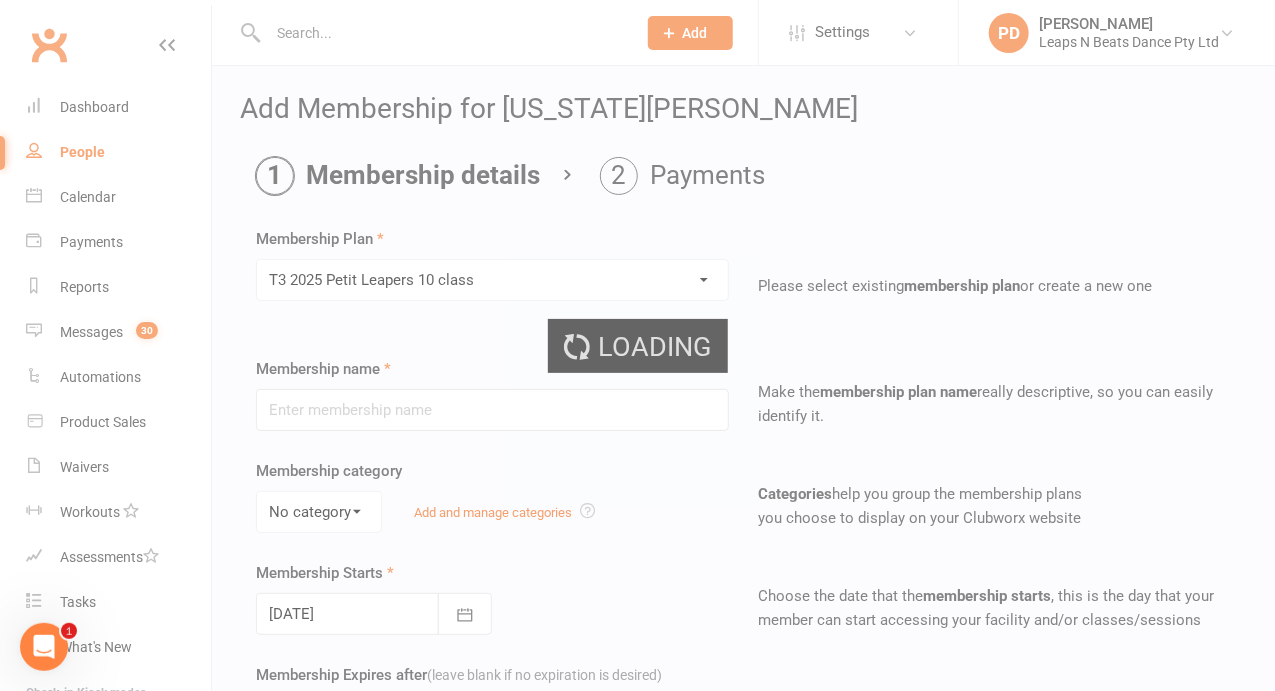 type on "[MEDICAL_DATA] 2025 Petit Leapers 10 class" 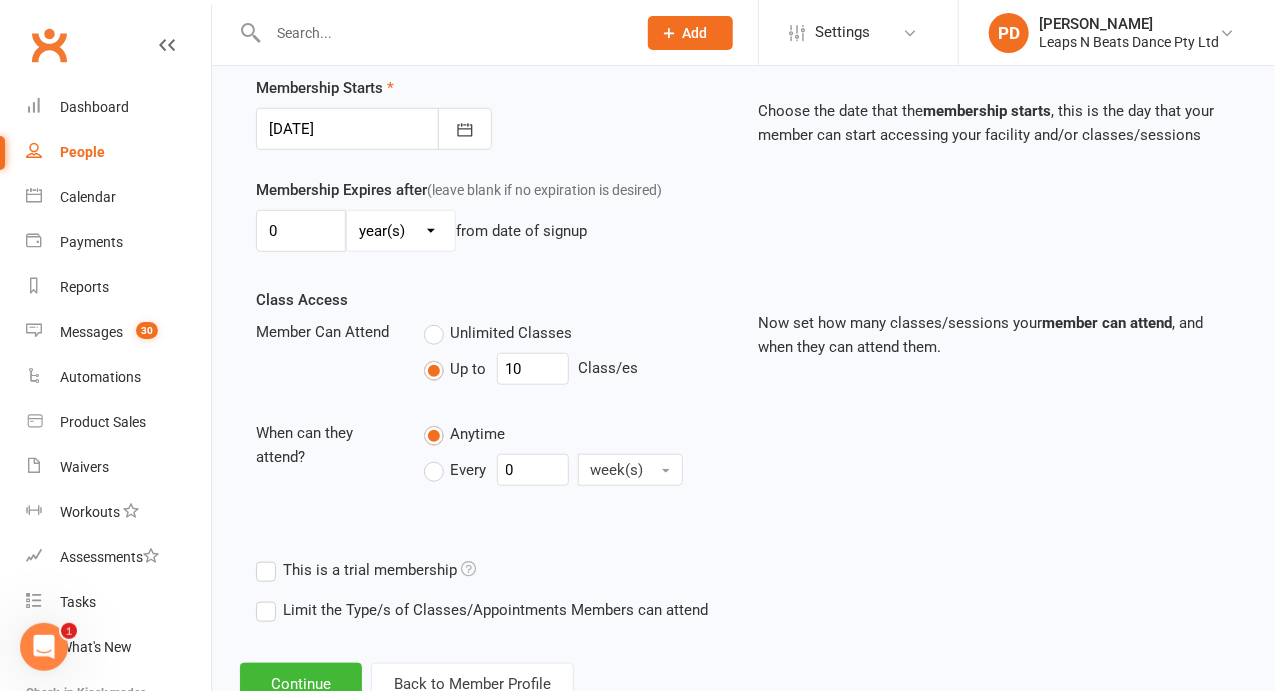 scroll, scrollTop: 549, scrollLeft: 0, axis: vertical 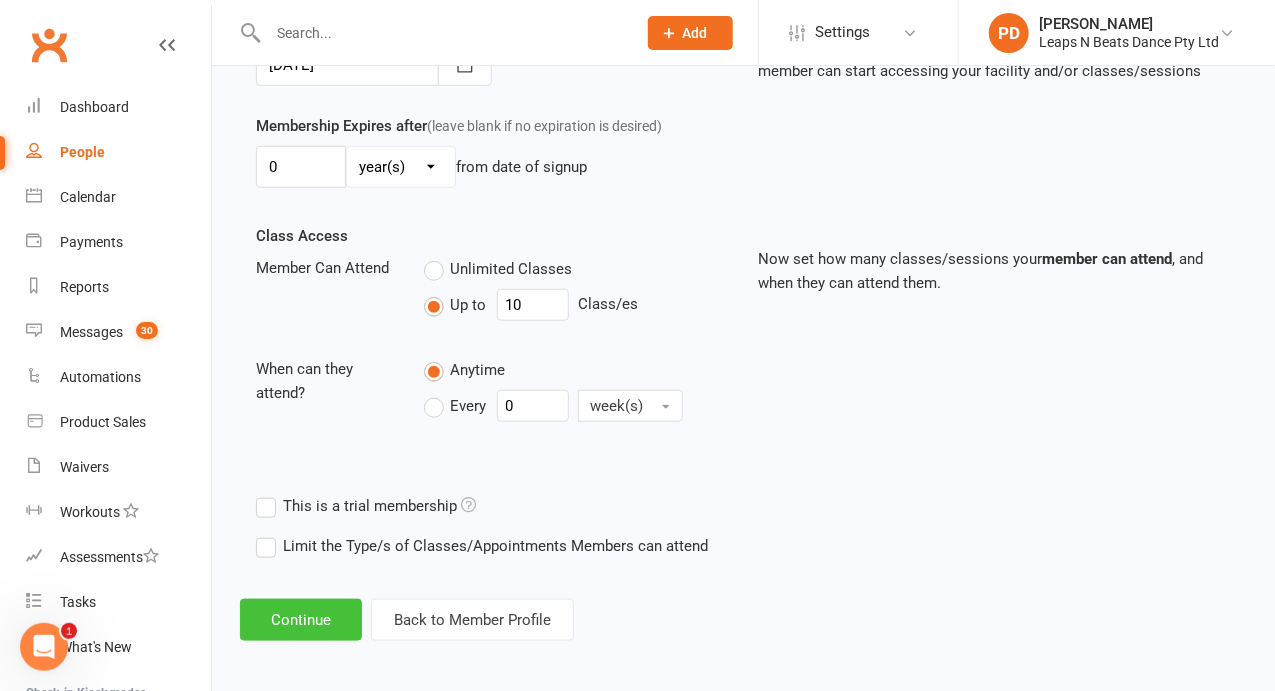 click on "Continue" at bounding box center (301, 620) 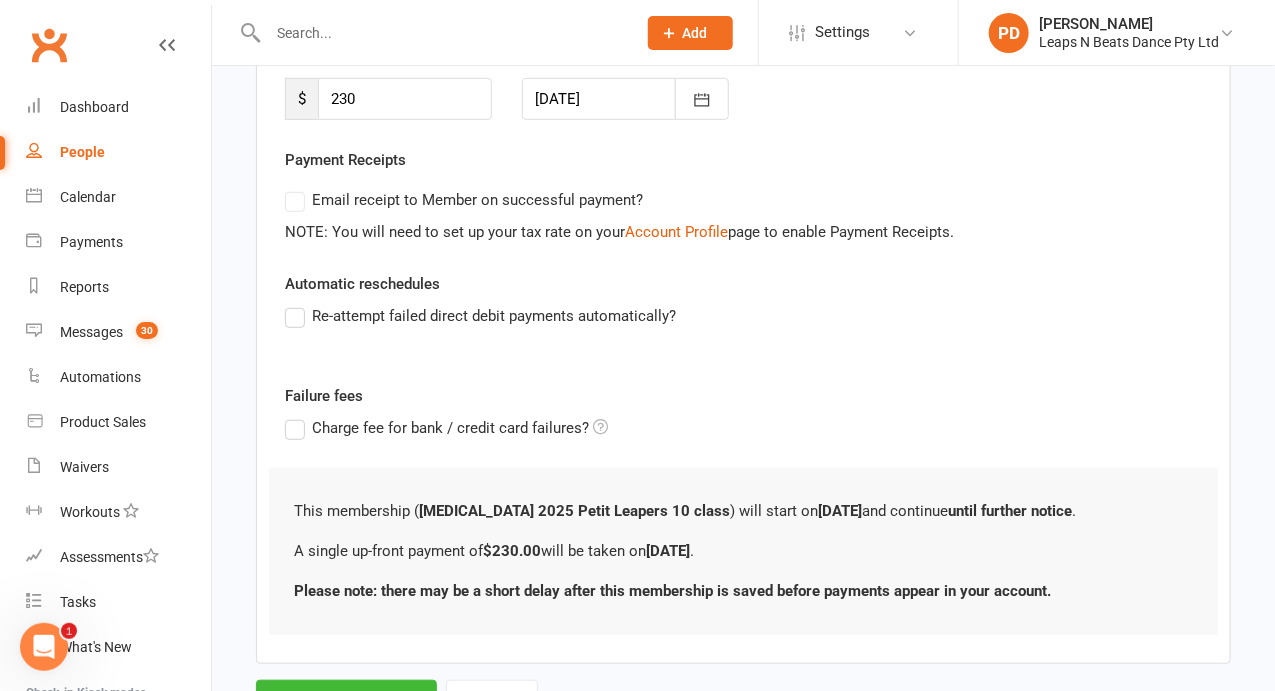 scroll, scrollTop: 356, scrollLeft: 0, axis: vertical 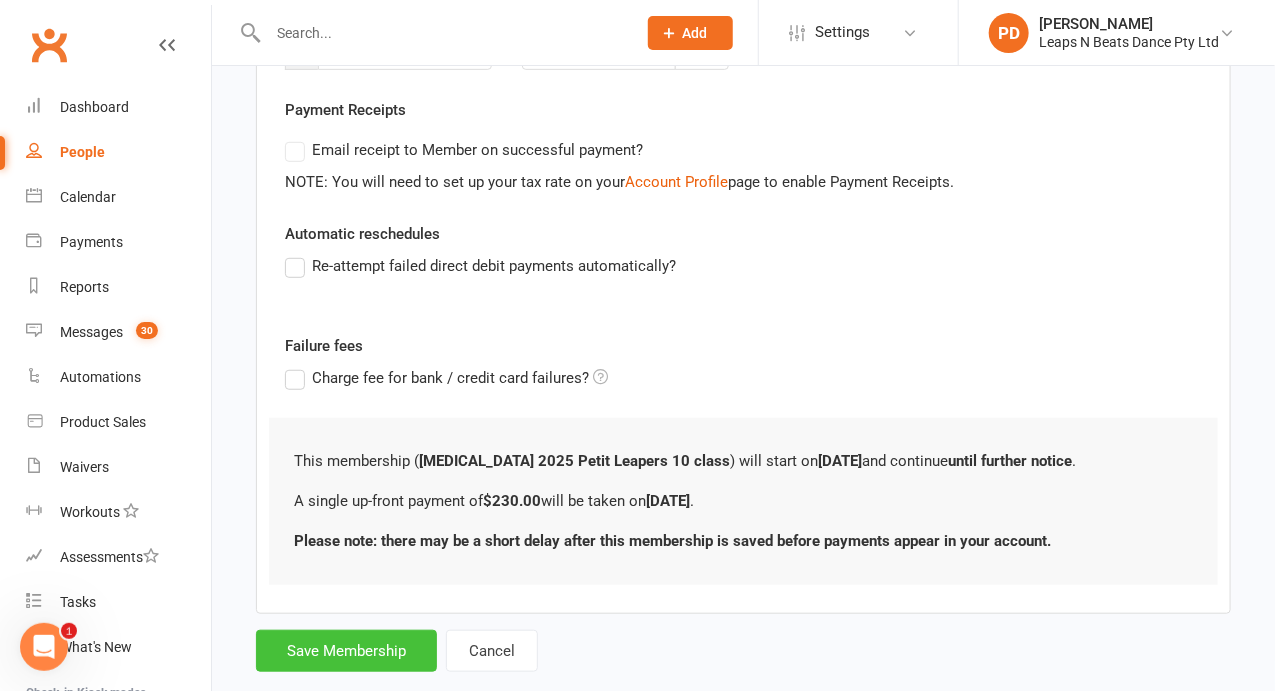 click on "Save Membership" at bounding box center (346, 651) 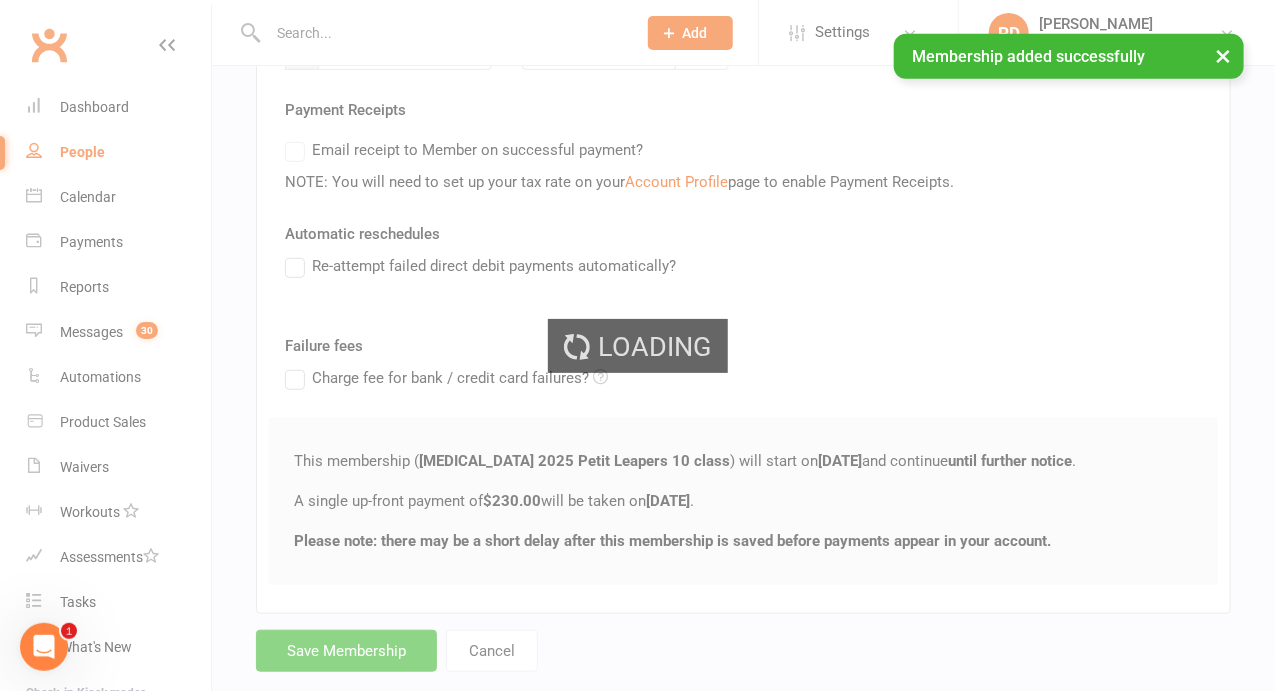 click at bounding box center (442, 33) 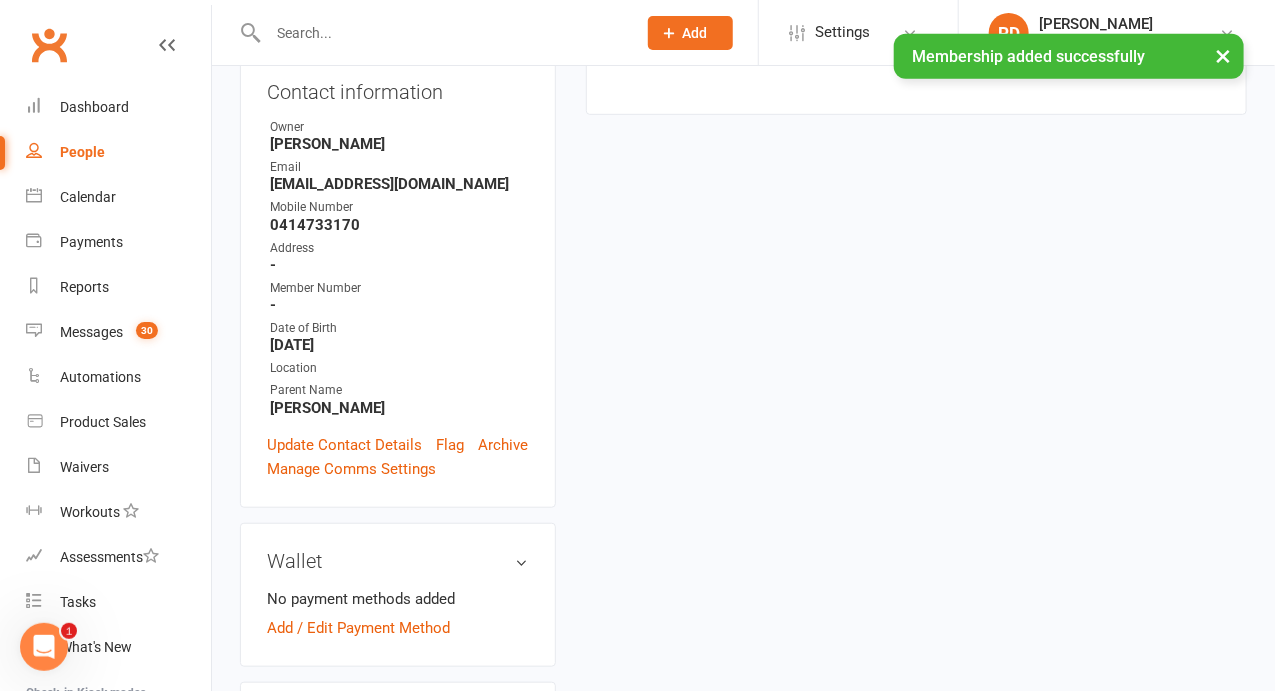 scroll, scrollTop: 0, scrollLeft: 0, axis: both 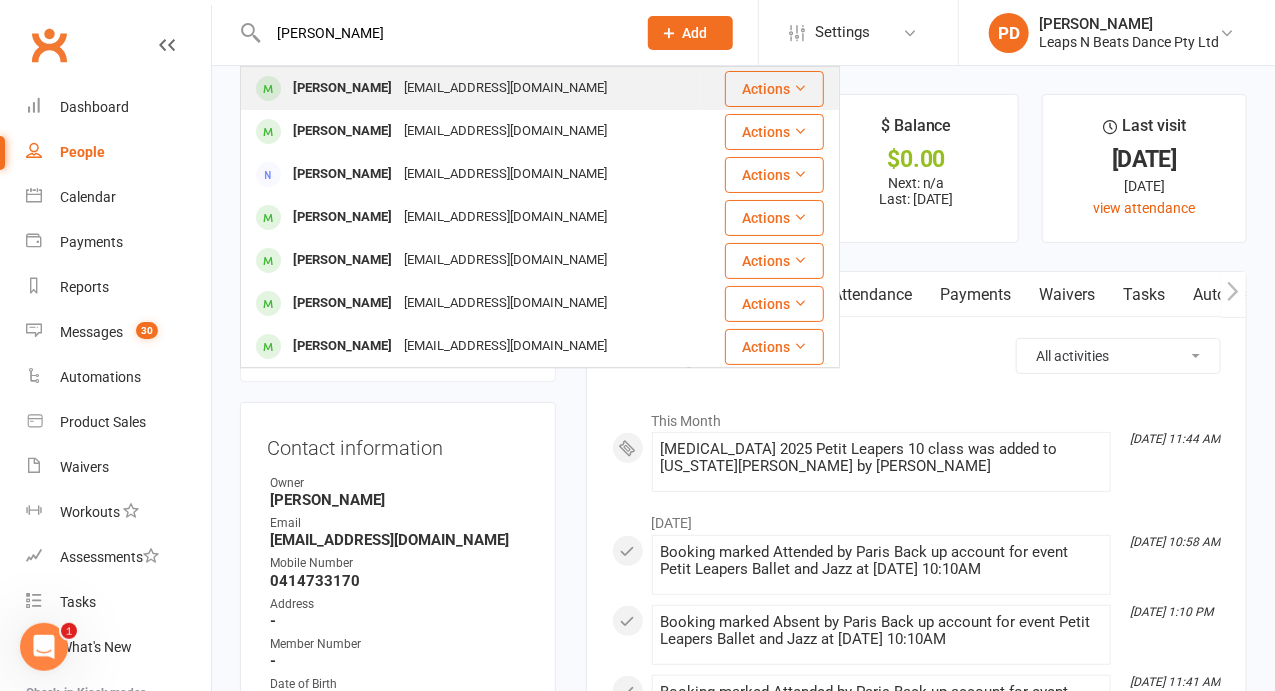 type on "[PERSON_NAME]" 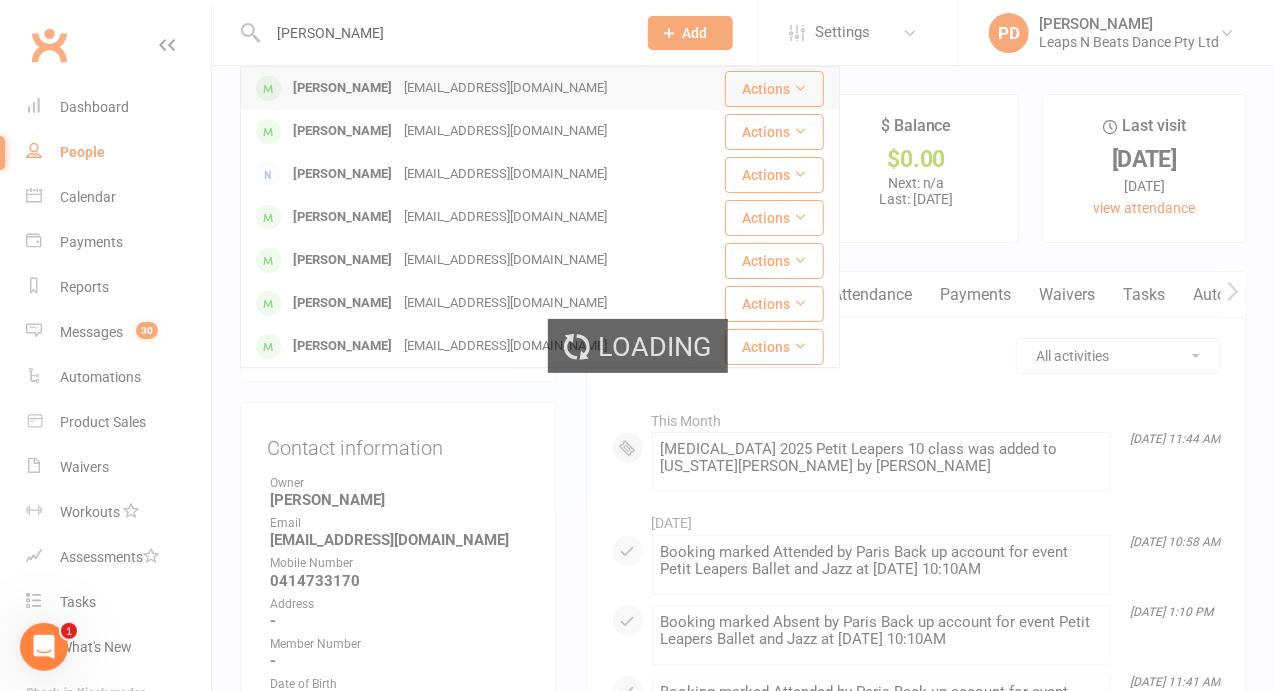 type 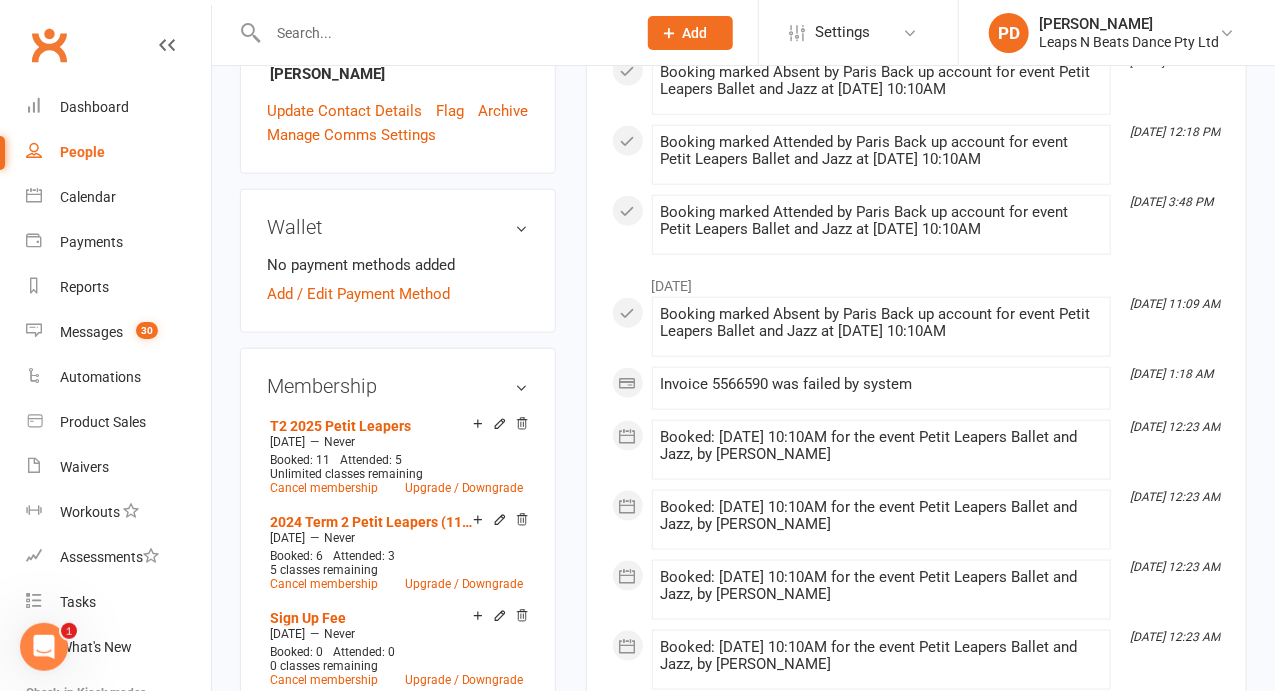 scroll, scrollTop: 691, scrollLeft: 0, axis: vertical 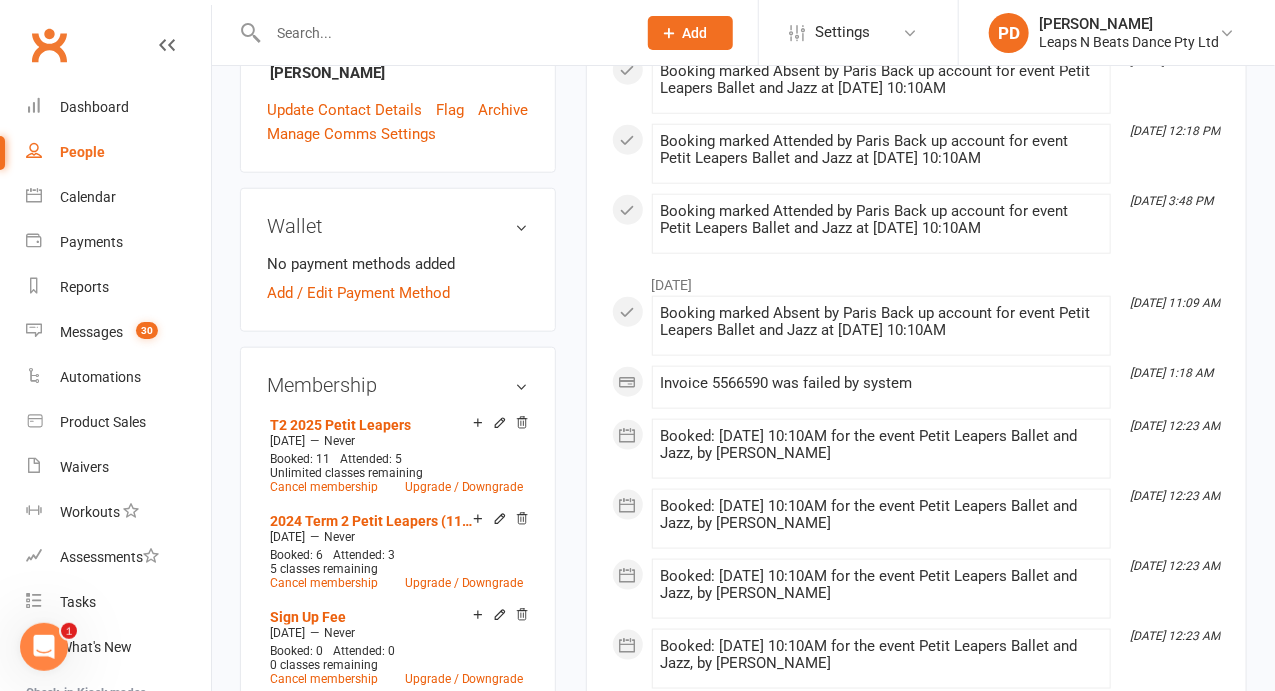 click on "T2 2025 Petit Leapers [DATE] — Never Booked: 11 Attended: 5 Unlimited classes remaining   Cancel membership Upgrade / Downgrade     2024 Term 2 Petit Leapers (11 week) [DATE] — Never Booked: 6 Attended: 3 5 classes remaining    Cancel membership Upgrade / Downgrade     Sign Up Fee [DATE] — Never Booked: 0 Attended: 0 0 classes remaining    Cancel membership Upgrade / Downgrade Show expired memberships Add new membership" at bounding box center (398, 591) 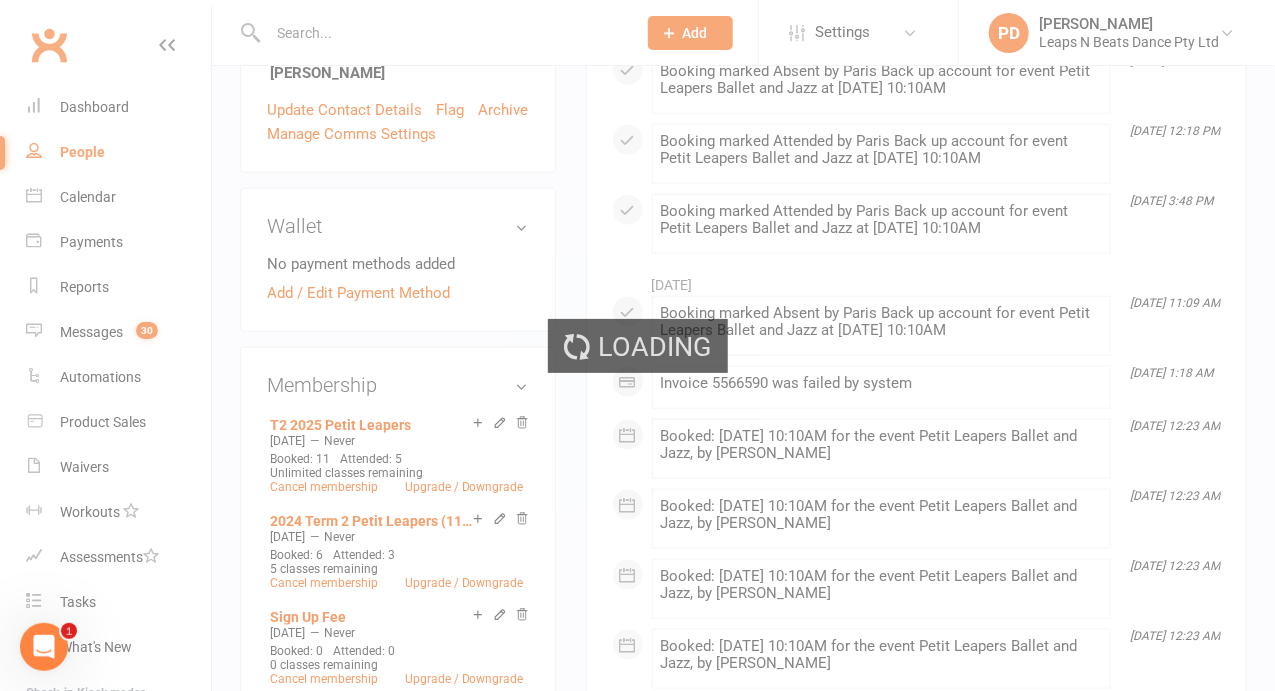 scroll, scrollTop: 0, scrollLeft: 0, axis: both 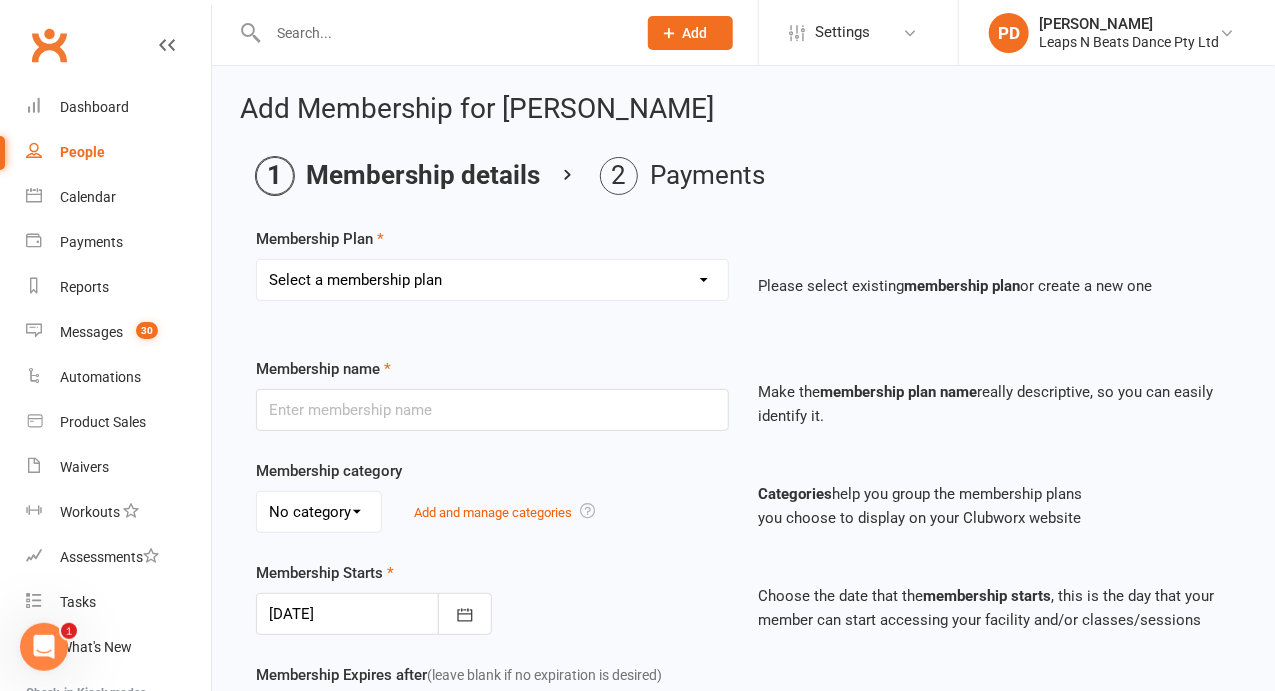 click on "Select a membership plan Create new Membership Plan Term 1 [PERSON_NAME] & Bubba 2023 - Existing (10 weeks) Term 1 Petit Leapers - Existing (10 week) Term 1 Grand Leapers - Existing (10 week) Term 1 Petit Leapers- Existing (9 week) Term 1 [PERSON_NAME] & Bubba 2023 Existing (9 week) Term 1 Grand Leapers- Existing (9 week pack) Term 1 Grand Leapers ACRO- Existing (9 week) Petit Leapers ACRO Existing (9 weeks) Sign Up Fee Sign Up Fee (2nd Member) Grand Leapers- monthly pack Term 2 [PERSON_NAME] & Bubba 2023 - Existing 9 week Term 2 Petit Leapers- Existing (9 week) Term 2 Grand Leapers- Existing (9 week pack) Term 2 ACRO Petit Leapers- Existing (9 week) Term 2  Grand Leapers ACRO- Existing (9 week pack) Term 2 Petit Leapers - Existing (10 week) Term 2 [PERSON_NAME] & Bubba 2023 - (10 week) Term 2  Grand Leapers- Existing (10 week pack) Term 2 Grand Leapers- Existing (10 week pack) Term 2 ACRO Grand Leapers- Existing (10 week) Term 2 [PERSON_NAME] & Bubba 2023 (3 week) Term 3  Grand Leapers 2023 - 10 week Term 3 Grand Leapers Acrobatics 2023 - 10 week" at bounding box center (492, 280) 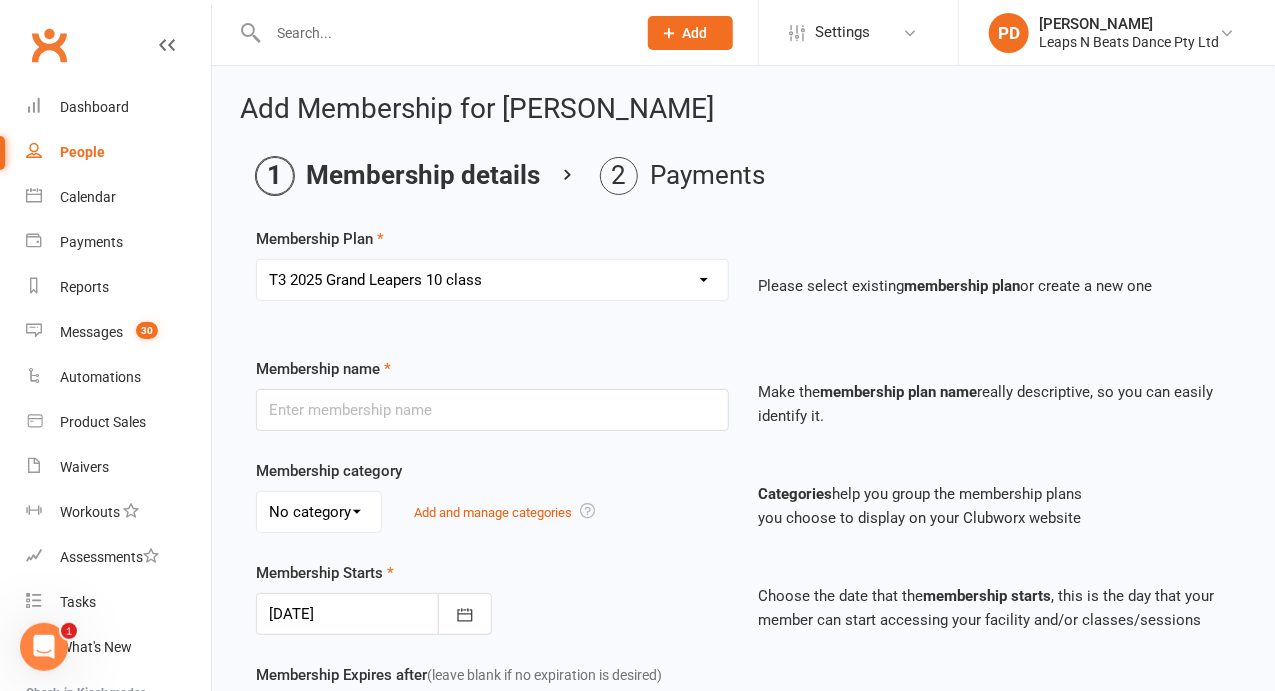 click on "Select a membership plan Create new Membership Plan Term 1 [PERSON_NAME] & Bubba 2023 - Existing (10 weeks) Term 1 Petit Leapers - Existing (10 week) Term 1 Grand Leapers - Existing (10 week) Term 1 Petit Leapers- Existing (9 week) Term 1 [PERSON_NAME] & Bubba 2023 Existing (9 week) Term 1 Grand Leapers- Existing (9 week pack) Term 1 Grand Leapers ACRO- Existing (9 week) Petit Leapers ACRO Existing (9 weeks) Sign Up Fee Sign Up Fee (2nd Member) Grand Leapers- monthly pack Term 2 [PERSON_NAME] & Bubba 2023 - Existing 9 week Term 2 Petit Leapers- Existing (9 week) Term 2 Grand Leapers- Existing (9 week pack) Term 2 ACRO Petit Leapers- Existing (9 week) Term 2  Grand Leapers ACRO- Existing (9 week pack) Term 2 Petit Leapers - Existing (10 week) Term 2 [PERSON_NAME] & Bubba 2023 - (10 week) Term 2  Grand Leapers- Existing (10 week pack) Term 2 Grand Leapers- Existing (10 week pack) Term 2 ACRO Grand Leapers- Existing (10 week) Term 2 [PERSON_NAME] & Bubba 2023 (3 week) Term 3  Grand Leapers 2023 - 10 week Term 3 Grand Leapers Acrobatics 2023 - 10 week" at bounding box center (492, 280) 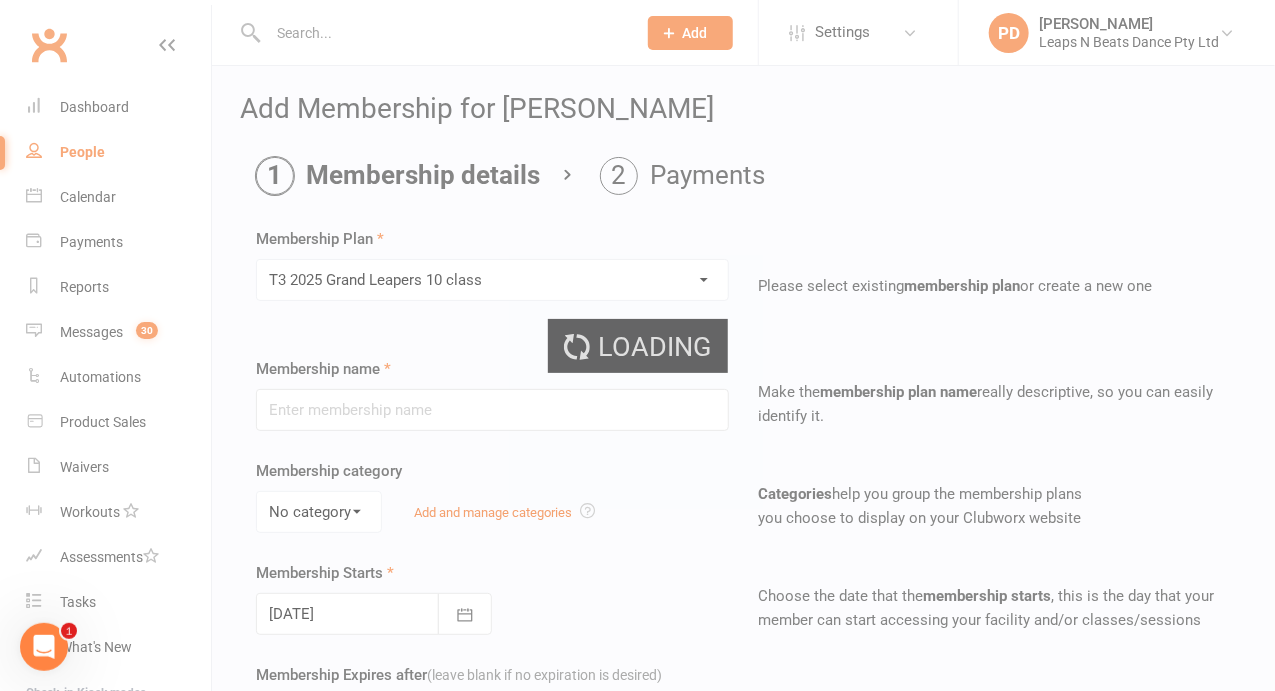 type on "[MEDICAL_DATA] 2025  Grand Leapers 10 class" 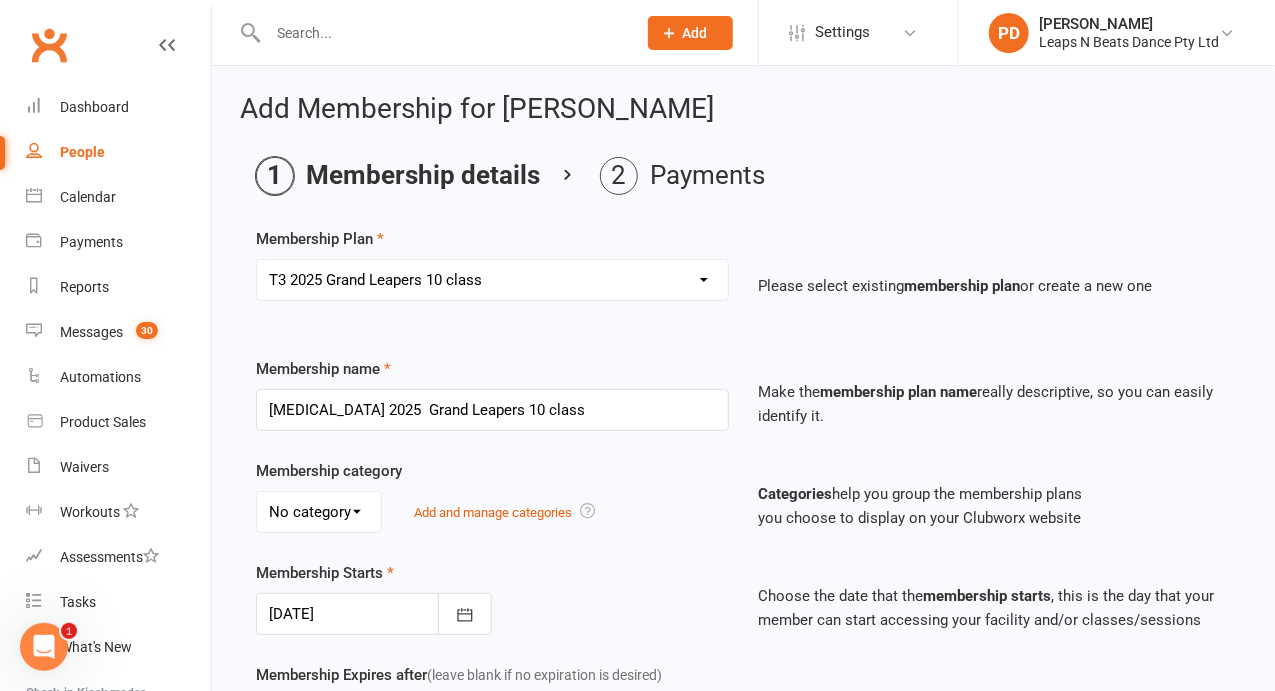 click on "Select a membership plan Create new Membership Plan Term 1 [PERSON_NAME] & Bubba 2023 - Existing (10 weeks) Term 1 Petit Leapers - Existing (10 week) Term 1 Grand Leapers - Existing (10 week) Term 1 Petit Leapers- Existing (9 week) Term 1 [PERSON_NAME] & Bubba 2023 Existing (9 week) Term 1 Grand Leapers- Existing (9 week pack) Term 1 Grand Leapers ACRO- Existing (9 week) Petit Leapers ACRO Existing (9 weeks) Sign Up Fee Sign Up Fee (2nd Member) Grand Leapers- monthly pack Term 2 [PERSON_NAME] & Bubba 2023 - Existing 9 week Term 2 Petit Leapers- Existing (9 week) Term 2 Grand Leapers- Existing (9 week pack) Term 2 ACRO Petit Leapers- Existing (9 week) Term 2  Grand Leapers ACRO- Existing (9 week pack) Term 2 Petit Leapers - Existing (10 week) Term 2 [PERSON_NAME] & Bubba 2023 - (10 week) Term 2  Grand Leapers- Existing (10 week pack) Term 2 Grand Leapers- Existing (10 week pack) Term 2 ACRO Grand Leapers- Existing (10 week) Term 2 [PERSON_NAME] & Bubba 2023 (3 week) Term 3  Grand Leapers 2023 - 10 week Term 3 Grand Leapers Acrobatics 2023 - 10 week" at bounding box center (492, 280) 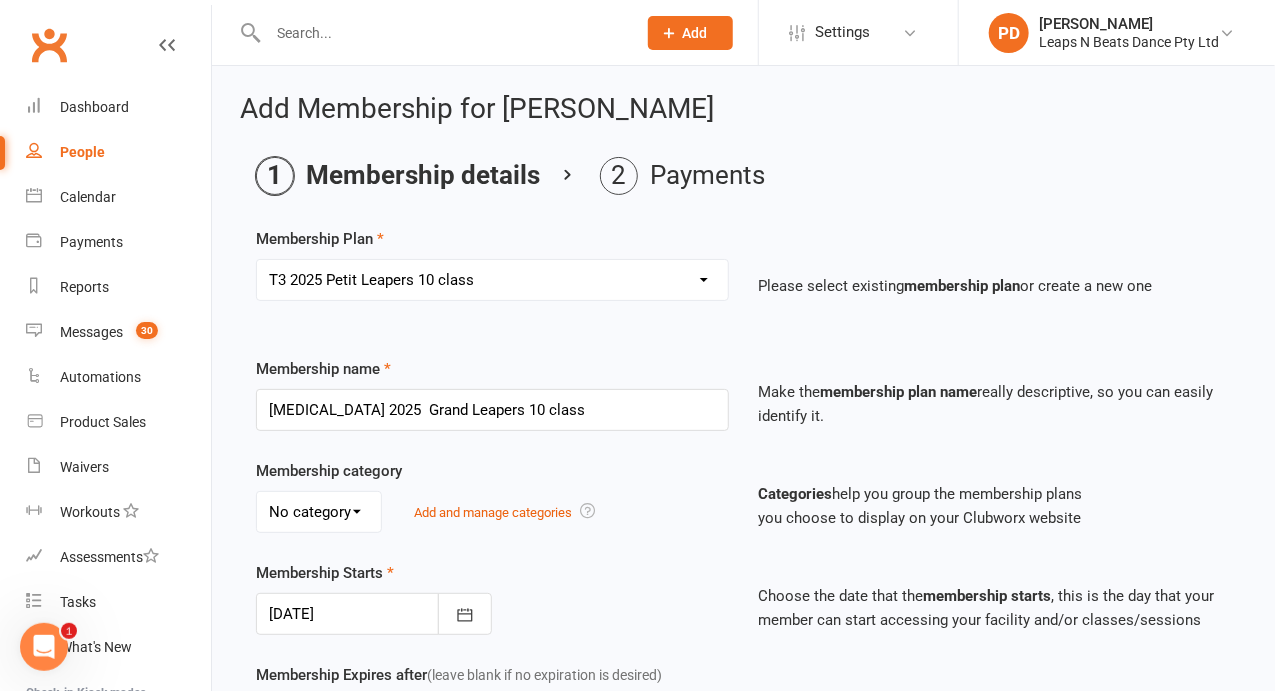 click on "Select a membership plan Create new Membership Plan Term 1 [PERSON_NAME] & Bubba 2023 - Existing (10 weeks) Term 1 Petit Leapers - Existing (10 week) Term 1 Grand Leapers - Existing (10 week) Term 1 Petit Leapers- Existing (9 week) Term 1 [PERSON_NAME] & Bubba 2023 Existing (9 week) Term 1 Grand Leapers- Existing (9 week pack) Term 1 Grand Leapers ACRO- Existing (9 week) Petit Leapers ACRO Existing (9 weeks) Sign Up Fee Sign Up Fee (2nd Member) Grand Leapers- monthly pack Term 2 [PERSON_NAME] & Bubba 2023 - Existing 9 week Term 2 Petit Leapers- Existing (9 week) Term 2 Grand Leapers- Existing (9 week pack) Term 2 ACRO Petit Leapers- Existing (9 week) Term 2  Grand Leapers ACRO- Existing (9 week pack) Term 2 Petit Leapers - Existing (10 week) Term 2 [PERSON_NAME] & Bubba 2023 - (10 week) Term 2  Grand Leapers- Existing (10 week pack) Term 2 Grand Leapers- Existing (10 week pack) Term 2 ACRO Grand Leapers- Existing (10 week) Term 2 [PERSON_NAME] & Bubba 2023 (3 week) Term 3  Grand Leapers 2023 - 10 week Term 3 Grand Leapers Acrobatics 2023 - 10 week" at bounding box center (492, 280) 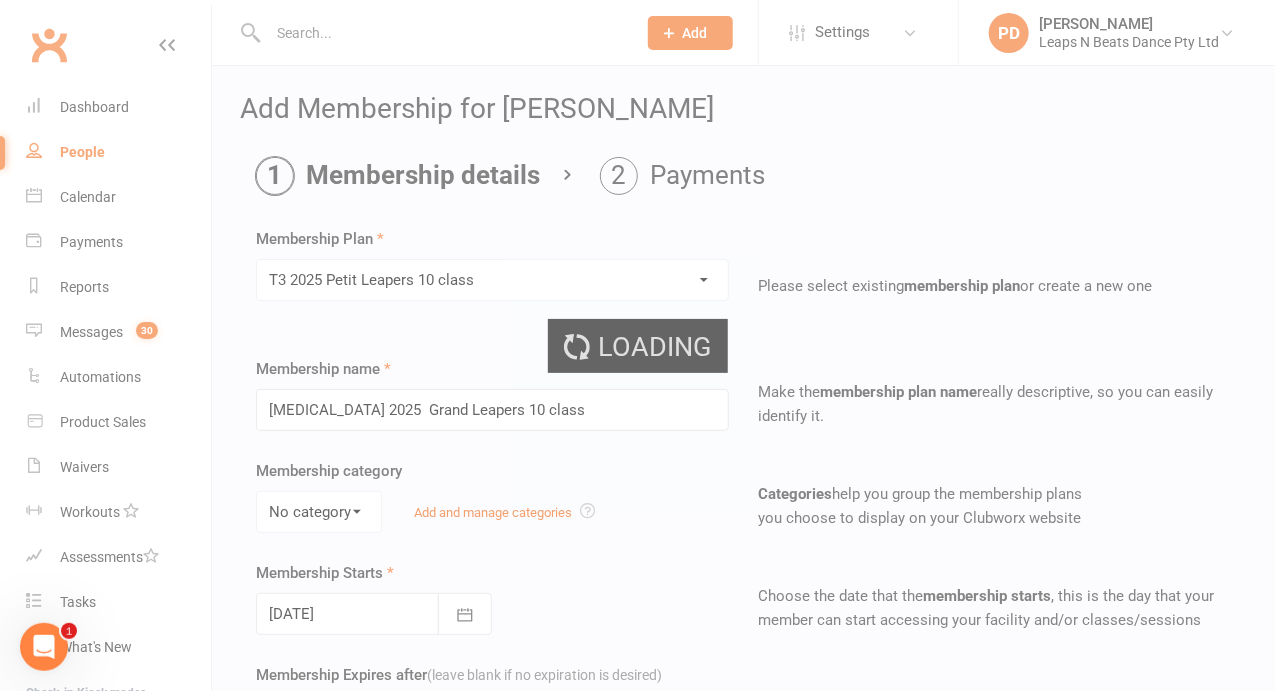 type on "[MEDICAL_DATA] 2025 Petit Leapers 10 class" 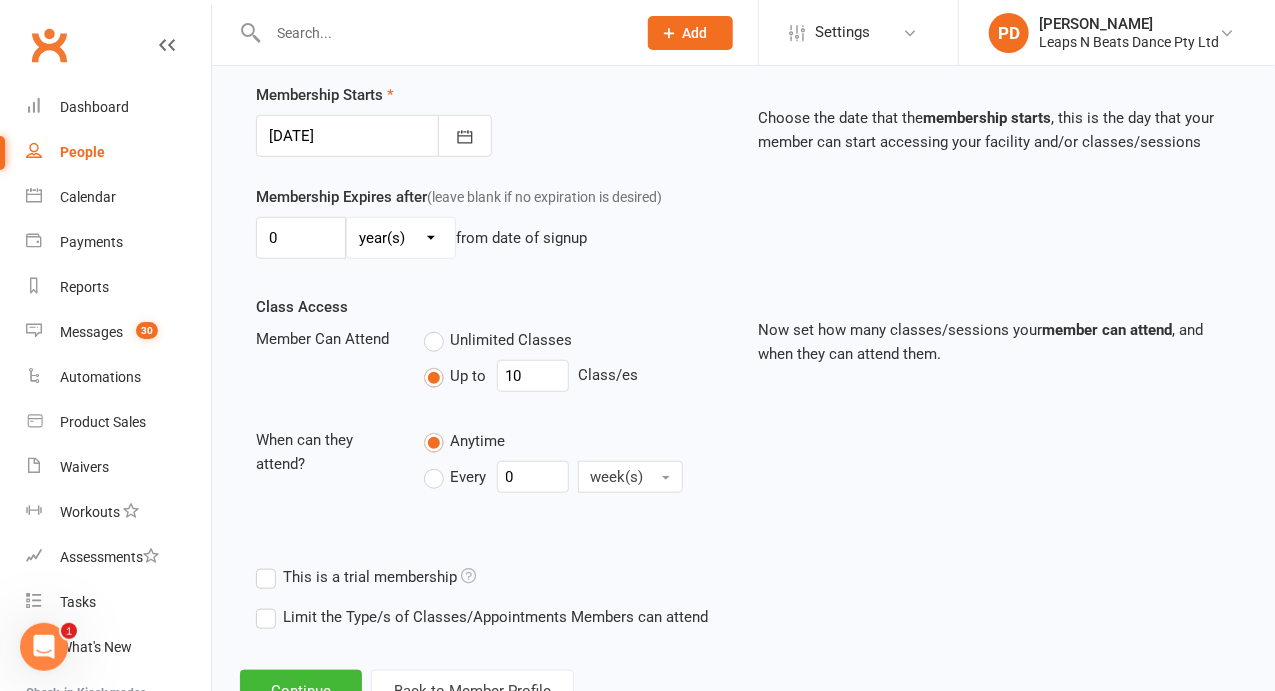 scroll, scrollTop: 549, scrollLeft: 0, axis: vertical 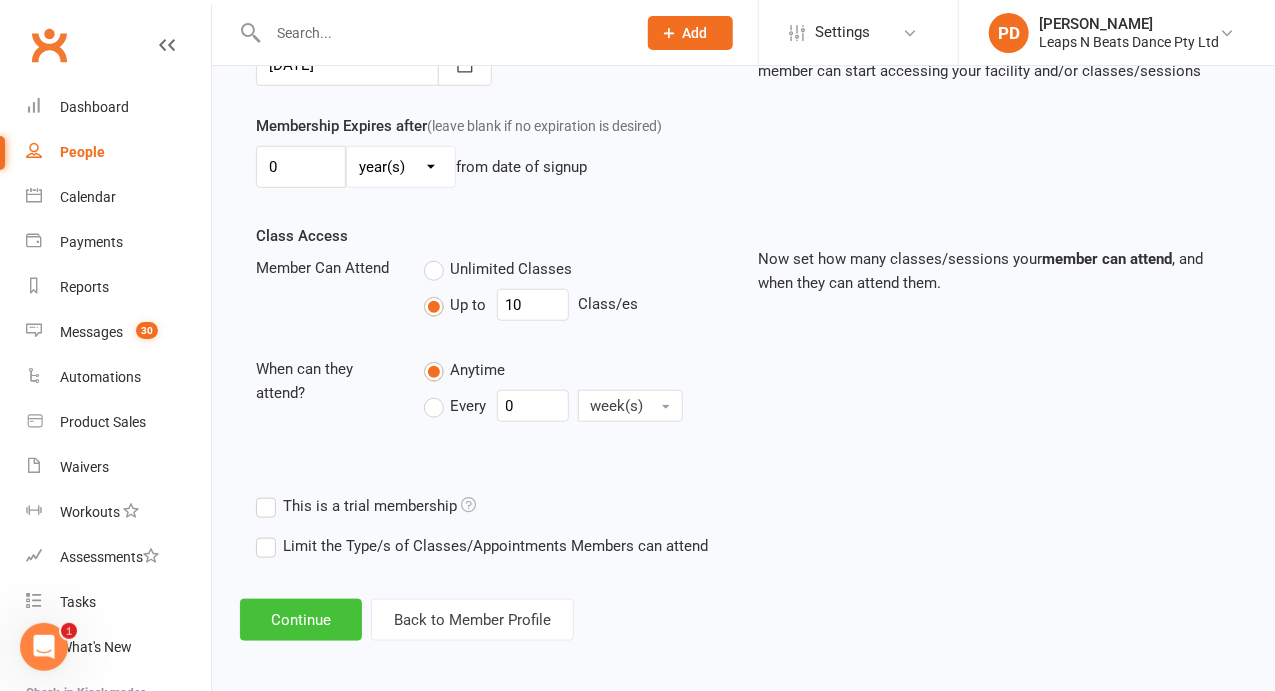 click on "Continue" at bounding box center [301, 620] 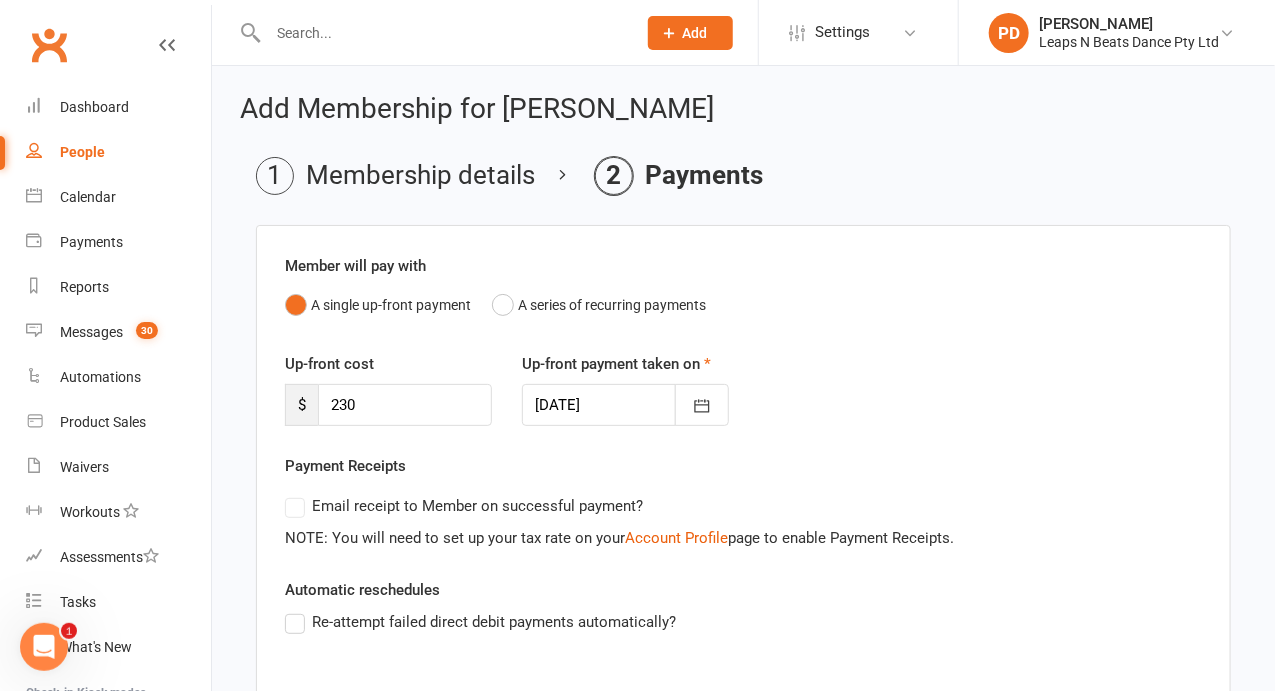 scroll, scrollTop: 394, scrollLeft: 0, axis: vertical 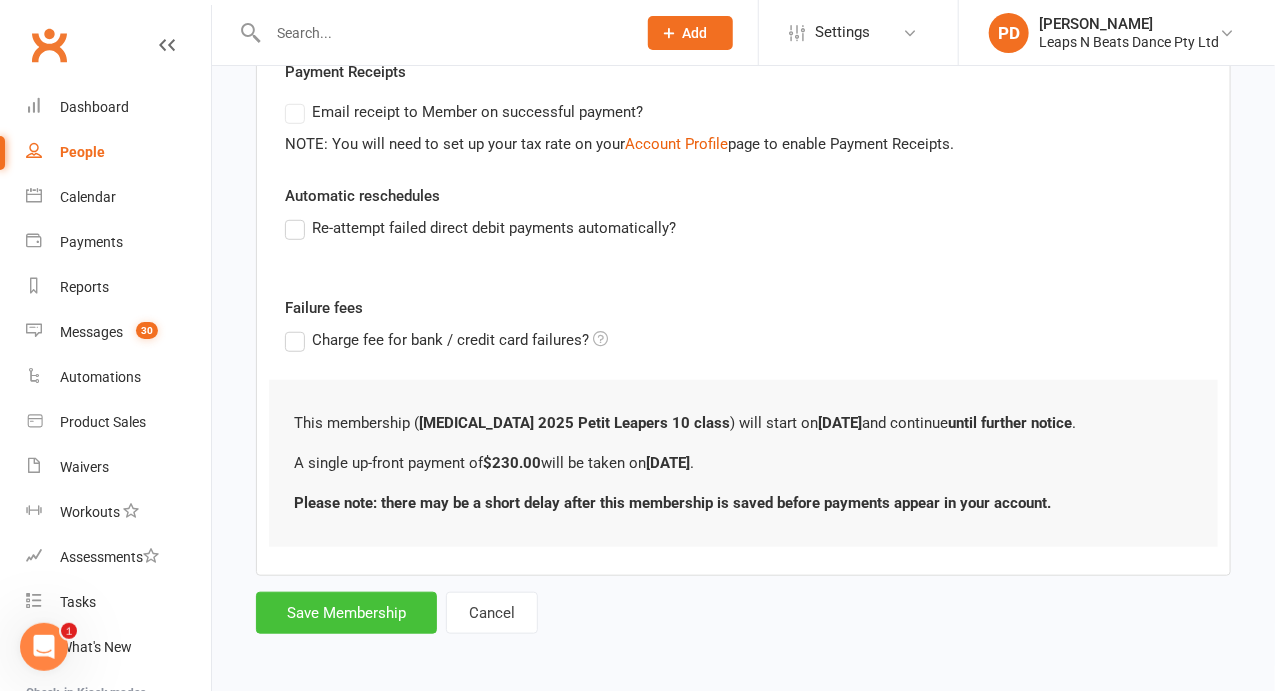 click on "Save Membership" at bounding box center (346, 613) 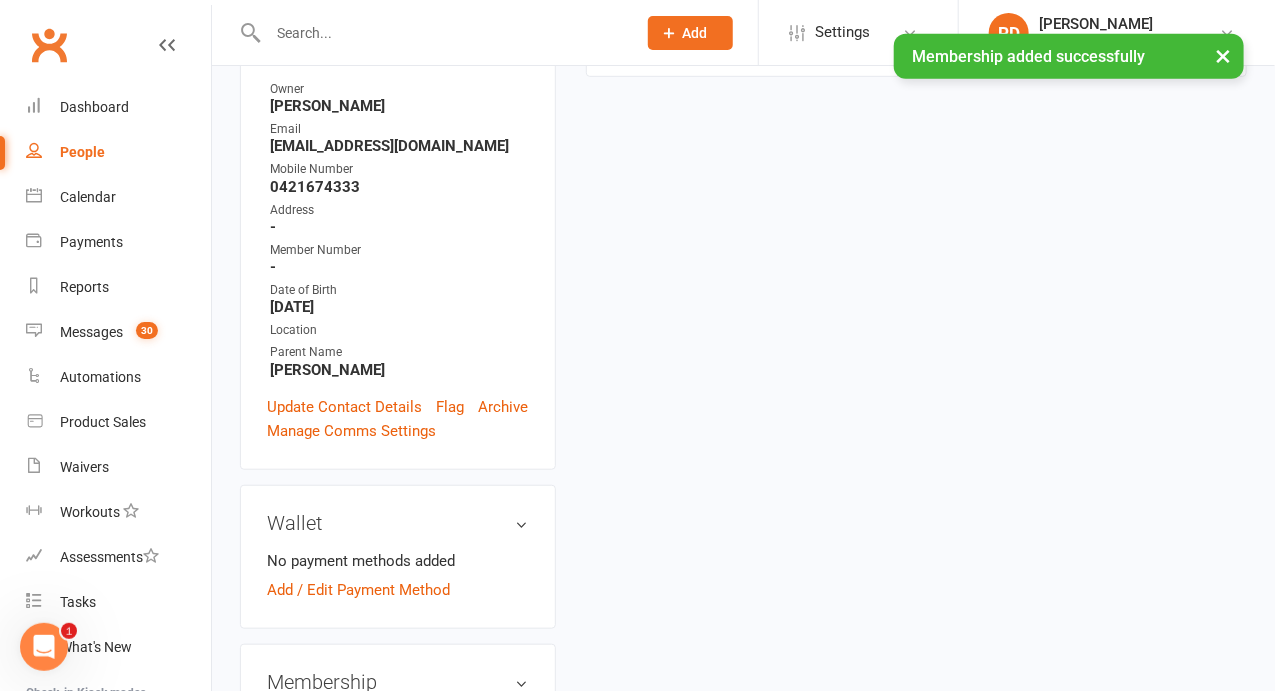 scroll, scrollTop: 0, scrollLeft: 0, axis: both 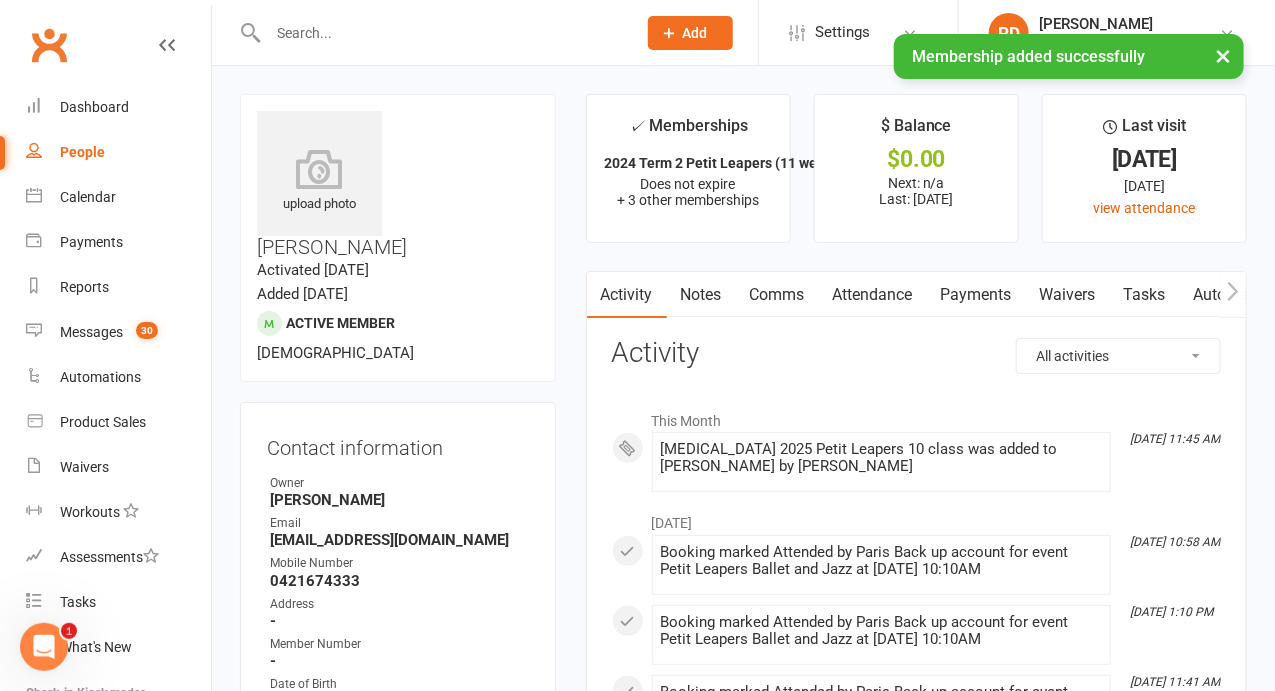 click on "× Membership added successfully" at bounding box center [624, 34] 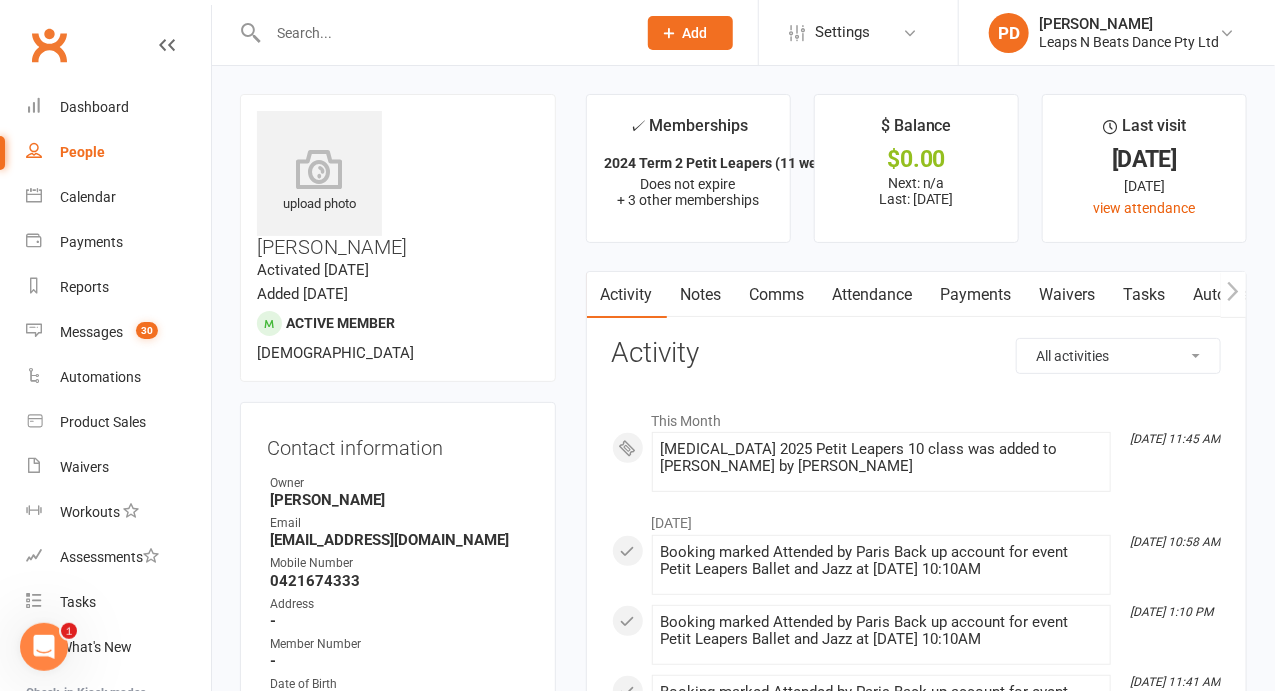 click at bounding box center (442, 33) 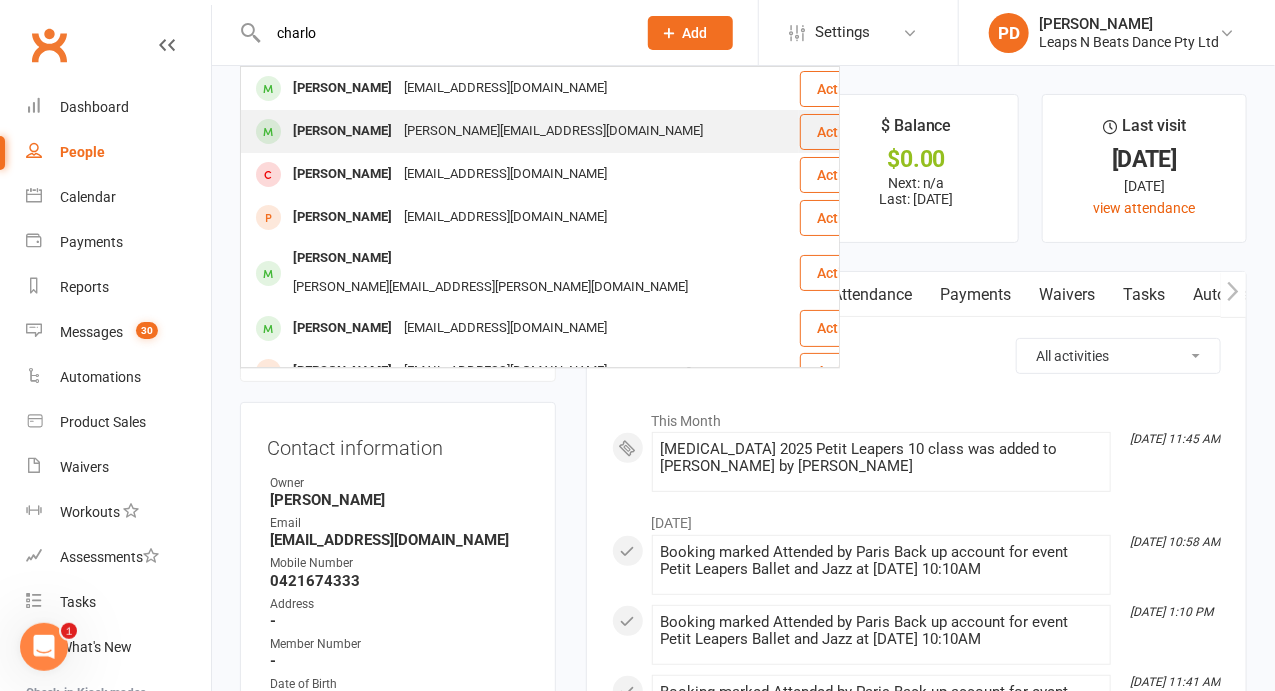 type on "charlo" 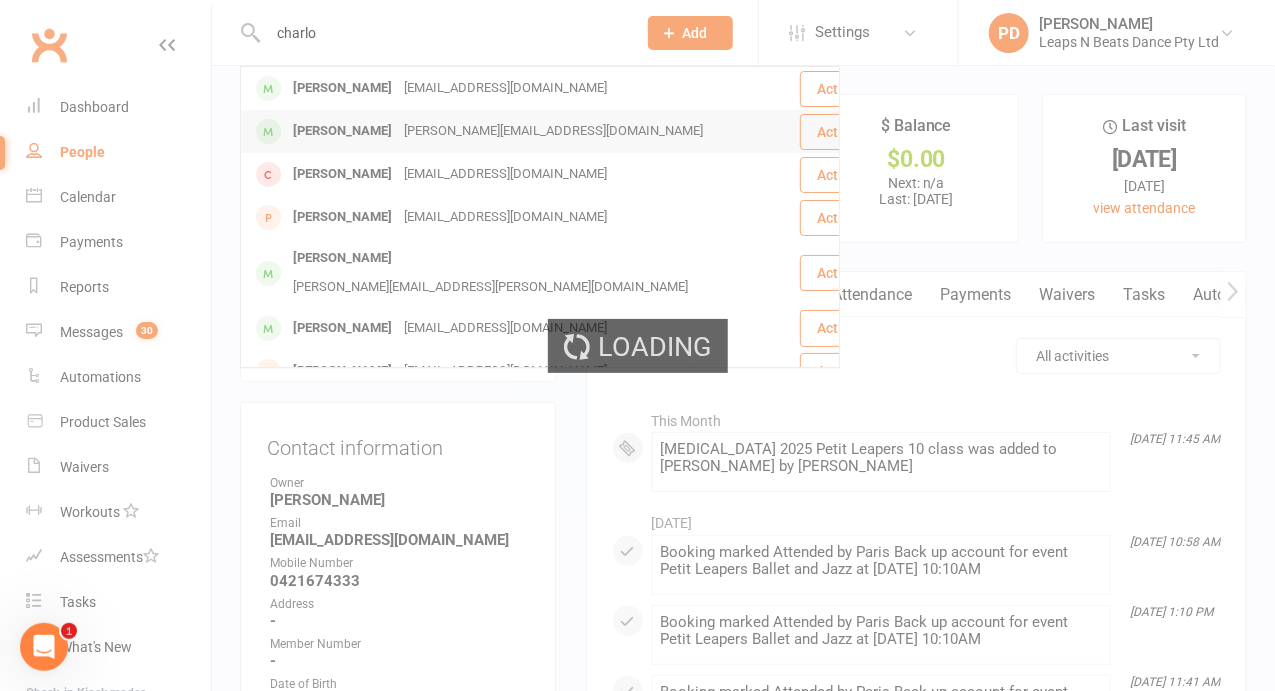 type 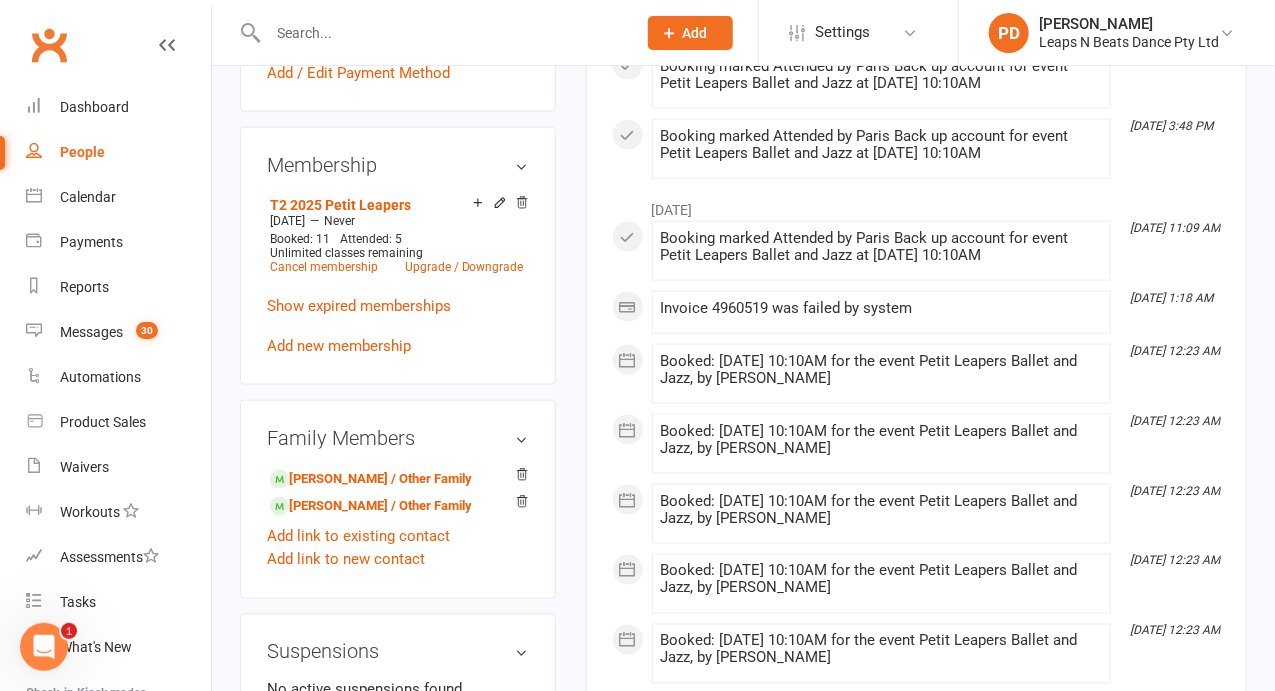 scroll, scrollTop: 964, scrollLeft: 0, axis: vertical 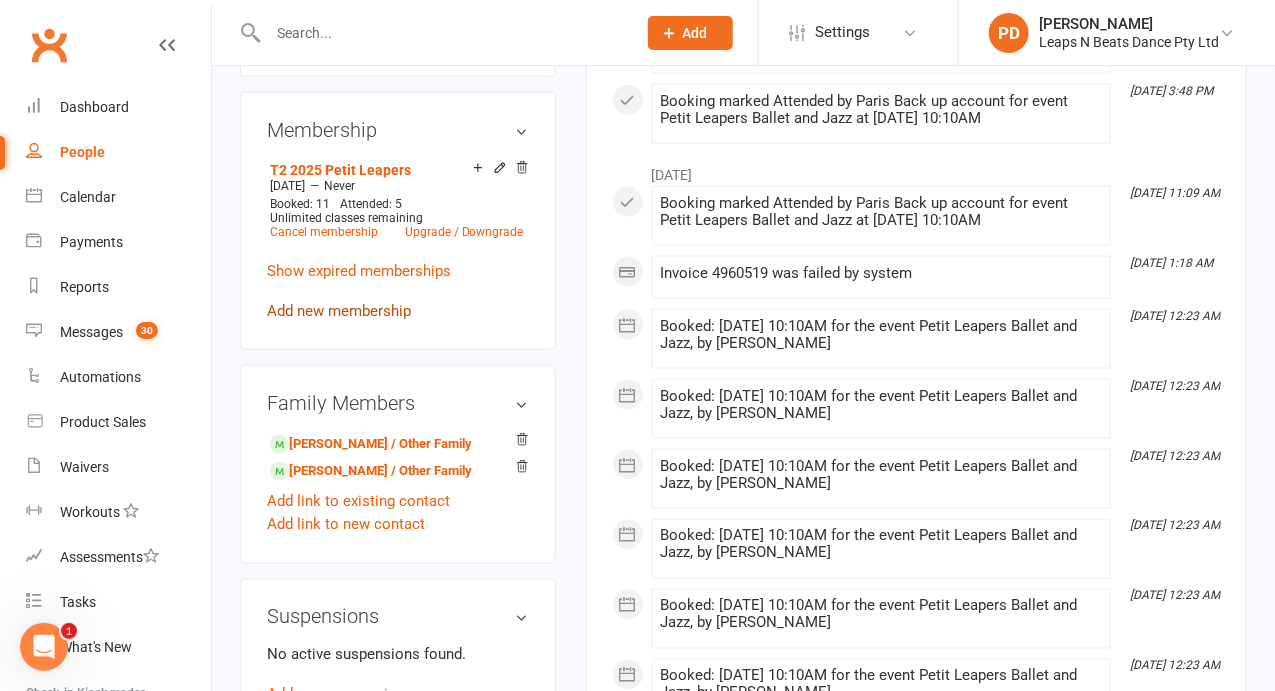 click on "Add new membership" at bounding box center [339, 311] 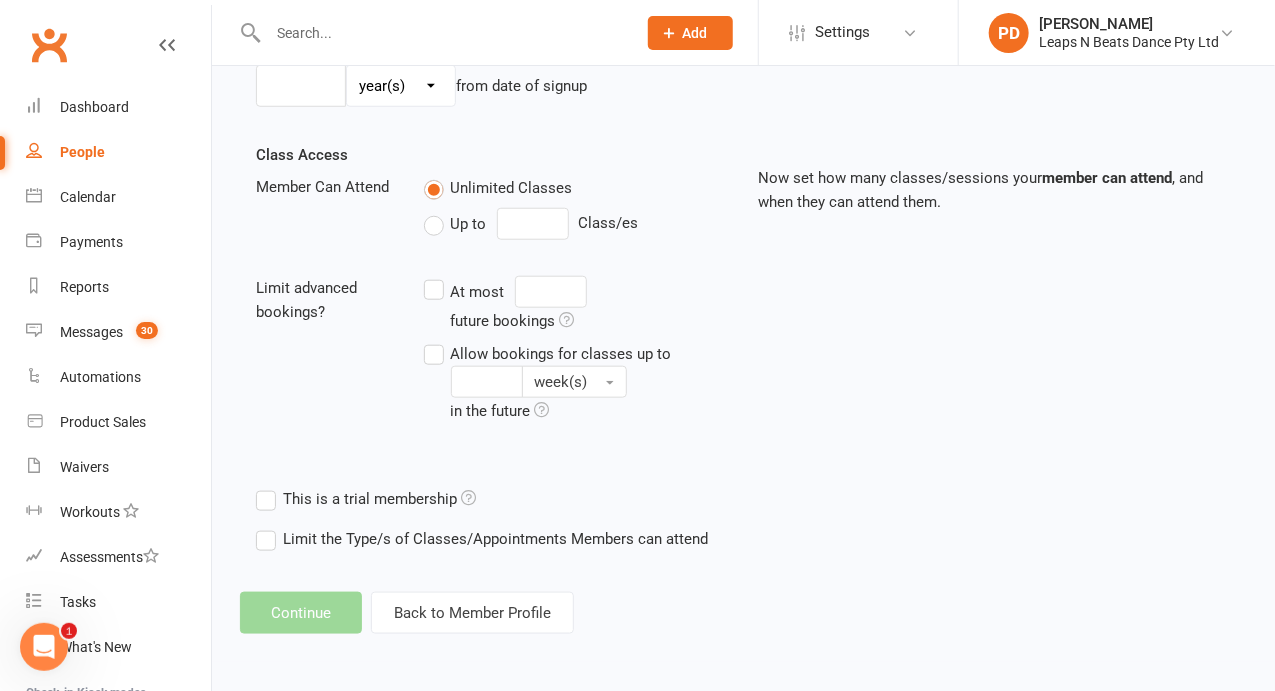 scroll, scrollTop: 0, scrollLeft: 0, axis: both 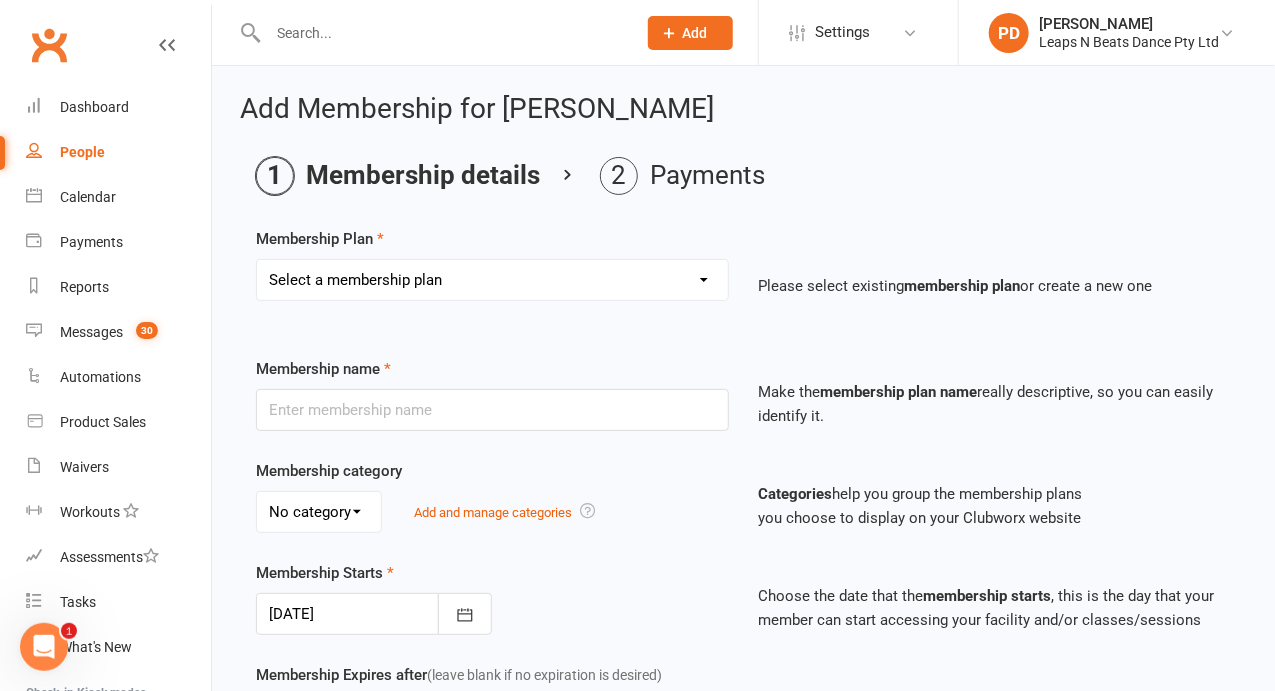 click on "Select a membership plan Create new Membership Plan Term 1 [PERSON_NAME] & Bubba 2023 - Existing (10 weeks) Term 1 Petit Leapers - Existing (10 week) Term 1 Grand Leapers - Existing (10 week) Term 1 Petit Leapers- Existing (9 week) Term 1 [PERSON_NAME] & Bubba 2023 Existing (9 week) Term 1 Grand Leapers- Existing (9 week pack) Term 1 Grand Leapers ACRO- Existing (9 week) Petit Leapers ACRO Existing (9 weeks) Sign Up Fee Sign Up Fee (2nd Member) Grand Leapers- monthly pack Term 2 [PERSON_NAME] & Bubba 2023 - Existing 9 week Term 2 Petit Leapers- Existing (9 week) Term 2 Grand Leapers- Existing (9 week pack) Term 2 ACRO Petit Leapers- Existing (9 week) Term 2  Grand Leapers ACRO- Existing (9 week pack) Term 2 Petit Leapers - Existing (10 week) Term 2 [PERSON_NAME] & Bubba 2023 - (10 week) Term 2  Grand Leapers- Existing (10 week pack) Term 2 Grand Leapers- Existing (10 week pack) Term 2 ACRO Grand Leapers- Existing (10 week) Term 2 [PERSON_NAME] & Bubba 2023 (3 week) Term 3  Grand Leapers 2023 - 10 week Term 3 Grand Leapers Acrobatics 2023 - 10 week" at bounding box center [492, 280] 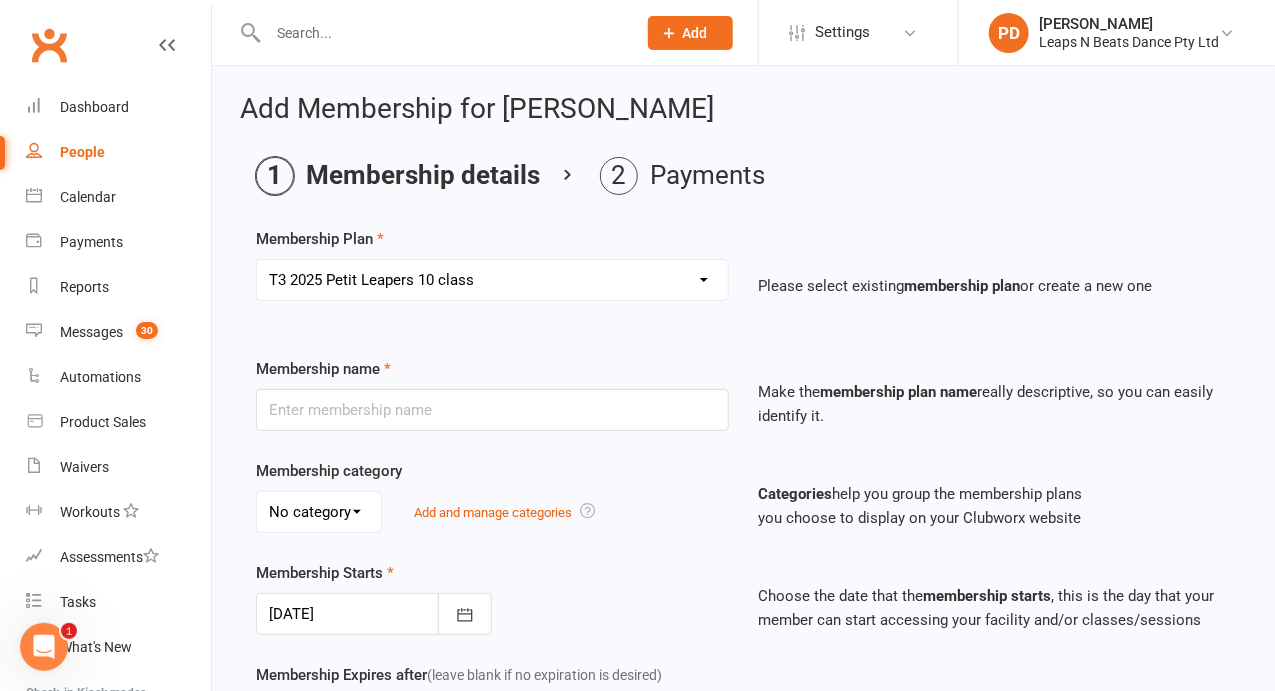 click on "Select a membership plan Create new Membership Plan Term 1 [PERSON_NAME] & Bubba 2023 - Existing (10 weeks) Term 1 Petit Leapers - Existing (10 week) Term 1 Grand Leapers - Existing (10 week) Term 1 Petit Leapers- Existing (9 week) Term 1 [PERSON_NAME] & Bubba 2023 Existing (9 week) Term 1 Grand Leapers- Existing (9 week pack) Term 1 Grand Leapers ACRO- Existing (9 week) Petit Leapers ACRO Existing (9 weeks) Sign Up Fee Sign Up Fee (2nd Member) Grand Leapers- monthly pack Term 2 [PERSON_NAME] & Bubba 2023 - Existing 9 week Term 2 Petit Leapers- Existing (9 week) Term 2 Grand Leapers- Existing (9 week pack) Term 2 ACRO Petit Leapers- Existing (9 week) Term 2  Grand Leapers ACRO- Existing (9 week pack) Term 2 Petit Leapers - Existing (10 week) Term 2 [PERSON_NAME] & Bubba 2023 - (10 week) Term 2  Grand Leapers- Existing (10 week pack) Term 2 Grand Leapers- Existing (10 week pack) Term 2 ACRO Grand Leapers- Existing (10 week) Term 2 [PERSON_NAME] & Bubba 2023 (3 week) Term 3  Grand Leapers 2023 - 10 week Term 3 Grand Leapers Acrobatics 2023 - 10 week" at bounding box center (492, 280) 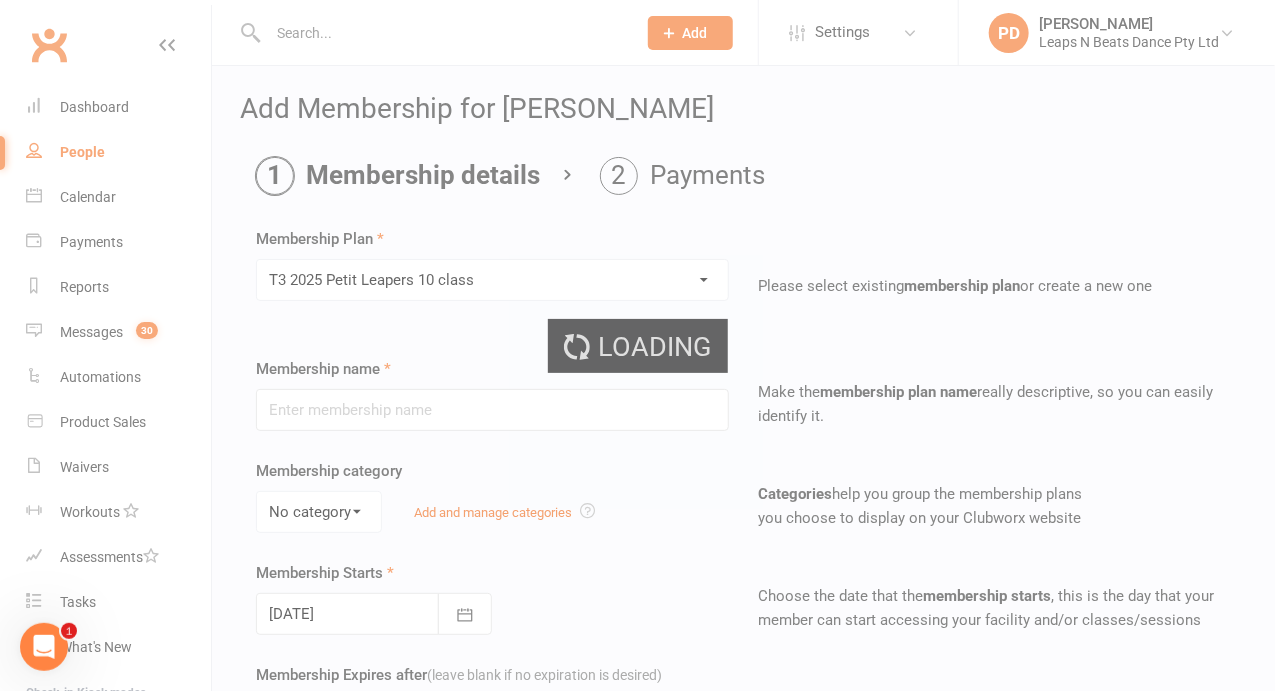 type on "[MEDICAL_DATA] 2025 Petit Leapers 10 class" 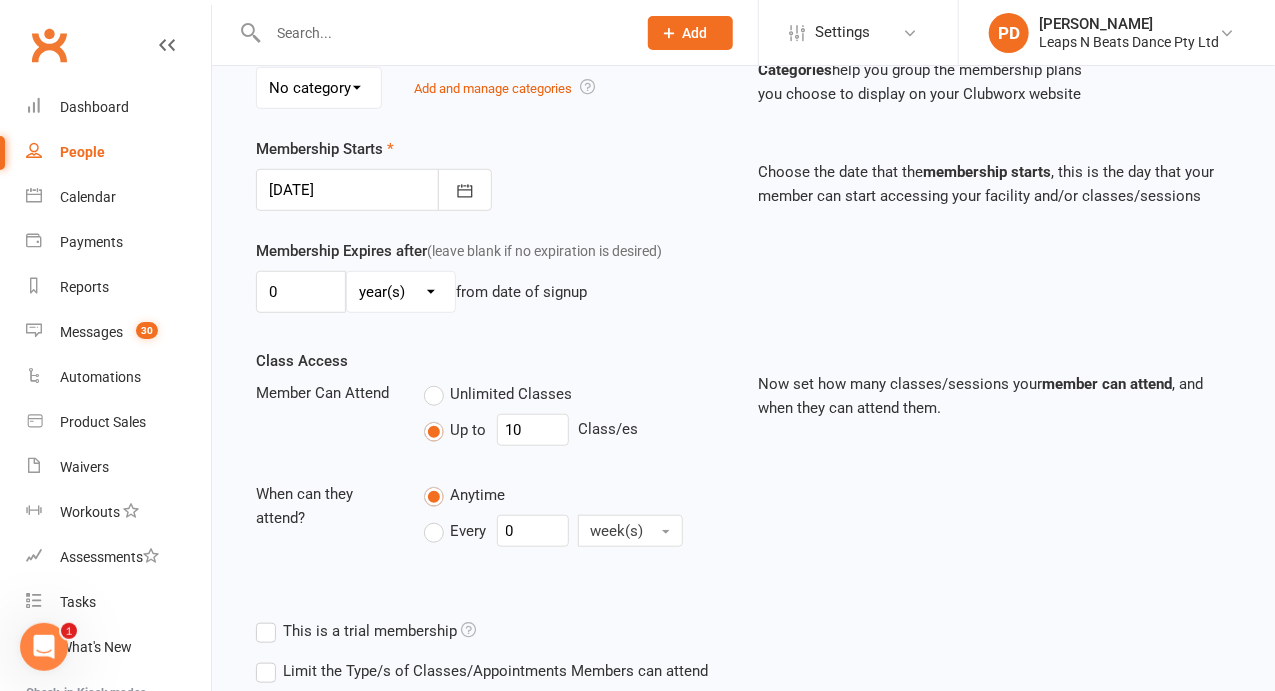 scroll, scrollTop: 549, scrollLeft: 0, axis: vertical 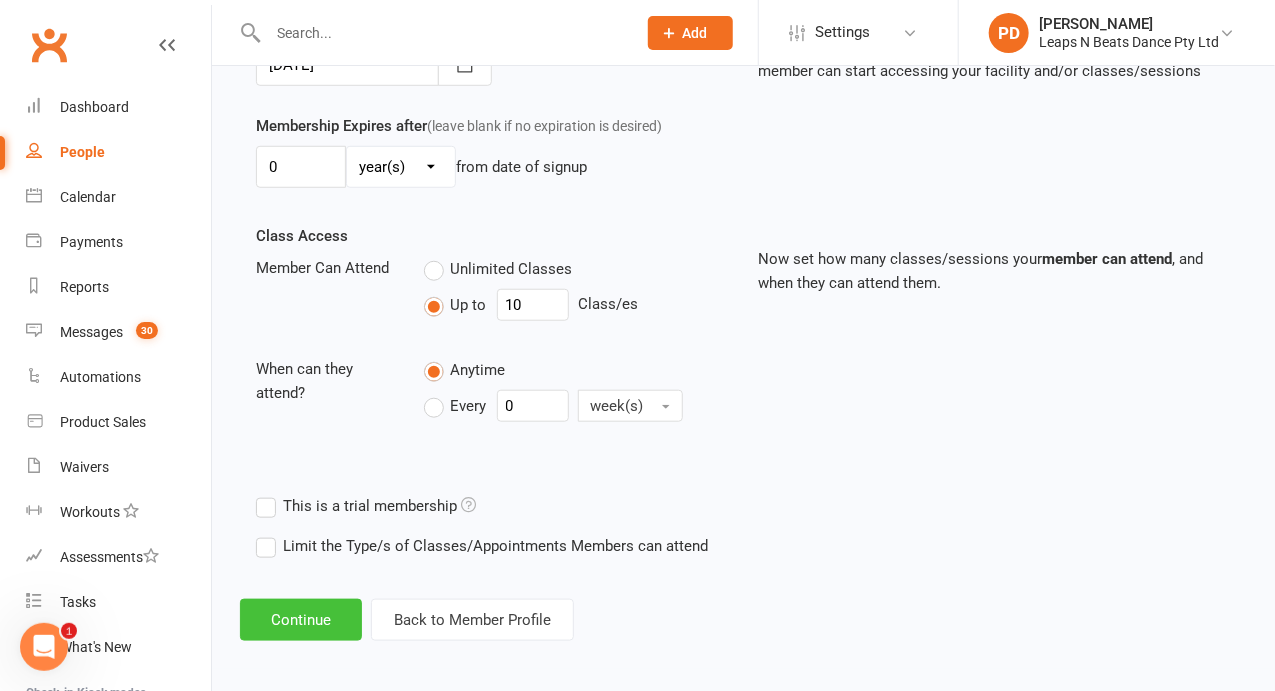 click on "Continue" at bounding box center [301, 620] 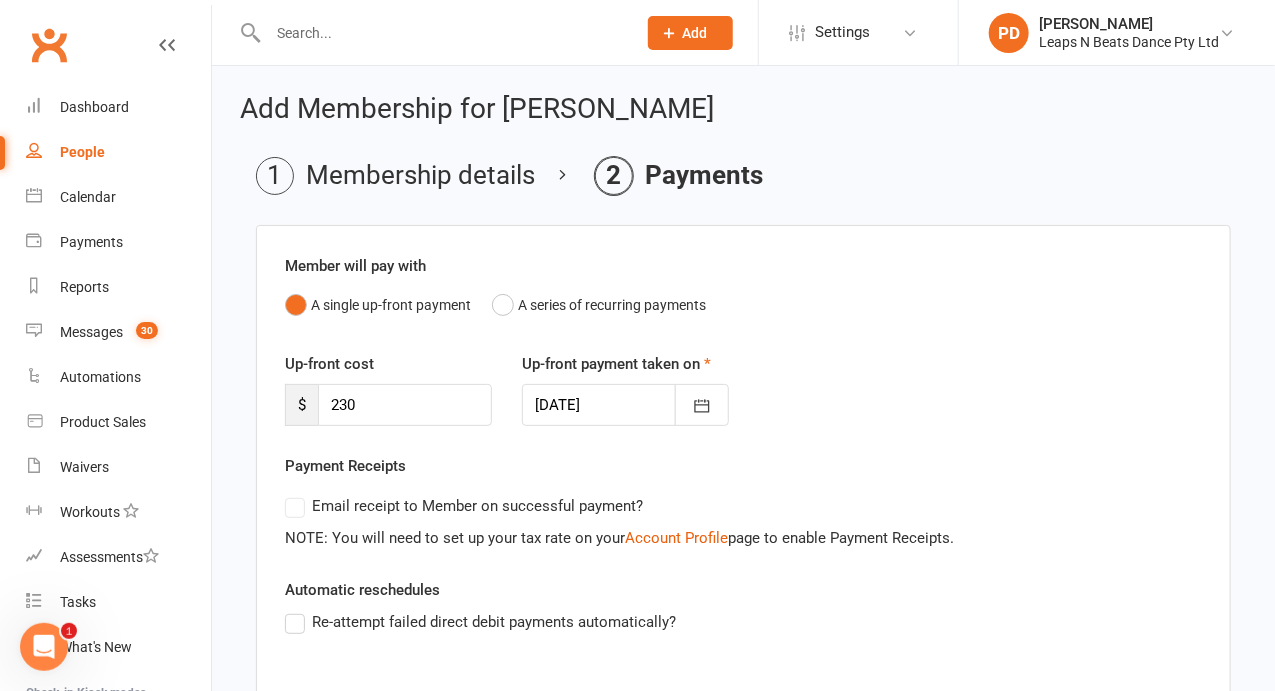 scroll, scrollTop: 394, scrollLeft: 0, axis: vertical 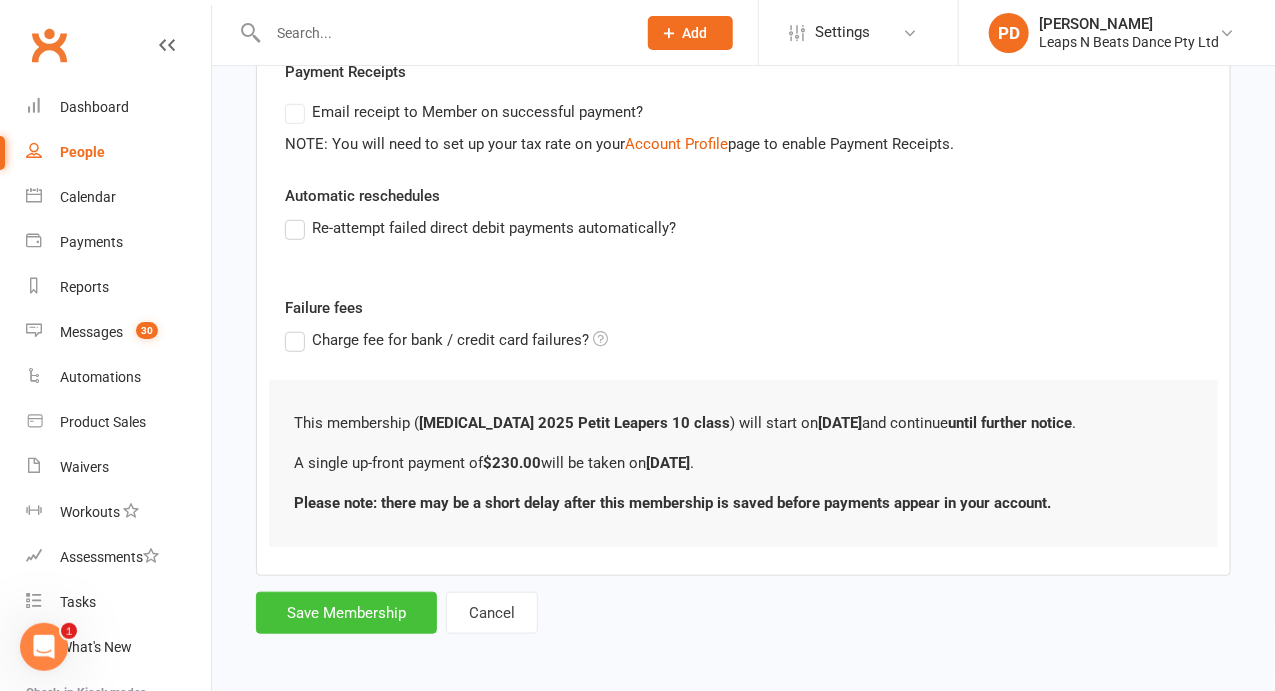 click on "Save Membership" at bounding box center (346, 613) 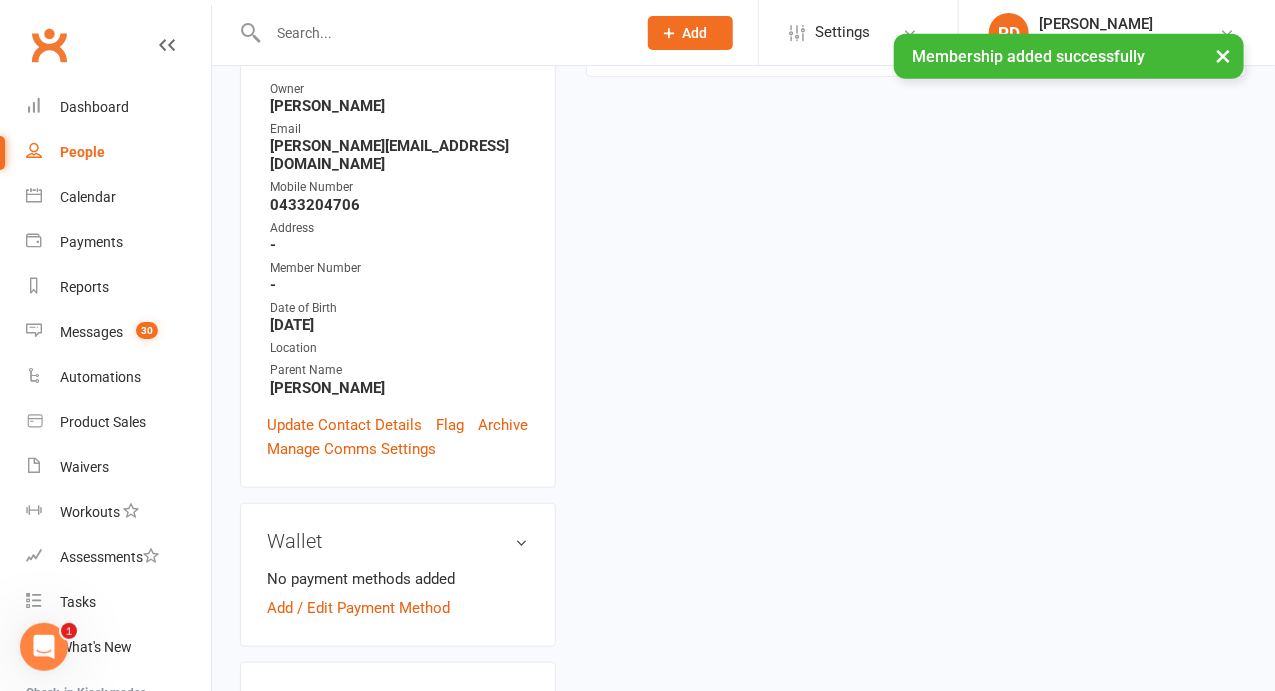 scroll, scrollTop: 0, scrollLeft: 0, axis: both 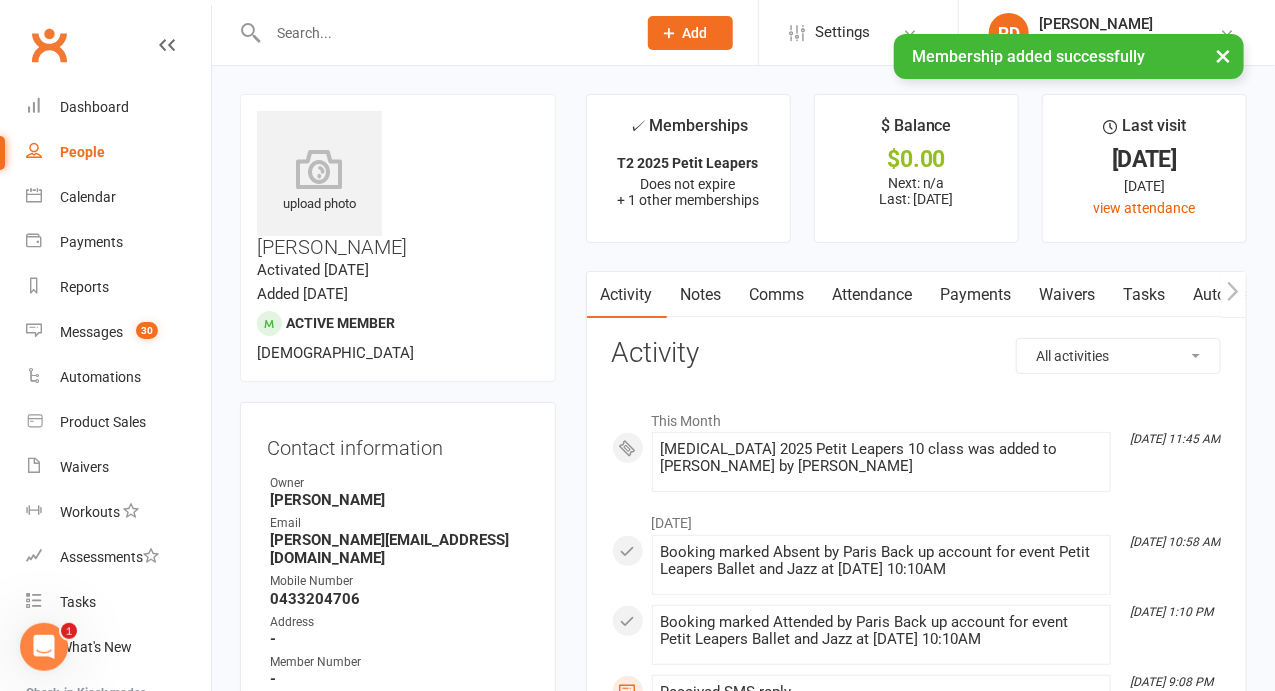 click on "× Membership added successfully" at bounding box center (624, 34) 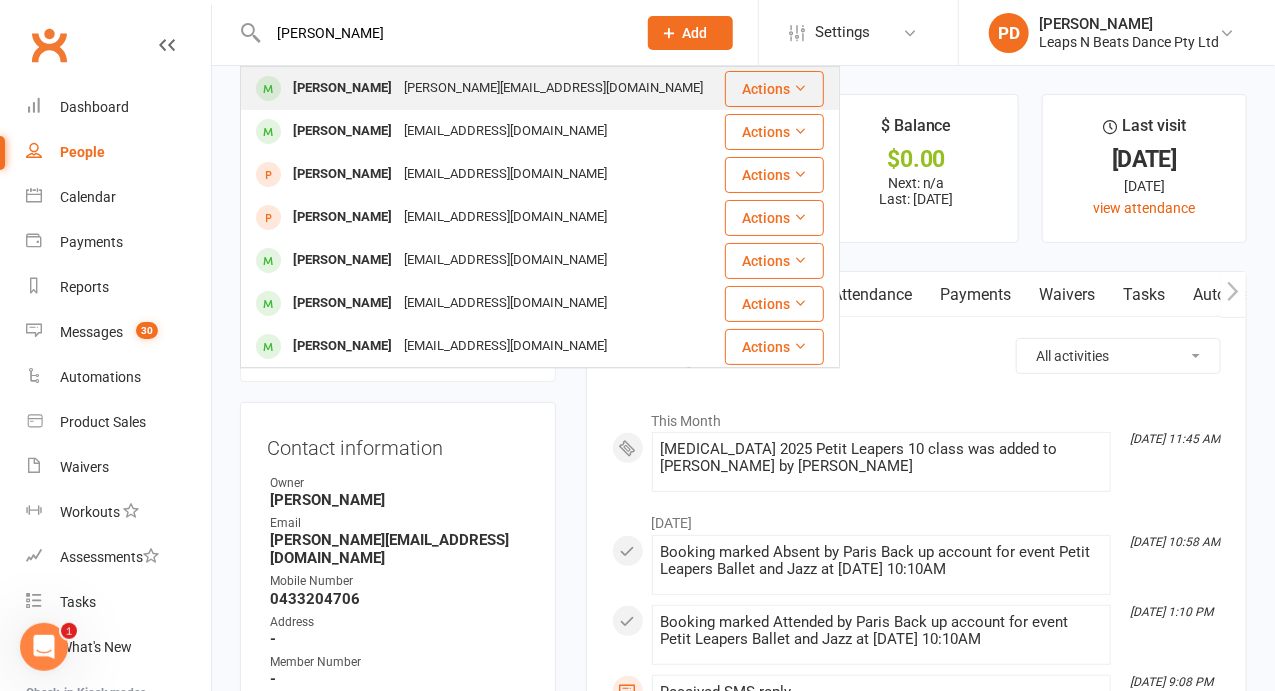 type on "[PERSON_NAME]" 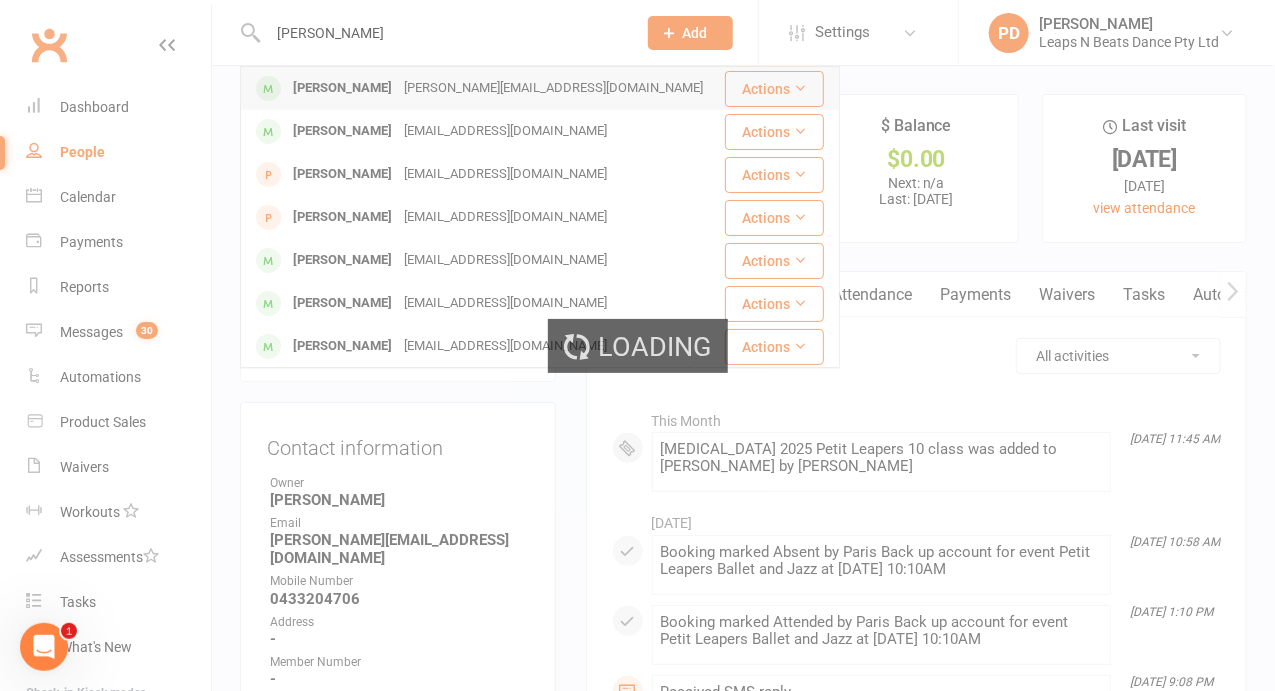 type 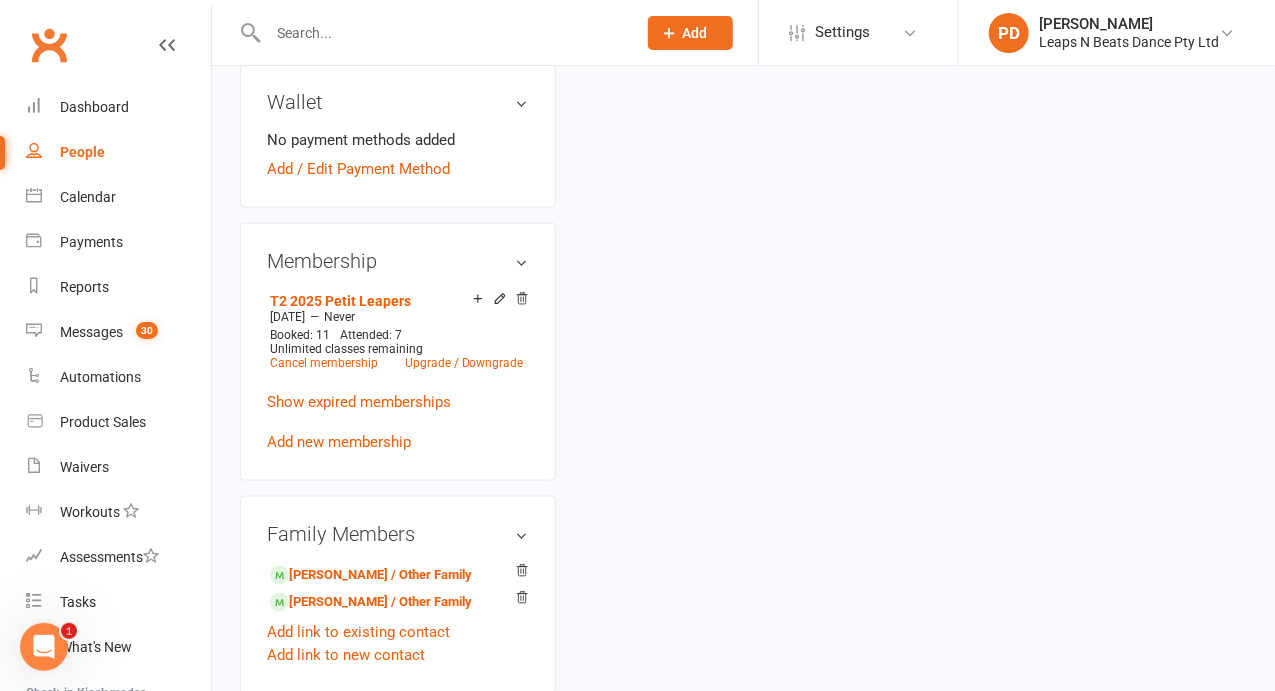 scroll, scrollTop: 836, scrollLeft: 0, axis: vertical 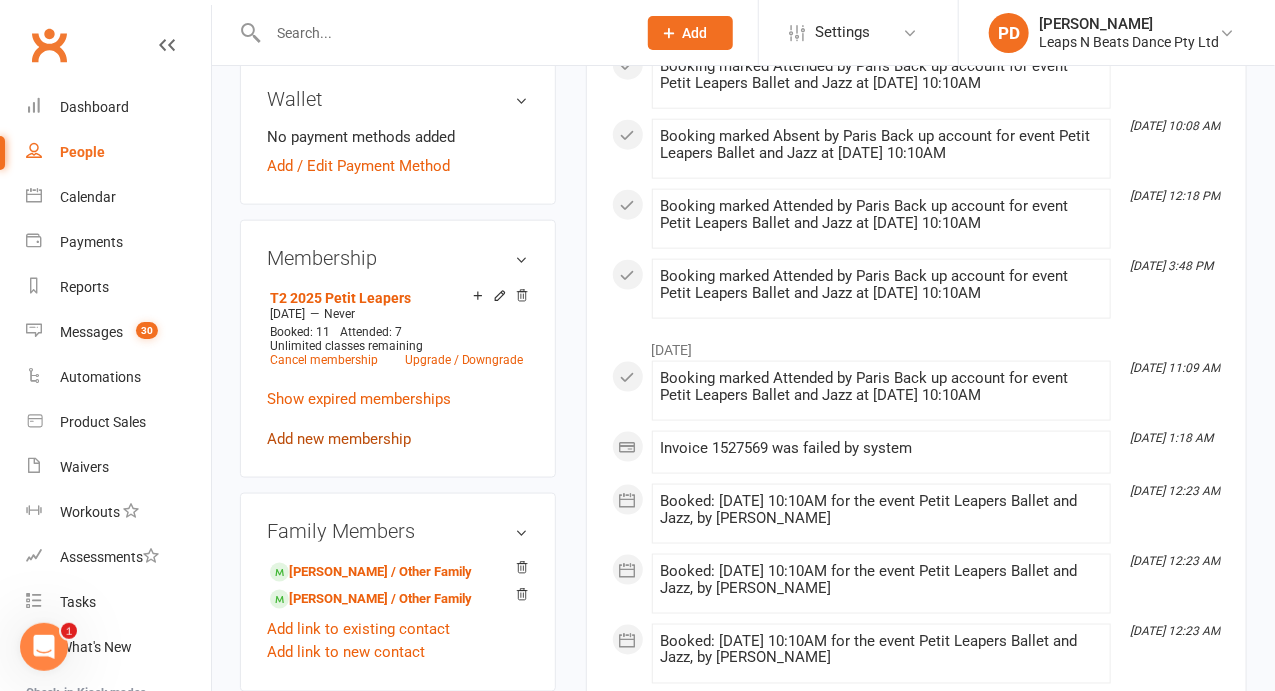 click on "Add new membership" at bounding box center [339, 439] 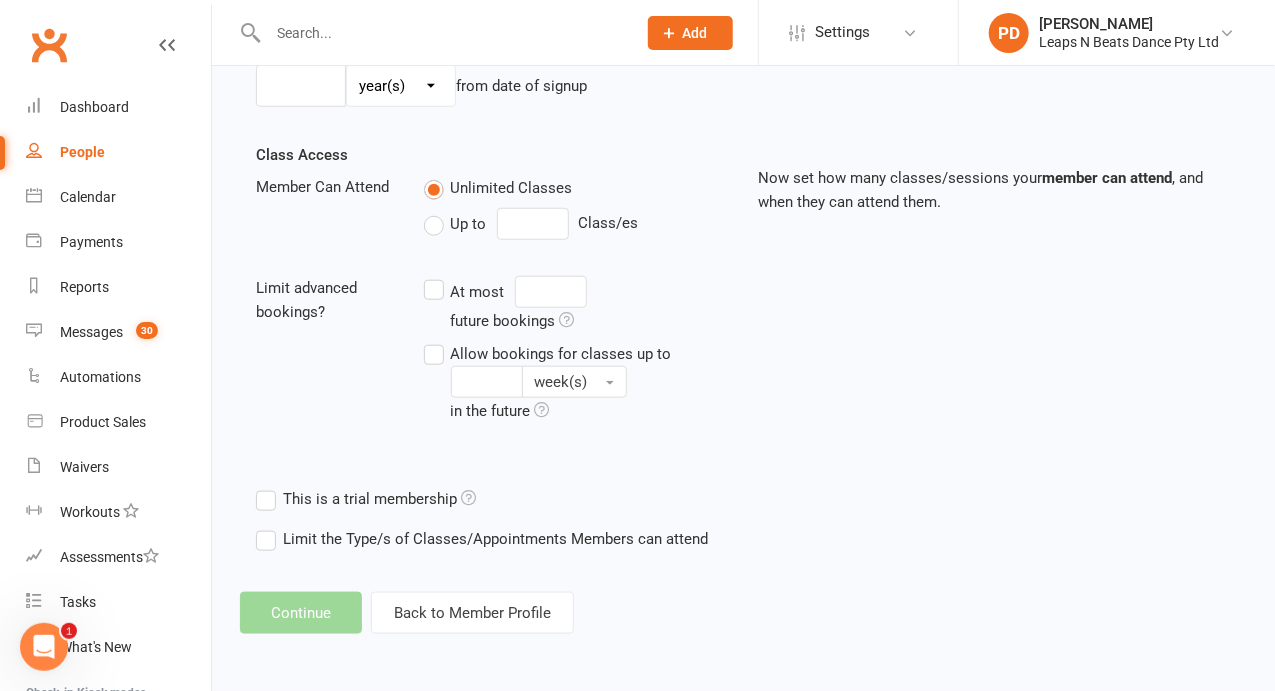 scroll, scrollTop: 0, scrollLeft: 0, axis: both 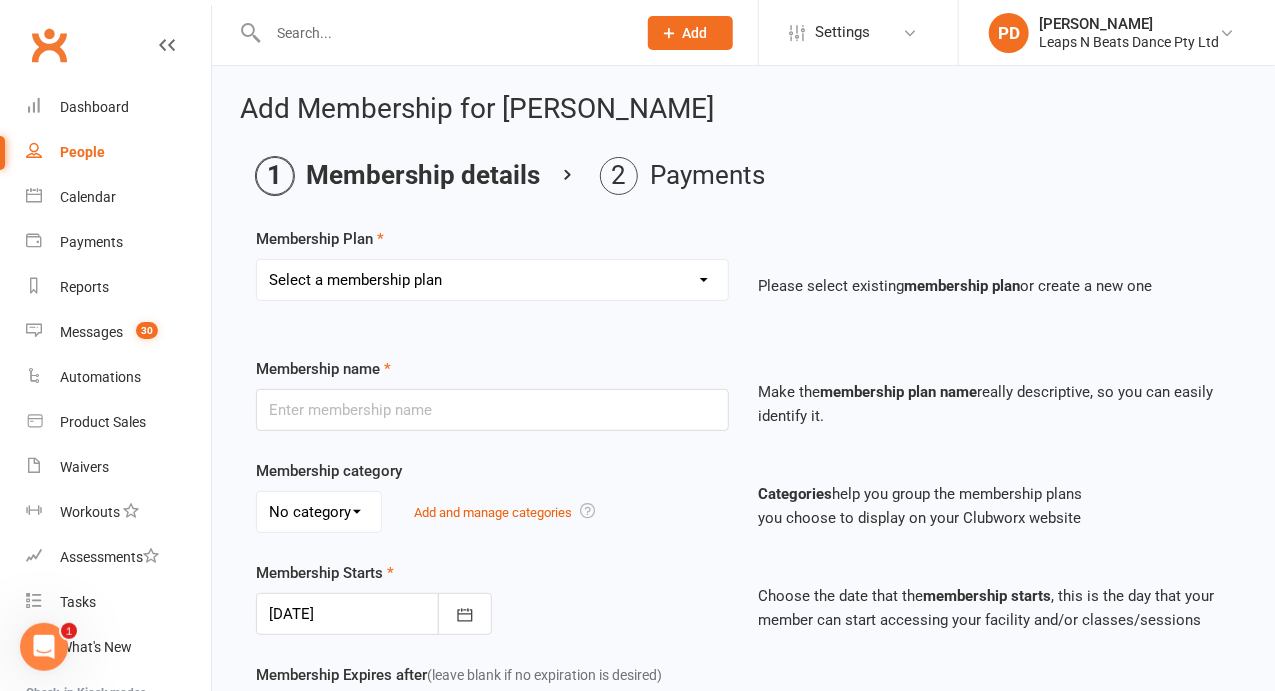 click on "Select a membership plan Create new Membership Plan Term 1 [PERSON_NAME] & Bubba 2023 - Existing (10 weeks) Term 1 Petit Leapers - Existing (10 week) Term 1 Grand Leapers - Existing (10 week) Term 1 Petit Leapers- Existing (9 week) Term 1 [PERSON_NAME] & Bubba 2023 Existing (9 week) Term 1 Grand Leapers- Existing (9 week pack) Term 1 Grand Leapers ACRO- Existing (9 week) Petit Leapers ACRO Existing (9 weeks) Sign Up Fee Sign Up Fee (2nd Member) Grand Leapers- monthly pack Term 2 [PERSON_NAME] & Bubba 2023 - Existing 9 week Term 2 Petit Leapers- Existing (9 week) Term 2 Grand Leapers- Existing (9 week pack) Term 2 ACRO Petit Leapers- Existing (9 week) Term 2  Grand Leapers ACRO- Existing (9 week pack) Term 2 Petit Leapers - Existing (10 week) Term 2 [PERSON_NAME] & Bubba 2023 - (10 week) Term 2  Grand Leapers- Existing (10 week pack) Term 2 Grand Leapers- Existing (10 week pack) Term 2 ACRO Grand Leapers- Existing (10 week) Term 2 [PERSON_NAME] & Bubba 2023 (3 week) Term 3  Grand Leapers 2023 - 10 week Term 3 Grand Leapers Acrobatics 2023 - 10 week" at bounding box center (492, 280) 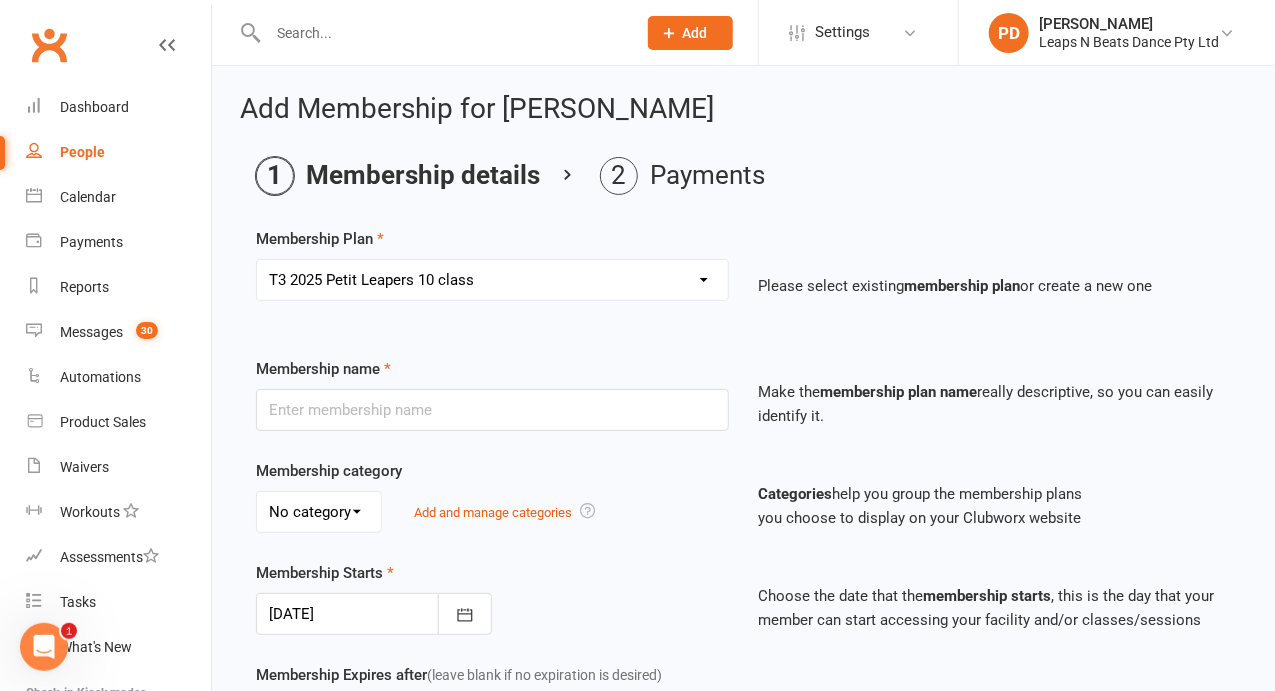 click on "Select a membership plan Create new Membership Plan Term 1 [PERSON_NAME] & Bubba 2023 - Existing (10 weeks) Term 1 Petit Leapers - Existing (10 week) Term 1 Grand Leapers - Existing (10 week) Term 1 Petit Leapers- Existing (9 week) Term 1 [PERSON_NAME] & Bubba 2023 Existing (9 week) Term 1 Grand Leapers- Existing (9 week pack) Term 1 Grand Leapers ACRO- Existing (9 week) Petit Leapers ACRO Existing (9 weeks) Sign Up Fee Sign Up Fee (2nd Member) Grand Leapers- monthly pack Term 2 [PERSON_NAME] & Bubba 2023 - Existing 9 week Term 2 Petit Leapers- Existing (9 week) Term 2 Grand Leapers- Existing (9 week pack) Term 2 ACRO Petit Leapers- Existing (9 week) Term 2  Grand Leapers ACRO- Existing (9 week pack) Term 2 Petit Leapers - Existing (10 week) Term 2 [PERSON_NAME] & Bubba 2023 - (10 week) Term 2  Grand Leapers- Existing (10 week pack) Term 2 Grand Leapers- Existing (10 week pack) Term 2 ACRO Grand Leapers- Existing (10 week) Term 2 [PERSON_NAME] & Bubba 2023 (3 week) Term 3  Grand Leapers 2023 - 10 week Term 3 Grand Leapers Acrobatics 2023 - 10 week" at bounding box center (492, 280) 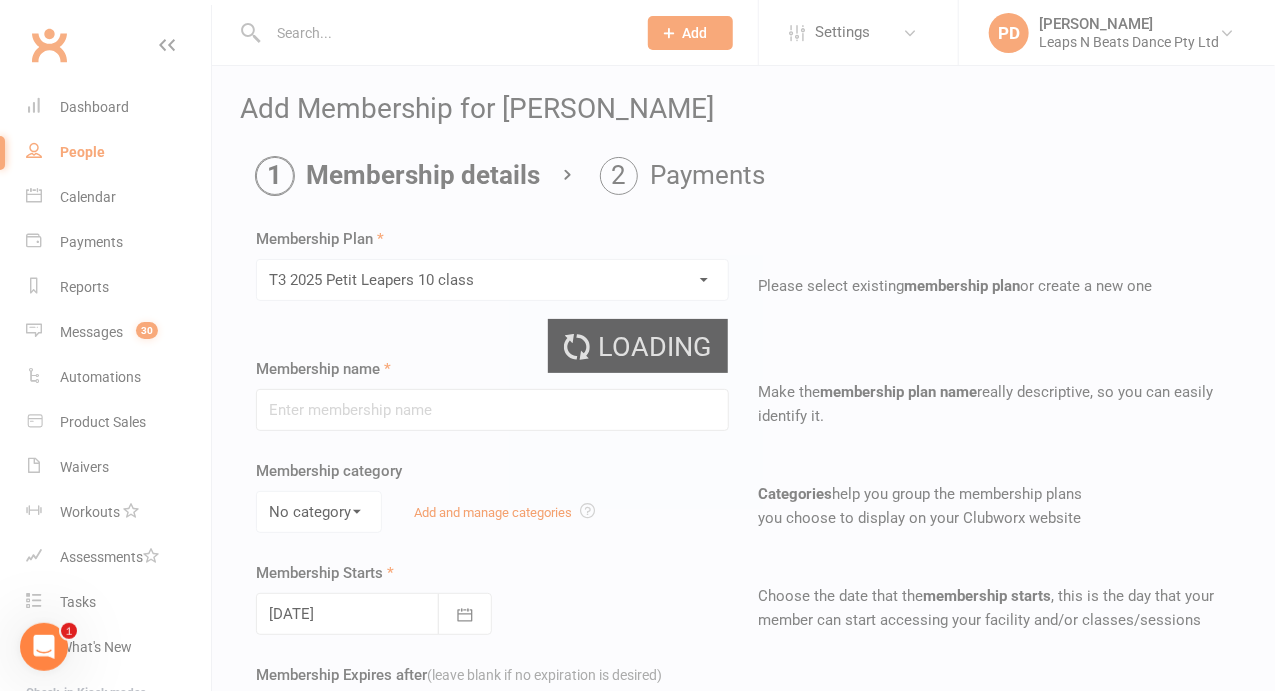 type on "[MEDICAL_DATA] 2025 Petit Leapers 10 class" 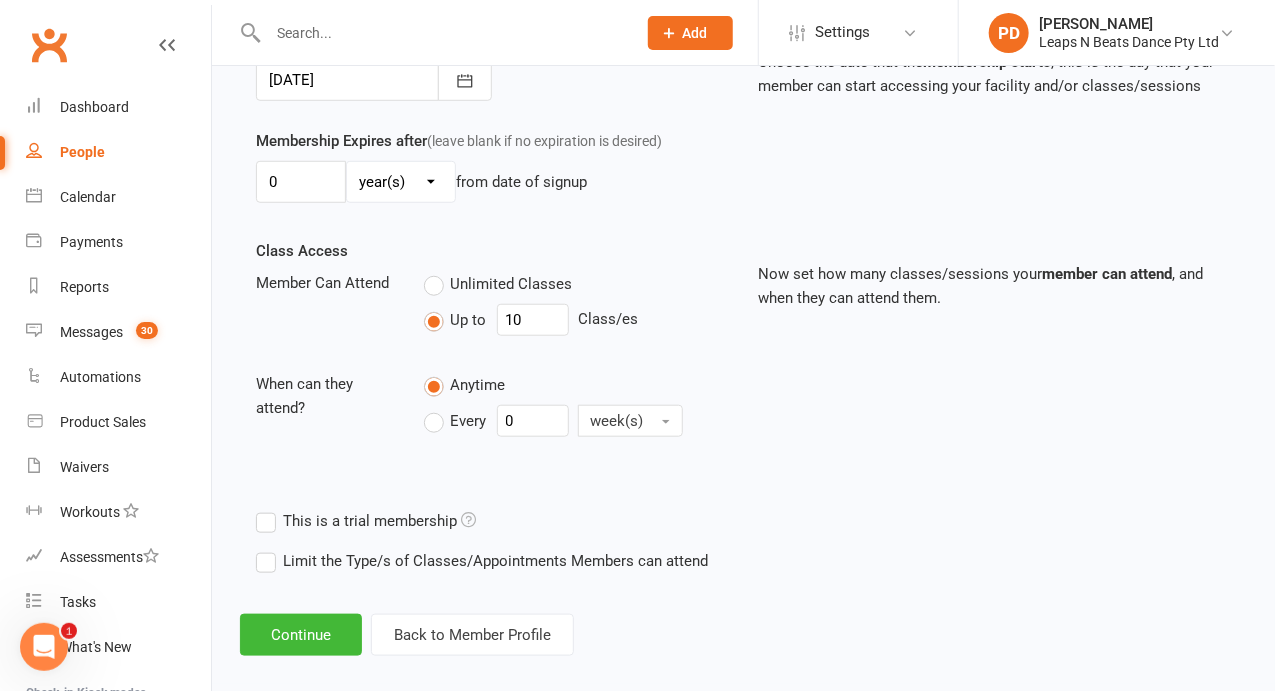 scroll, scrollTop: 549, scrollLeft: 0, axis: vertical 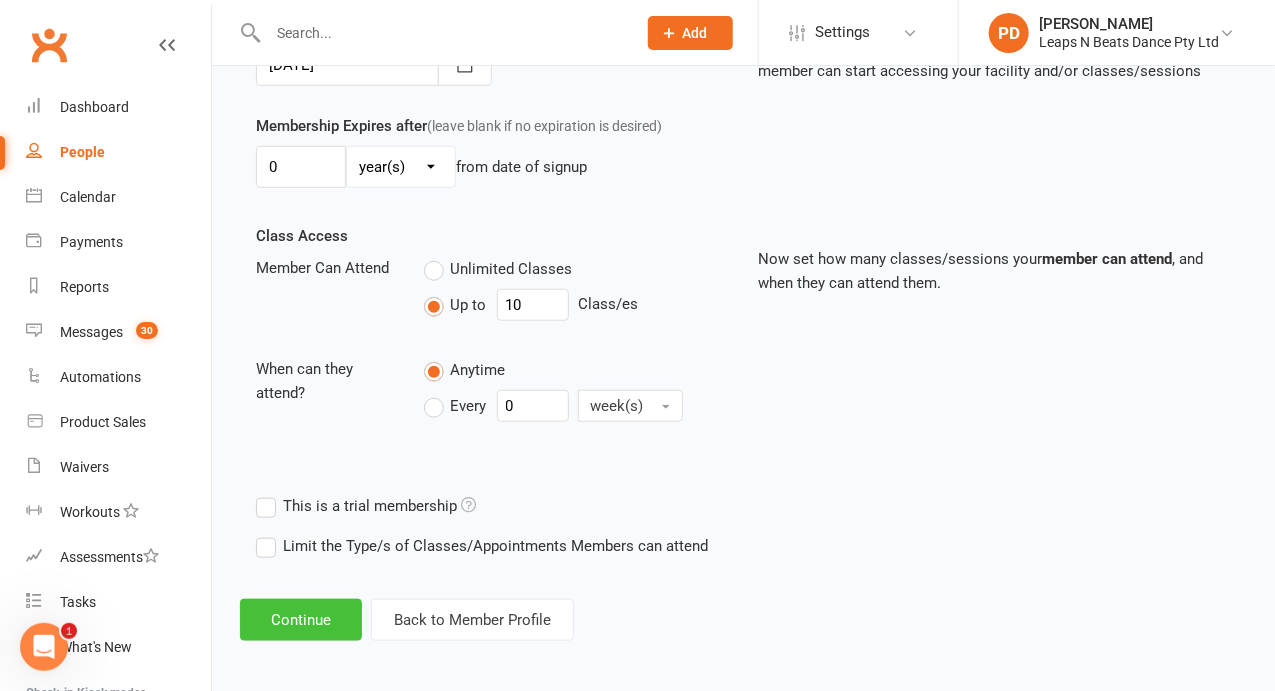 click on "Continue" at bounding box center (301, 620) 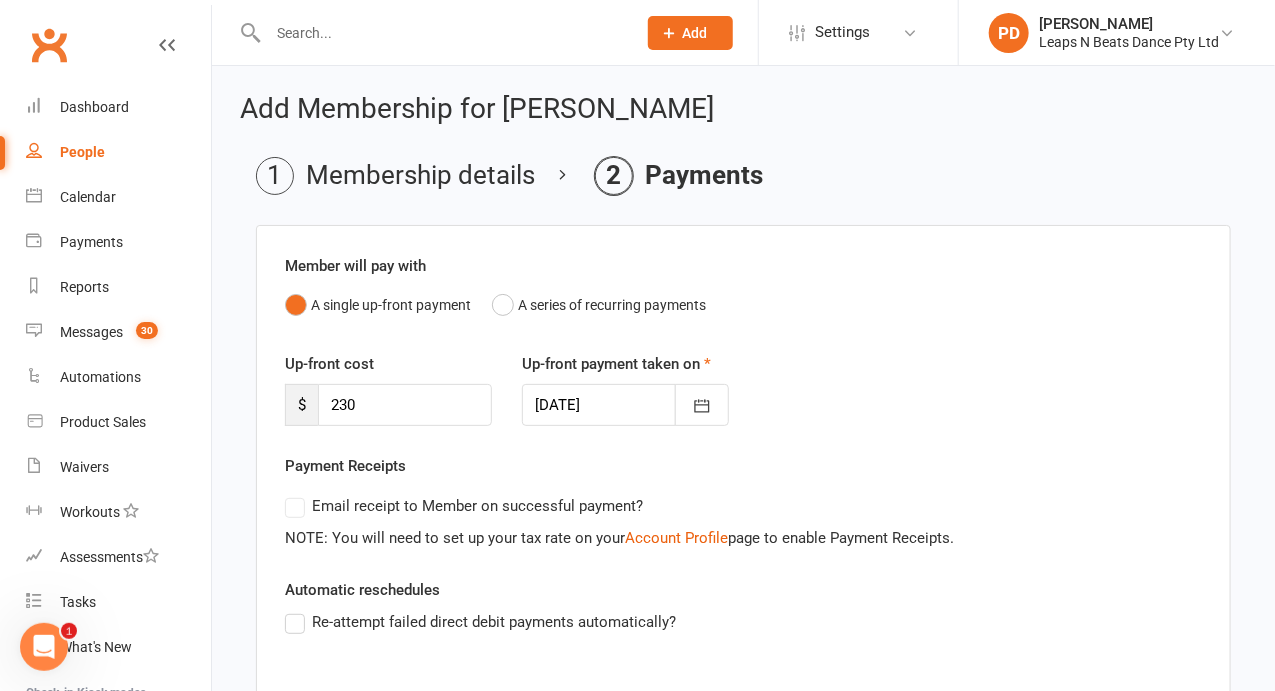 scroll, scrollTop: 394, scrollLeft: 0, axis: vertical 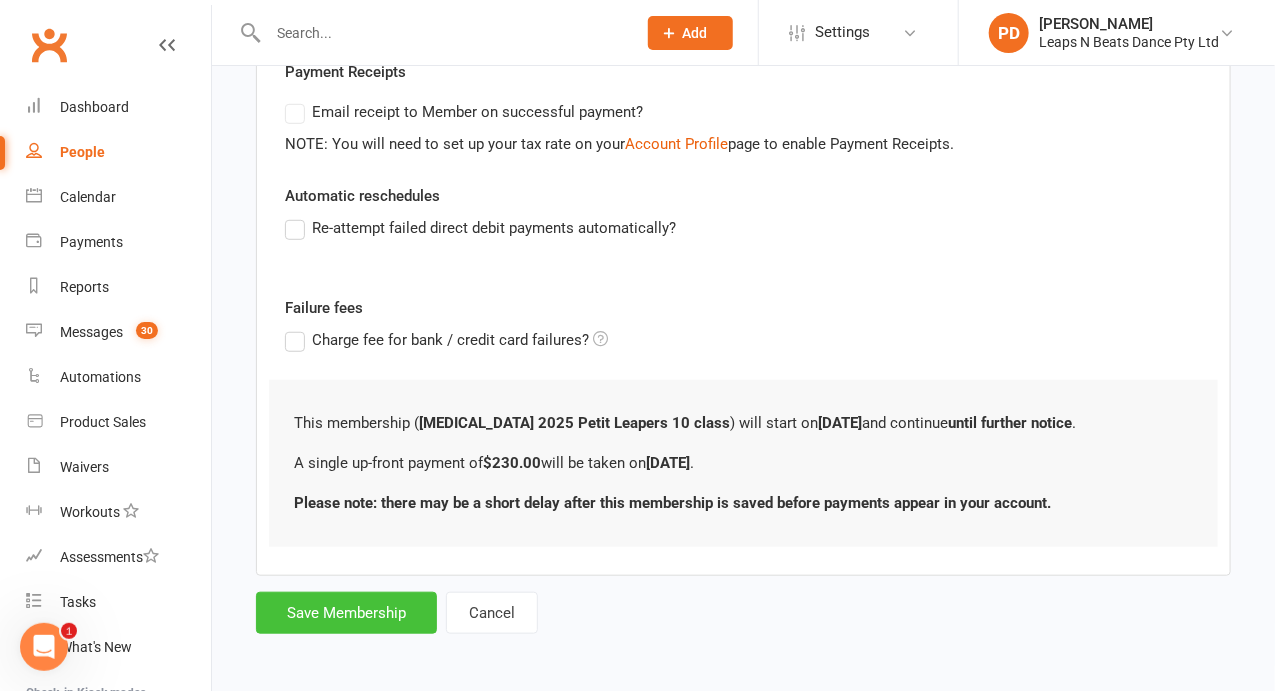 click on "Save Membership" at bounding box center (346, 613) 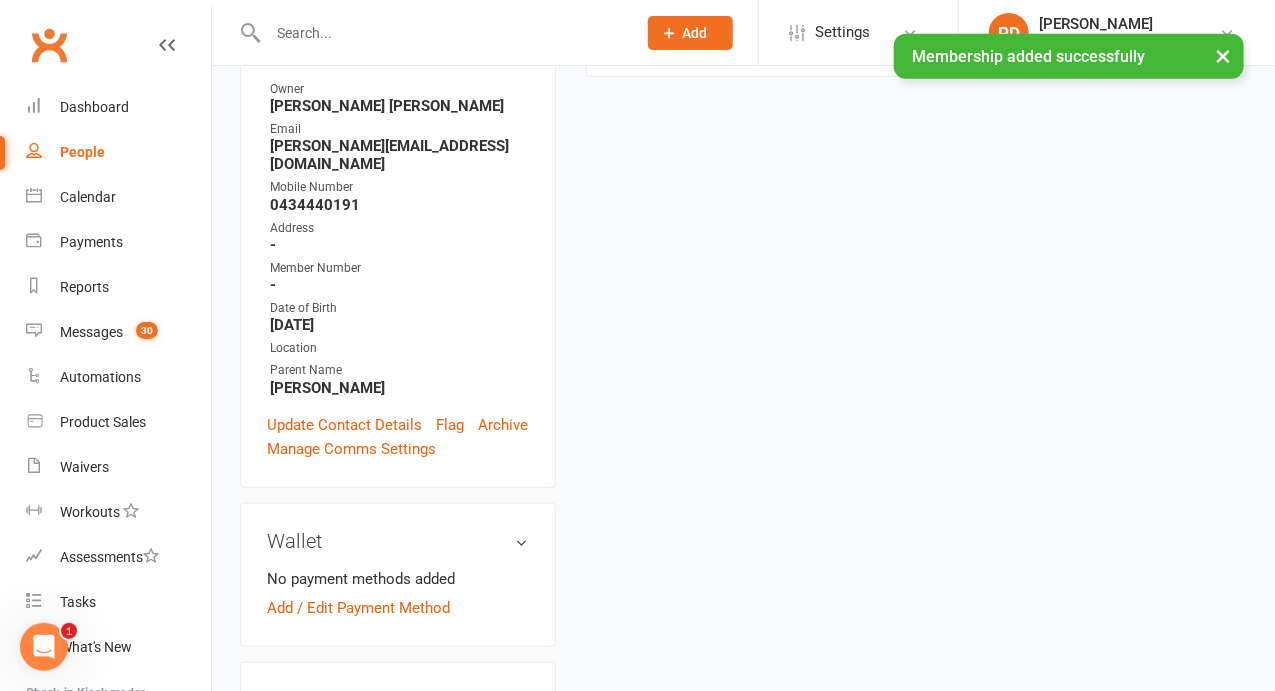 scroll, scrollTop: 0, scrollLeft: 0, axis: both 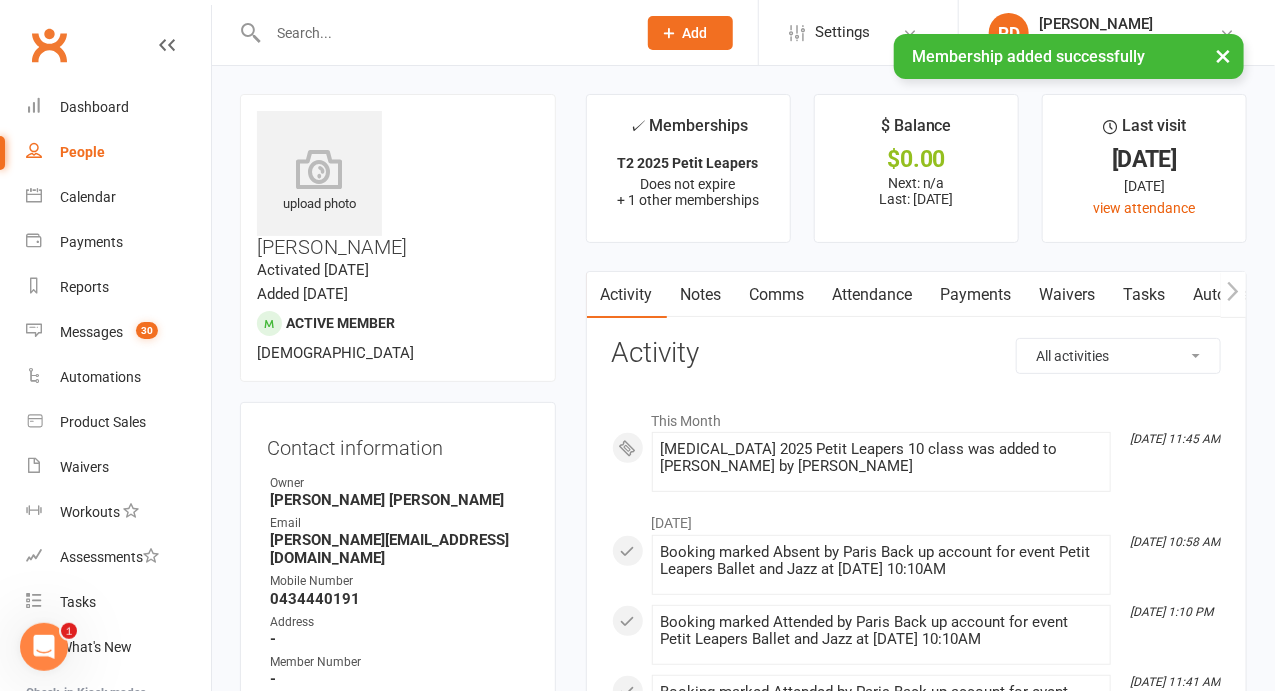 click at bounding box center [442, 33] 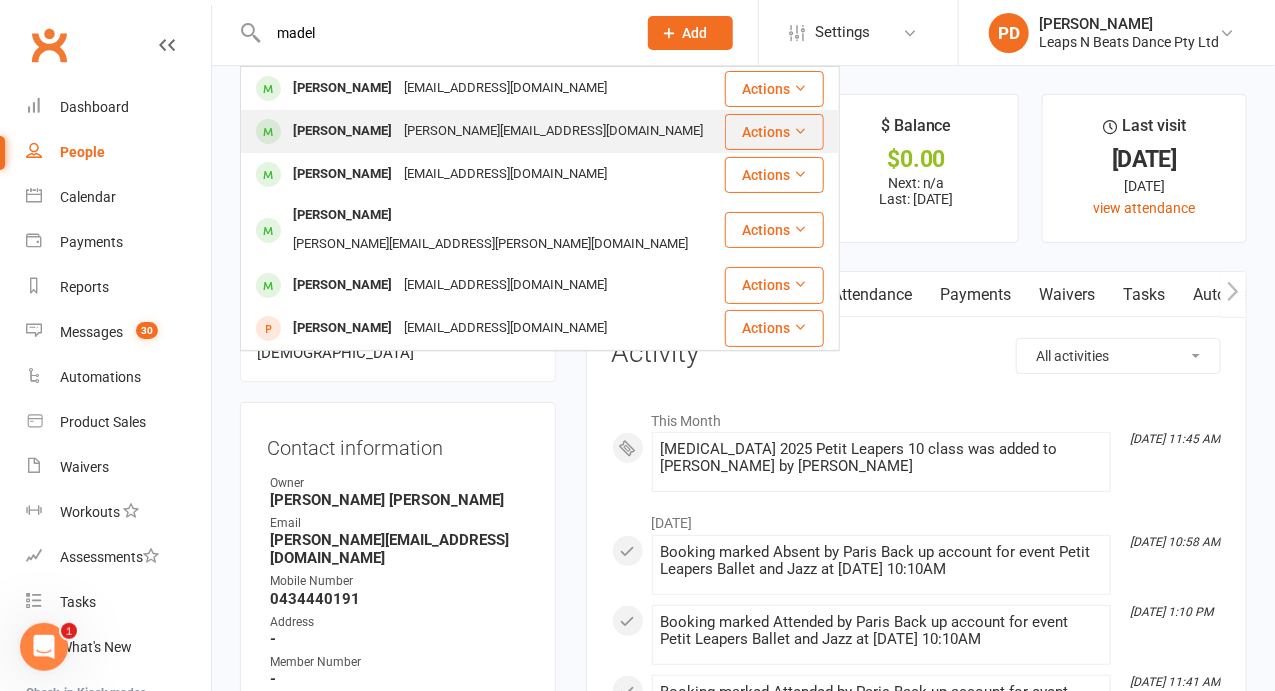 type on "madel" 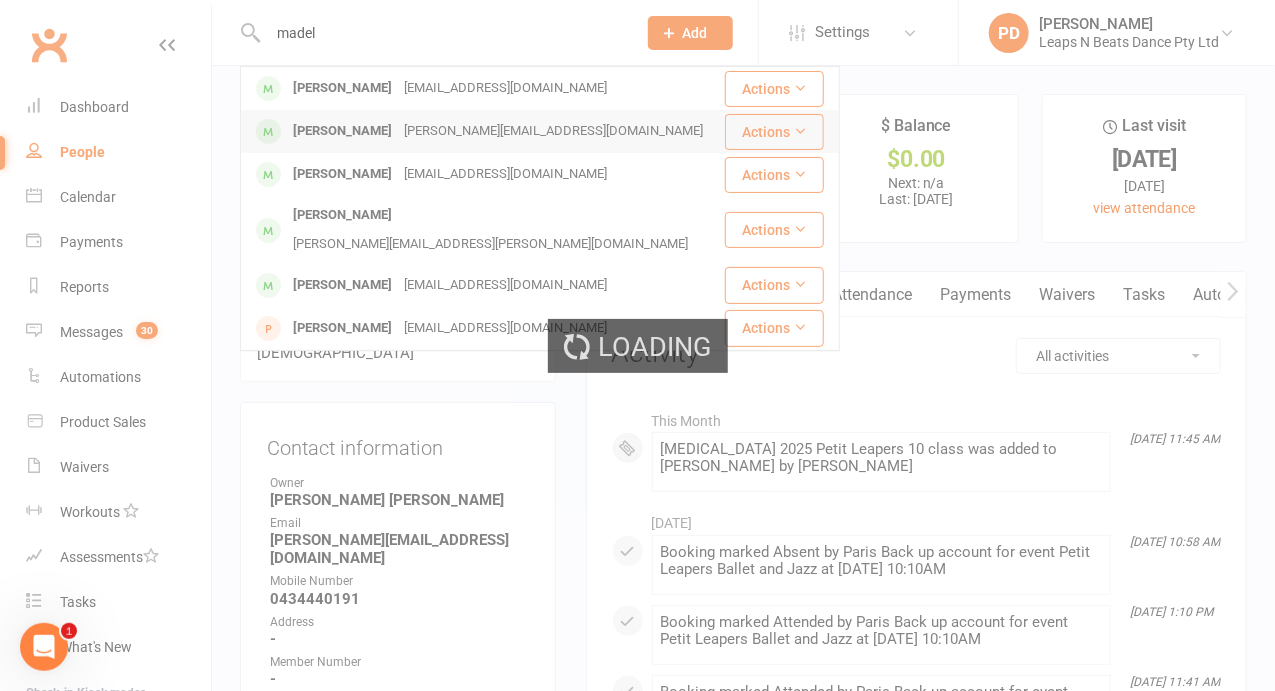 type 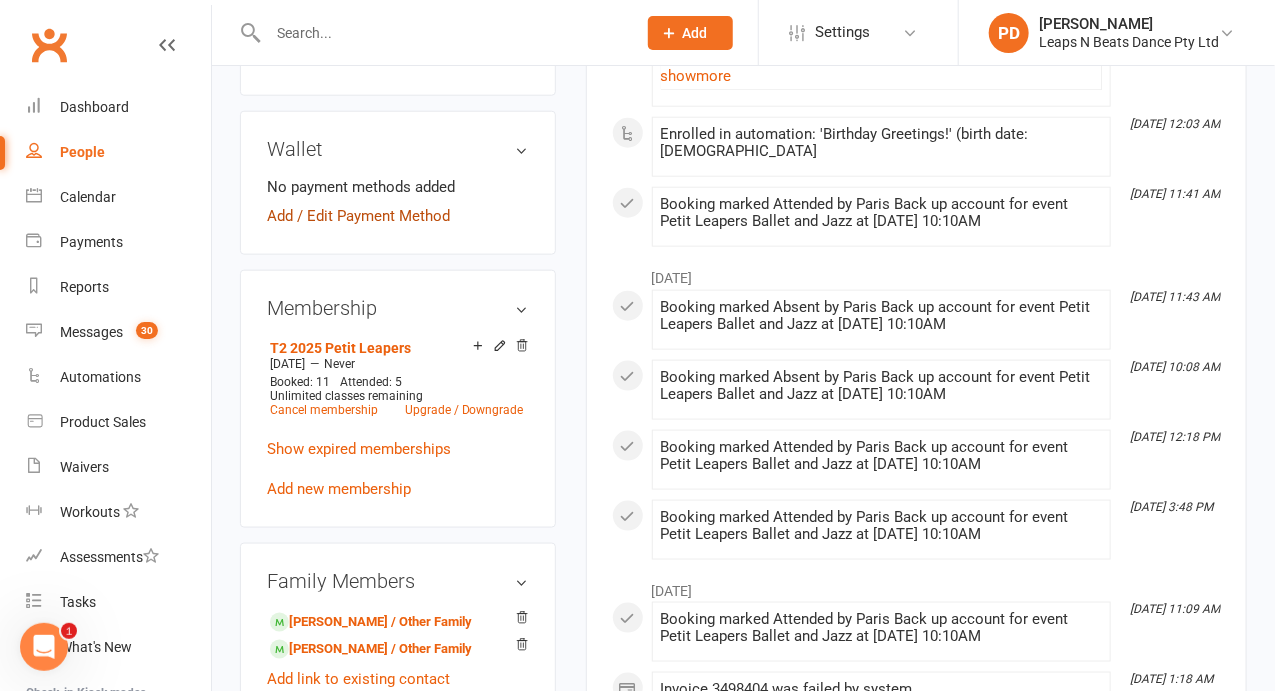 scroll, scrollTop: 788, scrollLeft: 0, axis: vertical 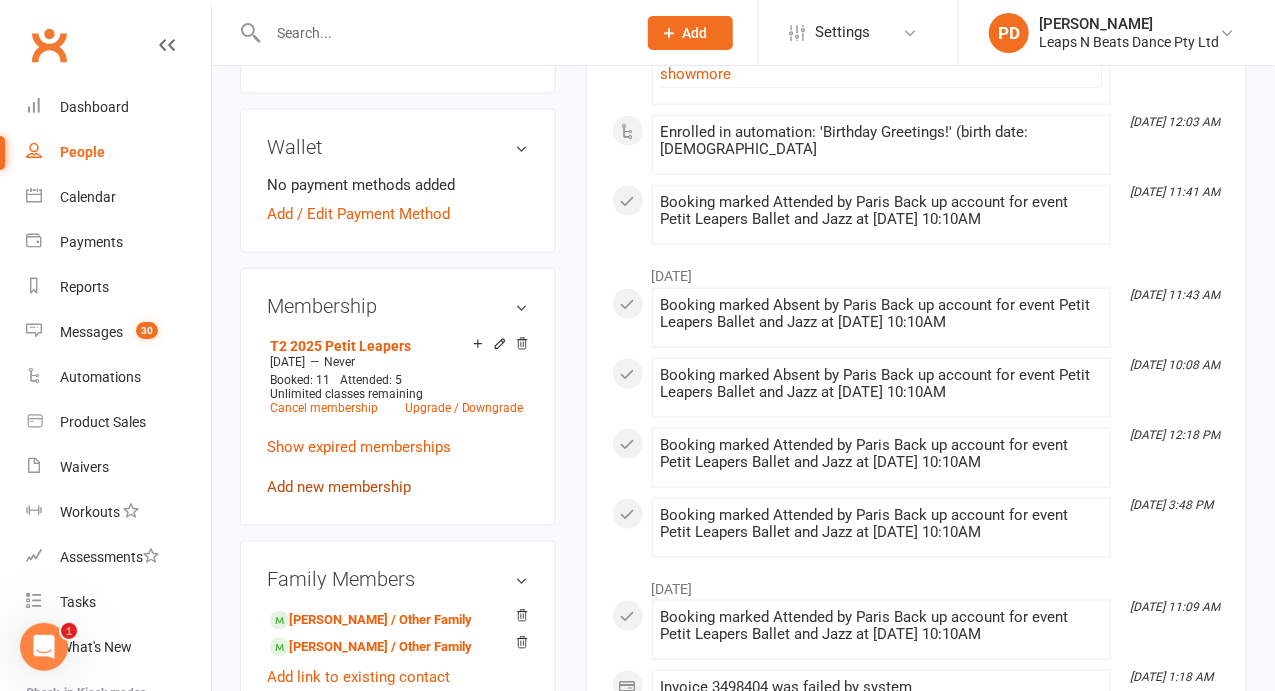 click on "Add new membership" at bounding box center [339, 487] 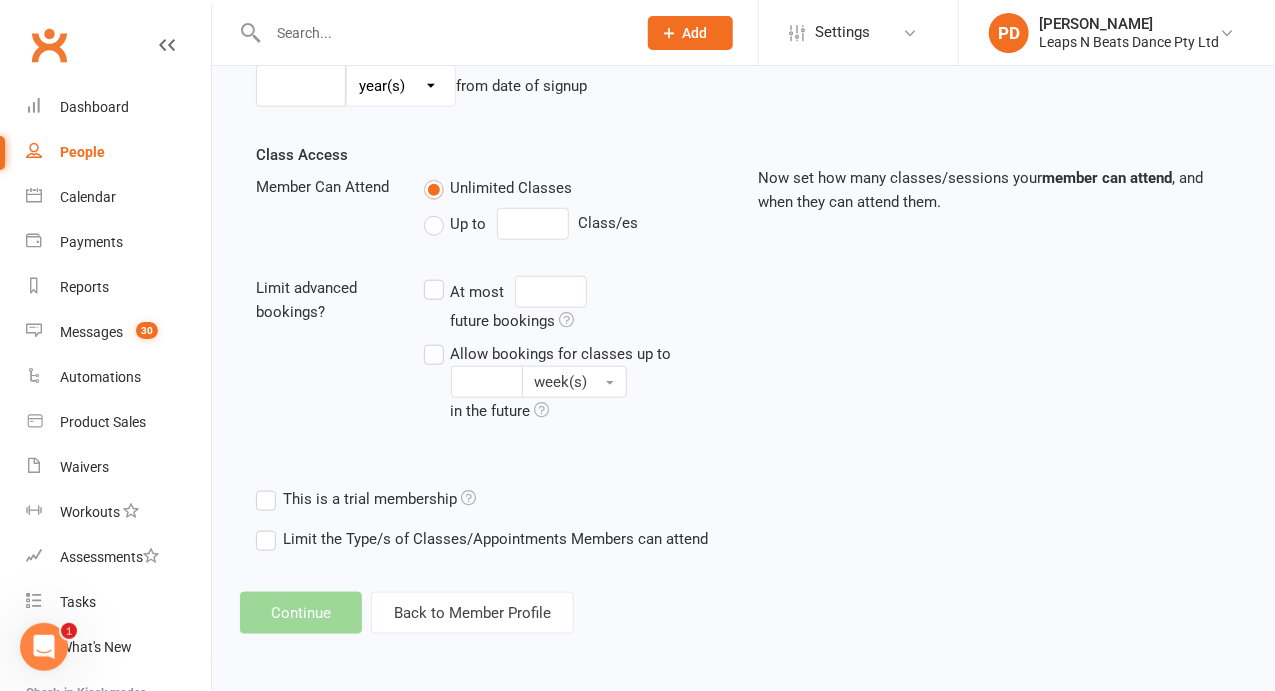 scroll, scrollTop: 0, scrollLeft: 0, axis: both 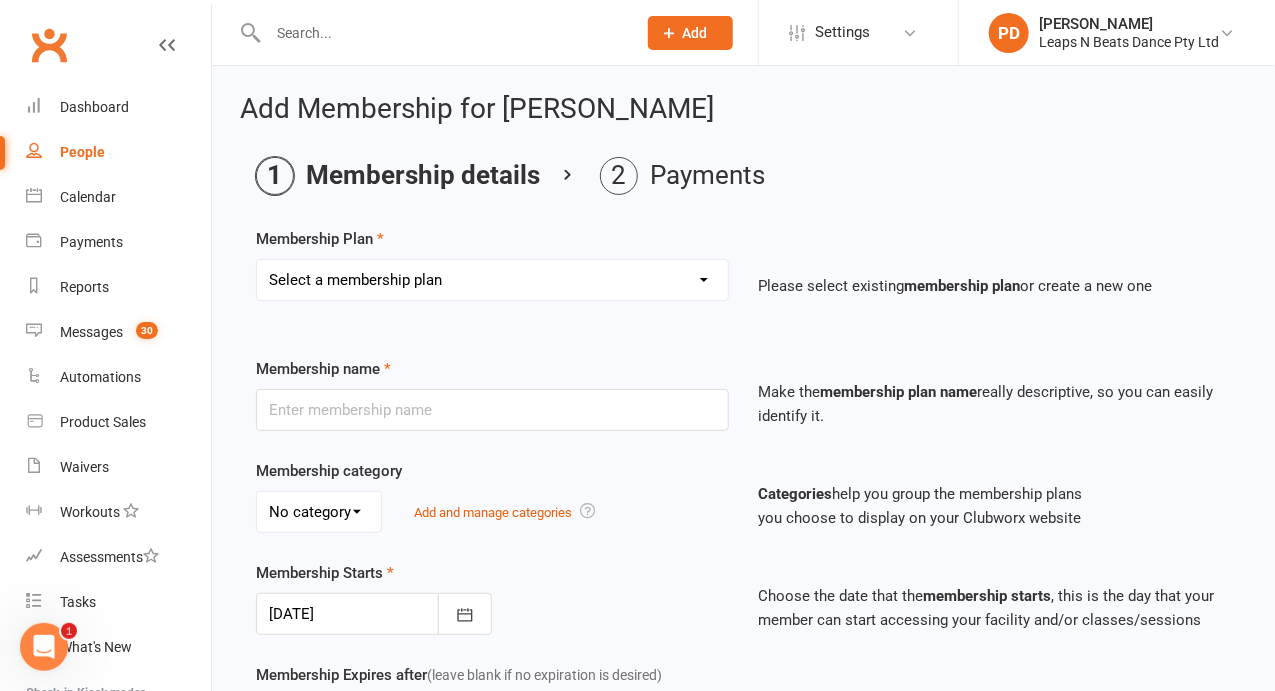 click on "Select a membership plan Create new Membership Plan Term 1 [PERSON_NAME] & Bubba 2023 - Existing (10 weeks) Term 1 Petit Leapers - Existing (10 week) Term 1 Grand Leapers - Existing (10 week) Term 1 Petit Leapers- Existing (9 week) Term 1 [PERSON_NAME] & Bubba 2023 Existing (9 week) Term 1 Grand Leapers- Existing (9 week pack) Term 1 Grand Leapers ACRO- Existing (9 week) Petit Leapers ACRO Existing (9 weeks) Sign Up Fee Sign Up Fee (2nd Member) Grand Leapers- monthly pack Term 2 [PERSON_NAME] & Bubba 2023 - Existing 9 week Term 2 Petit Leapers- Existing (9 week) Term 2 Grand Leapers- Existing (9 week pack) Term 2 ACRO Petit Leapers- Existing (9 week) Term 2  Grand Leapers ACRO- Existing (9 week pack) Term 2 Petit Leapers - Existing (10 week) Term 2 [PERSON_NAME] & Bubba 2023 - (10 week) Term 2  Grand Leapers- Existing (10 week pack) Term 2 Grand Leapers- Existing (10 week pack) Term 2 ACRO Grand Leapers- Existing (10 week) Term 2 [PERSON_NAME] & Bubba 2023 (3 week) Term 3  Grand Leapers 2023 - 10 week Term 3 Grand Leapers Acrobatics 2023 - 10 week" at bounding box center (492, 280) 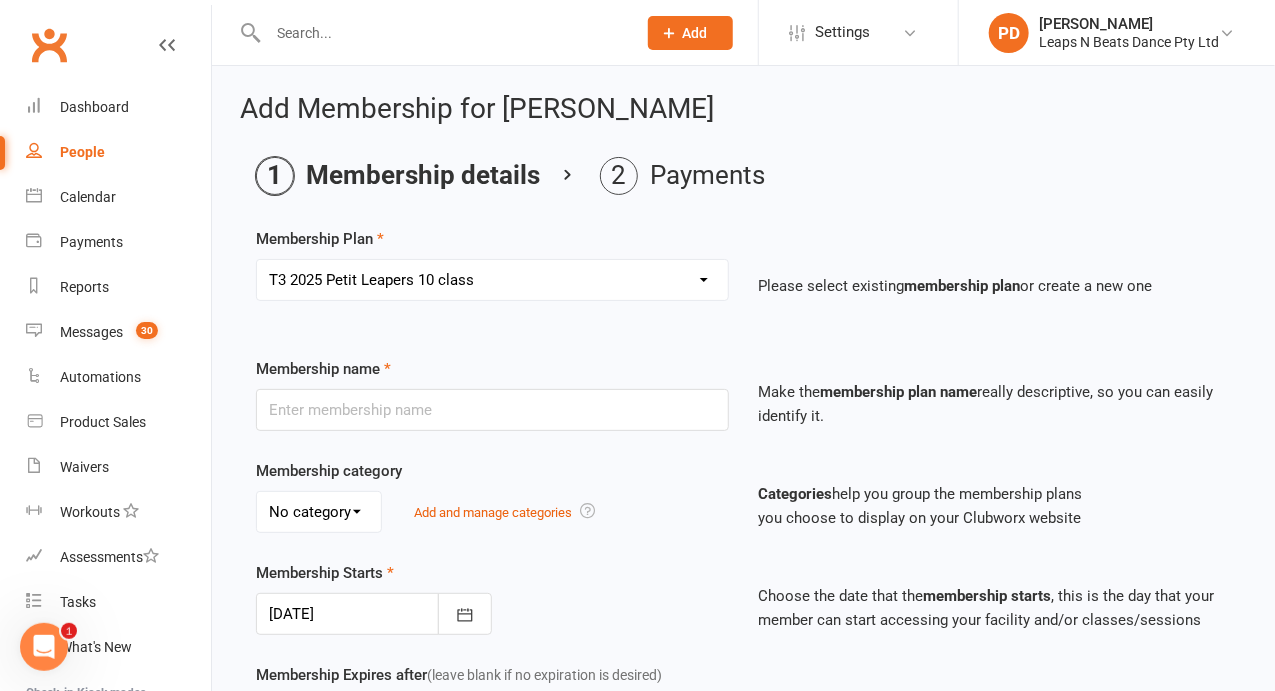 click on "Select a membership plan Create new Membership Plan Term 1 [PERSON_NAME] & Bubba 2023 - Existing (10 weeks) Term 1 Petit Leapers - Existing (10 week) Term 1 Grand Leapers - Existing (10 week) Term 1 Petit Leapers- Existing (9 week) Term 1 [PERSON_NAME] & Bubba 2023 Existing (9 week) Term 1 Grand Leapers- Existing (9 week pack) Term 1 Grand Leapers ACRO- Existing (9 week) Petit Leapers ACRO Existing (9 weeks) Sign Up Fee Sign Up Fee (2nd Member) Grand Leapers- monthly pack Term 2 [PERSON_NAME] & Bubba 2023 - Existing 9 week Term 2 Petit Leapers- Existing (9 week) Term 2 Grand Leapers- Existing (9 week pack) Term 2 ACRO Petit Leapers- Existing (9 week) Term 2  Grand Leapers ACRO- Existing (9 week pack) Term 2 Petit Leapers - Existing (10 week) Term 2 [PERSON_NAME] & Bubba 2023 - (10 week) Term 2  Grand Leapers- Existing (10 week pack) Term 2 Grand Leapers- Existing (10 week pack) Term 2 ACRO Grand Leapers- Existing (10 week) Term 2 [PERSON_NAME] & Bubba 2023 (3 week) Term 3  Grand Leapers 2023 - 10 week Term 3 Grand Leapers Acrobatics 2023 - 10 week" at bounding box center [492, 280] 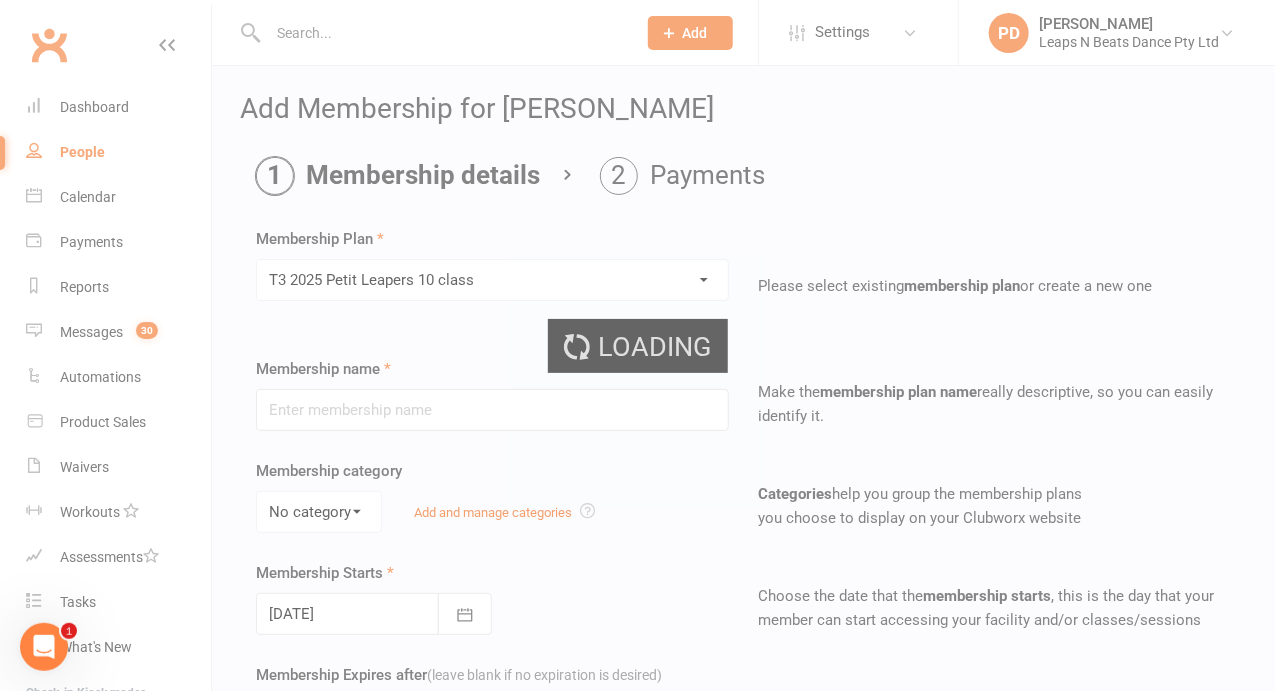 type on "[MEDICAL_DATA] 2025 Petit Leapers 10 class" 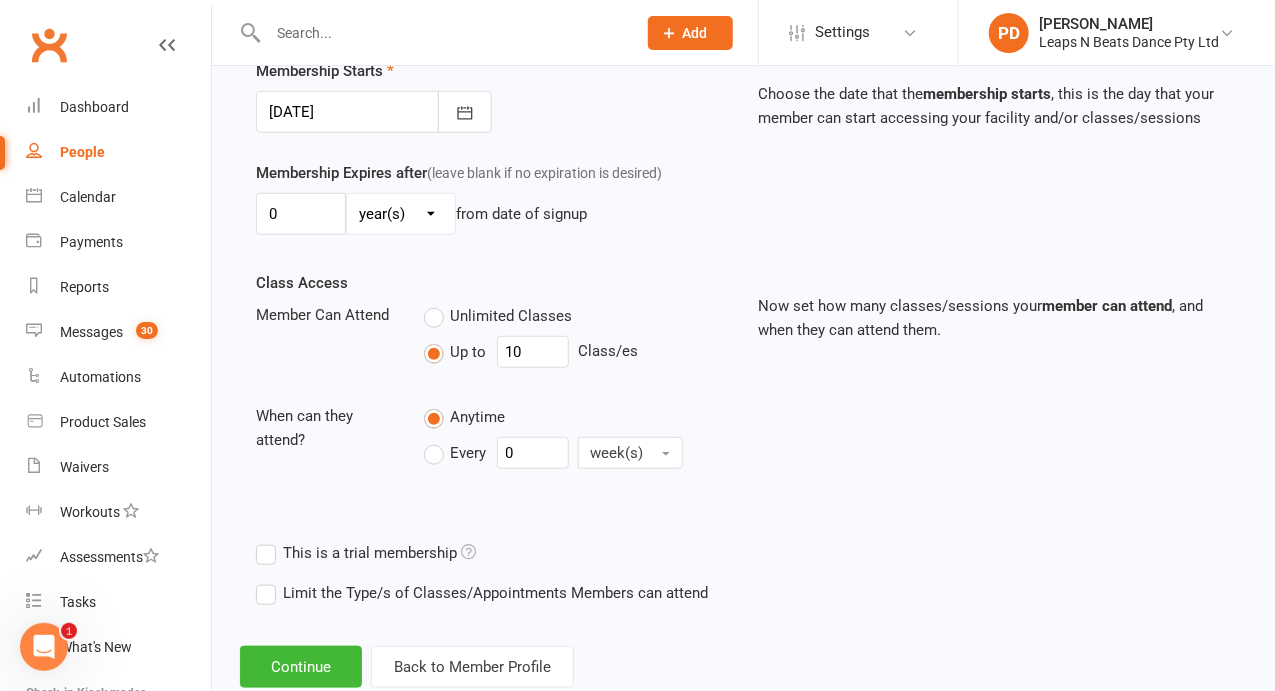 scroll, scrollTop: 549, scrollLeft: 0, axis: vertical 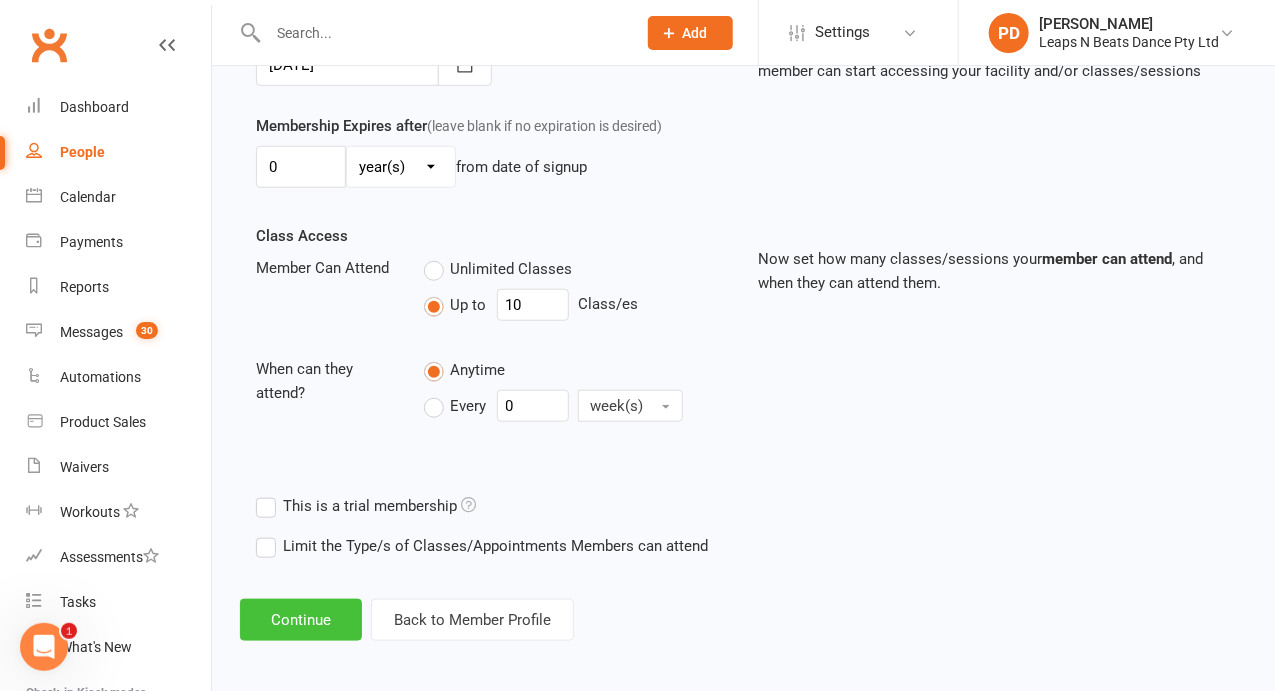 click on "Continue" at bounding box center [301, 620] 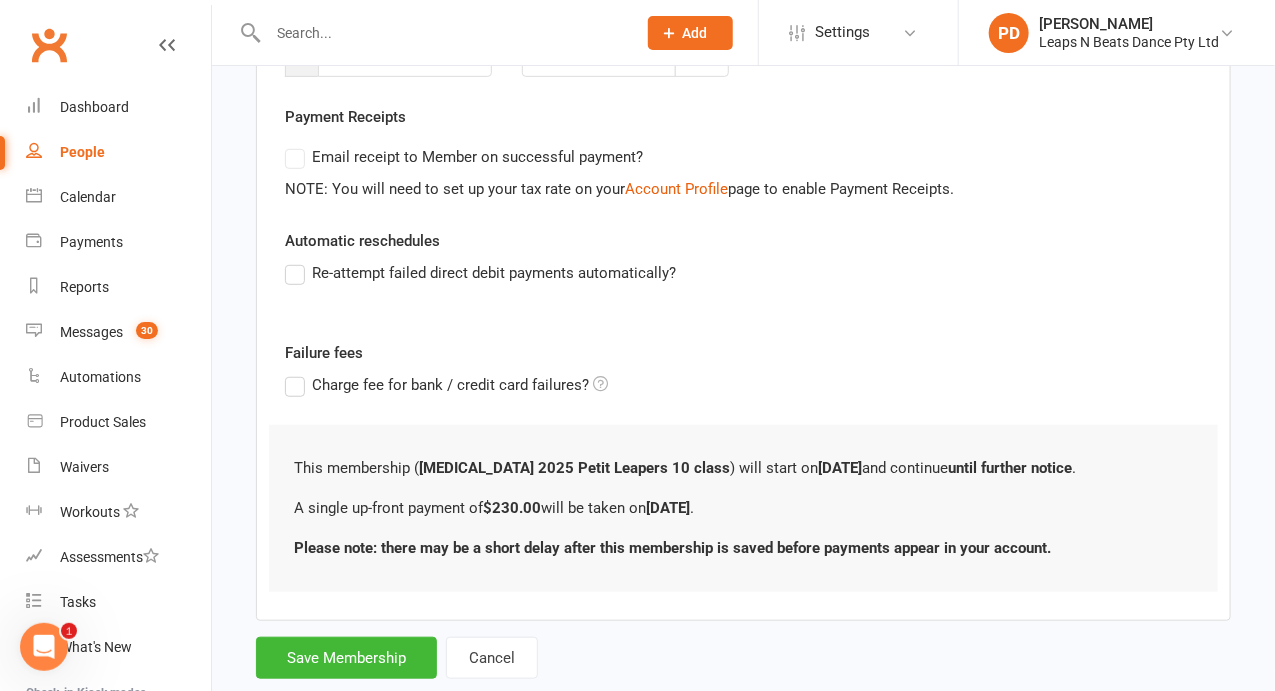 scroll, scrollTop: 394, scrollLeft: 0, axis: vertical 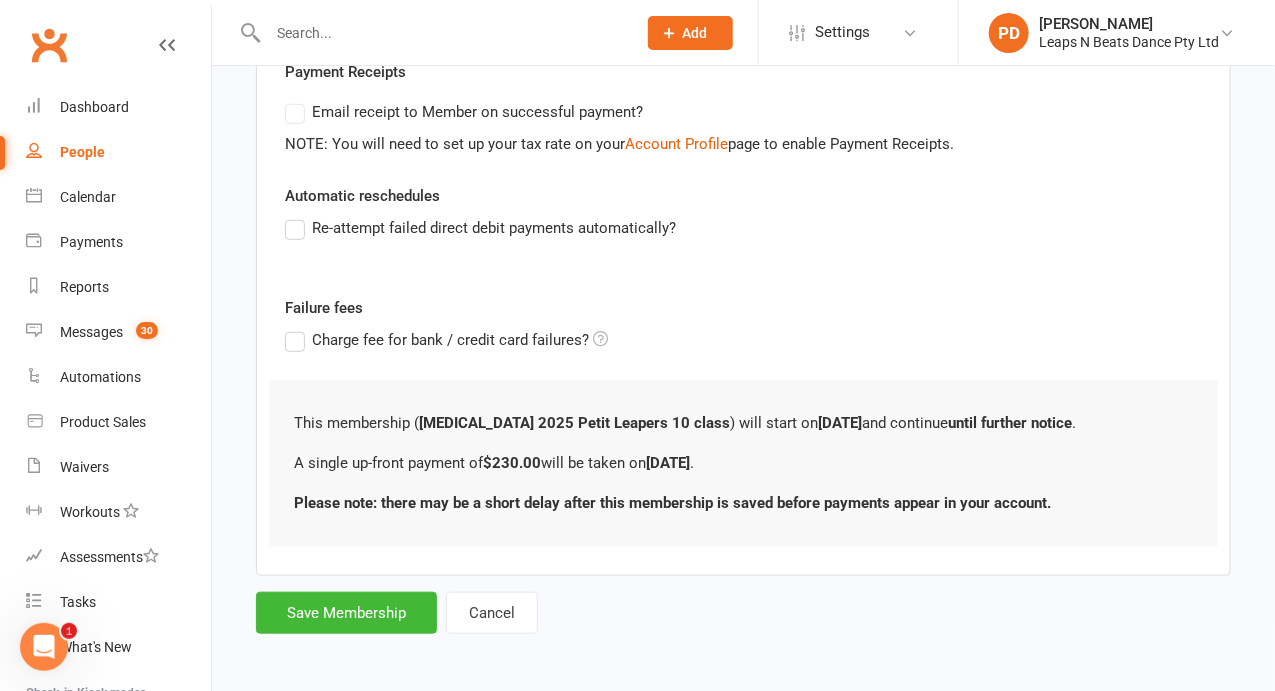 click on "Add Membership for [PERSON_NAME] Membership details Payments Member will pay with A single up-front payment A series of recurring payments Up-front cost  $ 230 Up-front payment taken on [DATE]
[DATE]
Sun Mon Tue Wed Thu Fri Sat
27
29
30
01
02
03
04
05
28
06
07
08
09
10
11
12
29
13
14
15
16
17
18
19
30
20
21
22
23
24
25
26
31" at bounding box center [743, 169] 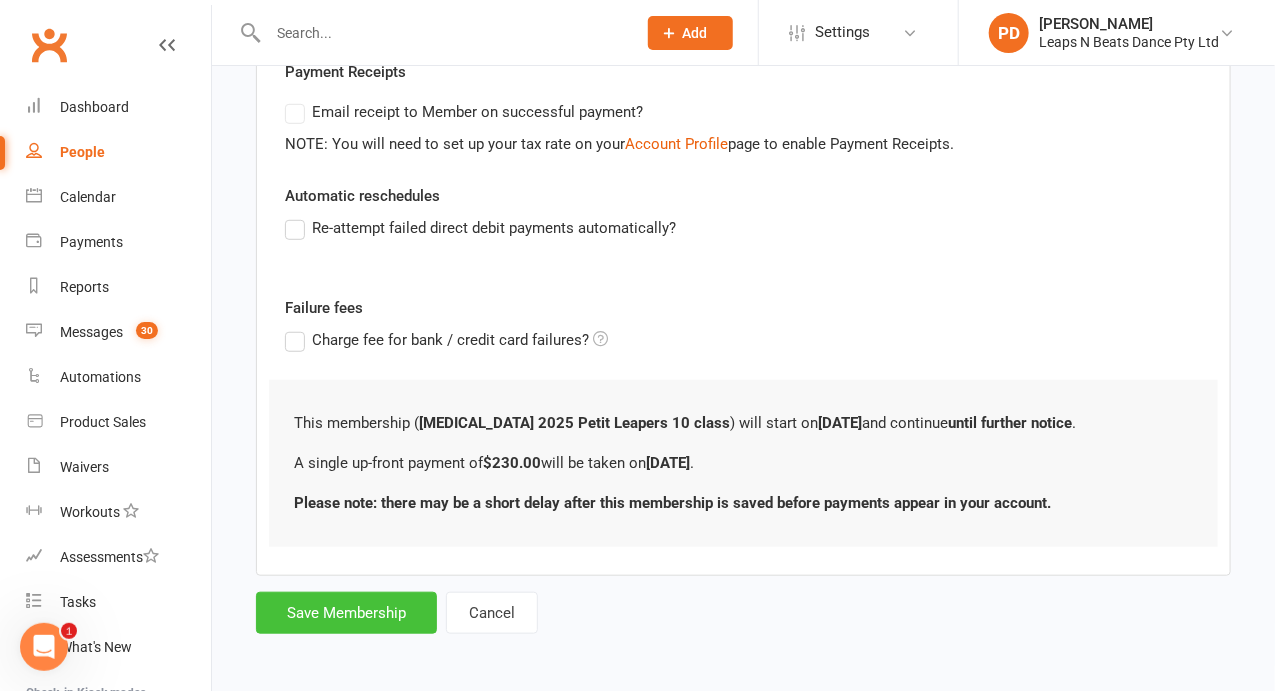 click on "Save Membership" at bounding box center (346, 613) 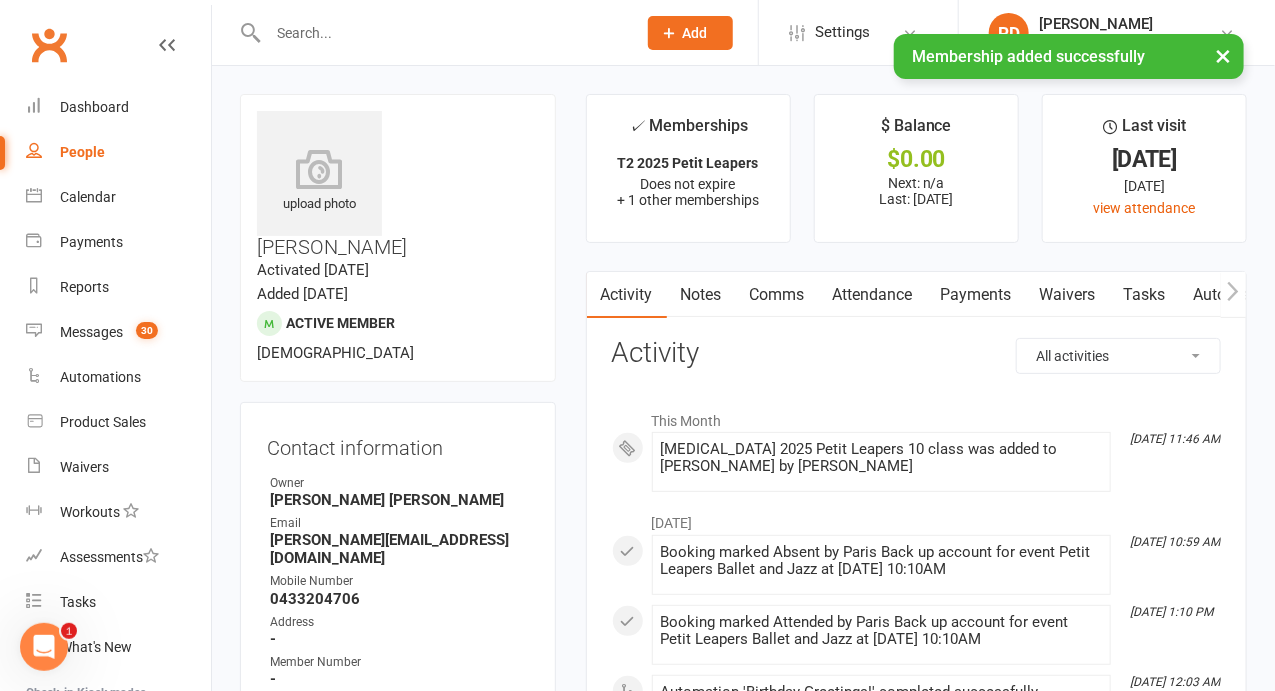 scroll, scrollTop: 62, scrollLeft: 0, axis: vertical 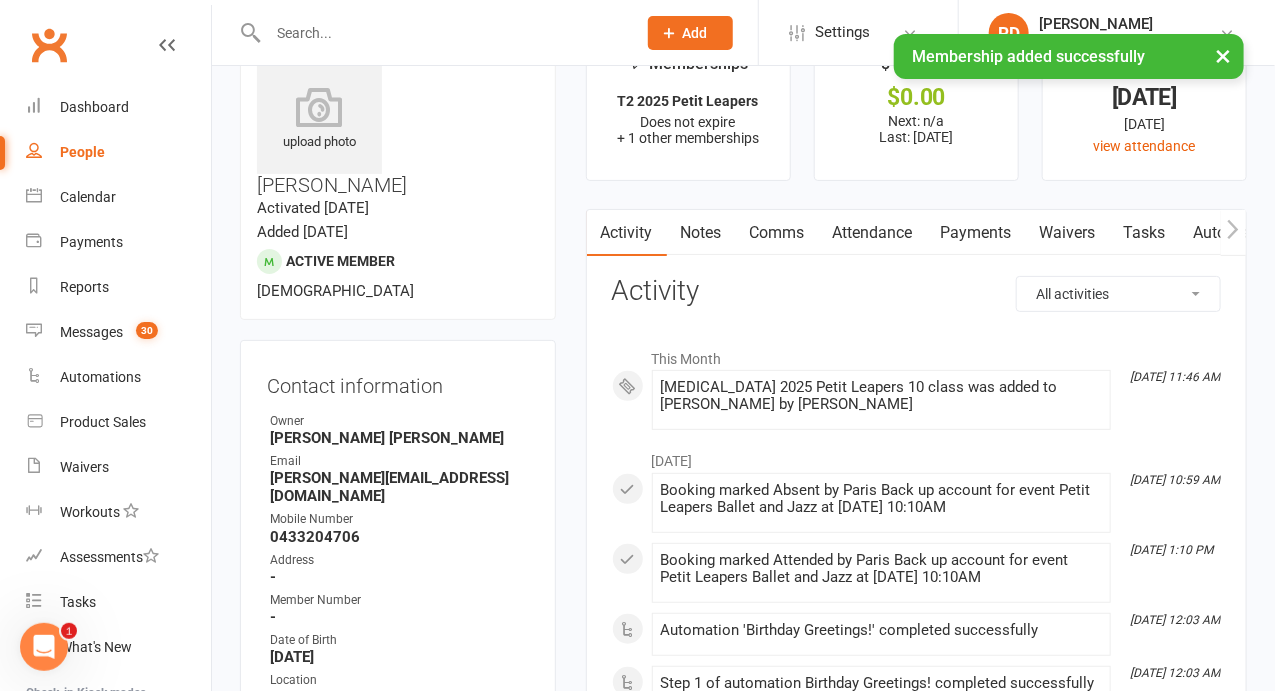 click at bounding box center [442, 33] 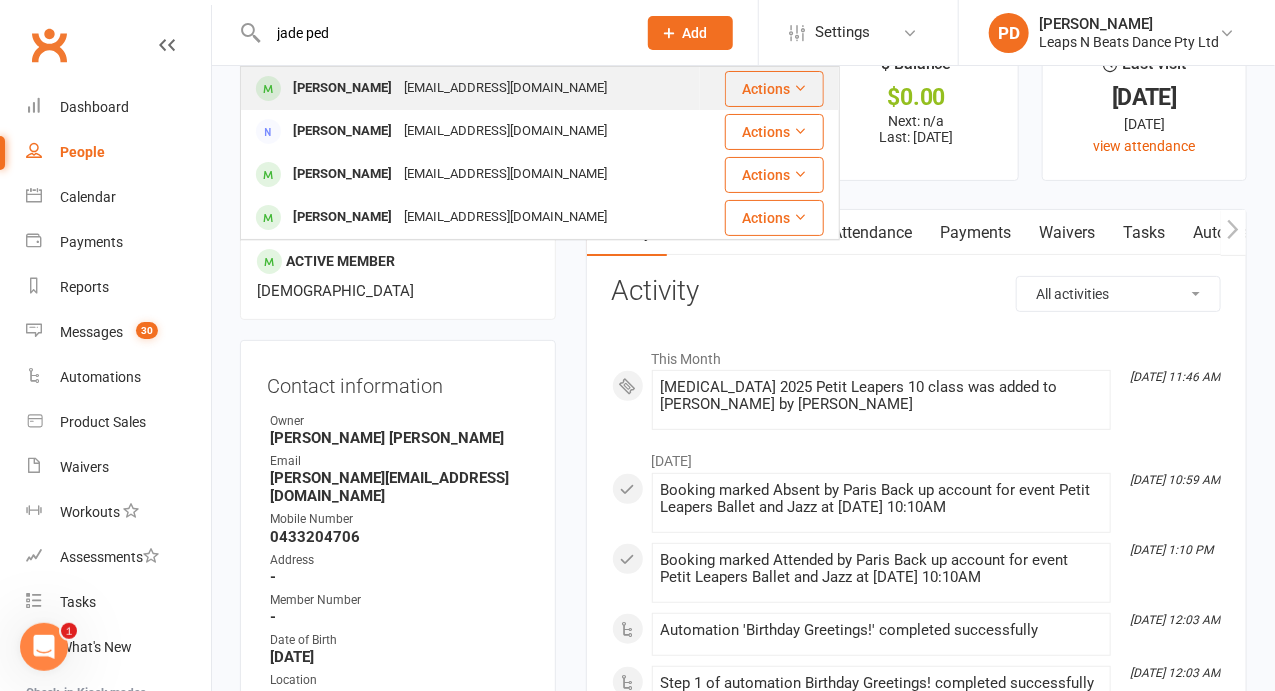type on "jade ped" 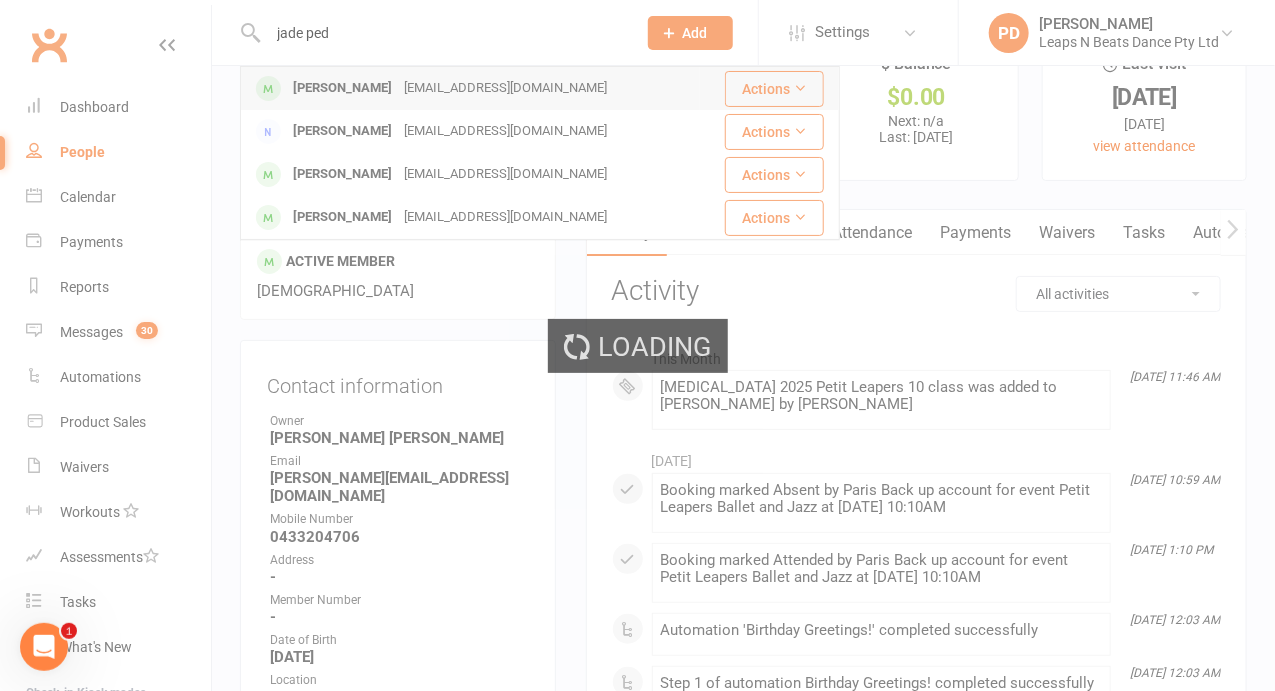 type 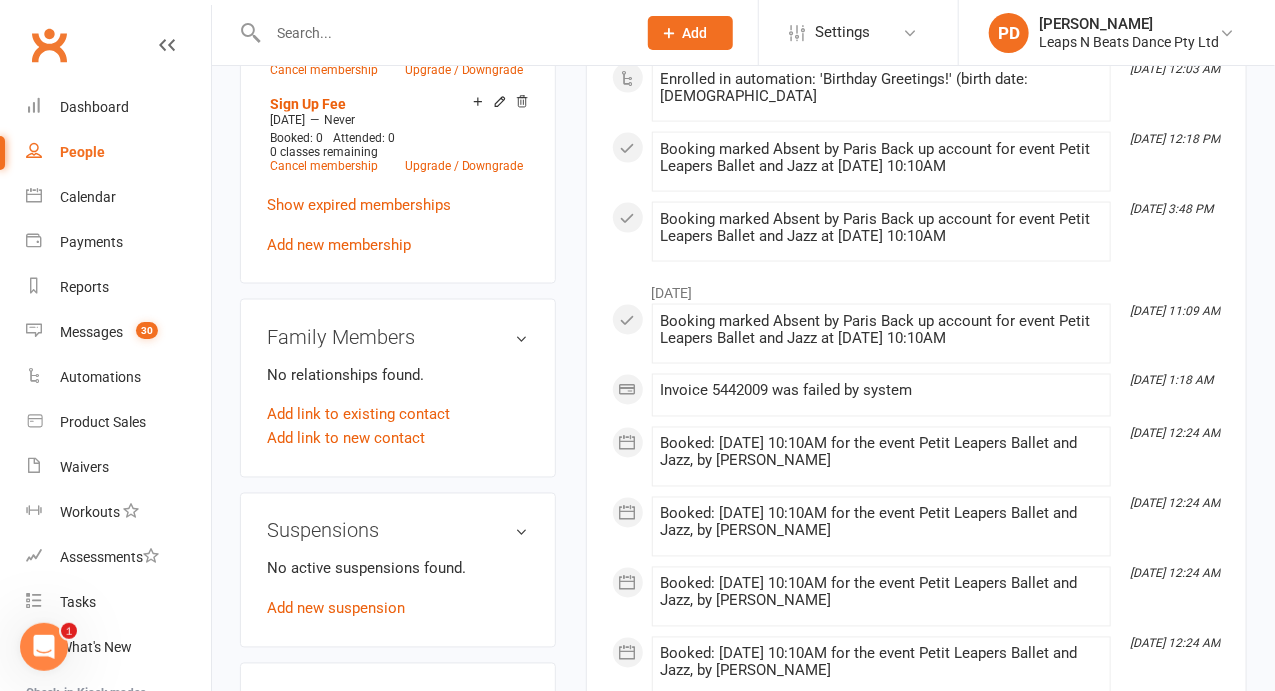 scroll, scrollTop: 1106, scrollLeft: 0, axis: vertical 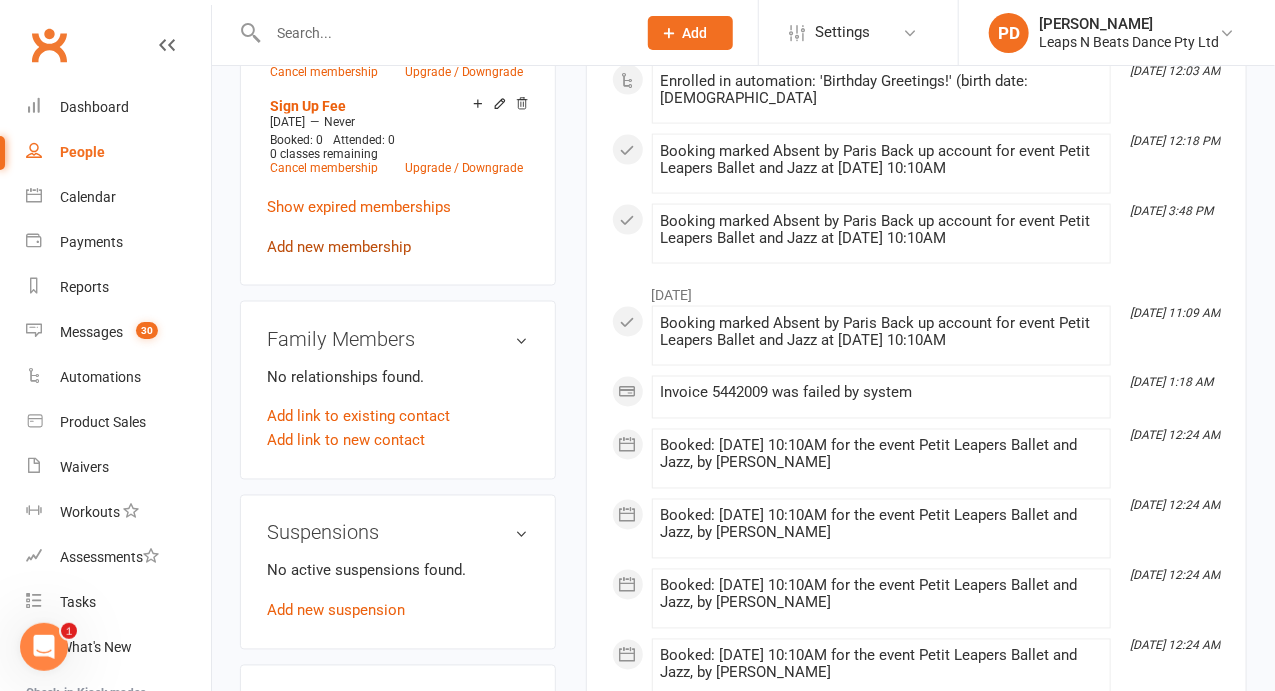 click on "Add new membership" at bounding box center [339, 247] 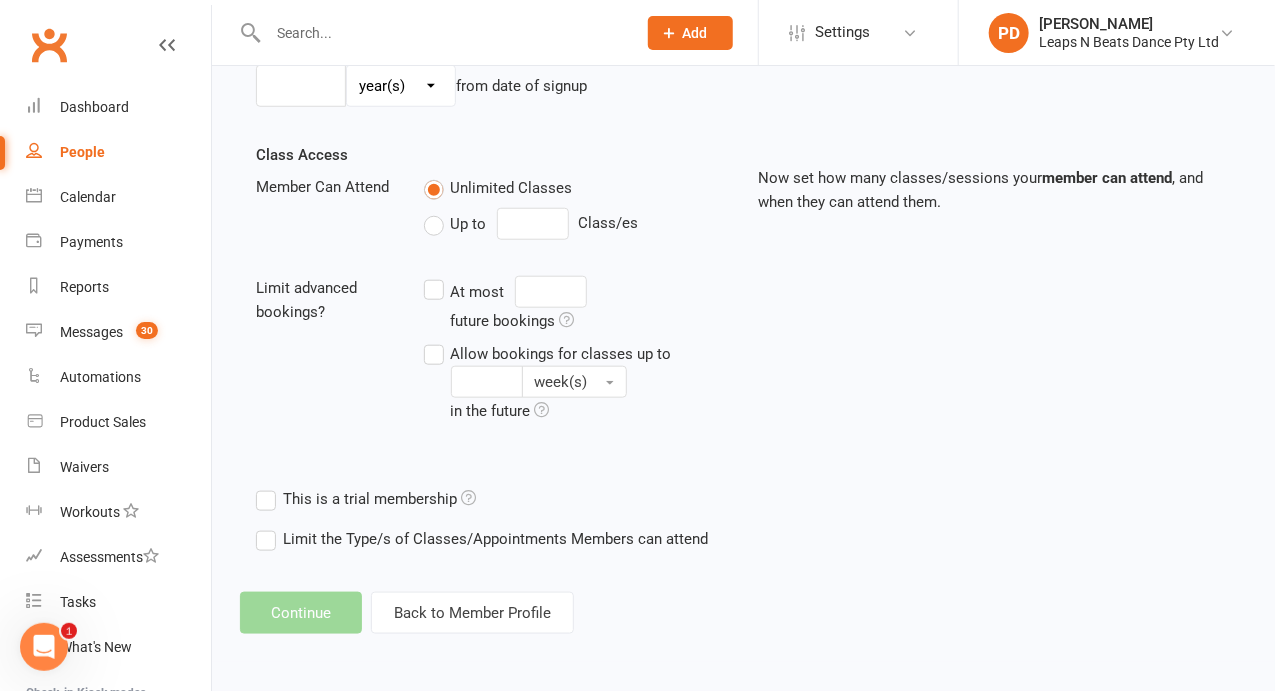 scroll, scrollTop: 0, scrollLeft: 0, axis: both 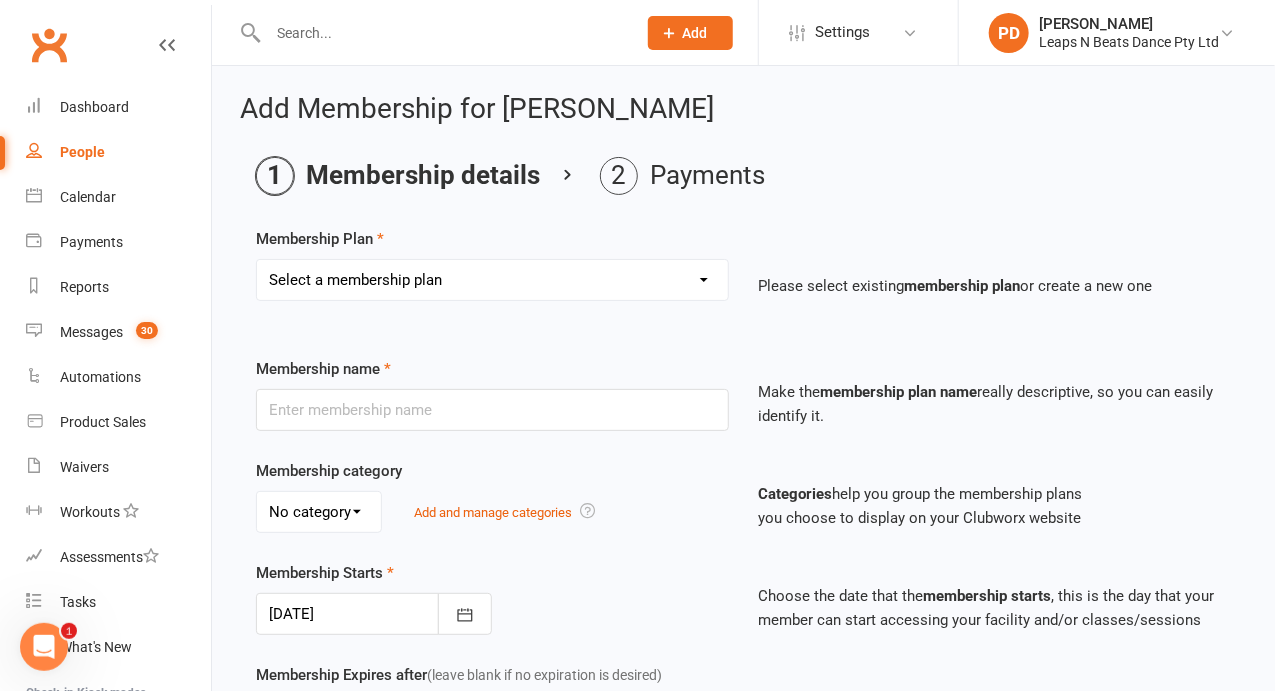 click on "Select a membership plan Create new Membership Plan Term 1 [PERSON_NAME] & Bubba 2023 - Existing (10 weeks) Term 1 Petit Leapers - Existing (10 week) Term 1 Grand Leapers - Existing (10 week) Term 1 Petit Leapers- Existing (9 week) Term 1 [PERSON_NAME] & Bubba 2023 Existing (9 week) Term 1 Grand Leapers- Existing (9 week pack) Term 1 Grand Leapers ACRO- Existing (9 week) Petit Leapers ACRO Existing (9 weeks) Sign Up Fee Sign Up Fee (2nd Member) Grand Leapers- monthly pack Term 2 [PERSON_NAME] & Bubba 2023 - Existing 9 week Term 2 Petit Leapers- Existing (9 week) Term 2 Grand Leapers- Existing (9 week pack) Term 2 ACRO Petit Leapers- Existing (9 week) Term 2  Grand Leapers ACRO- Existing (9 week pack) Term 2 Petit Leapers - Existing (10 week) Term 2 [PERSON_NAME] & Bubba 2023 - (10 week) Term 2  Grand Leapers- Existing (10 week pack) Term 2 Grand Leapers- Existing (10 week pack) Term 2 ACRO Grand Leapers- Existing (10 week) Term 2 [PERSON_NAME] & Bubba 2023 (3 week) Term 3  Grand Leapers 2023 - 10 week Term 3 Grand Leapers Acrobatics 2023 - 10 week" at bounding box center [492, 280] 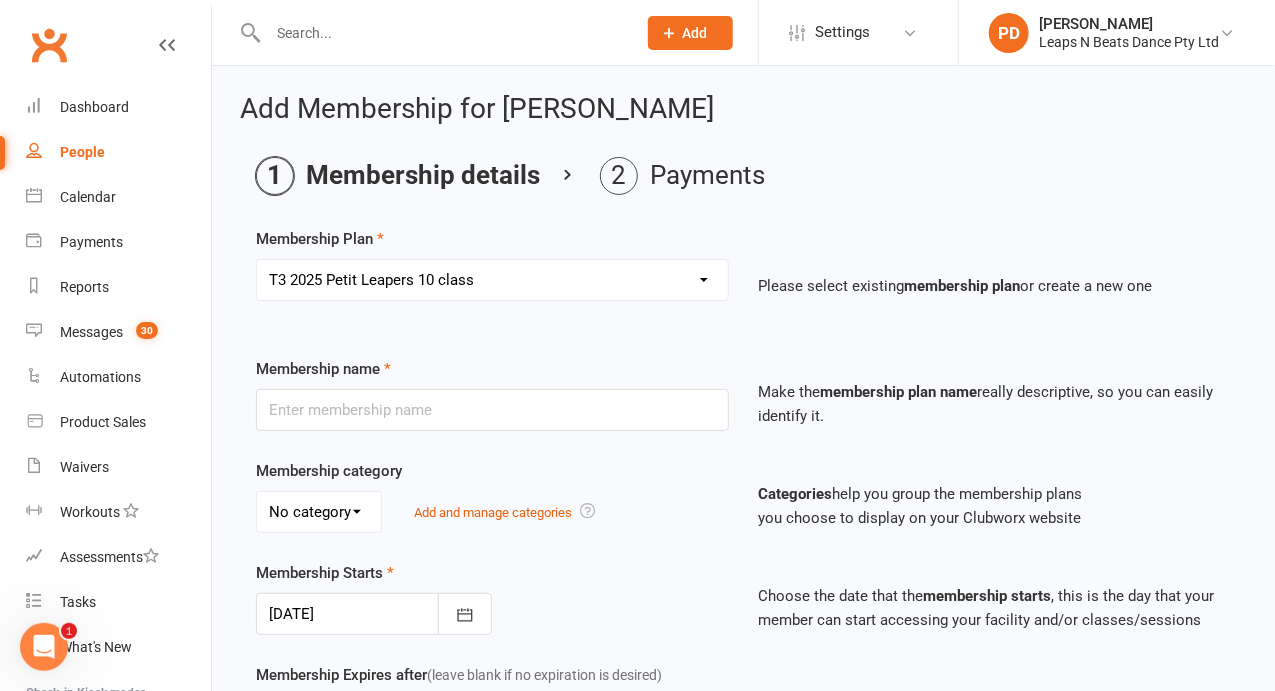 click on "Select a membership plan Create new Membership Plan Term 1 [PERSON_NAME] & Bubba 2023 - Existing (10 weeks) Term 1 Petit Leapers - Existing (10 week) Term 1 Grand Leapers - Existing (10 week) Term 1 Petit Leapers- Existing (9 week) Term 1 [PERSON_NAME] & Bubba 2023 Existing (9 week) Term 1 Grand Leapers- Existing (9 week pack) Term 1 Grand Leapers ACRO- Existing (9 week) Petit Leapers ACRO Existing (9 weeks) Sign Up Fee Sign Up Fee (2nd Member) Grand Leapers- monthly pack Term 2 [PERSON_NAME] & Bubba 2023 - Existing 9 week Term 2 Petit Leapers- Existing (9 week) Term 2 Grand Leapers- Existing (9 week pack) Term 2 ACRO Petit Leapers- Existing (9 week) Term 2  Grand Leapers ACRO- Existing (9 week pack) Term 2 Petit Leapers - Existing (10 week) Term 2 [PERSON_NAME] & Bubba 2023 - (10 week) Term 2  Grand Leapers- Existing (10 week pack) Term 2 Grand Leapers- Existing (10 week pack) Term 2 ACRO Grand Leapers- Existing (10 week) Term 2 [PERSON_NAME] & Bubba 2023 (3 week) Term 3  Grand Leapers 2023 - 10 week Term 3 Grand Leapers Acrobatics 2023 - 10 week" at bounding box center (492, 280) 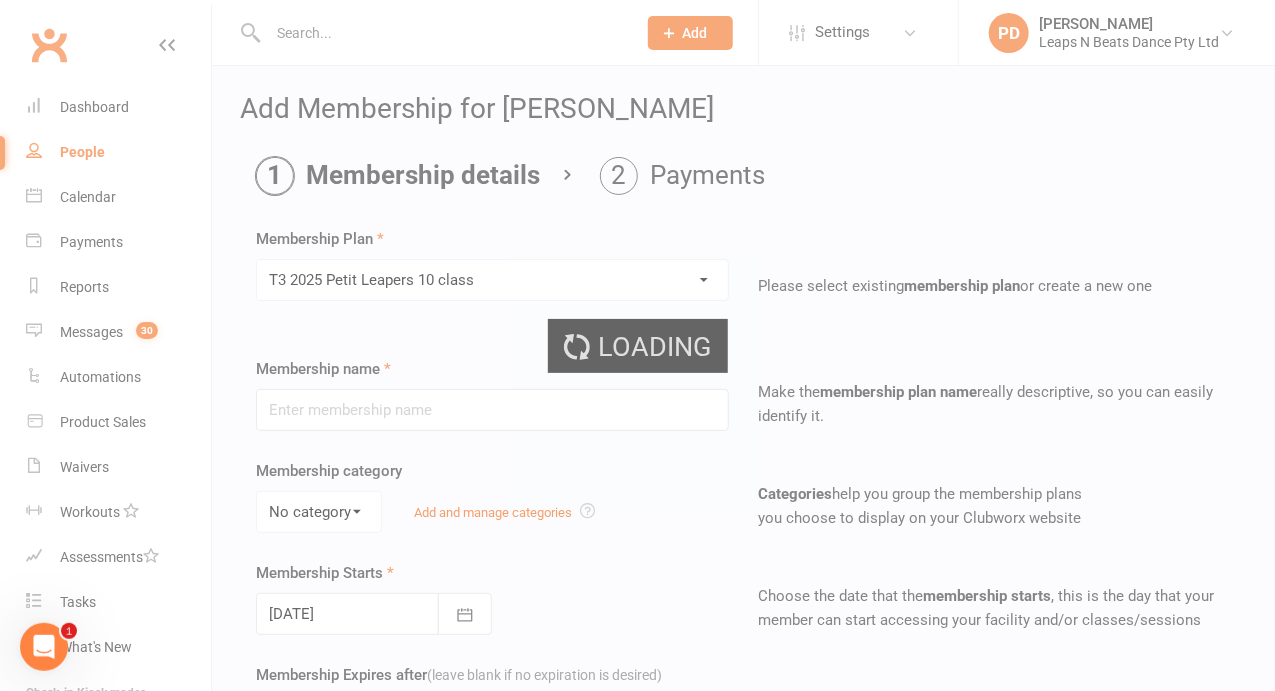type on "[MEDICAL_DATA] 2025 Petit Leapers 10 class" 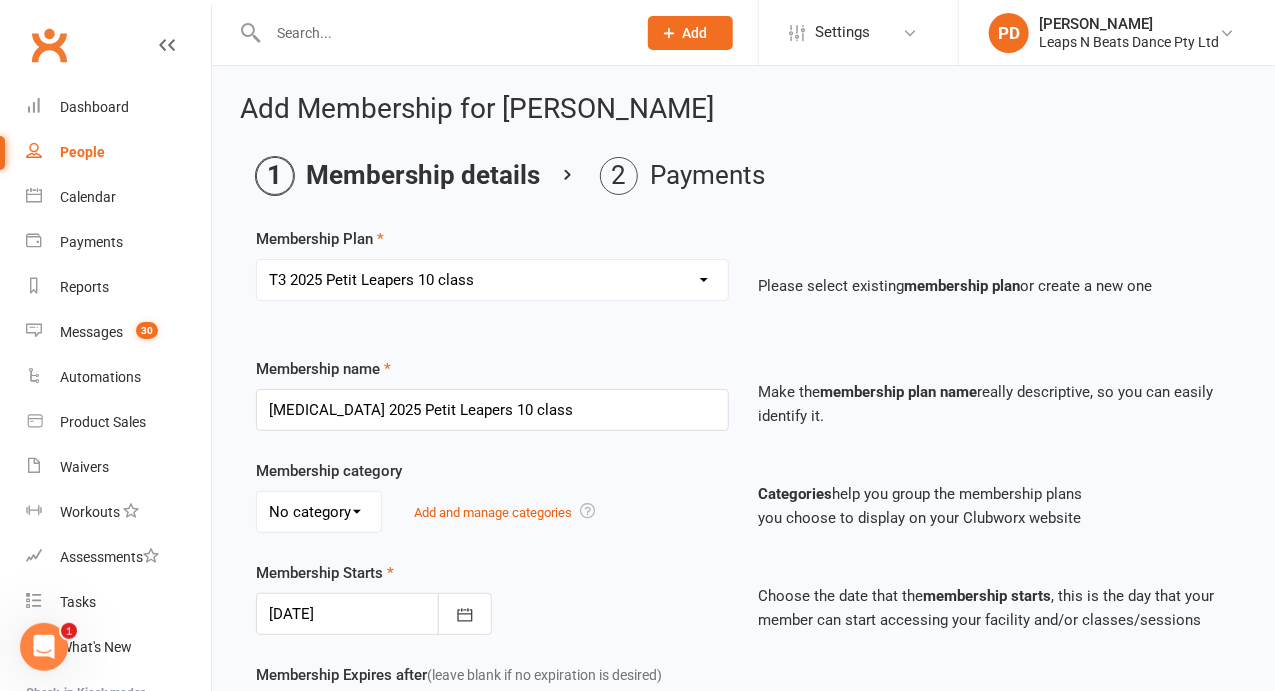 scroll, scrollTop: 549, scrollLeft: 0, axis: vertical 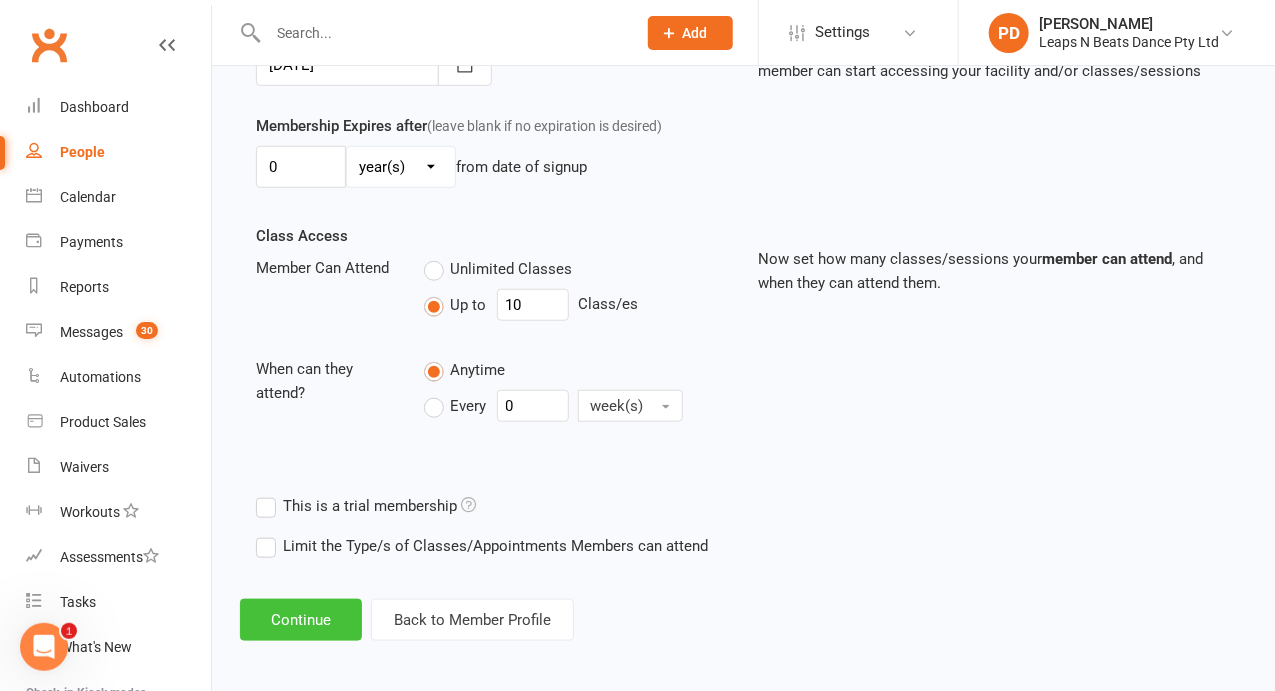 click on "Continue" at bounding box center [301, 620] 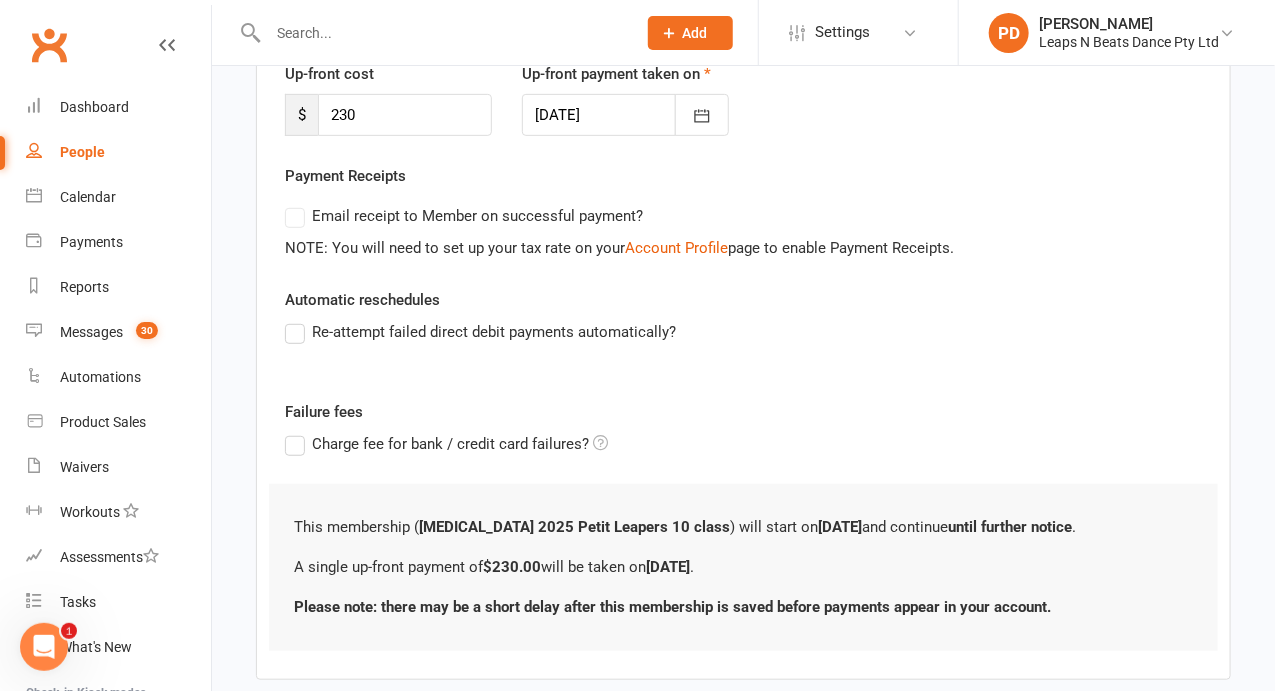 scroll, scrollTop: 394, scrollLeft: 0, axis: vertical 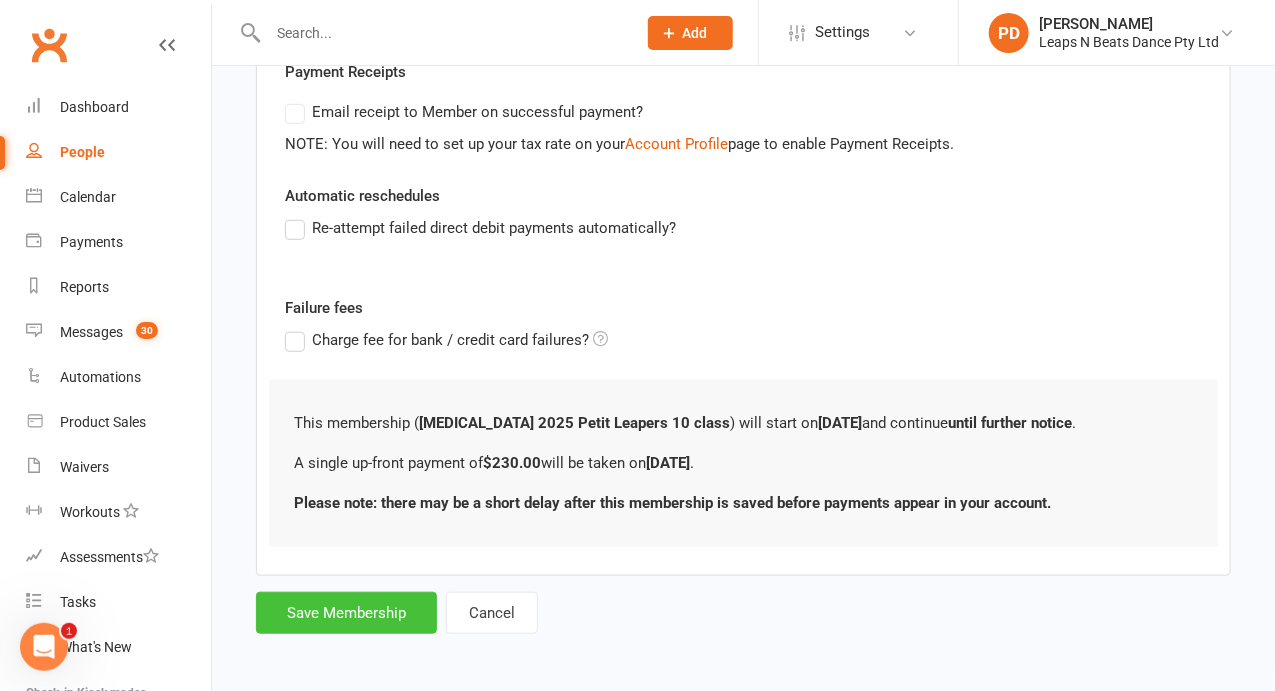 click on "Save Membership" at bounding box center [346, 613] 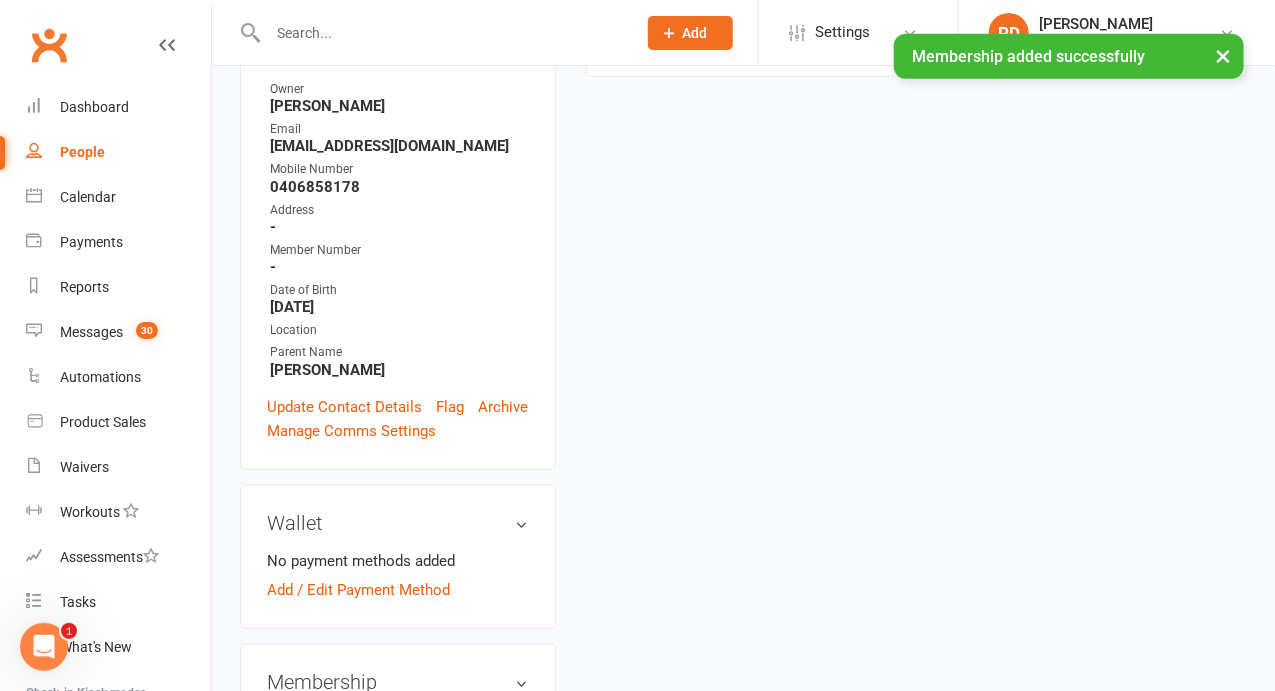 scroll, scrollTop: 0, scrollLeft: 0, axis: both 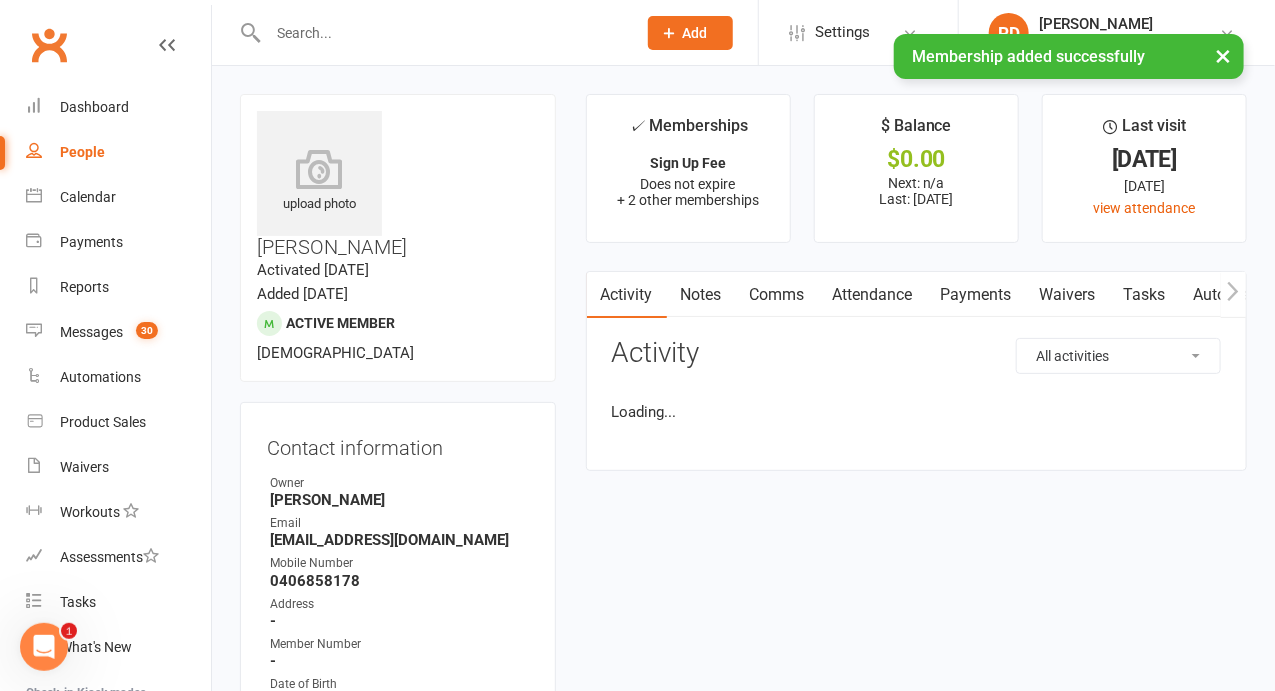 click at bounding box center [442, 33] 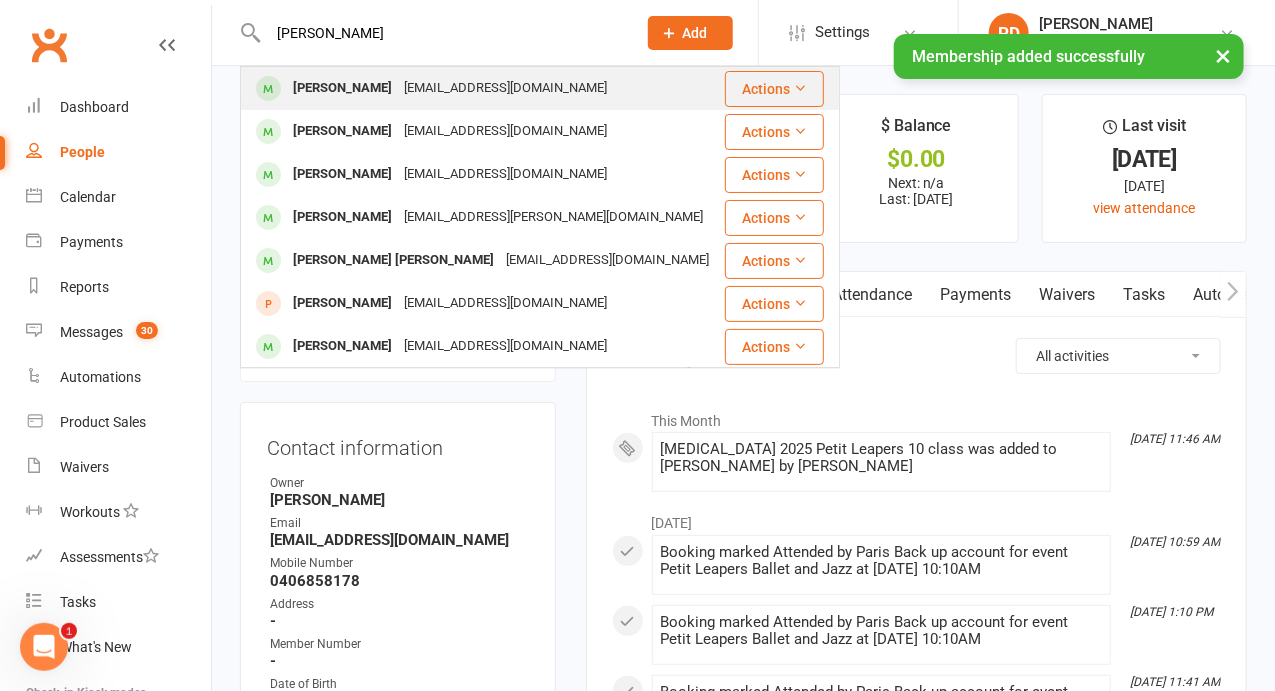 type on "[PERSON_NAME]" 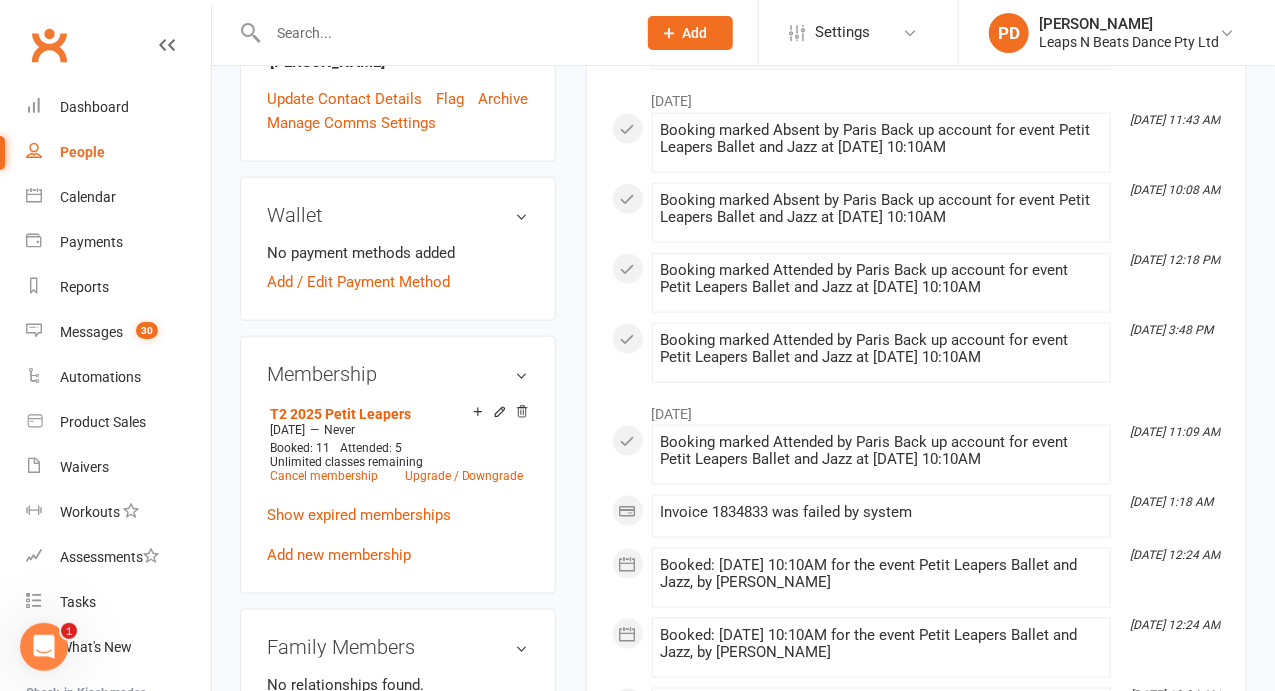 scroll, scrollTop: 740, scrollLeft: 0, axis: vertical 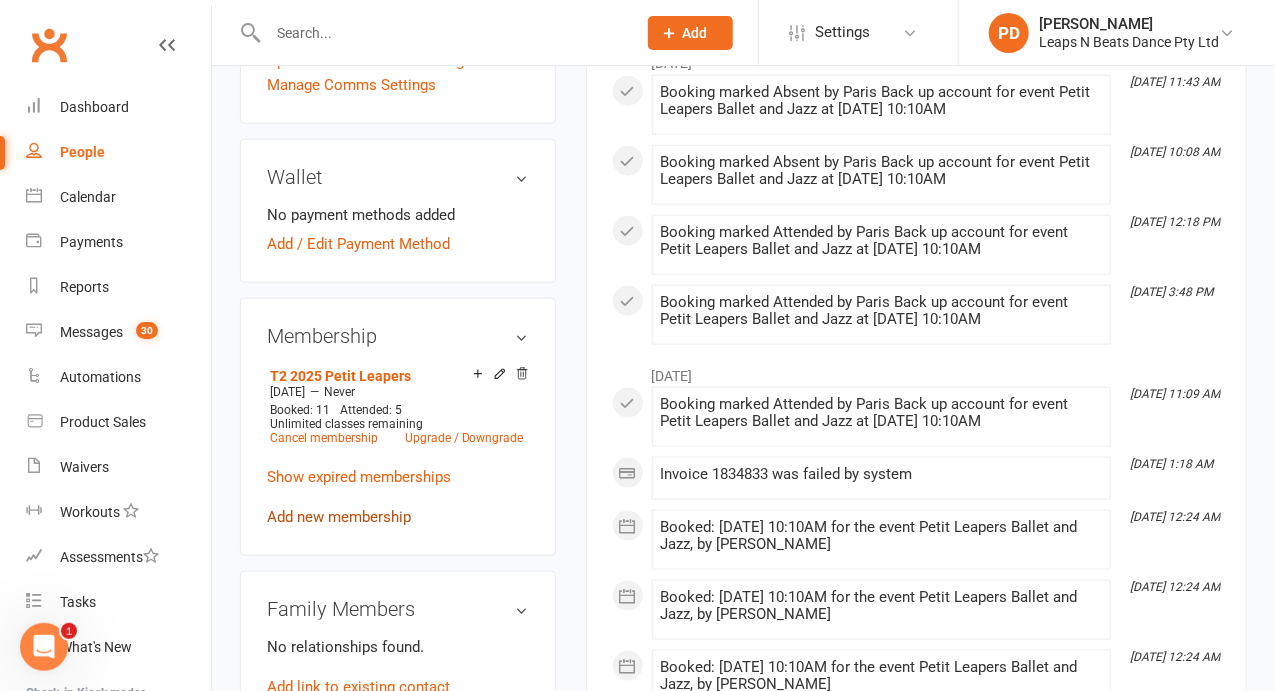 click on "Add new membership" at bounding box center [339, 517] 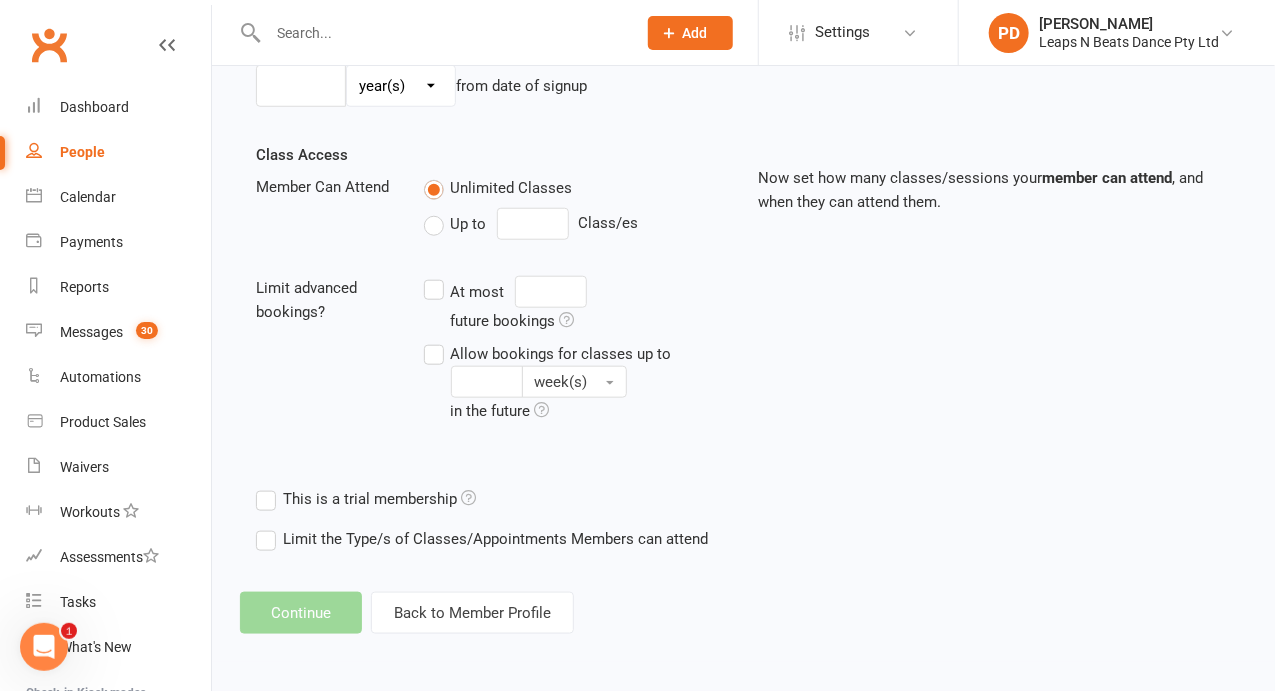 scroll, scrollTop: 0, scrollLeft: 0, axis: both 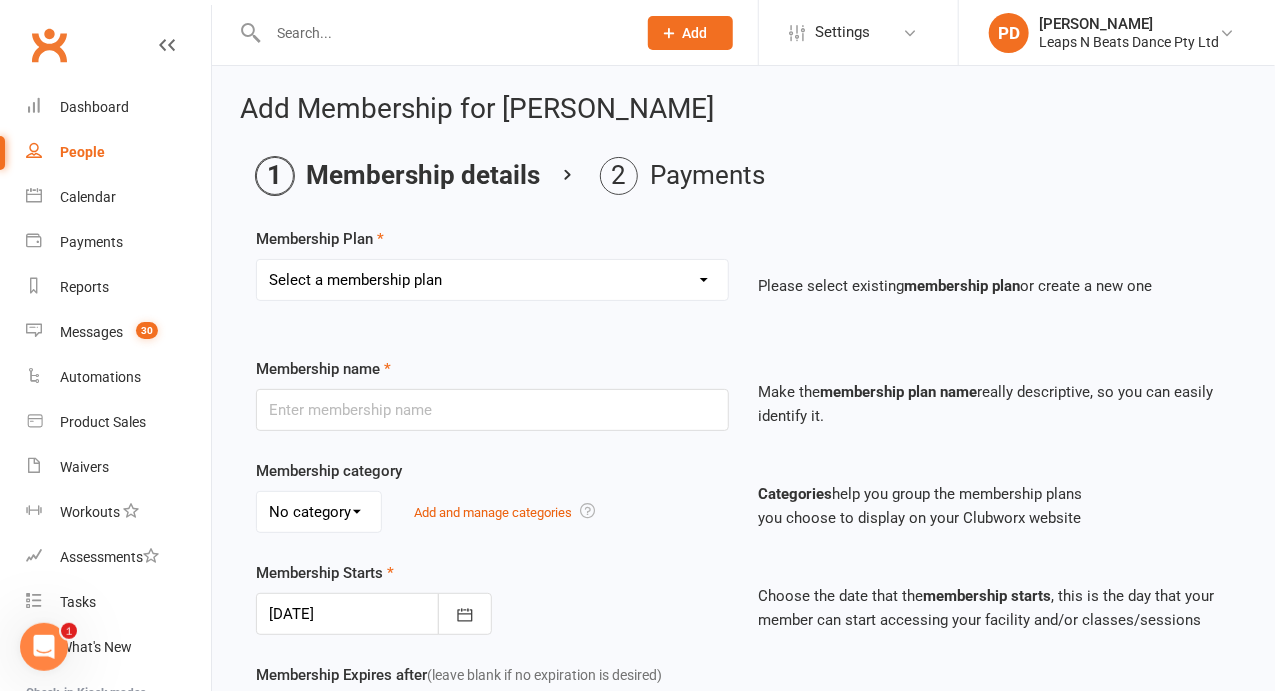 click on "Select a membership plan Create new Membership Plan Term 1 [PERSON_NAME] & Bubba 2023 - Existing (10 weeks) Term 1 Petit Leapers - Existing (10 week) Term 1 Grand Leapers - Existing (10 week) Term 1 Petit Leapers- Existing (9 week) Term 1 [PERSON_NAME] & Bubba 2023 Existing (9 week) Term 1 Grand Leapers- Existing (9 week pack) Term 1 Grand Leapers ACRO- Existing (9 week) Petit Leapers ACRO Existing (9 weeks) Sign Up Fee Sign Up Fee (2nd Member) Grand Leapers- monthly pack Term 2 [PERSON_NAME] & Bubba 2023 - Existing 9 week Term 2 Petit Leapers- Existing (9 week) Term 2 Grand Leapers- Existing (9 week pack) Term 2 ACRO Petit Leapers- Existing (9 week) Term 2  Grand Leapers ACRO- Existing (9 week pack) Term 2 Petit Leapers - Existing (10 week) Term 2 [PERSON_NAME] & Bubba 2023 - (10 week) Term 2  Grand Leapers- Existing (10 week pack) Term 2 Grand Leapers- Existing (10 week pack) Term 2 ACRO Grand Leapers- Existing (10 week) Term 2 [PERSON_NAME] & Bubba 2023 (3 week) Term 3  Grand Leapers 2023 - 10 week Term 3 Grand Leapers Acrobatics 2023 - 10 week" at bounding box center [492, 280] 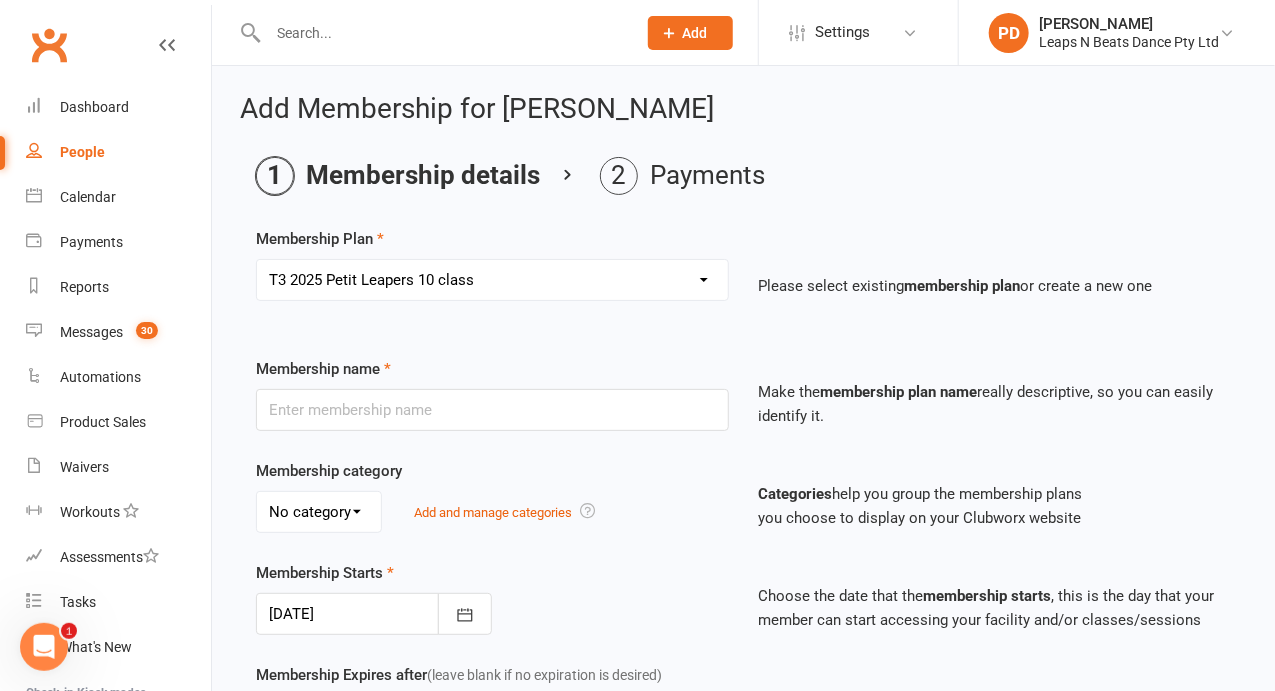 click on "Select a membership plan Create new Membership Plan Term 1 [PERSON_NAME] & Bubba 2023 - Existing (10 weeks) Term 1 Petit Leapers - Existing (10 week) Term 1 Grand Leapers - Existing (10 week) Term 1 Petit Leapers- Existing (9 week) Term 1 [PERSON_NAME] & Bubba 2023 Existing (9 week) Term 1 Grand Leapers- Existing (9 week pack) Term 1 Grand Leapers ACRO- Existing (9 week) Petit Leapers ACRO Existing (9 weeks) Sign Up Fee Sign Up Fee (2nd Member) Grand Leapers- monthly pack Term 2 [PERSON_NAME] & Bubba 2023 - Existing 9 week Term 2 Petit Leapers- Existing (9 week) Term 2 Grand Leapers- Existing (9 week pack) Term 2 ACRO Petit Leapers- Existing (9 week) Term 2  Grand Leapers ACRO- Existing (9 week pack) Term 2 Petit Leapers - Existing (10 week) Term 2 [PERSON_NAME] & Bubba 2023 - (10 week) Term 2  Grand Leapers- Existing (10 week pack) Term 2 Grand Leapers- Existing (10 week pack) Term 2 ACRO Grand Leapers- Existing (10 week) Term 2 [PERSON_NAME] & Bubba 2023 (3 week) Term 3  Grand Leapers 2023 - 10 week Term 3 Grand Leapers Acrobatics 2023 - 10 week" at bounding box center (492, 280) 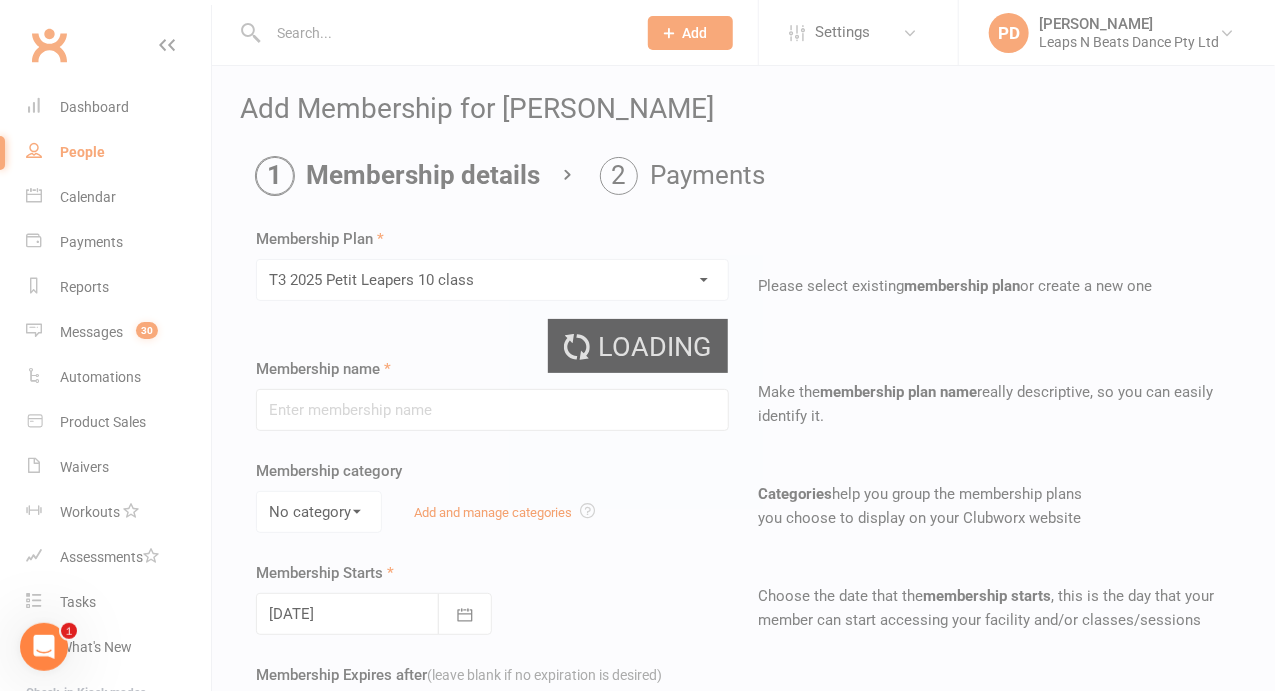 type on "[MEDICAL_DATA] 2025 Petit Leapers 10 class" 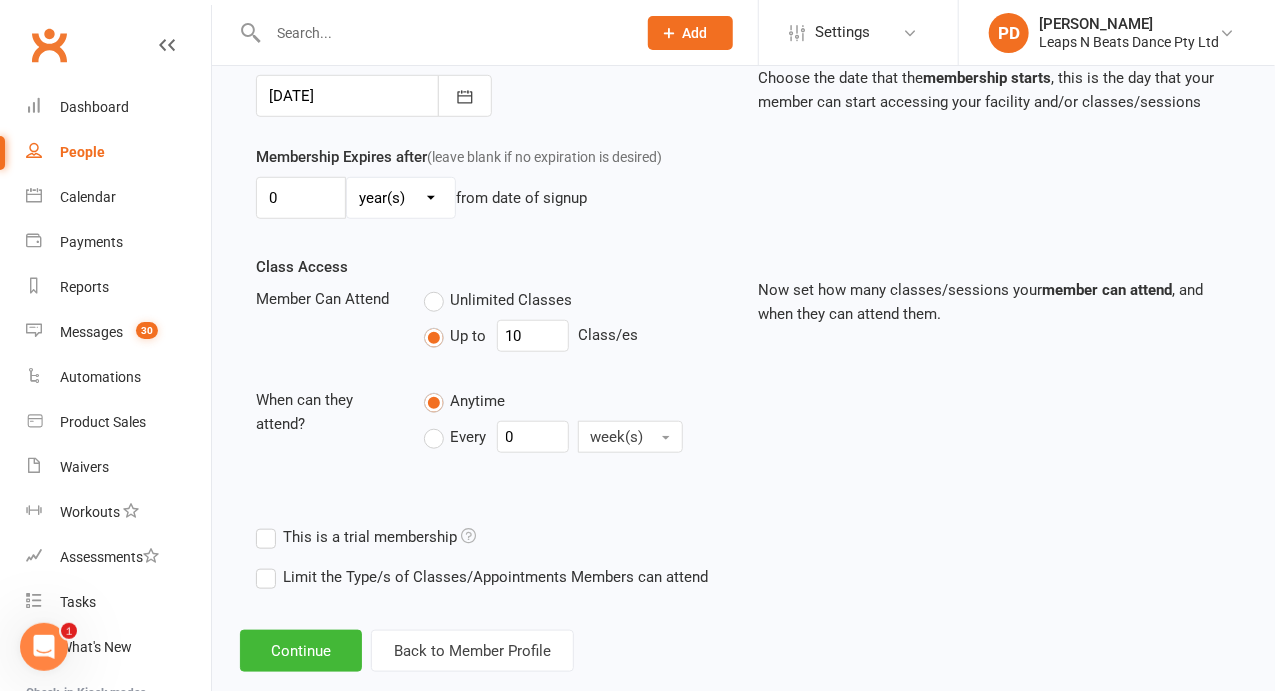scroll, scrollTop: 549, scrollLeft: 0, axis: vertical 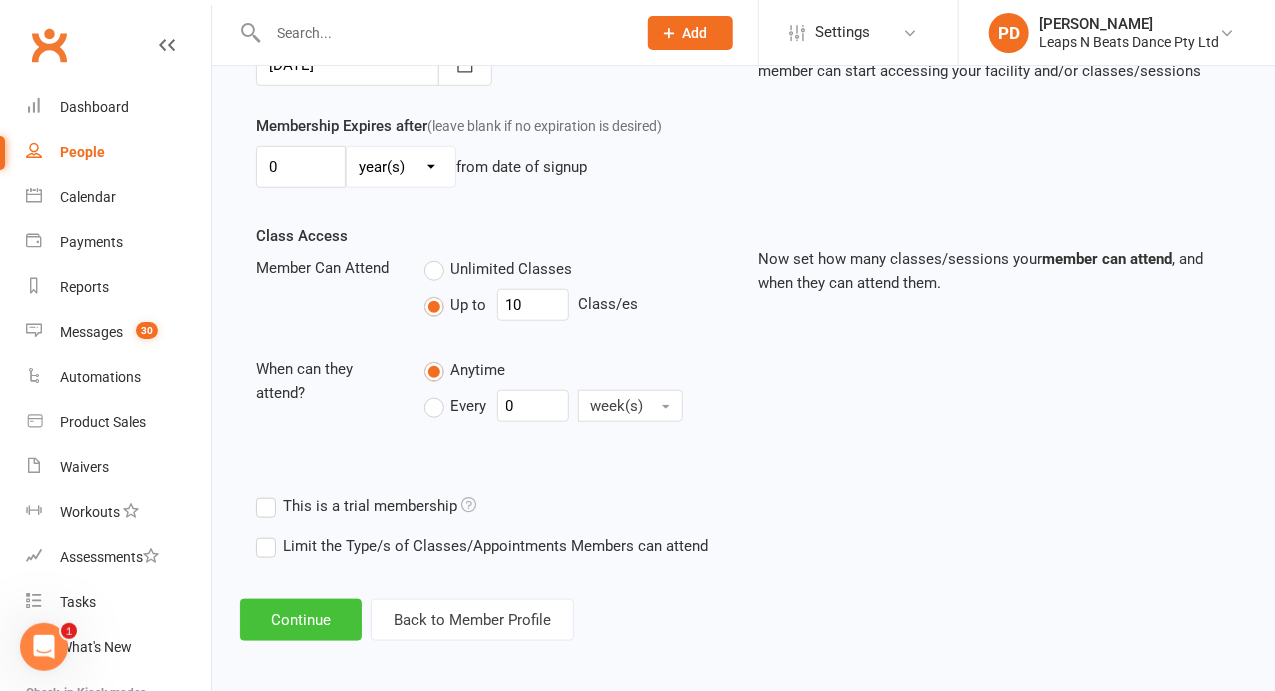 click on "Continue" at bounding box center [301, 620] 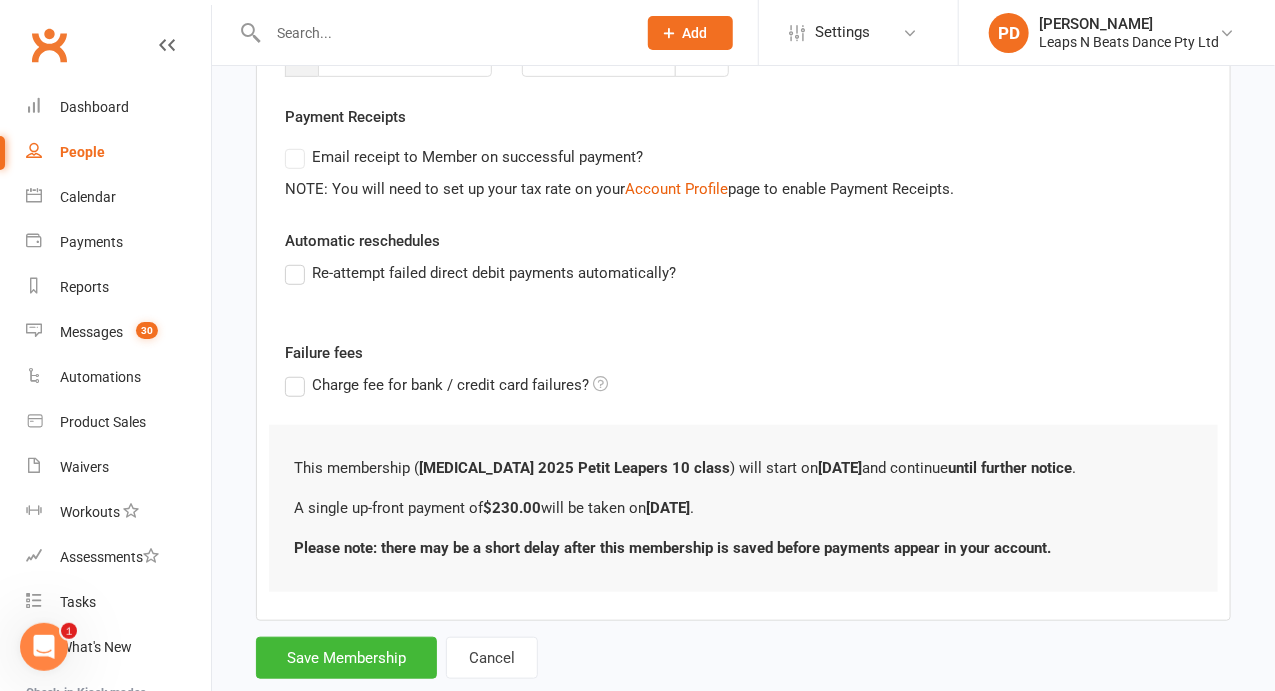 scroll, scrollTop: 394, scrollLeft: 0, axis: vertical 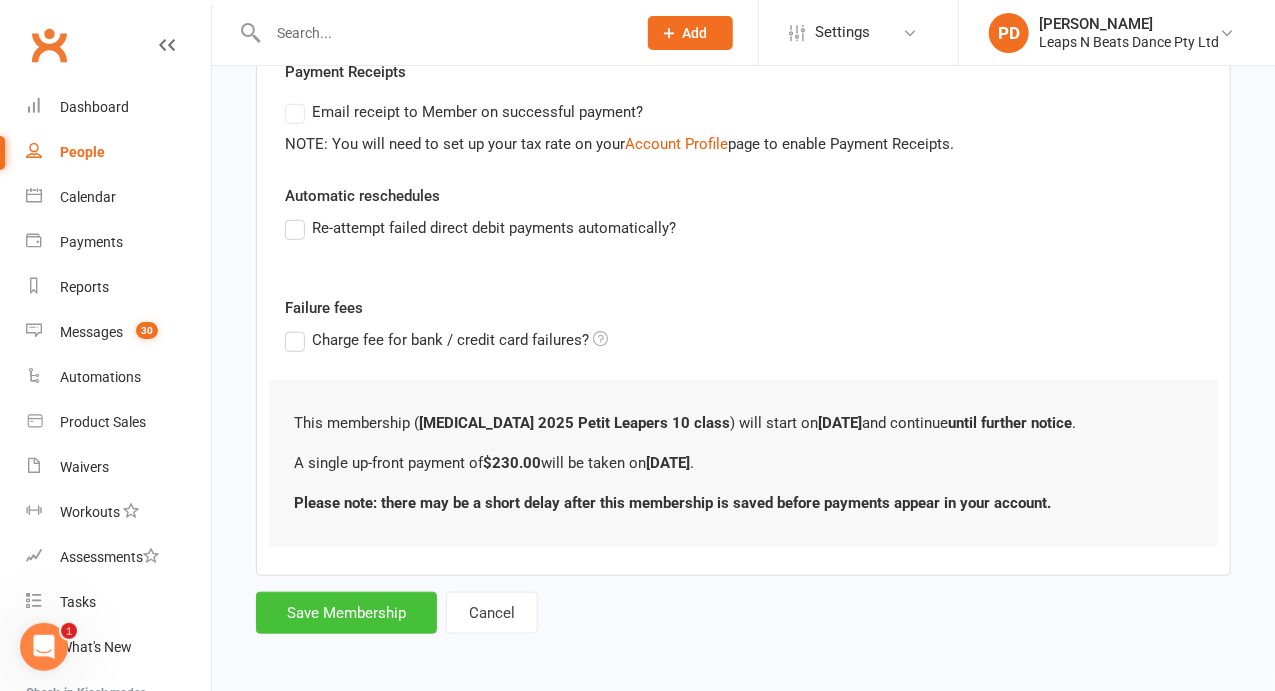 click on "Save Membership" at bounding box center [346, 613] 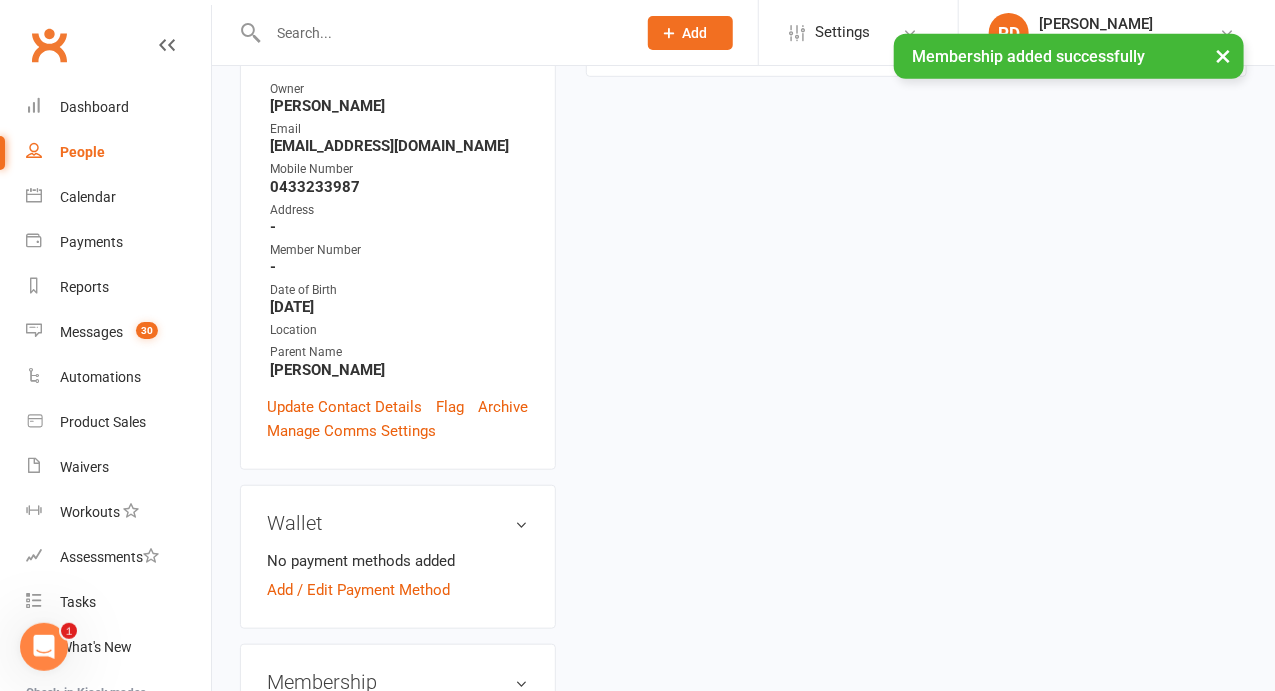 scroll, scrollTop: 0, scrollLeft: 0, axis: both 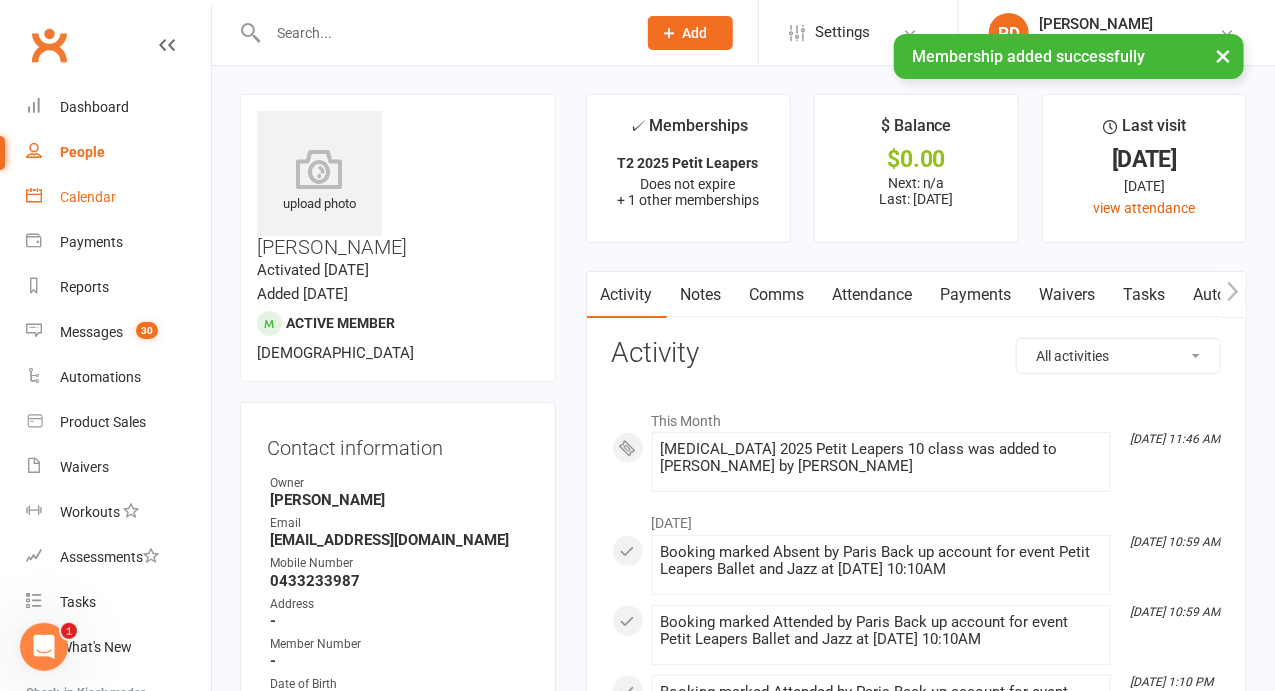 click on "Calendar" at bounding box center [88, 197] 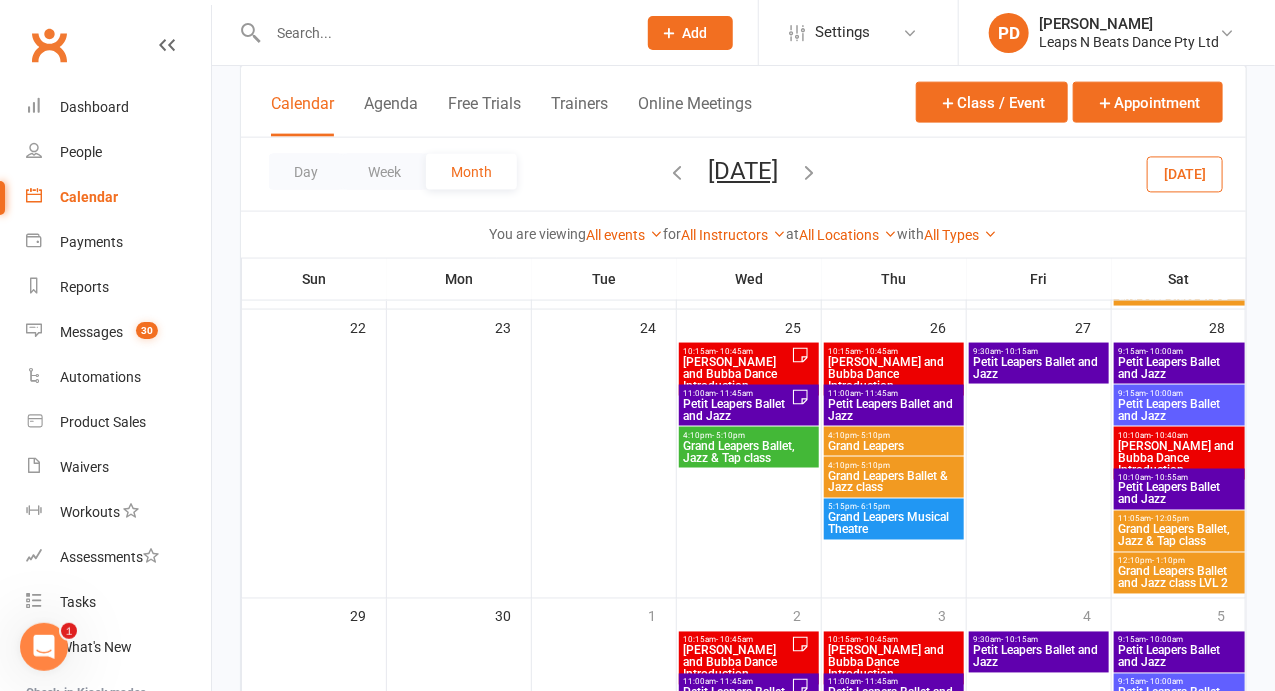 scroll, scrollTop: 1116, scrollLeft: 0, axis: vertical 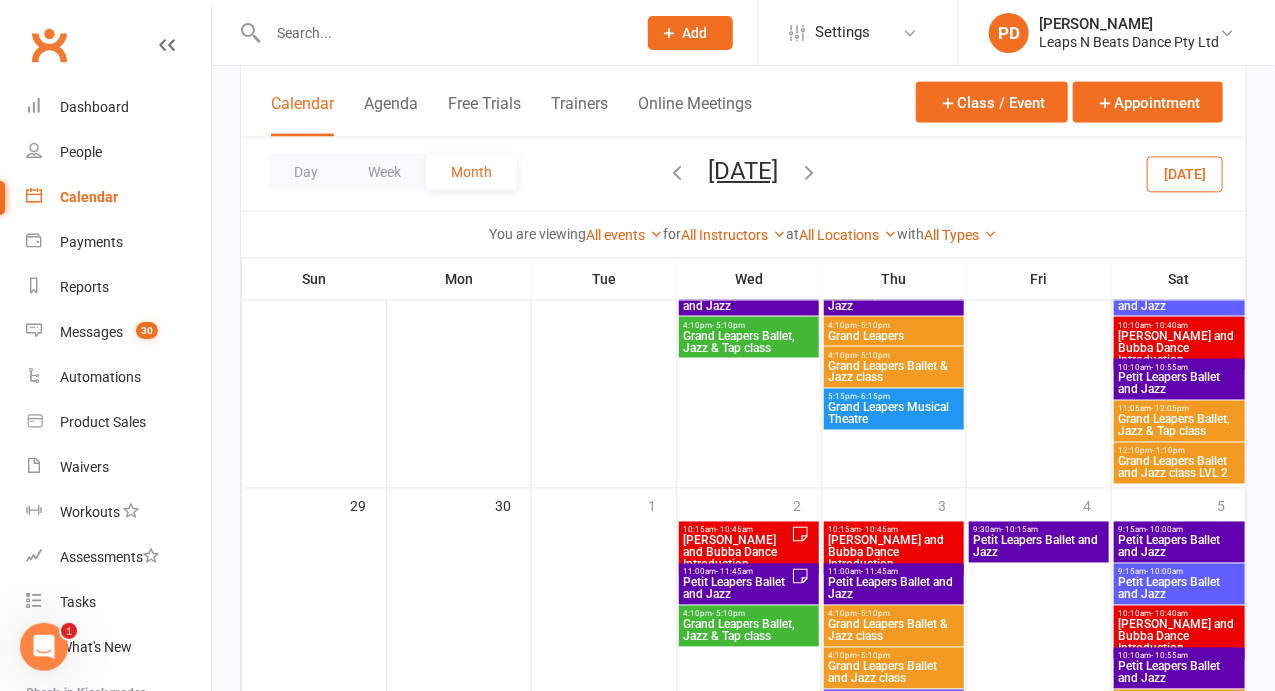 click at bounding box center (810, 172) 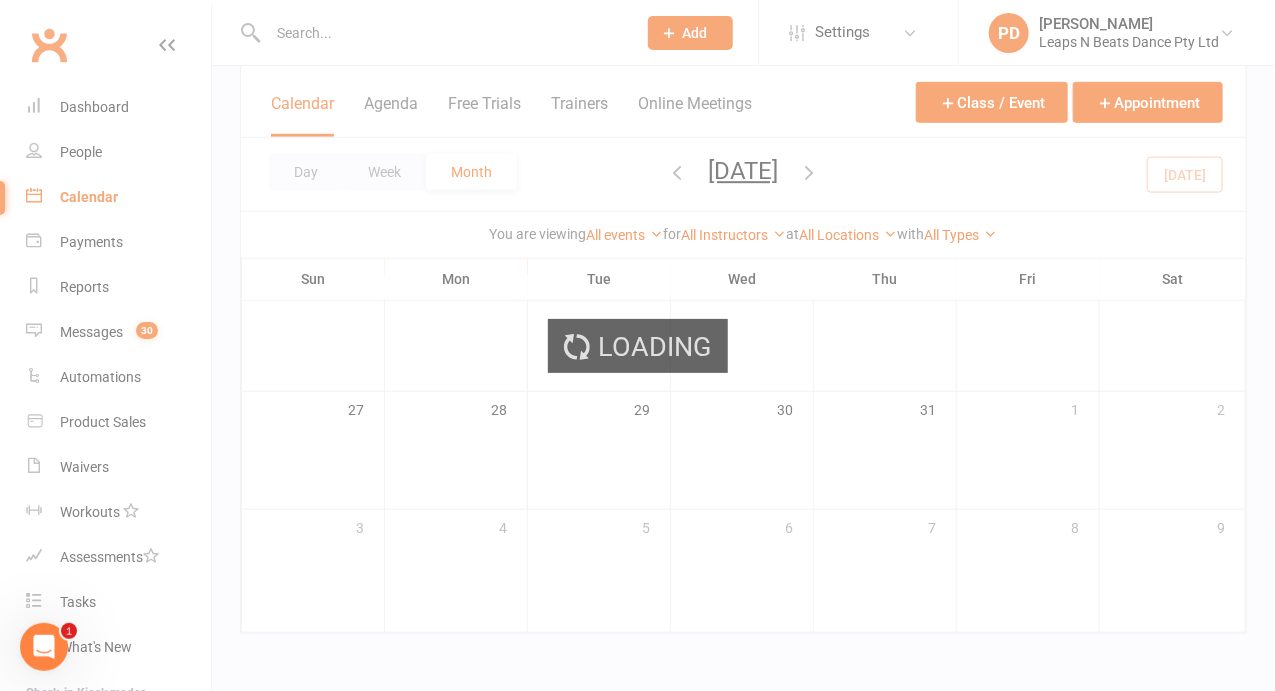 scroll, scrollTop: 499, scrollLeft: 0, axis: vertical 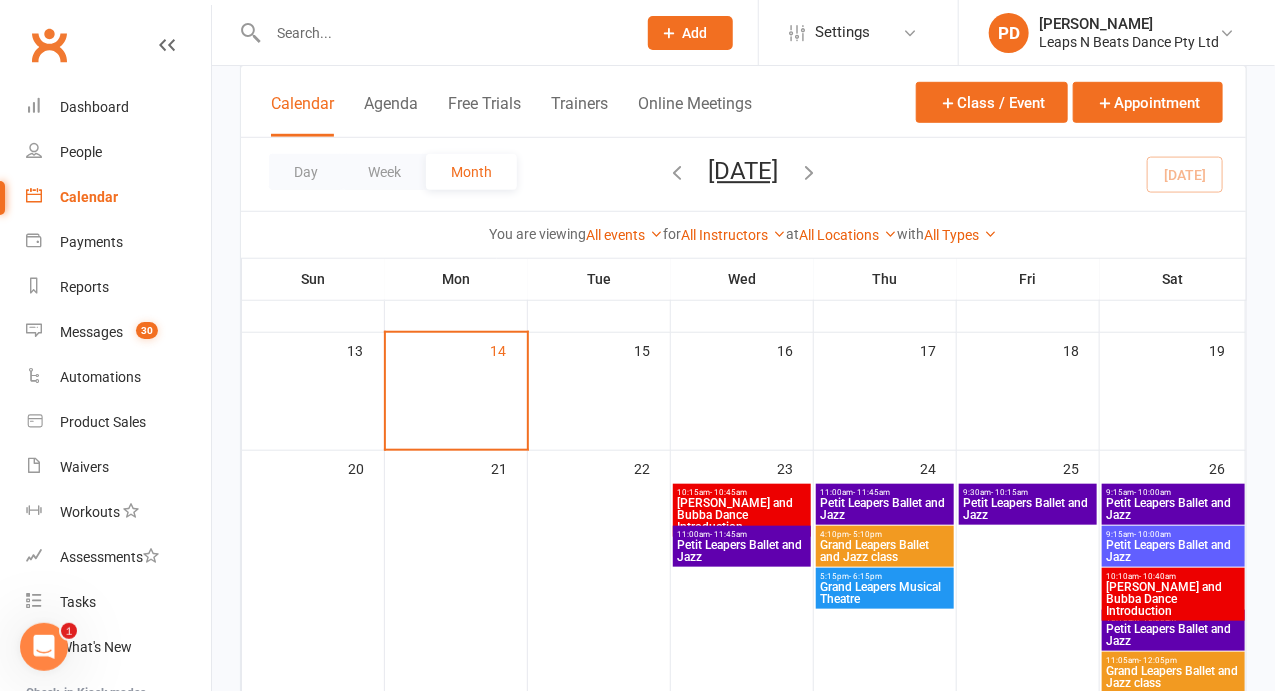 click on "Petit Leapers Ballet and Jazz" at bounding box center (1173, 635) 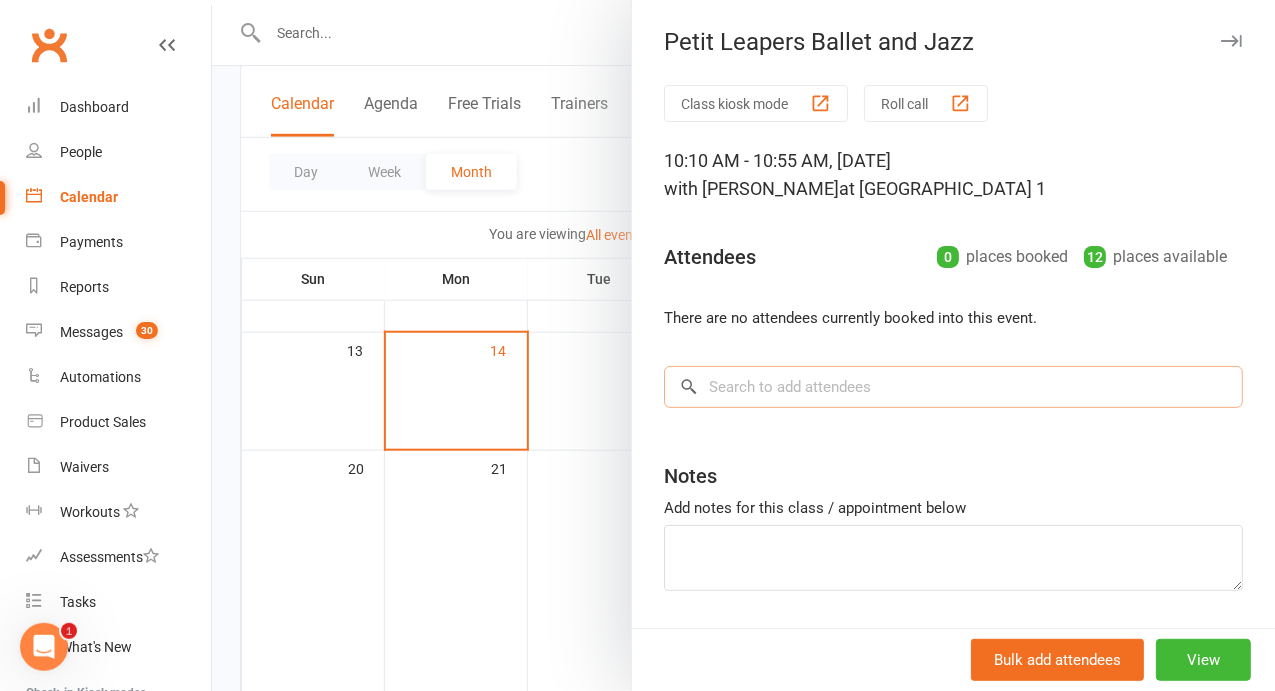 click at bounding box center [953, 387] 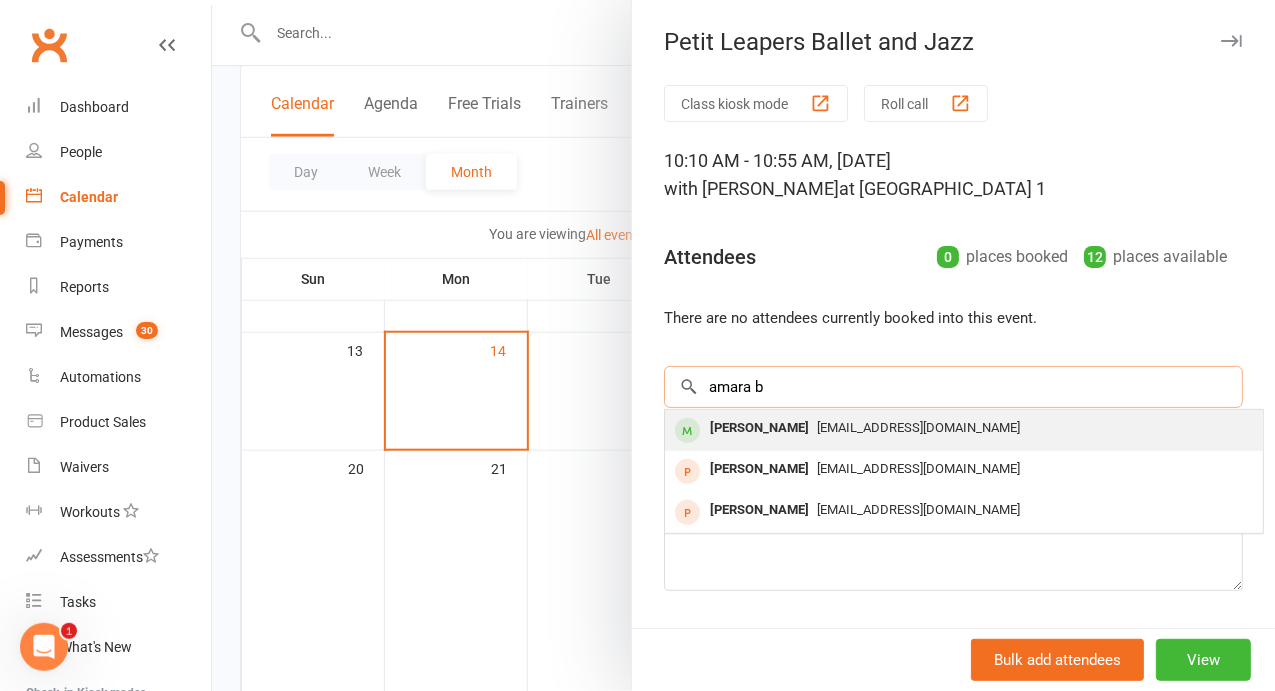 type on "amara b" 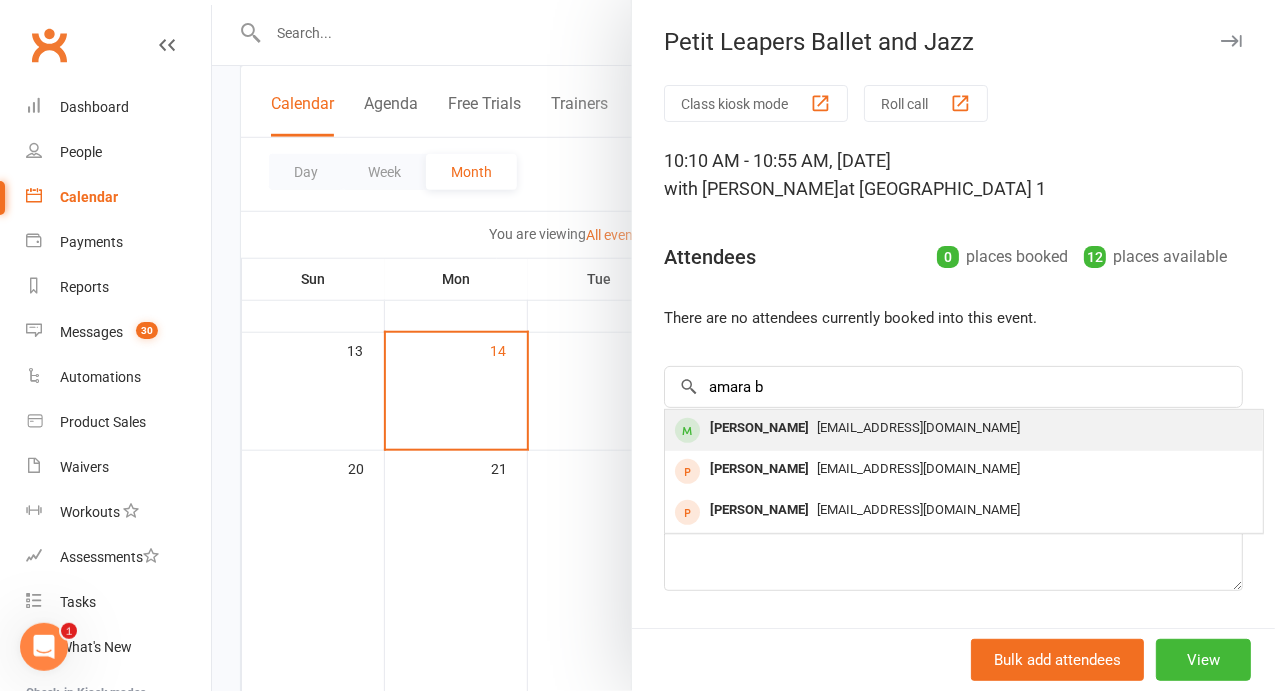 click on "[EMAIL_ADDRESS][DOMAIN_NAME]" at bounding box center (918, 427) 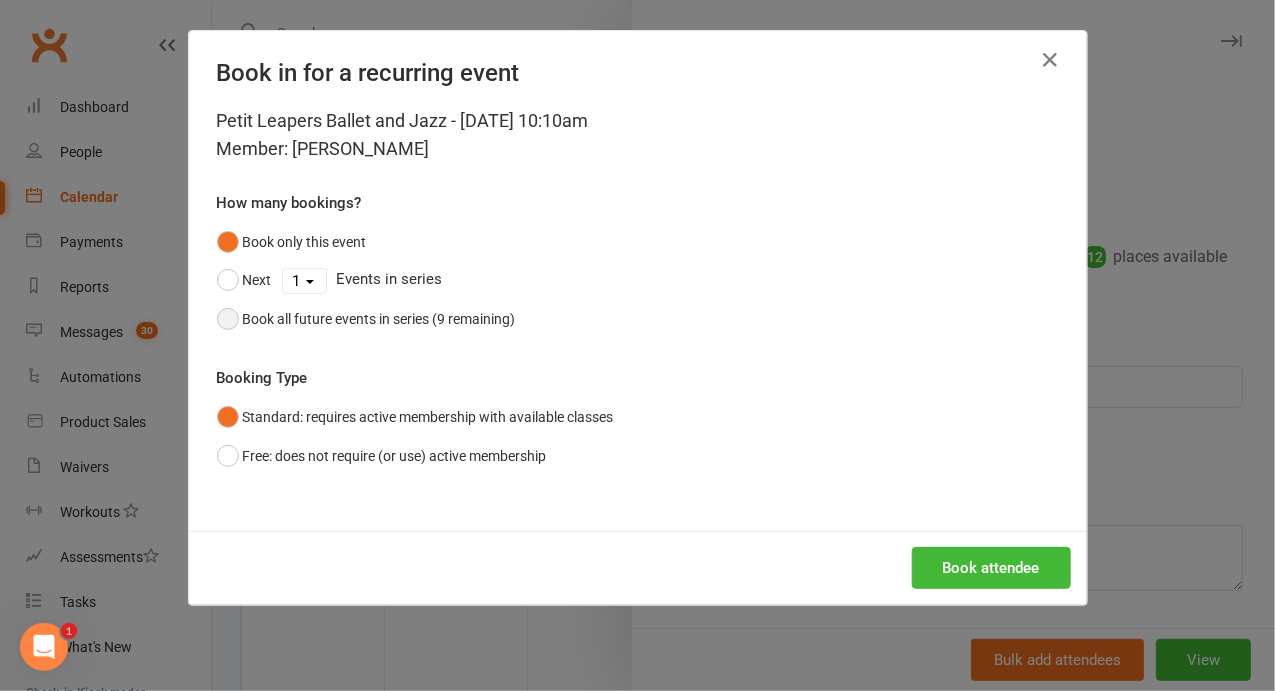 click on "Book all future events in series (9 remaining)" at bounding box center [366, 319] 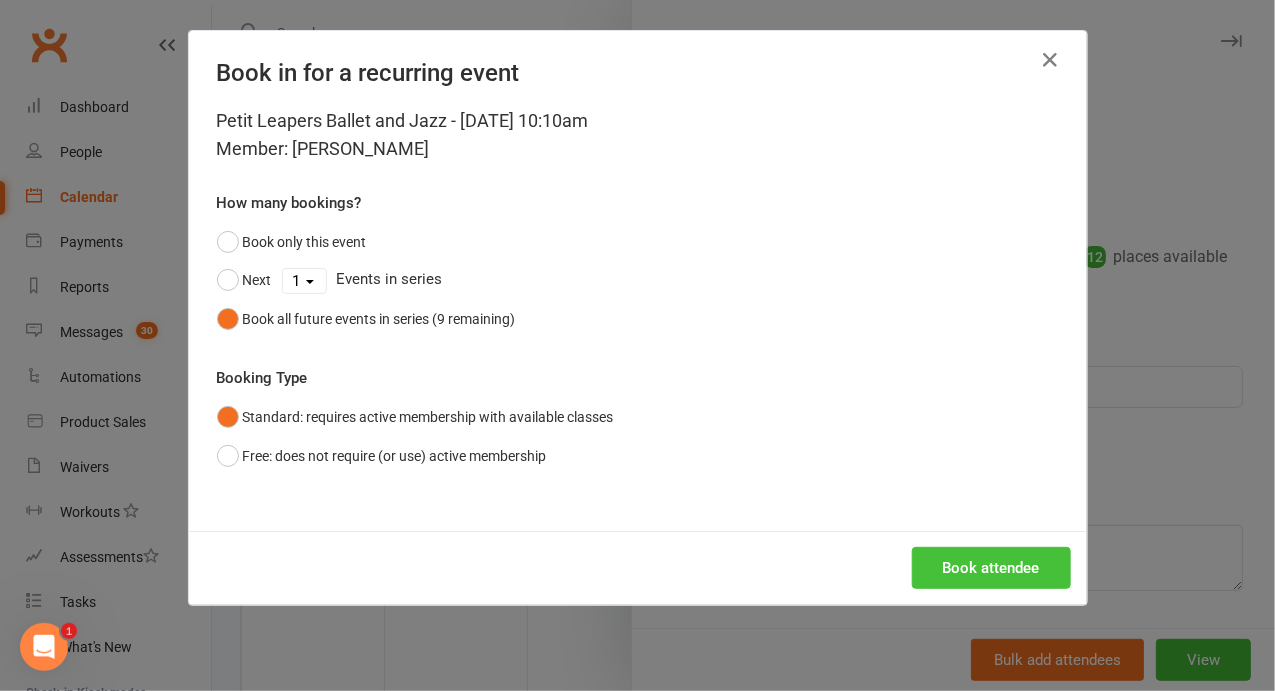 click on "Book attendee" at bounding box center (991, 568) 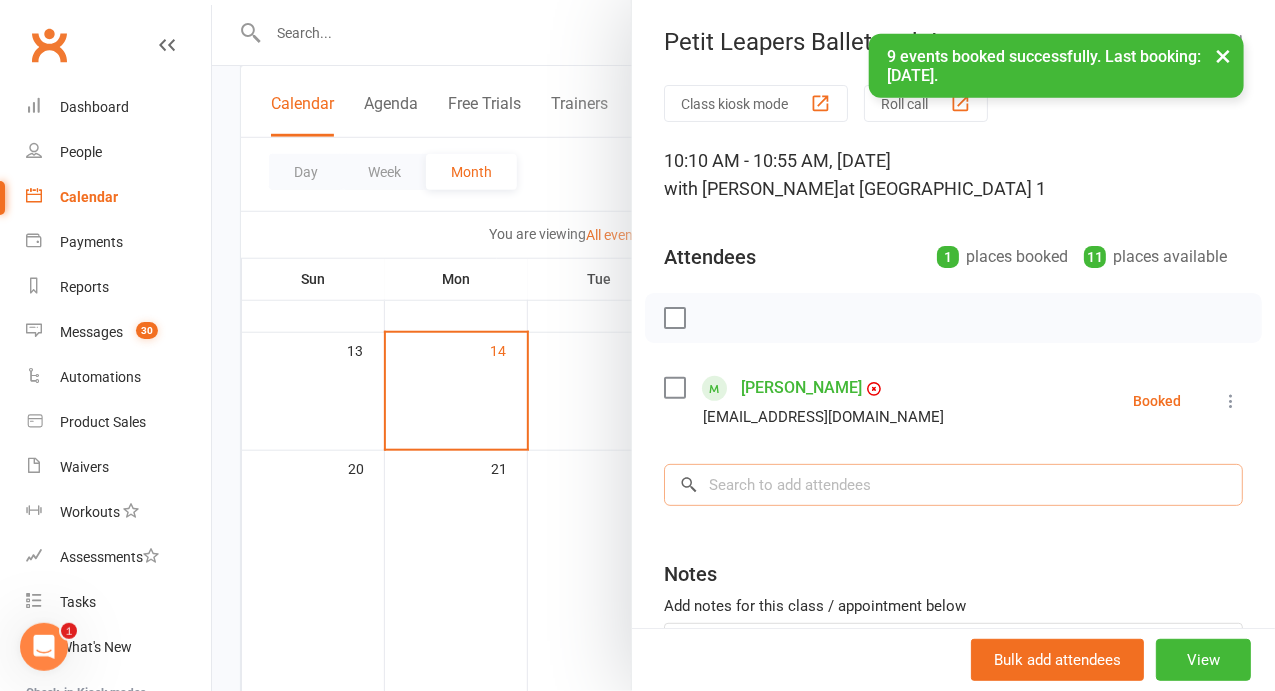click at bounding box center [953, 485] 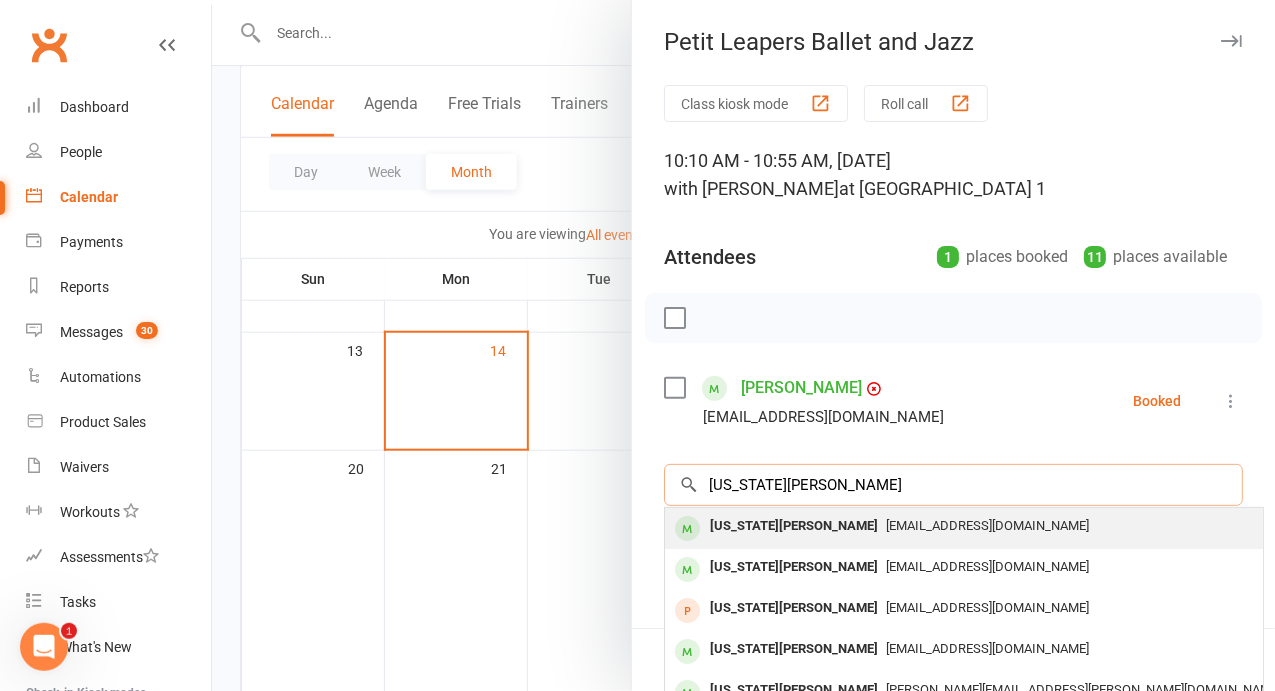 type on "[US_STATE][PERSON_NAME]" 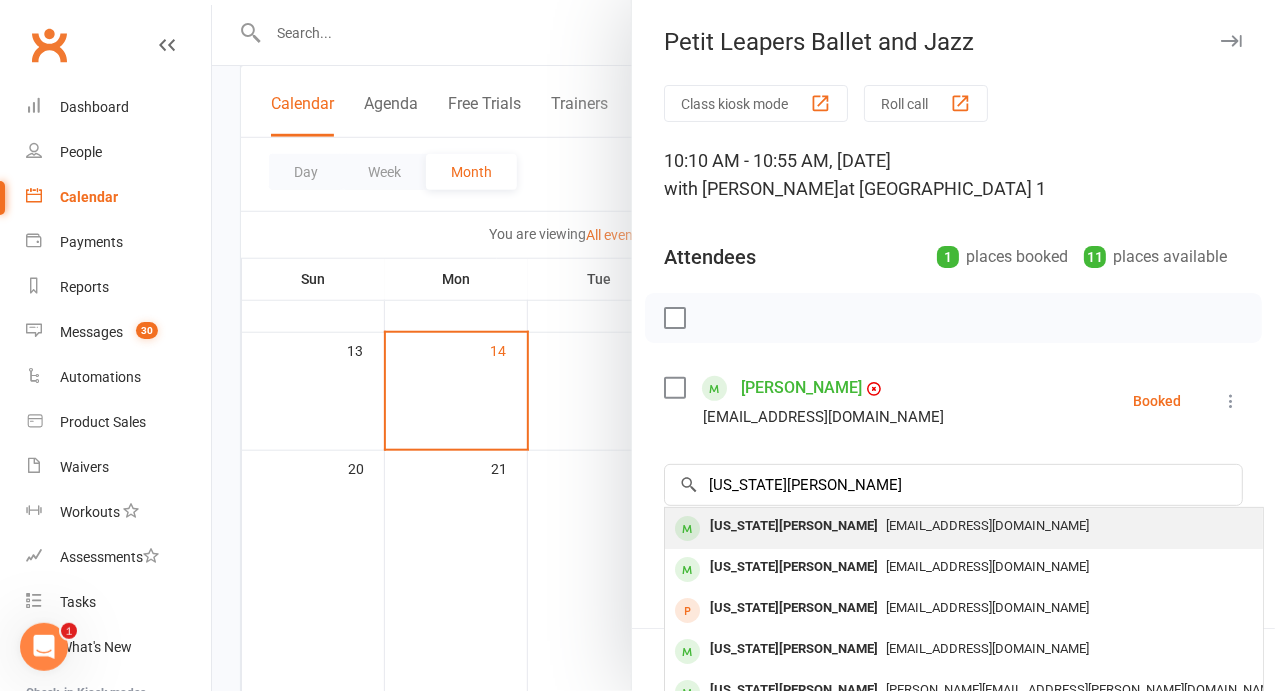click on "[US_STATE][PERSON_NAME]" at bounding box center [794, 526] 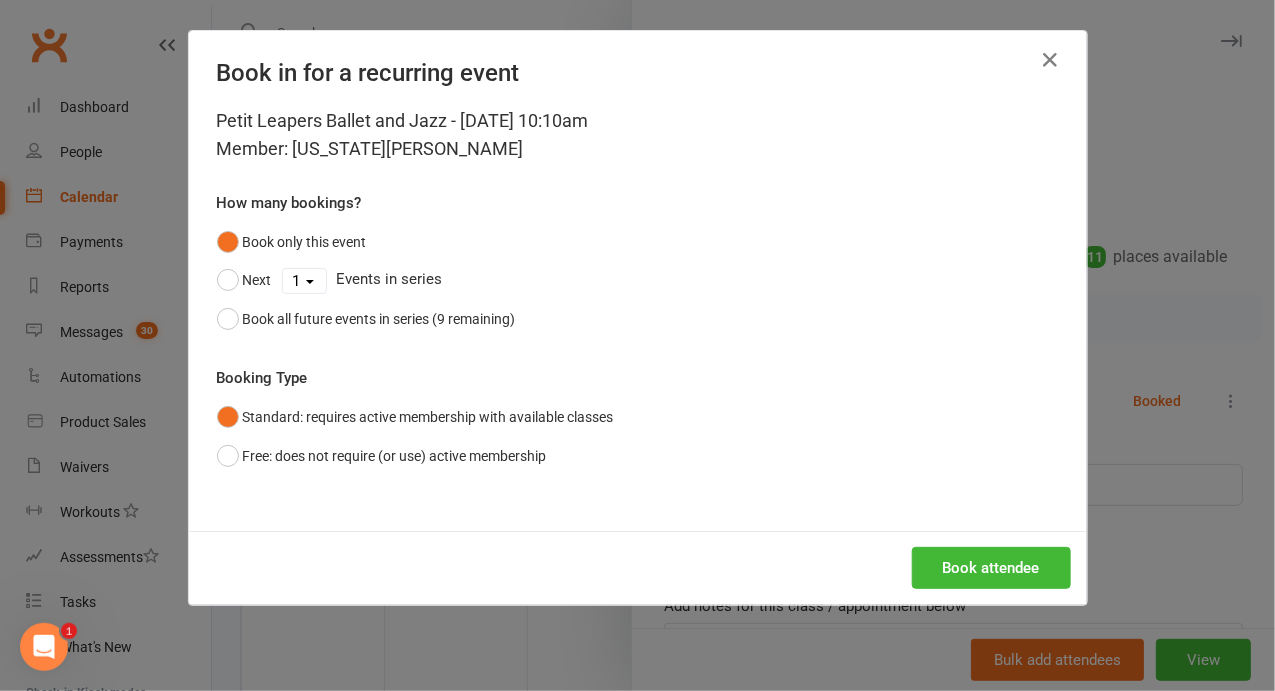 click on "Petit Leapers Ballet and Jazz - [DATE] 10:10am Member: [US_STATE][PERSON_NAME] How many bookings? Book only this event Next 1 2 3 4 5 6 7 8 9 Events in series Book all future events in series (9 remaining) Booking Type Standard: requires active membership with available classes Free: does not require (or use) active membership" at bounding box center [638, 319] 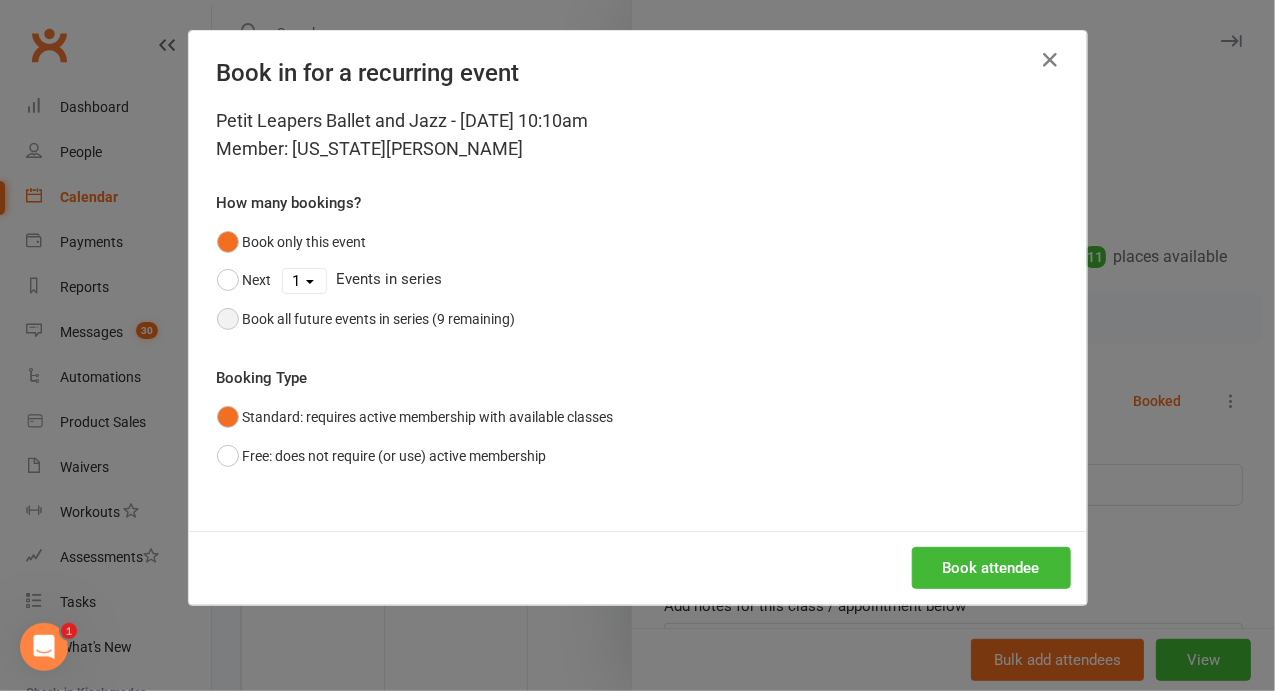click on "Book all future events in series (9 remaining)" at bounding box center (379, 319) 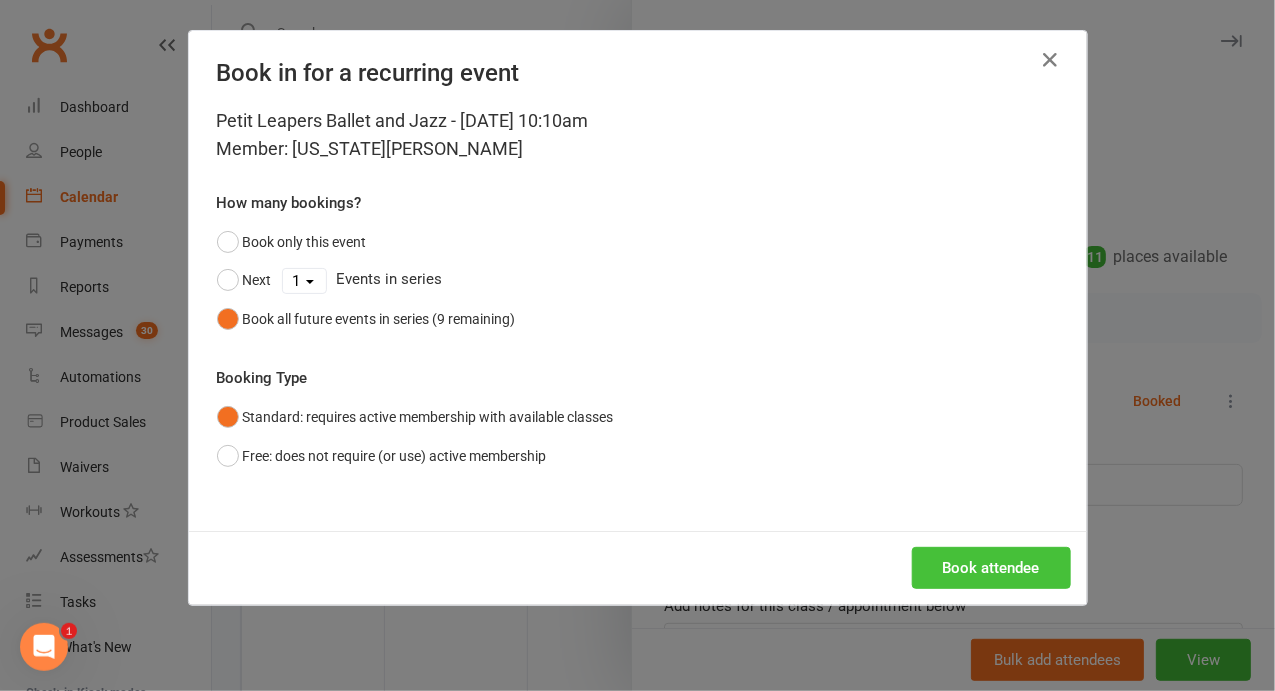 click on "Book attendee" at bounding box center [991, 568] 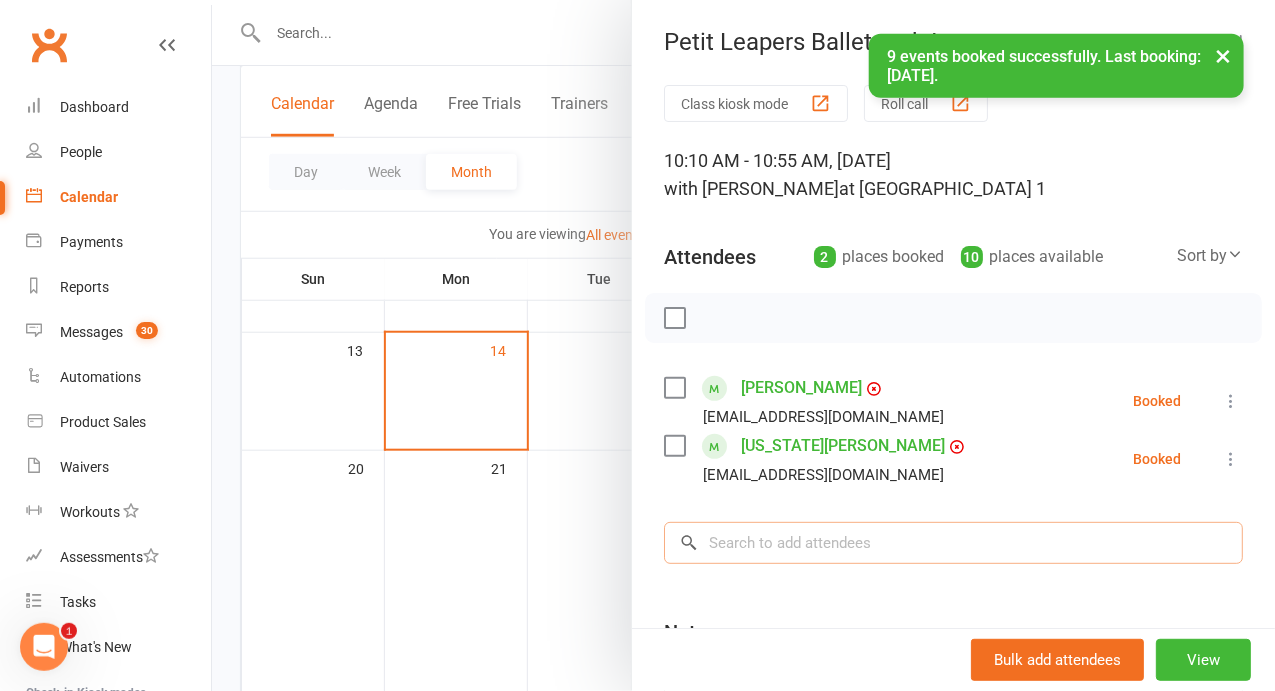 click at bounding box center [953, 543] 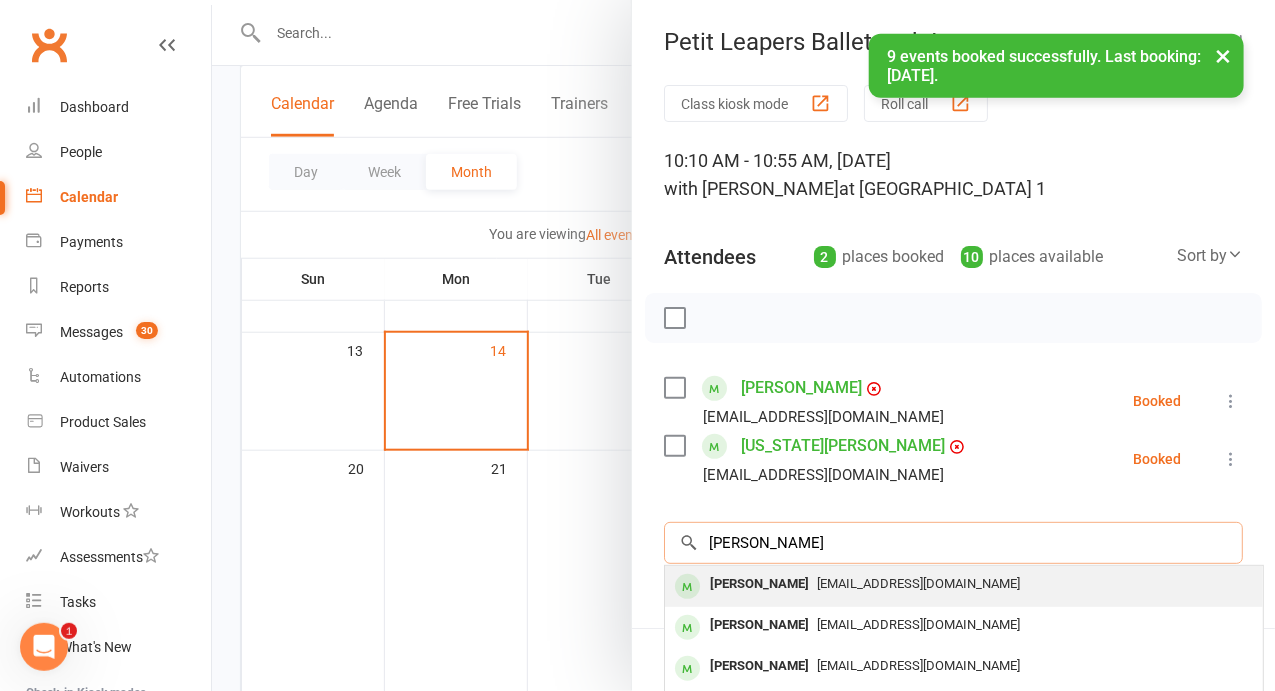 type on "[PERSON_NAME]" 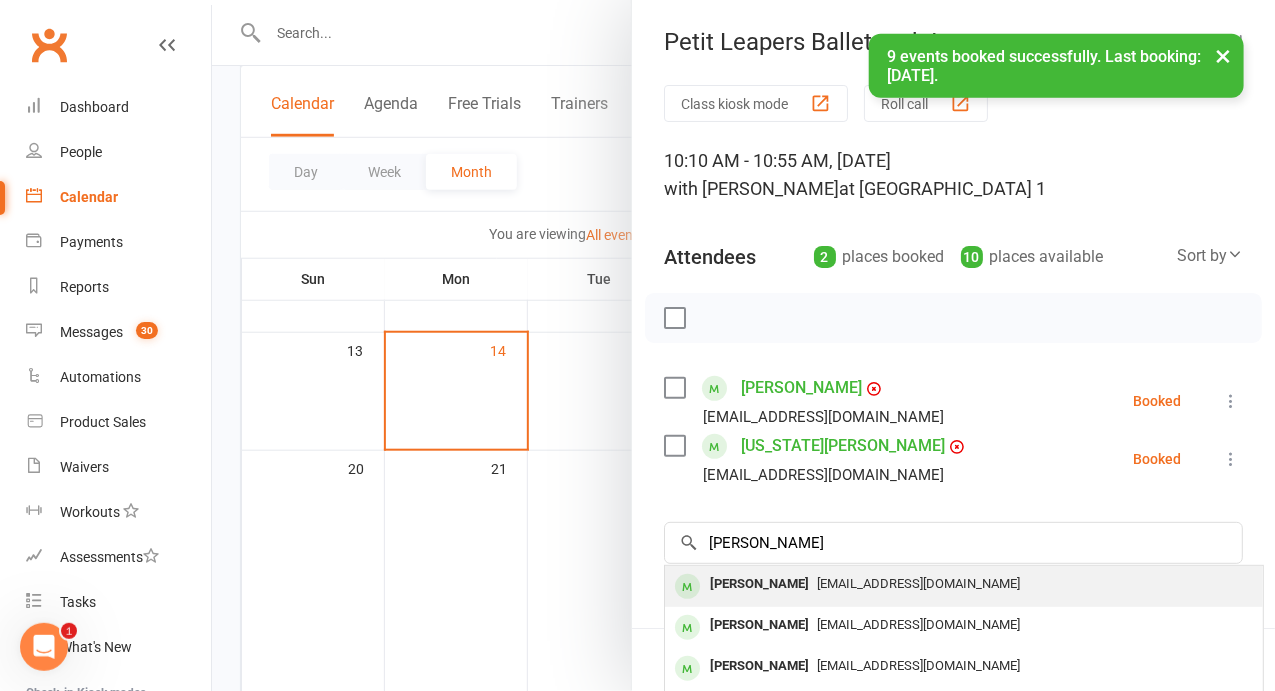 click on "[EMAIL_ADDRESS][DOMAIN_NAME]" at bounding box center (918, 583) 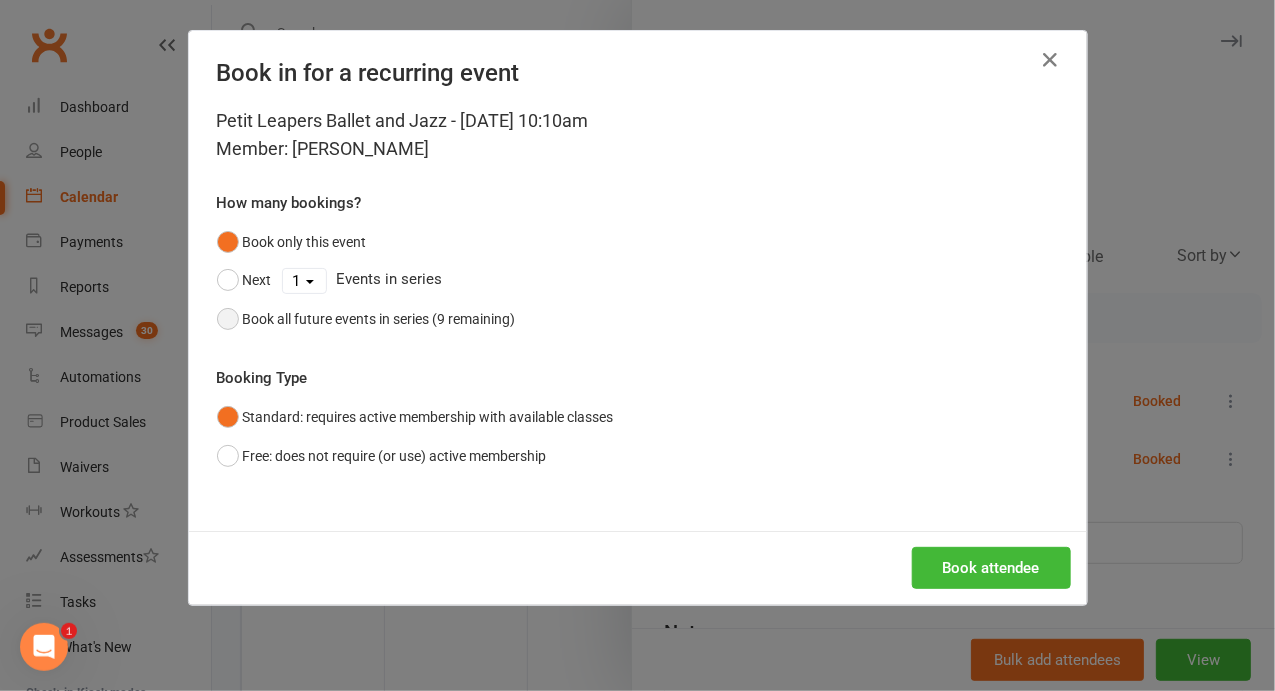 click on "Book all future events in series (9 remaining)" at bounding box center [379, 319] 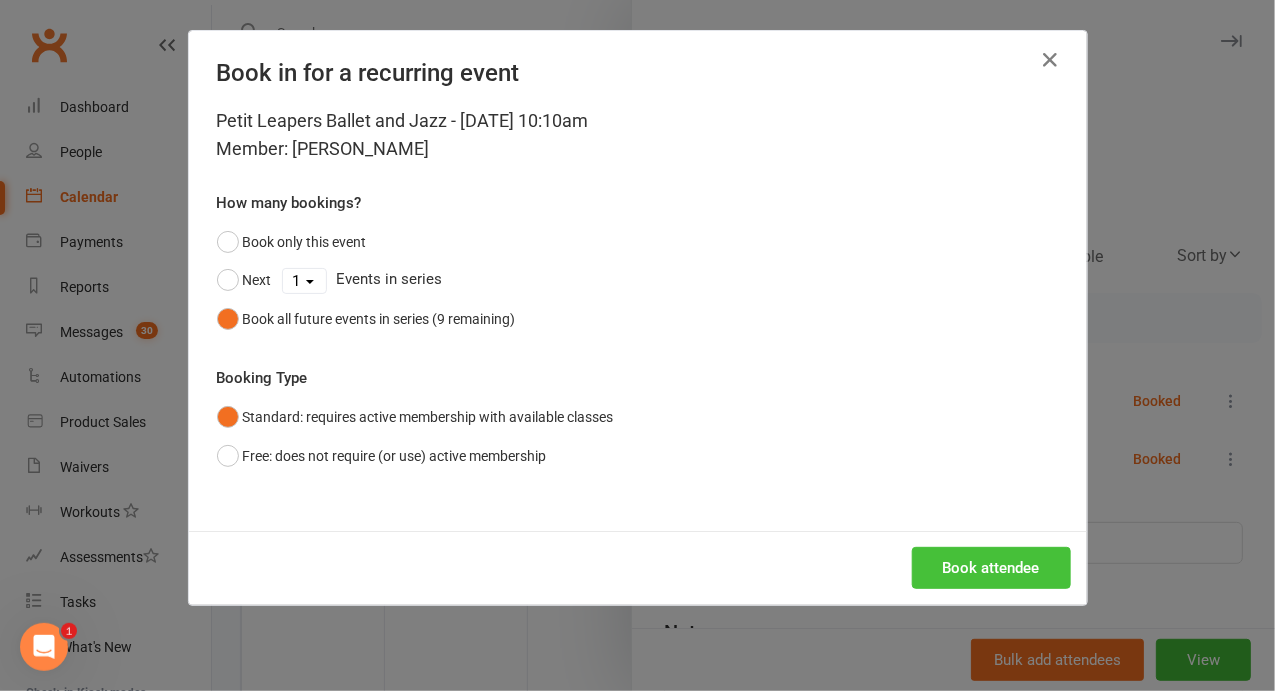 click on "Book attendee" at bounding box center [991, 568] 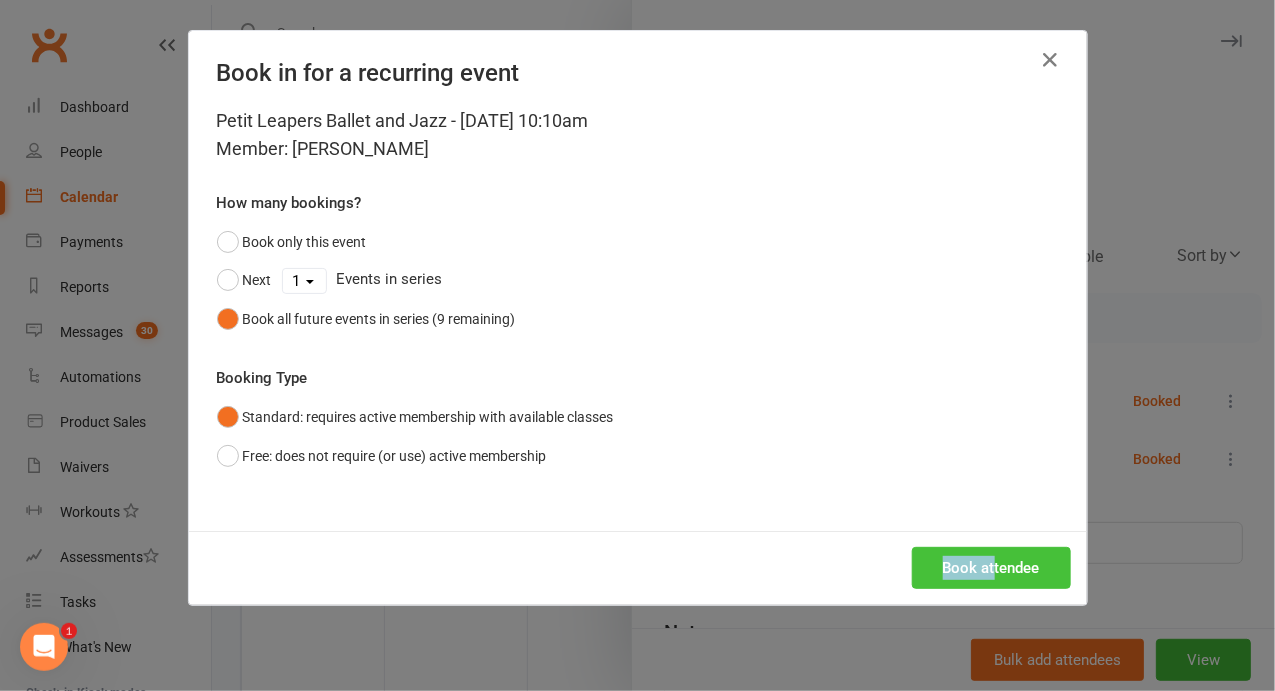 click on "Book attendee" at bounding box center (638, 568) 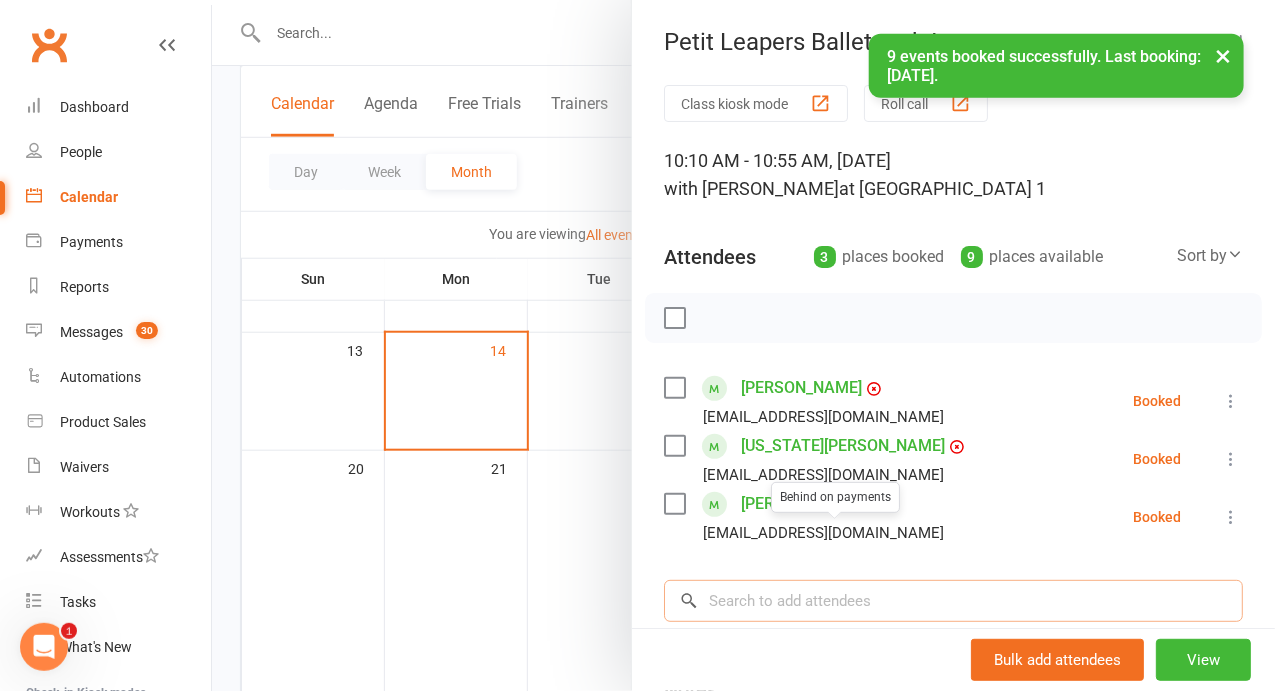 click at bounding box center [953, 601] 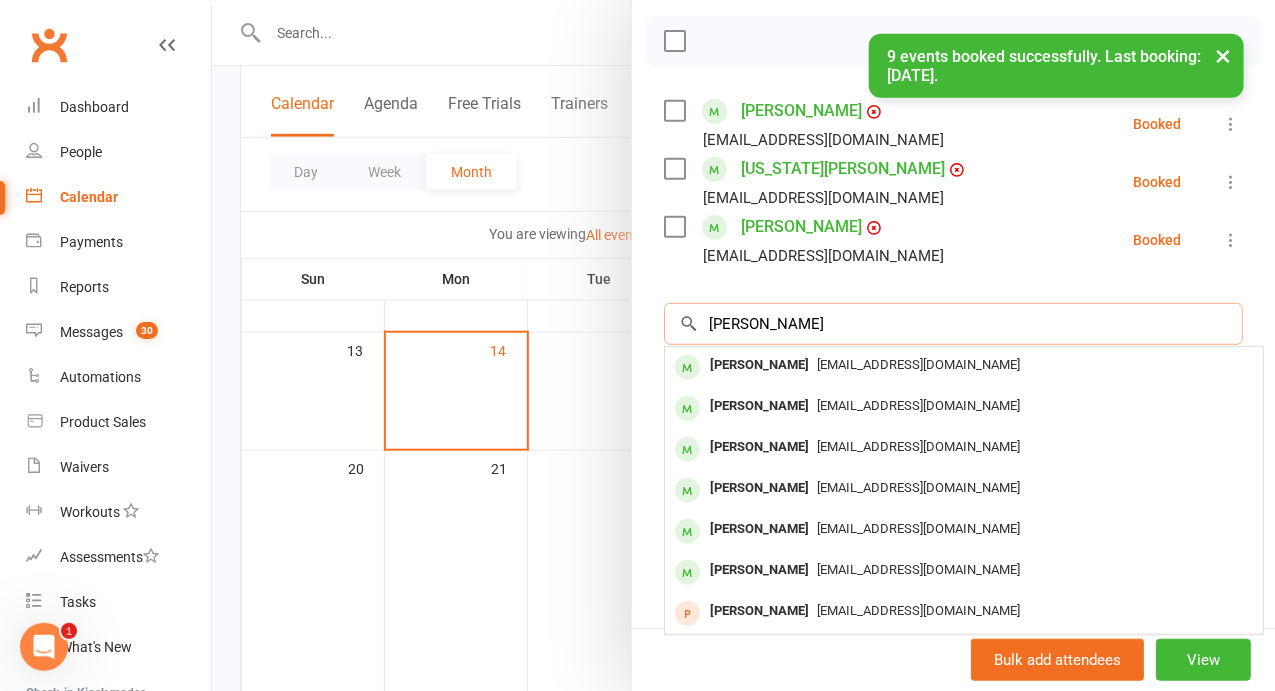 scroll, scrollTop: 294, scrollLeft: 0, axis: vertical 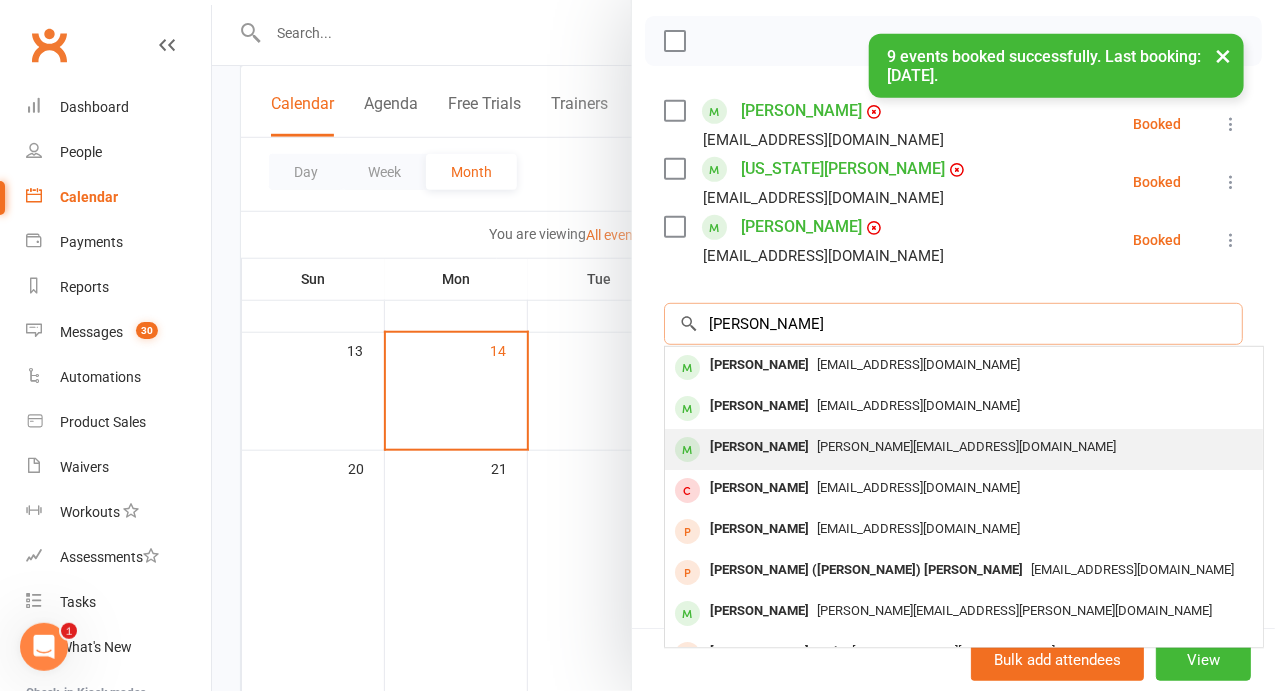 type on "[PERSON_NAME]" 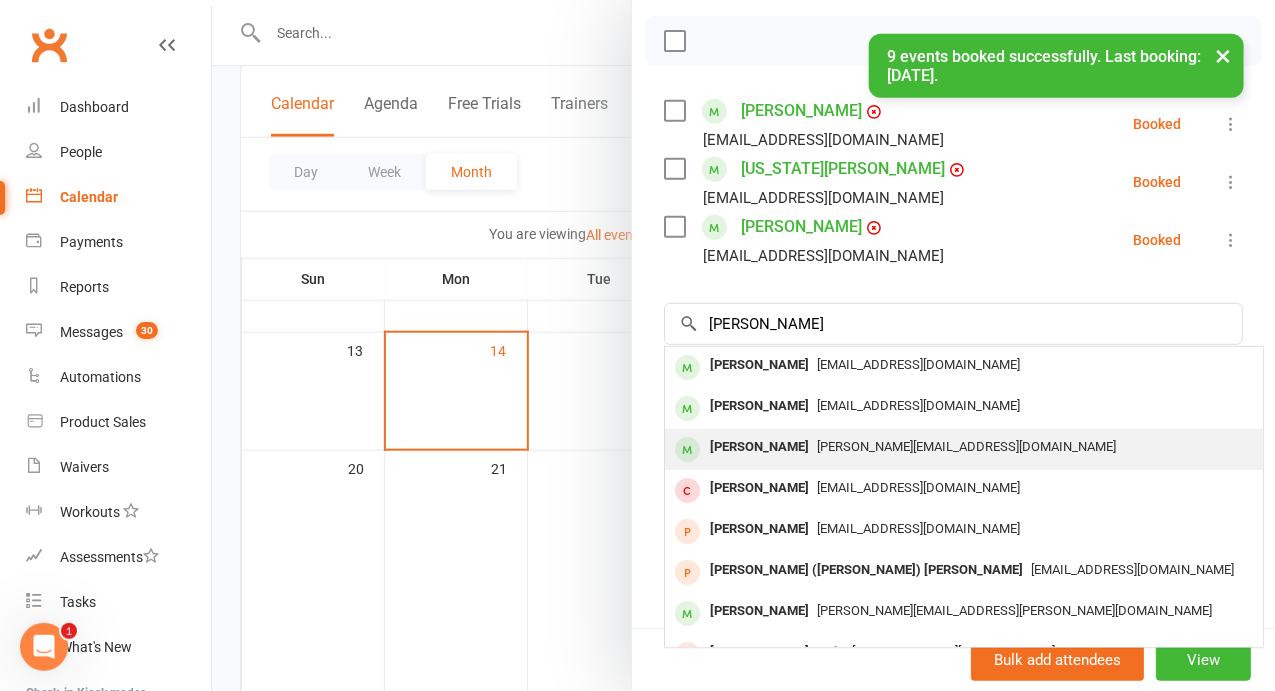 click on "[PERSON_NAME]" at bounding box center [759, 447] 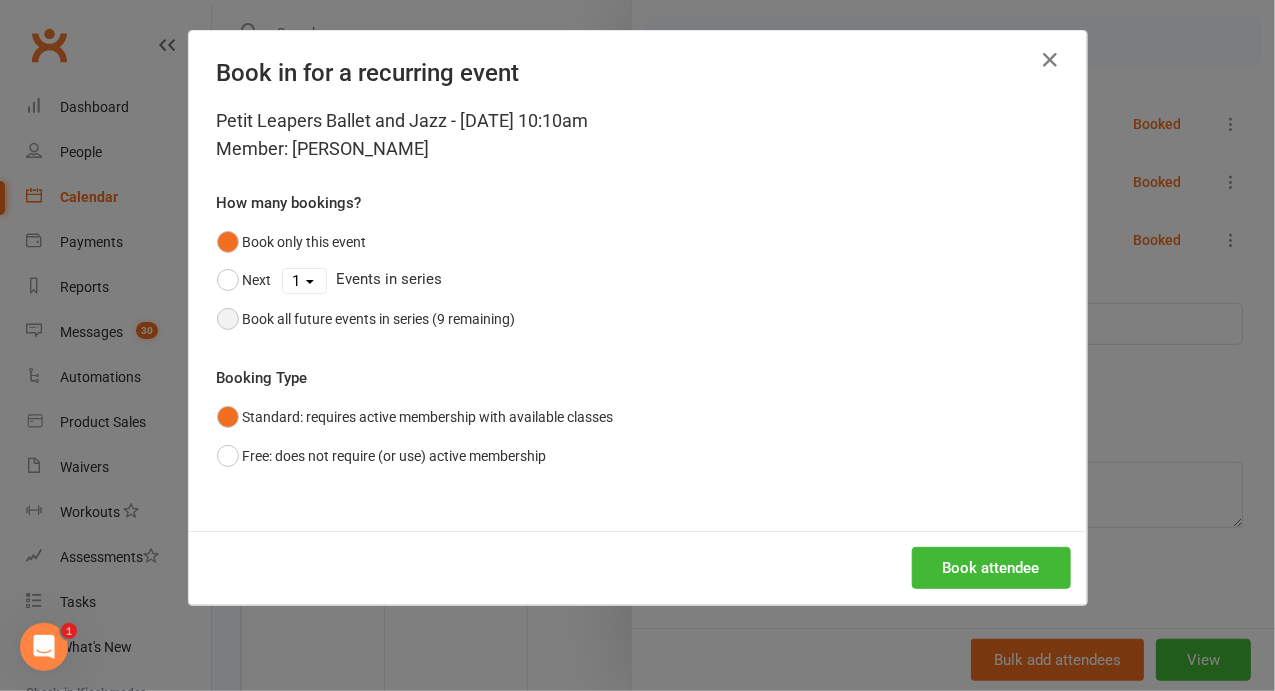 click on "Book all future events in series (9 remaining)" at bounding box center [379, 319] 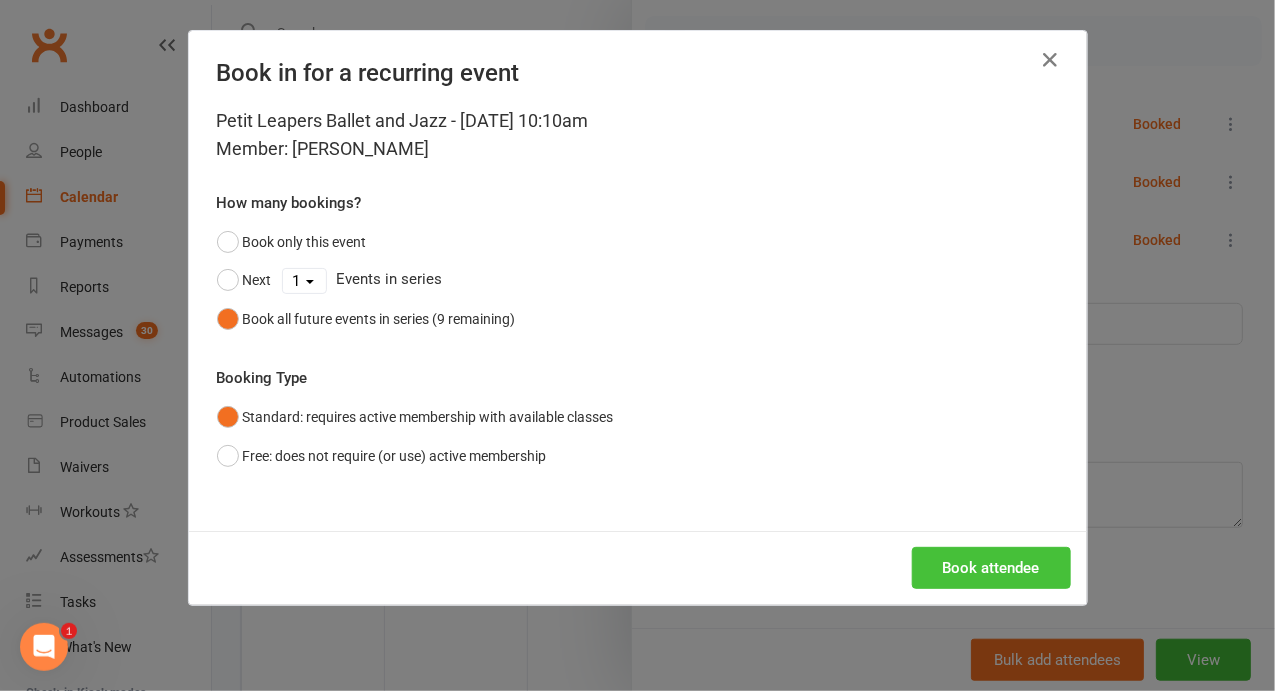 click on "Book attendee" at bounding box center [991, 568] 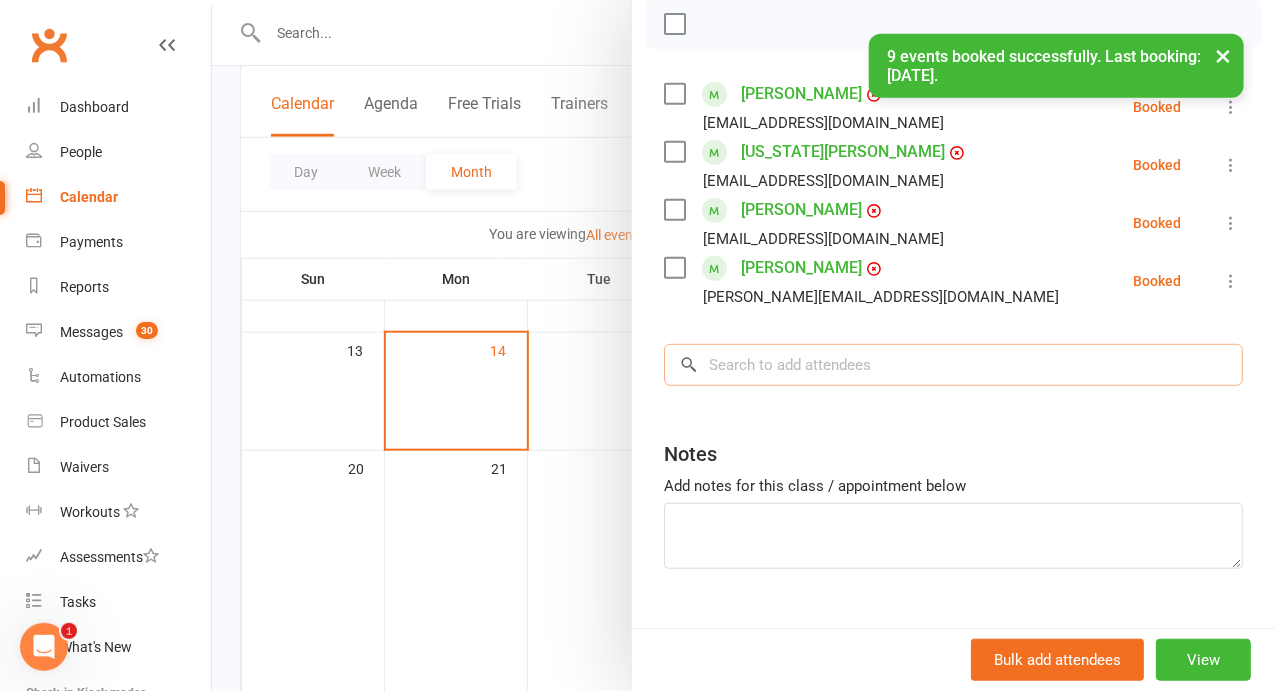 click at bounding box center [953, 365] 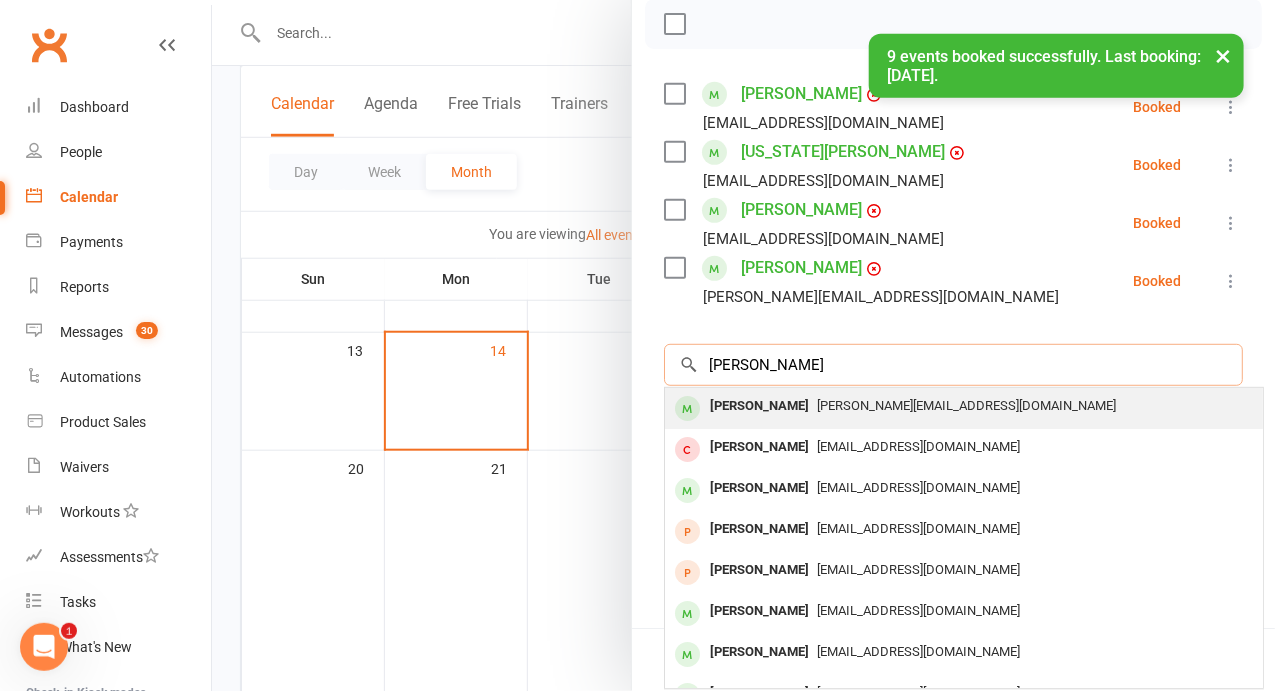 type on "[PERSON_NAME]" 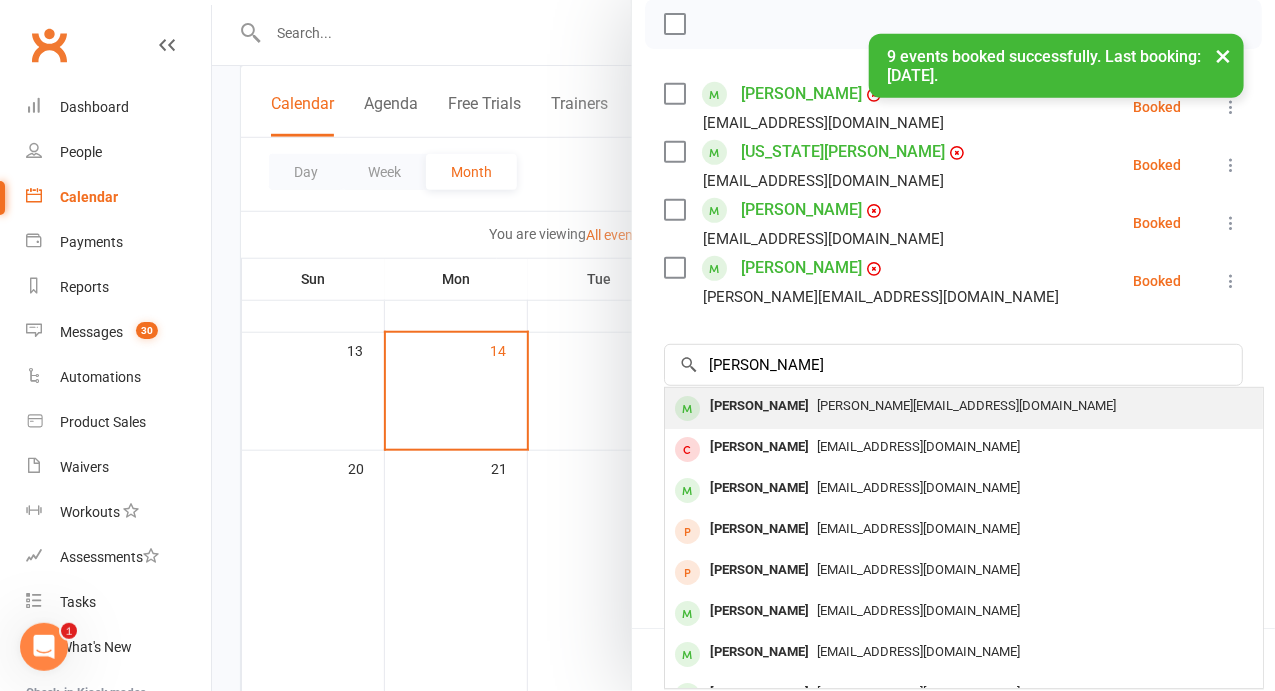 click on "[PERSON_NAME][EMAIL_ADDRESS][DOMAIN_NAME]" at bounding box center (966, 405) 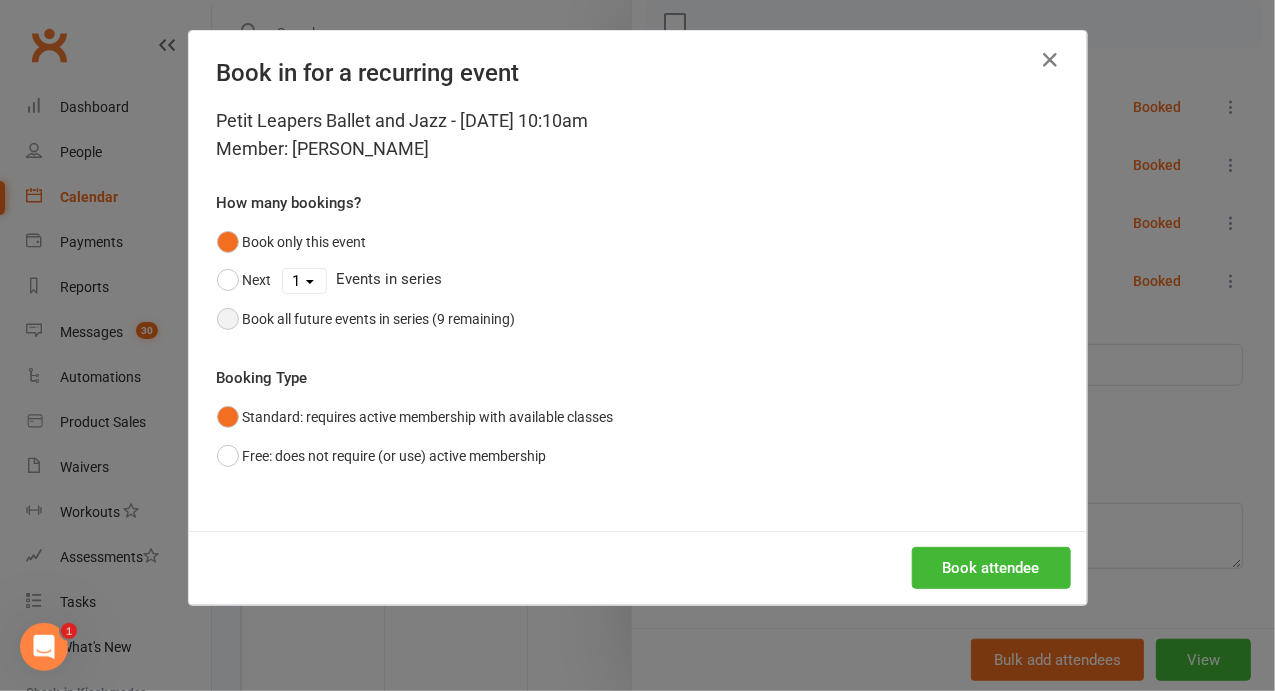 click on "Book all future events in series (9 remaining)" at bounding box center [366, 319] 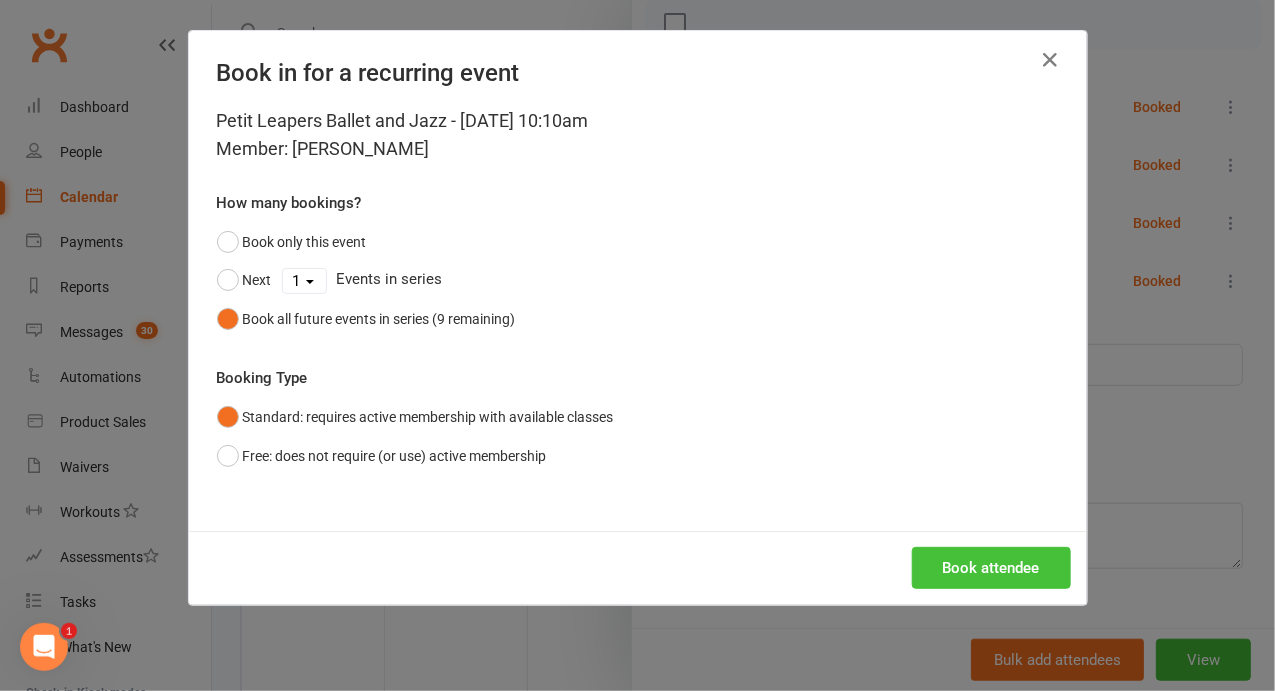 click on "Book attendee" at bounding box center (991, 568) 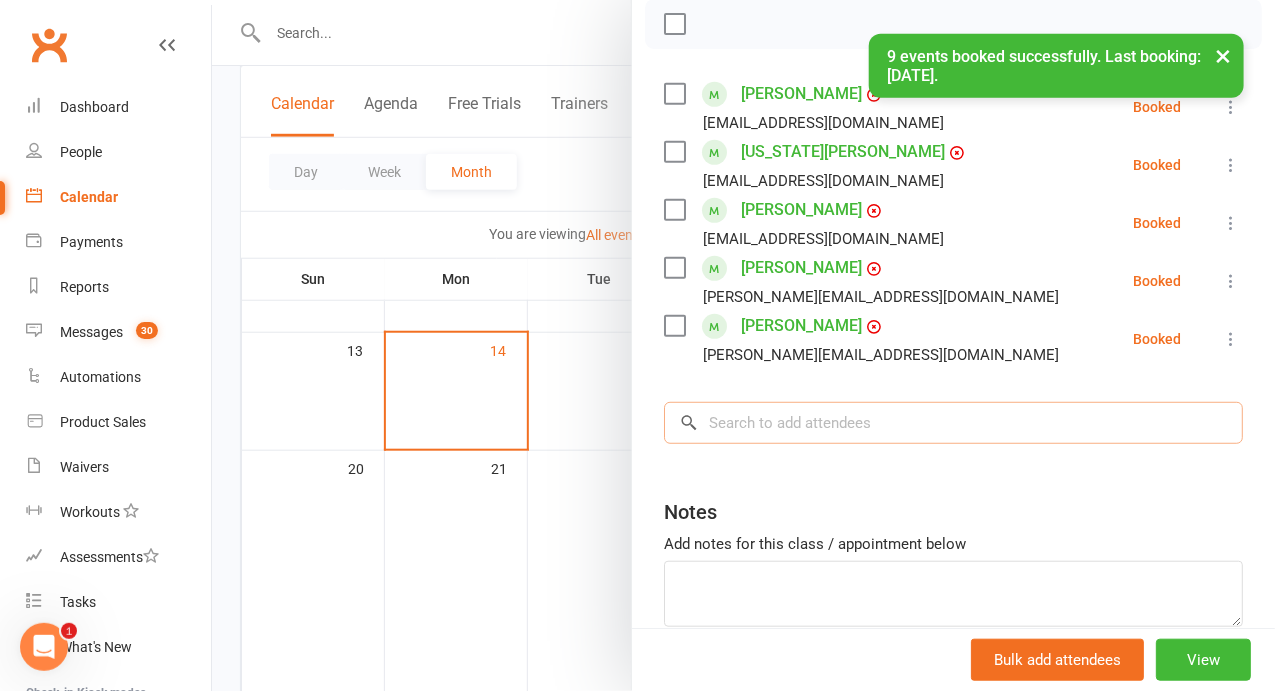 click at bounding box center (953, 423) 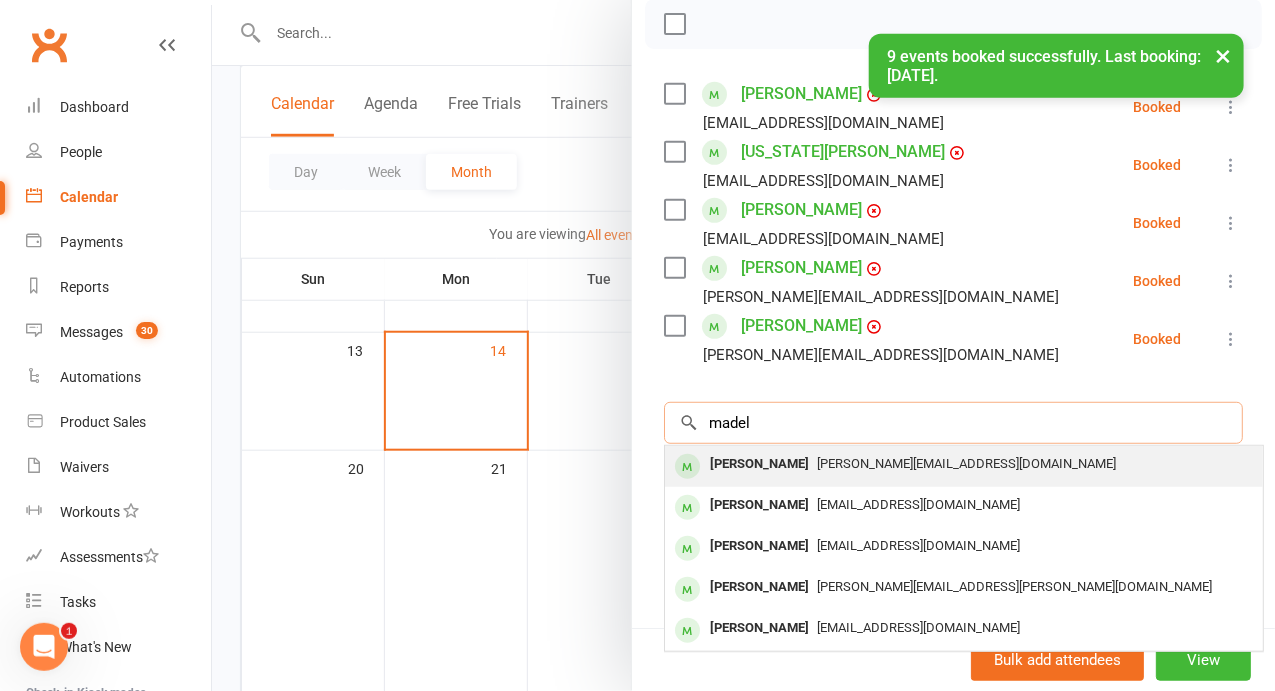 type on "madel" 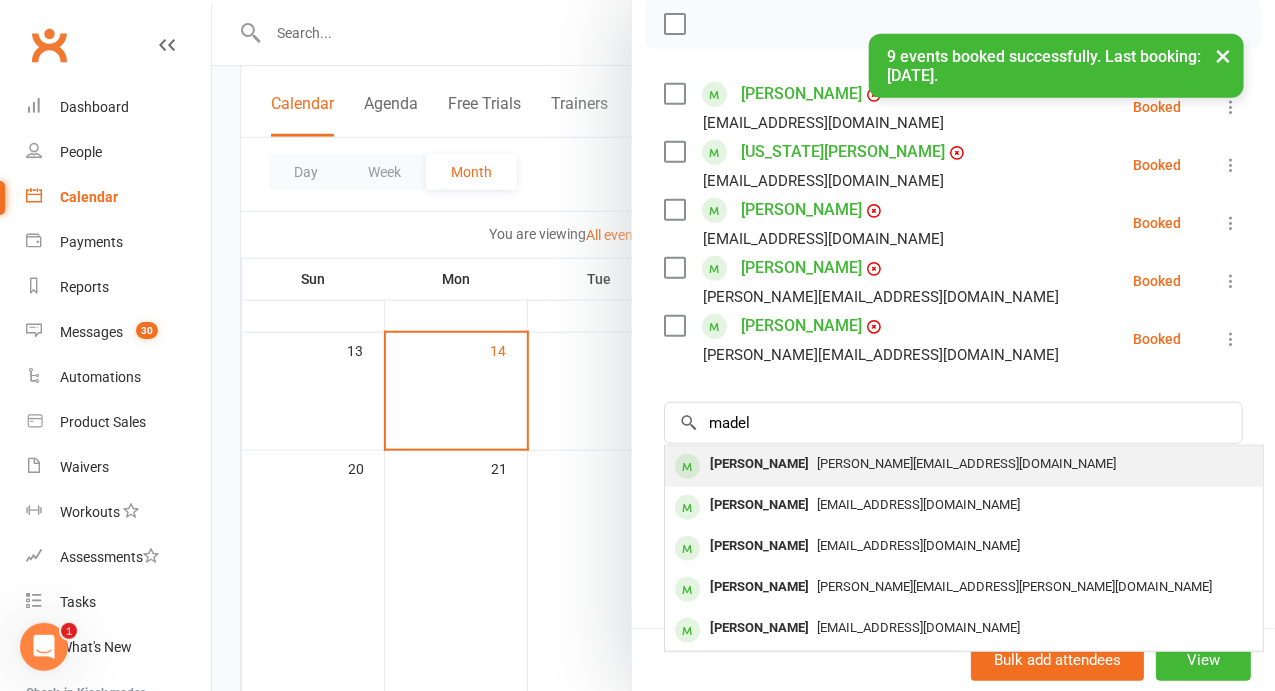 click on "[PERSON_NAME]" at bounding box center (759, 464) 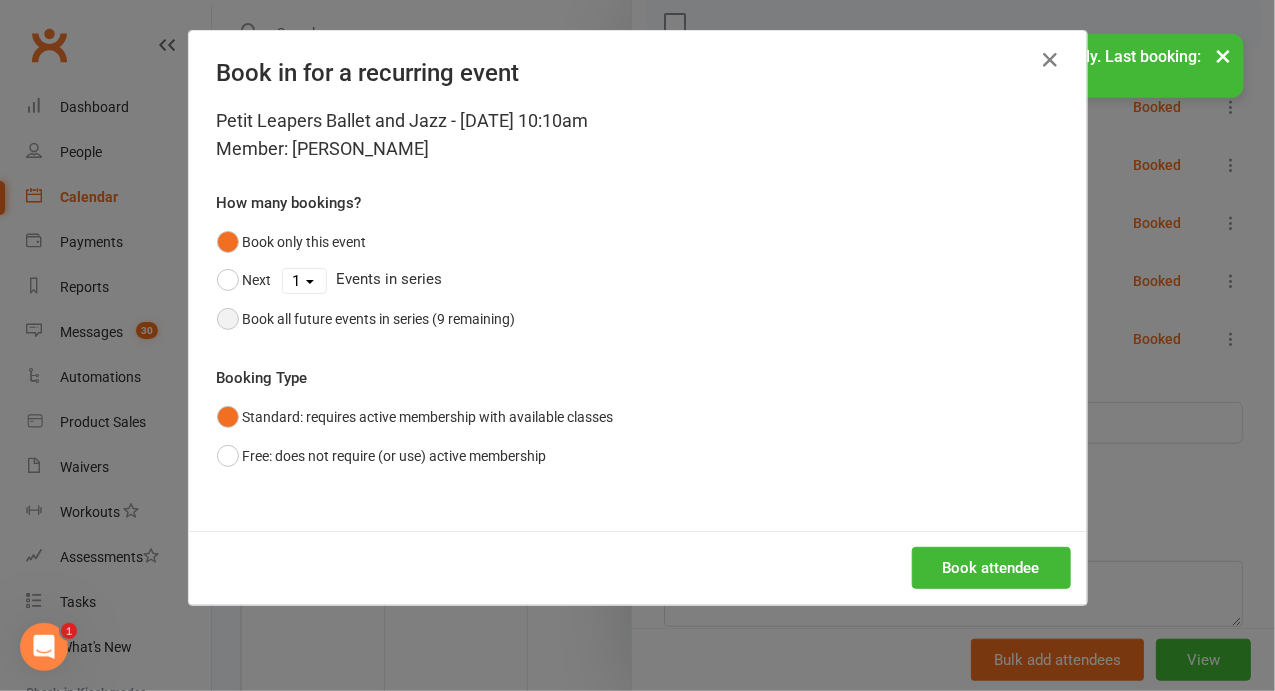 click on "Book all future events in series (9 remaining)" at bounding box center [379, 319] 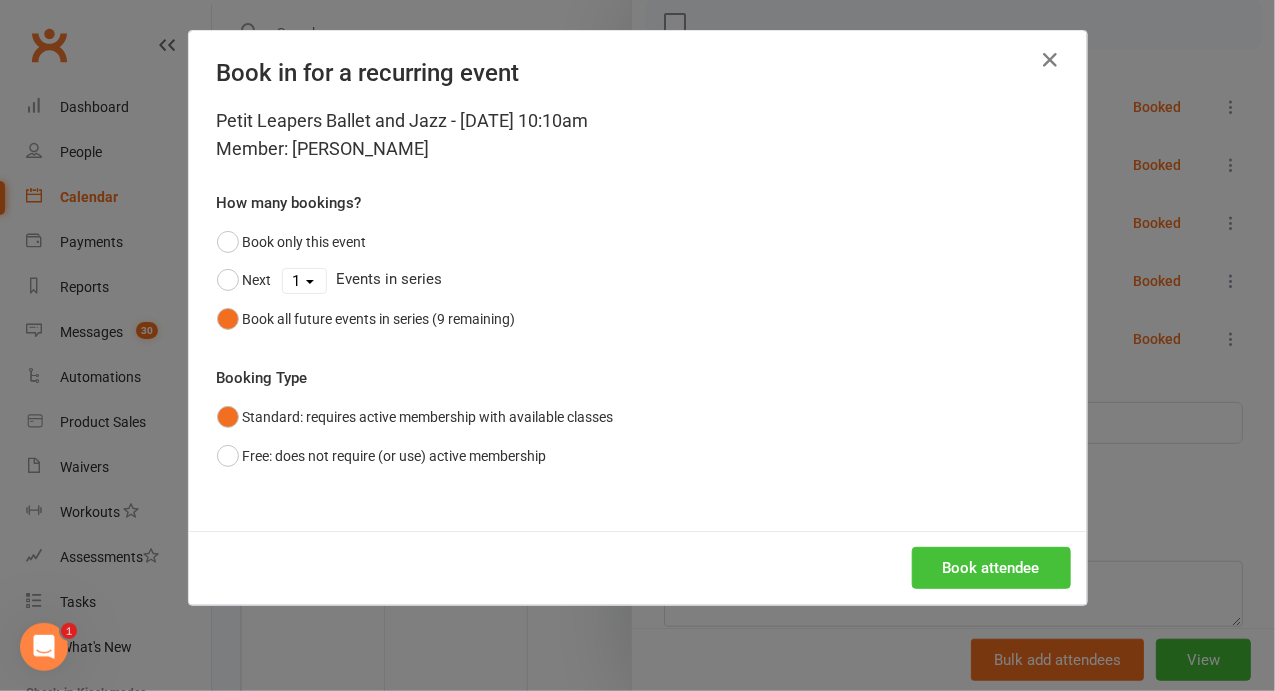click on "Book attendee" at bounding box center (991, 568) 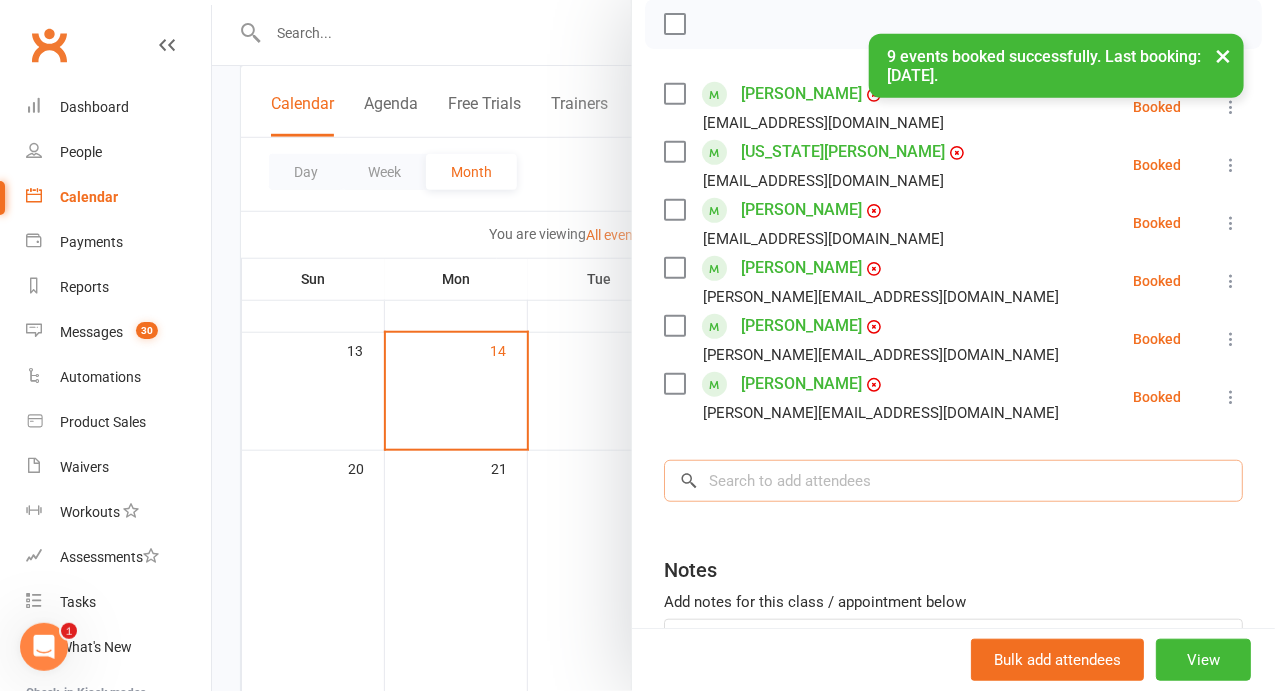 click at bounding box center [953, 481] 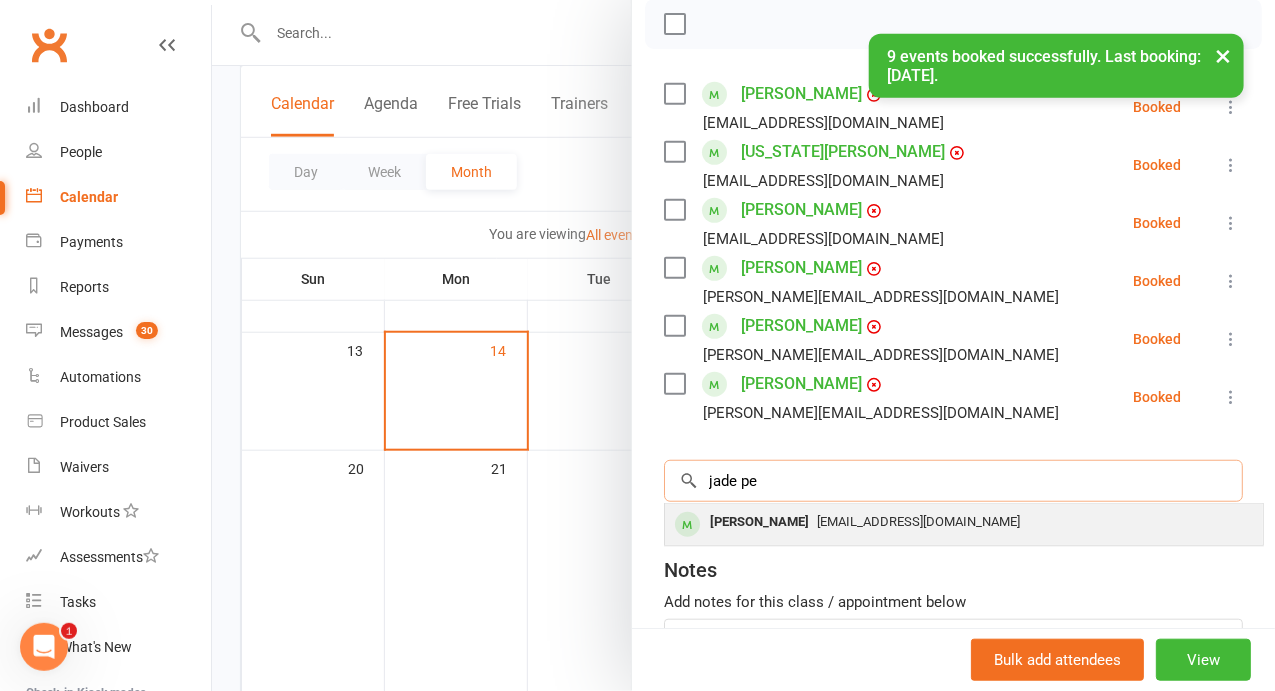 type on "jade pe" 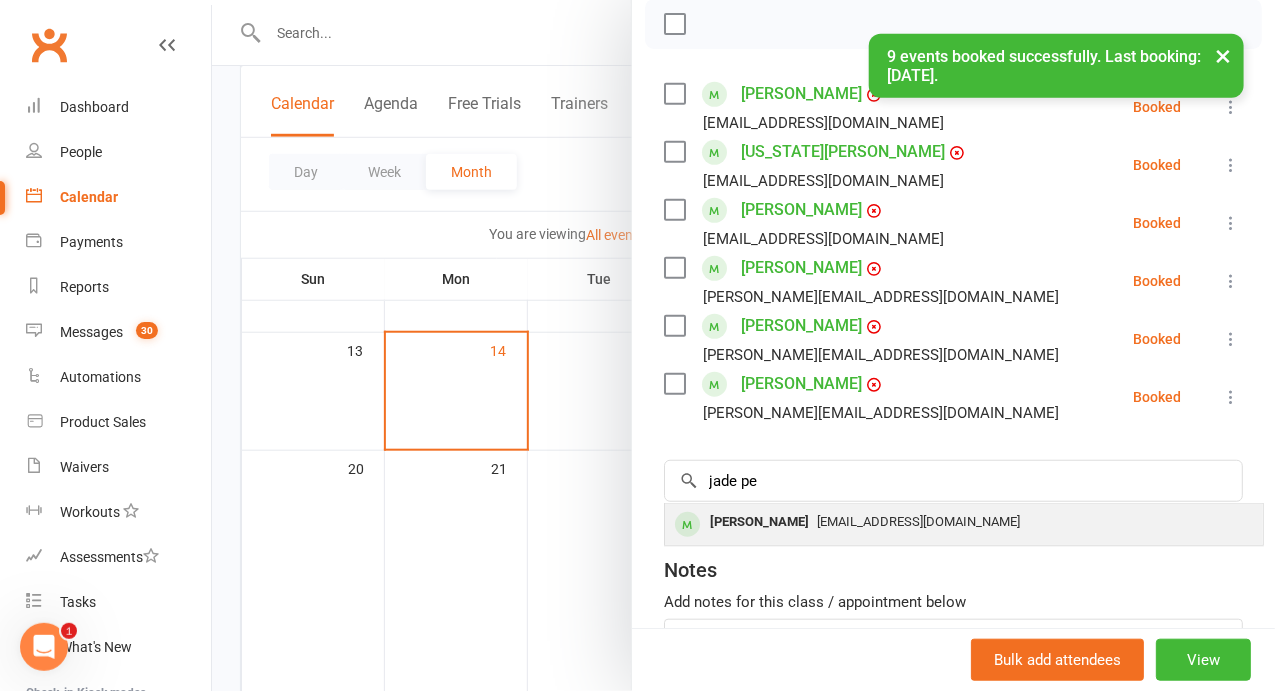 click on "[PERSON_NAME]" at bounding box center (759, 522) 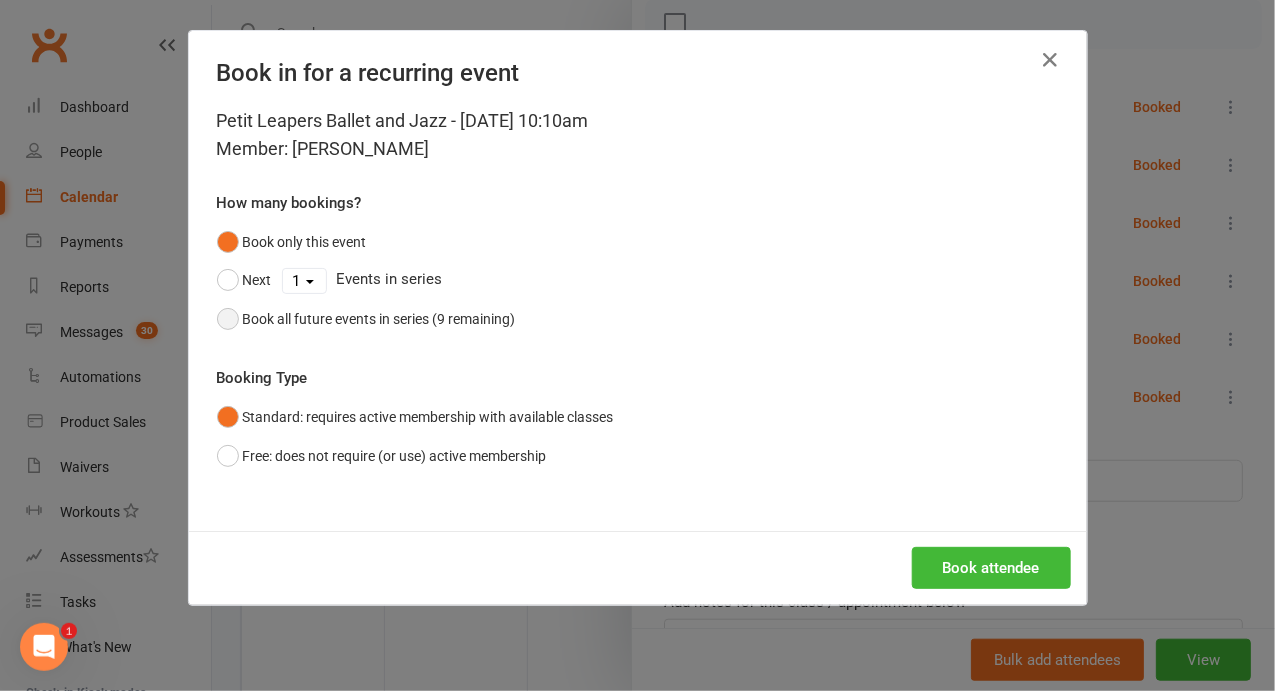 click on "Book all future events in series (9 remaining)" at bounding box center [379, 319] 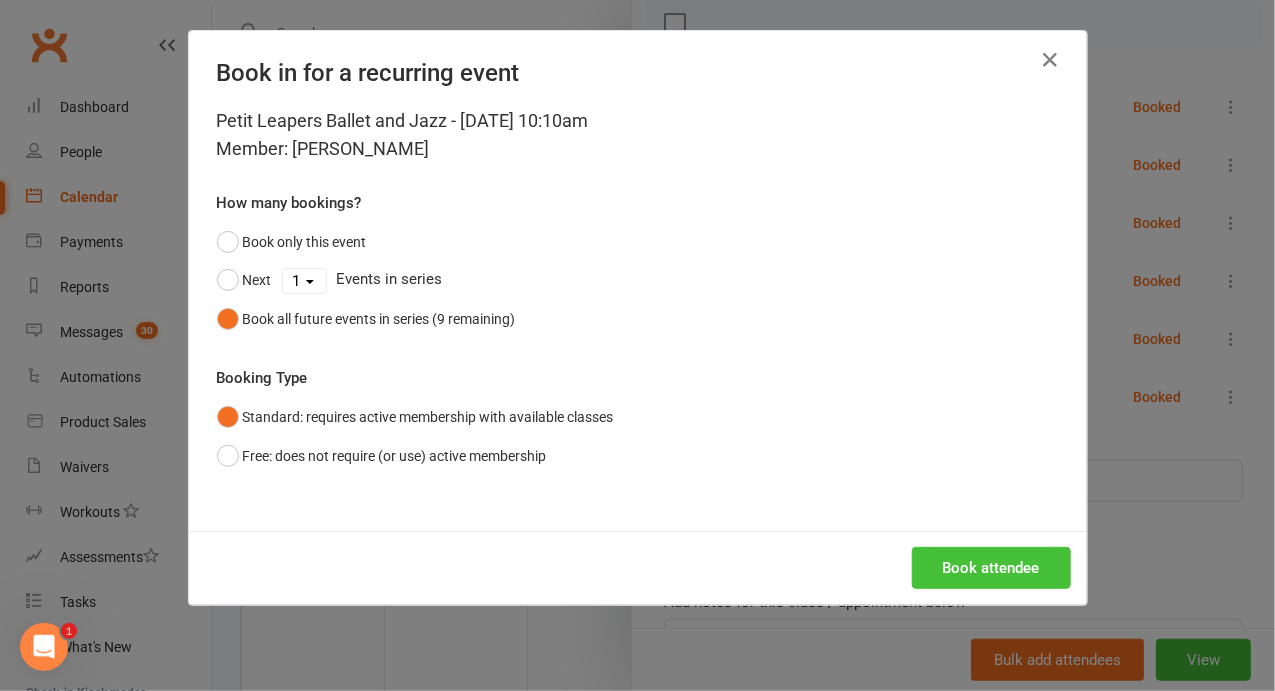 click on "Book attendee" at bounding box center [991, 568] 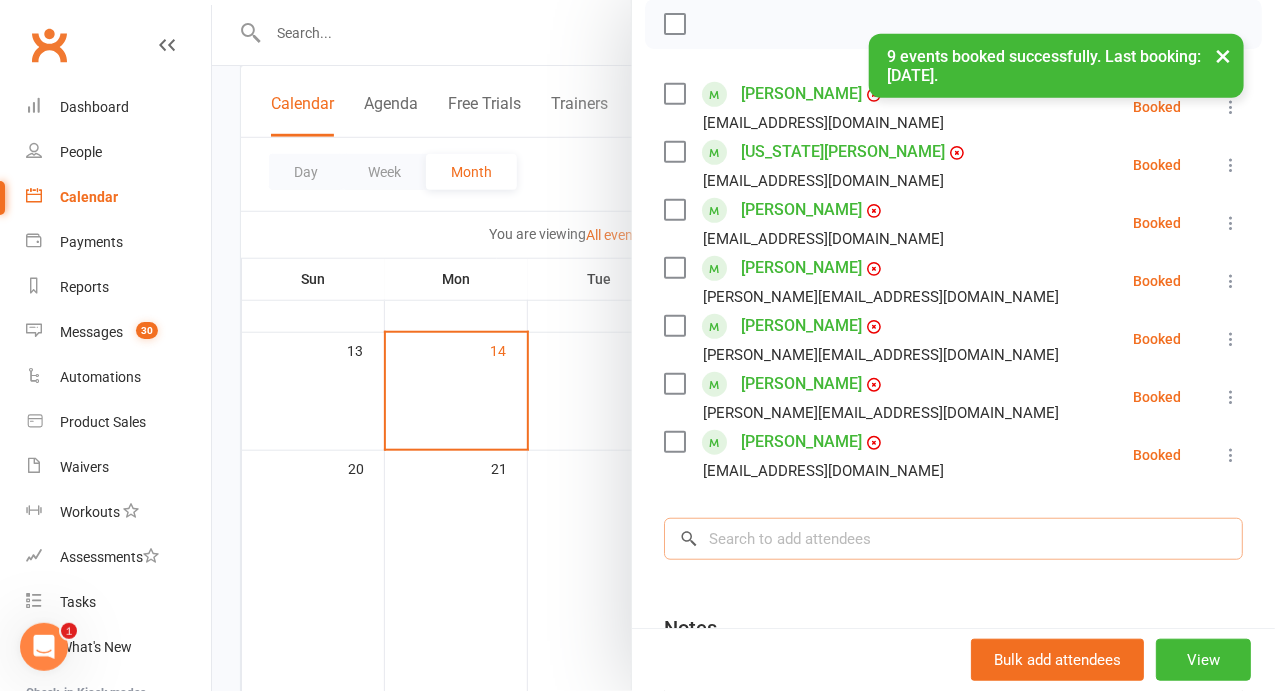 click at bounding box center [953, 539] 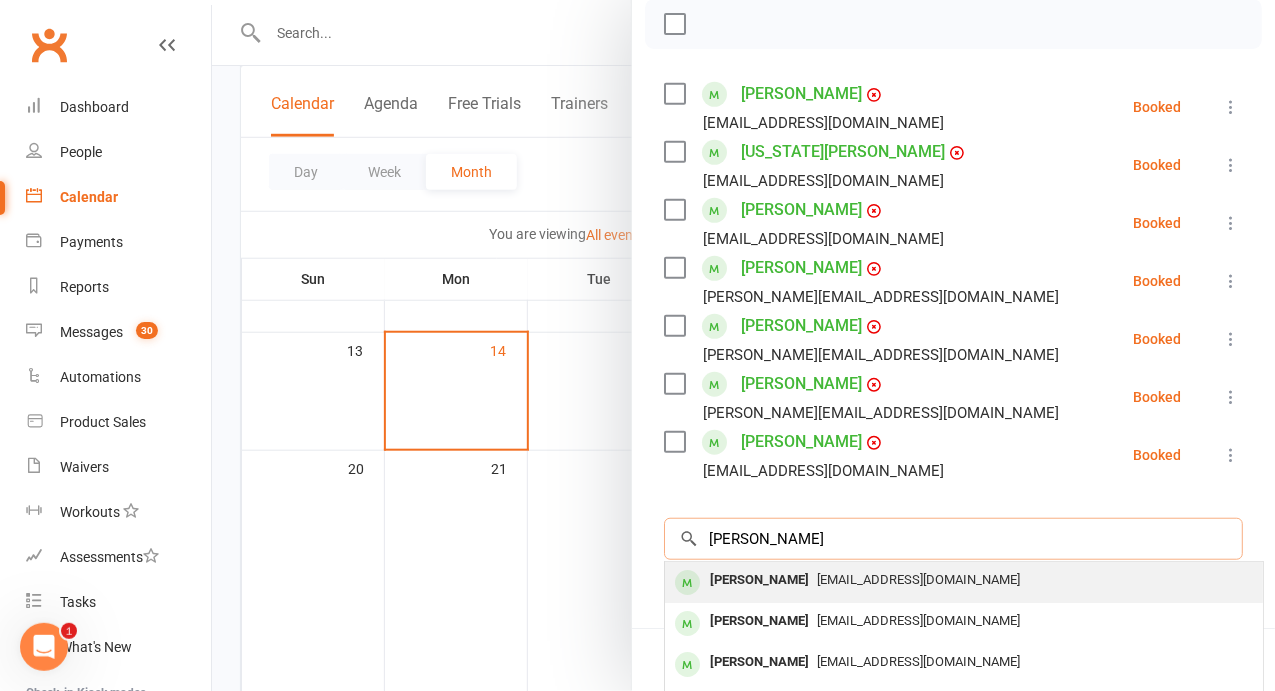 type on "[PERSON_NAME]" 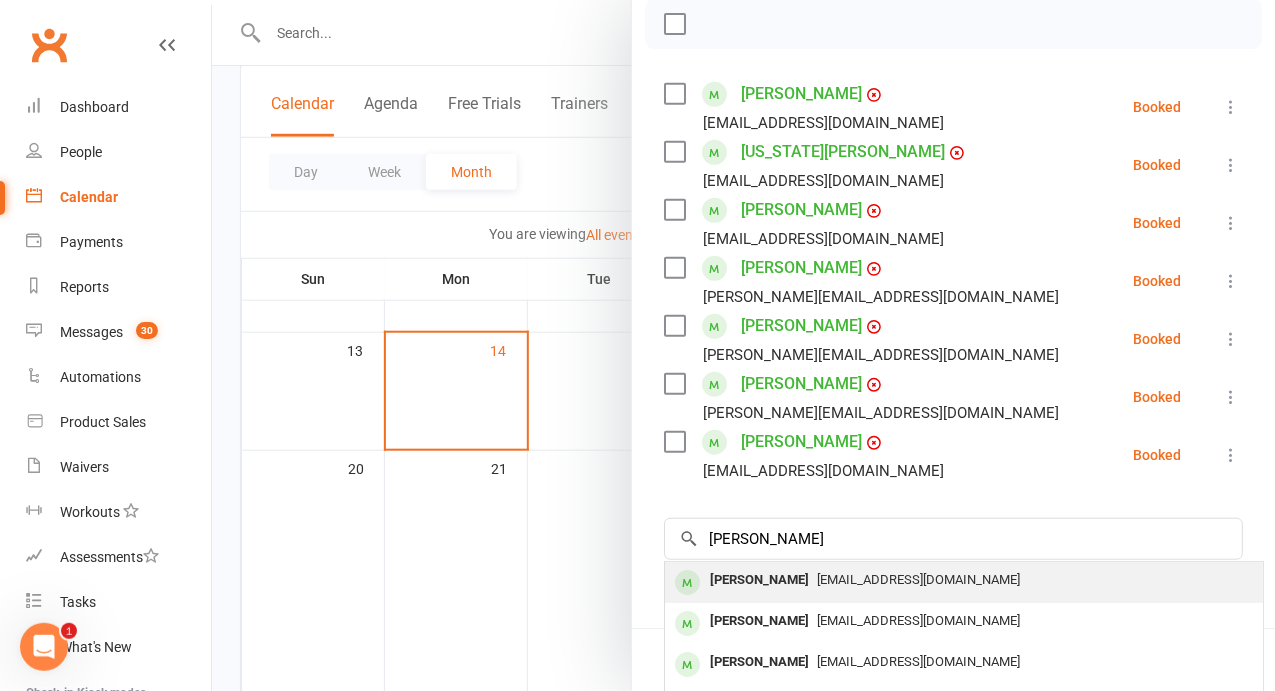 click on "[EMAIL_ADDRESS][DOMAIN_NAME]" at bounding box center (964, 580) 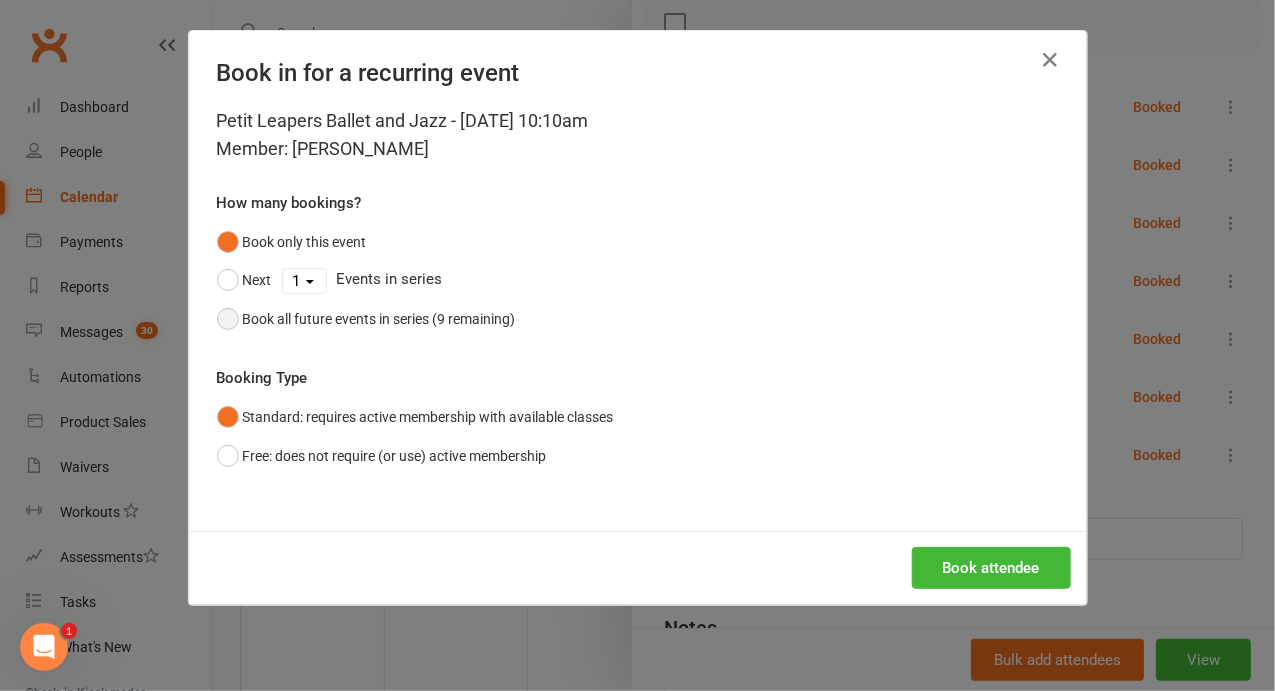 click on "Book all future events in series (9 remaining)" at bounding box center (379, 319) 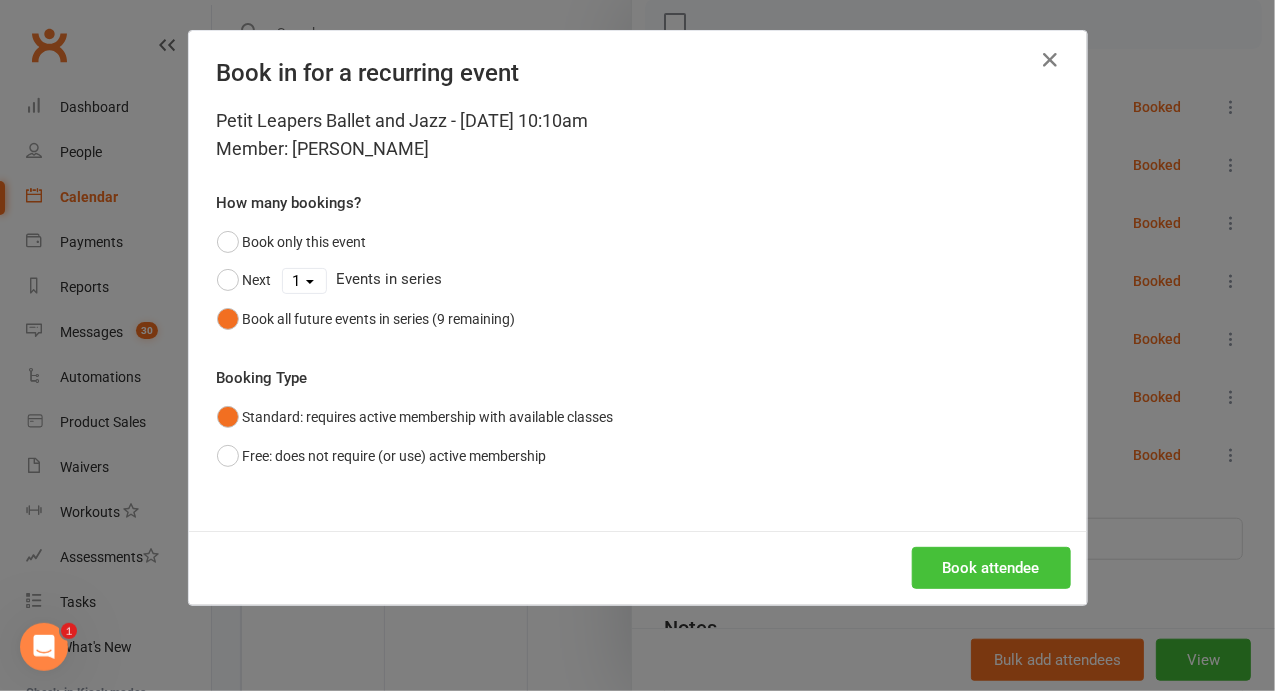 click on "Book attendee" at bounding box center (991, 568) 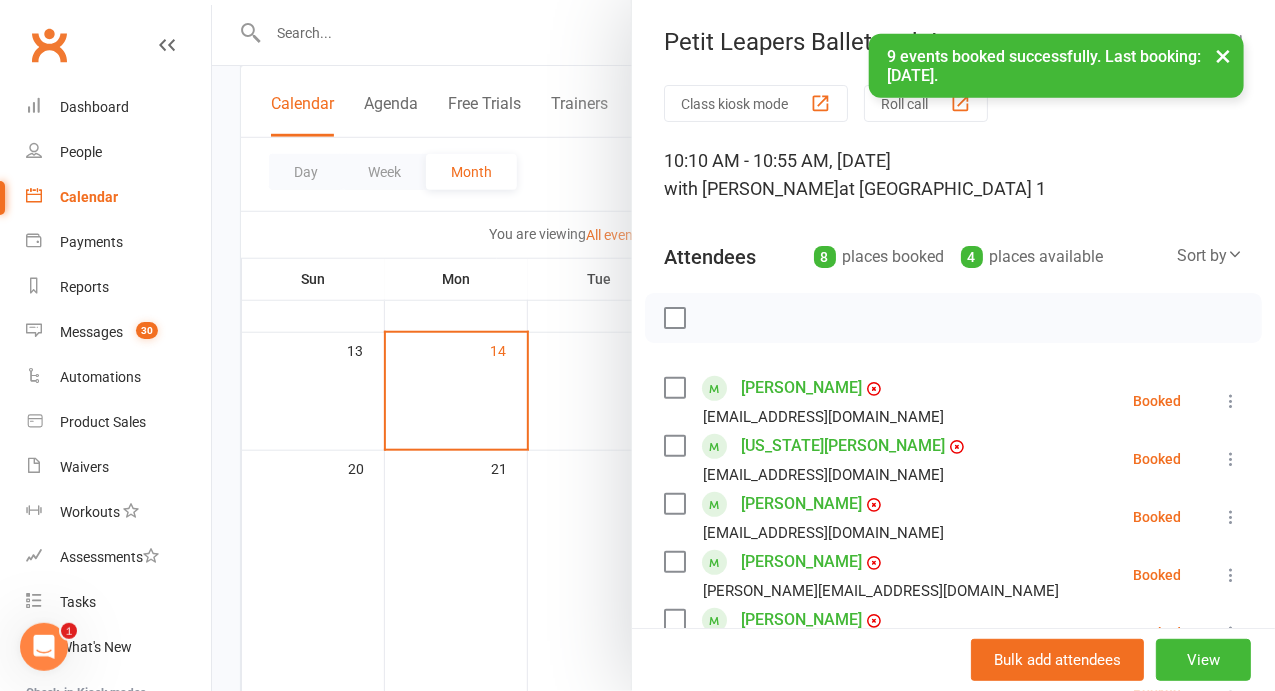 scroll, scrollTop: 234, scrollLeft: 0, axis: vertical 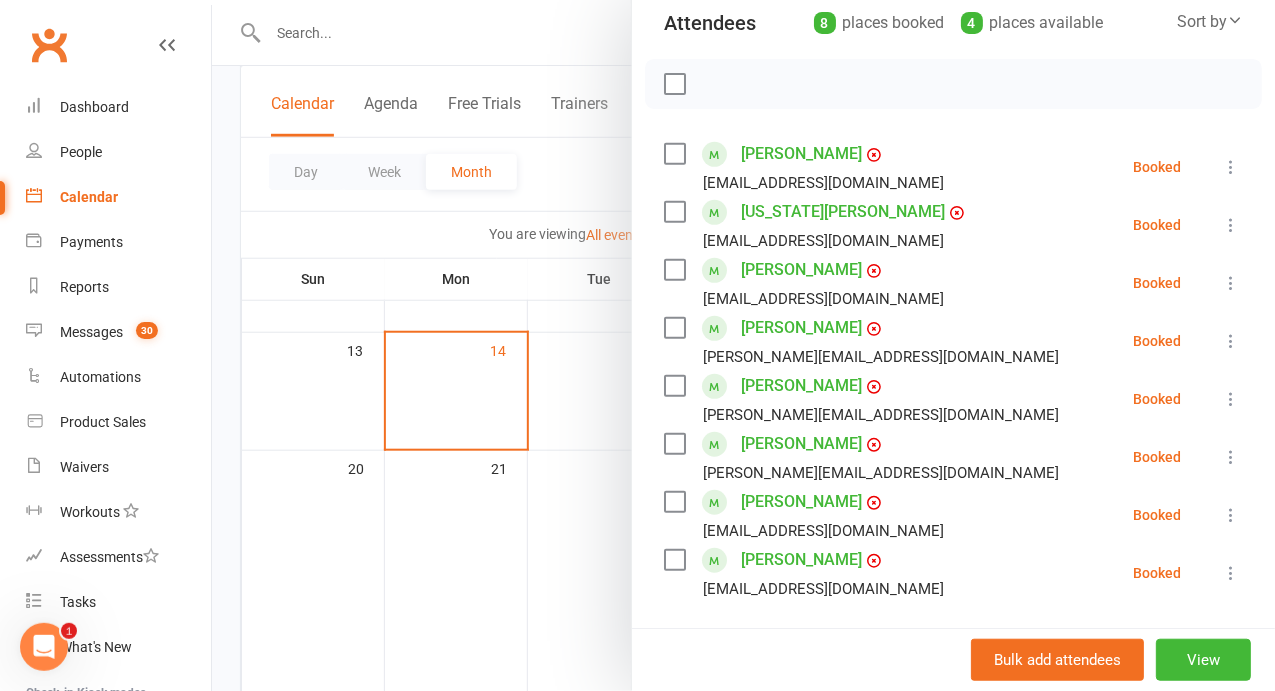 click at bounding box center [743, 345] 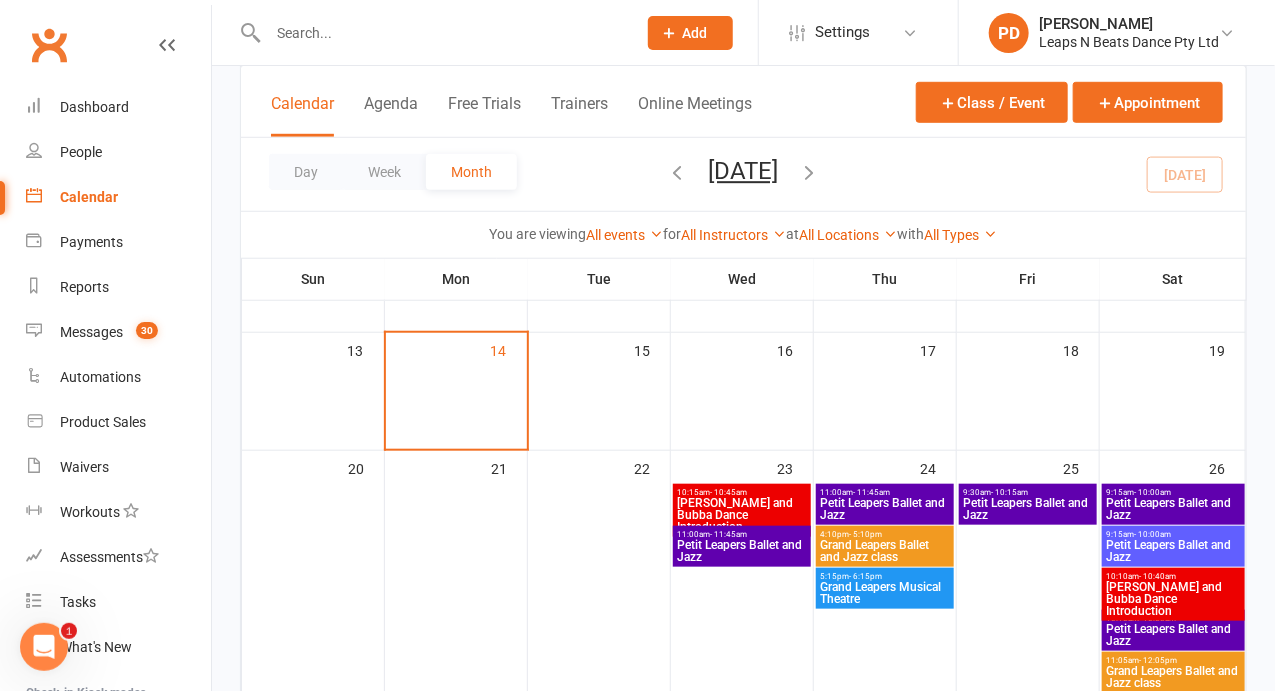 click on "[PERSON_NAME] and Bubba Dance Introduction" at bounding box center [1173, 599] 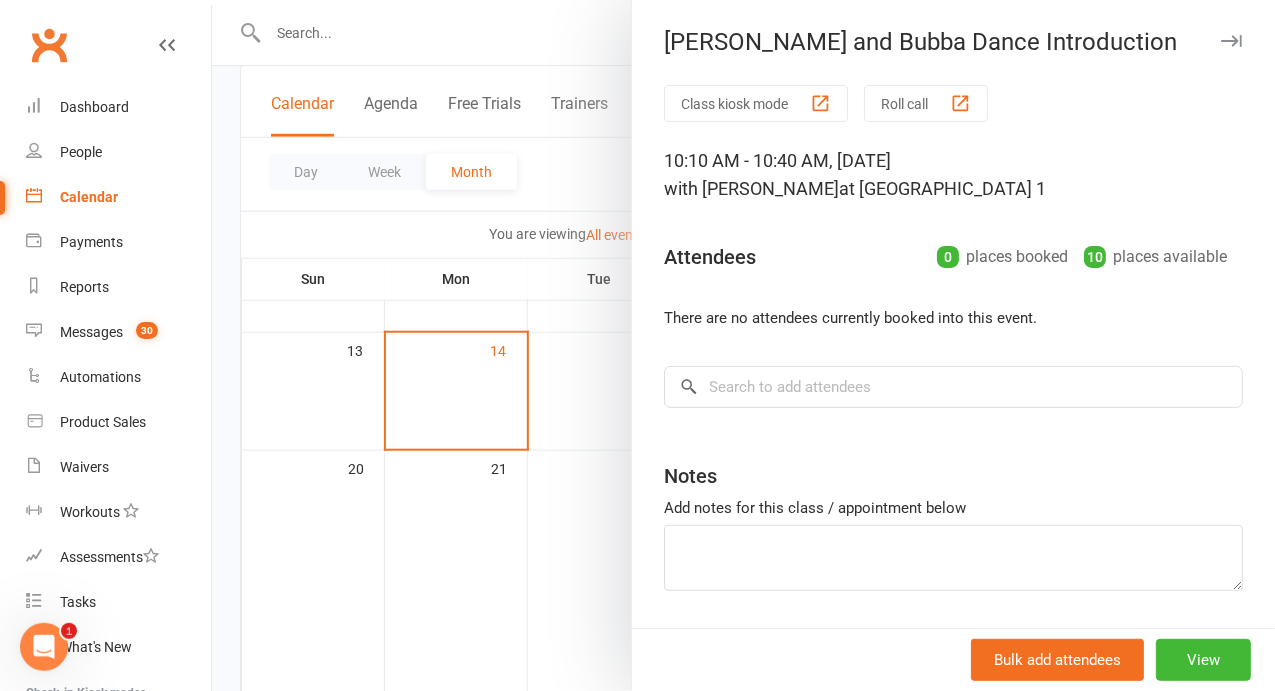 click at bounding box center (743, 345) 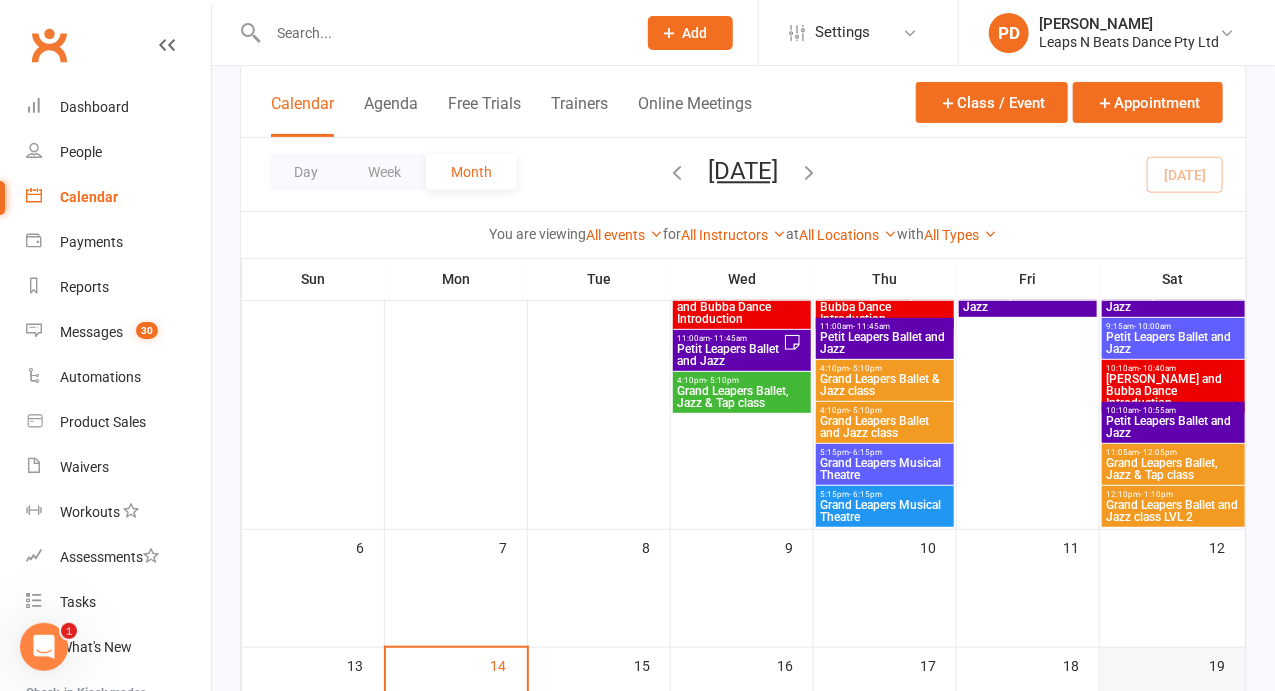 scroll, scrollTop: 182, scrollLeft: 0, axis: vertical 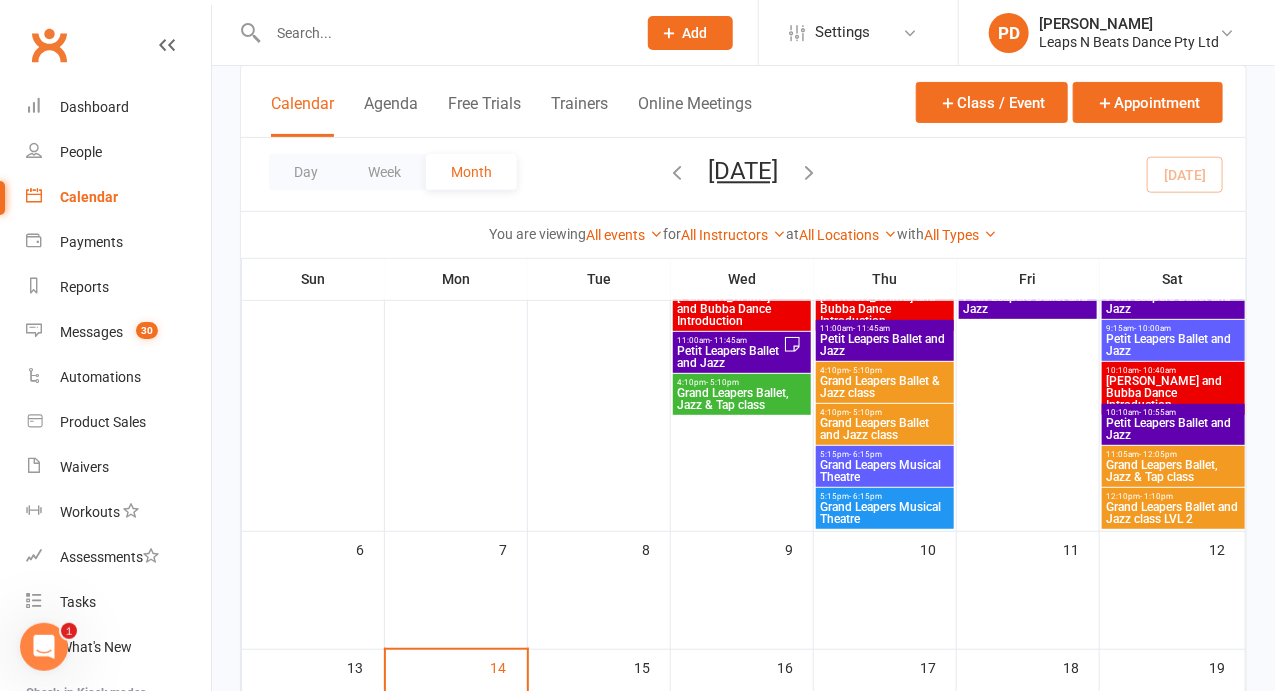 click on "[PERSON_NAME] and Bubba Dance Introduction" at bounding box center [1173, 393] 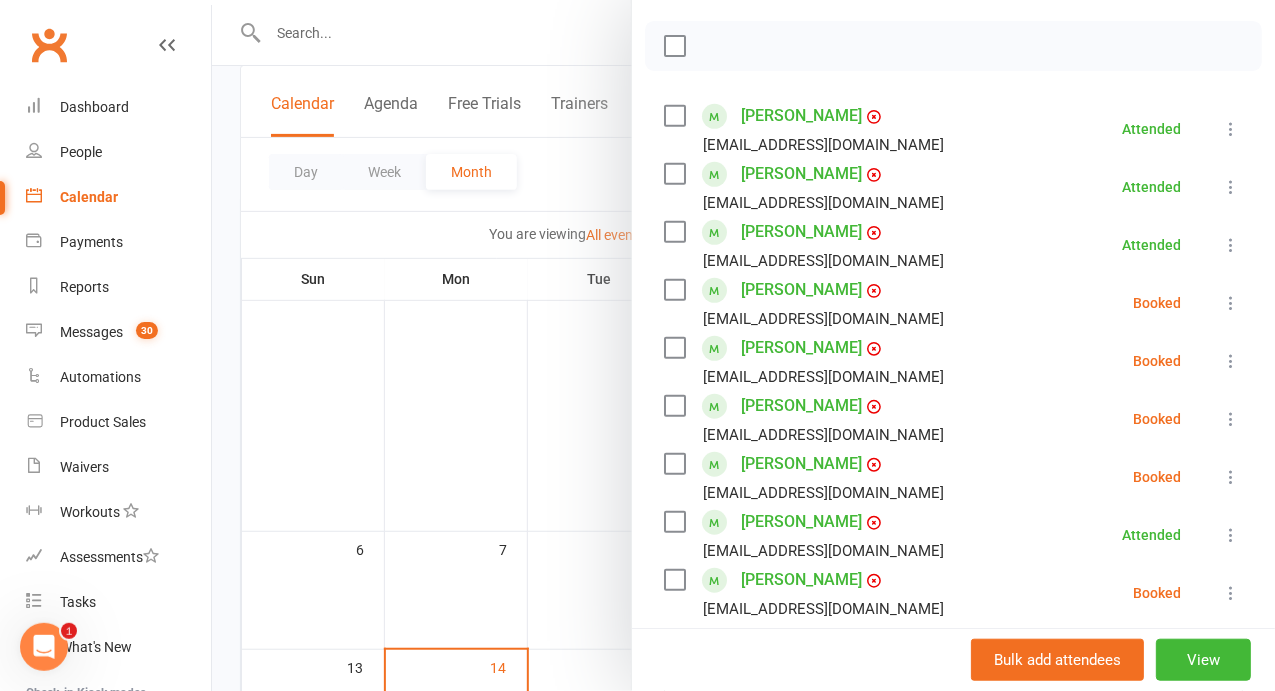 scroll, scrollTop: 314, scrollLeft: 0, axis: vertical 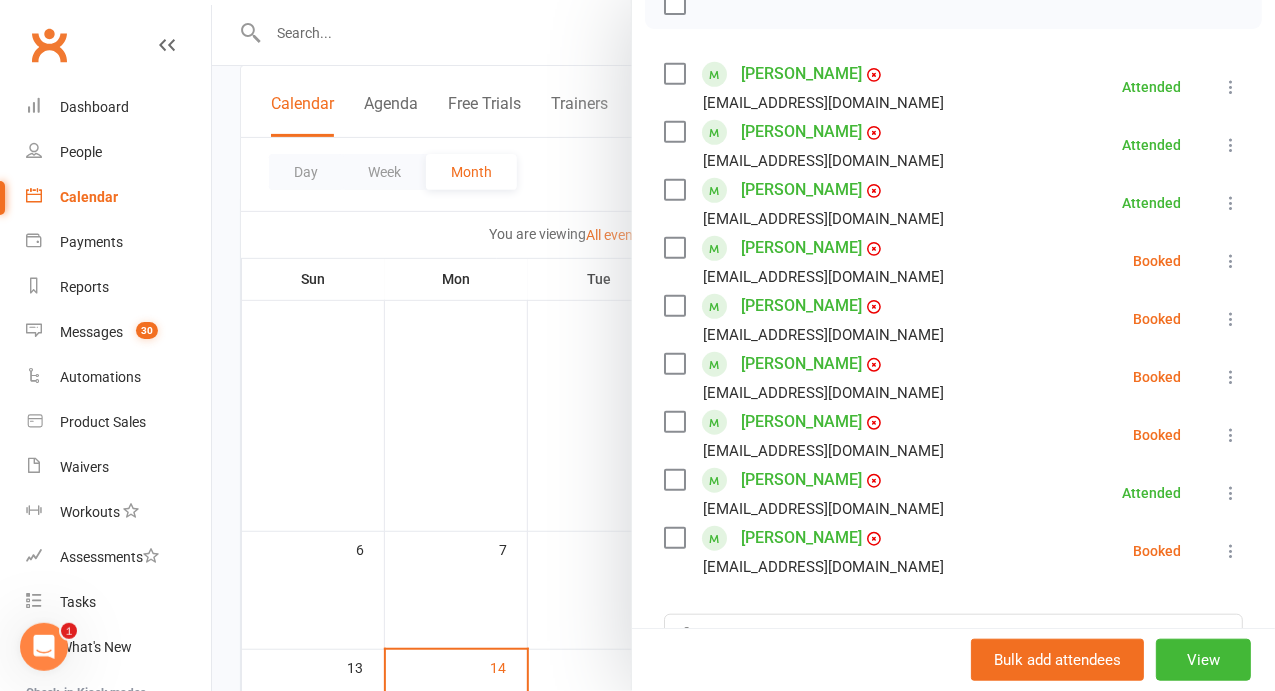 click at bounding box center (743, 345) 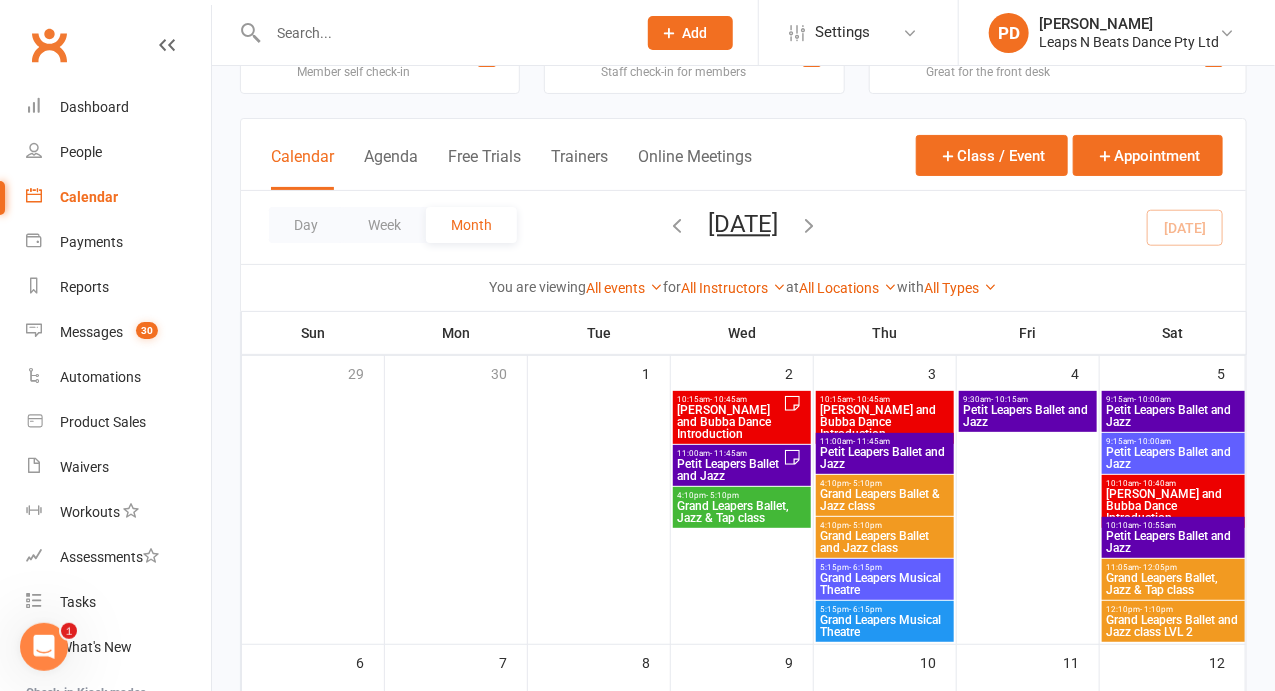 scroll, scrollTop: 65, scrollLeft: 0, axis: vertical 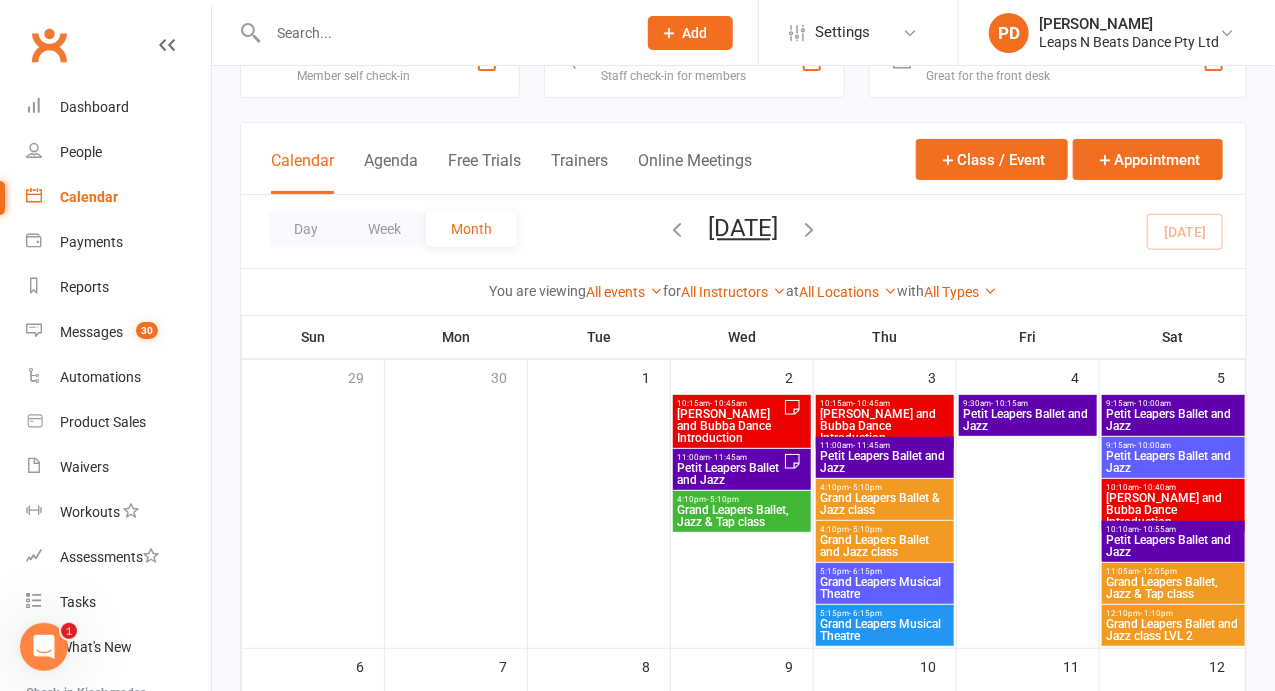 click on "Petit Leapers Ballet and Jazz" at bounding box center (1173, 462) 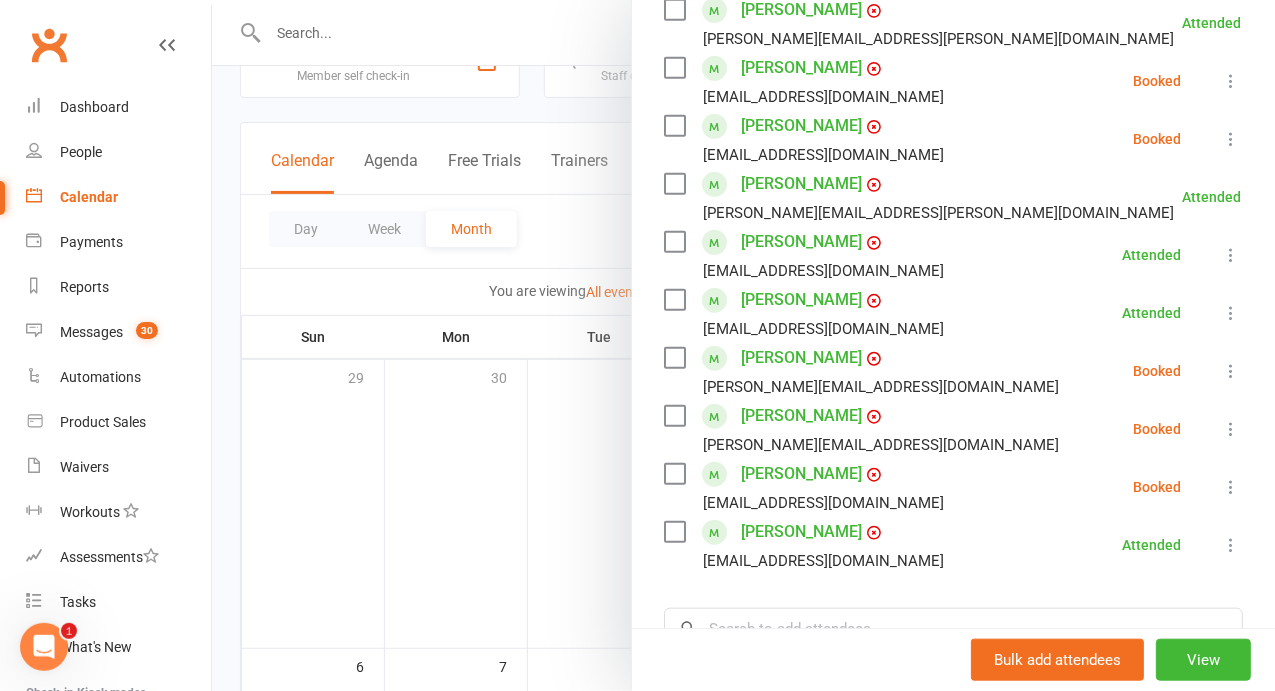 scroll, scrollTop: 380, scrollLeft: 0, axis: vertical 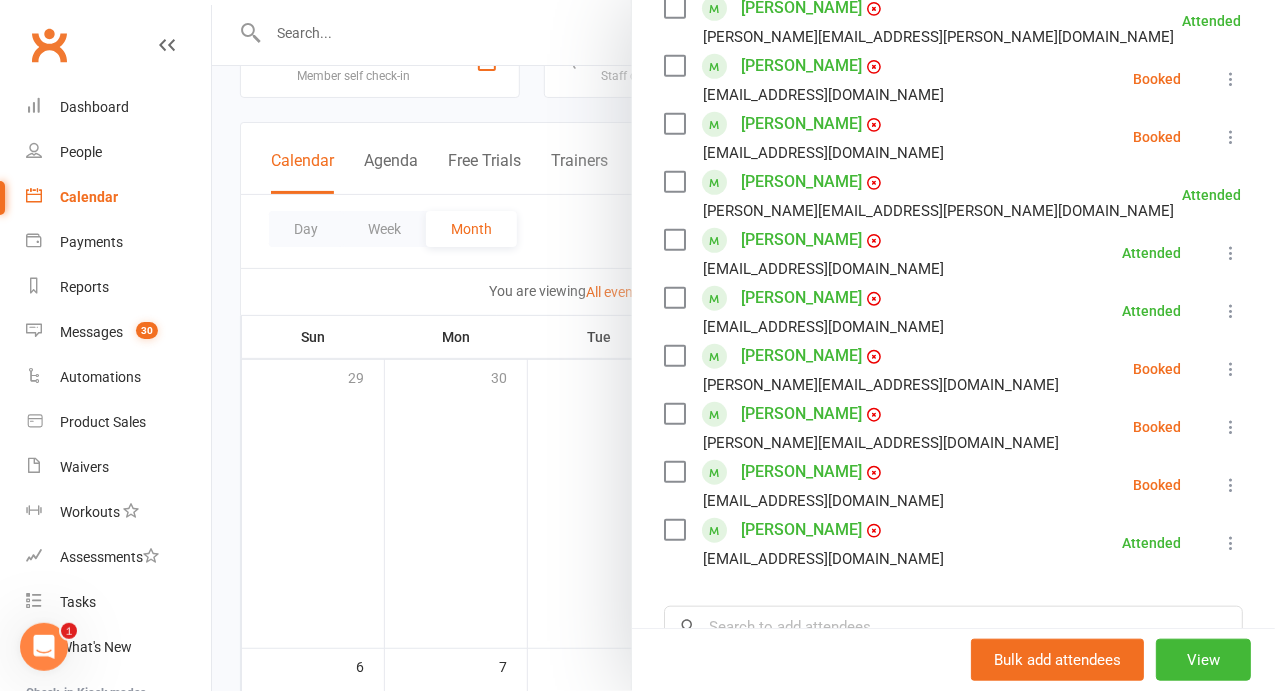 click at bounding box center (743, 345) 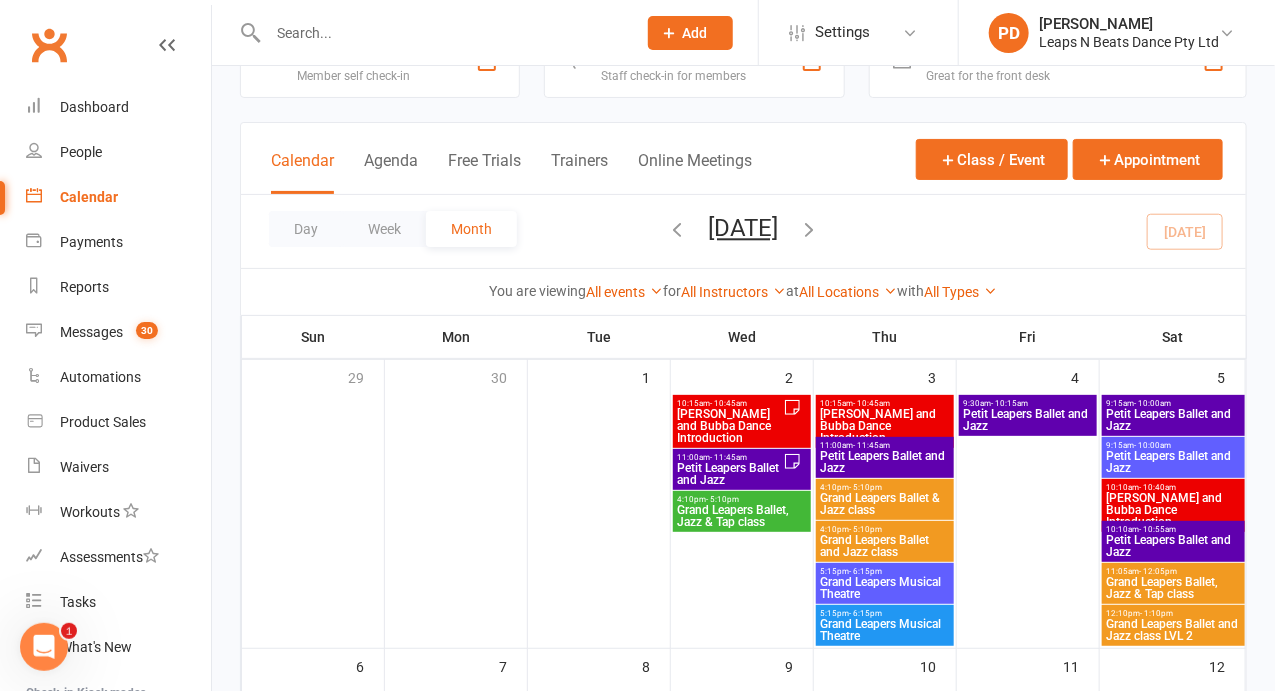 click at bounding box center [442, 33] 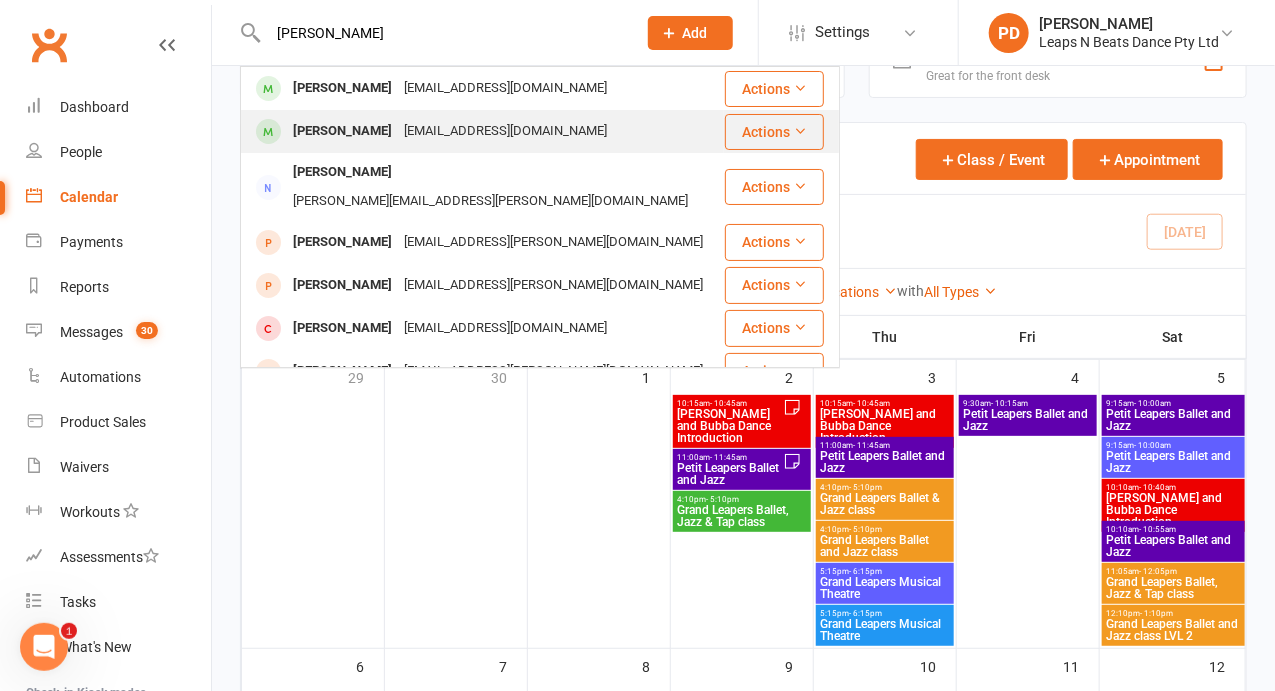 type on "[PERSON_NAME]" 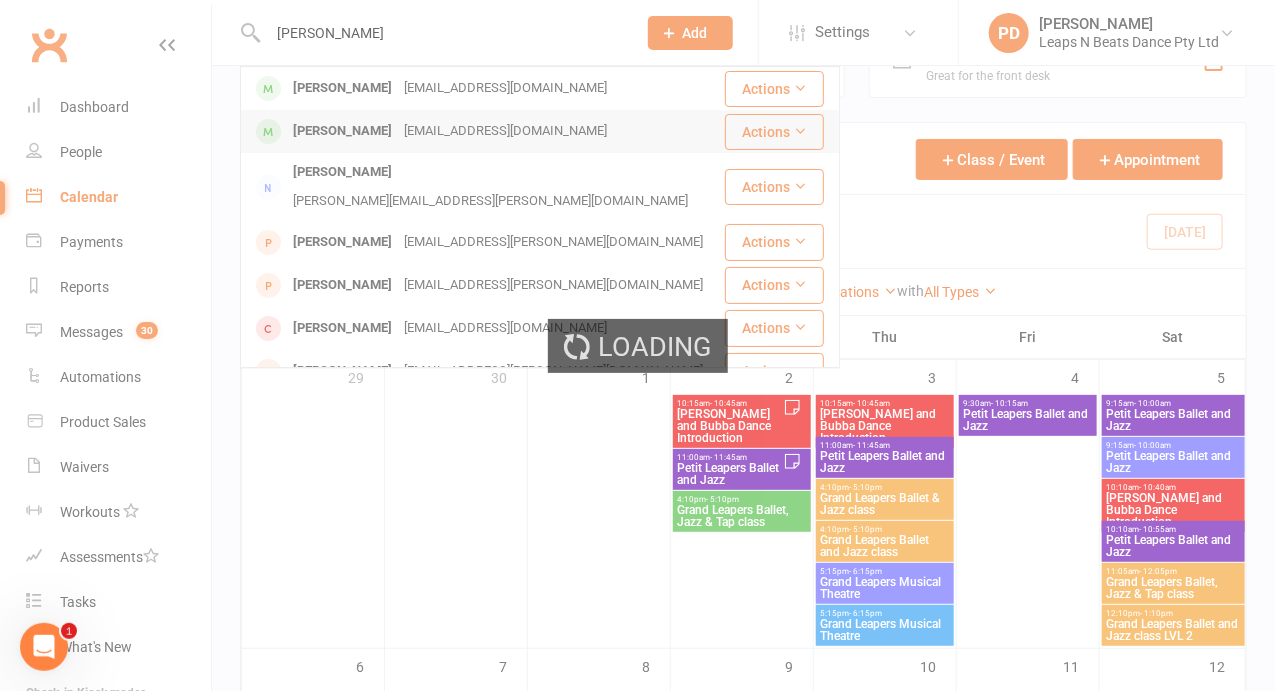 type 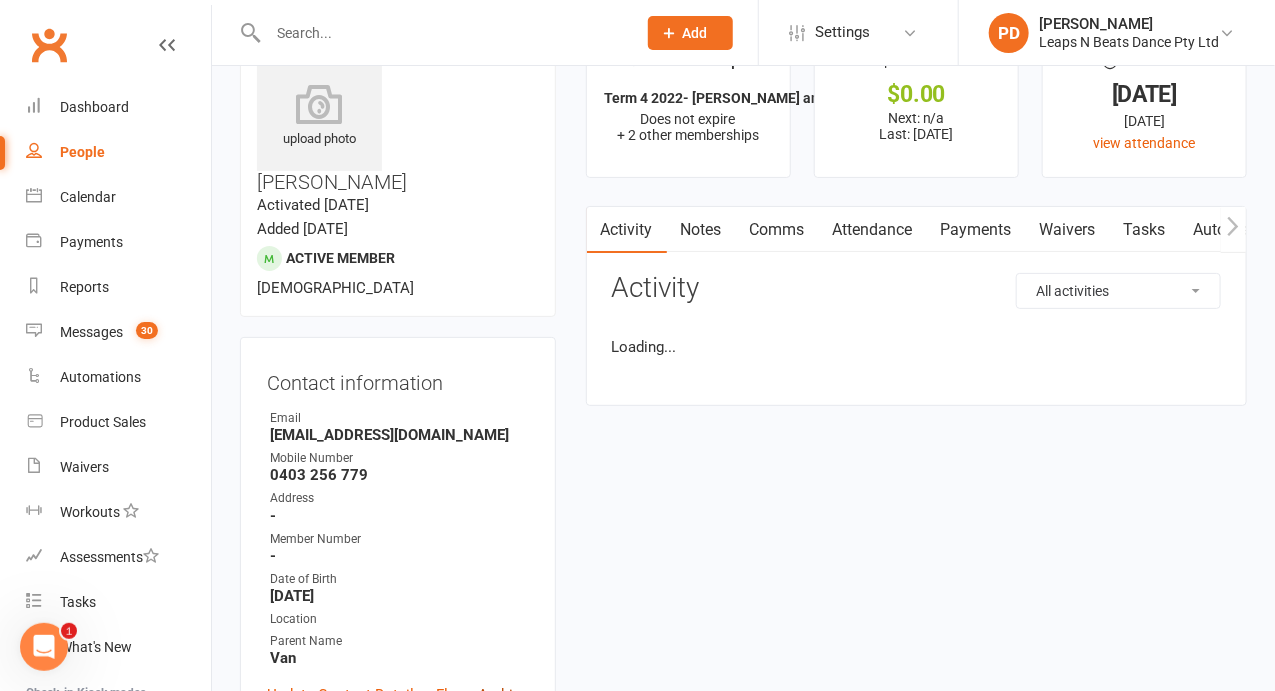 scroll, scrollTop: 0, scrollLeft: 0, axis: both 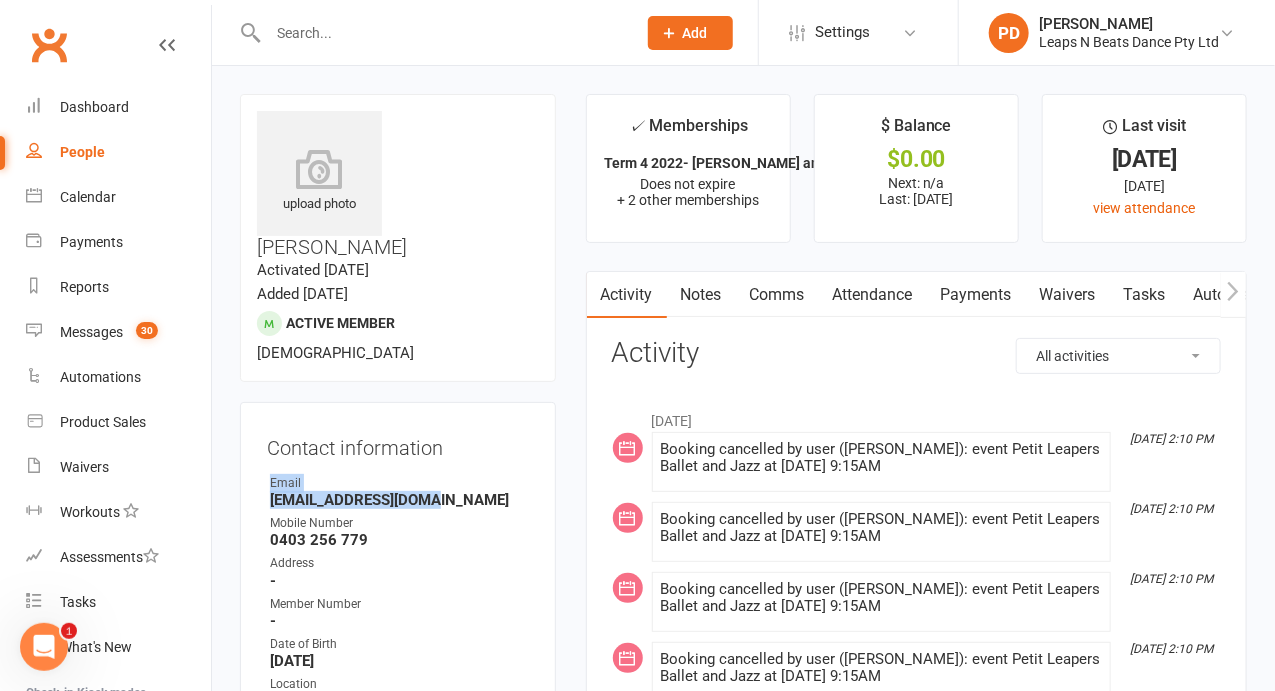 drag, startPoint x: 416, startPoint y: 421, endPoint x: 262, endPoint y: 415, distance: 154.11684 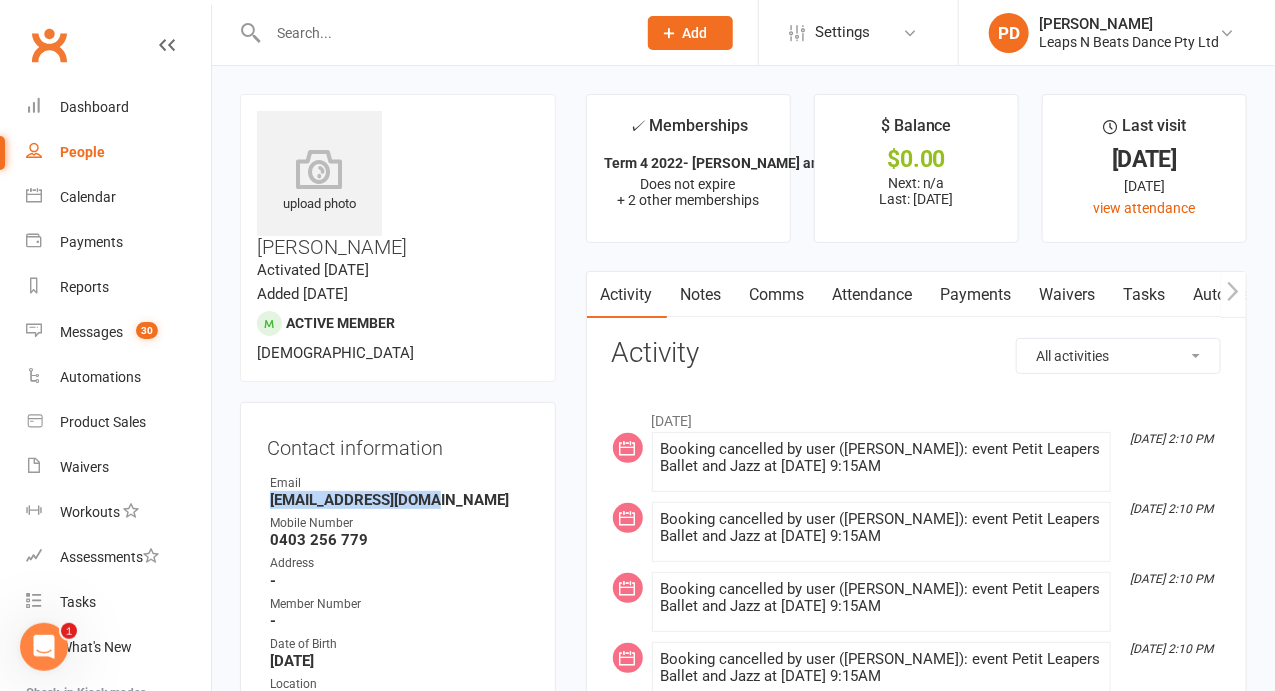 drag, startPoint x: 426, startPoint y: 425, endPoint x: 253, endPoint y: 426, distance: 173.00288 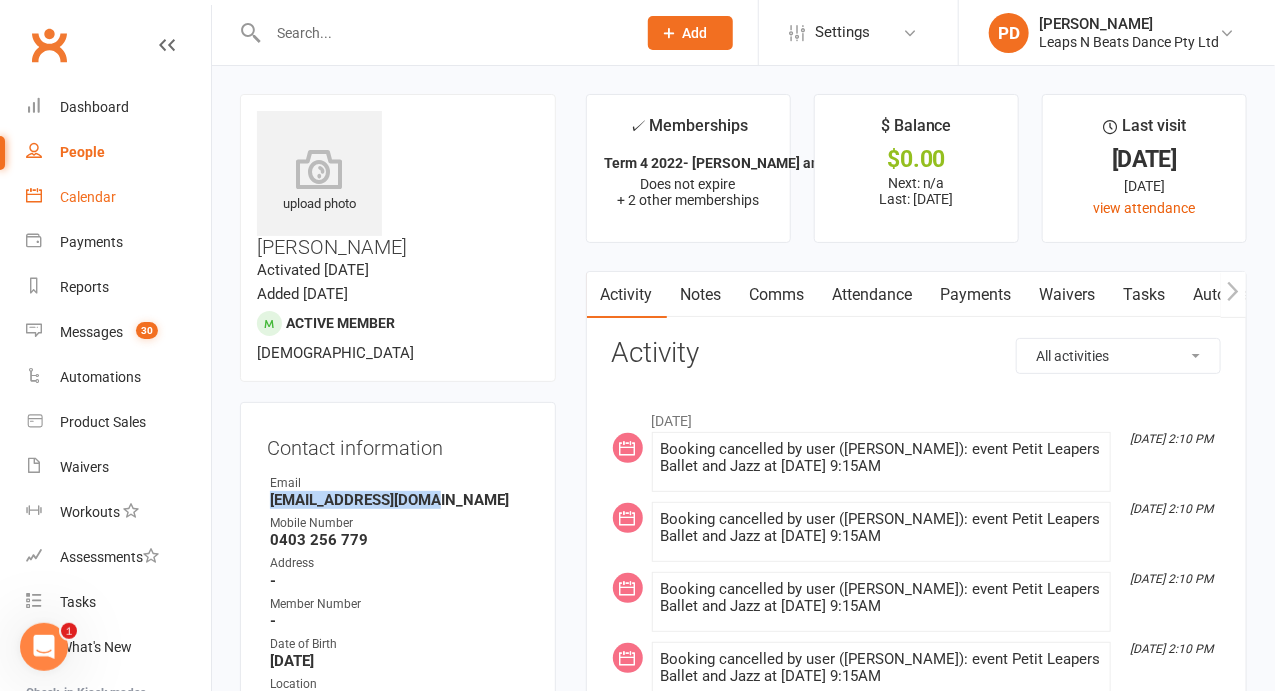 click on "Calendar" at bounding box center [118, 197] 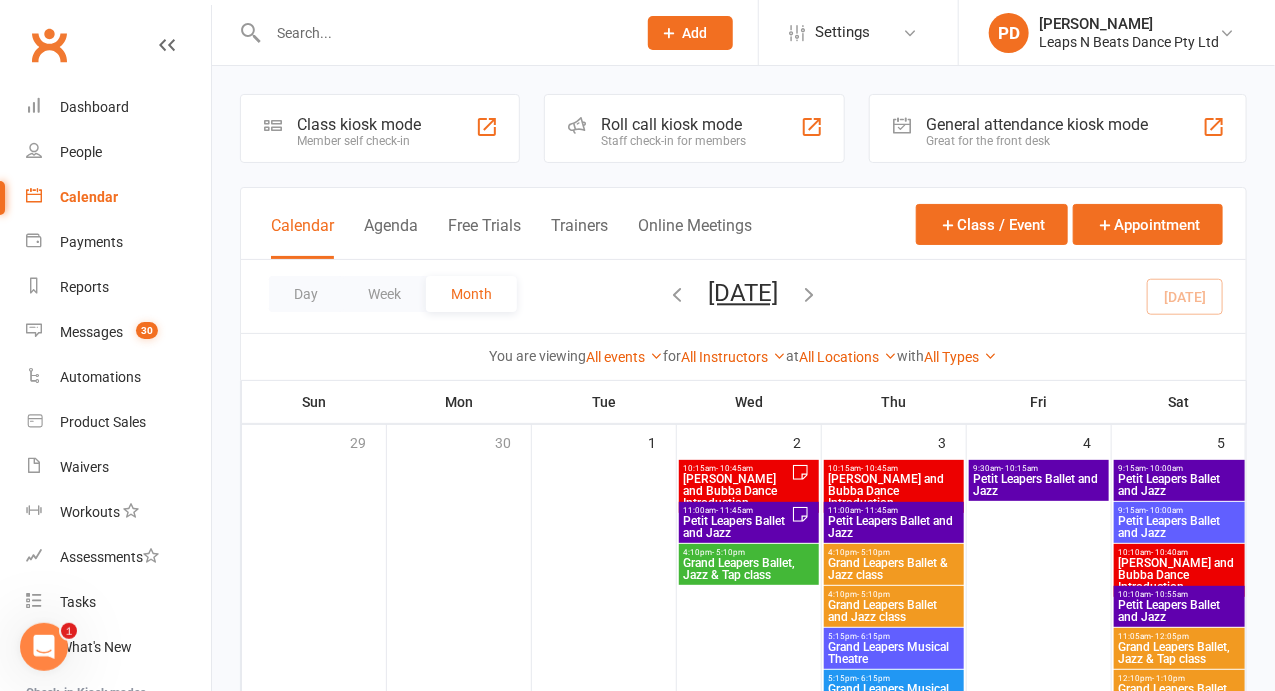click at bounding box center [678, 294] 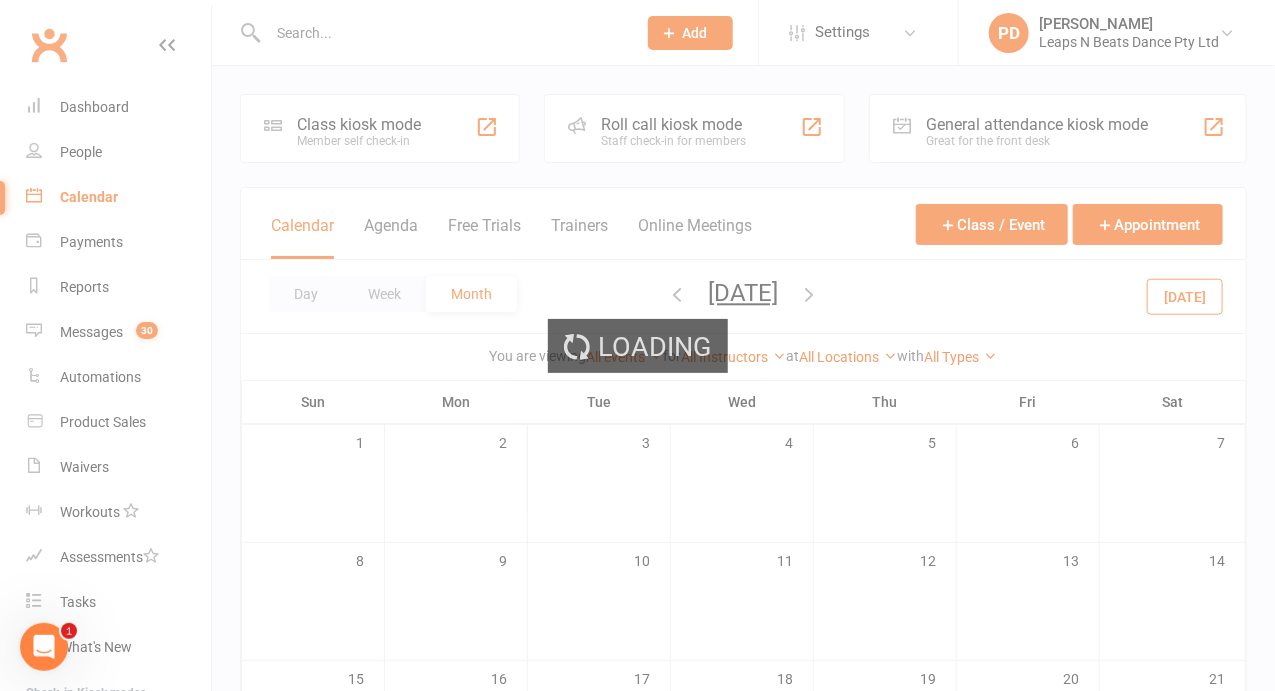 click on "Loading" at bounding box center (637, 345) 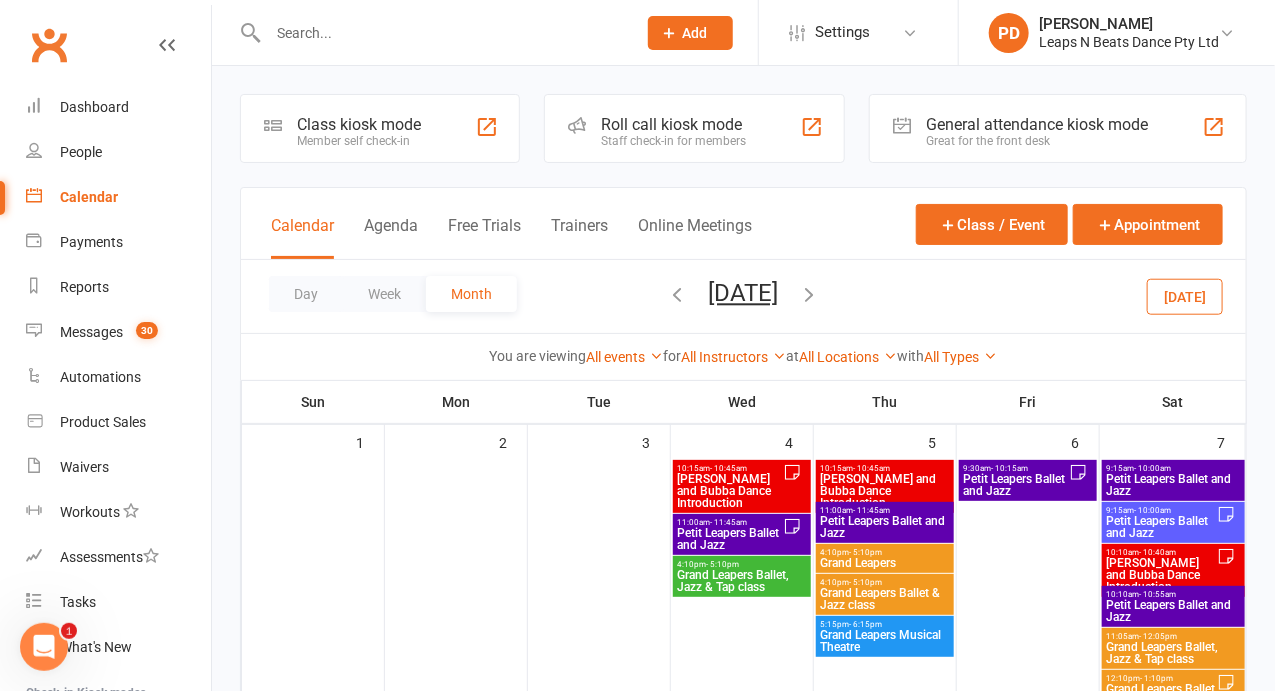 click at bounding box center (678, 294) 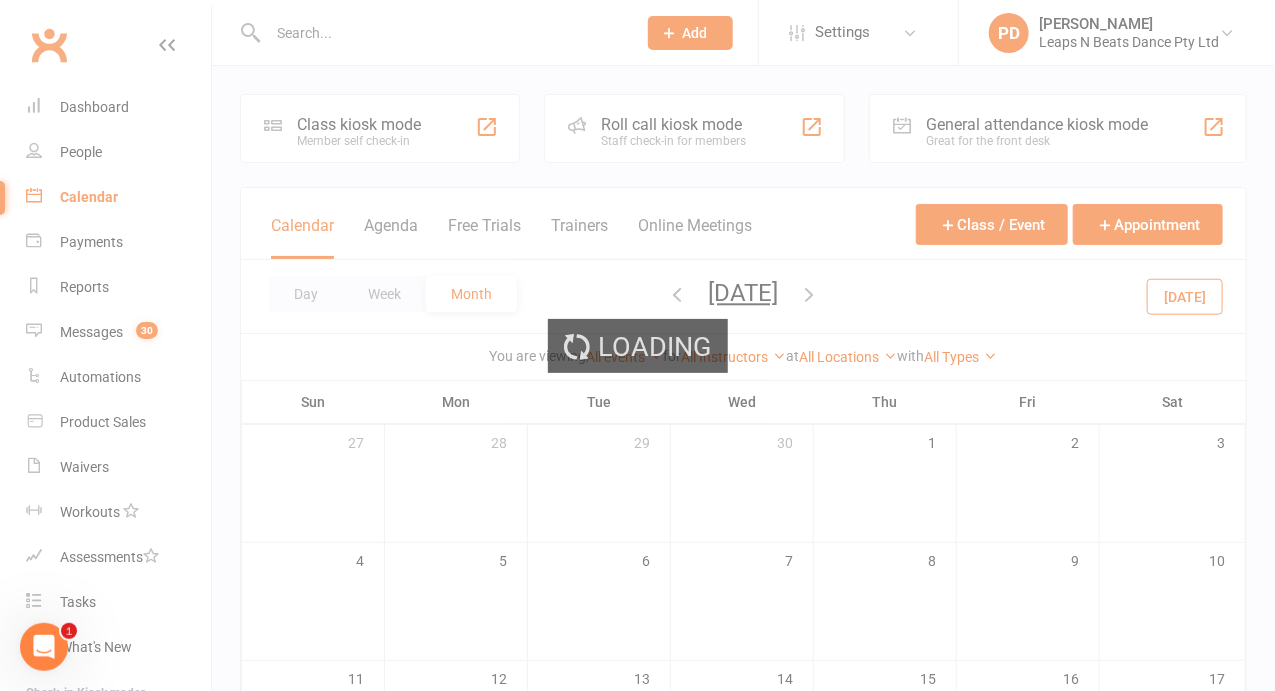 click on "Loading" at bounding box center (637, 345) 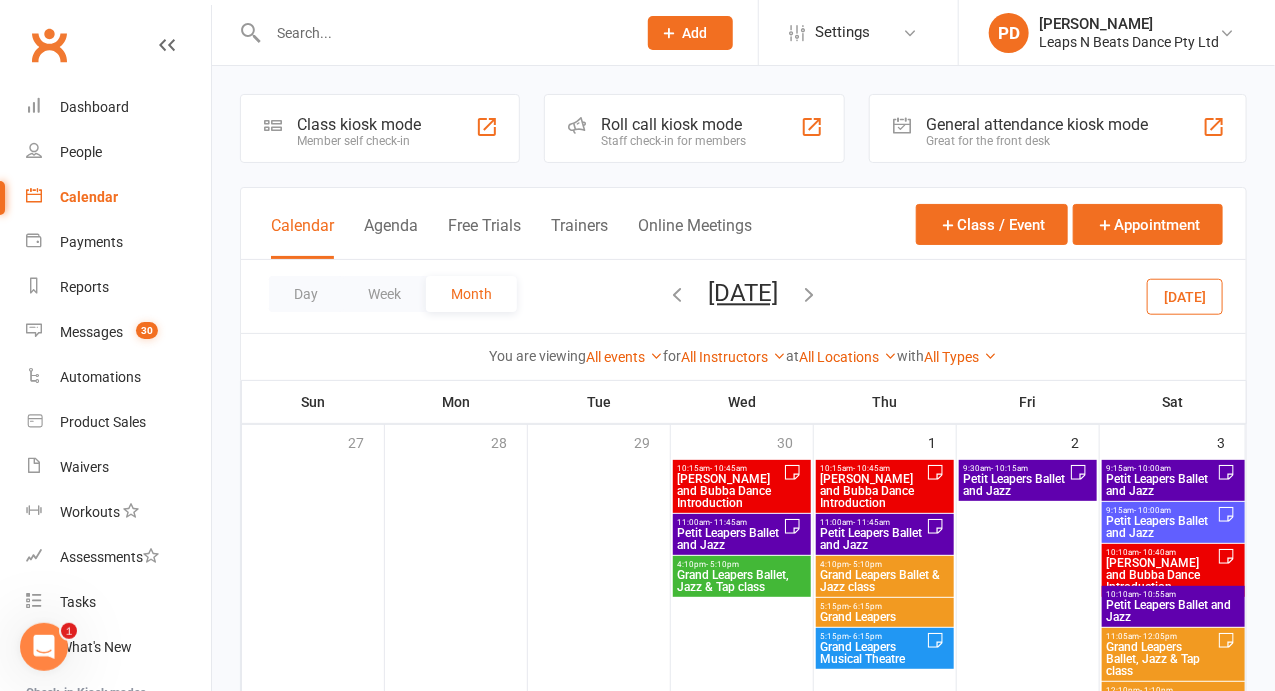 click on "Prospect
Member
Non-attending contact
Class / event
Appointment
Task
Membership plan
Bulk message
Add
Settings Membership Plans Event Templates Appointment Types Mobile App  Website Image Library Customize Contacts Bulk Imports Access Control Users Account Profile Clubworx API PD [PERSON_NAME] Leaps N Beats Dance Pty Ltd My profile My subscription Help Terms & conditions  Privacy policy  Sign out Clubworx Dashboard People Calendar Payments Reports Messages   30 Automations   Product Sales Waivers   Workouts   Assessments  Tasks   What's New Check-in Kiosk modes General attendance Roll call Class check-in Signed in successfully. × × 9 events booked successfully. Last booking: [DATE]. × × Class kiosk mode Member self check-in Roll call kiosk mode Kiosk modes:" at bounding box center (637, 1120) 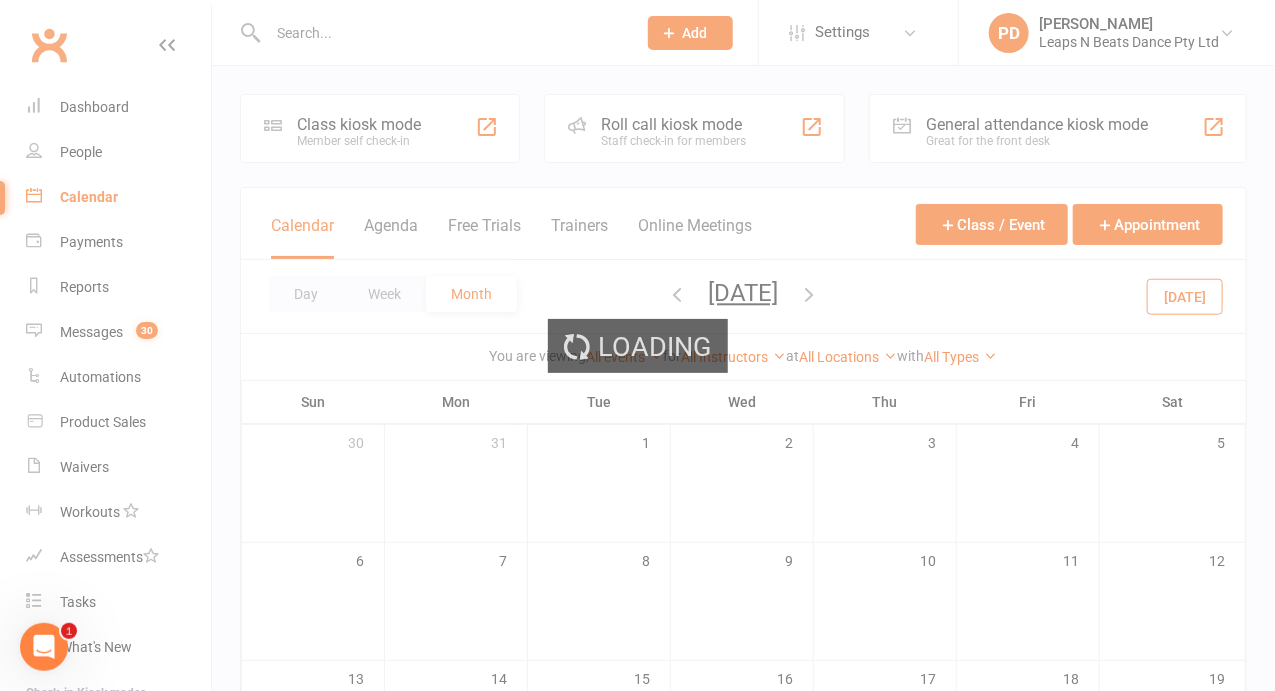 click on "Loading" at bounding box center (637, 345) 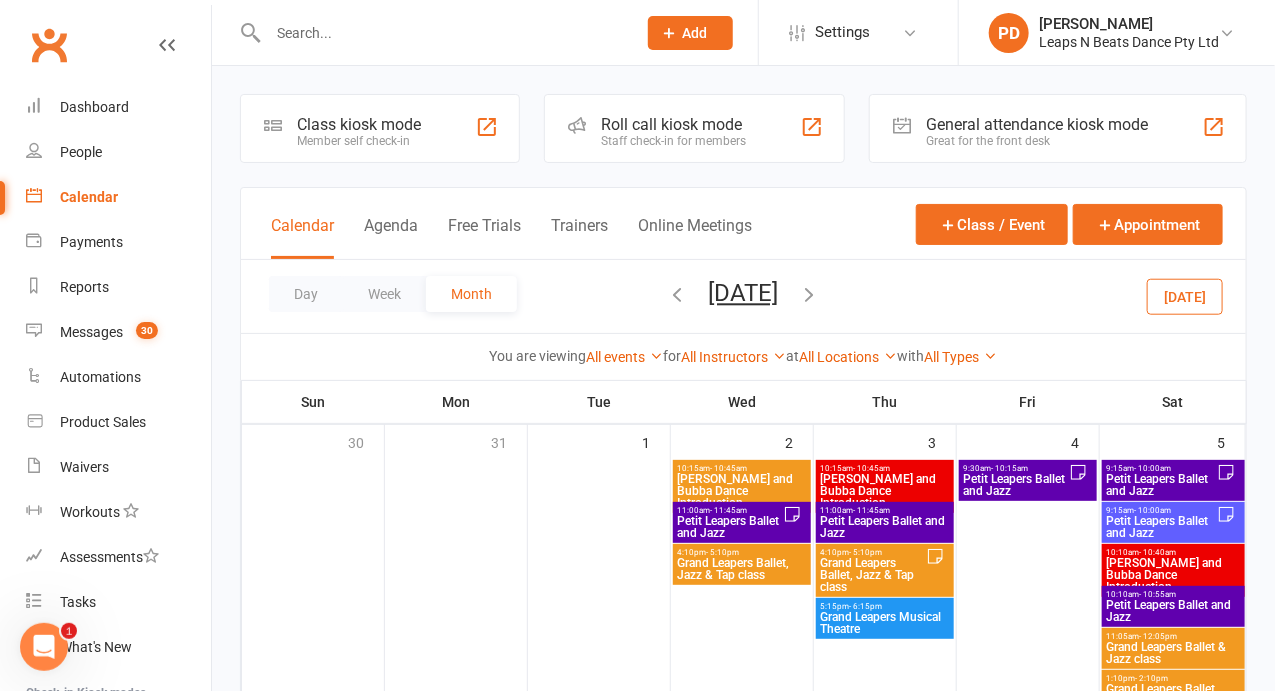 click at bounding box center (678, 294) 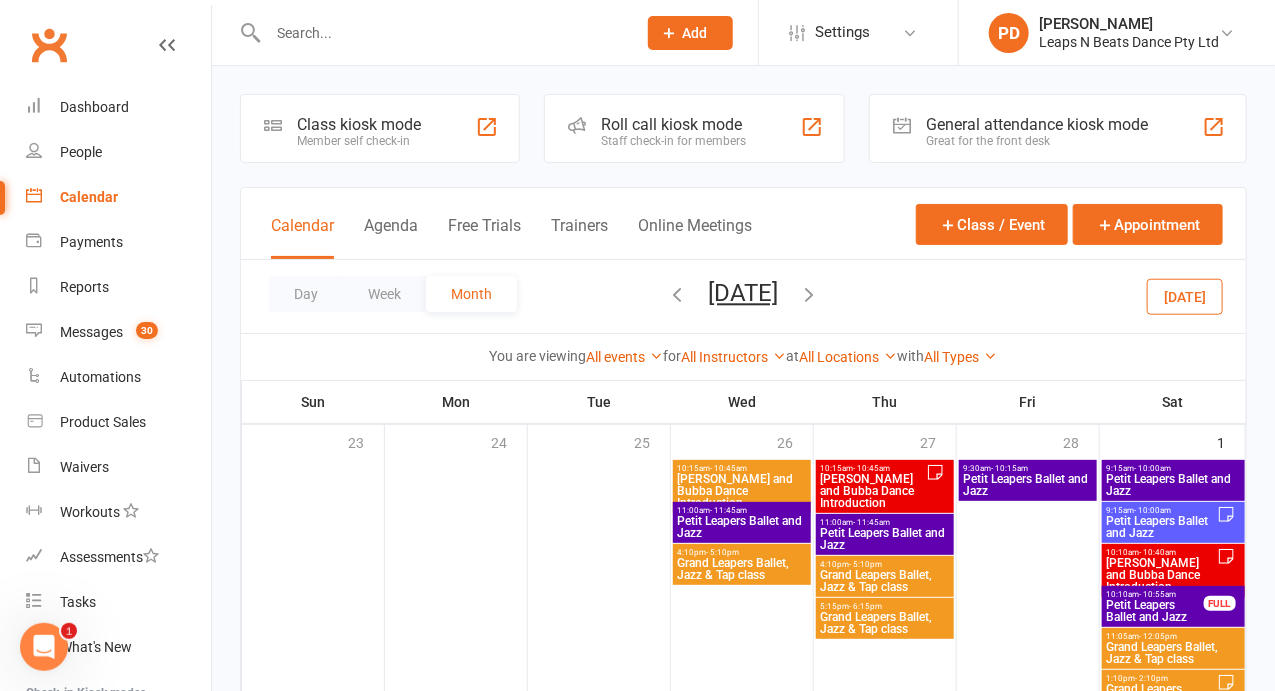 click on "Petit Leapers Ballet and Jazz" at bounding box center (1173, 485) 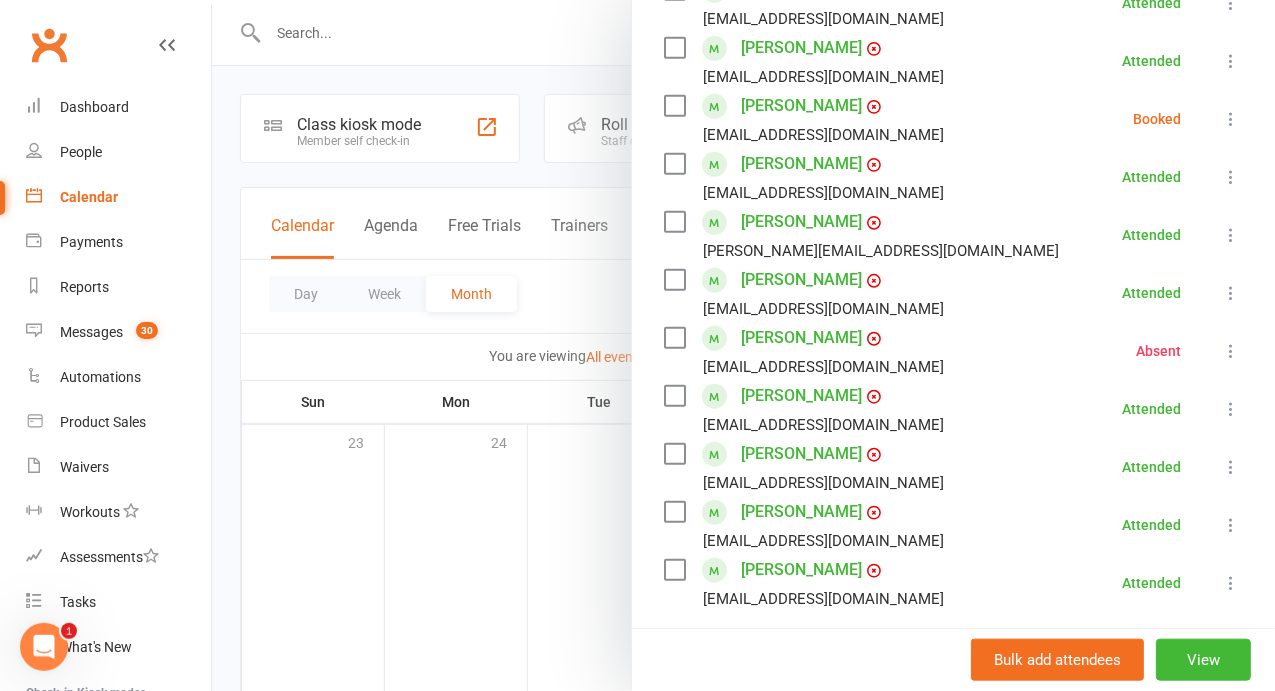 scroll, scrollTop: 402, scrollLeft: 0, axis: vertical 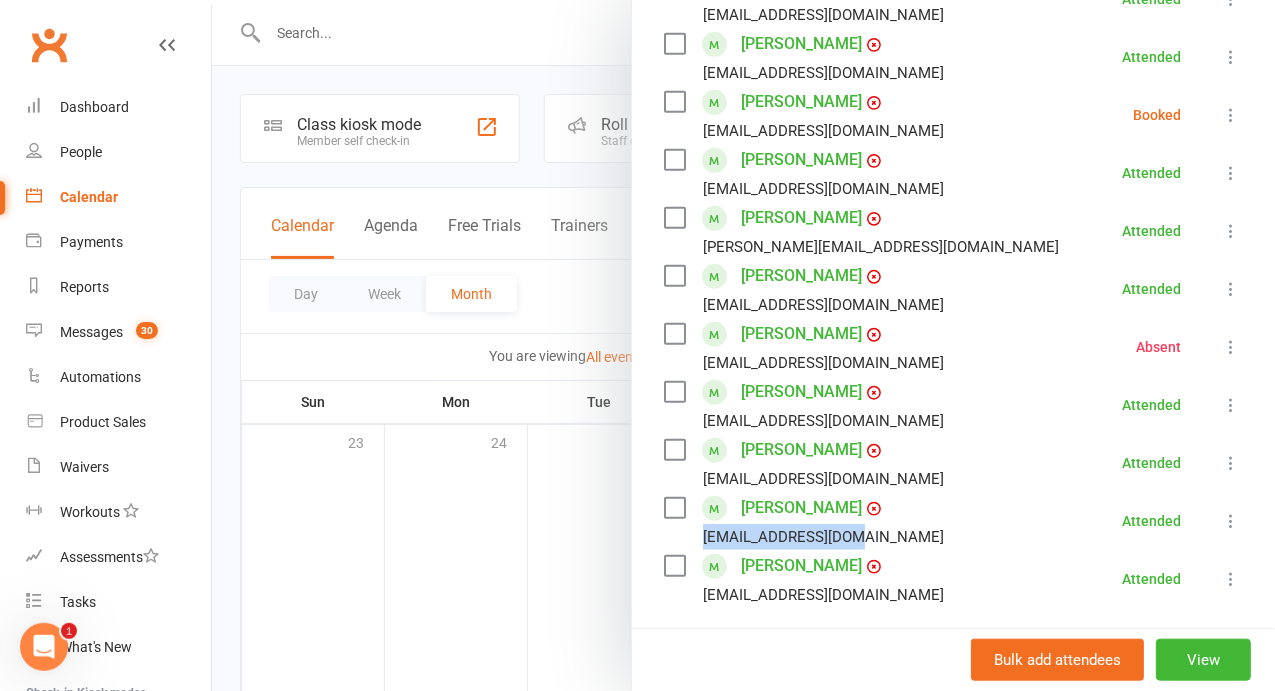 drag, startPoint x: 981, startPoint y: 558, endPoint x: 822, endPoint y: 563, distance: 159.0786 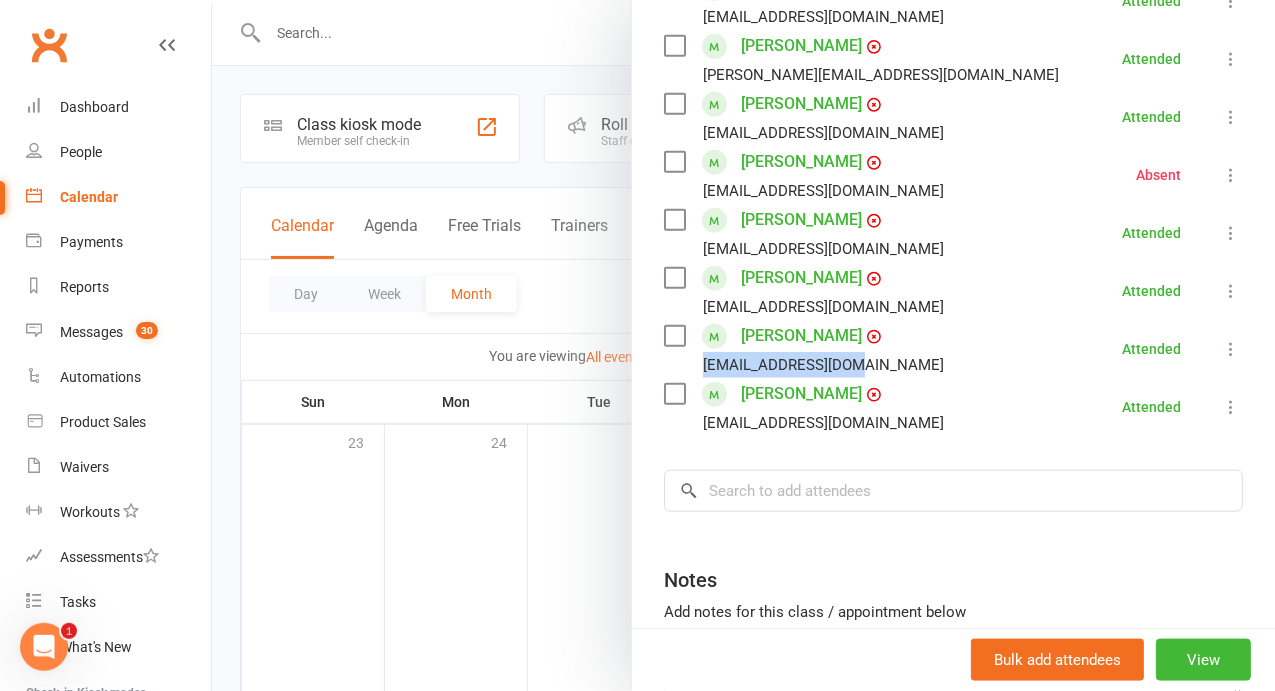 scroll, scrollTop: 662, scrollLeft: 0, axis: vertical 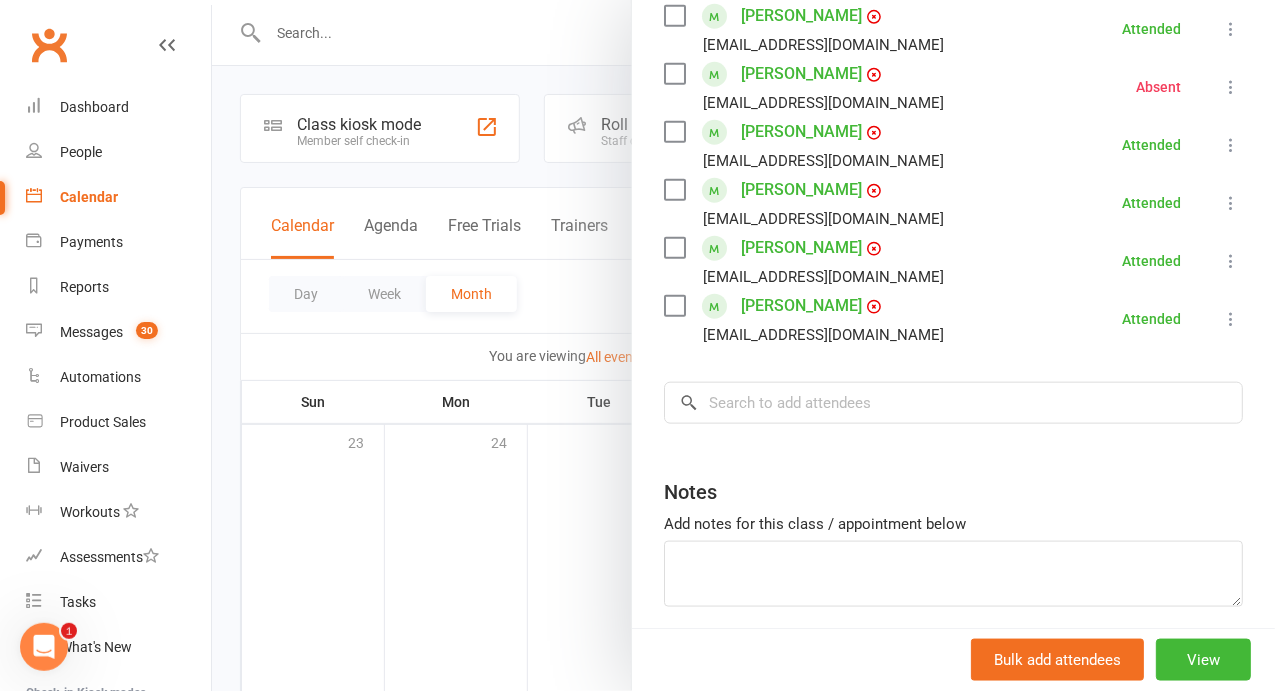click at bounding box center (743, 345) 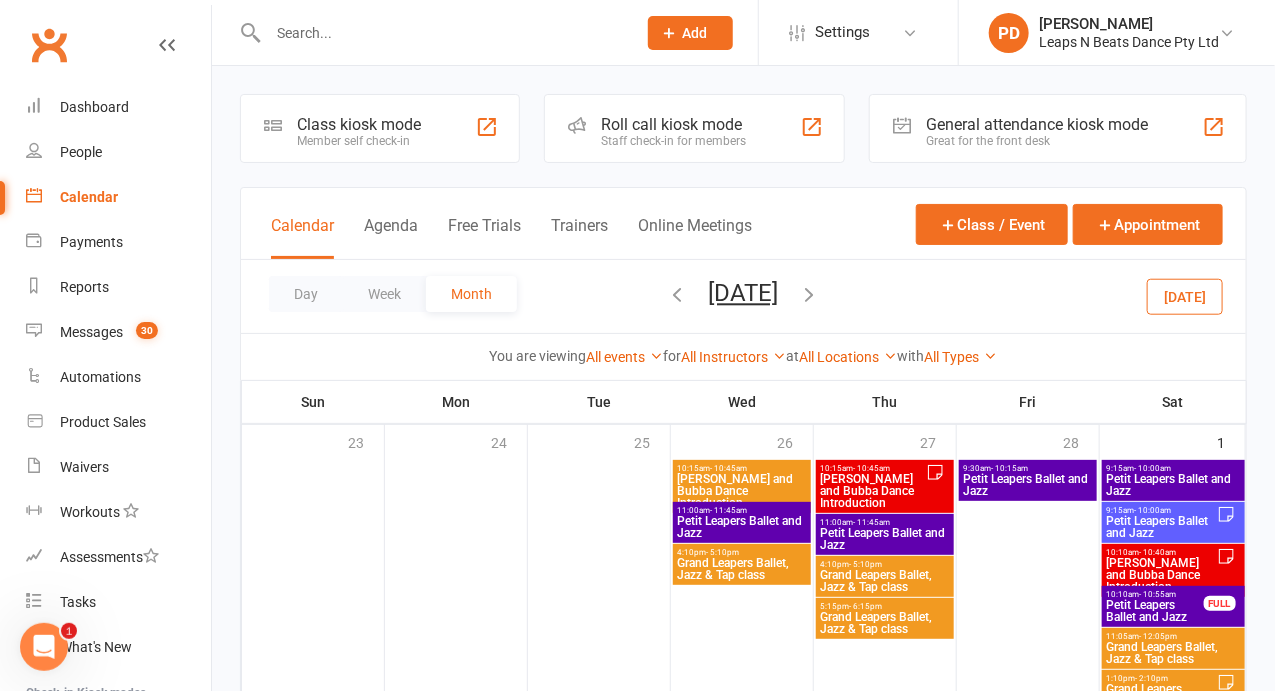 click on "Petit Leapers Ballet and Jazz" at bounding box center (1161, 527) 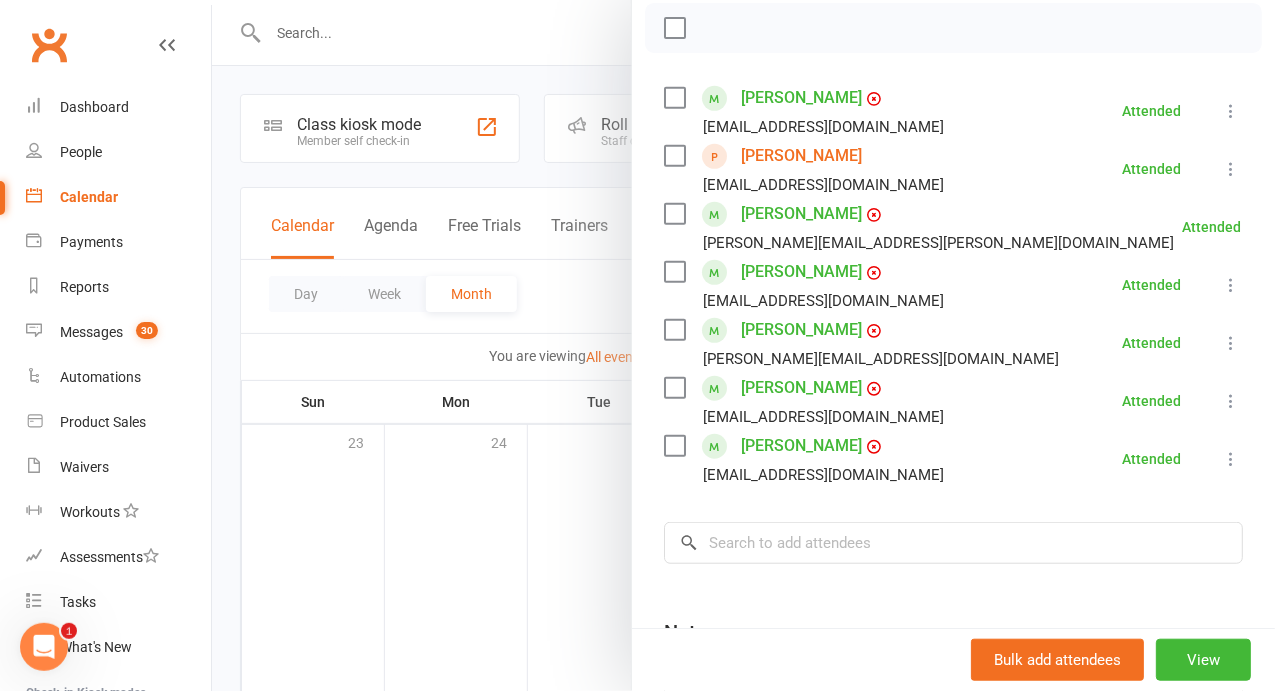scroll, scrollTop: 292, scrollLeft: 0, axis: vertical 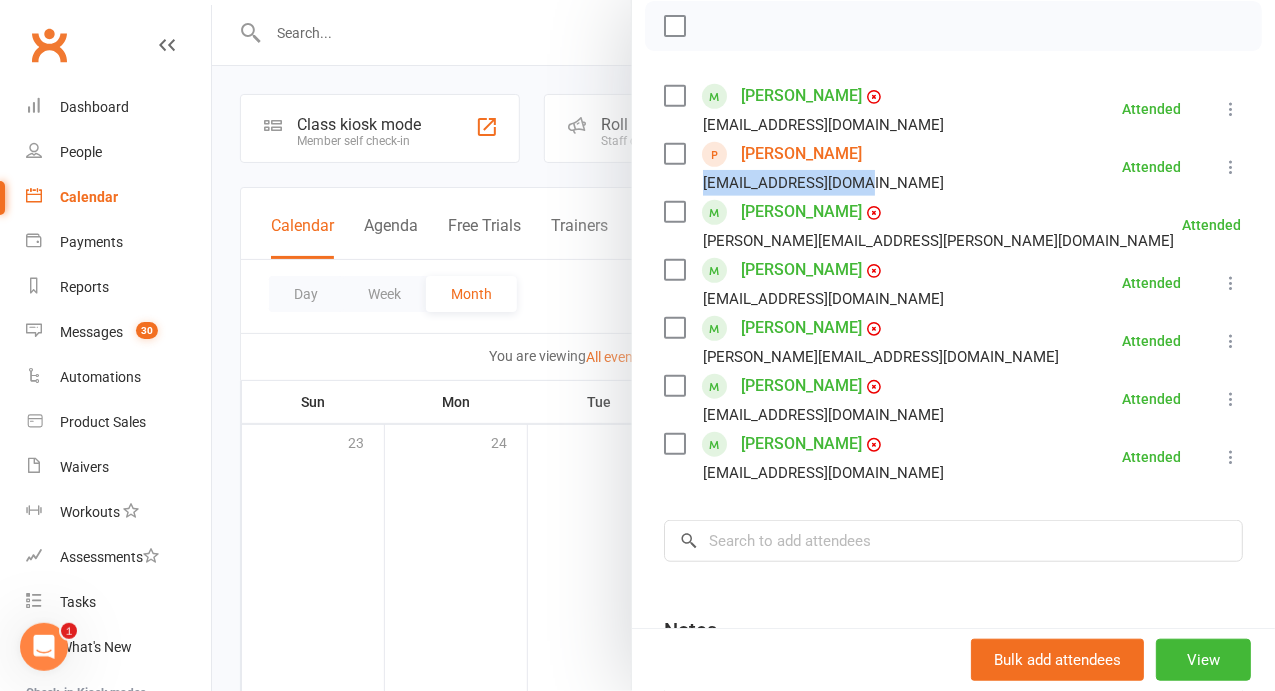drag, startPoint x: 995, startPoint y: 207, endPoint x: 813, endPoint y: 197, distance: 182.27452 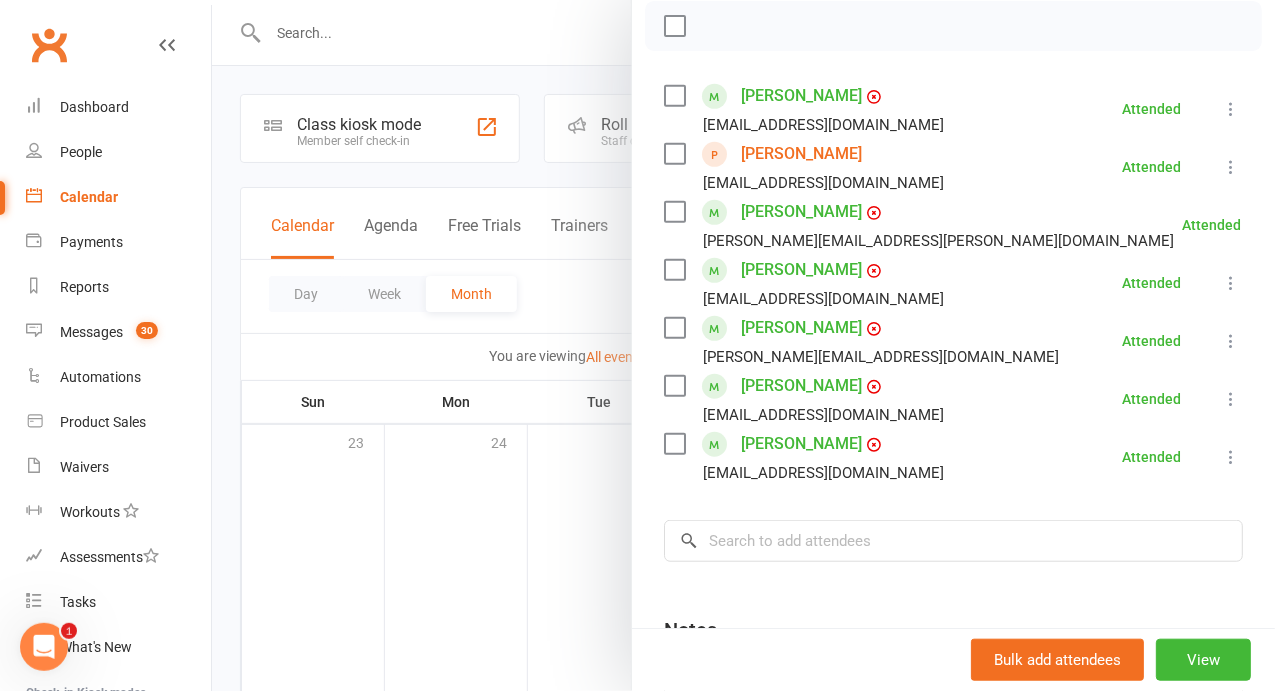 click at bounding box center [743, 345] 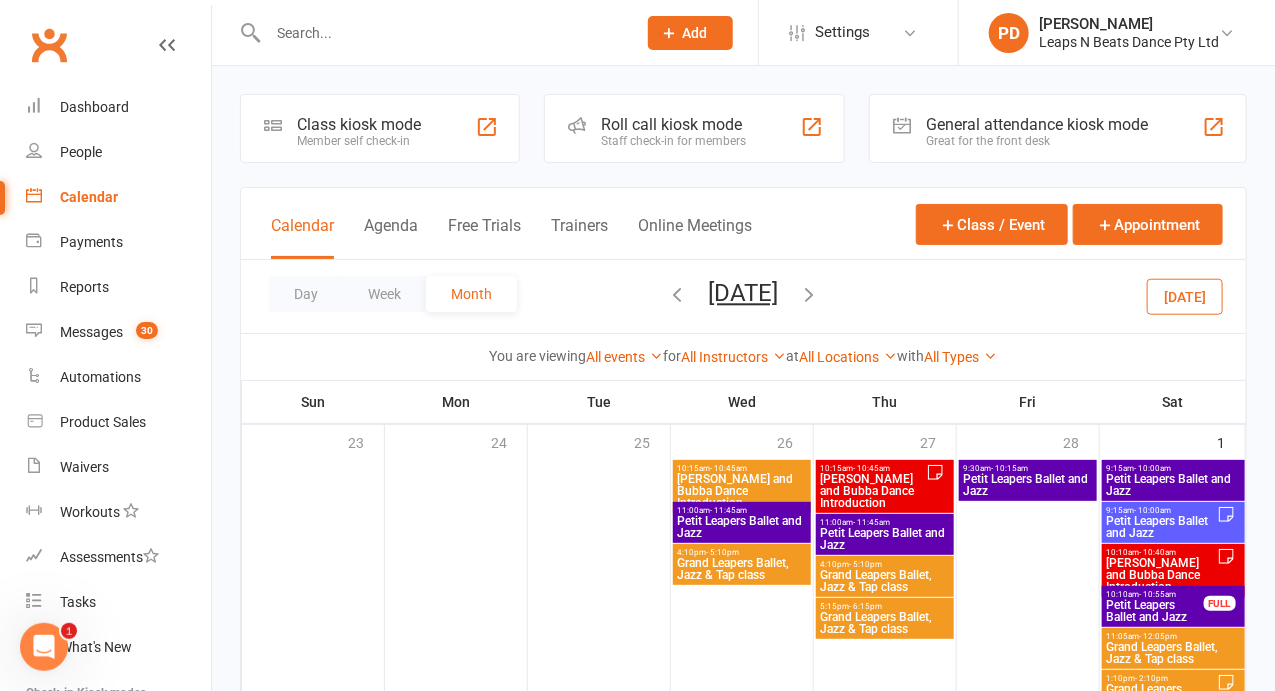 click on "[PERSON_NAME] and Bubba Dance Introduction" at bounding box center (1161, 575) 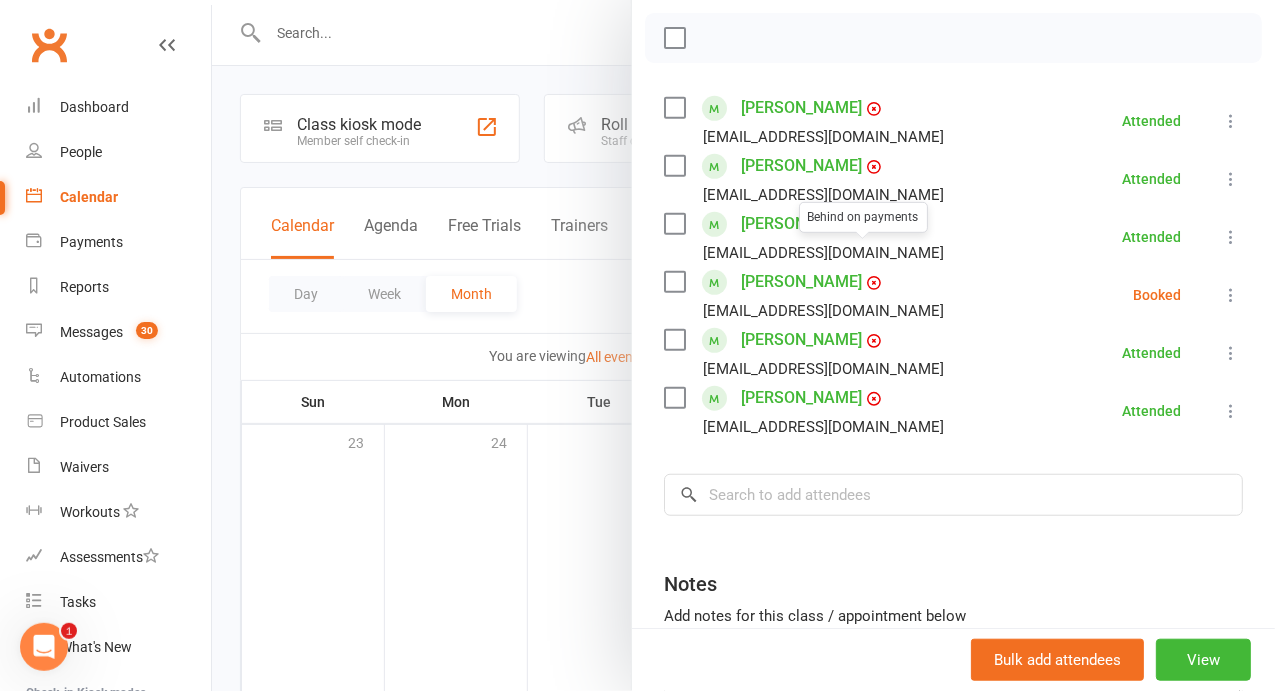 scroll, scrollTop: 282, scrollLeft: 0, axis: vertical 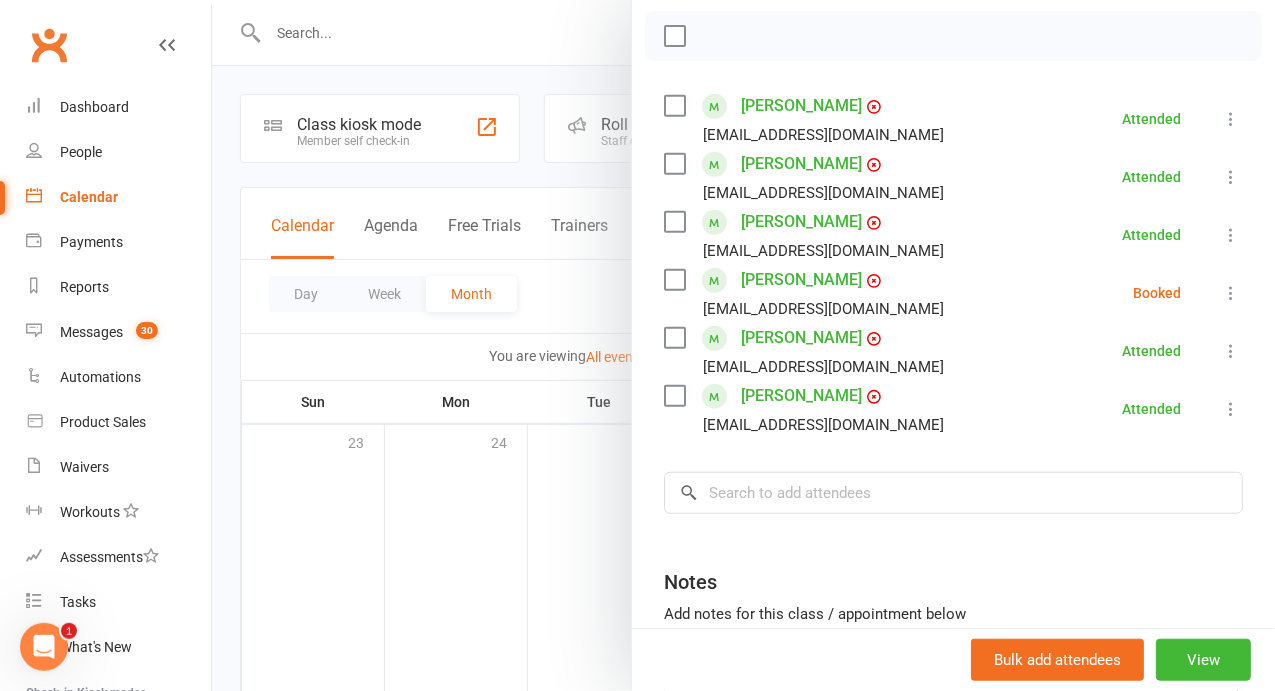 click at bounding box center [743, 345] 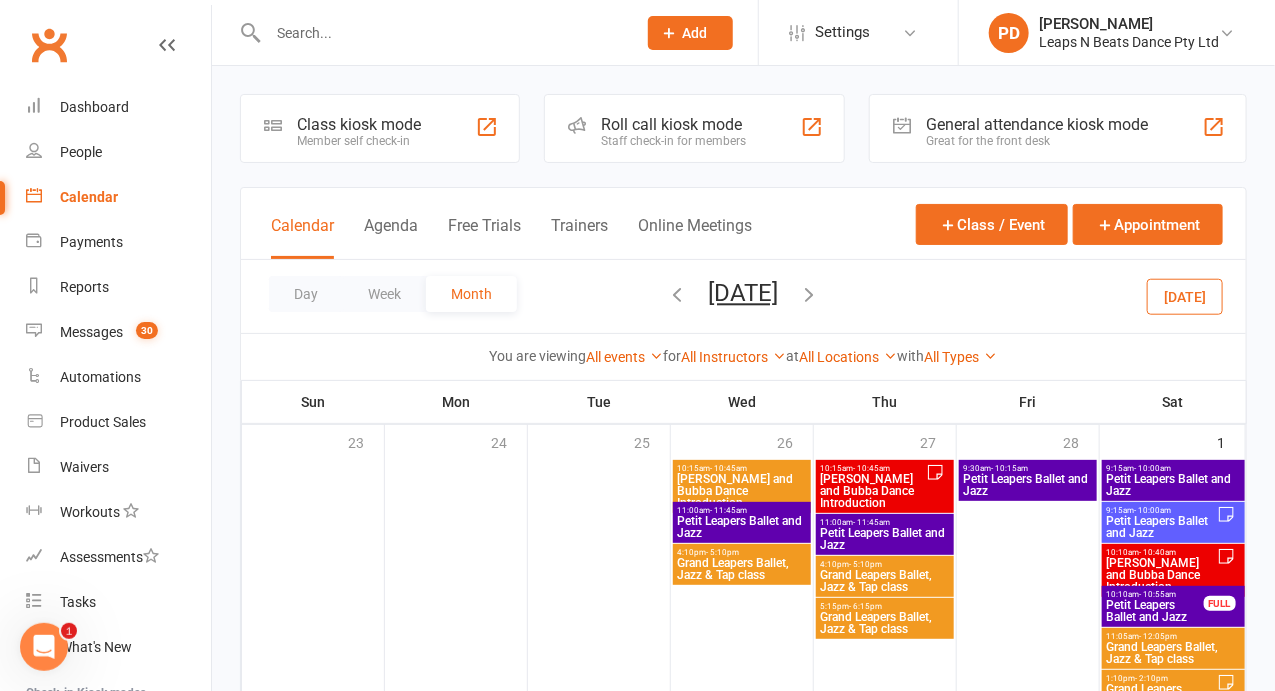 click on "Petit Leapers Ballet and Jazz" at bounding box center (1155, 611) 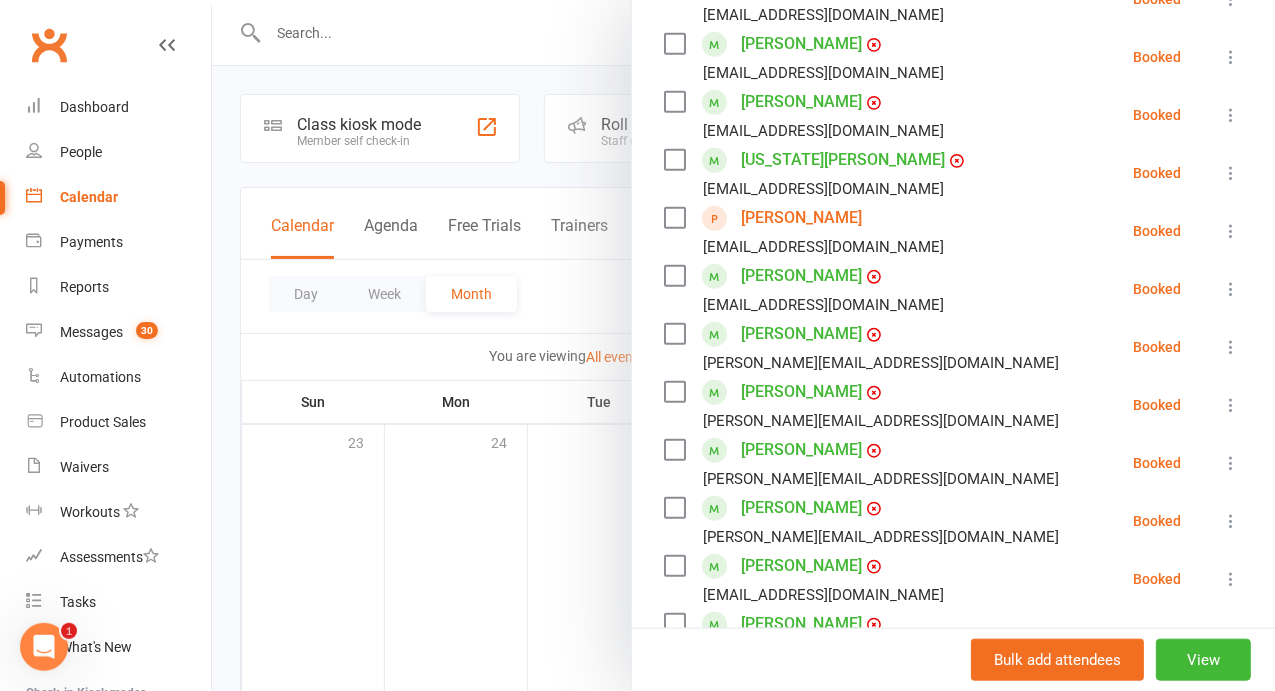 scroll, scrollTop: 390, scrollLeft: 0, axis: vertical 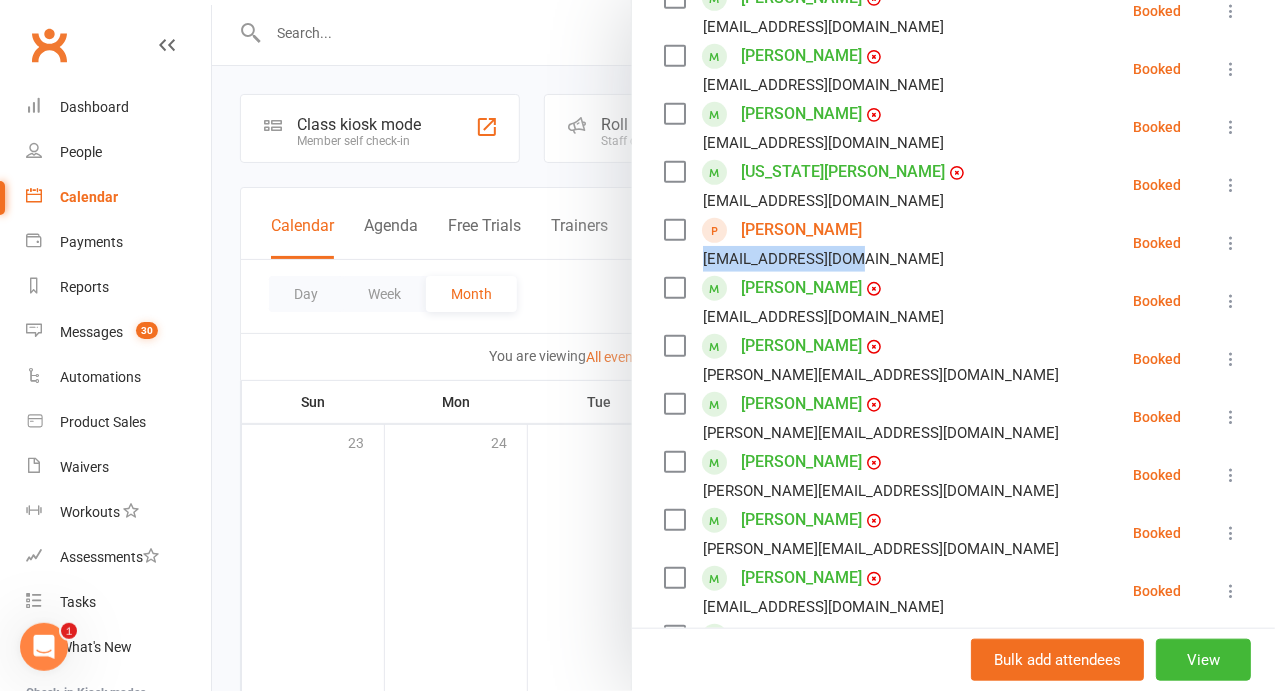 drag, startPoint x: 965, startPoint y: 280, endPoint x: 818, endPoint y: 275, distance: 147.085 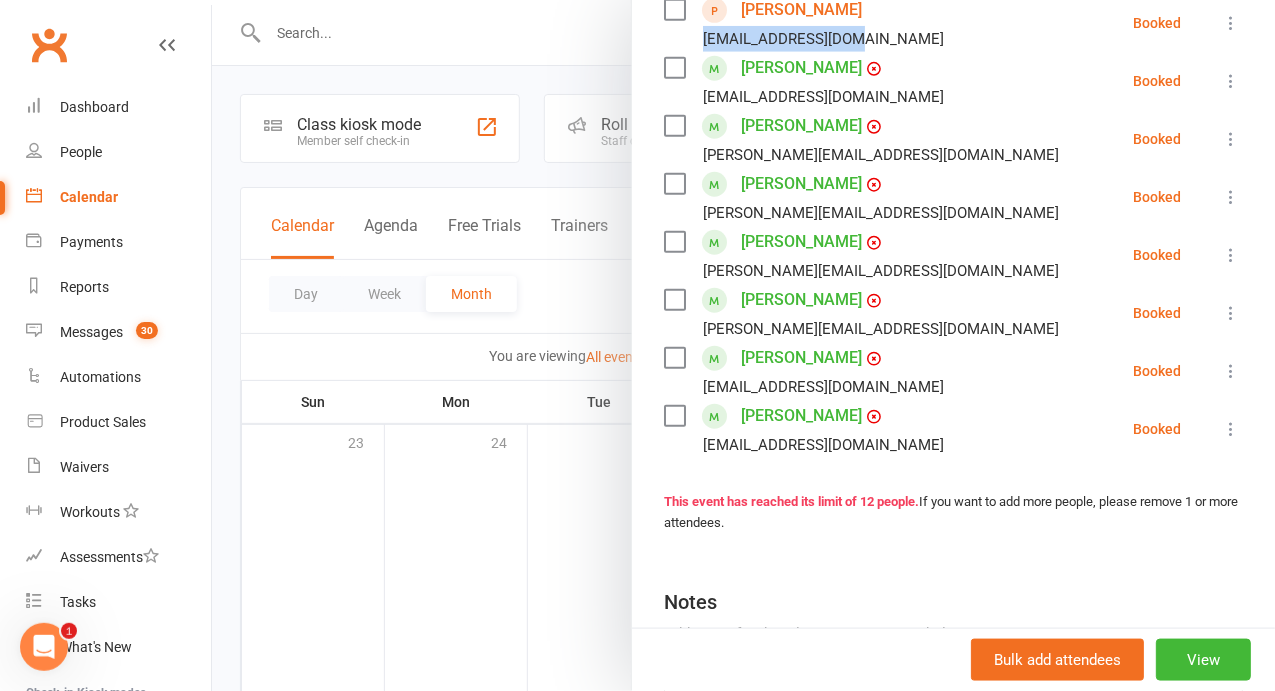 scroll, scrollTop: 616, scrollLeft: 0, axis: vertical 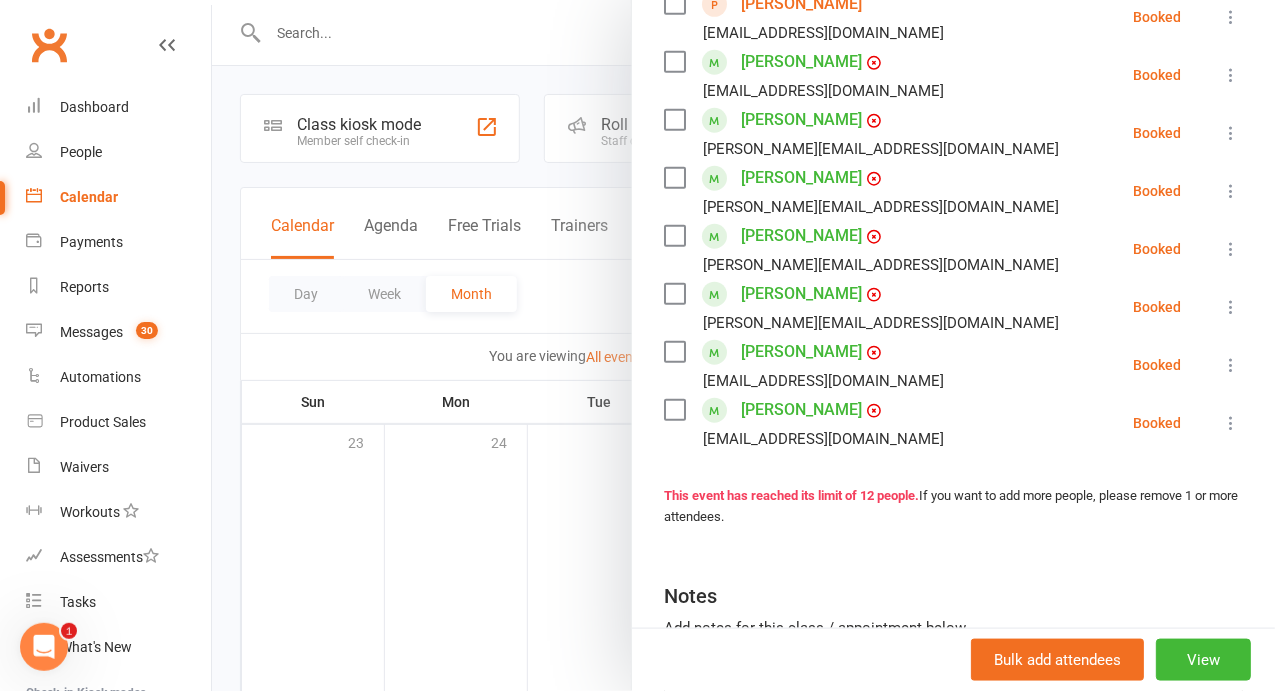 click at bounding box center [743, 345] 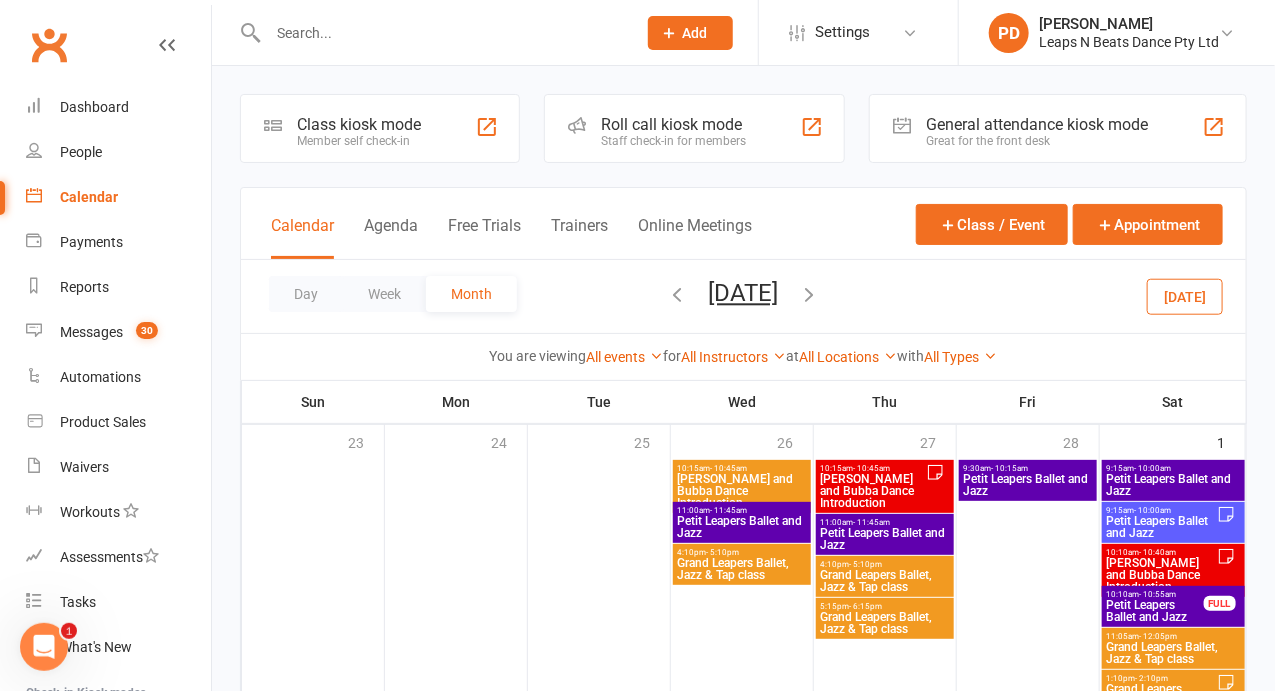 click on "Grand Leapers Ballet, Jazz & Tap class" at bounding box center [1173, 653] 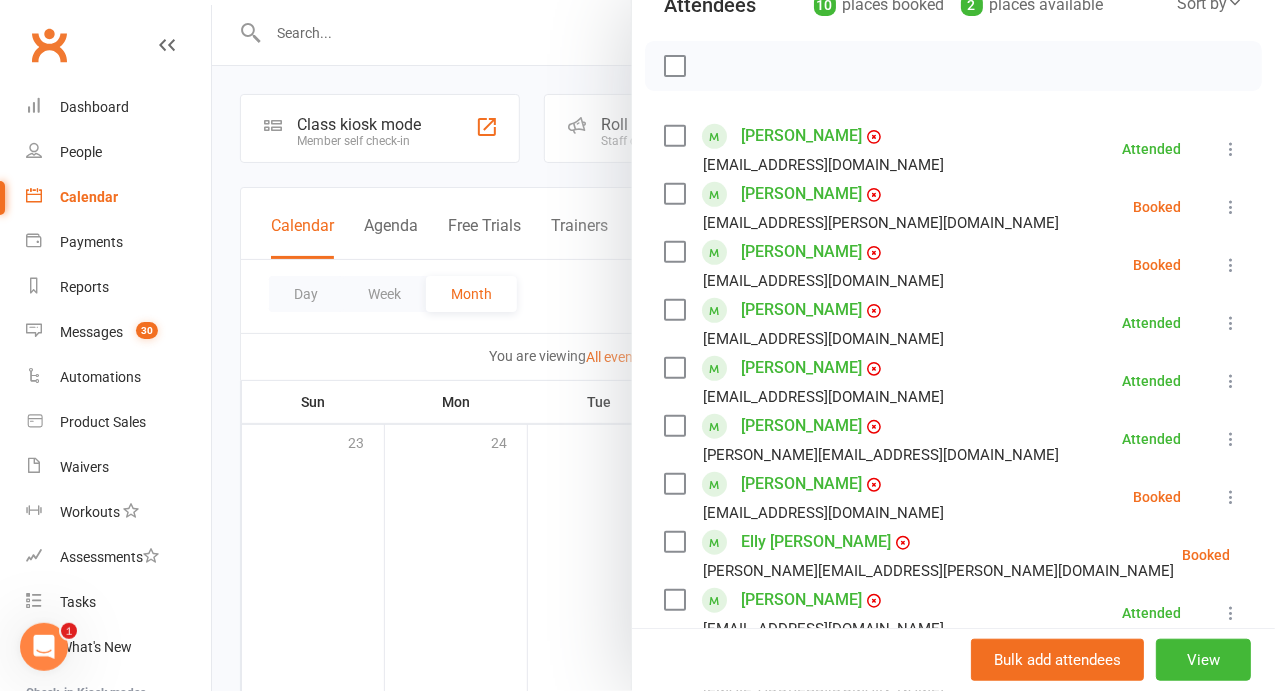 scroll, scrollTop: 286, scrollLeft: 0, axis: vertical 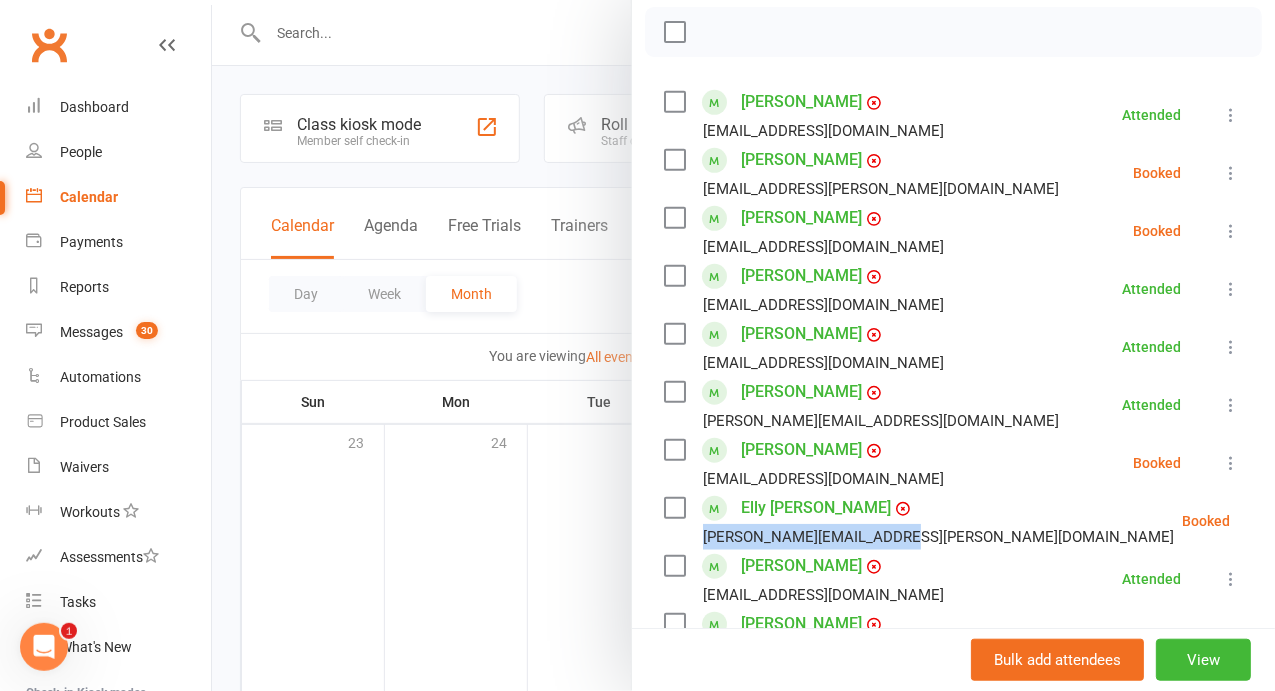drag, startPoint x: 1033, startPoint y: 564, endPoint x: 814, endPoint y: 560, distance: 219.03653 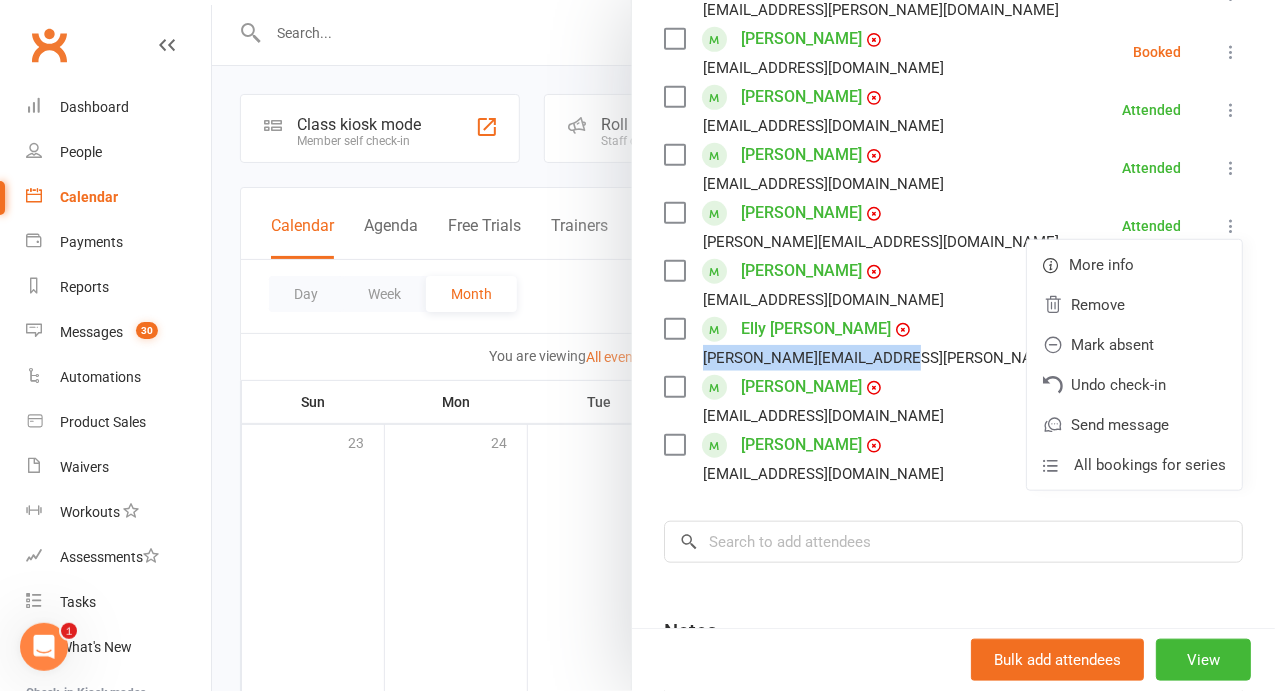 scroll, scrollTop: 466, scrollLeft: 0, axis: vertical 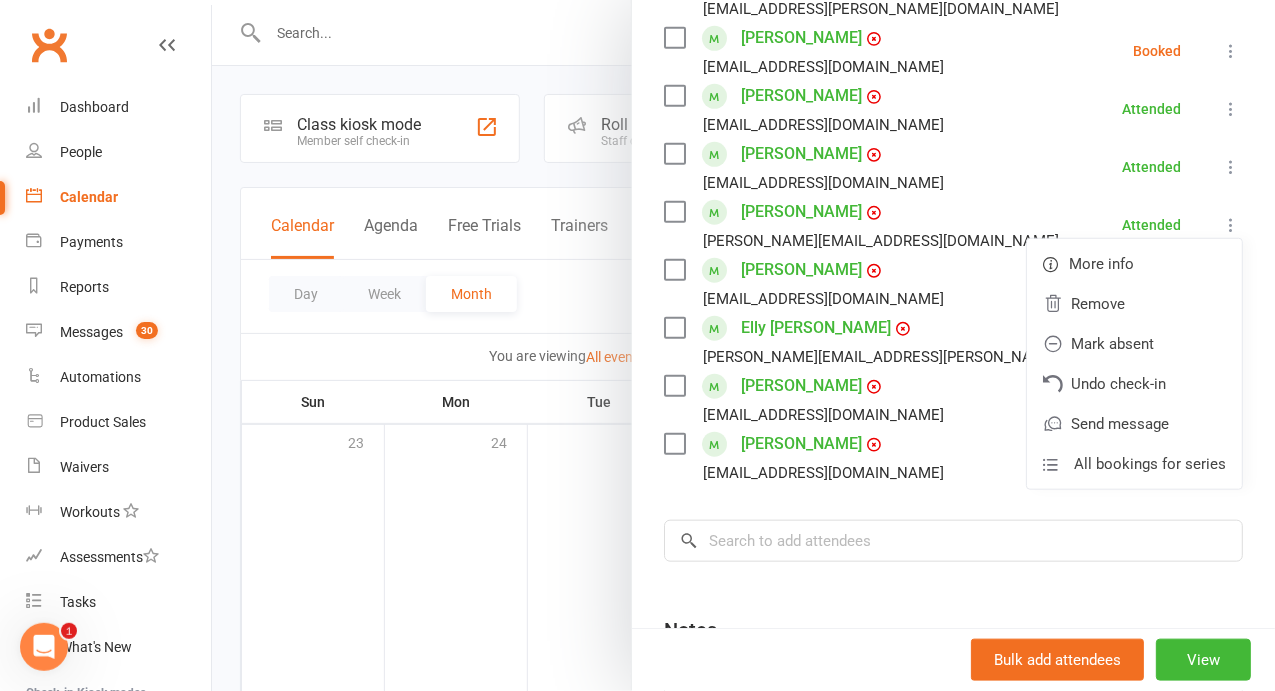 click at bounding box center (743, 345) 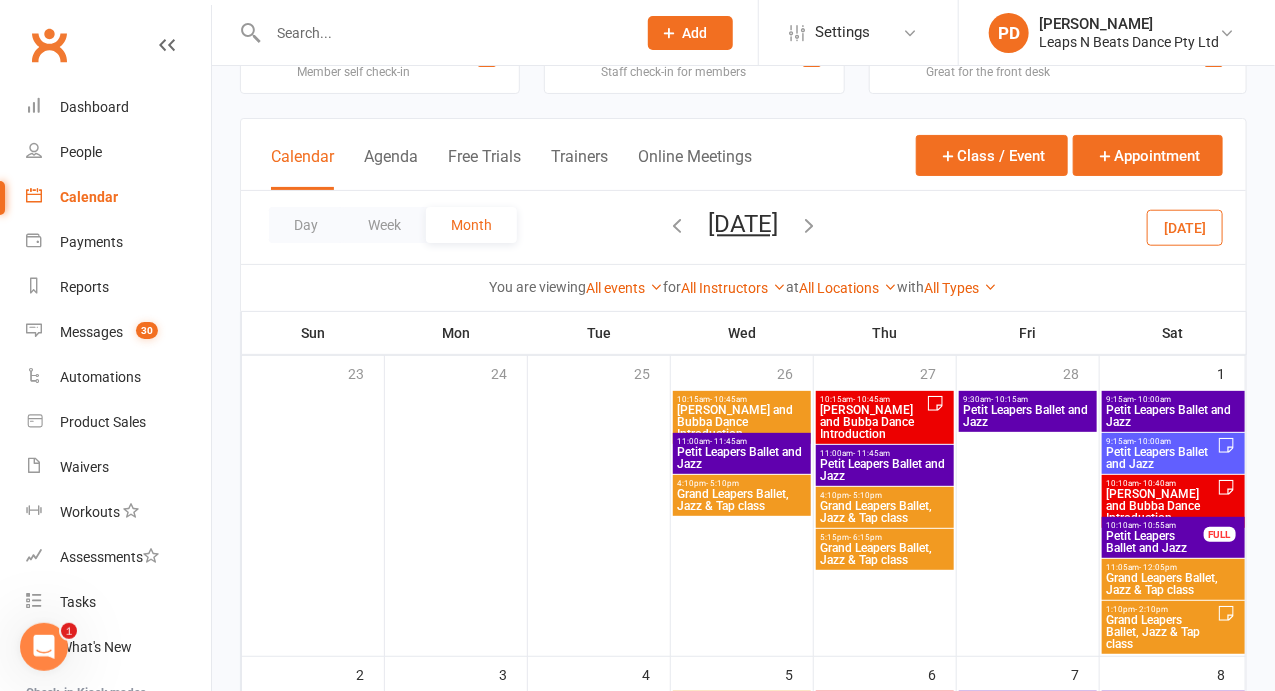 scroll, scrollTop: 73, scrollLeft: 0, axis: vertical 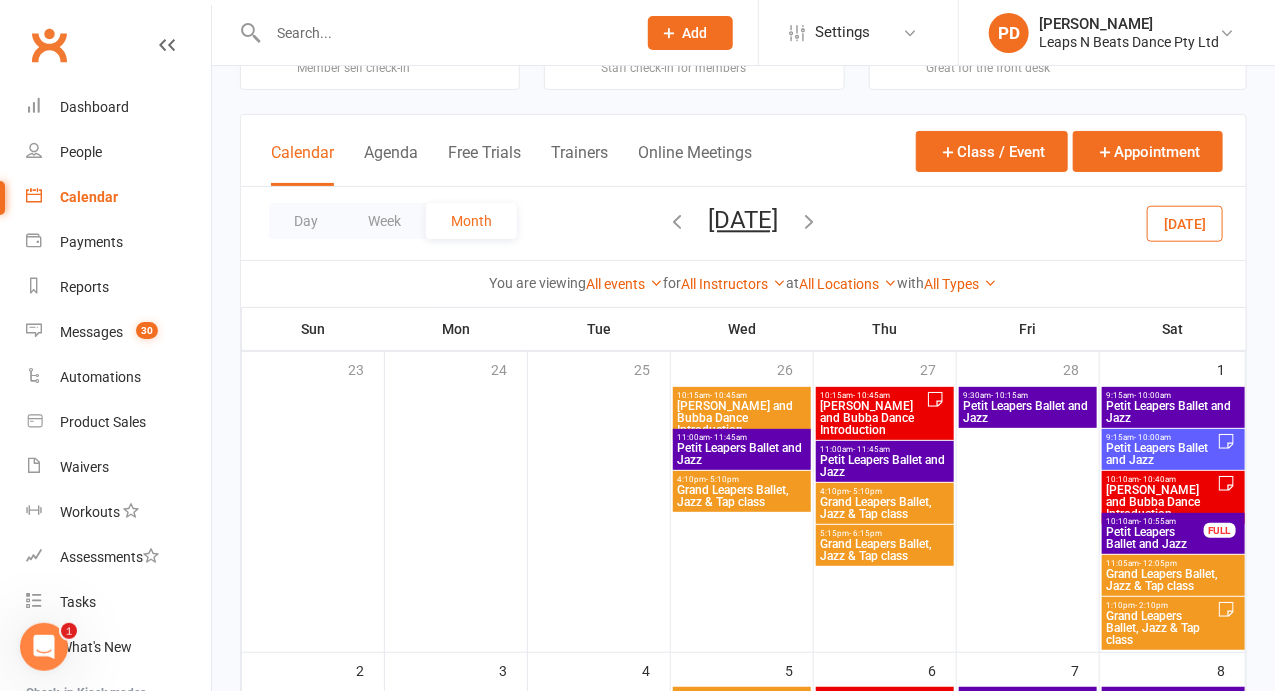 click on "Grand Leapers Ballet, Jazz & Tap class" at bounding box center [1173, 580] 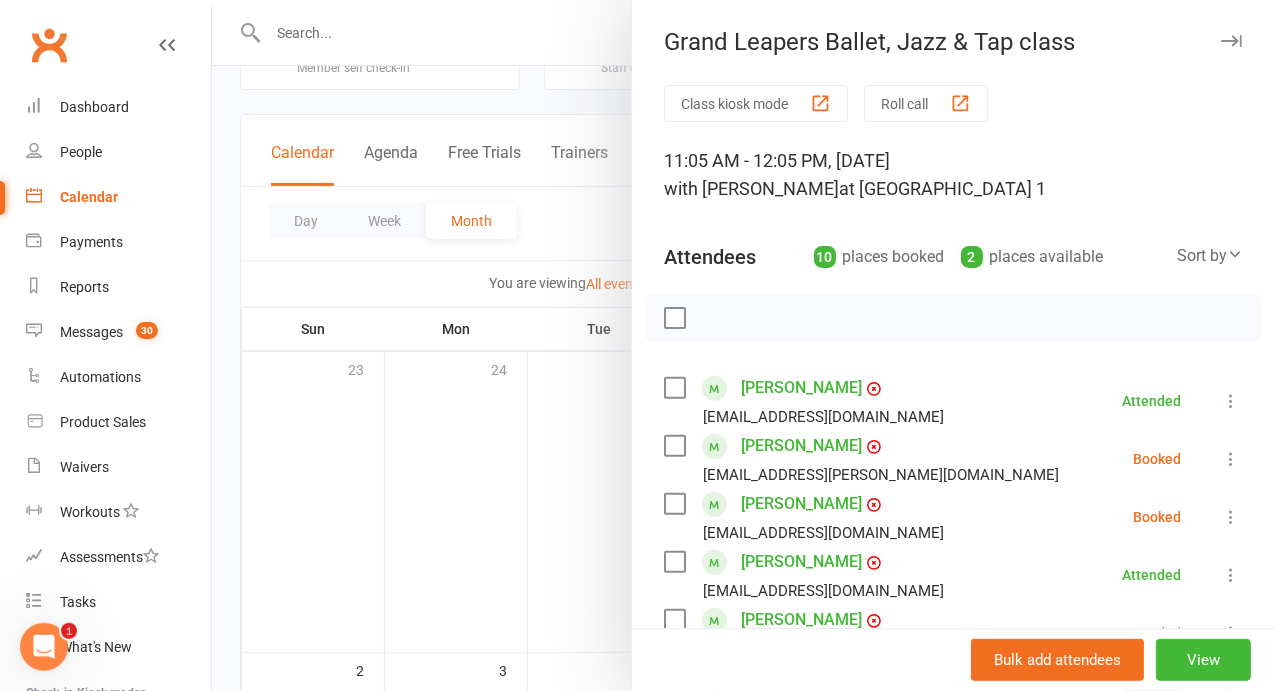 click at bounding box center (743, 345) 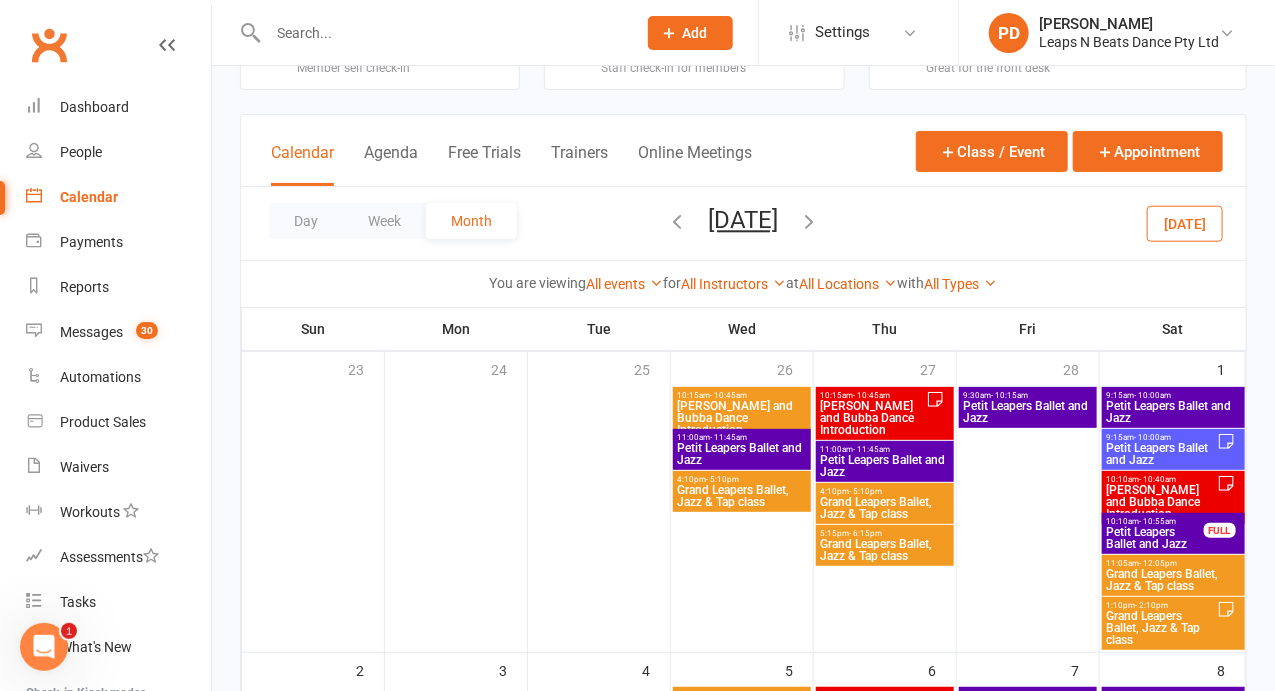 click on "Grand Leapers Ballet, Jazz & Tap class" at bounding box center (1161, 628) 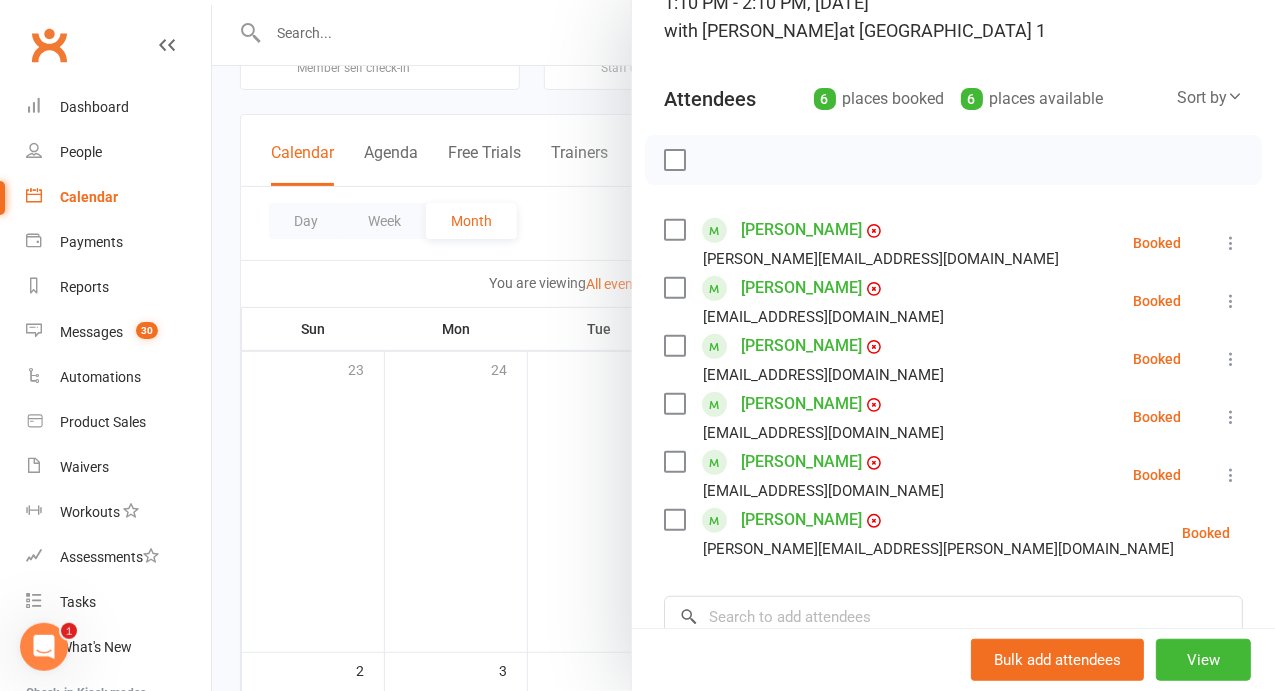 scroll, scrollTop: 160, scrollLeft: 0, axis: vertical 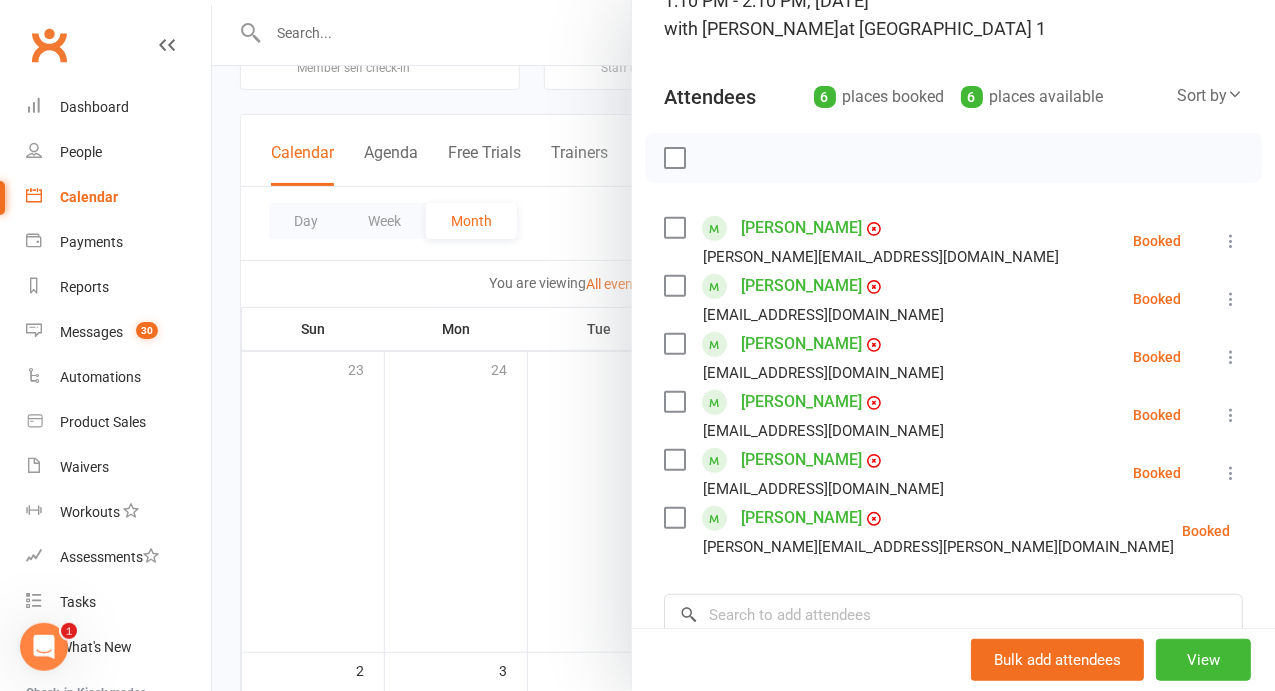 click at bounding box center (743, 345) 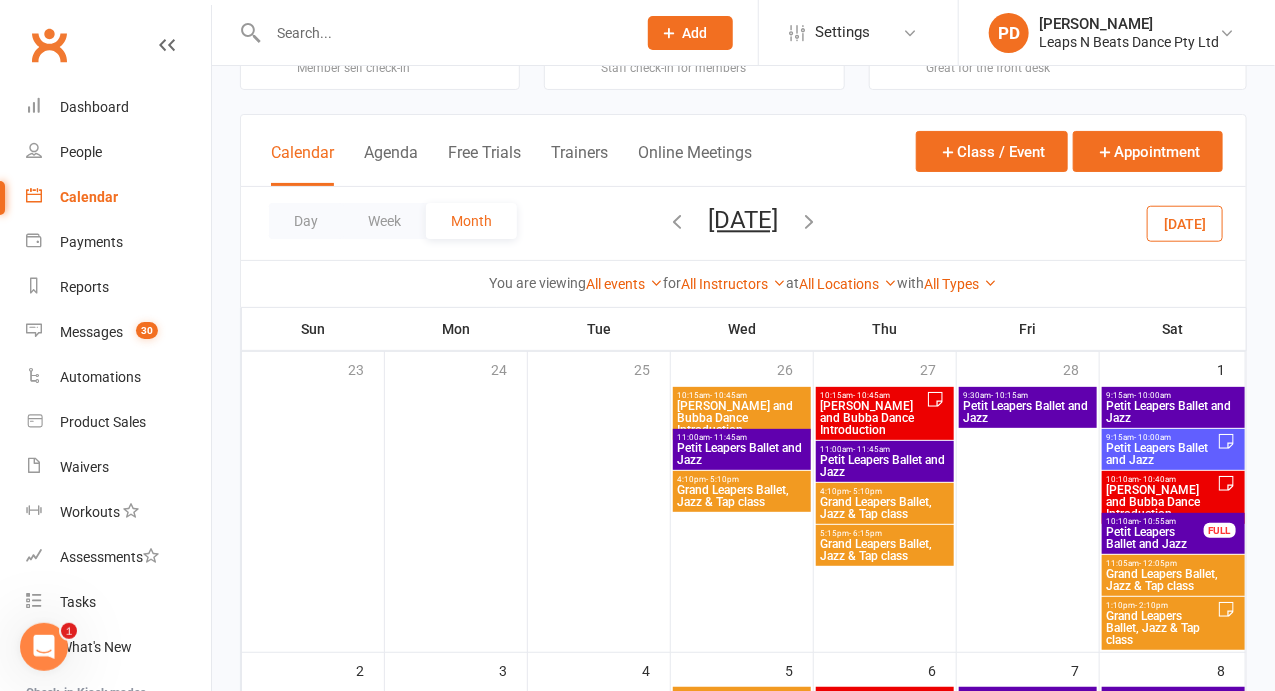 click on "Petit Leapers Ballet and Jazz" at bounding box center (1155, 538) 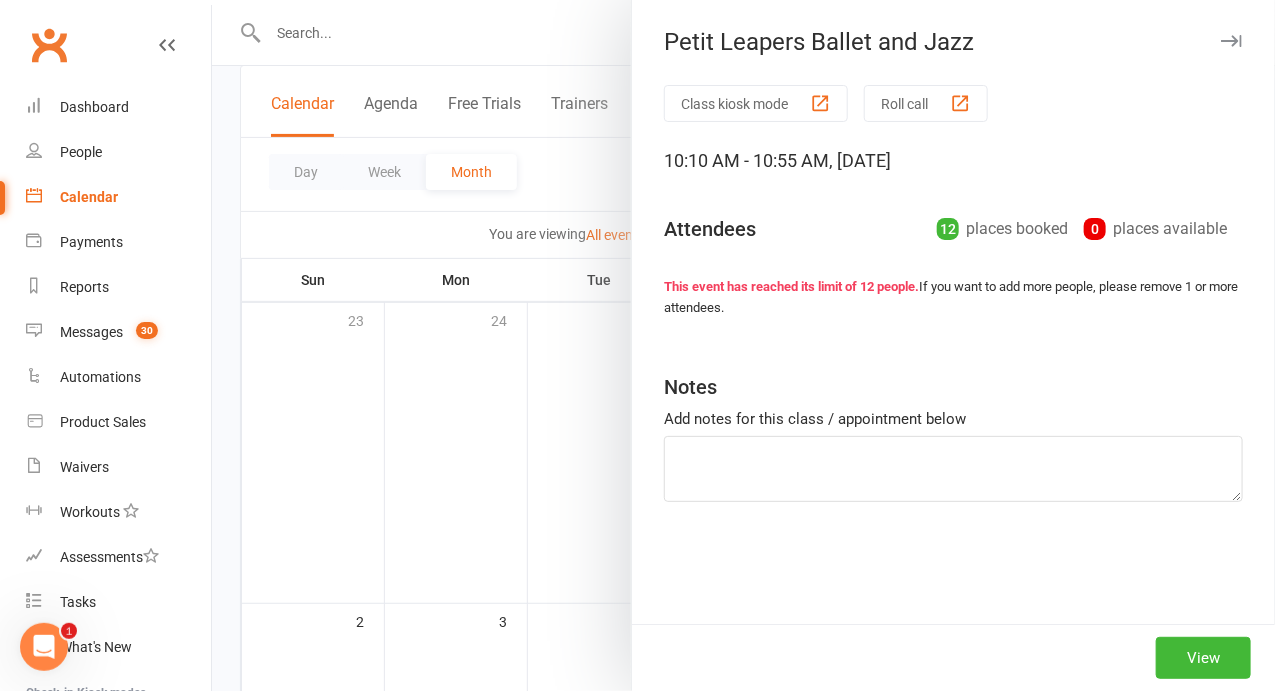 scroll, scrollTop: 120, scrollLeft: 0, axis: vertical 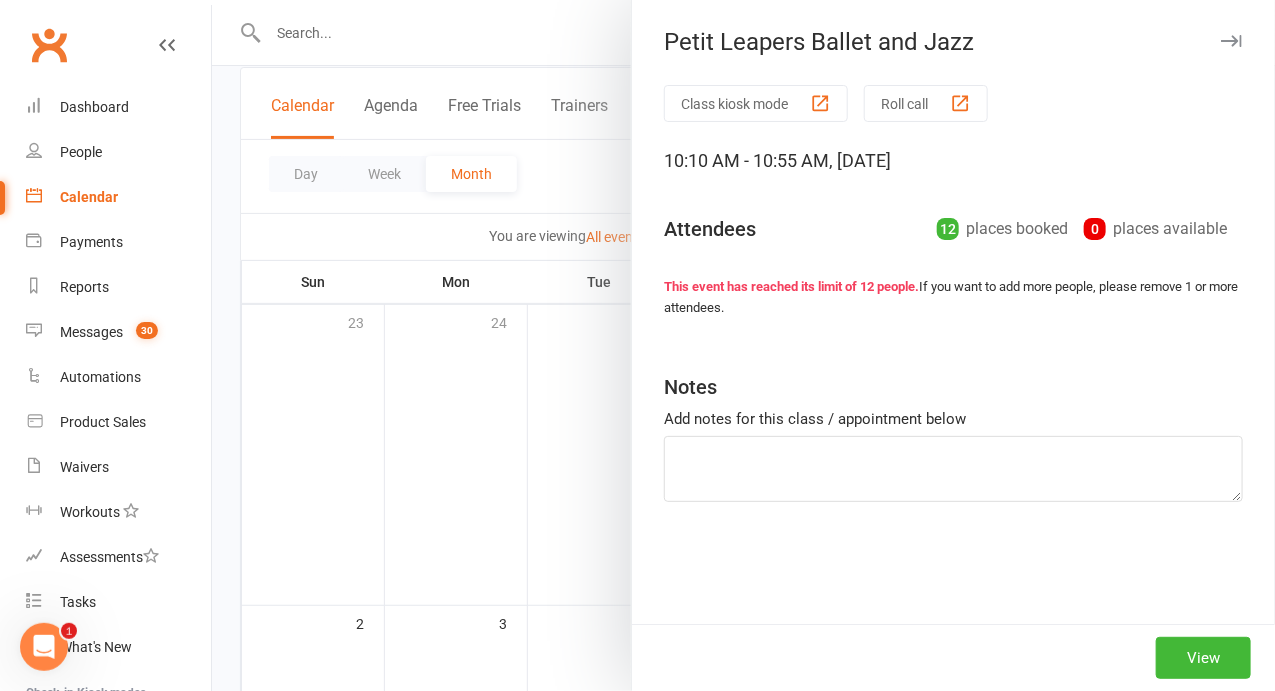 click on "Notes" at bounding box center [953, 382] 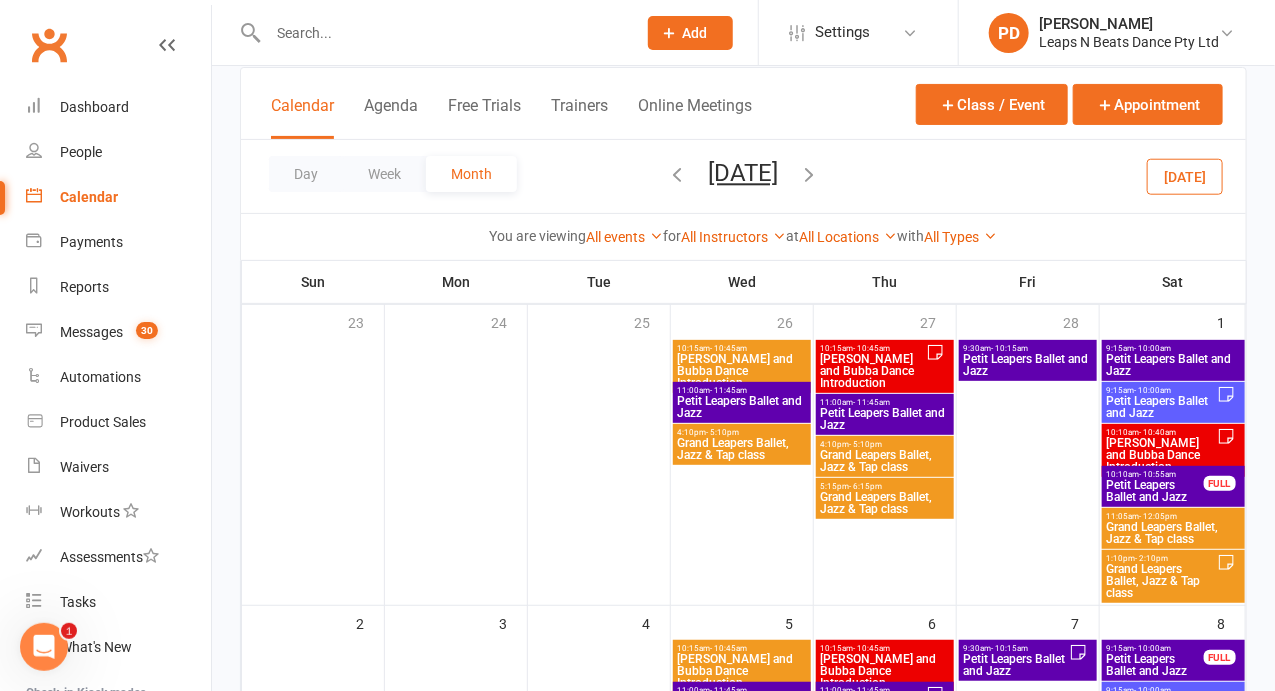 click on "Petit Leapers Ballet and Jazz" at bounding box center (1155, 491) 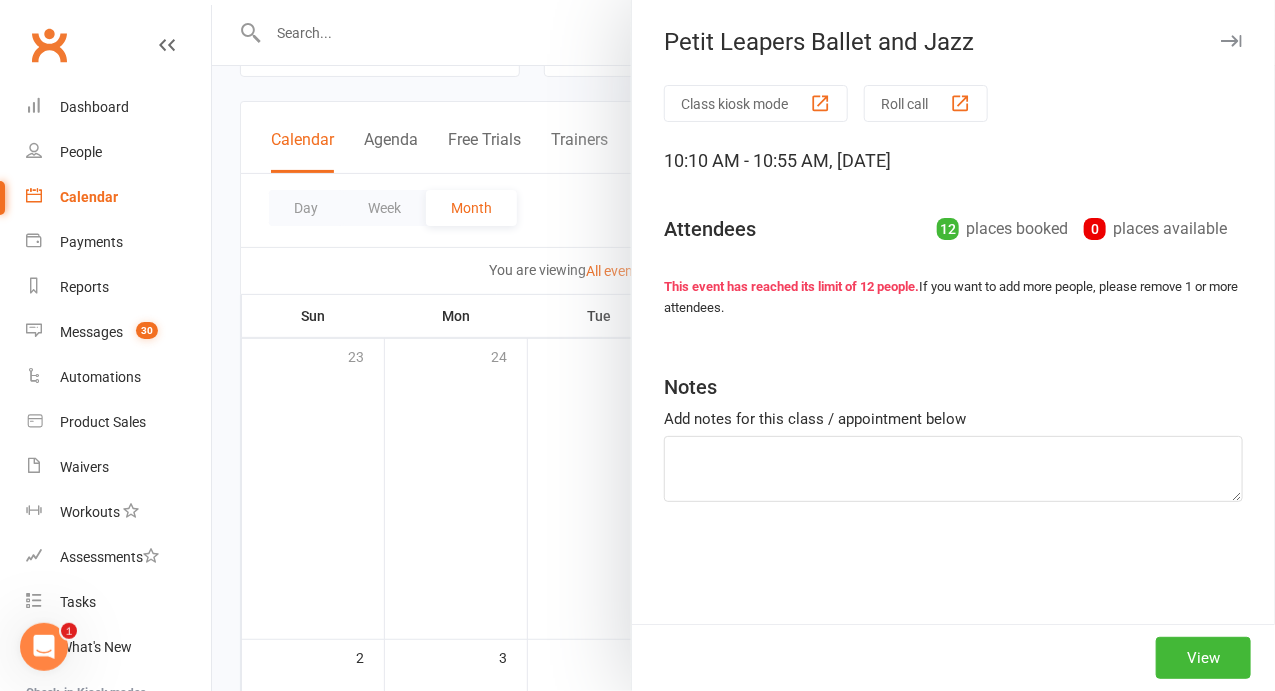 scroll, scrollTop: 0, scrollLeft: 0, axis: both 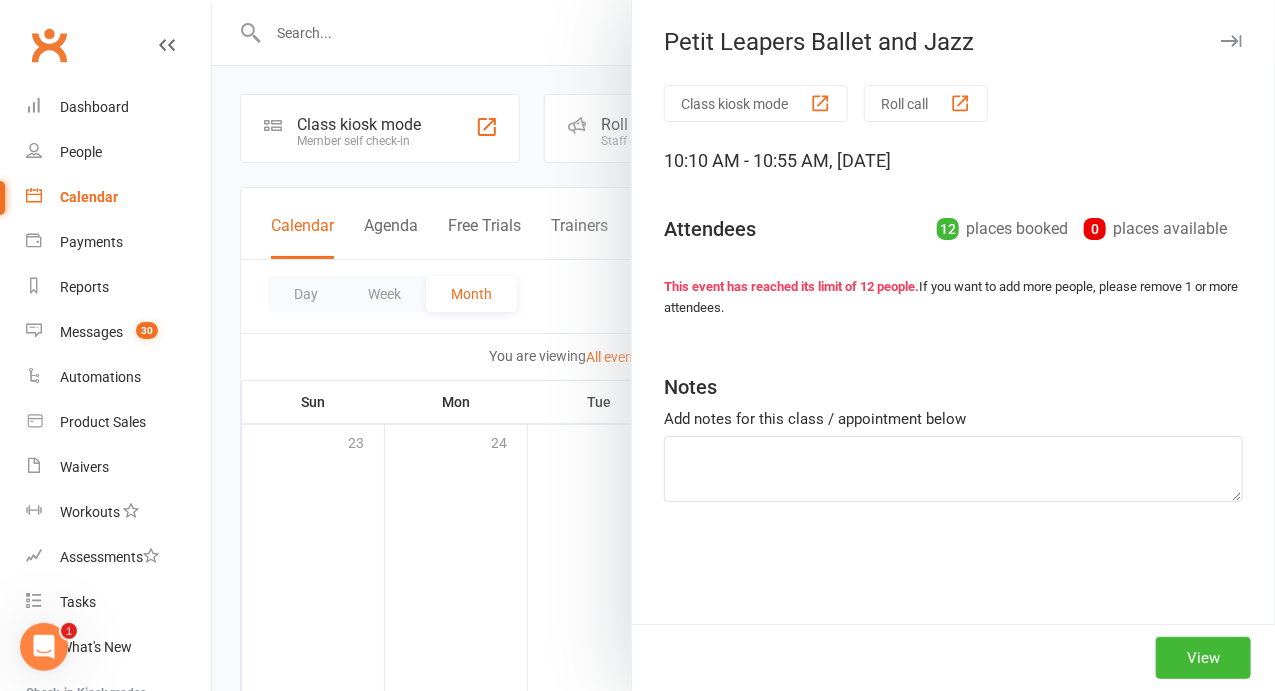 click on "This event has reached its limit of 12 people.  If you want to add more people, please remove 1 or more attendees." at bounding box center [953, 298] 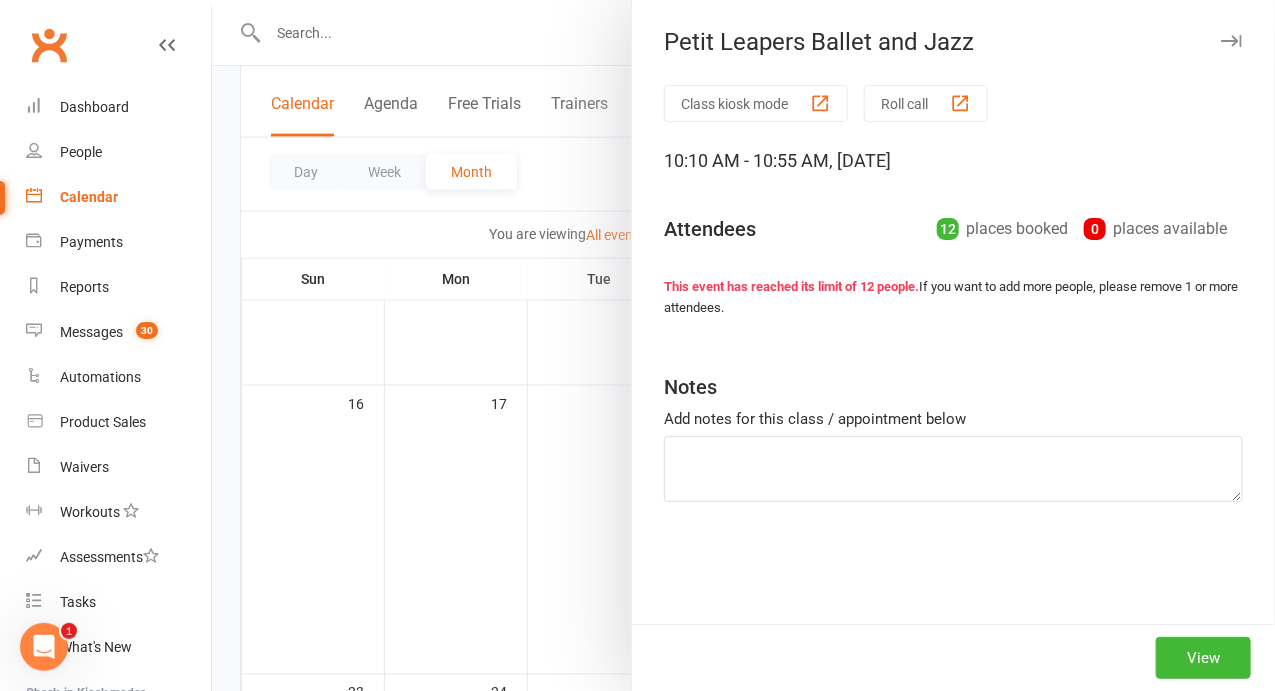 scroll, scrollTop: 0, scrollLeft: 0, axis: both 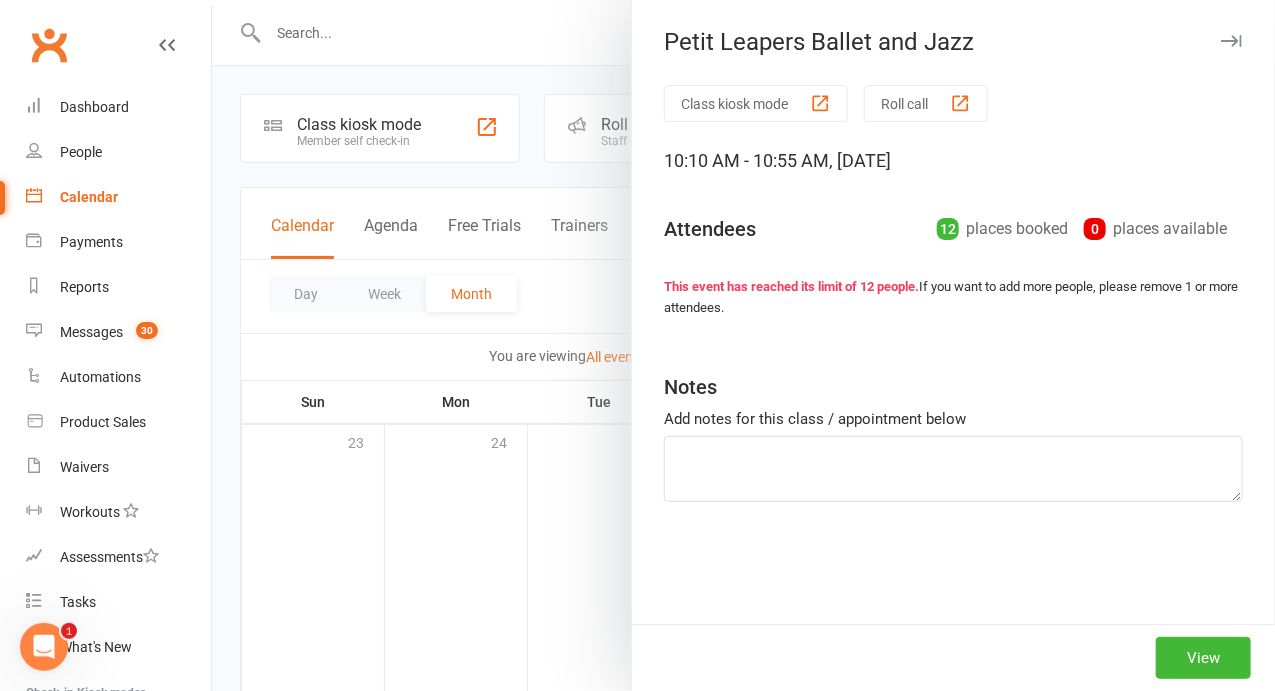 click at bounding box center [743, 345] 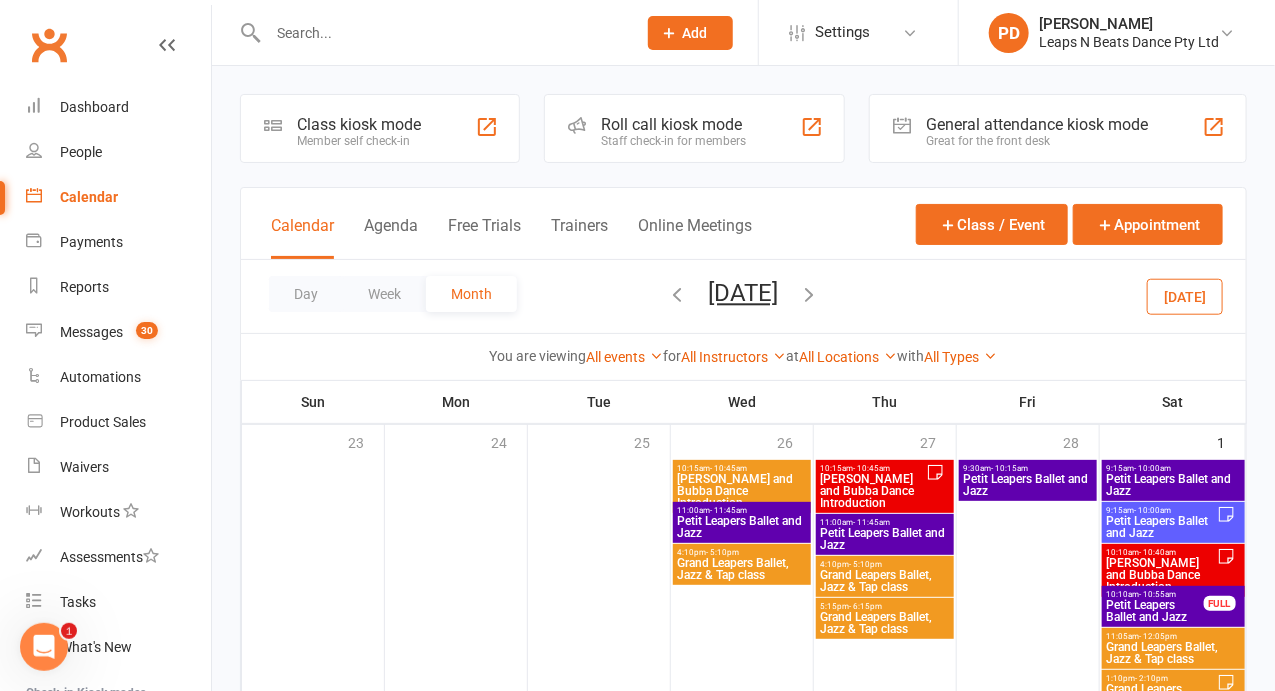 click at bounding box center [678, 294] 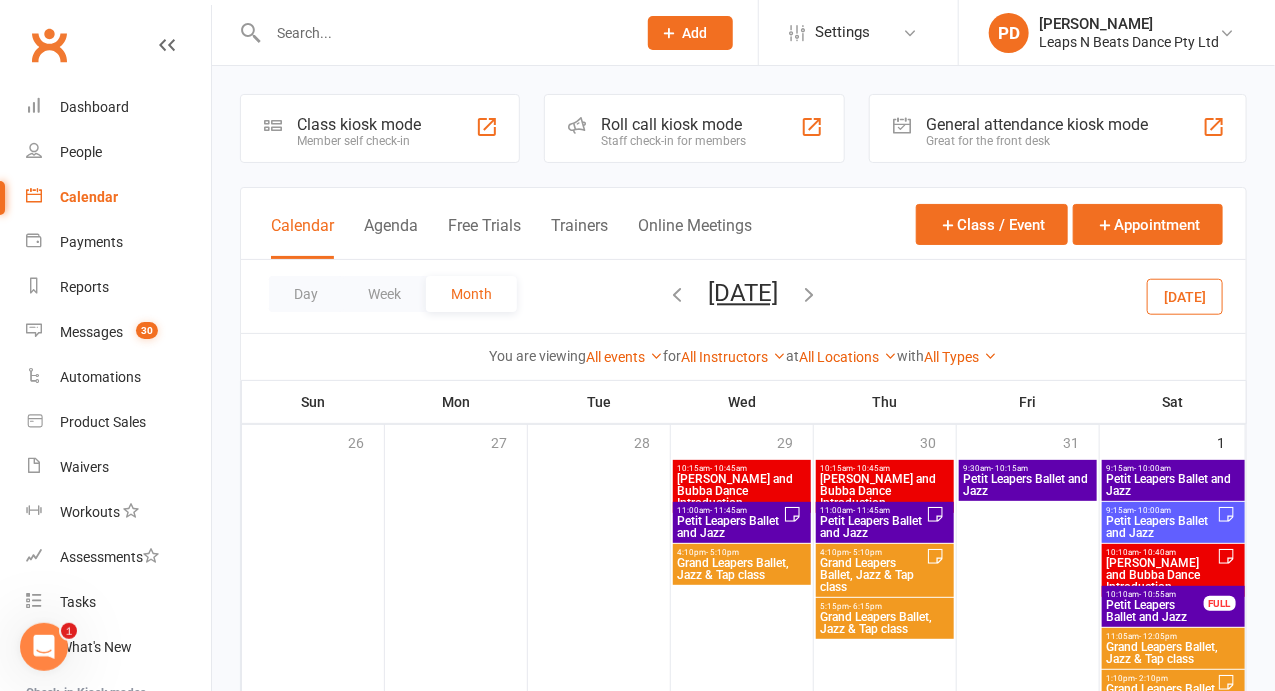 click on "Petit Leapers Ballet and Jazz" at bounding box center [1173, 485] 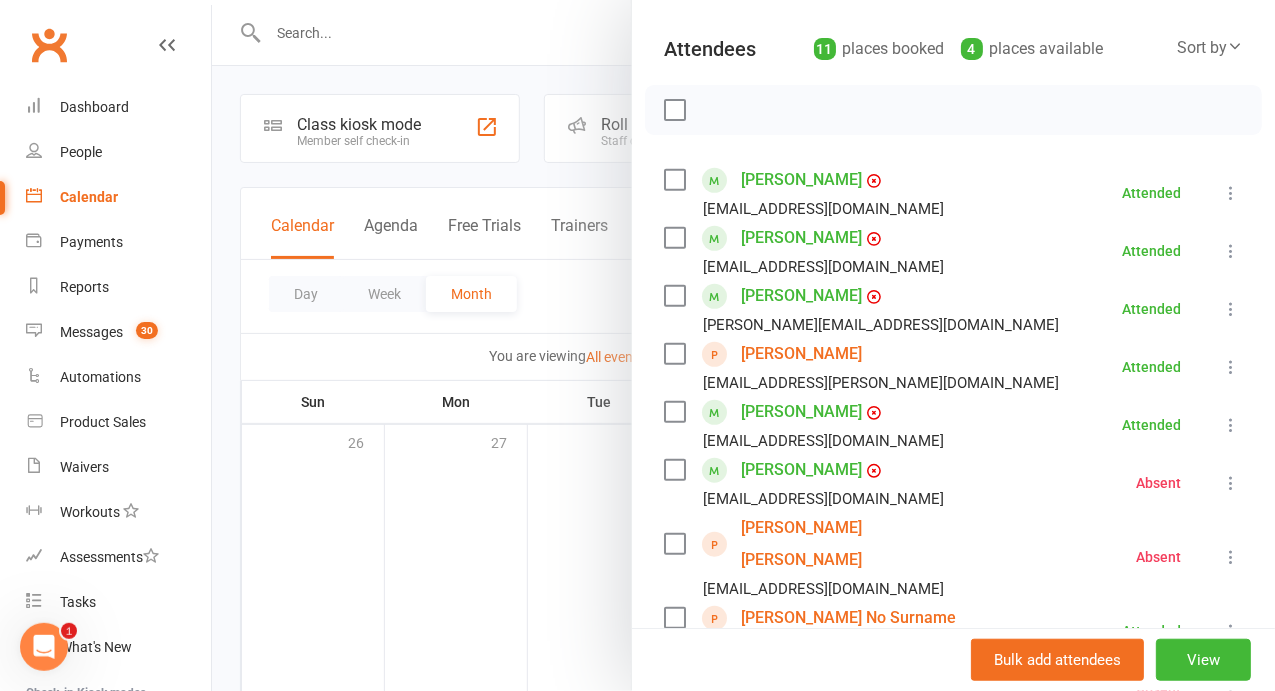 scroll, scrollTop: 254, scrollLeft: 0, axis: vertical 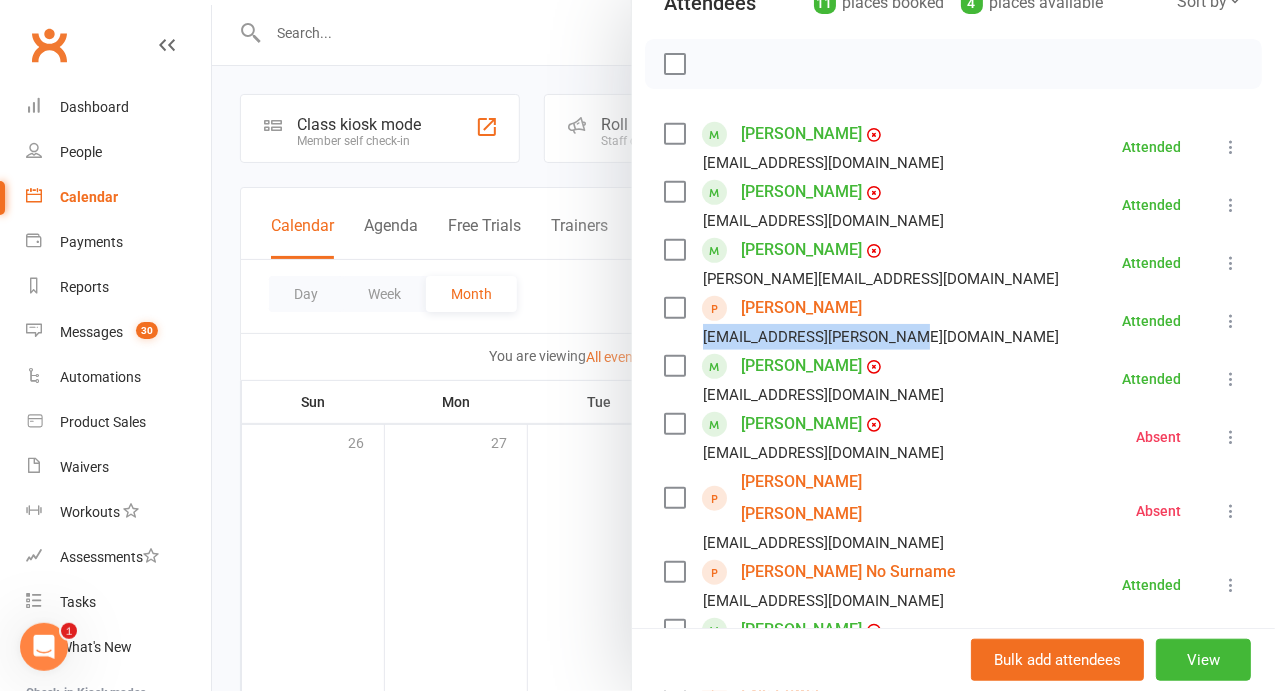 drag, startPoint x: 1043, startPoint y: 366, endPoint x: 808, endPoint y: 359, distance: 235.10423 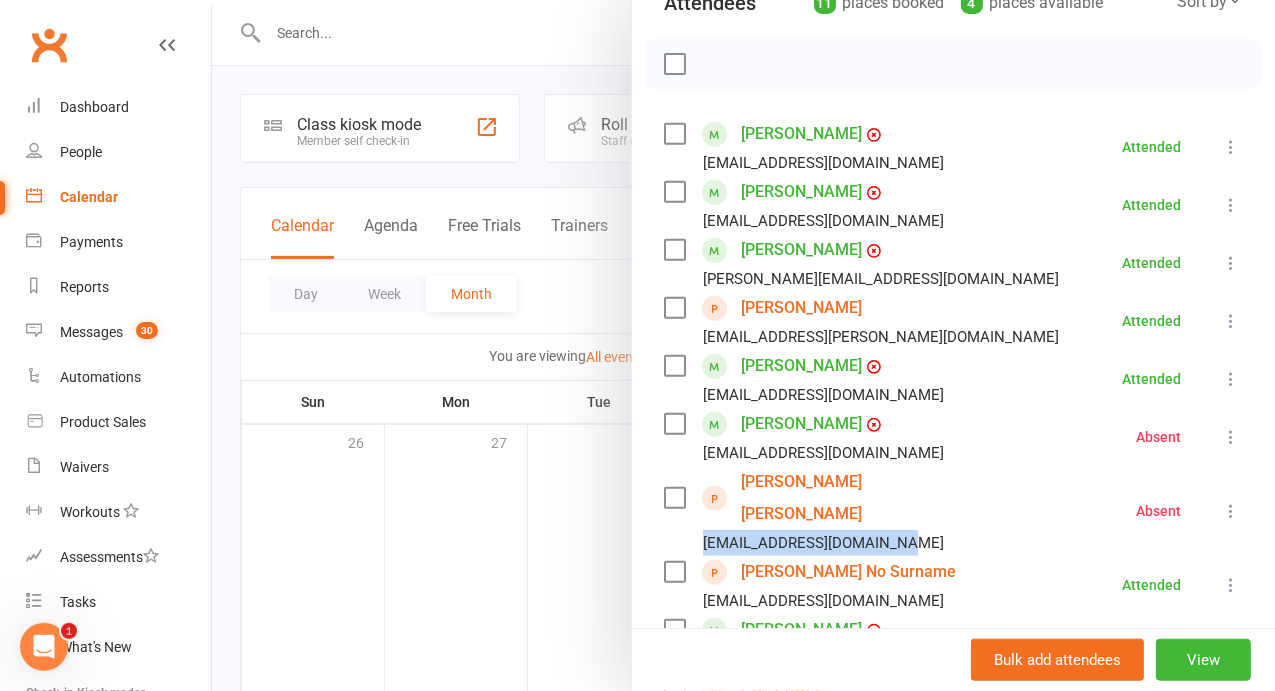 drag, startPoint x: 1045, startPoint y: 536, endPoint x: 809, endPoint y: 530, distance: 236.07626 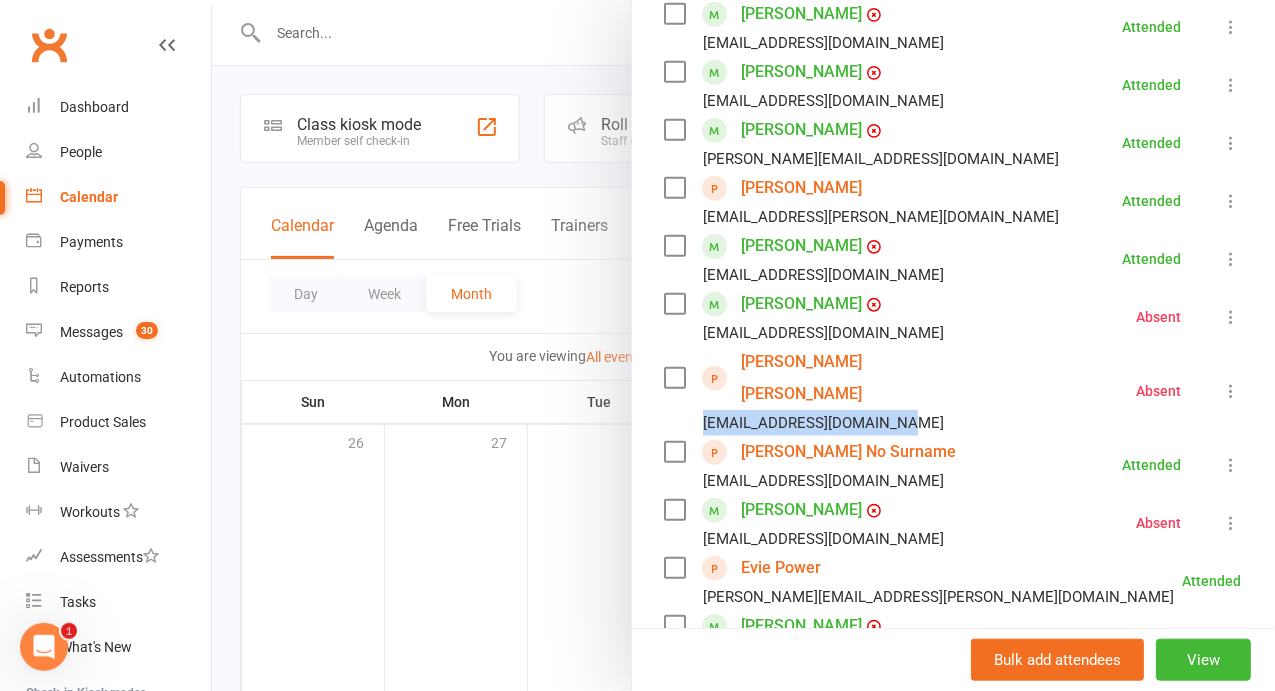 scroll, scrollTop: 374, scrollLeft: 0, axis: vertical 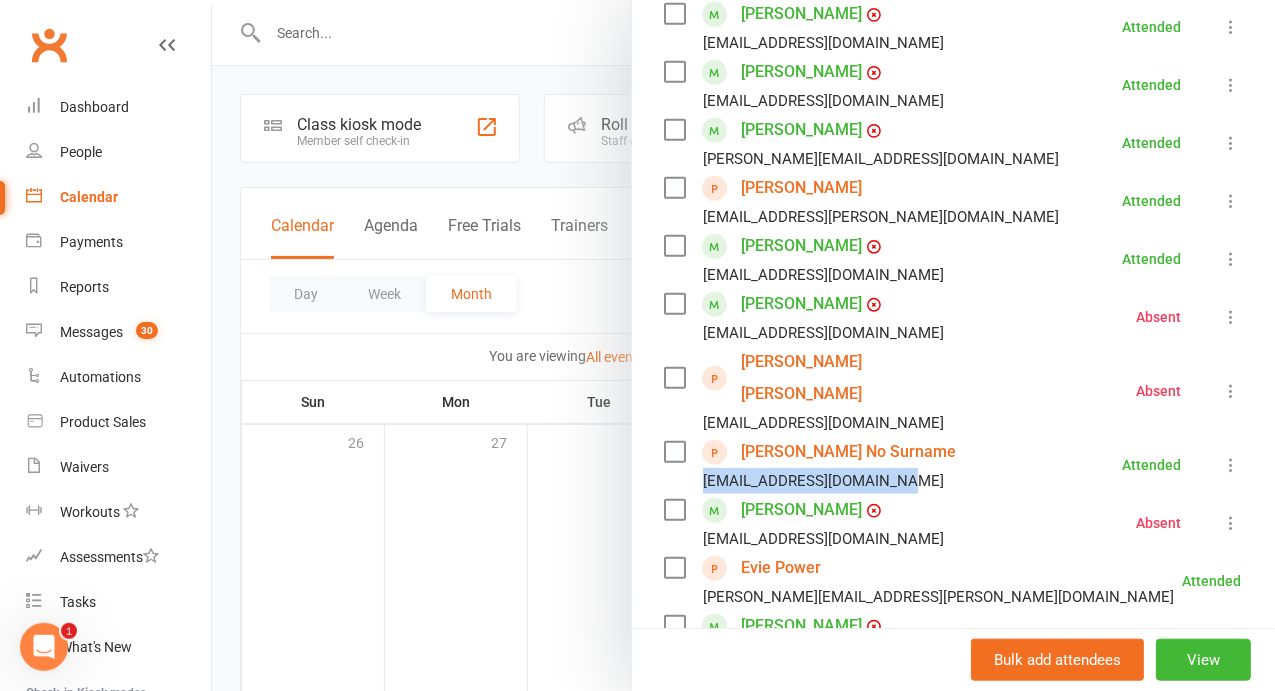 drag, startPoint x: 1024, startPoint y: 469, endPoint x: 821, endPoint y: 472, distance: 203.02217 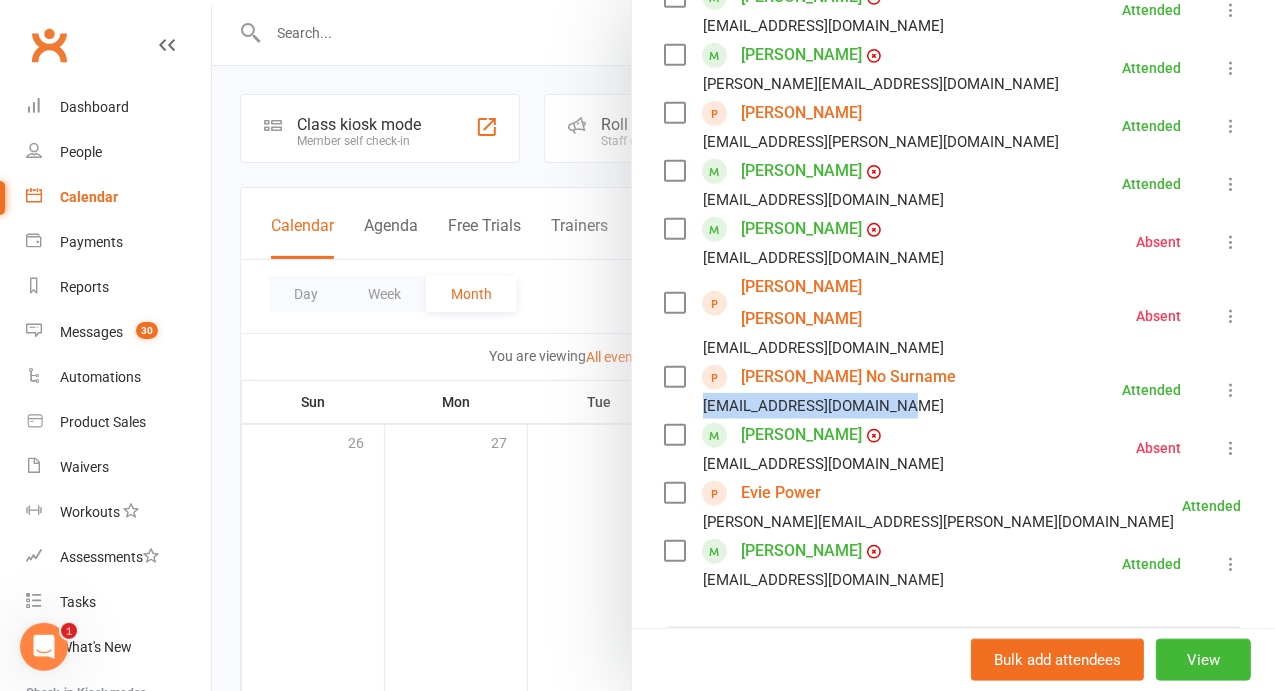 scroll, scrollTop: 457, scrollLeft: 0, axis: vertical 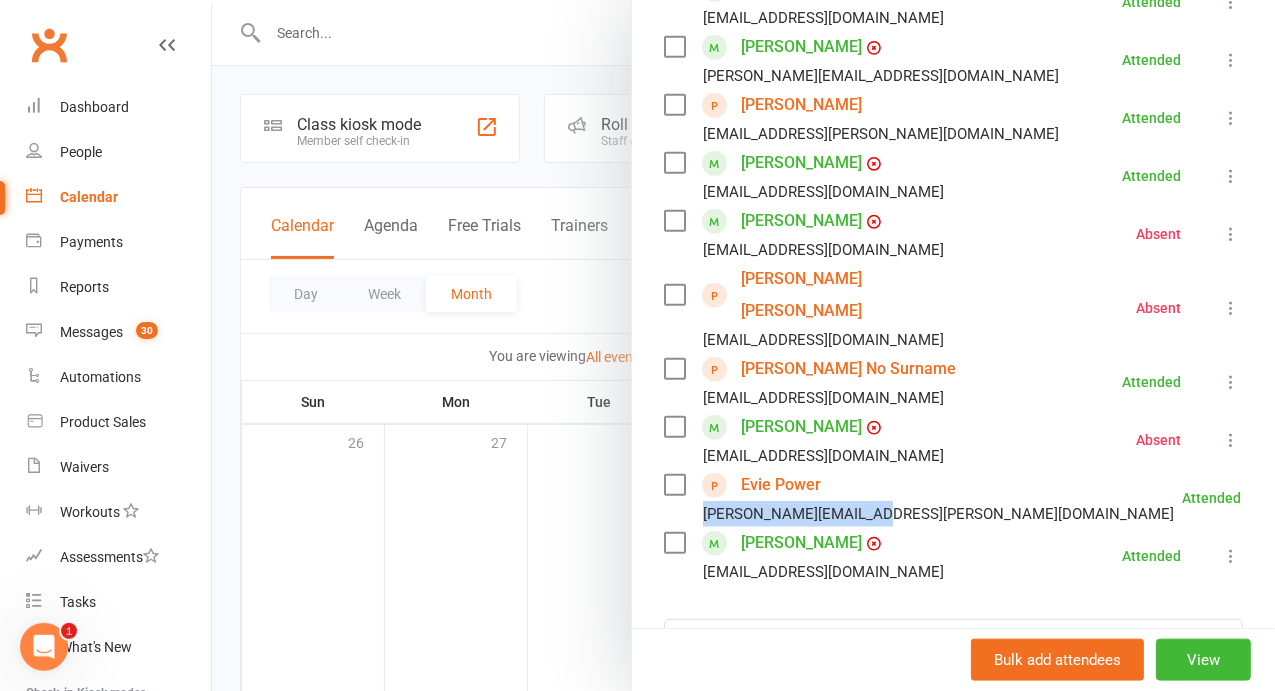drag, startPoint x: 998, startPoint y: 505, endPoint x: 817, endPoint y: 512, distance: 181.13531 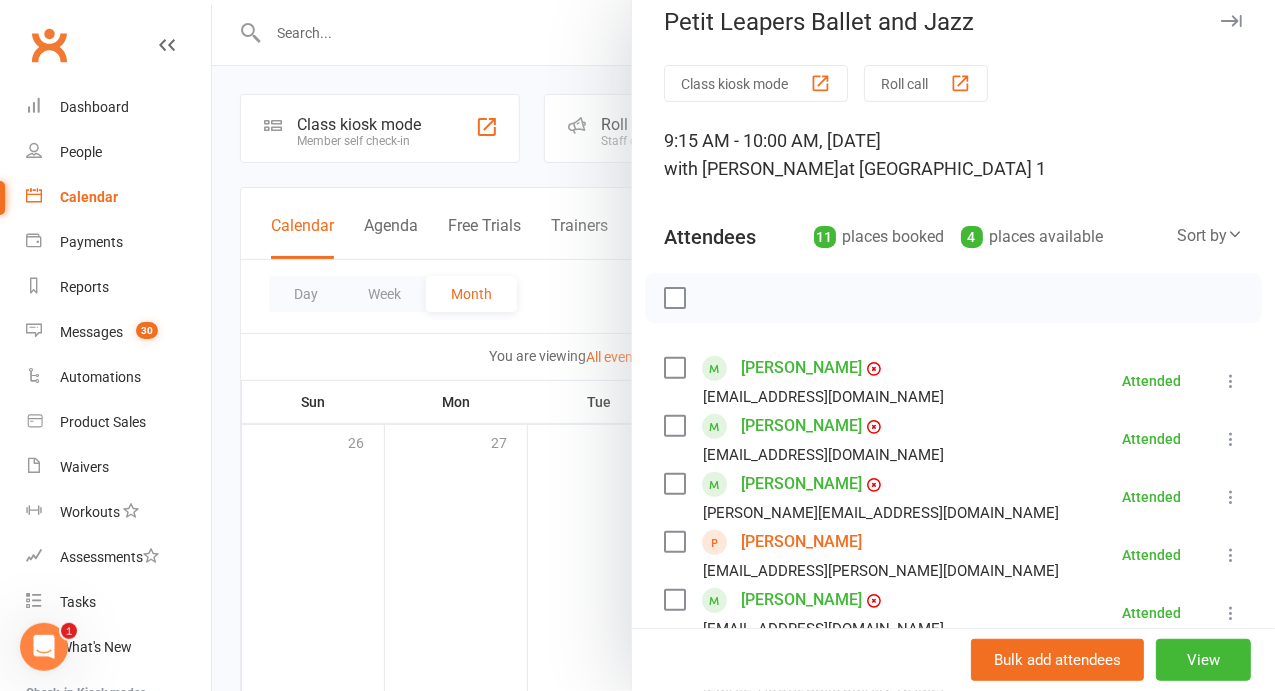 scroll, scrollTop: 10, scrollLeft: 0, axis: vertical 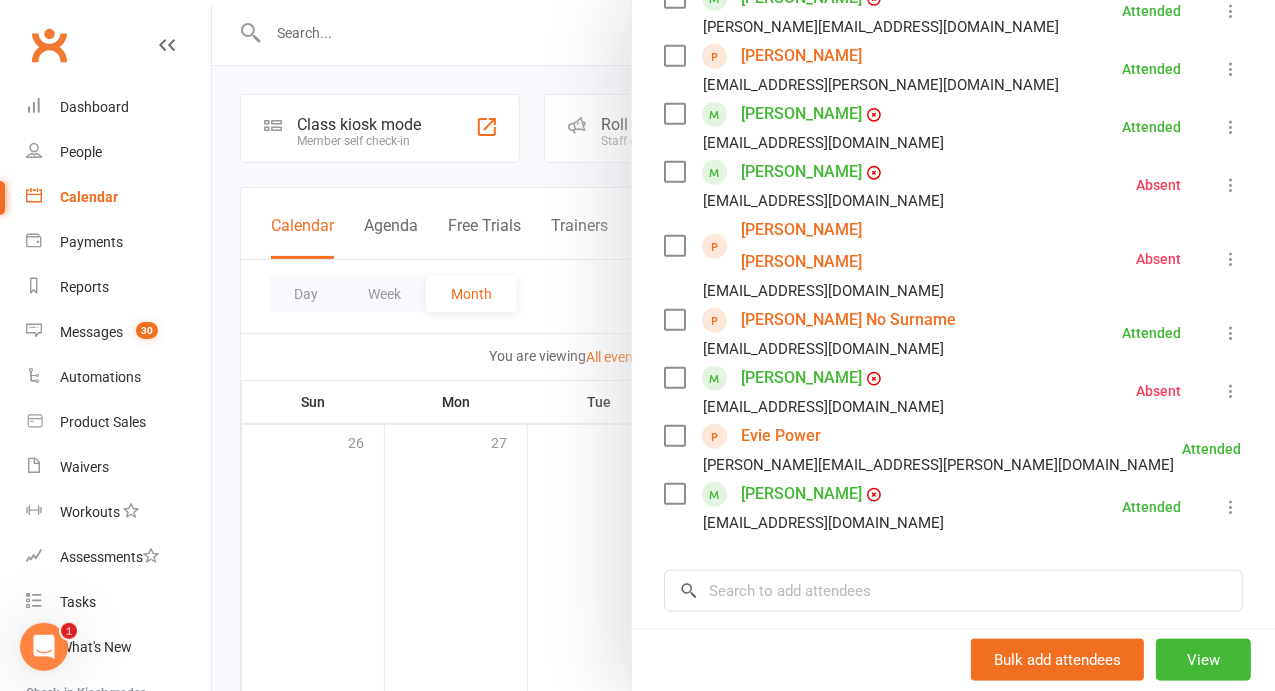 click at bounding box center (743, 345) 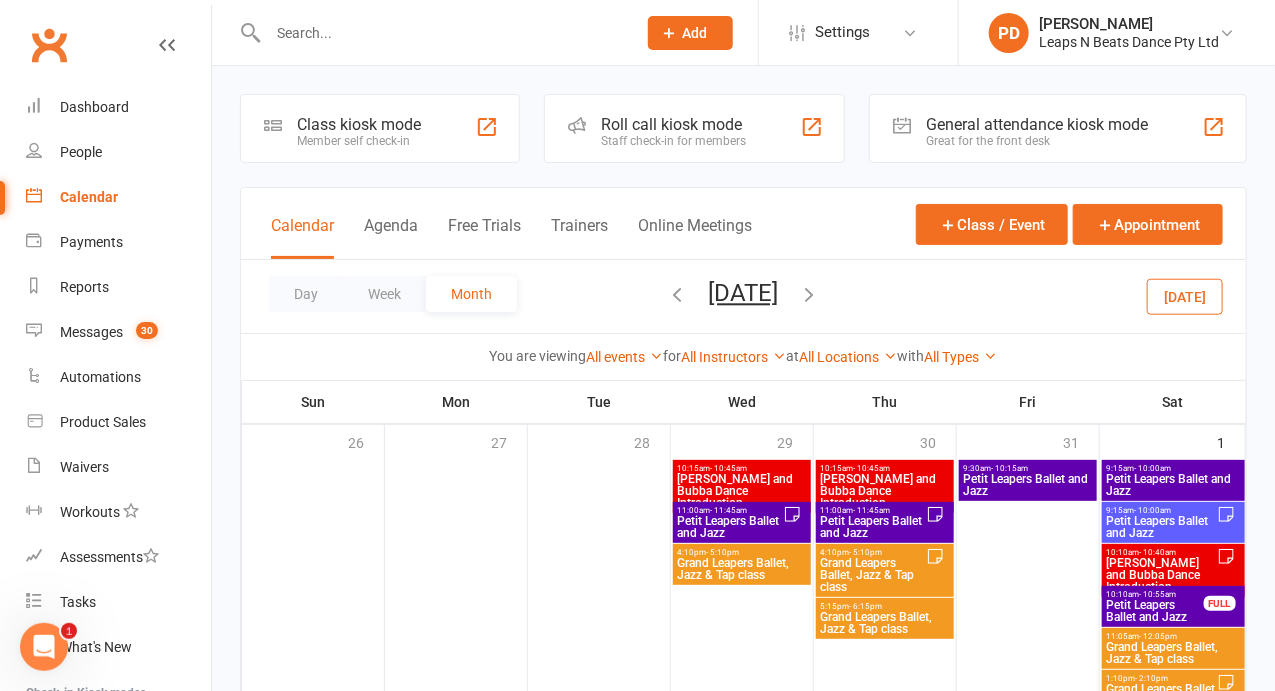 click on "Petit Leapers Ballet and Jazz" at bounding box center [1161, 527] 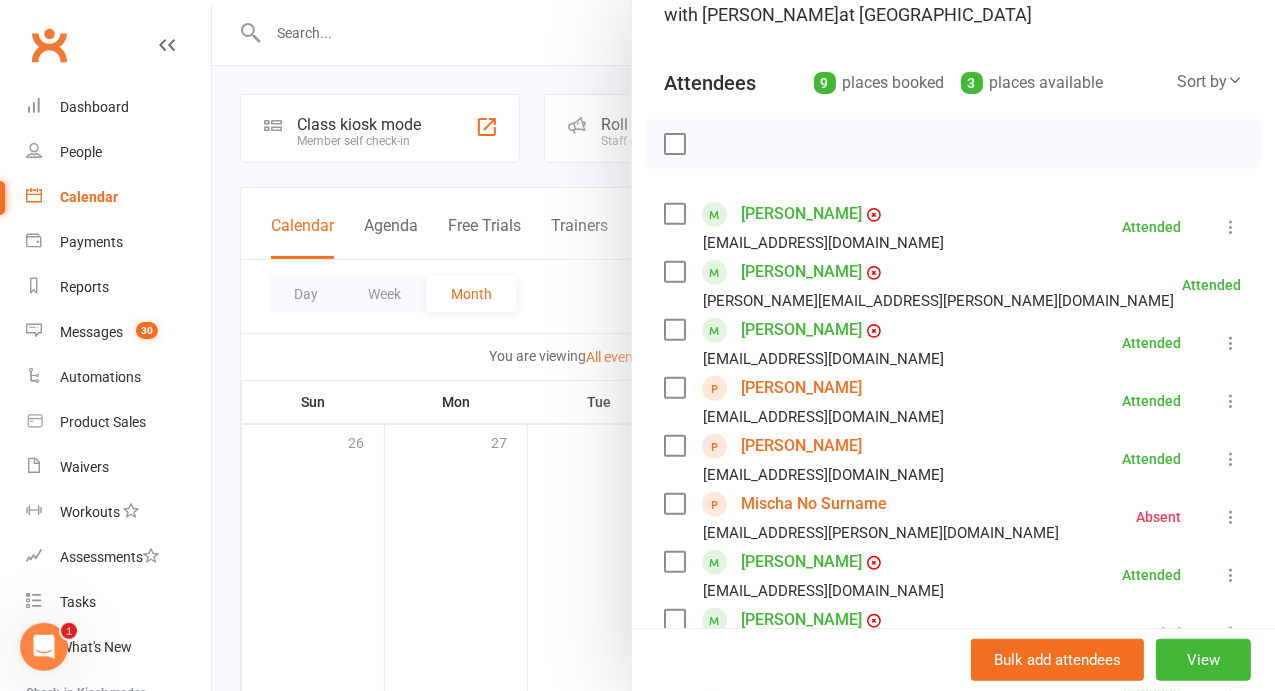 scroll, scrollTop: 176, scrollLeft: 0, axis: vertical 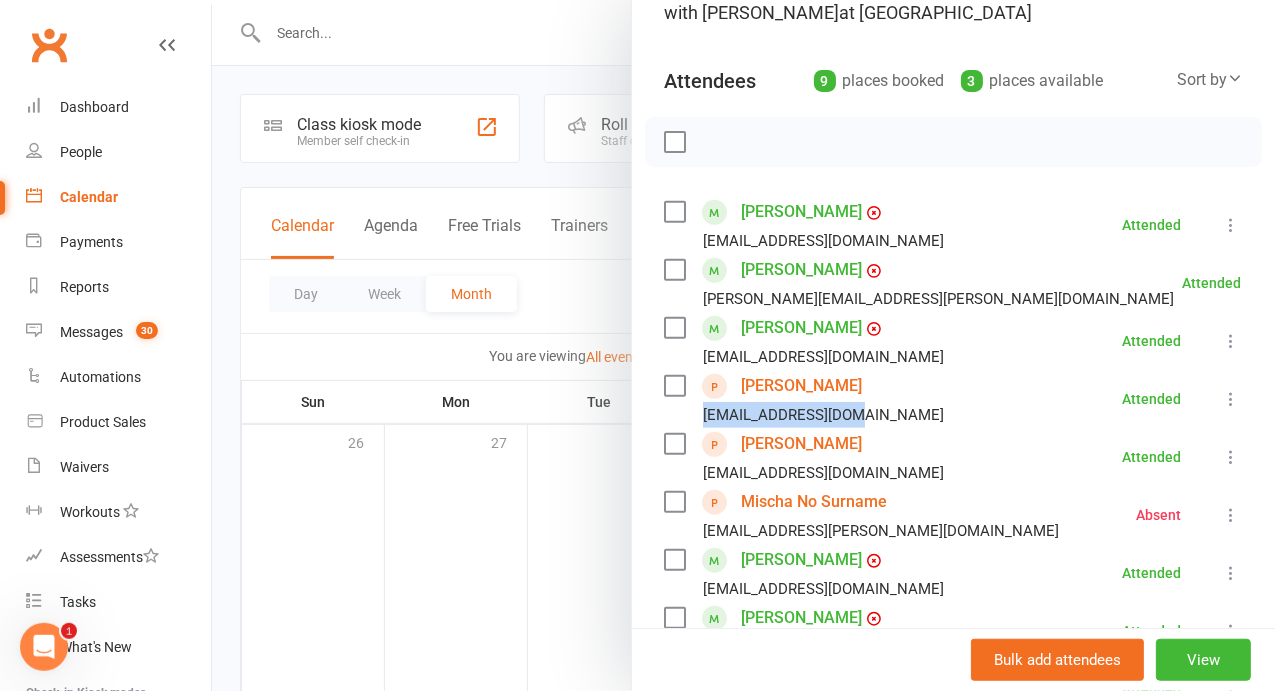 drag, startPoint x: 998, startPoint y: 439, endPoint x: 809, endPoint y: 444, distance: 189.06613 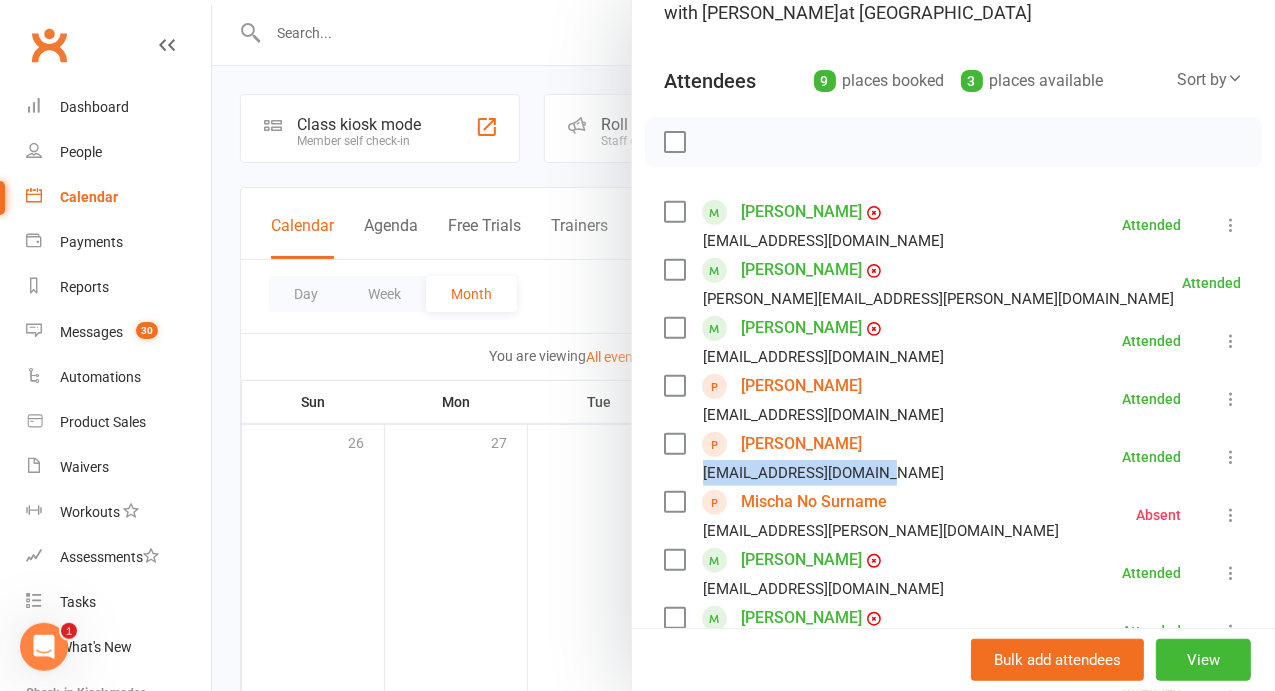 drag, startPoint x: 1022, startPoint y: 503, endPoint x: 815, endPoint y: 508, distance: 207.06038 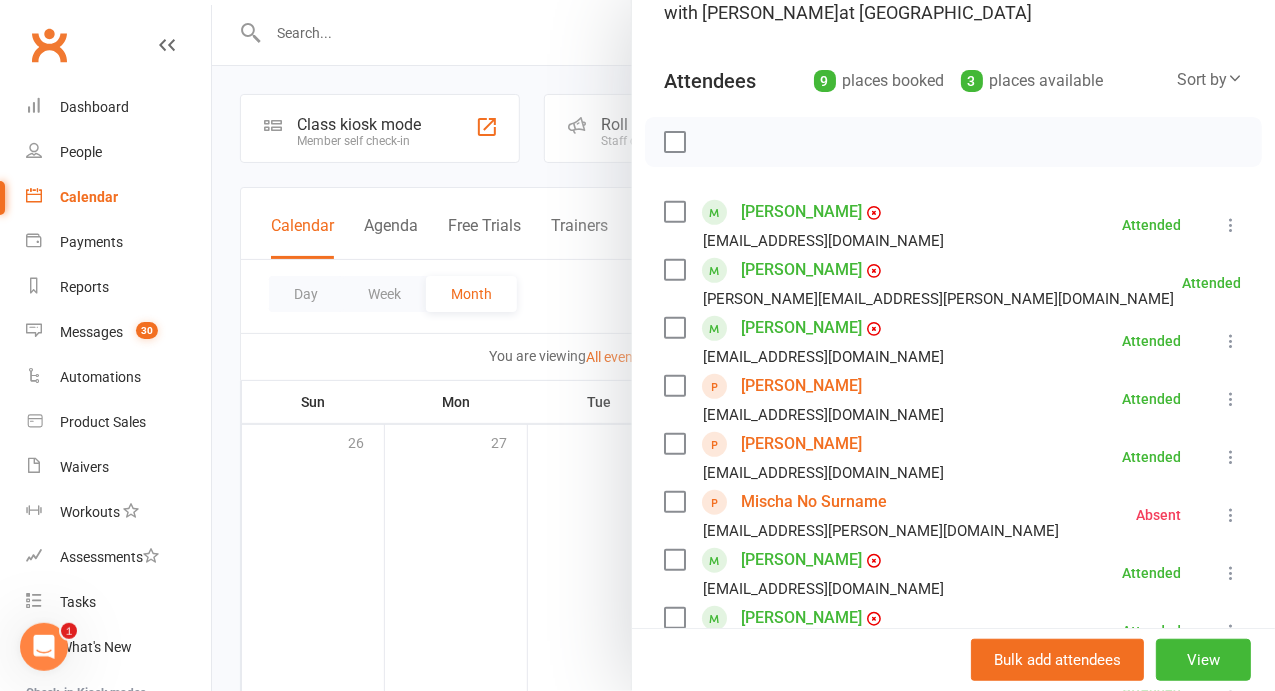 click on "Mischa No Surname  [PERSON_NAME][EMAIL_ADDRESS][DOMAIN_NAME] Absent More info  Remove  Check in  Reset attendance  Send message" at bounding box center (953, 515) 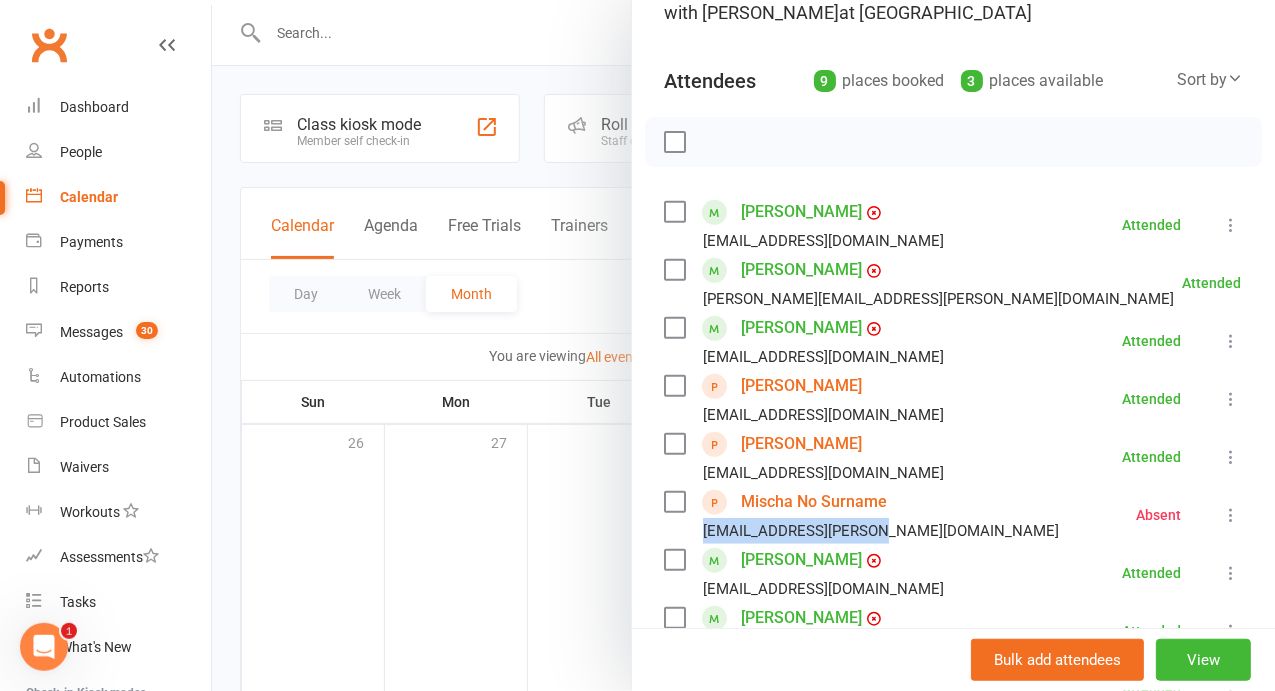 drag, startPoint x: 1012, startPoint y: 560, endPoint x: 817, endPoint y: 551, distance: 195.20758 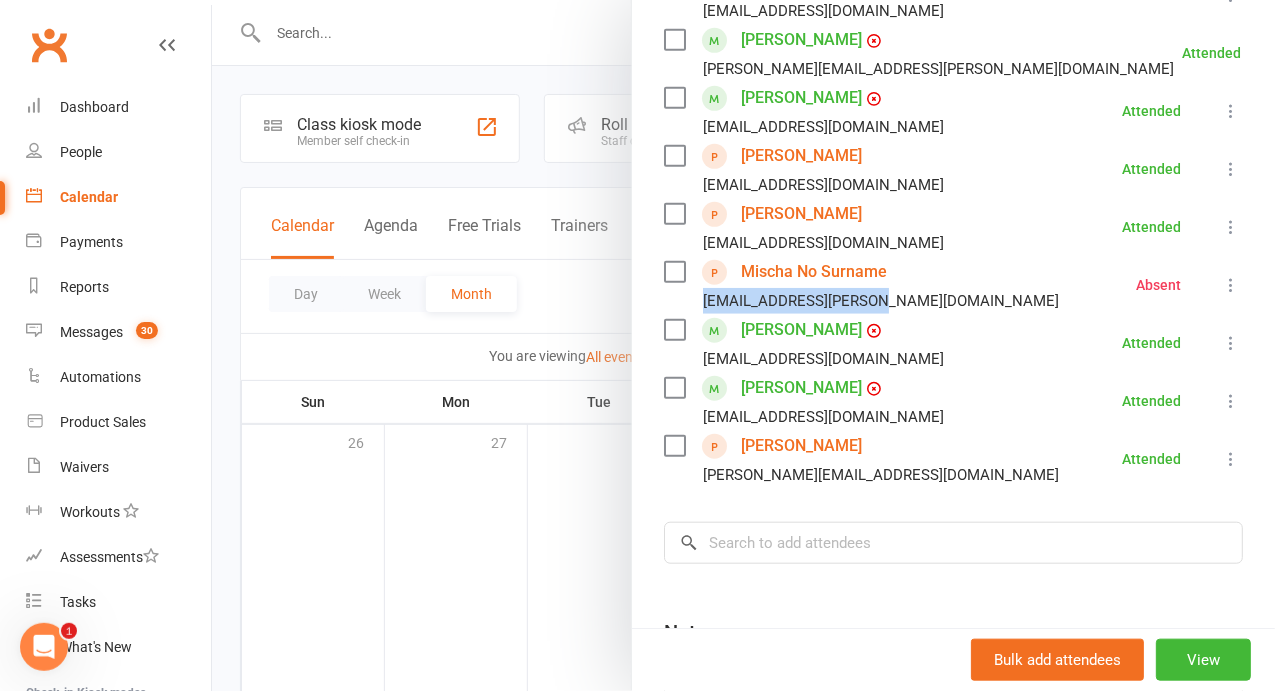 scroll, scrollTop: 433, scrollLeft: 0, axis: vertical 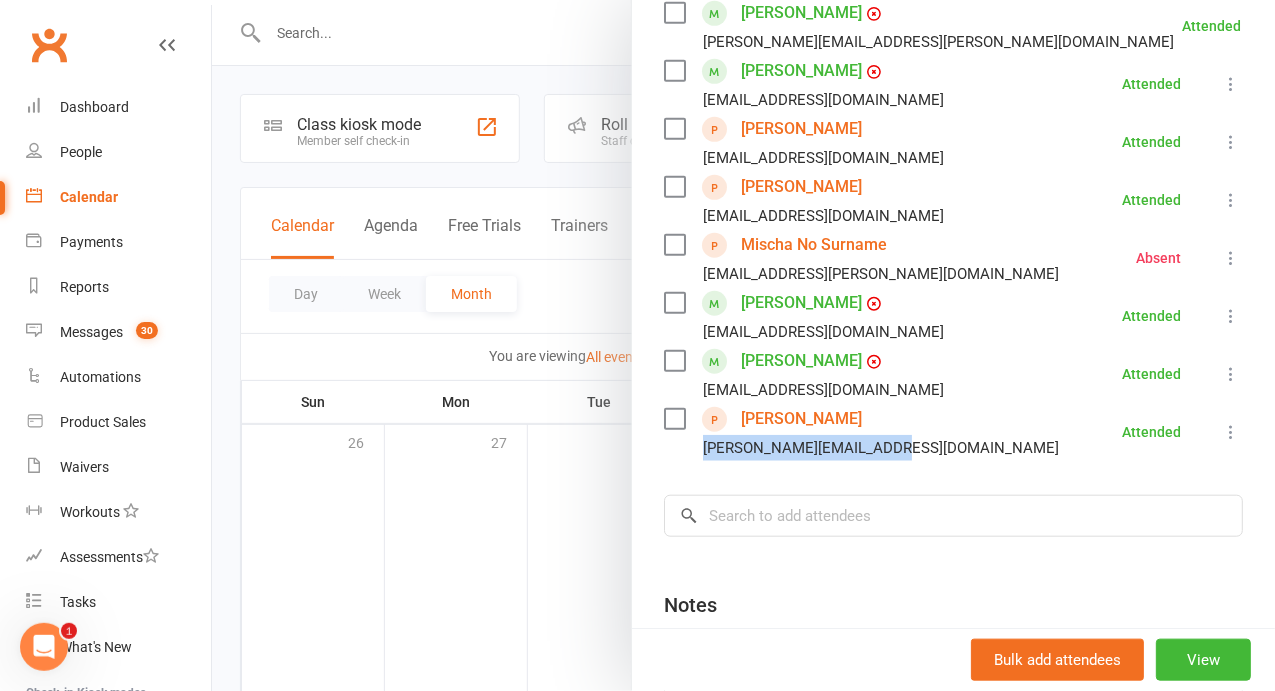 drag, startPoint x: 1024, startPoint y: 479, endPoint x: 808, endPoint y: 483, distance: 216.03703 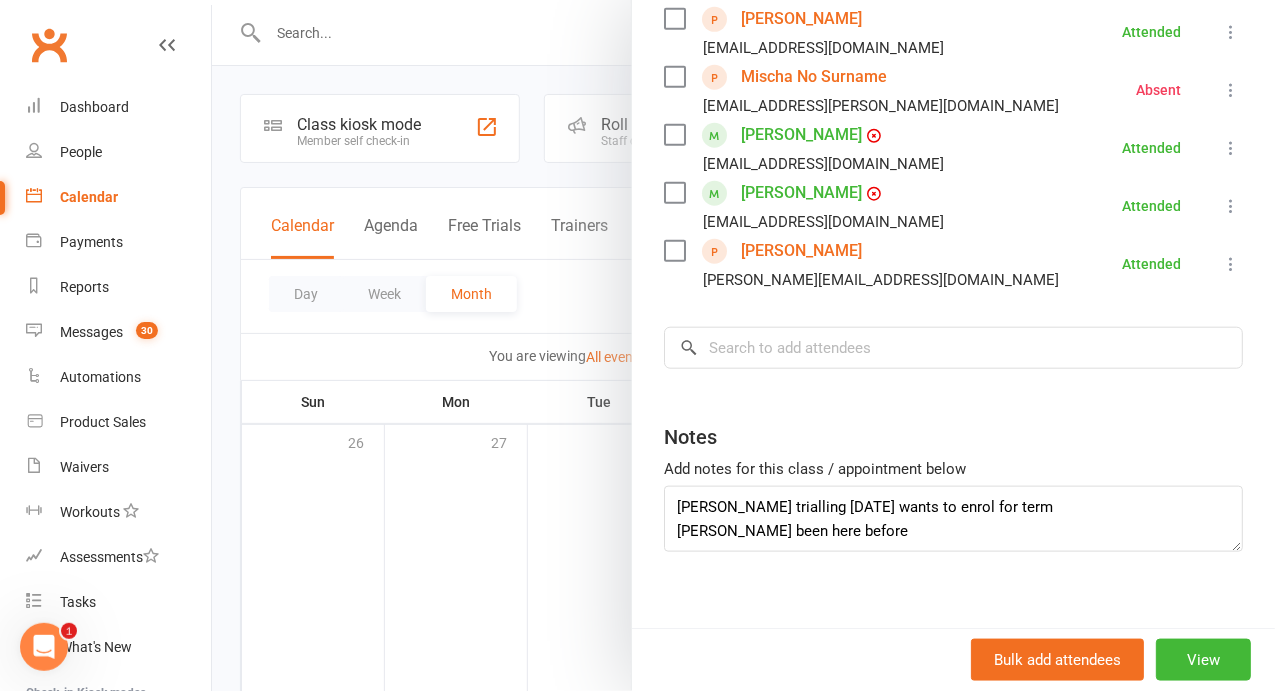 scroll, scrollTop: 638, scrollLeft: 0, axis: vertical 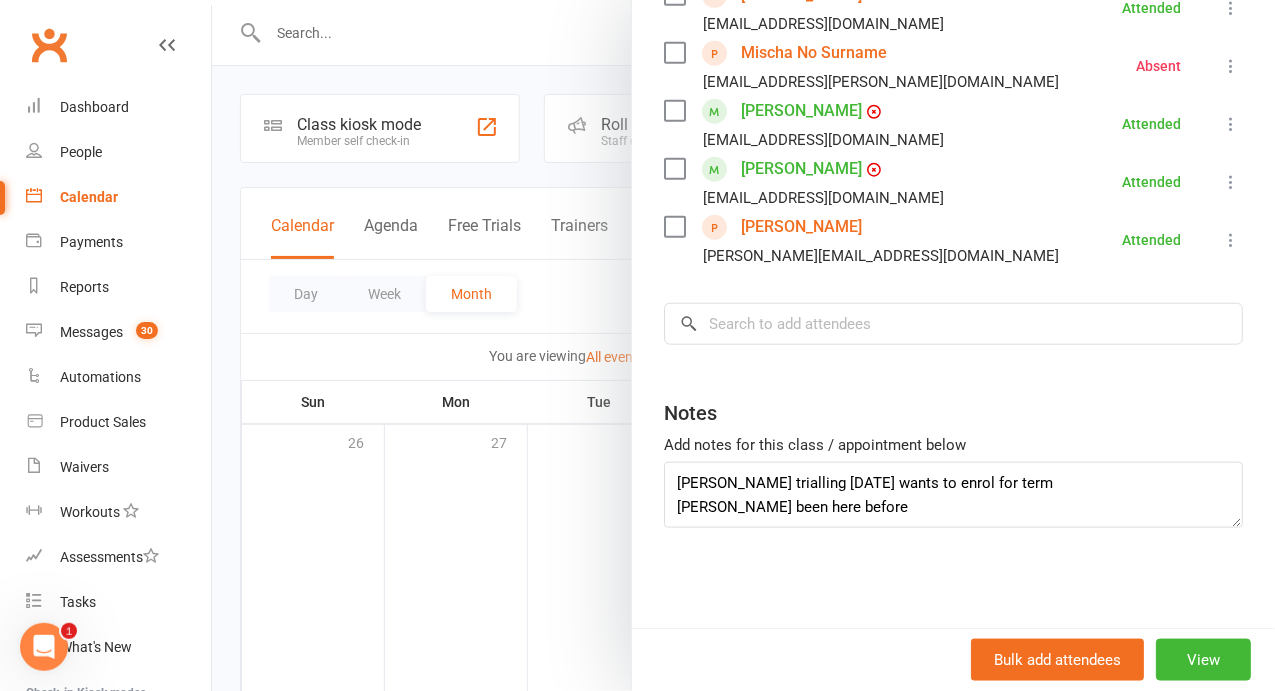 click at bounding box center (743, 345) 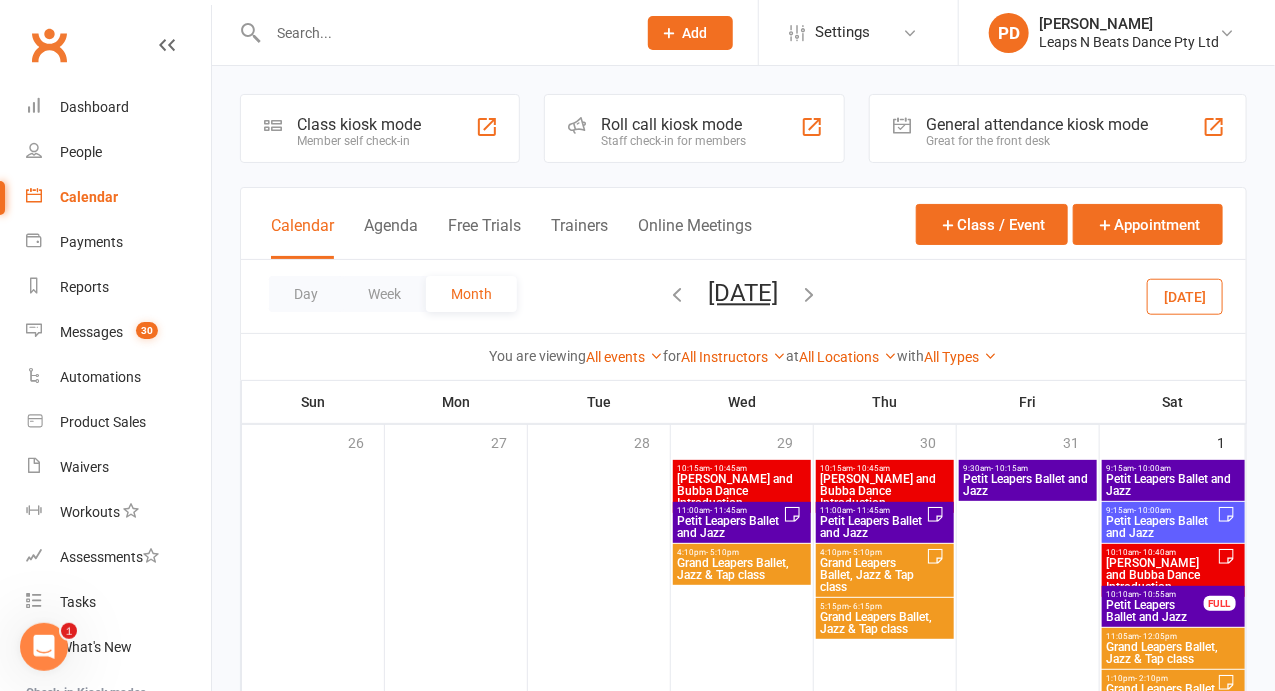 click on "[PERSON_NAME] and Bubba Dance Introduction" at bounding box center [1161, 575] 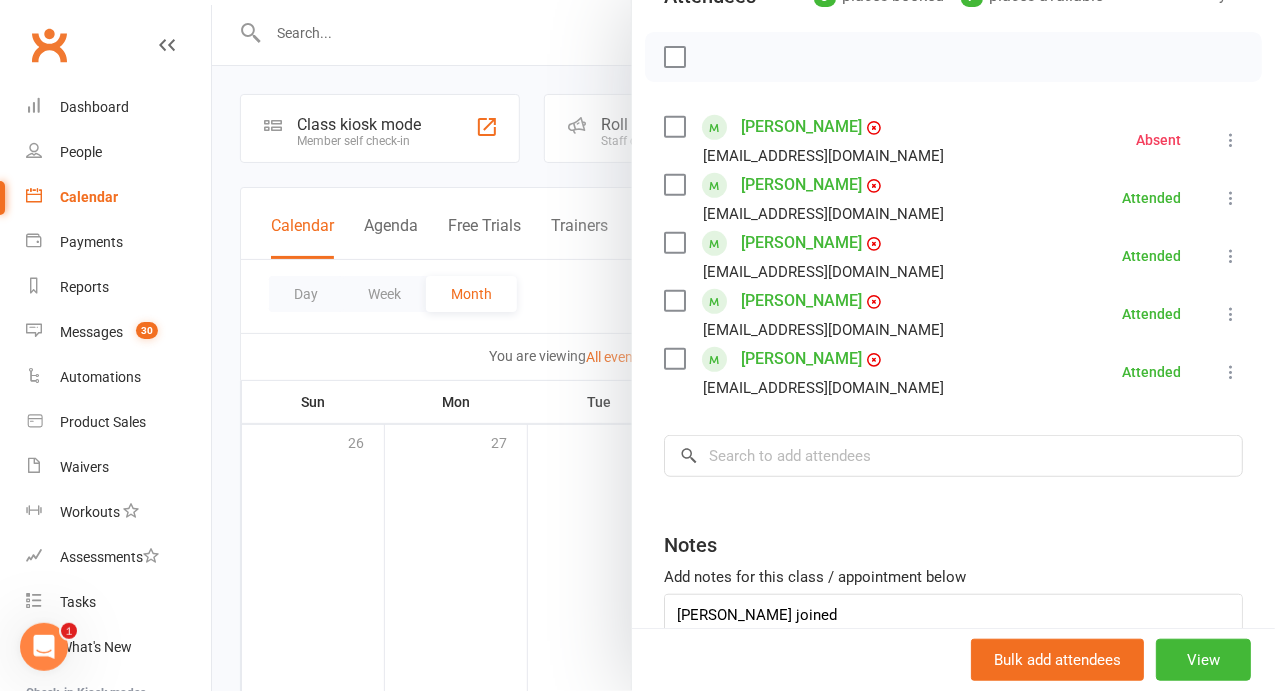 scroll, scrollTop: 329, scrollLeft: 0, axis: vertical 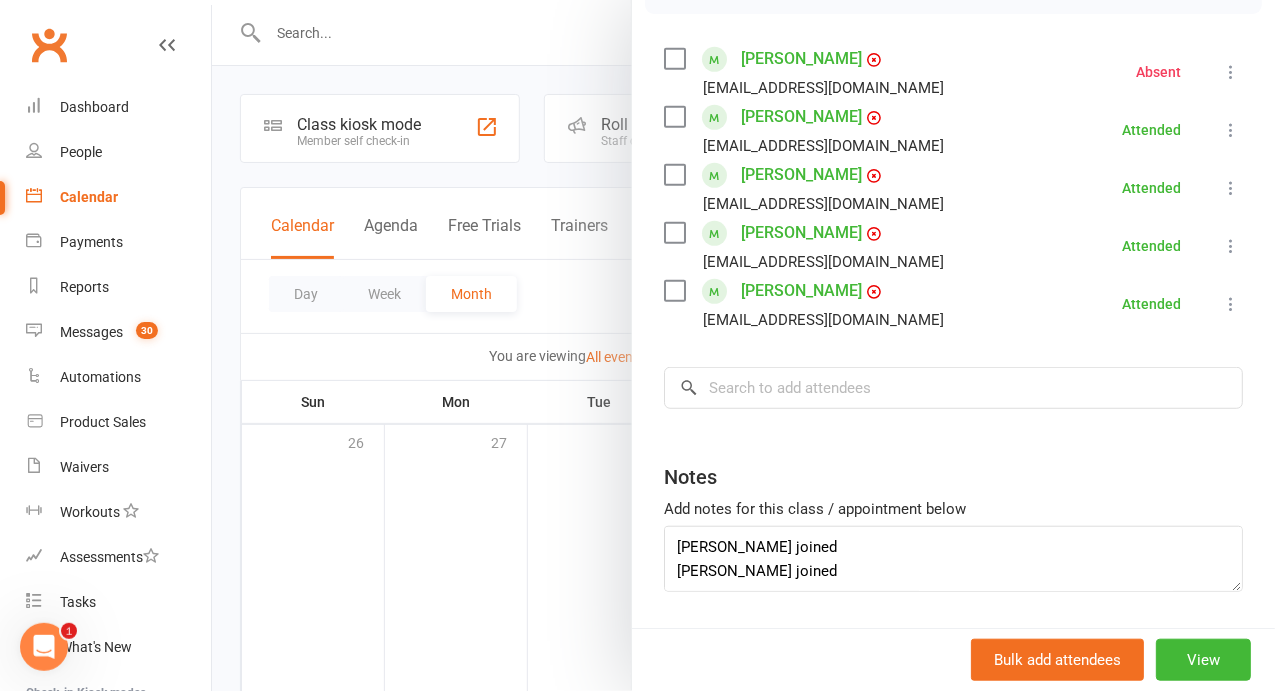 click at bounding box center (743, 345) 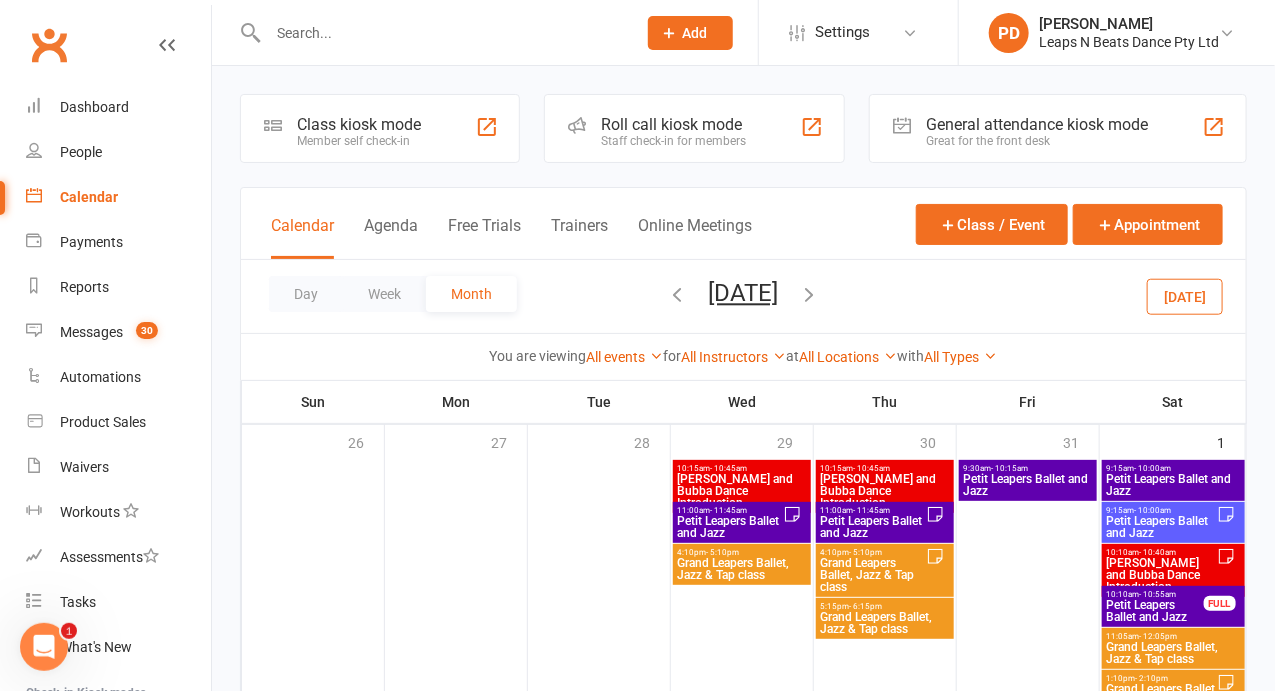 click on "Petit Leapers Ballet and Jazz" at bounding box center [1155, 611] 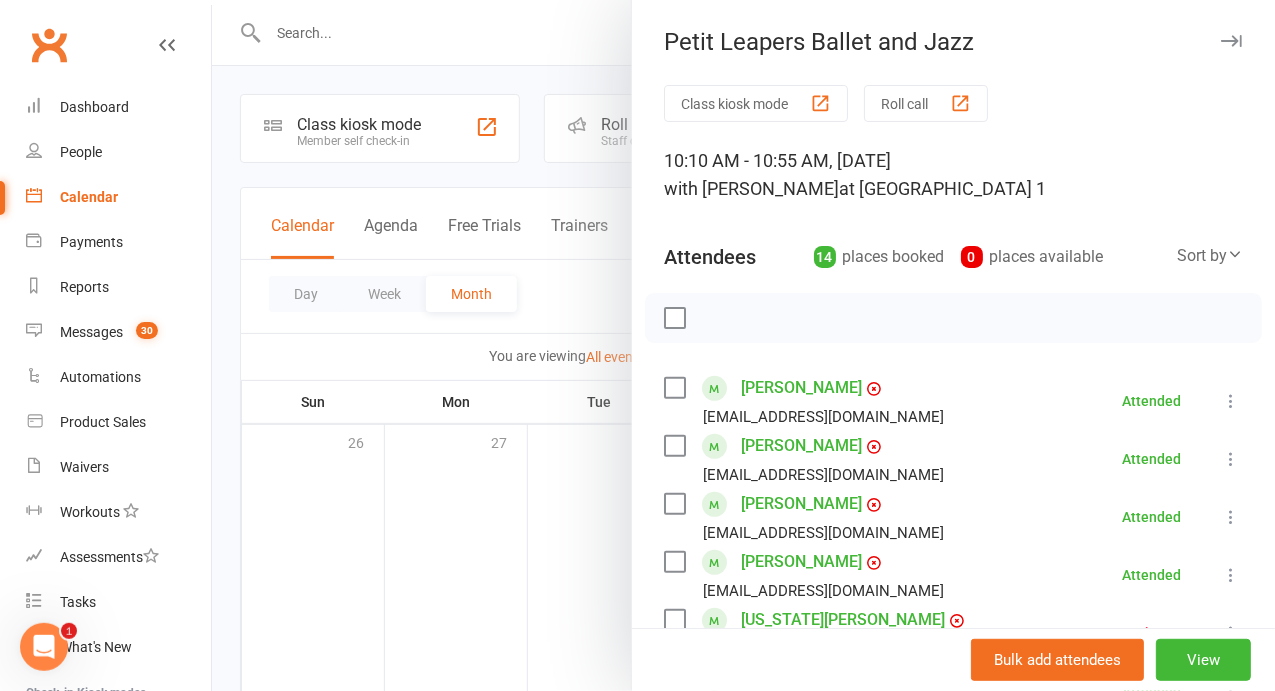 click at bounding box center [743, 345] 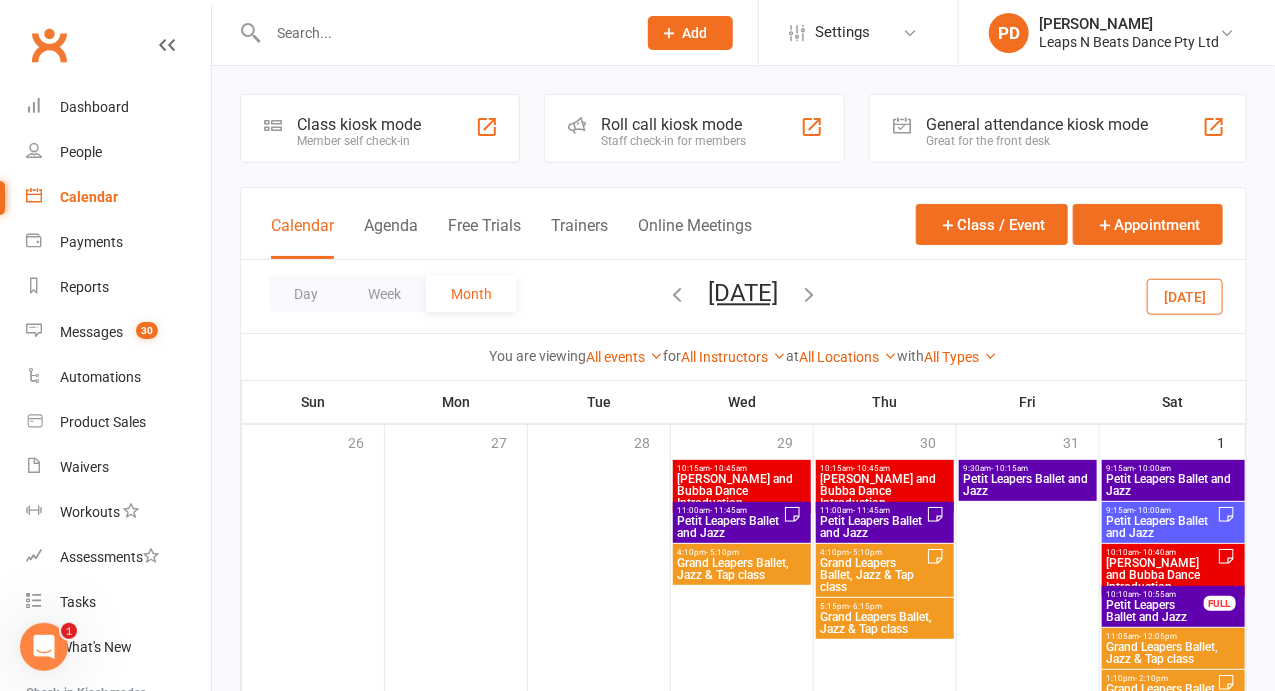 click on "11:05am  - 12:05pm" at bounding box center (1173, 636) 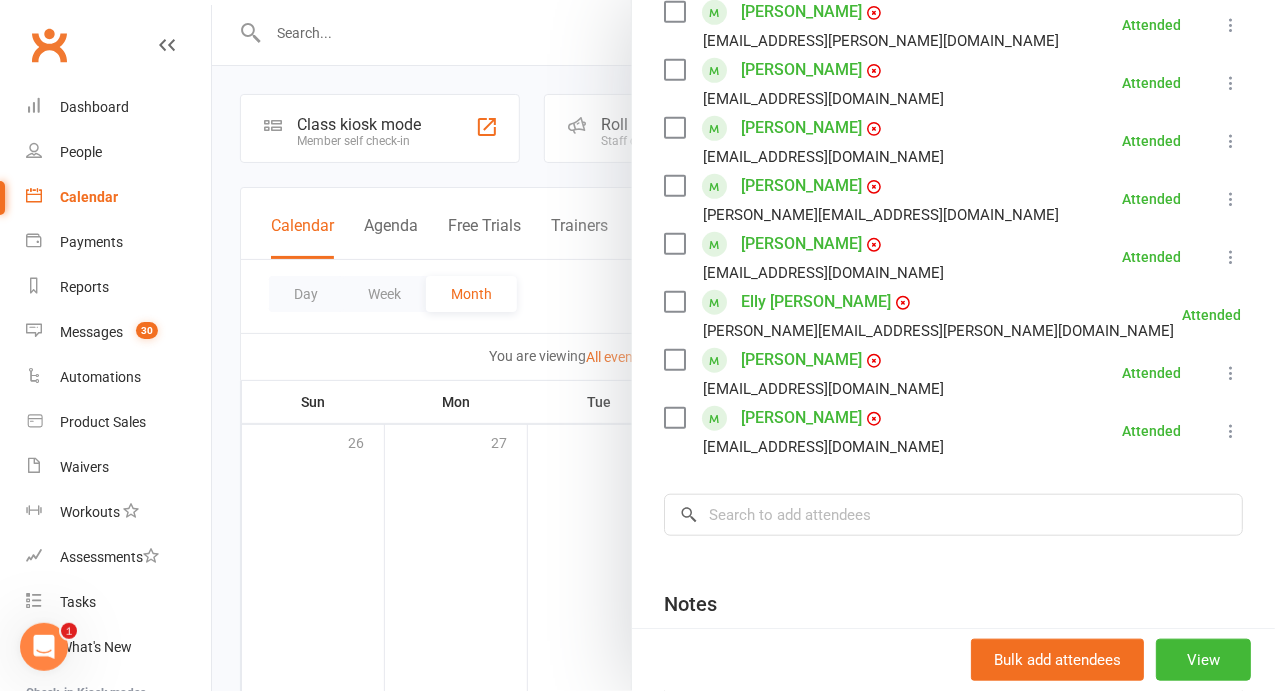 scroll, scrollTop: 436, scrollLeft: 0, axis: vertical 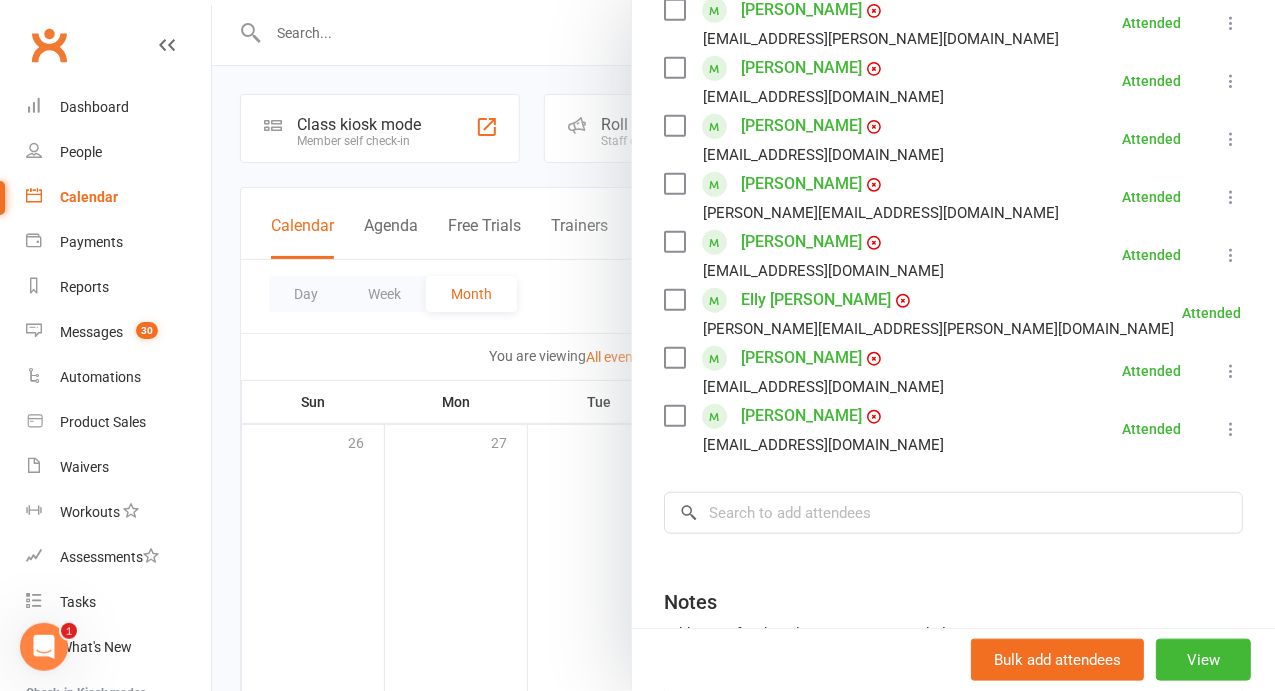 click at bounding box center (743, 345) 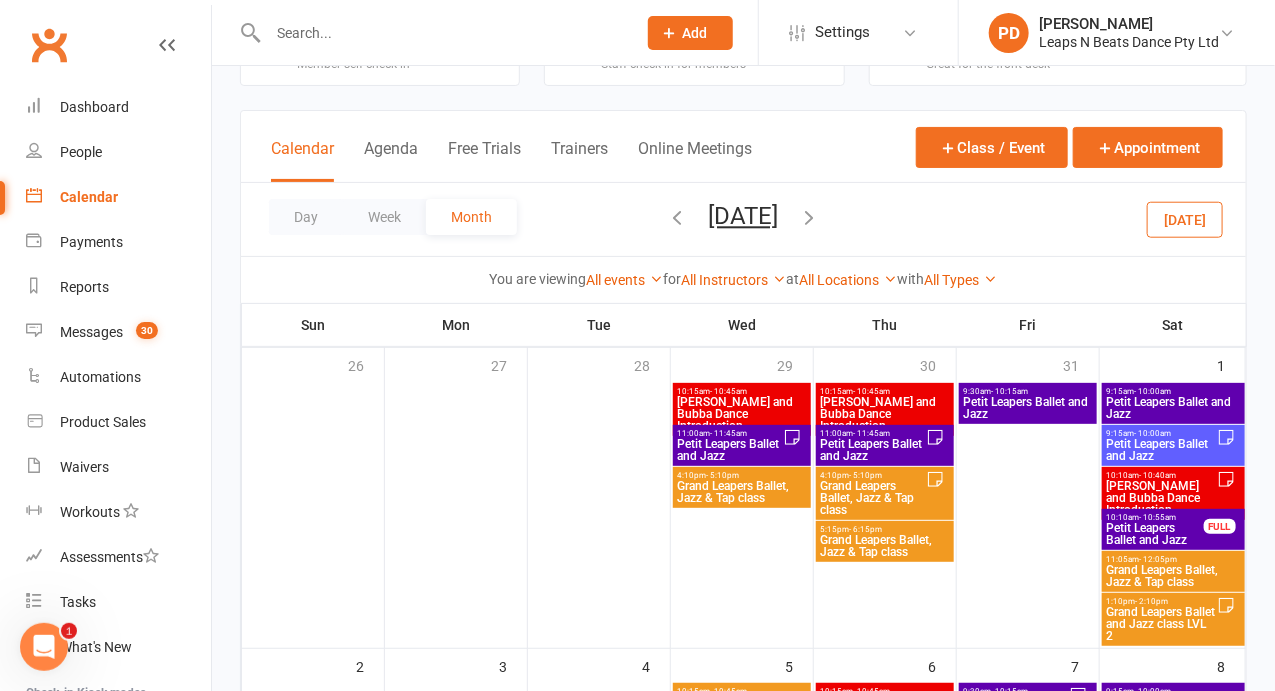 scroll, scrollTop: 80, scrollLeft: 0, axis: vertical 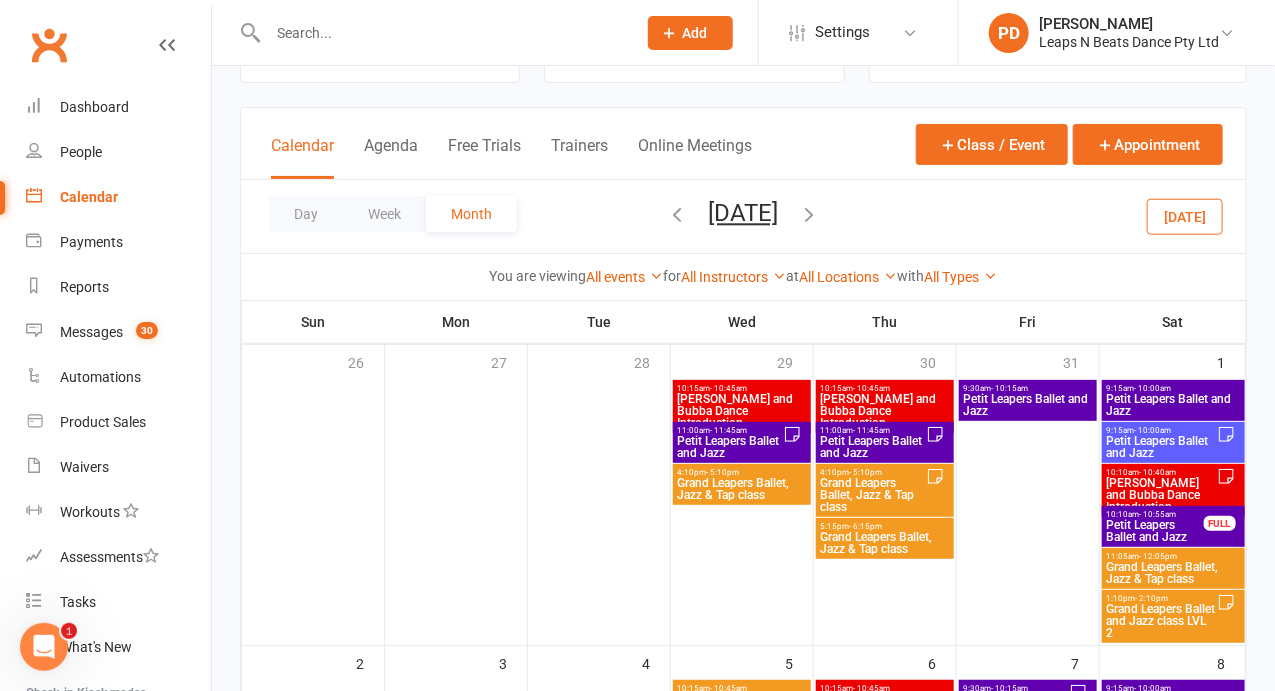 click on "Grand Leapers Ballet and Jazz class LVL 2" at bounding box center (1161, 621) 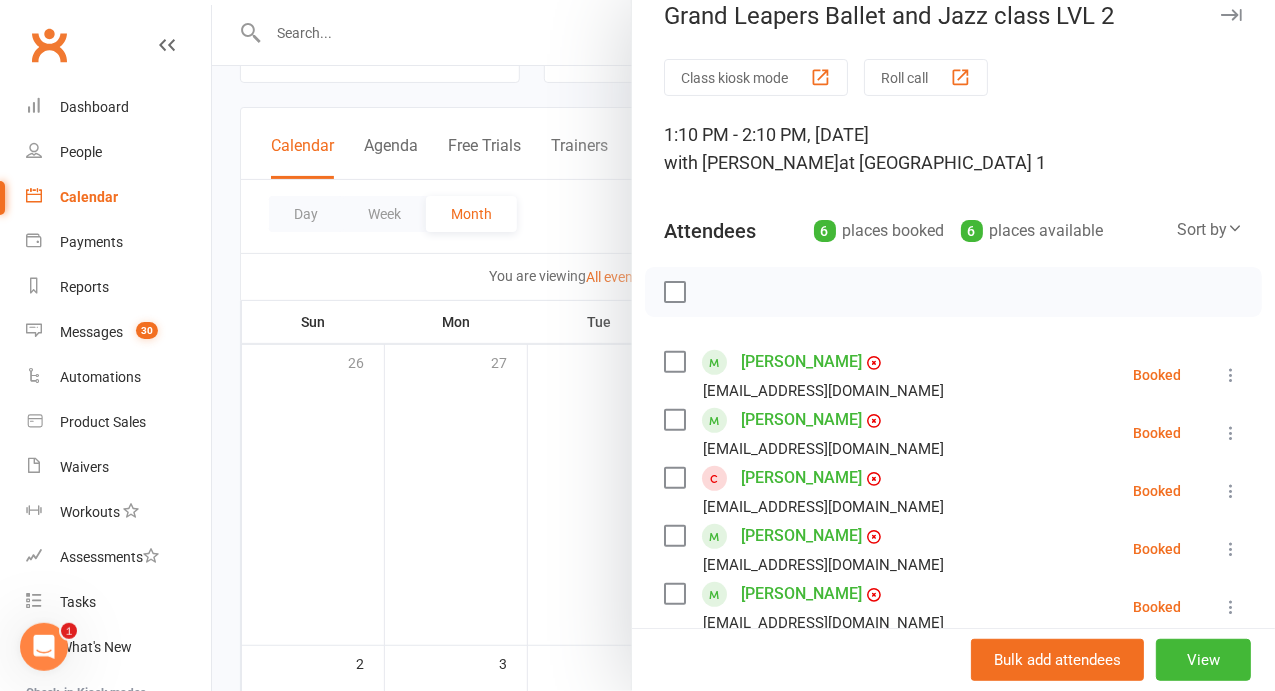 scroll, scrollTop: 29, scrollLeft: 0, axis: vertical 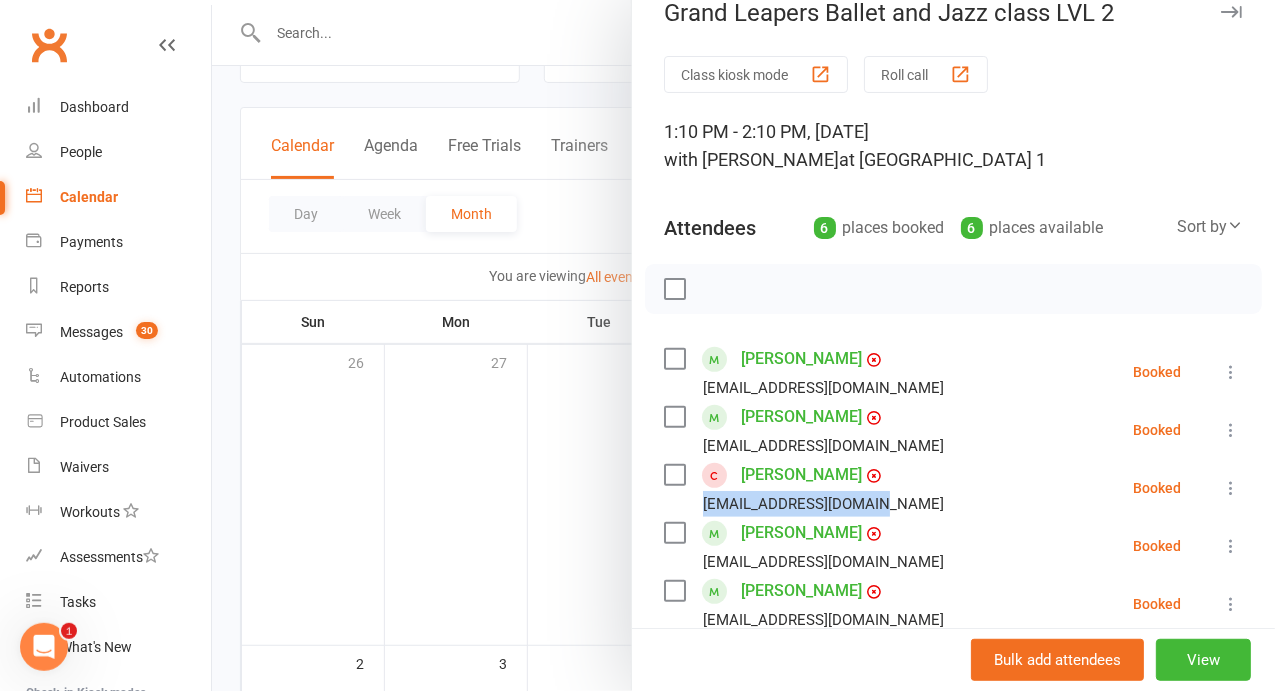 drag, startPoint x: 1014, startPoint y: 527, endPoint x: 831, endPoint y: 526, distance: 183.00273 